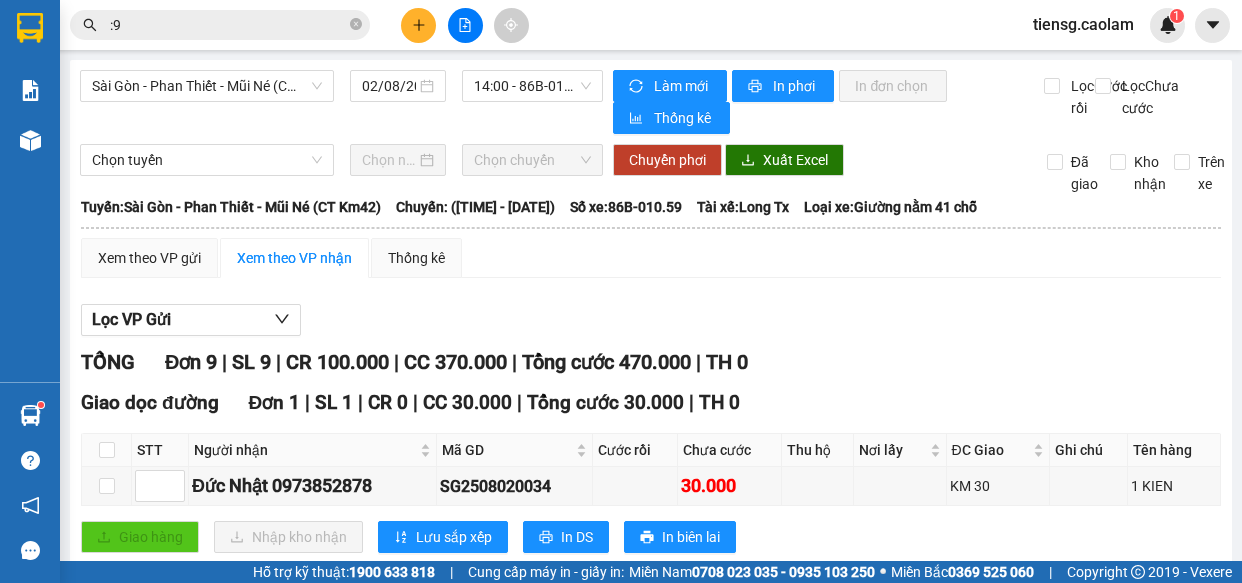 scroll, scrollTop: 0, scrollLeft: 0, axis: both 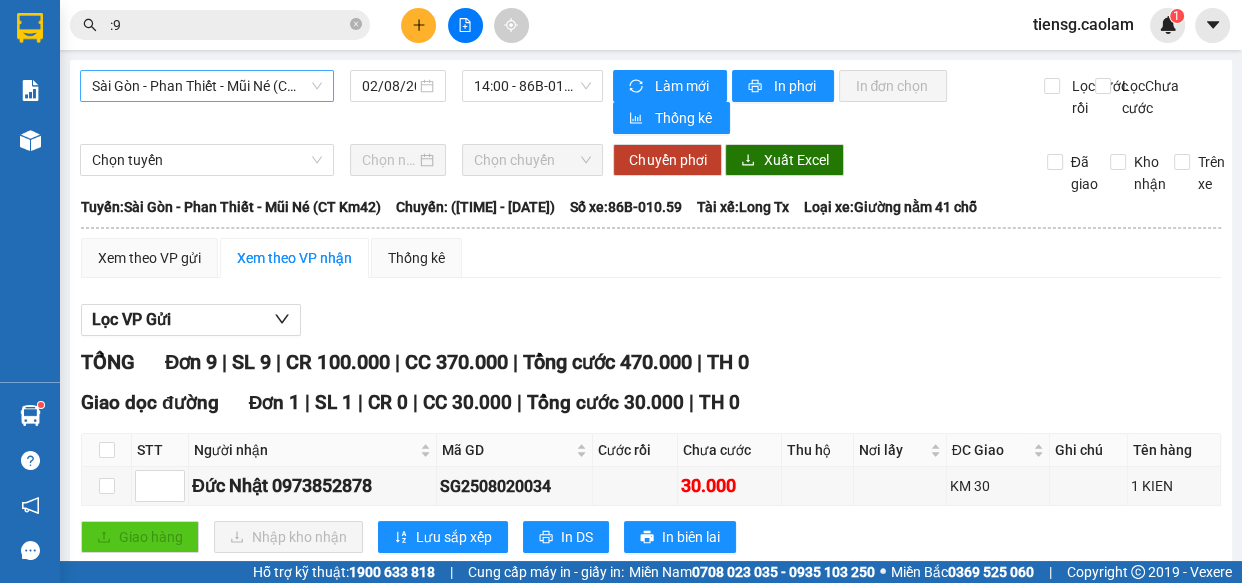 click on "Sài Gòn - Phan Thiết  - Mũi Né (CT Km42)" at bounding box center [207, 86] 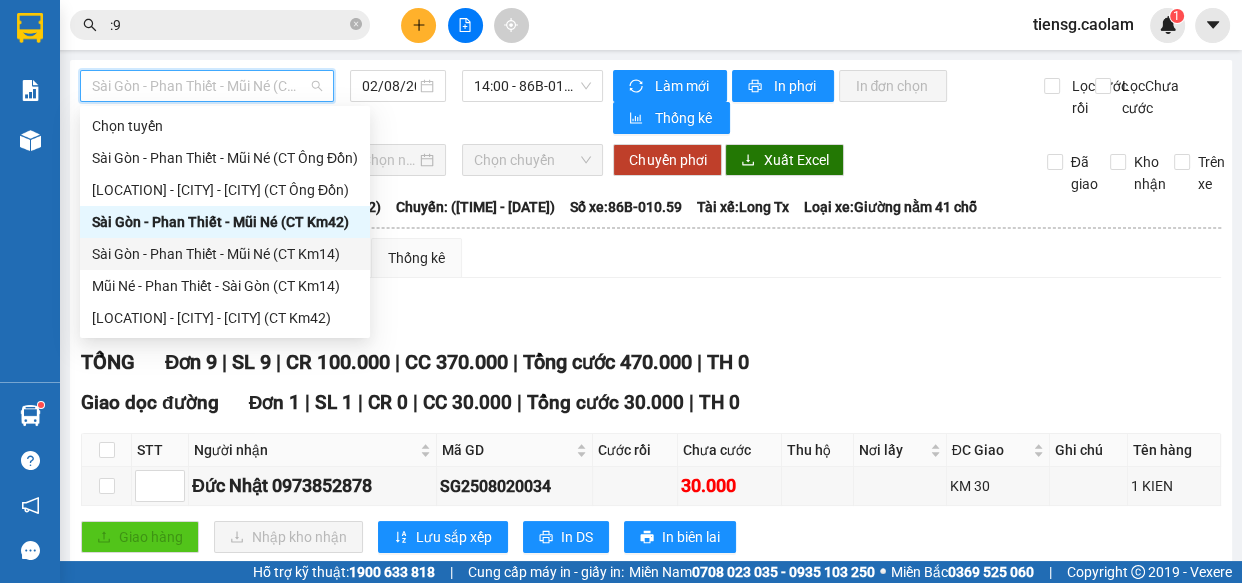 click on "Sài Gòn - Phan Thiết  - Mũi Né (CT Km14)" at bounding box center [225, 254] 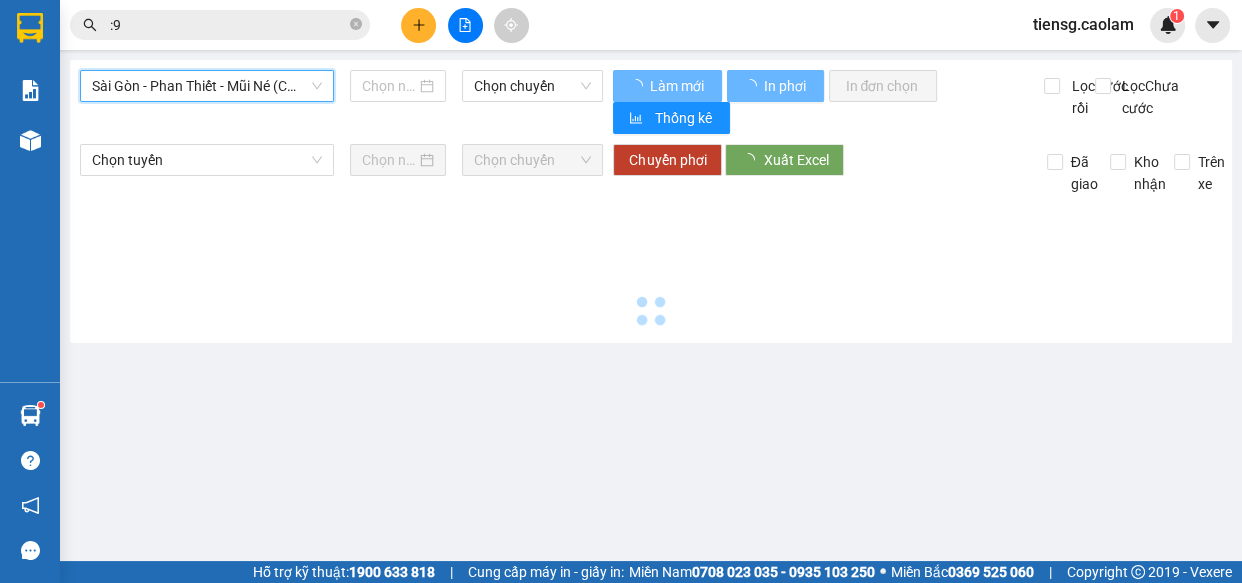 type on "02/08/2025" 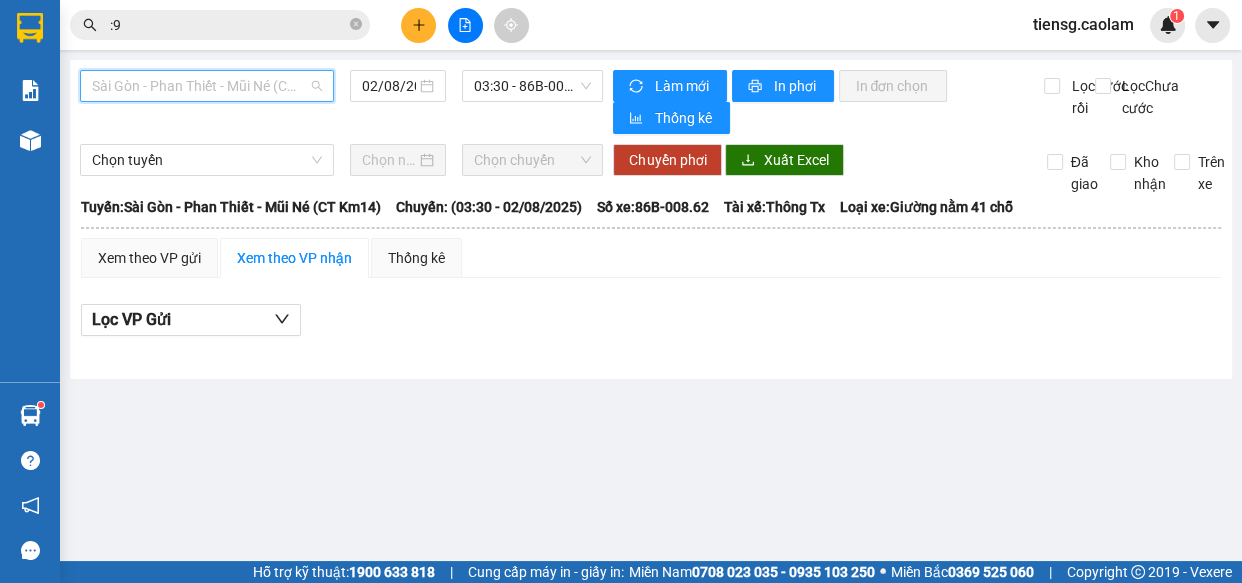 drag, startPoint x: 278, startPoint y: 85, endPoint x: 309, endPoint y: 195, distance: 114.28473 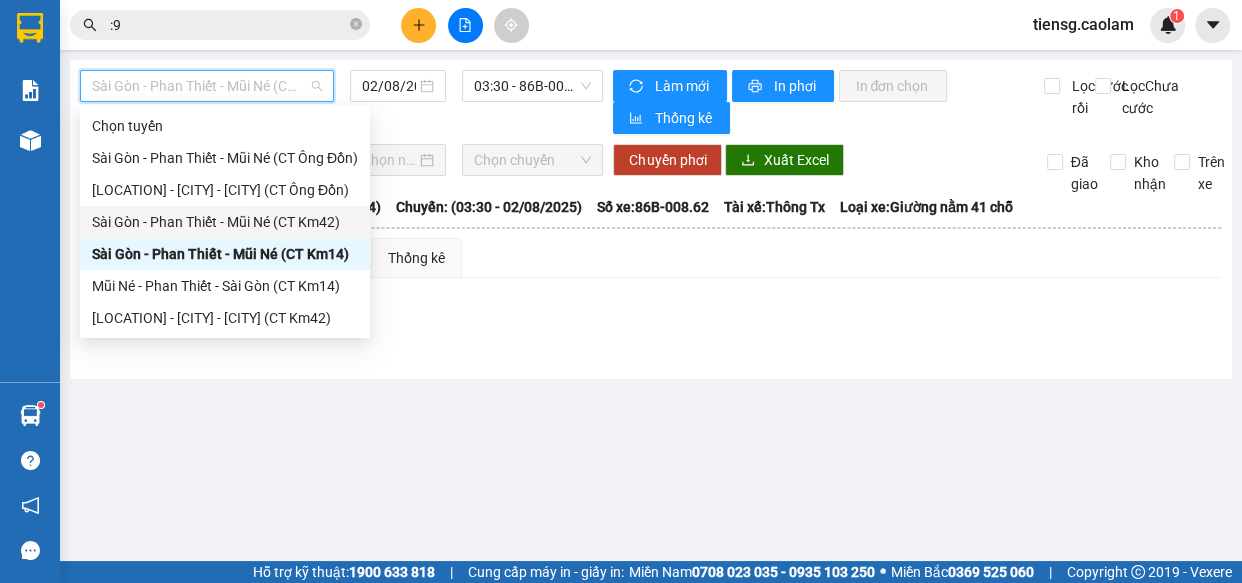 click on "Sài Gòn - Phan Thiết  - Mũi Né (CT Km42)" at bounding box center [225, 222] 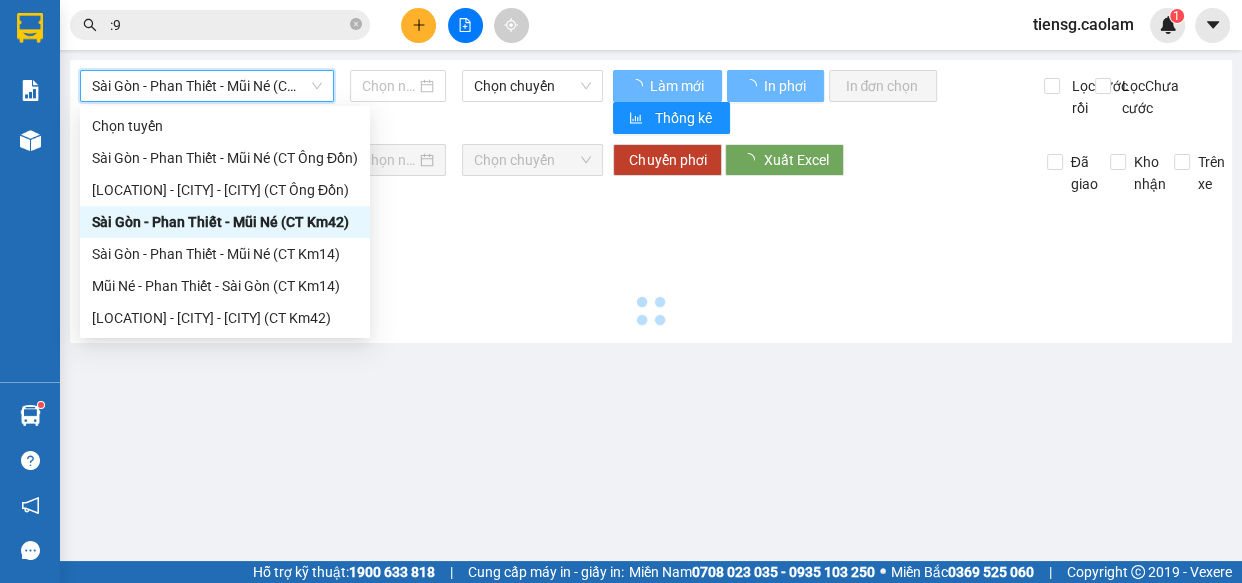 type on "02/08/2025" 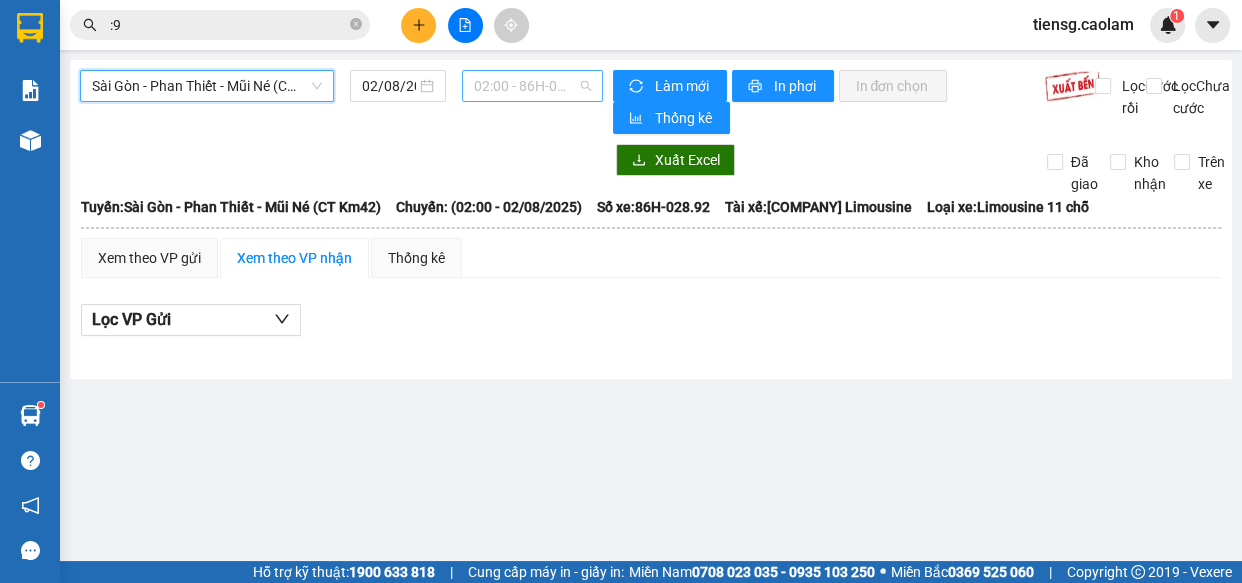 click on "[TIME]     - [PLATE]" at bounding box center [532, 86] 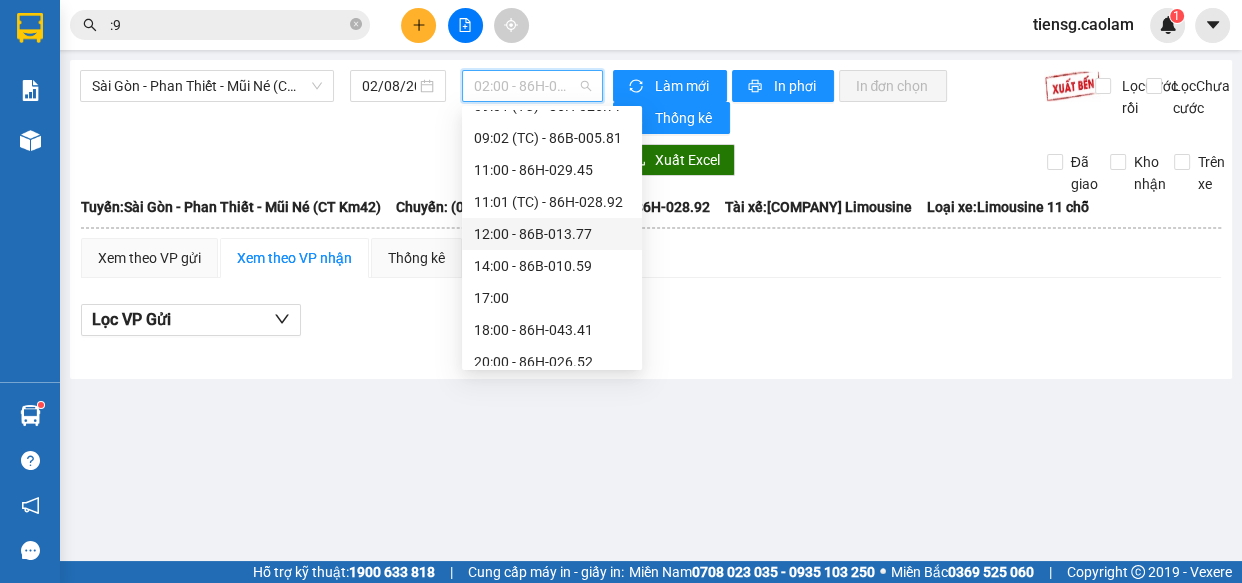 scroll, scrollTop: 395, scrollLeft: 0, axis: vertical 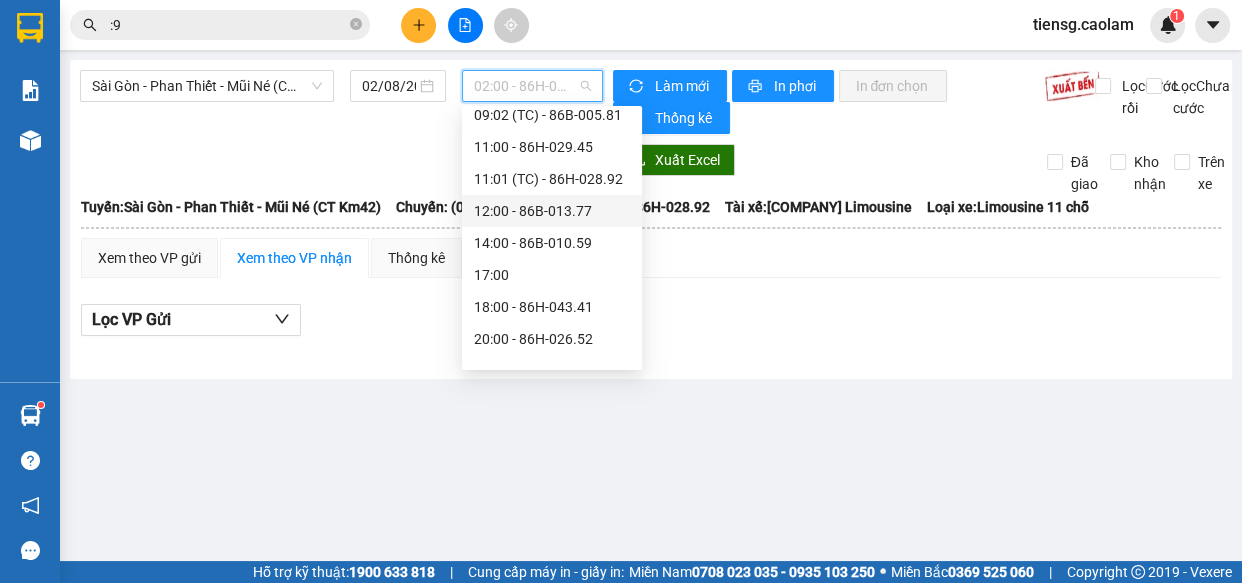 click on "12:00     - 86B-013.77" at bounding box center (552, 211) 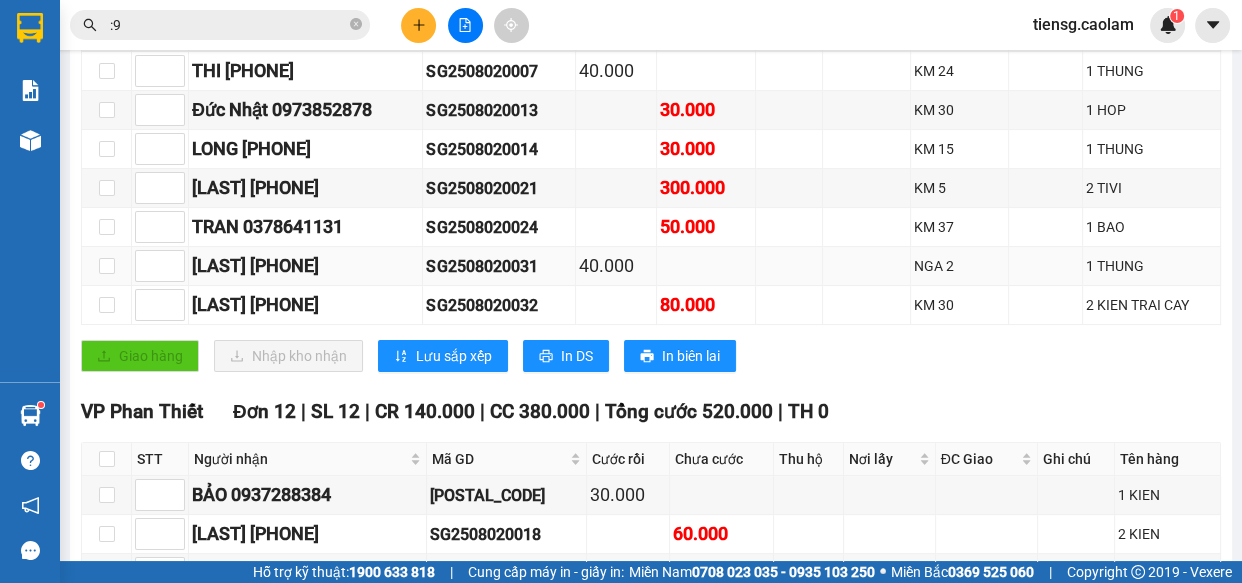 scroll, scrollTop: 0, scrollLeft: 0, axis: both 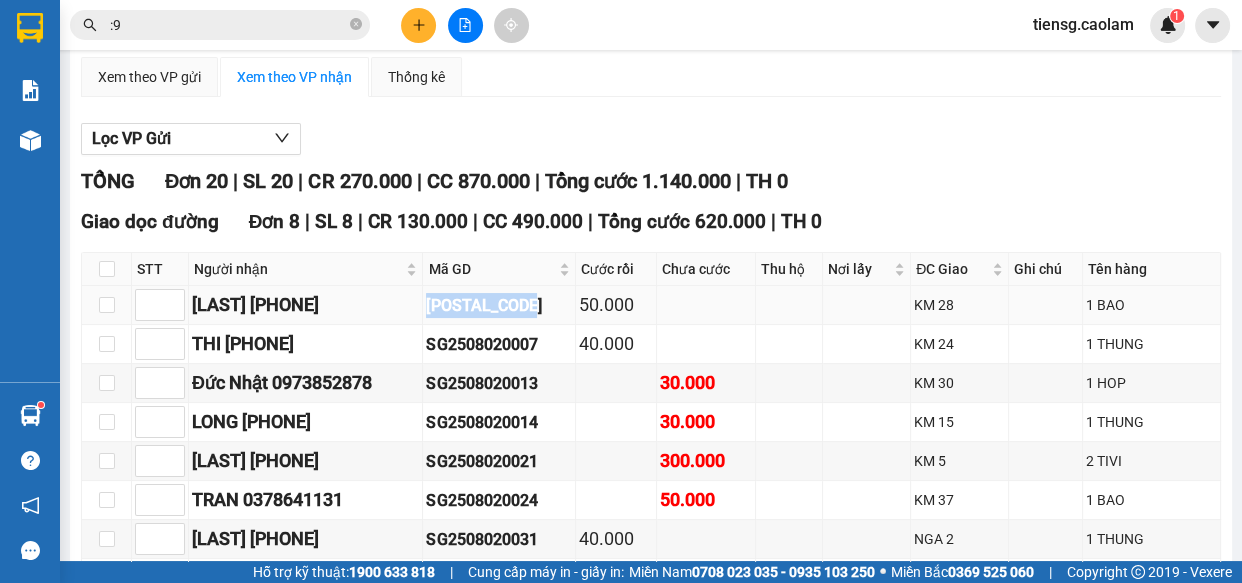 drag, startPoint x: 456, startPoint y: 318, endPoint x: 566, endPoint y: 311, distance: 110.2225 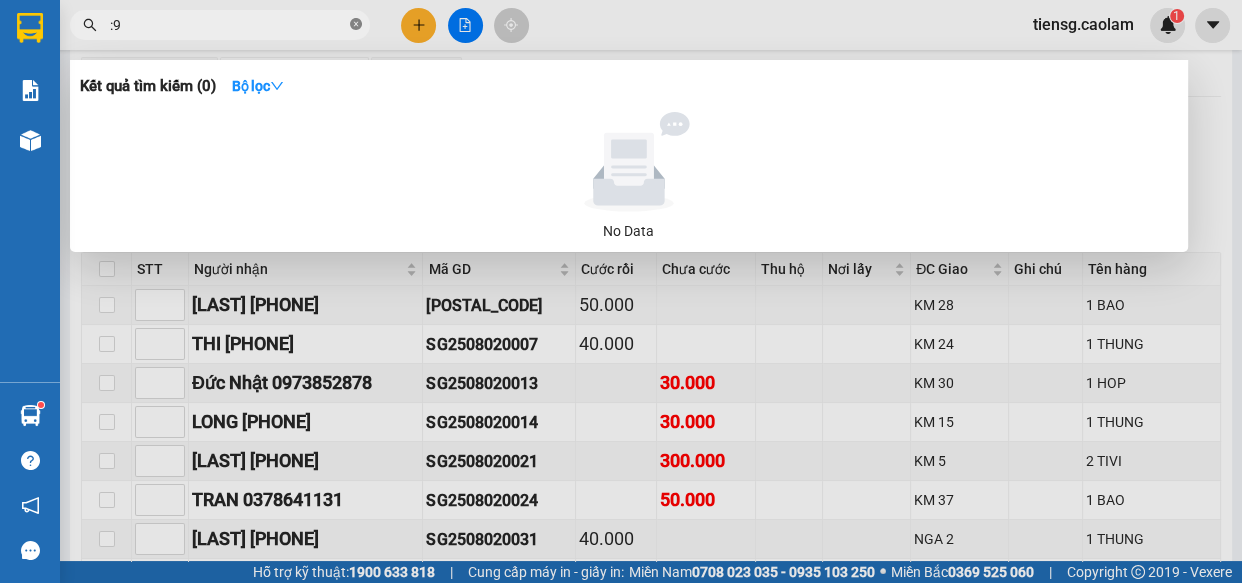 click 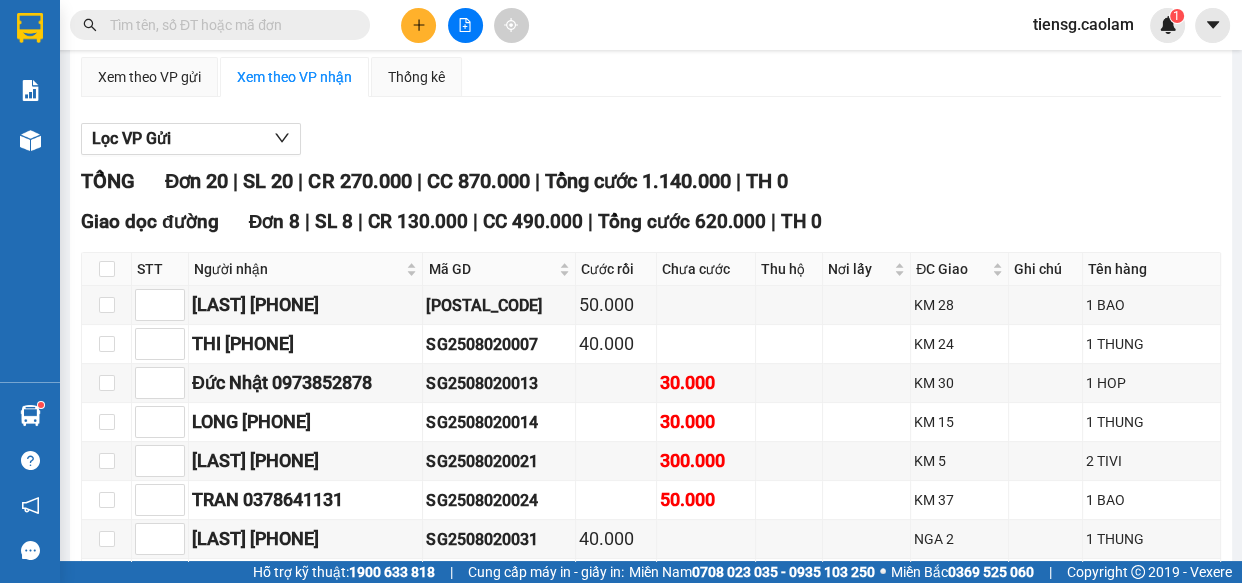 paste on "[ID]" 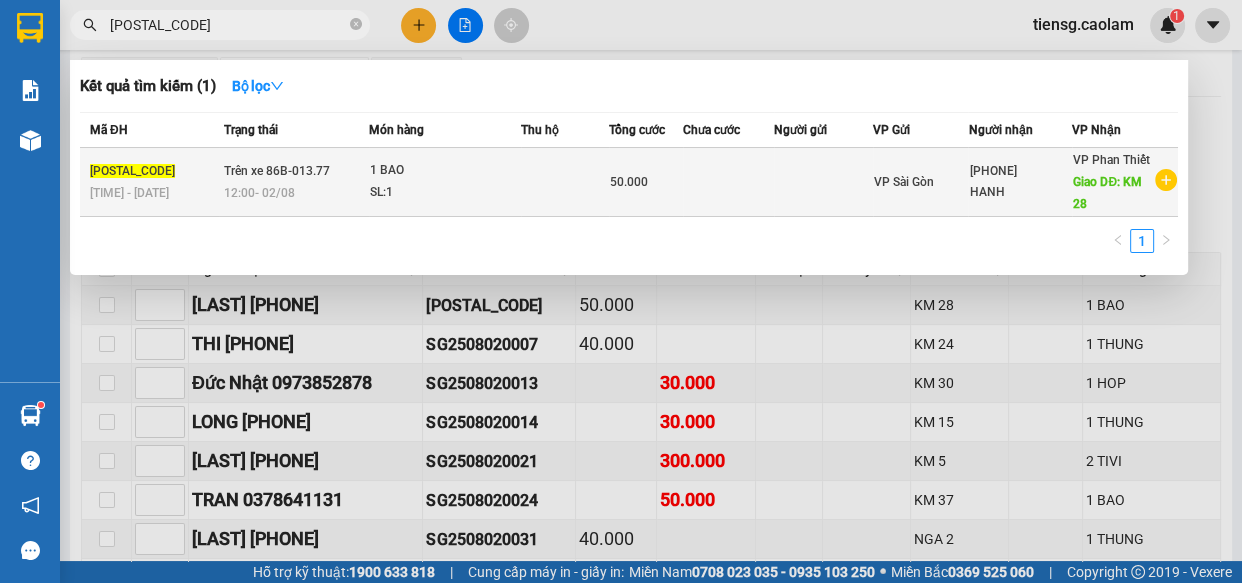 type on "[ID]" 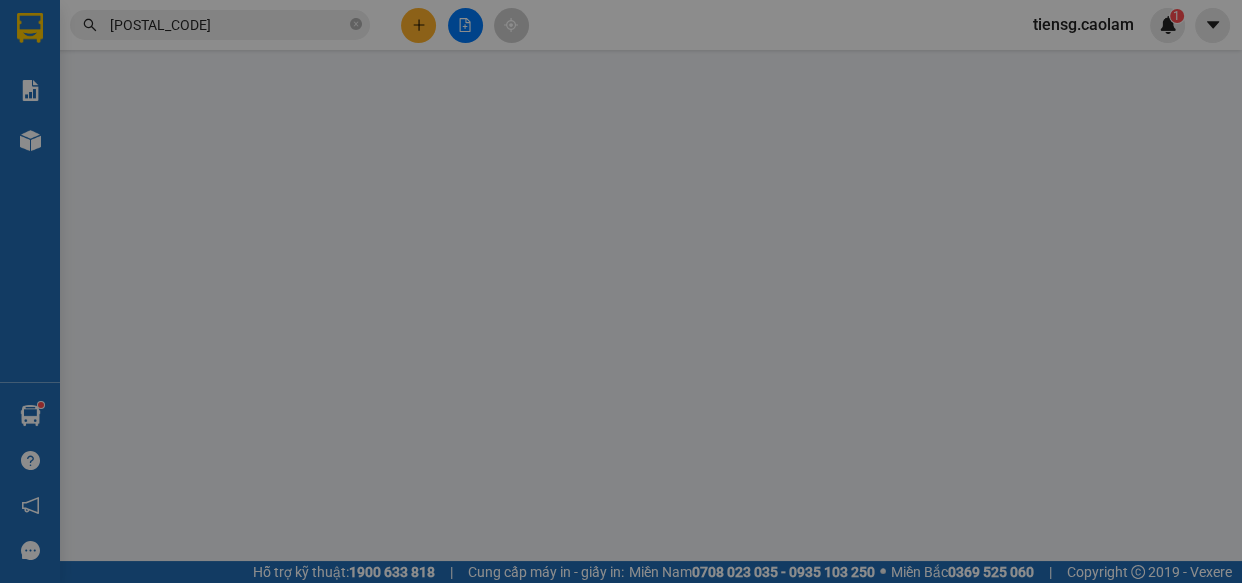 scroll, scrollTop: 0, scrollLeft: 0, axis: both 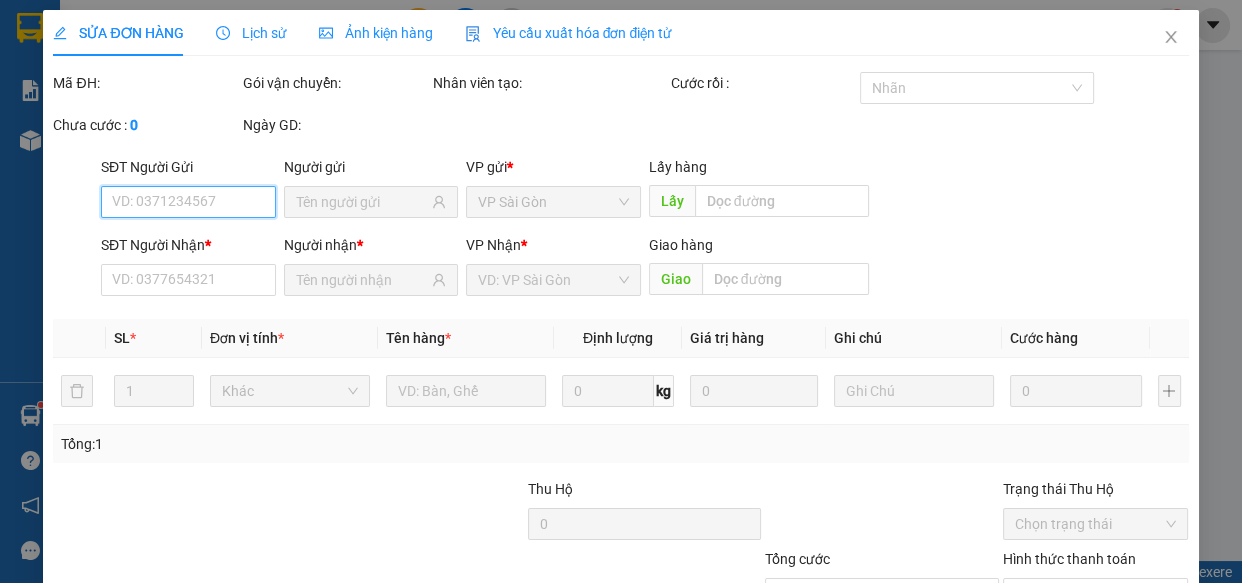 type on "0917681812" 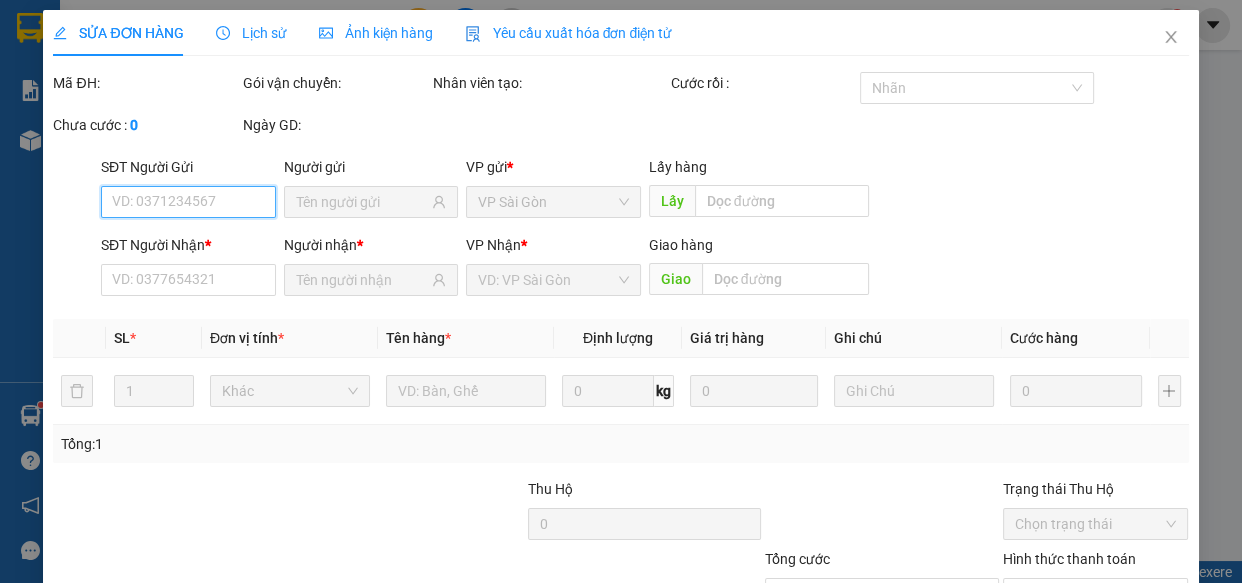 type on "KM 28" 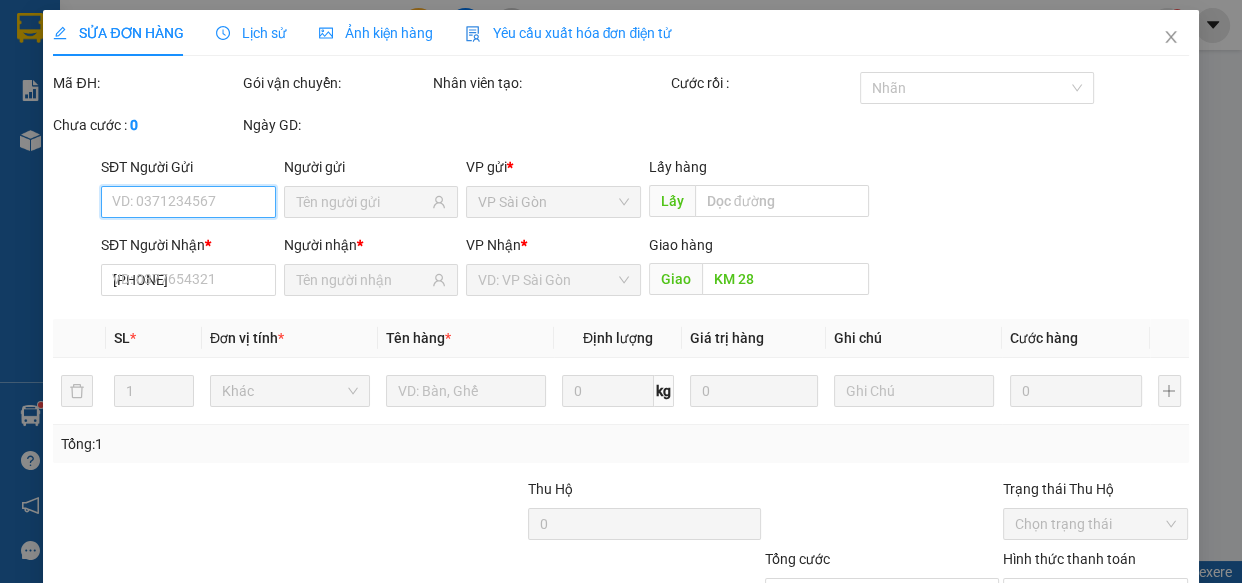 type on "50.000" 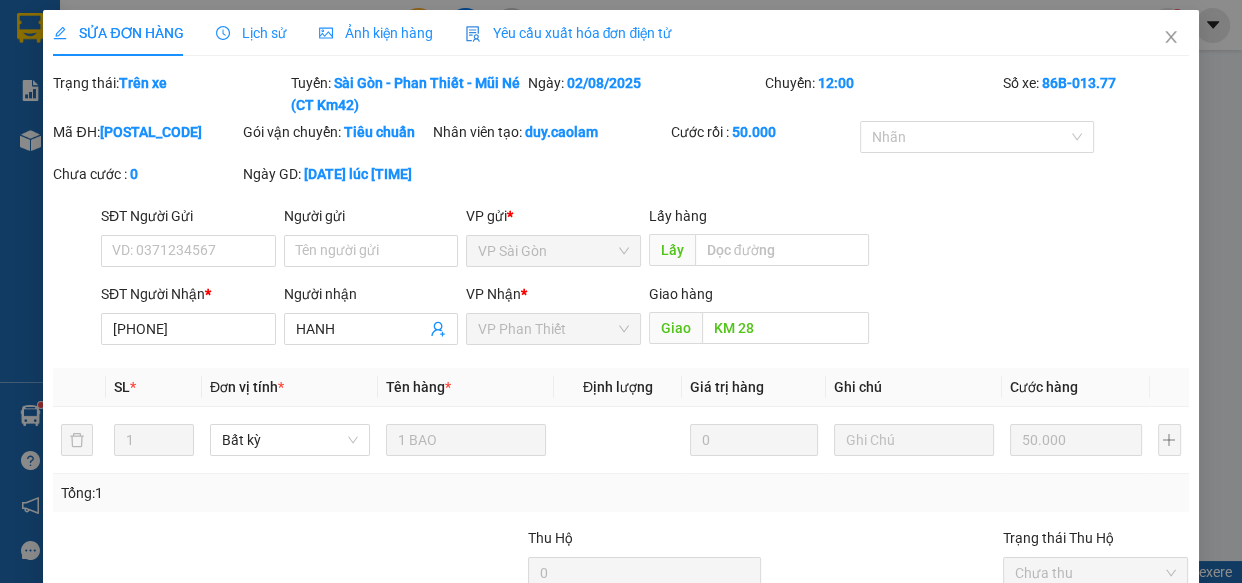 click on "Lịch sử" at bounding box center [251, 33] 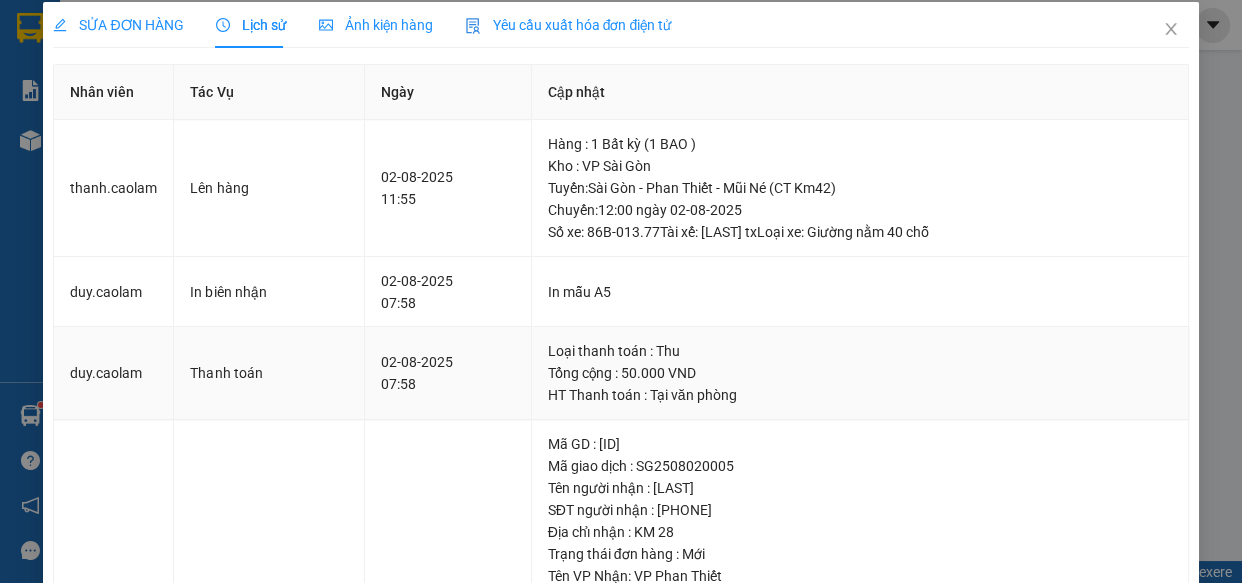 scroll, scrollTop: 0, scrollLeft: 0, axis: both 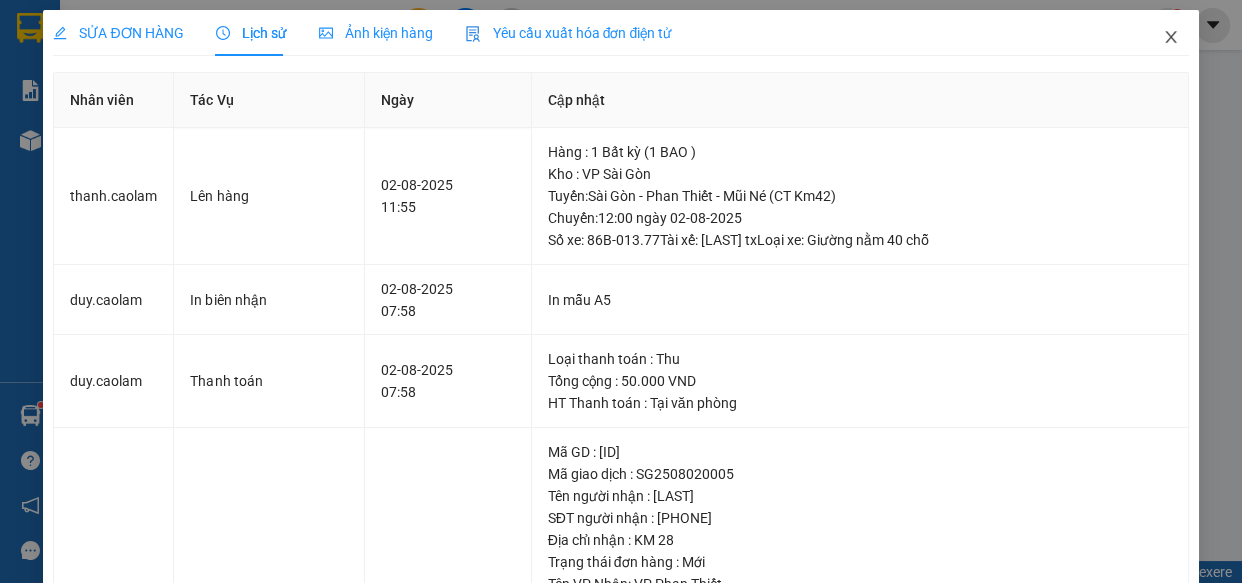 click 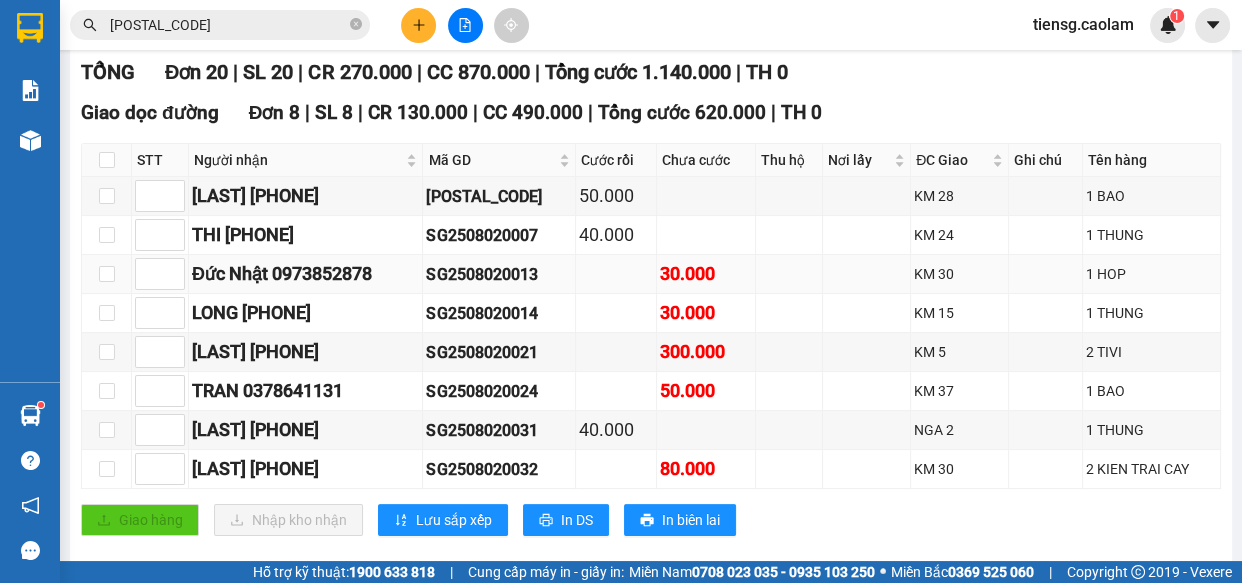 scroll, scrollTop: 122, scrollLeft: 0, axis: vertical 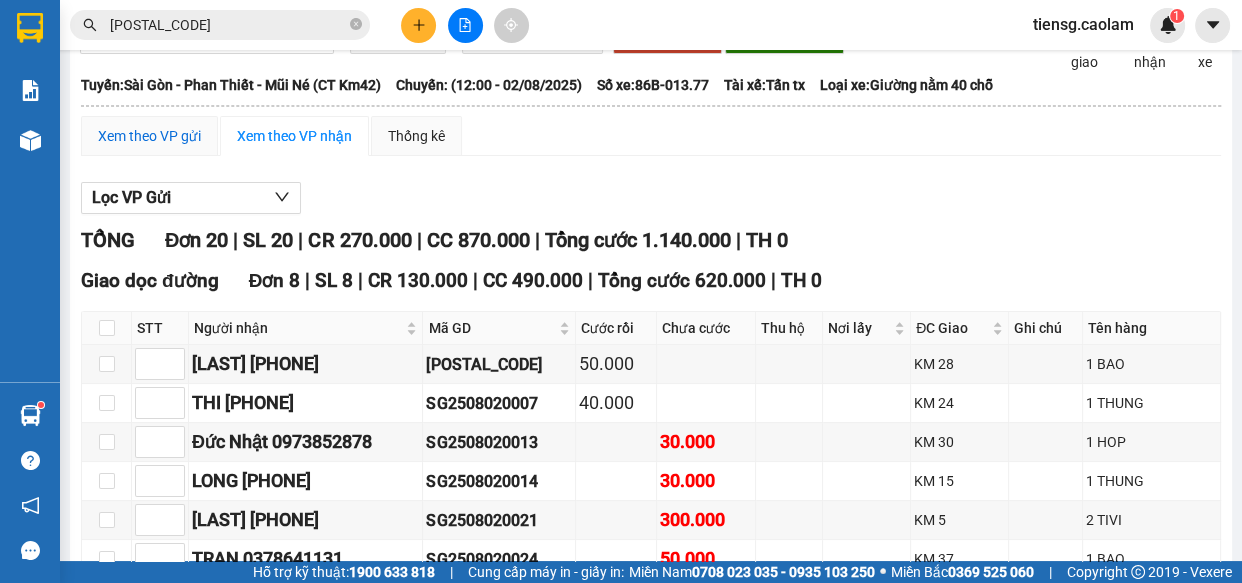 click on "Xem theo VP gửi" at bounding box center [149, 136] 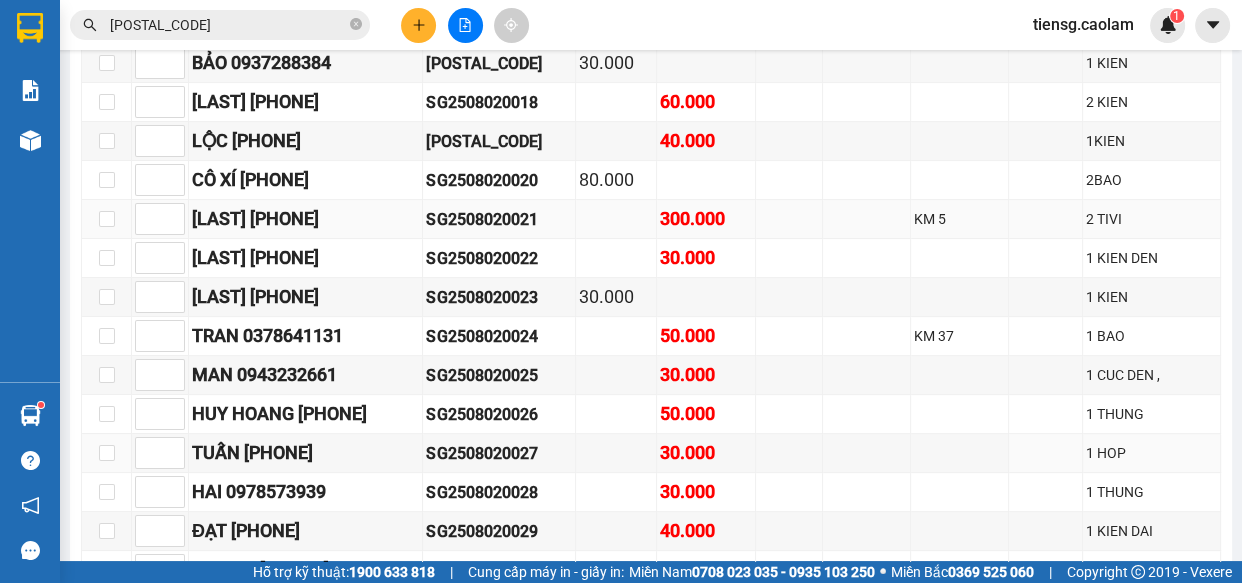 scroll, scrollTop: 517, scrollLeft: 0, axis: vertical 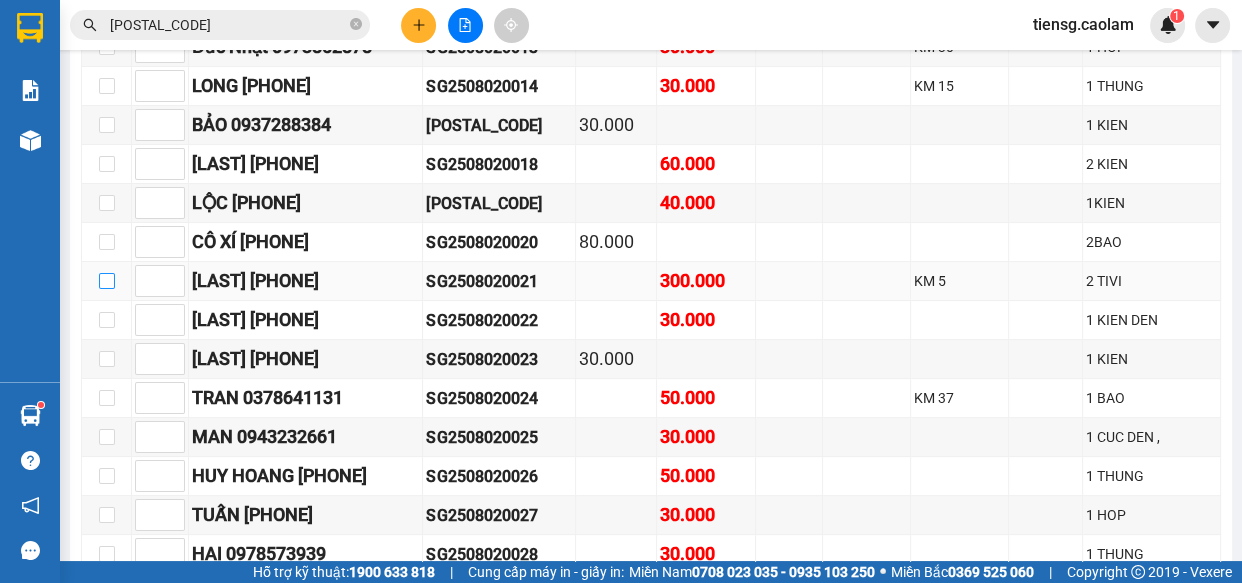 click at bounding box center [107, 281] 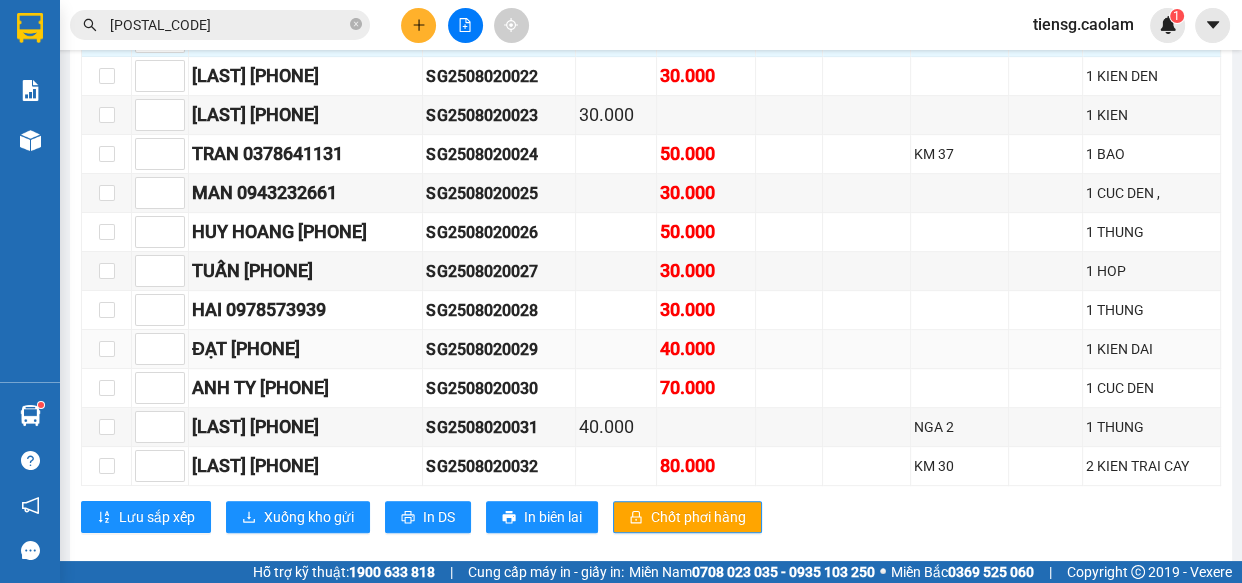 scroll, scrollTop: 790, scrollLeft: 0, axis: vertical 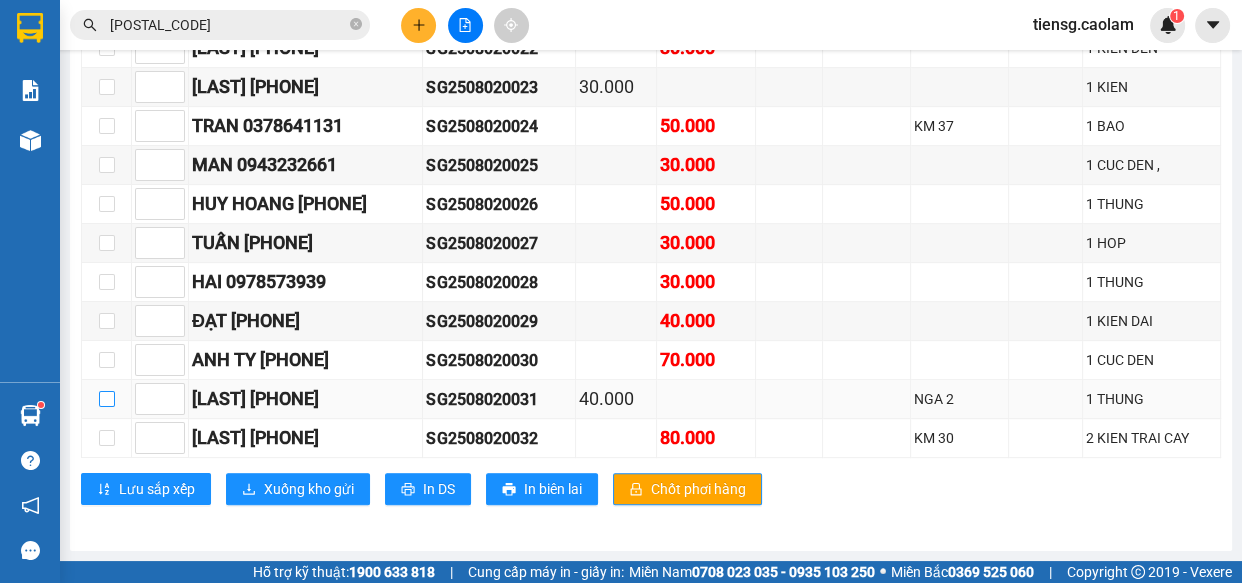 click at bounding box center (107, 399) 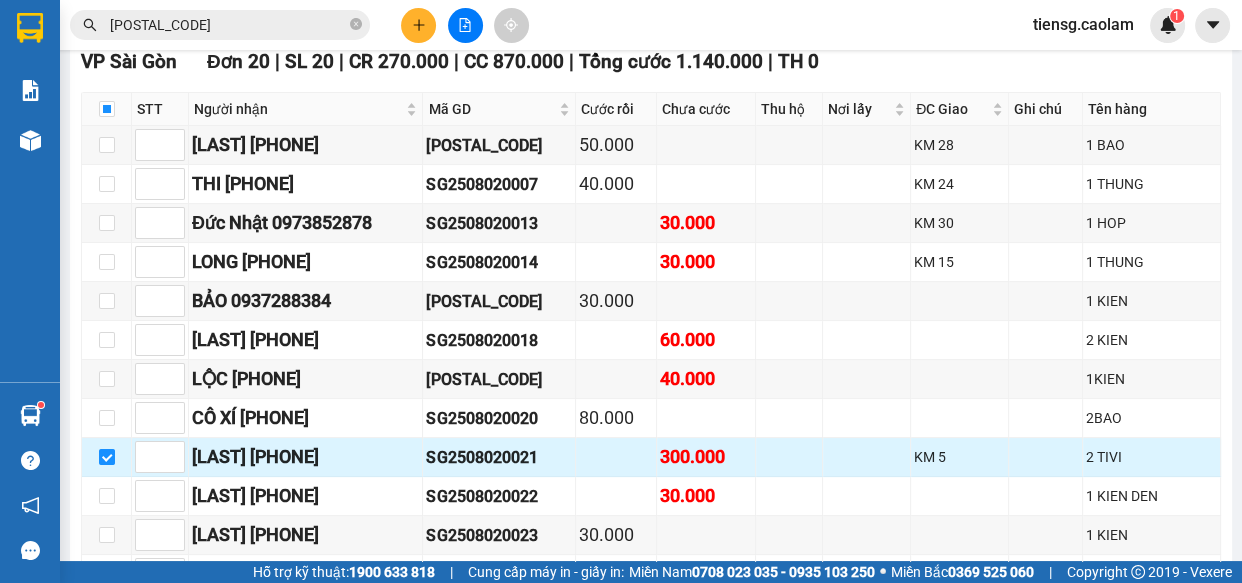 scroll, scrollTop: 335, scrollLeft: 0, axis: vertical 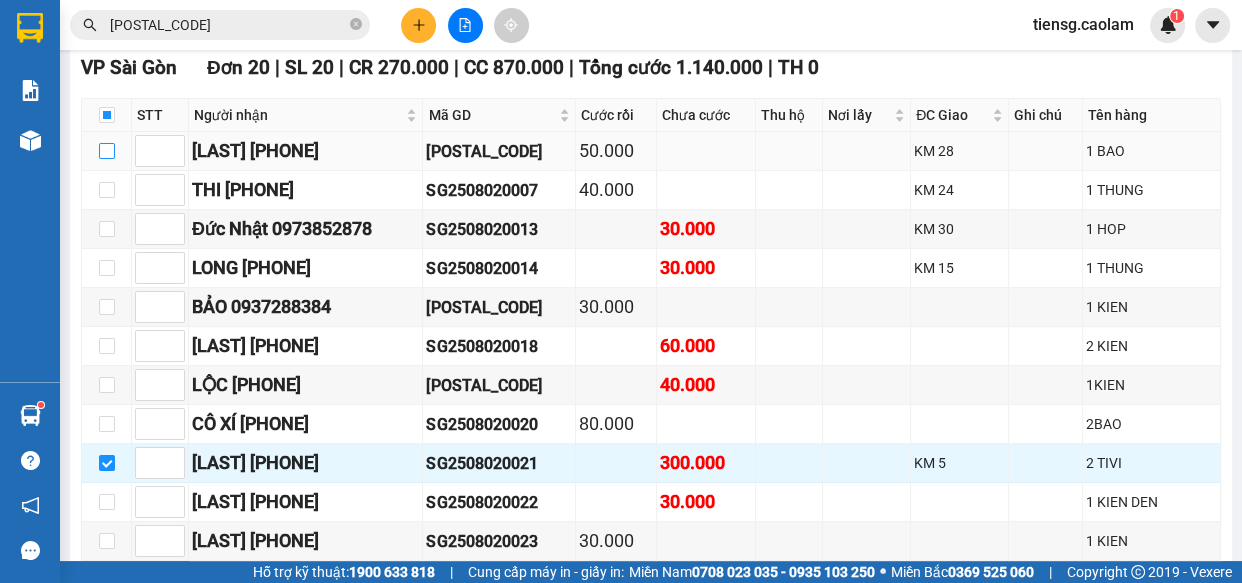 click at bounding box center (107, 151) 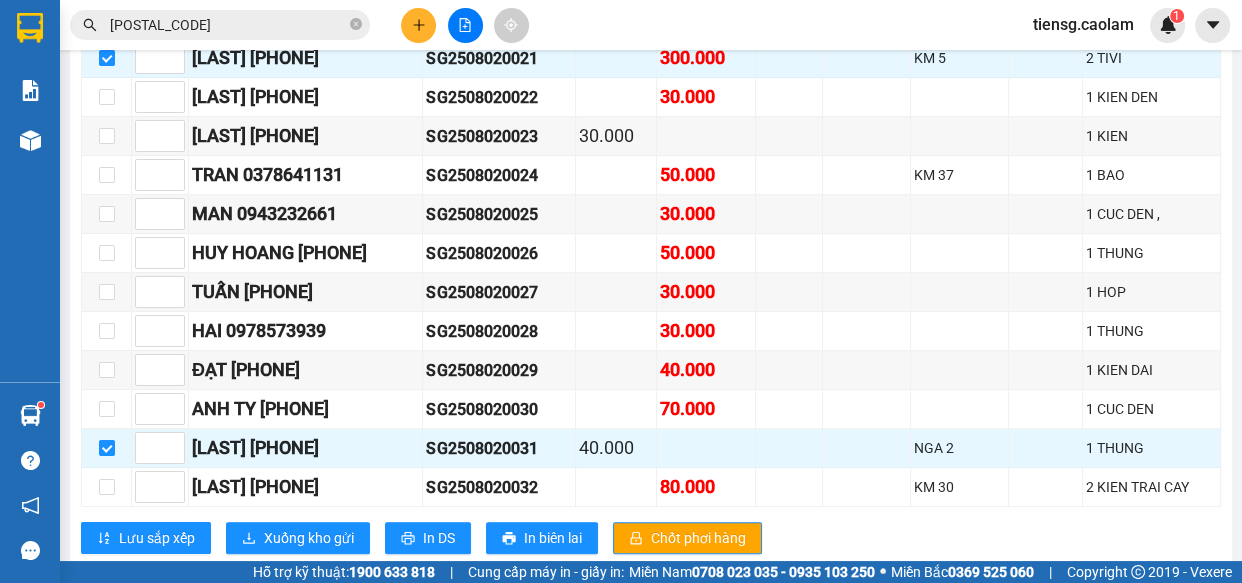 scroll, scrollTop: 790, scrollLeft: 0, axis: vertical 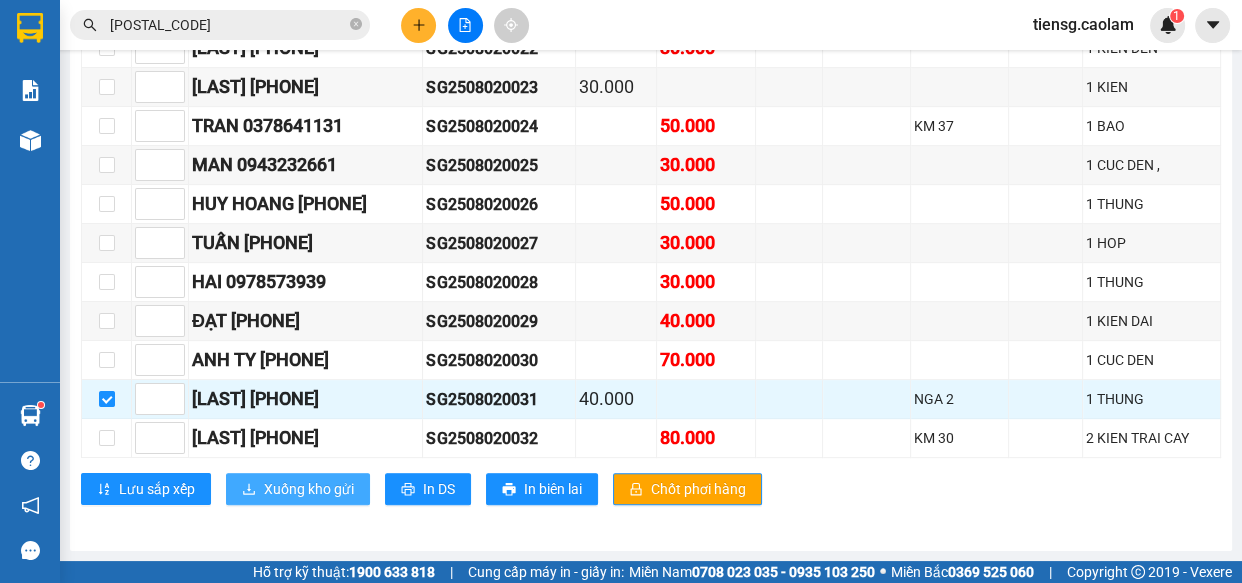 click on "Xuống kho gửi" at bounding box center [309, 489] 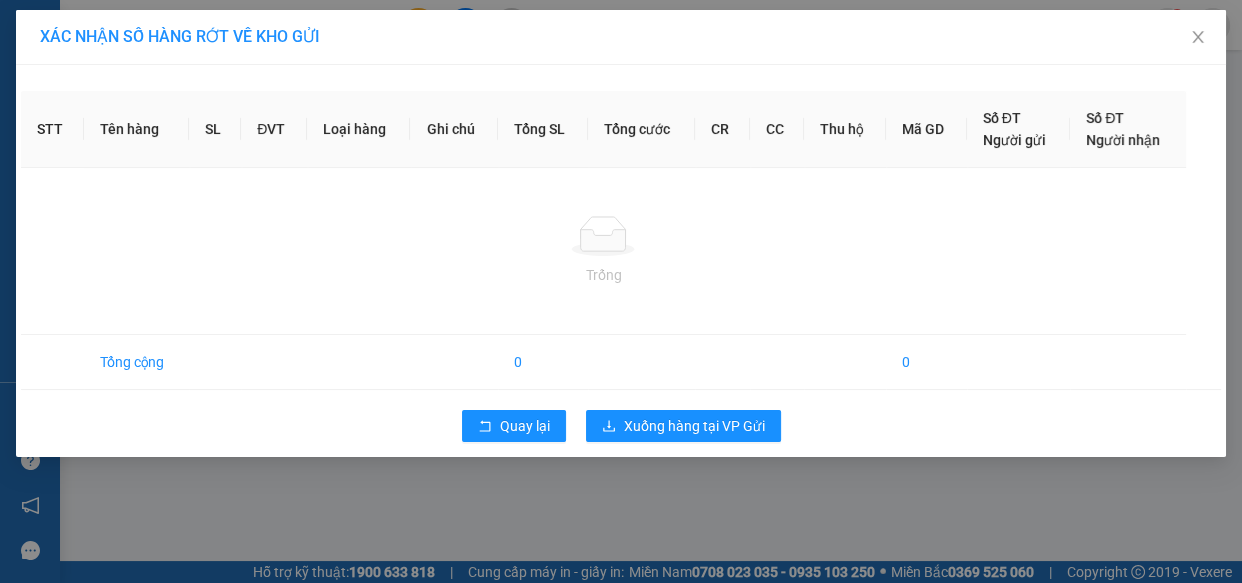 scroll, scrollTop: 0, scrollLeft: 0, axis: both 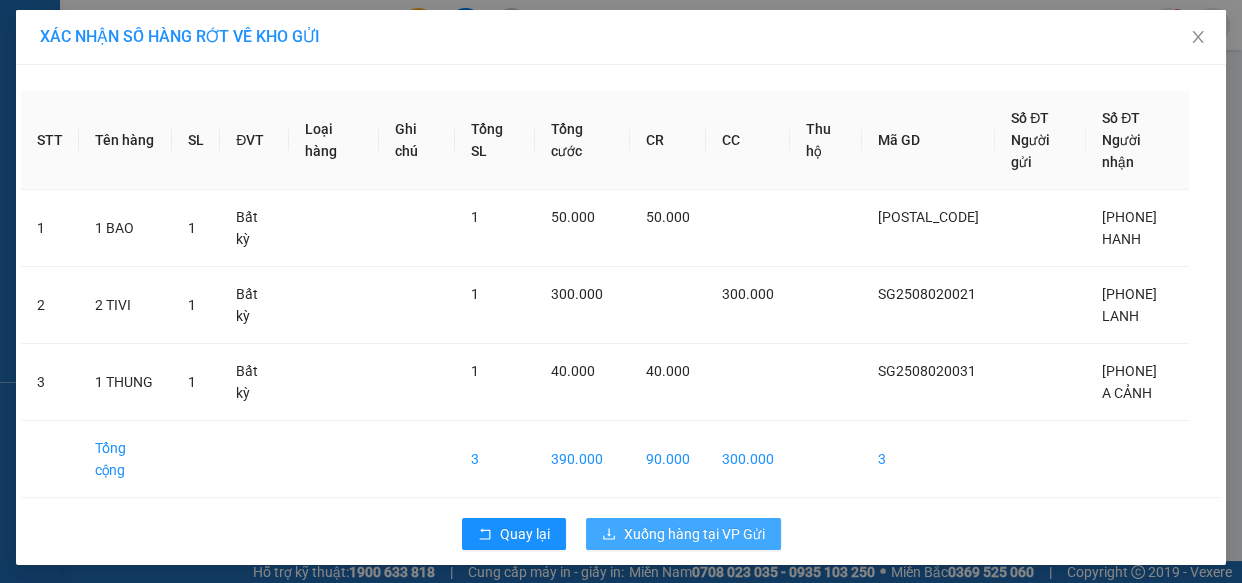 drag, startPoint x: 654, startPoint y: 533, endPoint x: 643, endPoint y: 530, distance: 11.401754 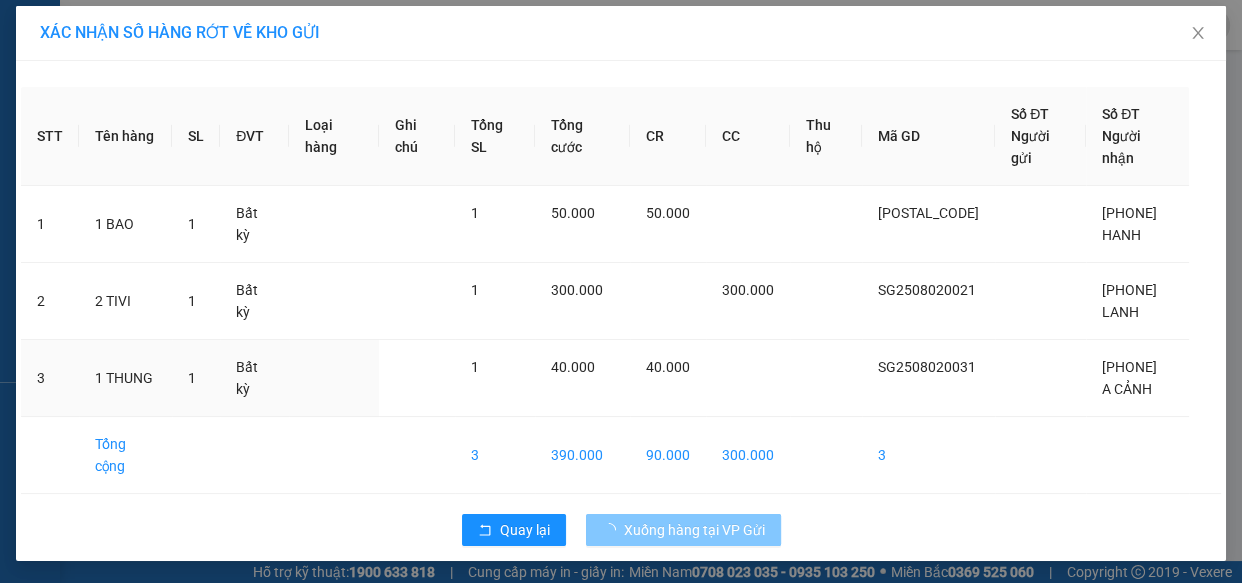 scroll, scrollTop: 5, scrollLeft: 0, axis: vertical 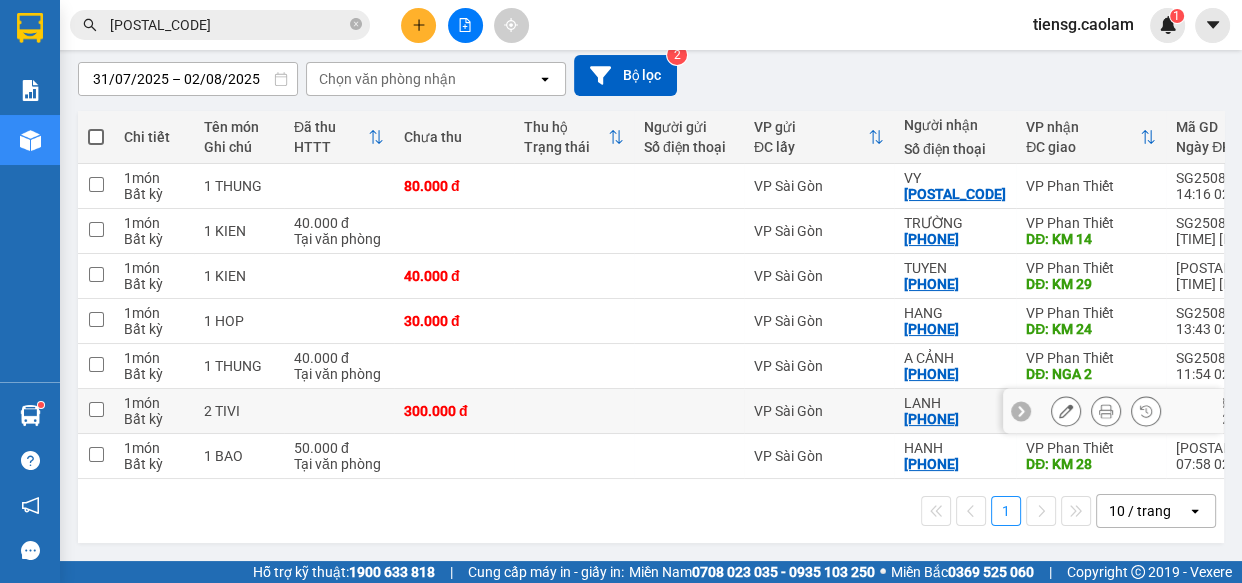 click on "2 TIVI" at bounding box center [239, 411] 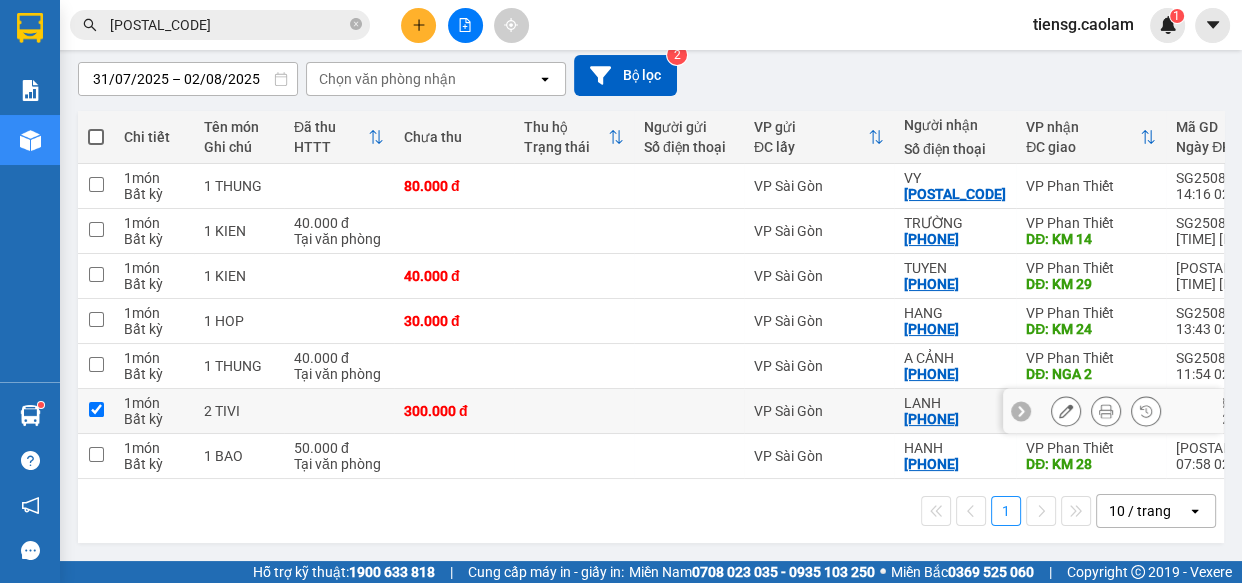 checkbox on "true" 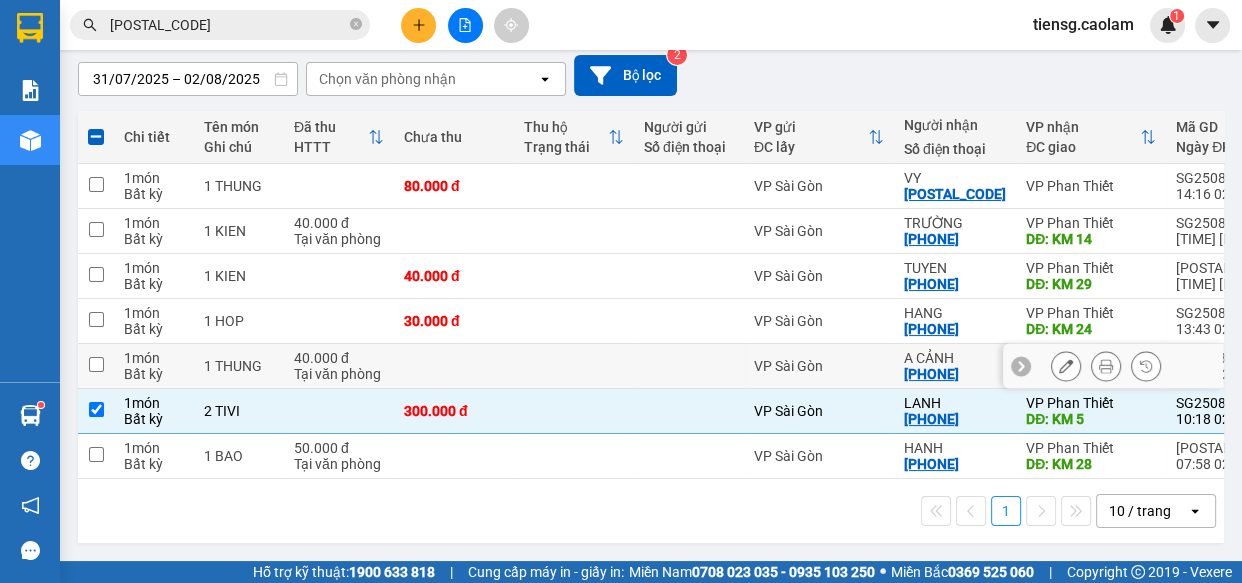 click at bounding box center (574, 366) 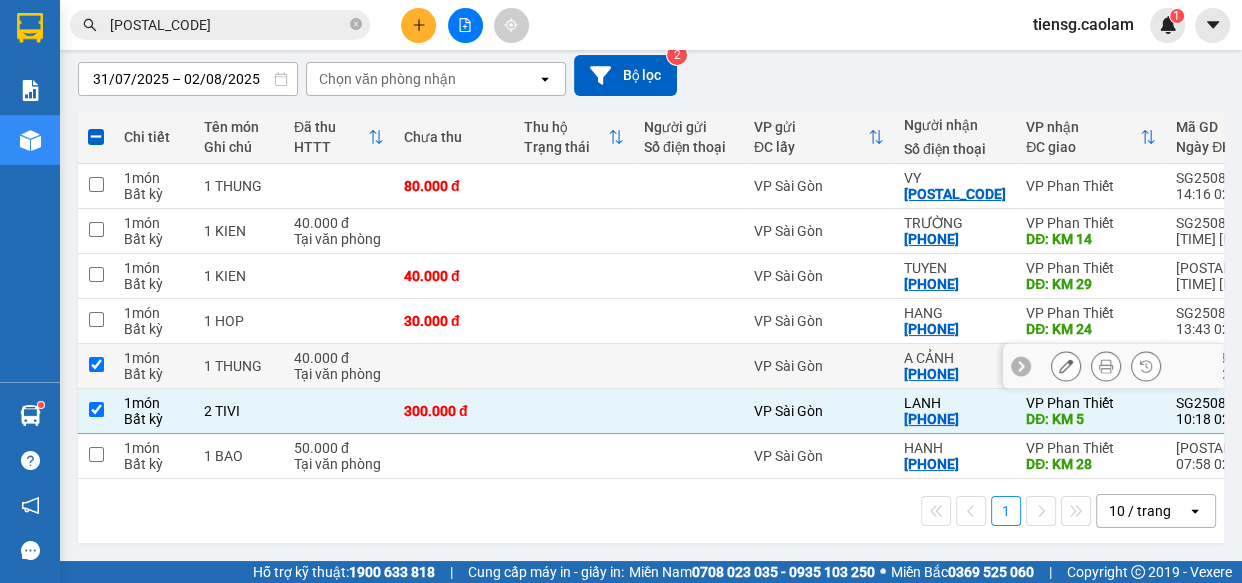 checkbox on "true" 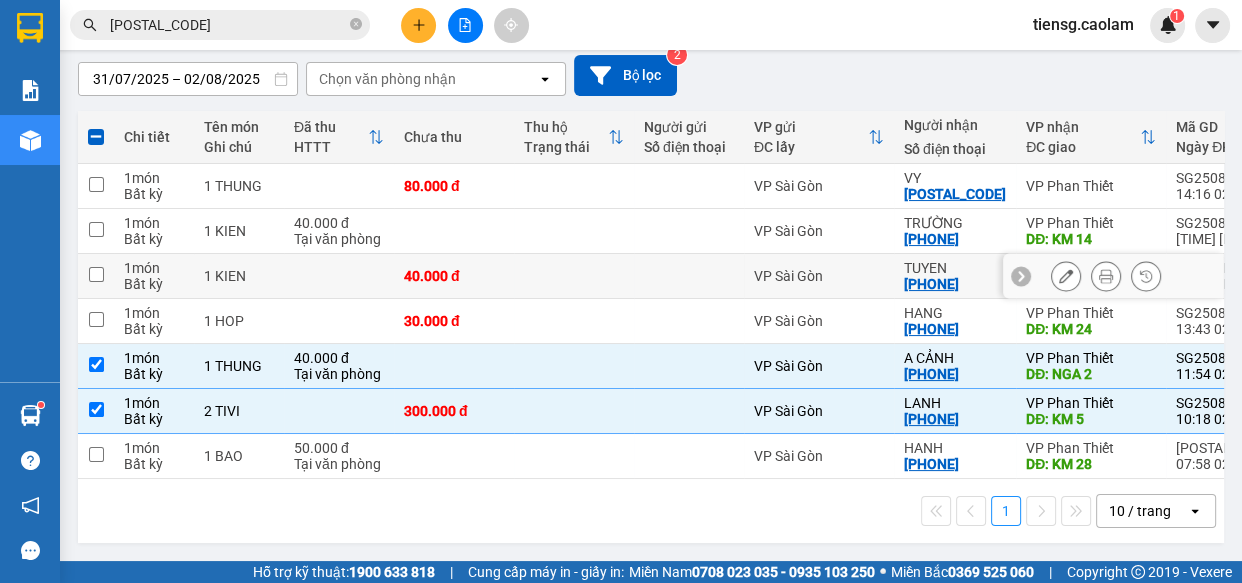 scroll, scrollTop: 0, scrollLeft: 0, axis: both 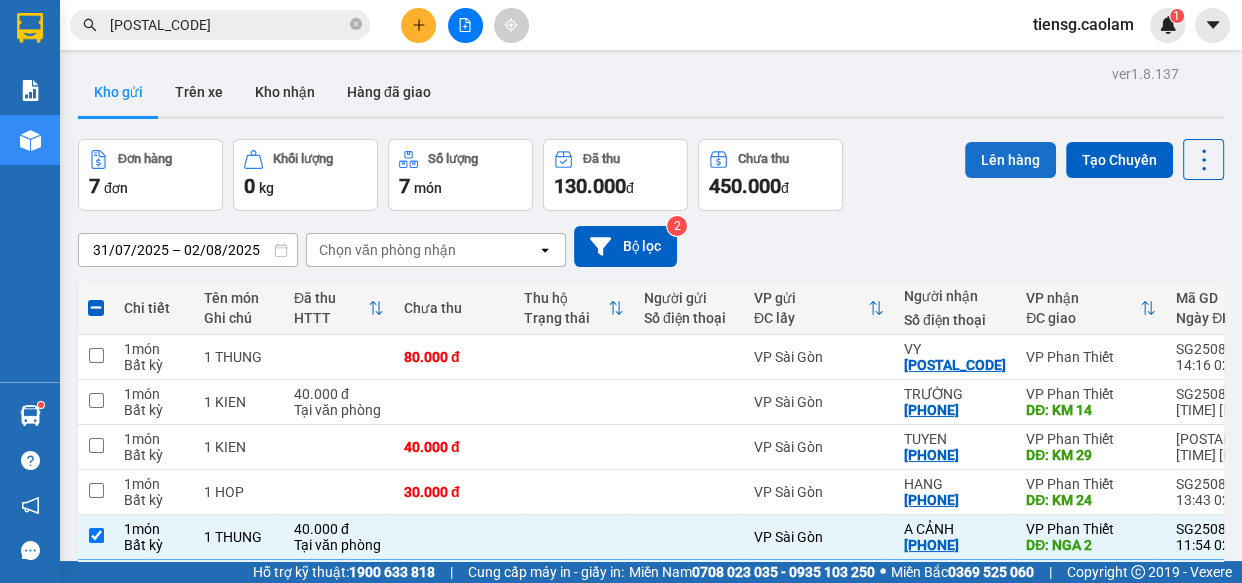 click on "Lên hàng" at bounding box center [1010, 160] 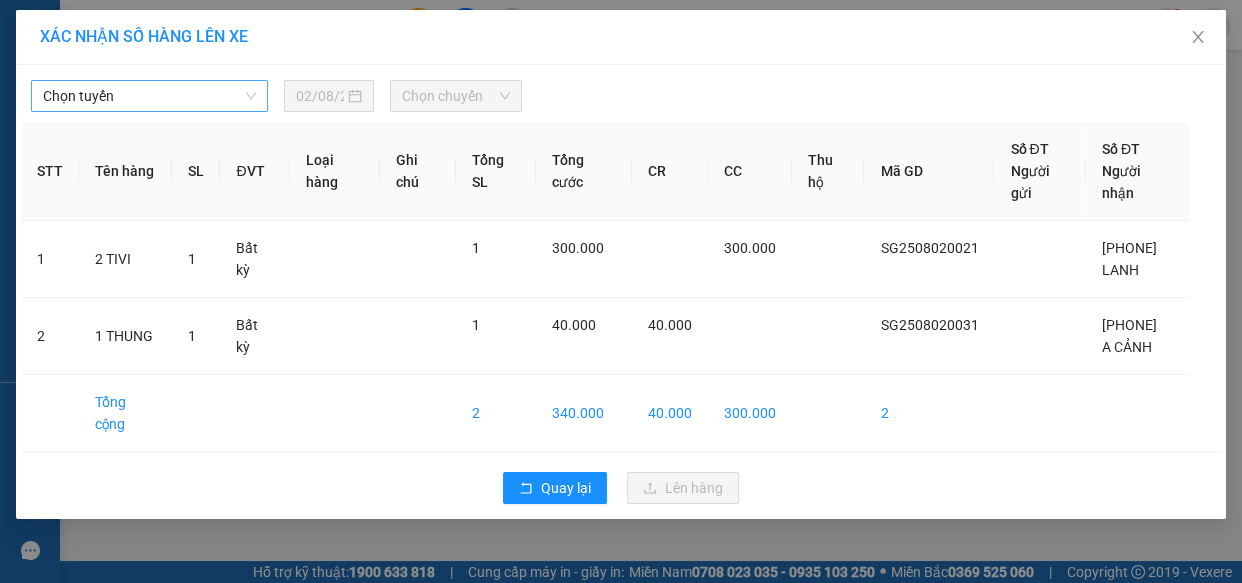 click on "Chọn tuyến" at bounding box center (149, 96) 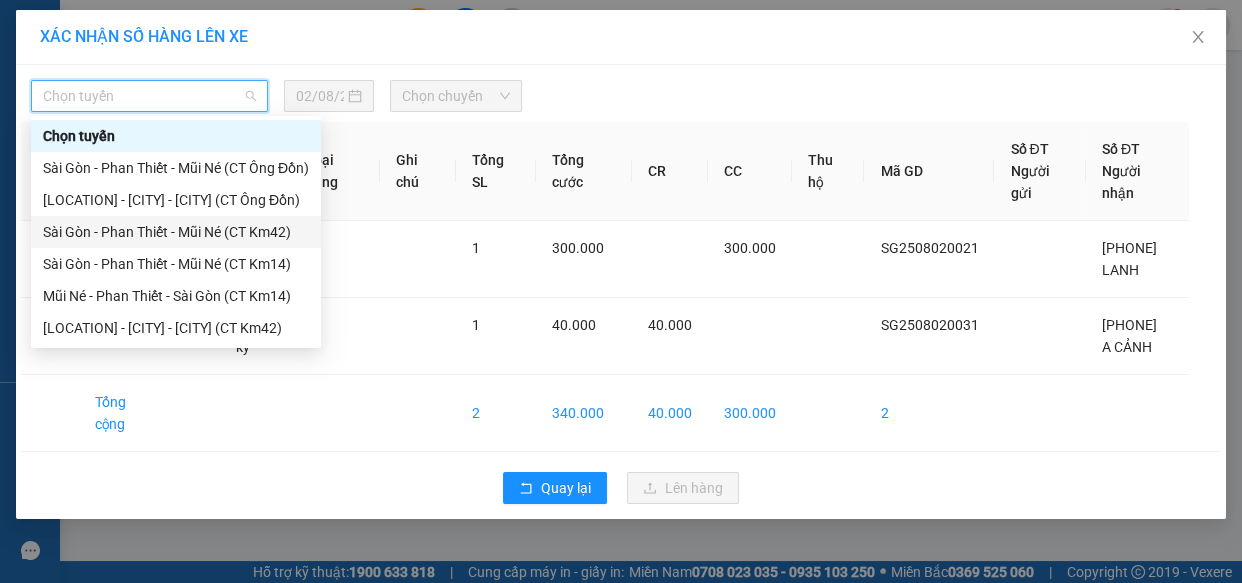 click on "Sài Gòn - Phan Thiết  - Mũi Né (CT Km42)" at bounding box center [176, 232] 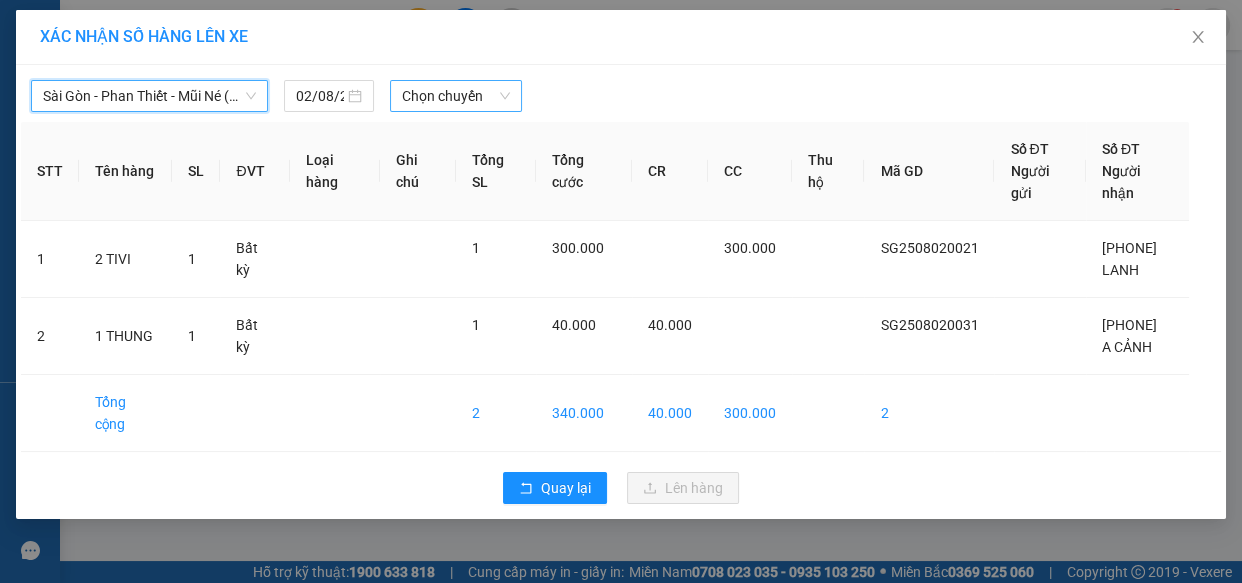click on "Chọn chuyến" at bounding box center (456, 96) 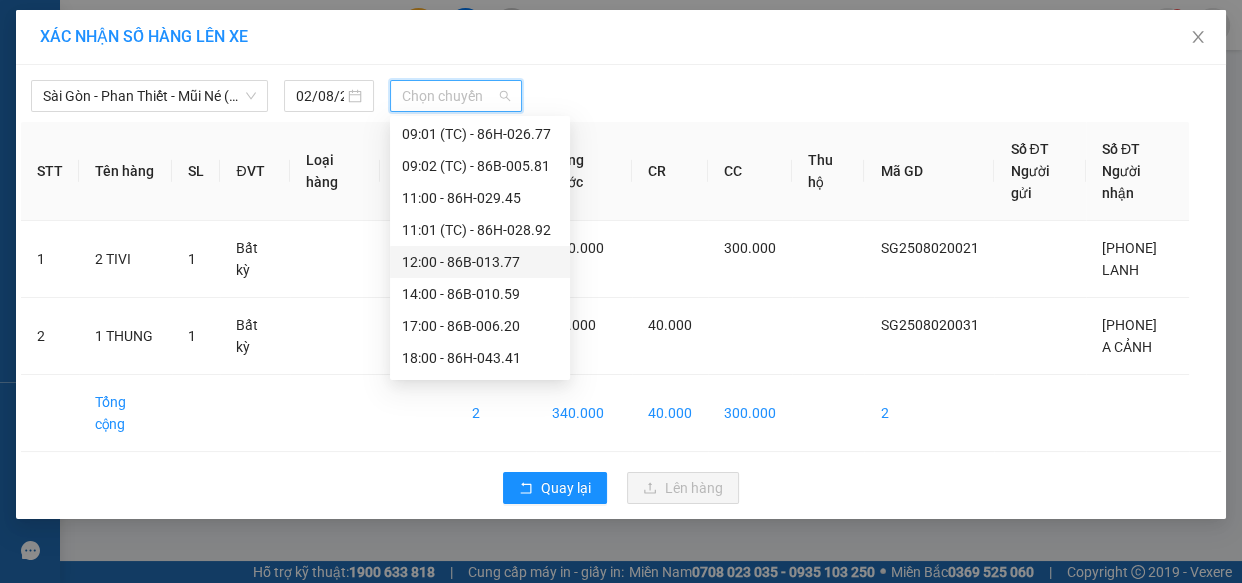 scroll, scrollTop: 363, scrollLeft: 0, axis: vertical 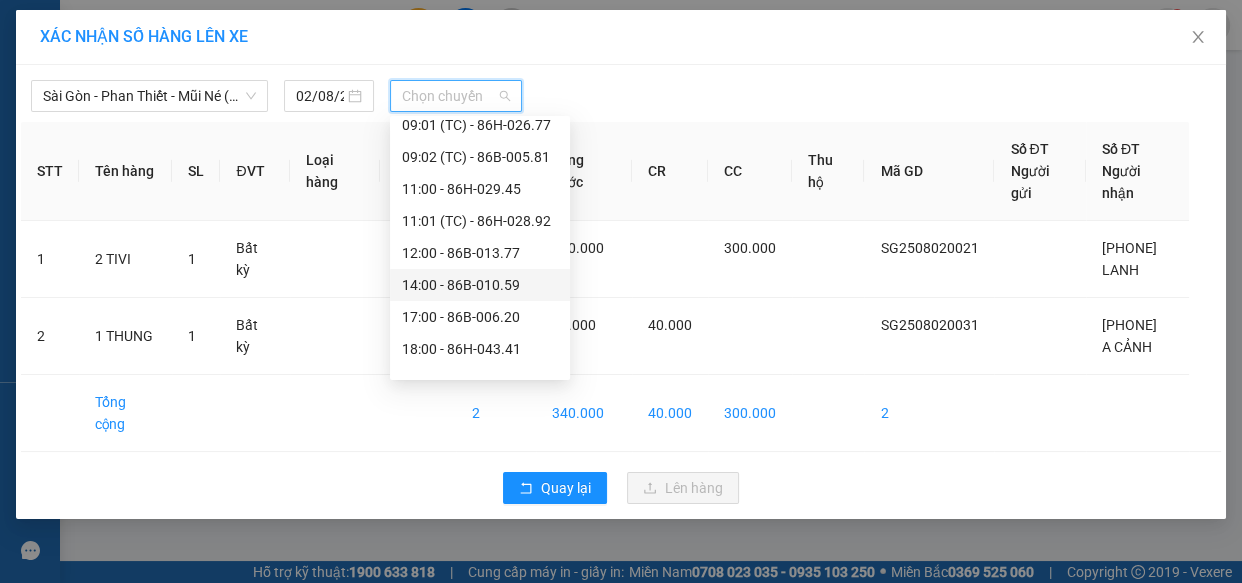 click on "14:00     - 86B-010.59" at bounding box center [480, 285] 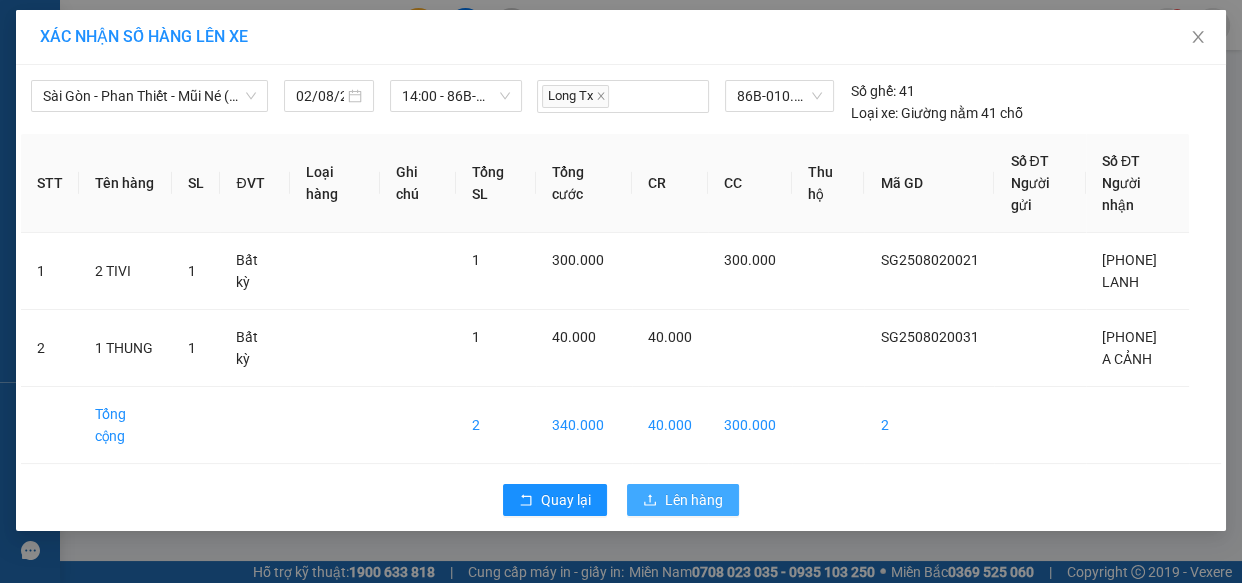 click on "Lên hàng" at bounding box center (694, 500) 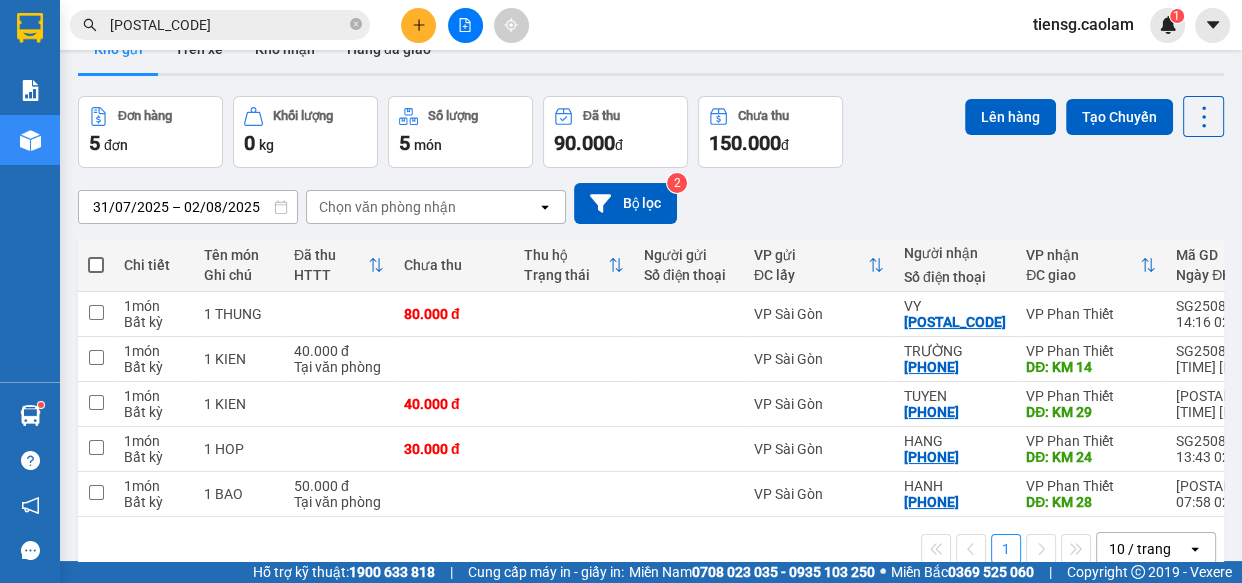 scroll, scrollTop: 0, scrollLeft: 0, axis: both 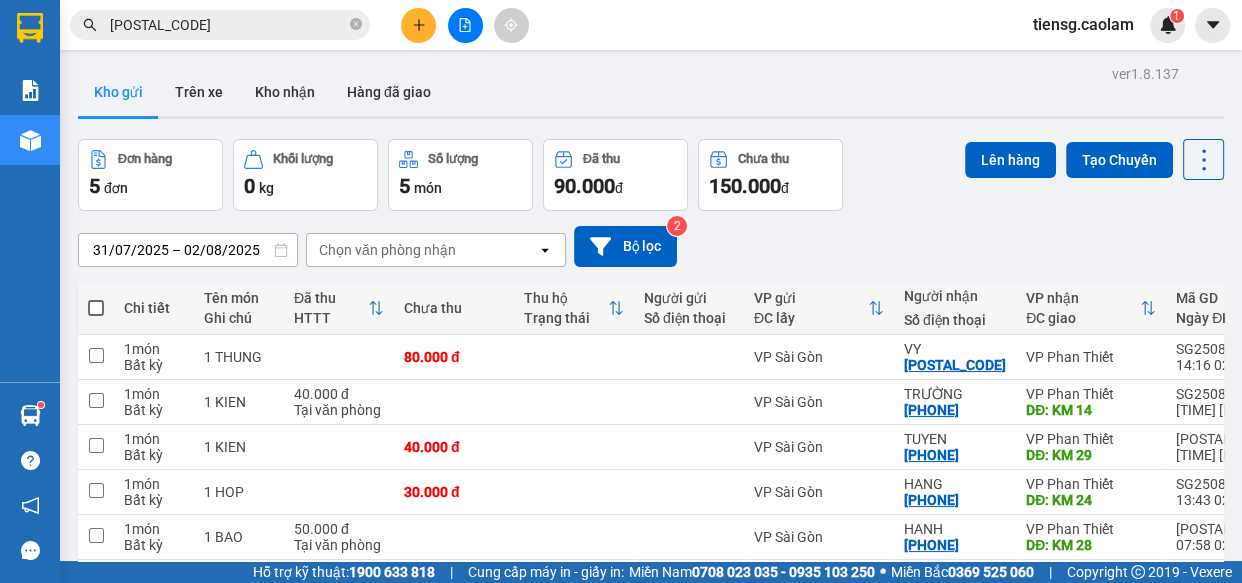 click 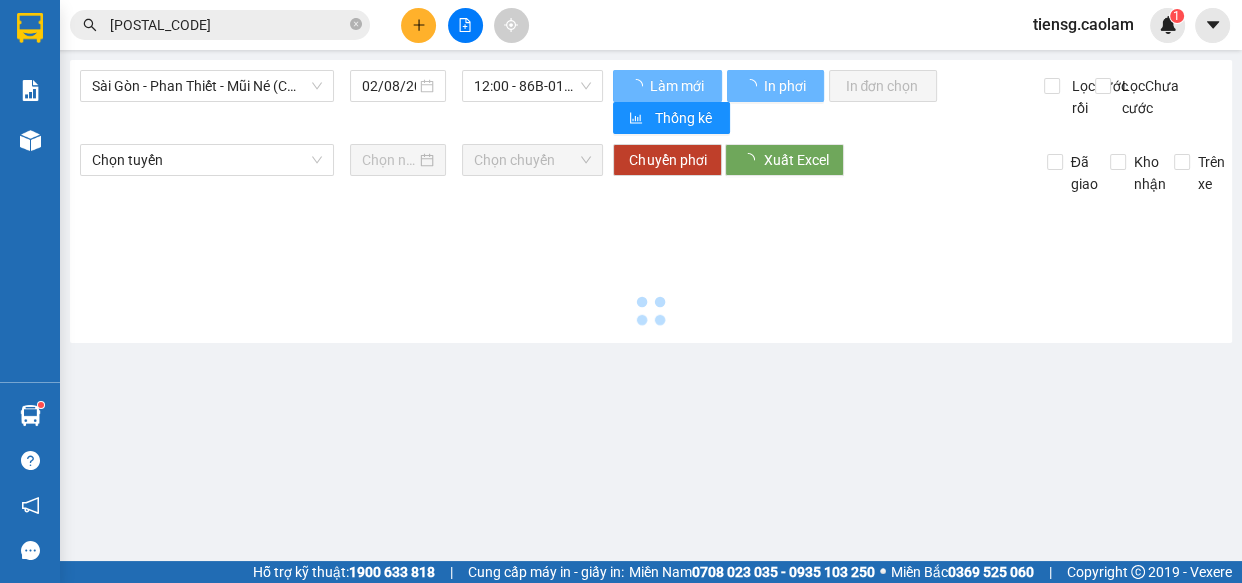 click on "Sài Gòn - Phan Thiết - Mũi Né (CT Ông Đồn)" at bounding box center (207, 86) 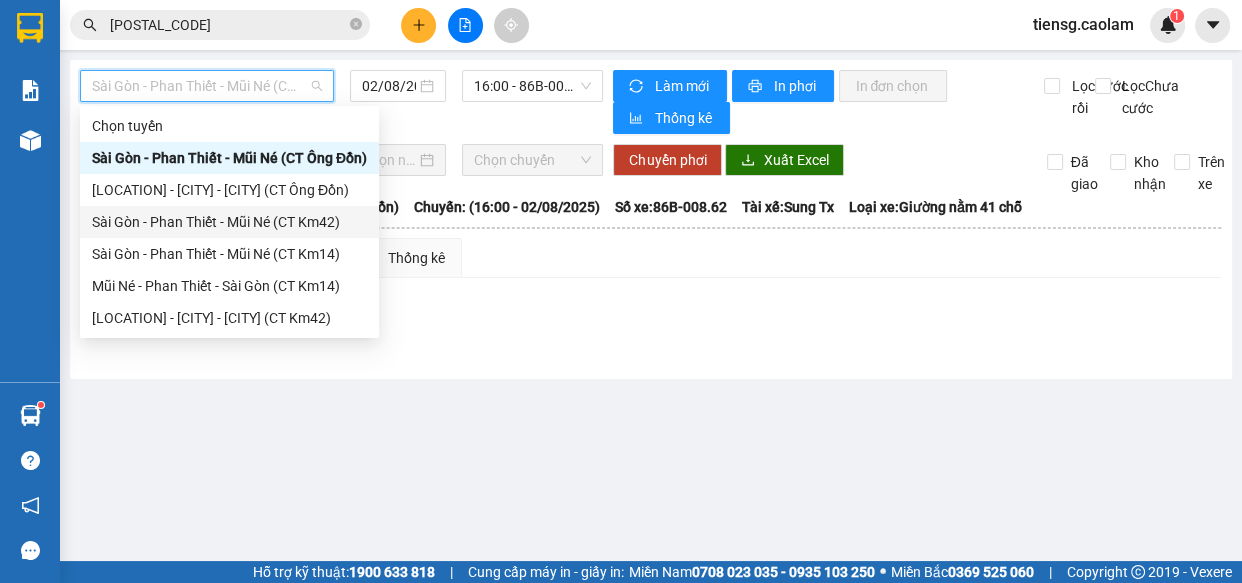 click on "Sài Gòn - Phan Thiết  - Mũi Né (CT Km42)" at bounding box center (229, 222) 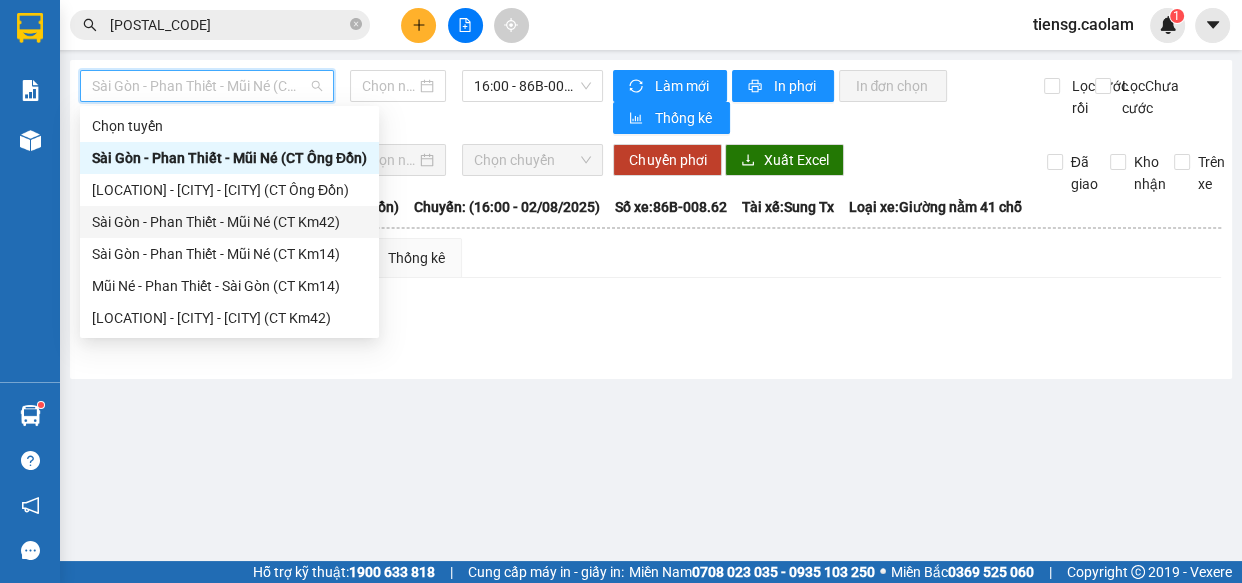 type on "02/08/2025" 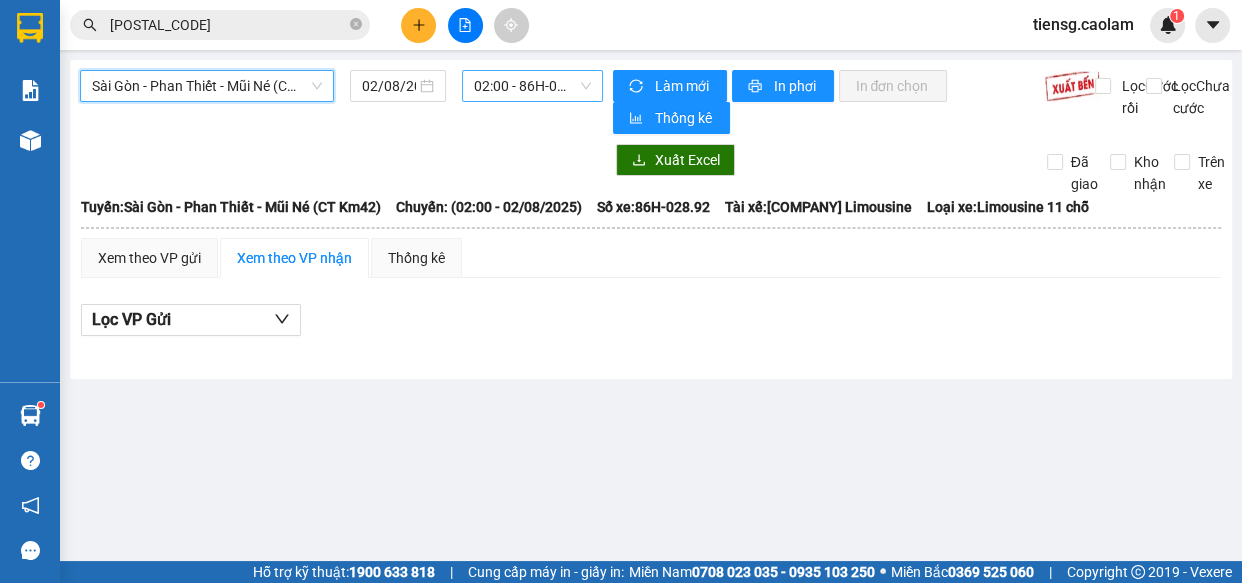click on "[TIME]     - [VEHICLE_REG]" at bounding box center (532, 86) 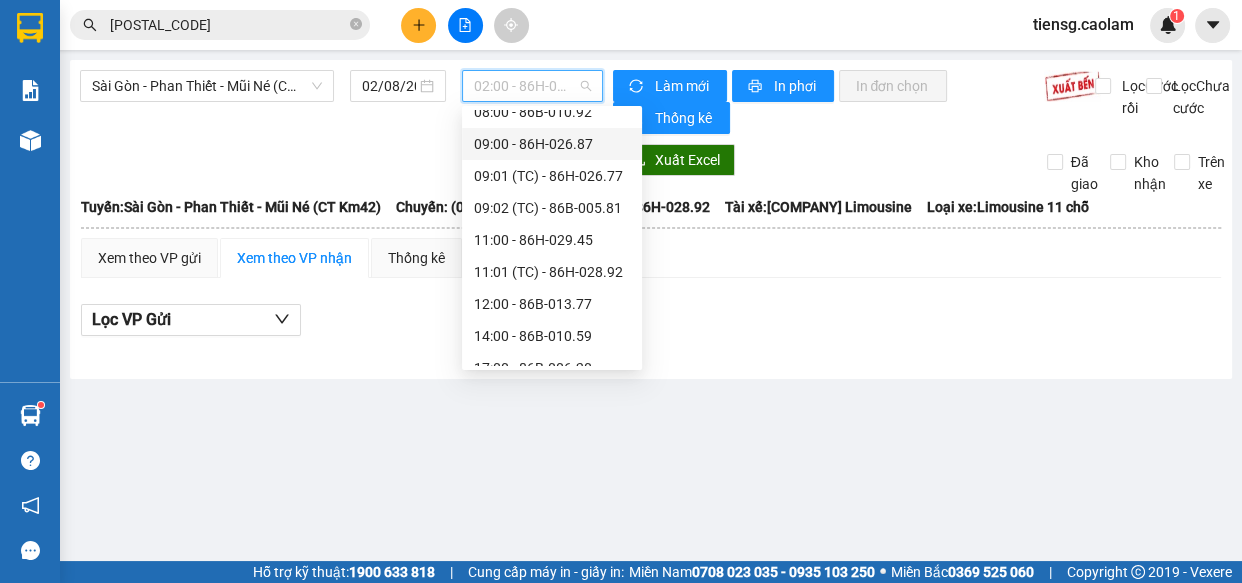 scroll, scrollTop: 363, scrollLeft: 0, axis: vertical 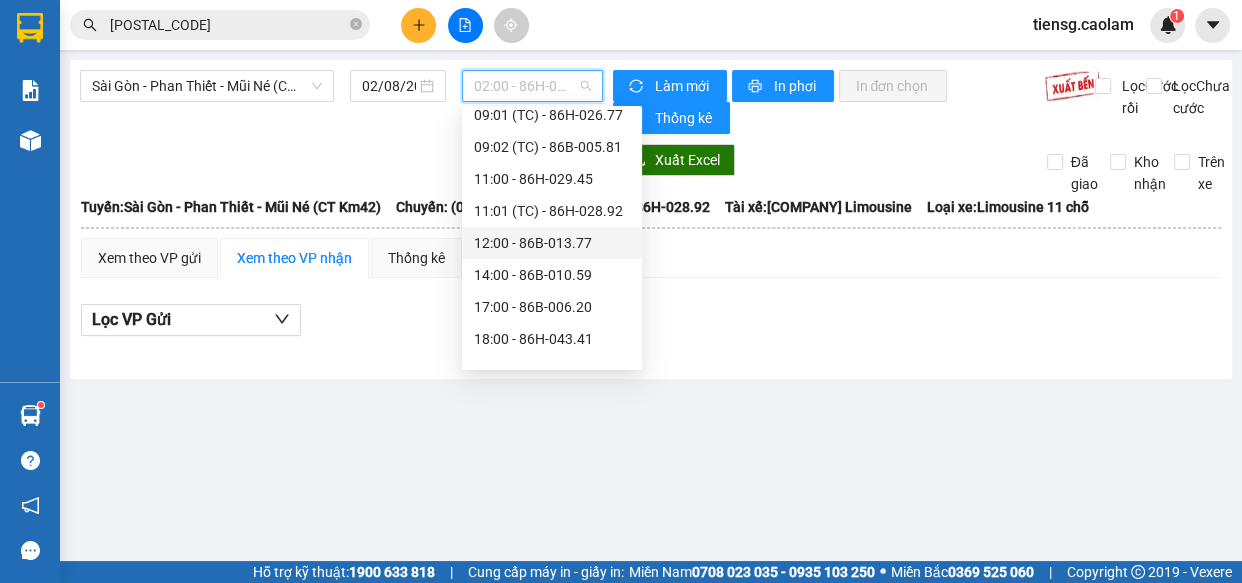 click on "12:00     - 86B-013.77" at bounding box center (552, 243) 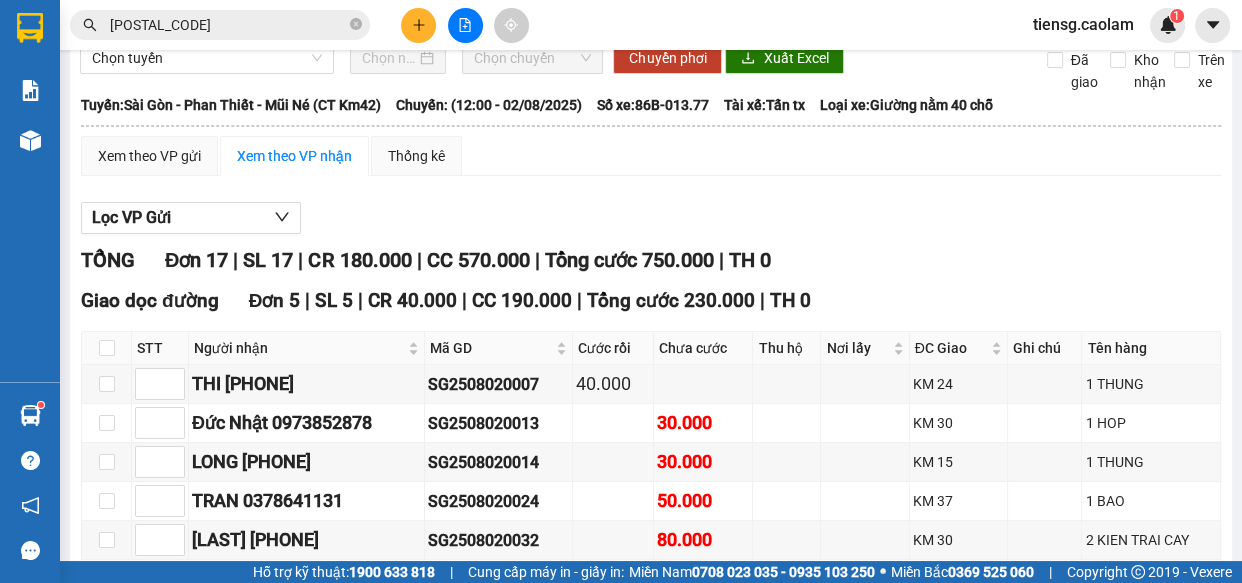 scroll, scrollTop: 0, scrollLeft: 0, axis: both 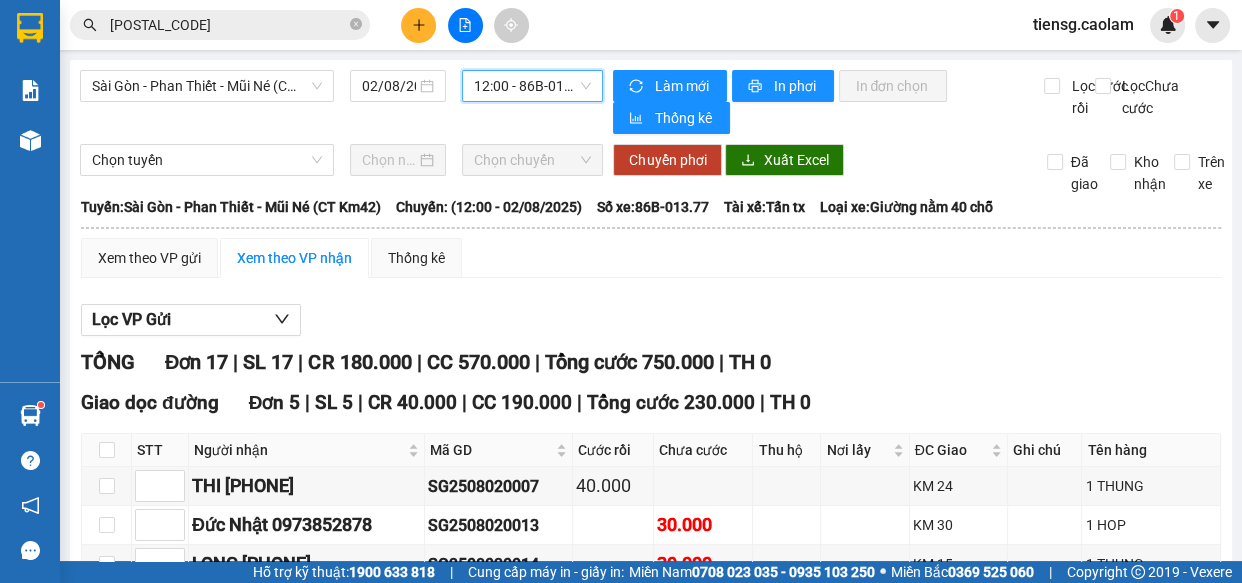 click on "12:00     - 86B-013.77" at bounding box center [532, 86] 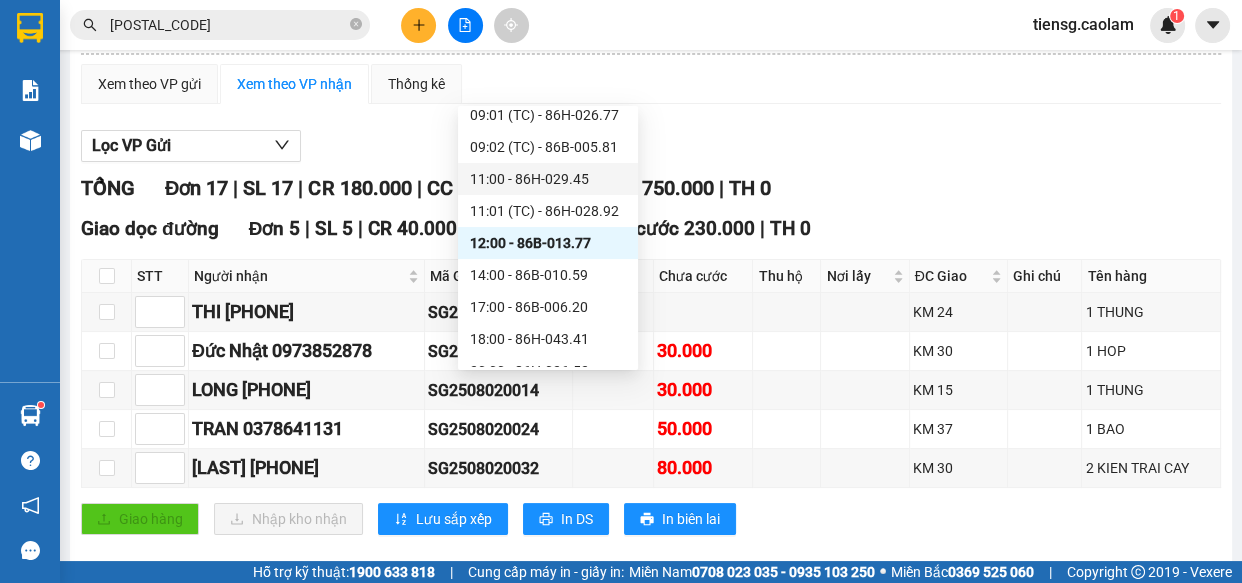 scroll, scrollTop: 181, scrollLeft: 0, axis: vertical 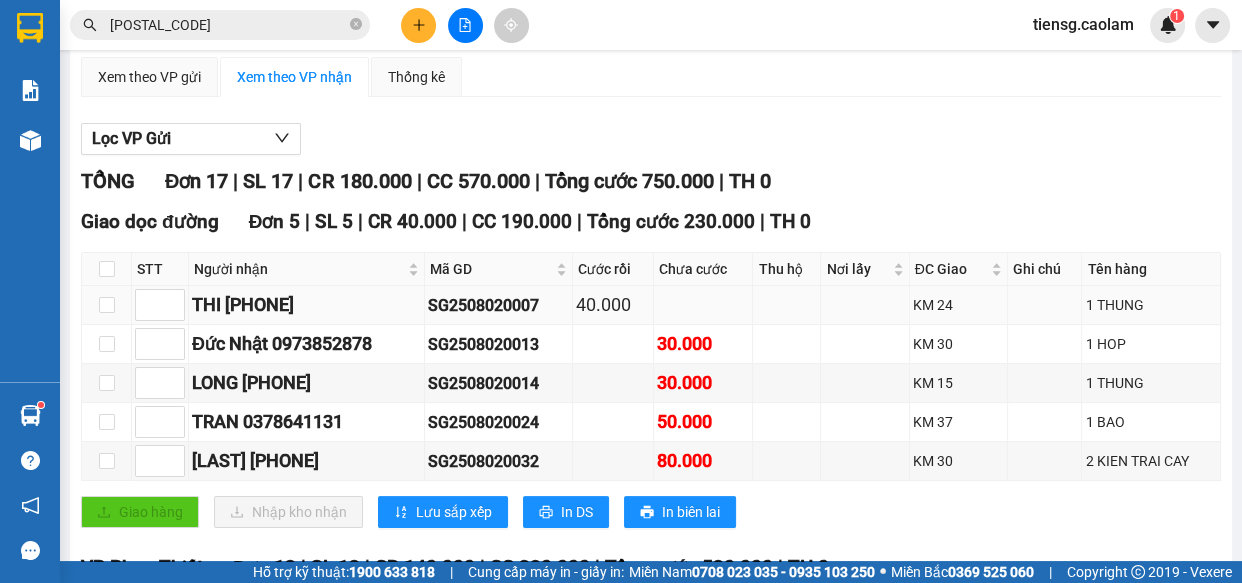 click at bounding box center (787, 305) 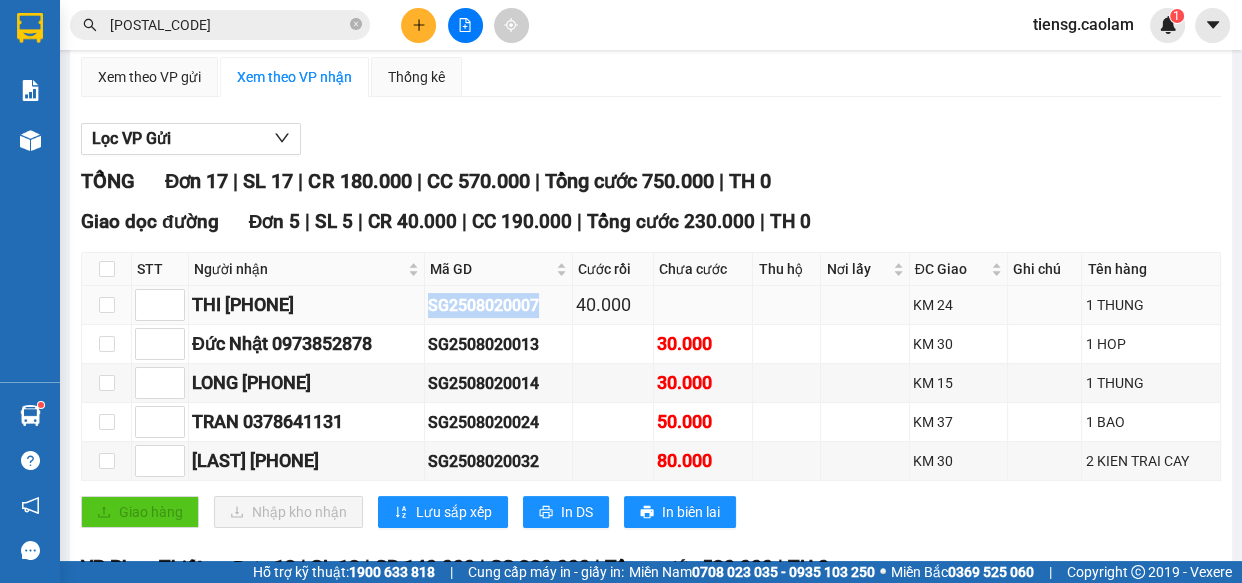 drag, startPoint x: 454, startPoint y: 306, endPoint x: 571, endPoint y: 299, distance: 117.20921 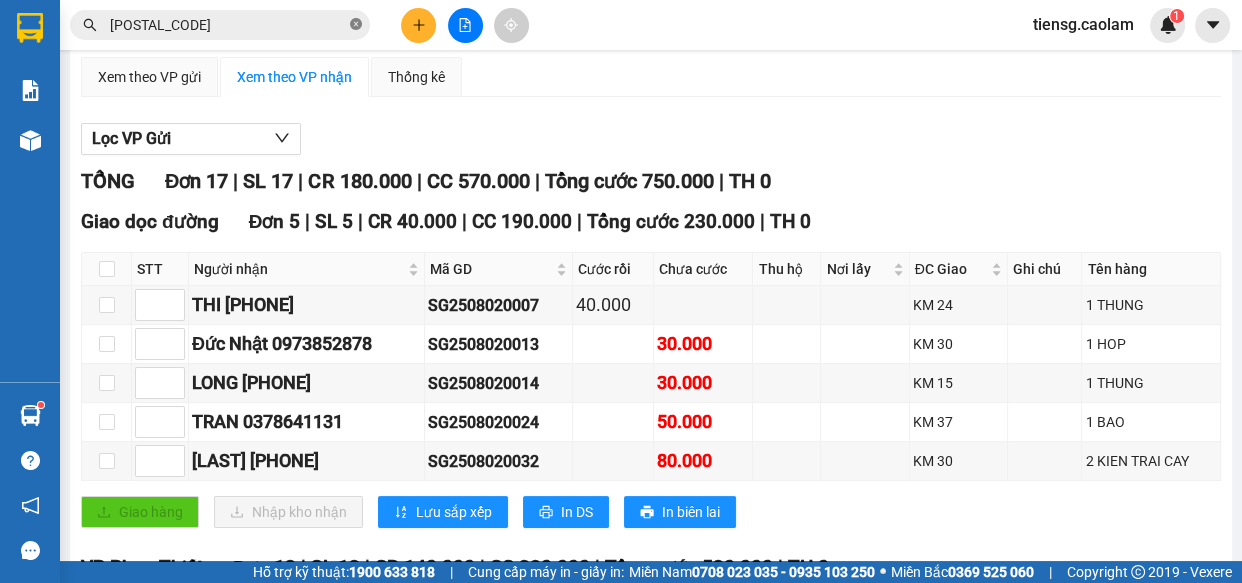click 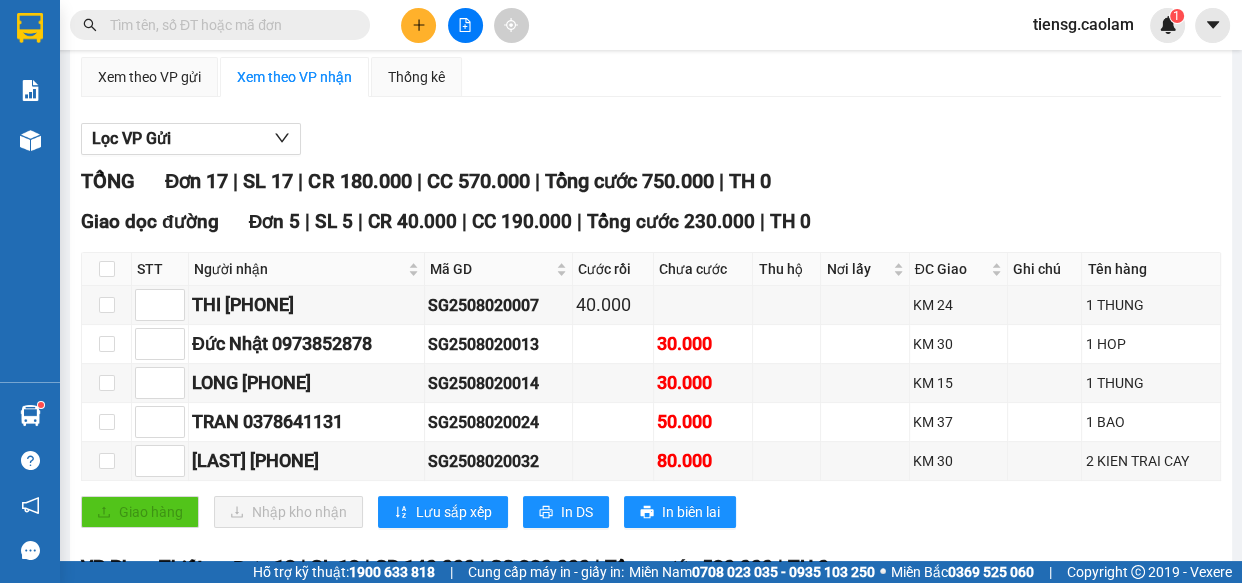drag, startPoint x: 237, startPoint y: 6, endPoint x: 153, endPoint y: 22, distance: 85.51023 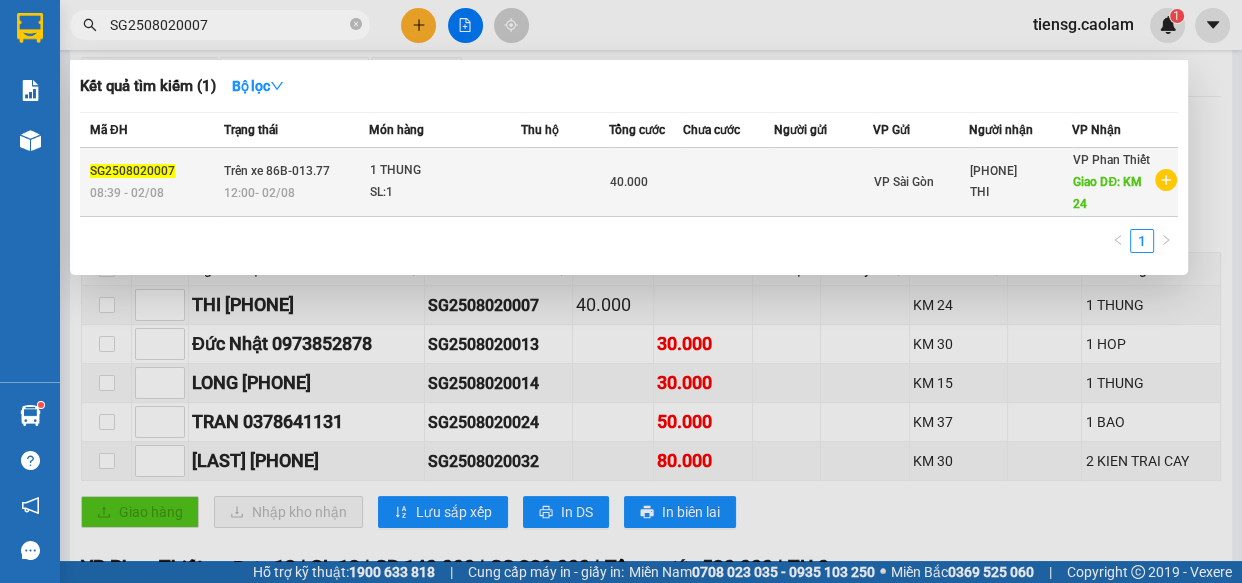 type on "[LICENSE_NUMBER]" 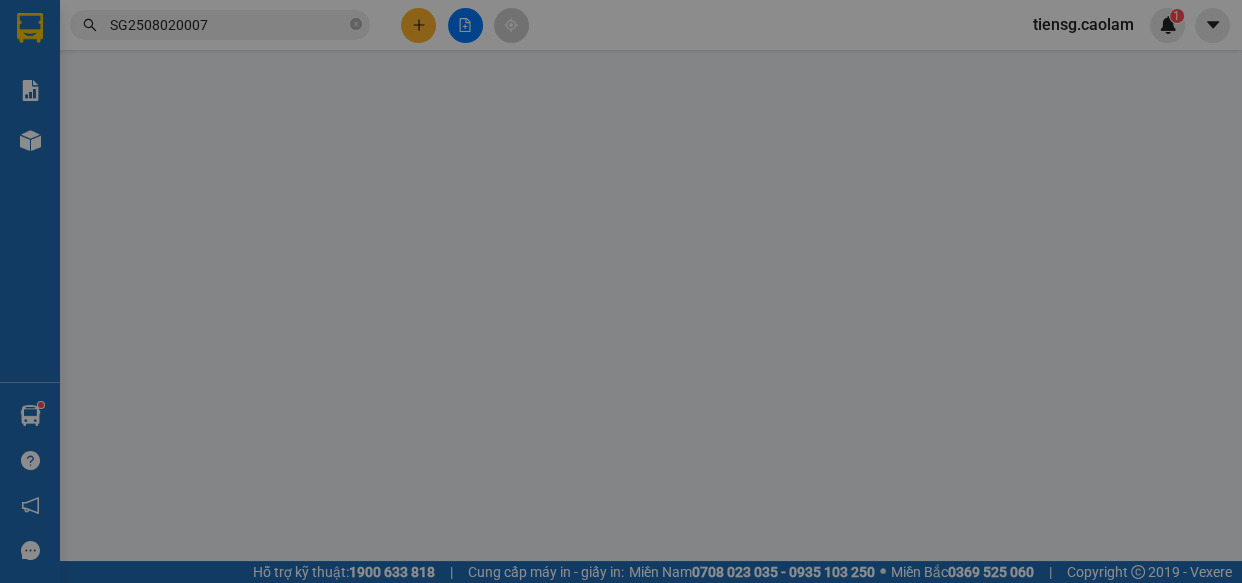 type on "[PHONE]" 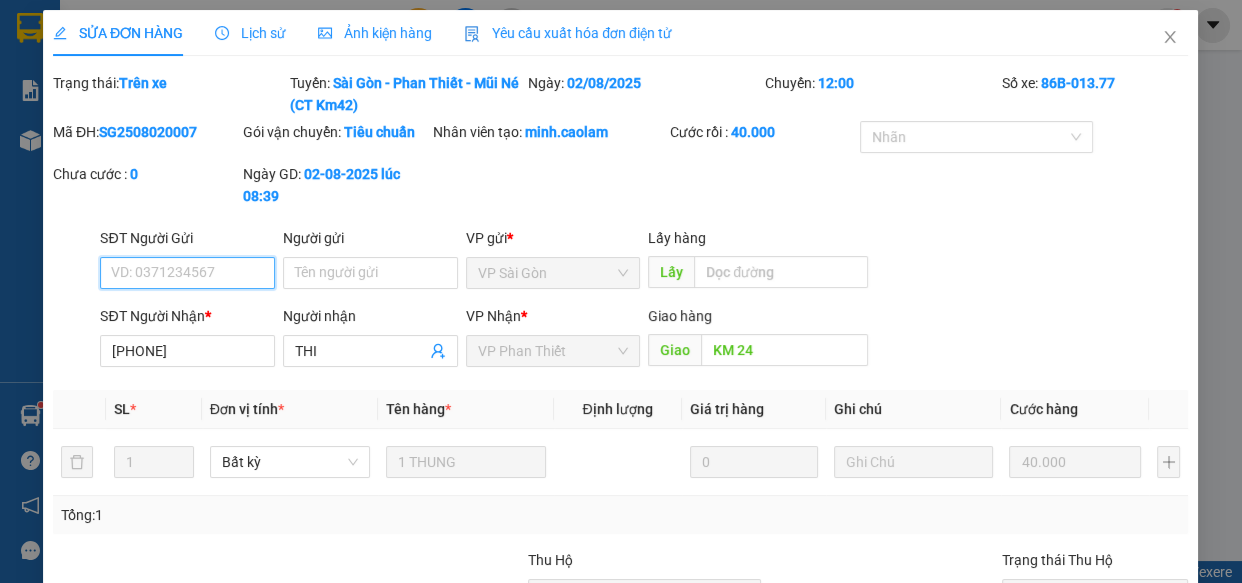 scroll, scrollTop: 0, scrollLeft: 0, axis: both 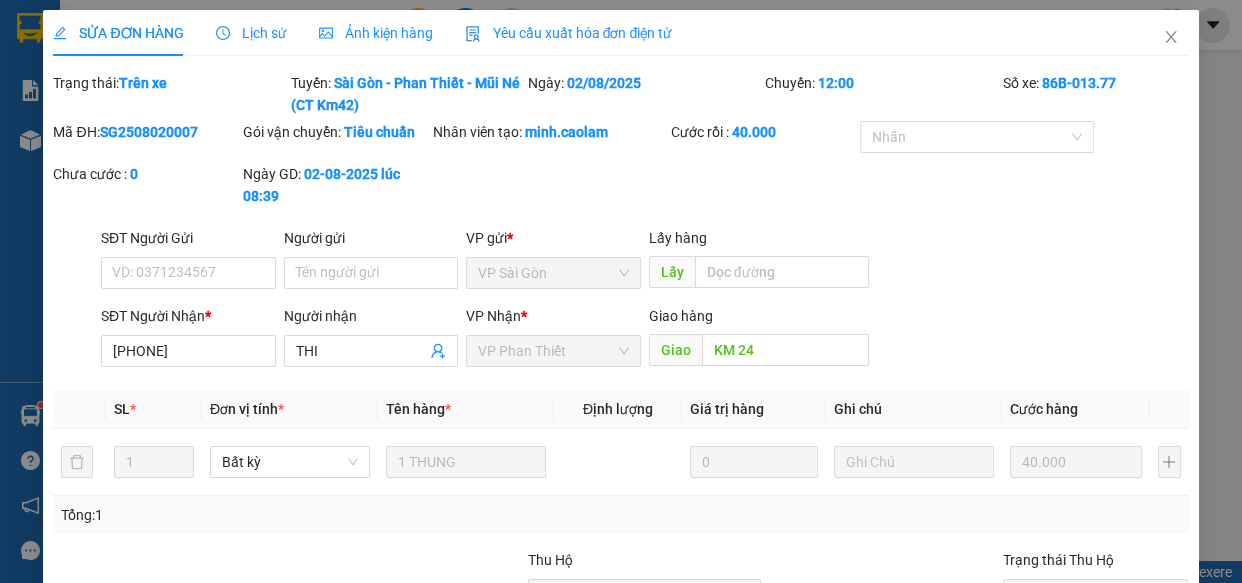 click on "Lịch sử" at bounding box center [251, 33] 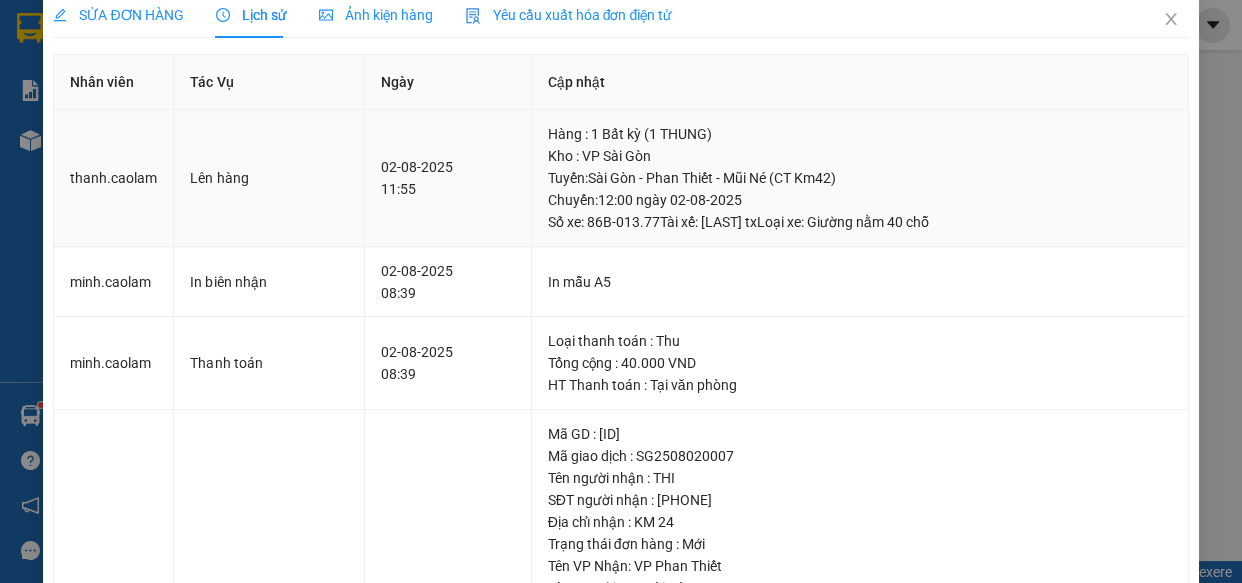 scroll, scrollTop: 0, scrollLeft: 0, axis: both 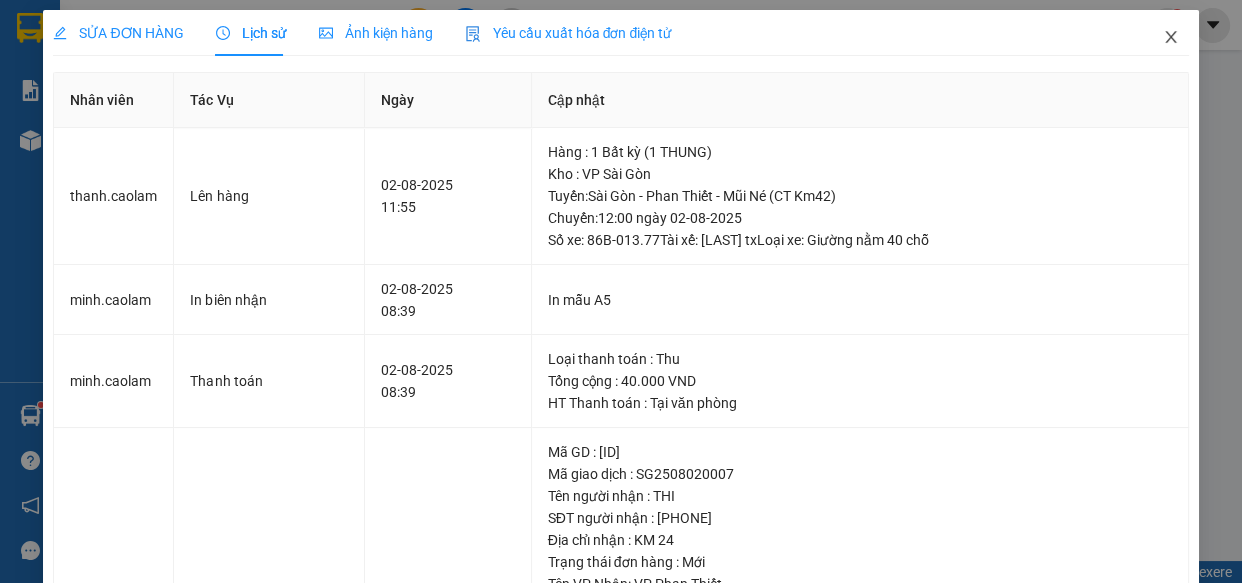 drag, startPoint x: 1159, startPoint y: 40, endPoint x: 939, endPoint y: 100, distance: 228.03508 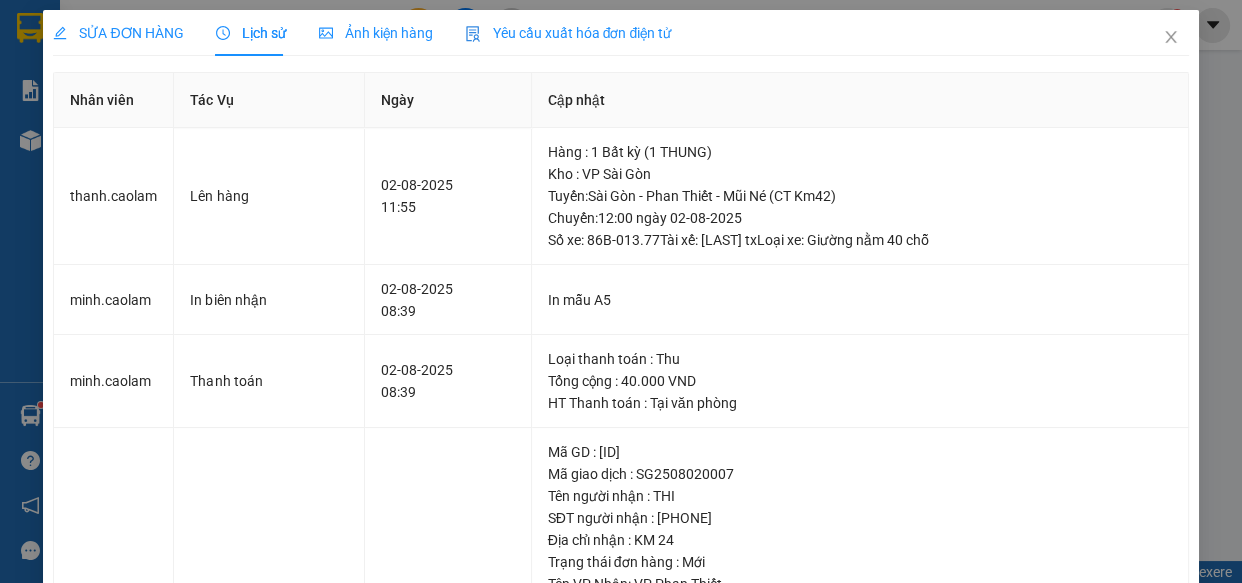 click on "SỬA ĐƠN HÀNG Lịch sử Ảnh kiện hàng Yêu cầu xuất hóa đơn điện tử Total Paid Fee 40.000 Total UnPaid Fee 0 Cash Collection Total Fee Trạng thái:  Trên xe Tuyến:   Sài Gòn - Phan Thiết  - Mũi Né (CT Km42) Ngày:   02/08/2025 Chuyến:   12:00 Số xe:   86B-013.77 Mã ĐH:  SG2508020007 Gói vận chuyển:   Tiêu chuẩn Nhân viên tạo:   minh.caolam Cước rồi :   40.000   Nhãn Chưa cước :   0 Ngày GD:   02-08-2025 lúc 08:39 SĐT Người Gửi VD: 0371234567 Người gửi Tên người gửi VP gửi  * VP Sài Gòn Lấy hàng Lấy SĐT Người Nhận  * 0346943100 Người nhận THI VP Nhận  * VP Phan Thiết Giao hàng Giao KM 24 SL  * Đơn vị tính  * Tên hàng  * Định lượng Giá trị hàng Ghi chú Cước hàng                   1 Bất kỳ 1 THUNG 0 40.000 Tổng:  1 Thu Hộ 0 Trạng thái Thu Hộ   Chưa thu Tổng cước 40.000 Hình thức thanh toán Tại văn phòng Số tiền thu trước 40.000 0 Yêu cầu" at bounding box center [621, 291] 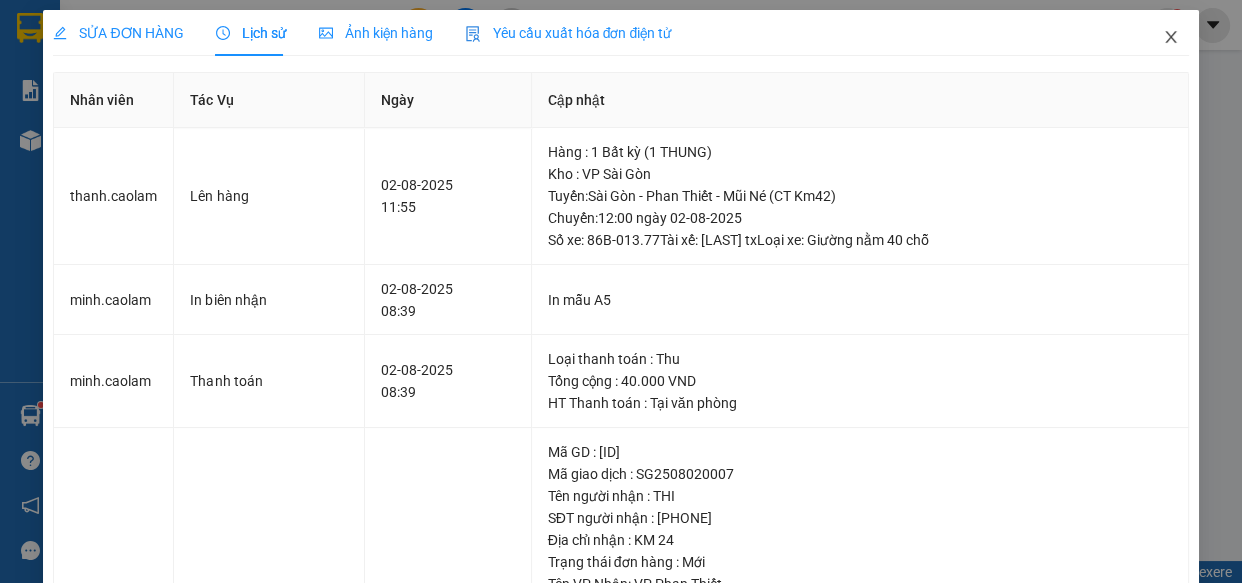 click 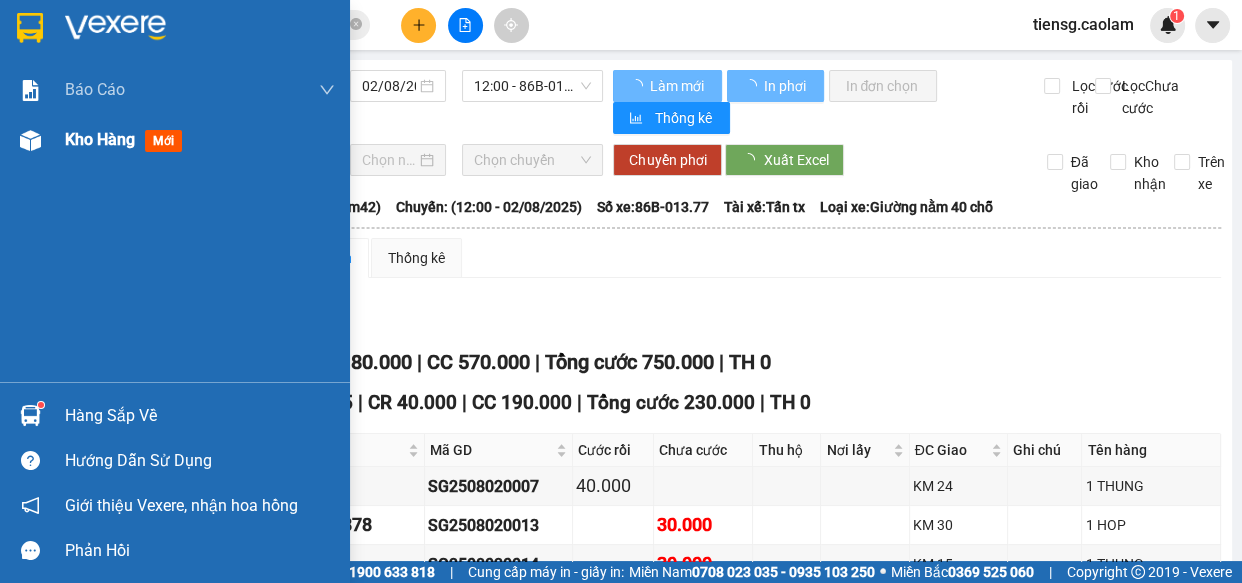 click on "Kho hàng" at bounding box center (100, 139) 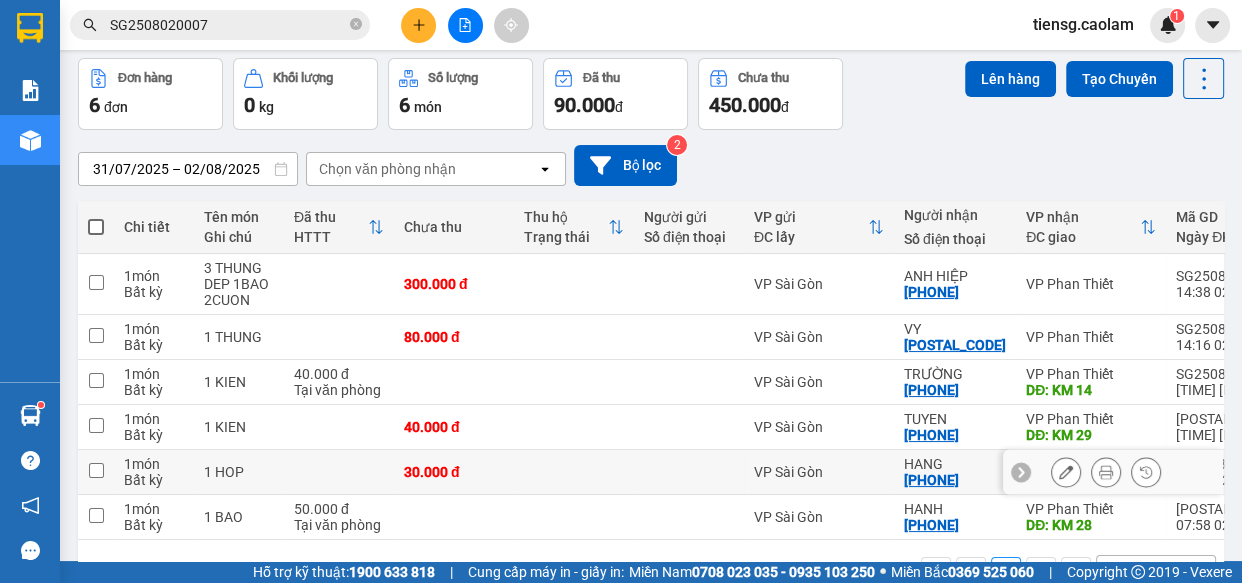 scroll, scrollTop: 148, scrollLeft: 0, axis: vertical 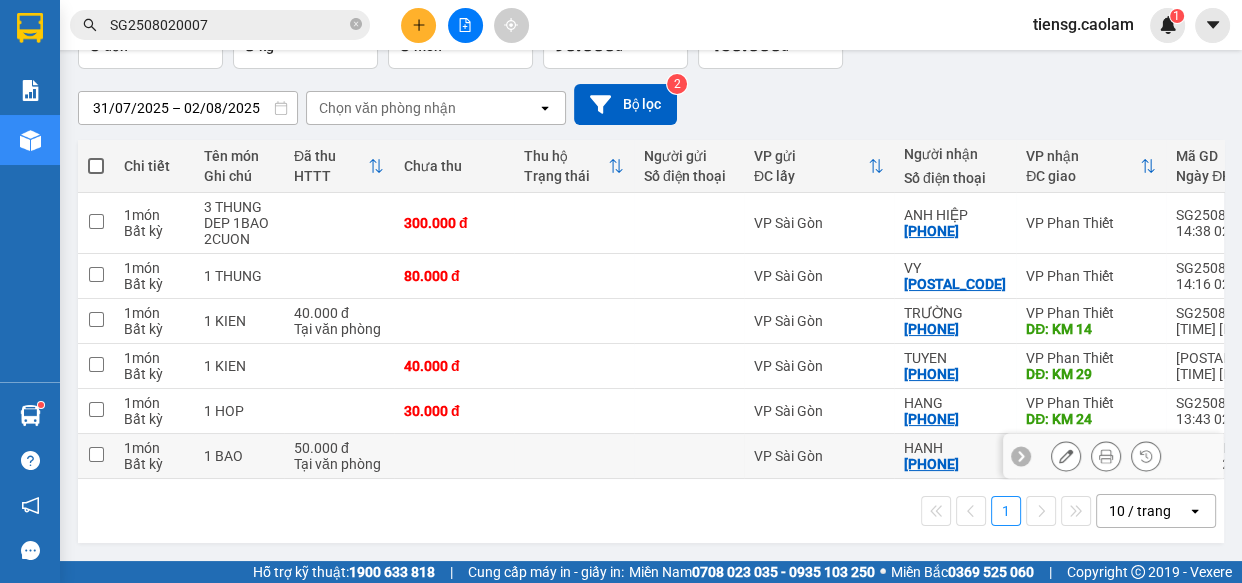 click at bounding box center [574, 456] 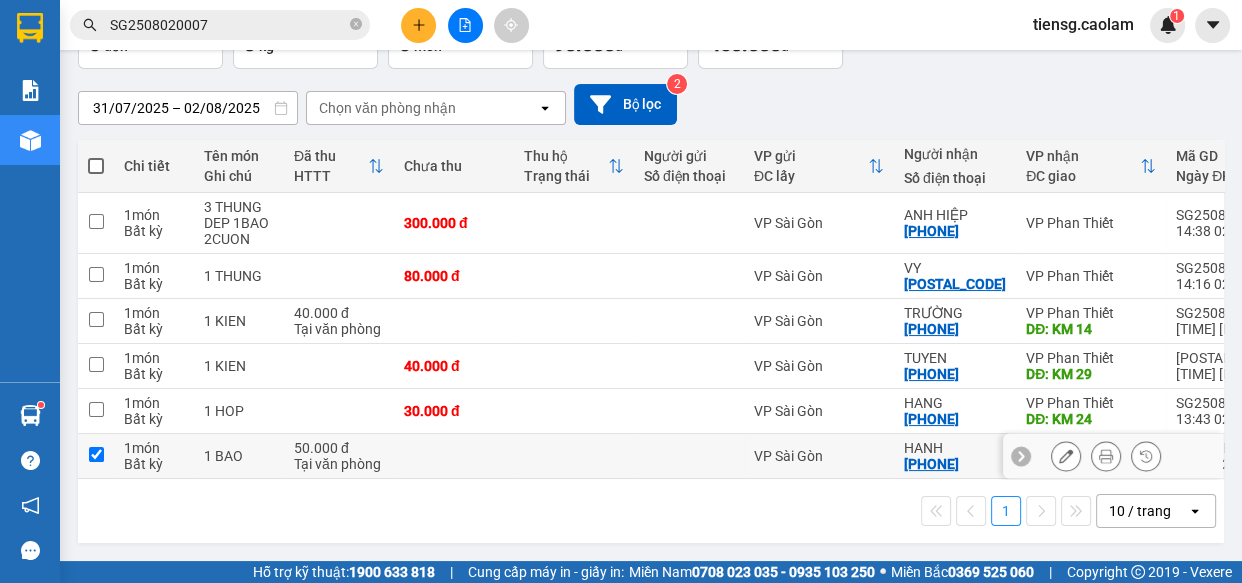 checkbox on "true" 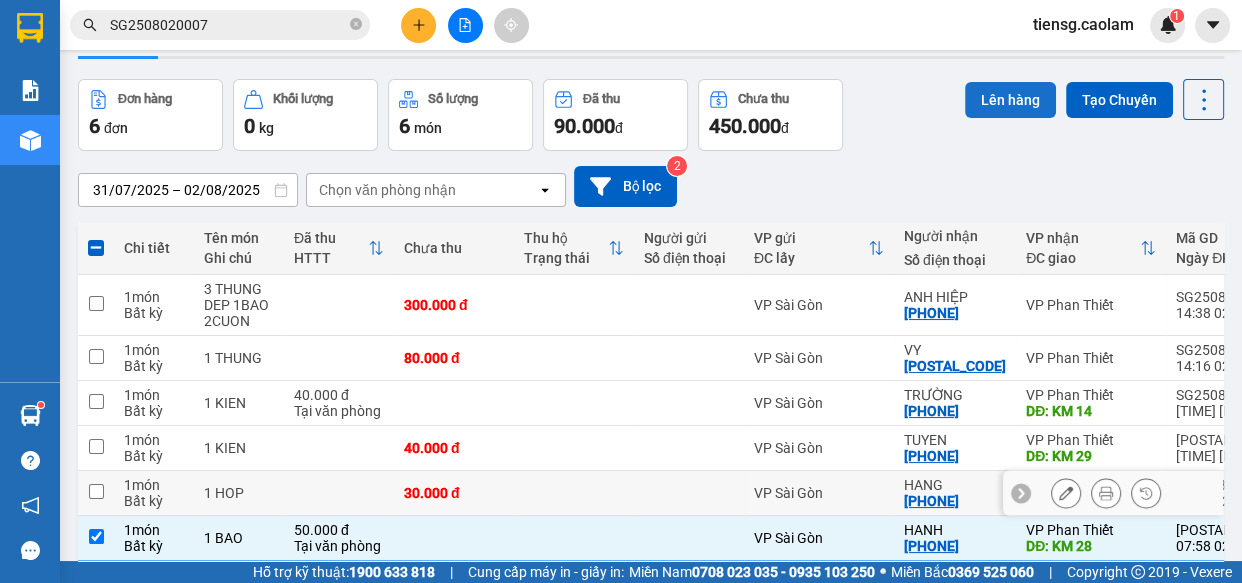 scroll, scrollTop: 0, scrollLeft: 0, axis: both 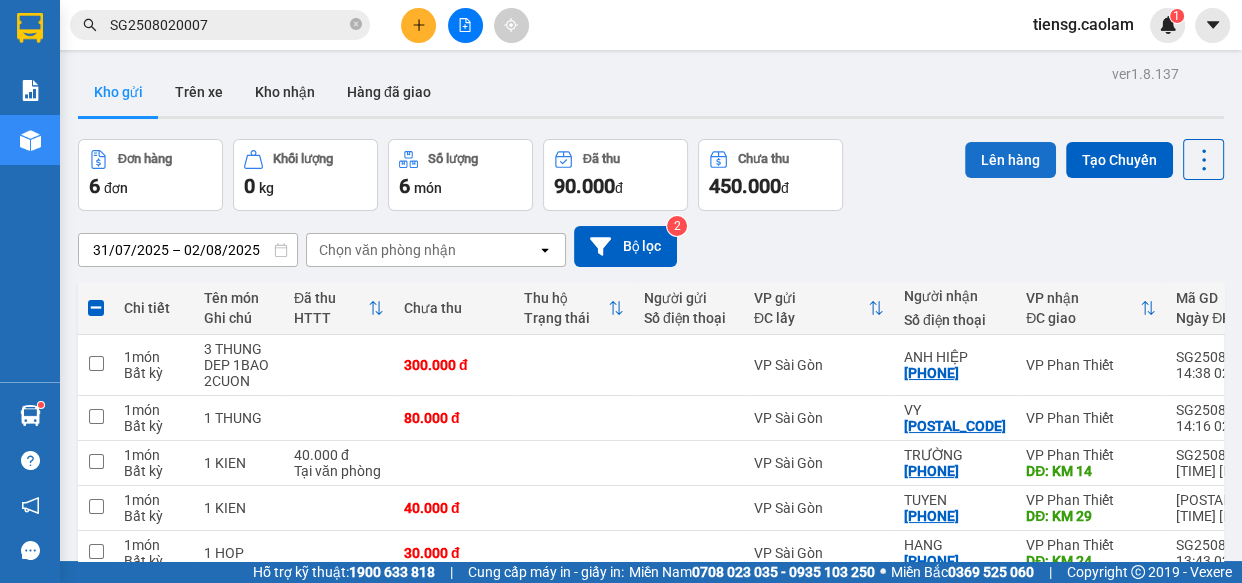 drag, startPoint x: 978, startPoint y: 150, endPoint x: 968, endPoint y: 156, distance: 11.661903 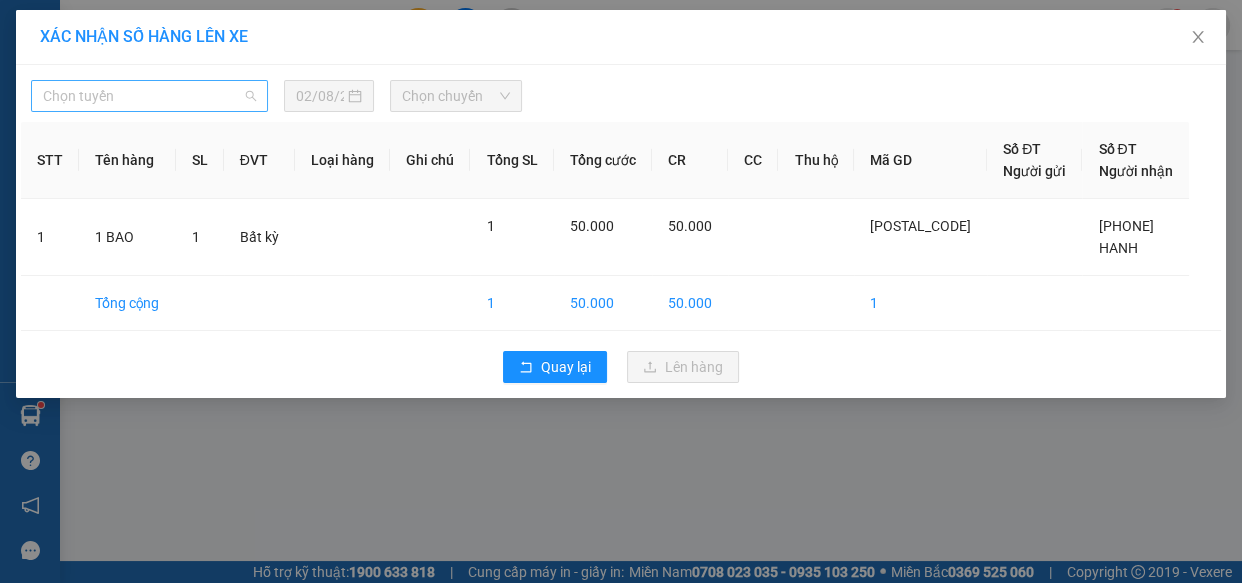 click on "Chọn tuyến" at bounding box center (149, 96) 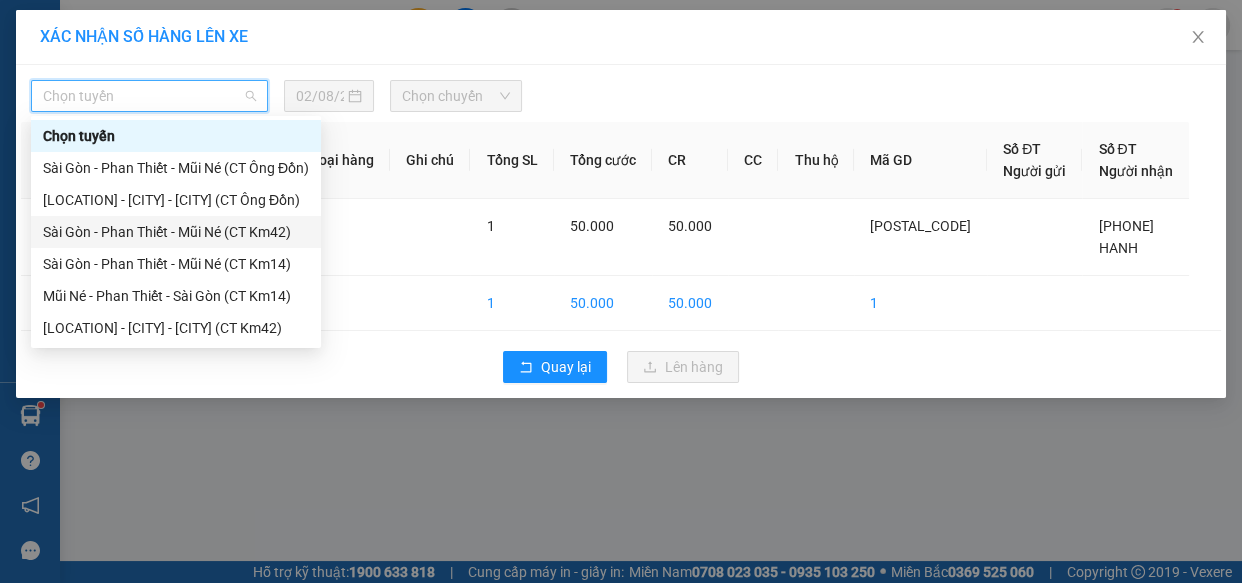 click on "Sài Gòn - Phan Thiết  - Mũi Né (CT Km42)" at bounding box center (176, 232) 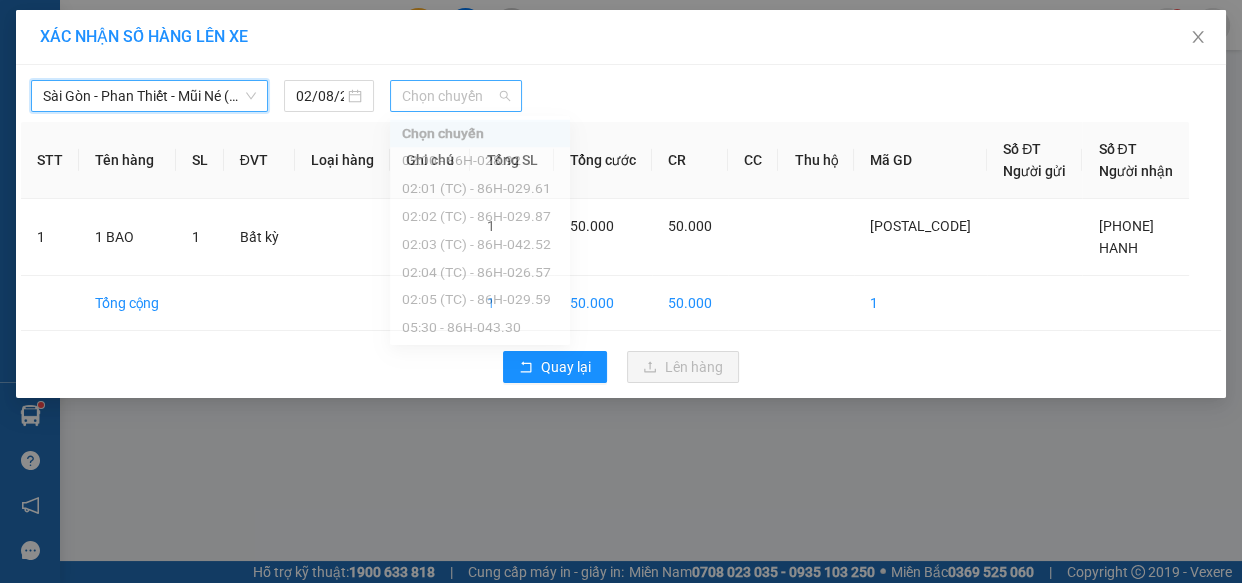click on "Chọn chuyến" at bounding box center (456, 96) 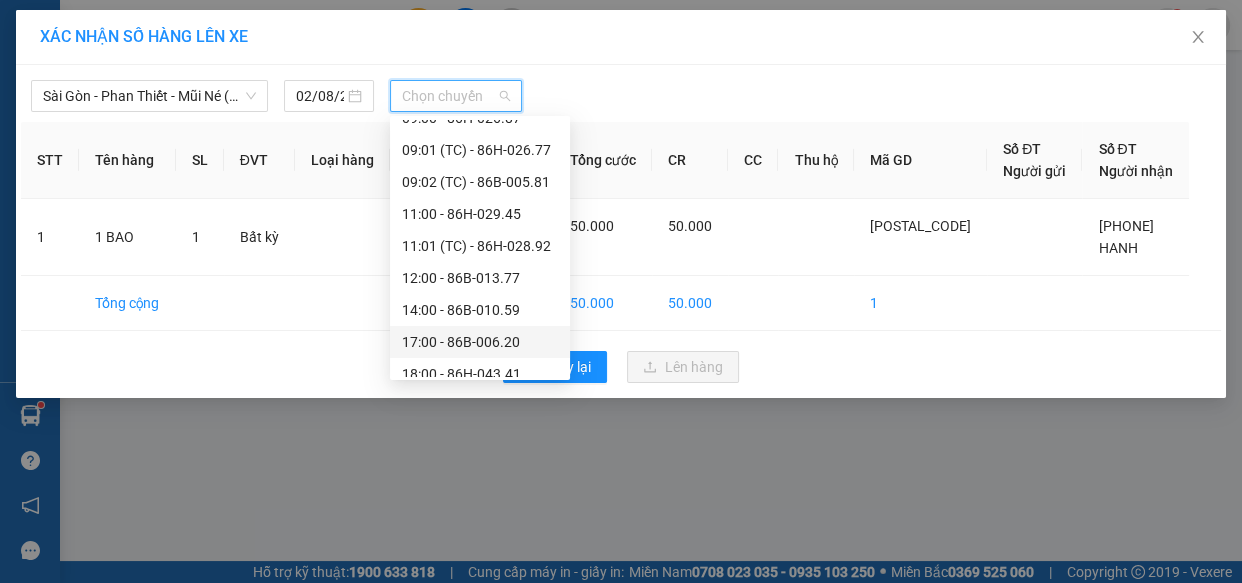 scroll, scrollTop: 363, scrollLeft: 0, axis: vertical 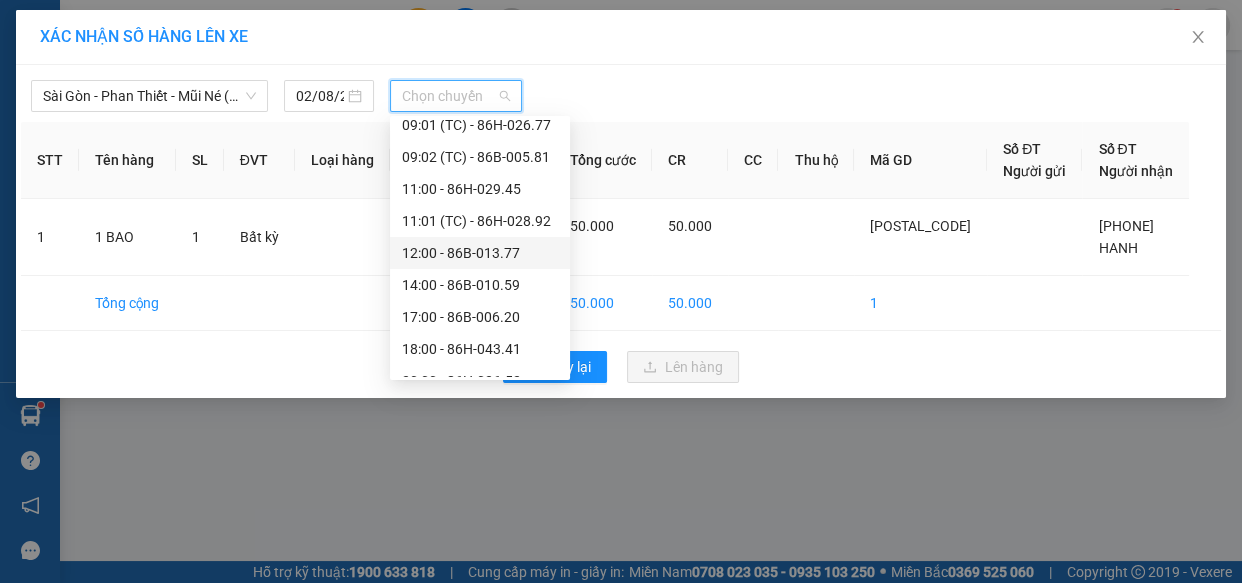 click on "12:00     - 86B-013.77" at bounding box center [480, 253] 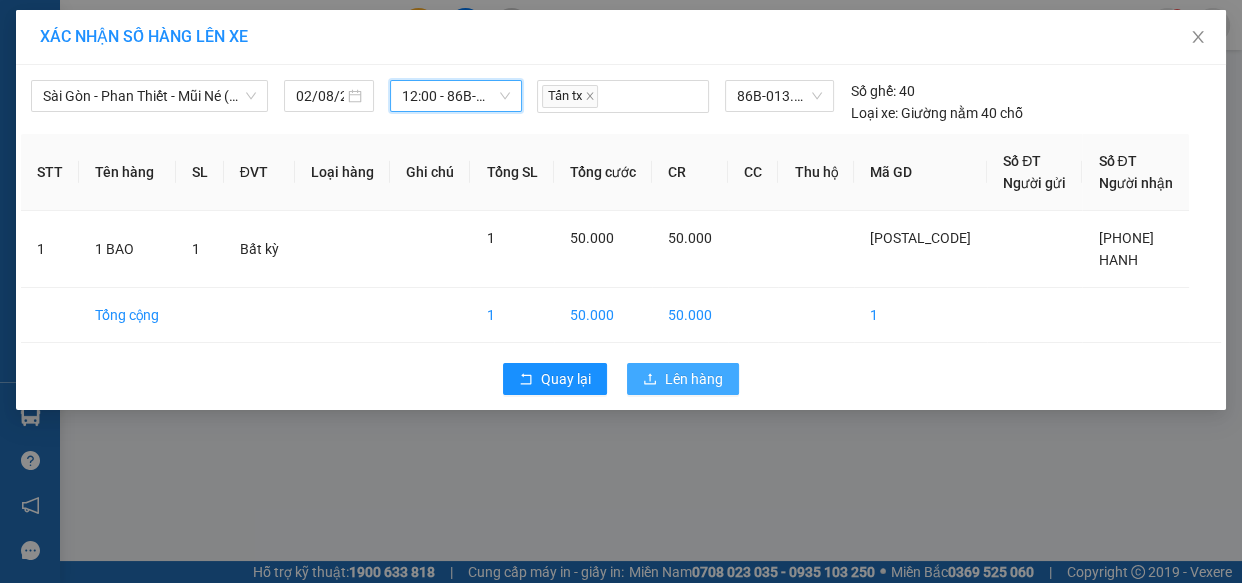 click on "Lên hàng" at bounding box center (694, 379) 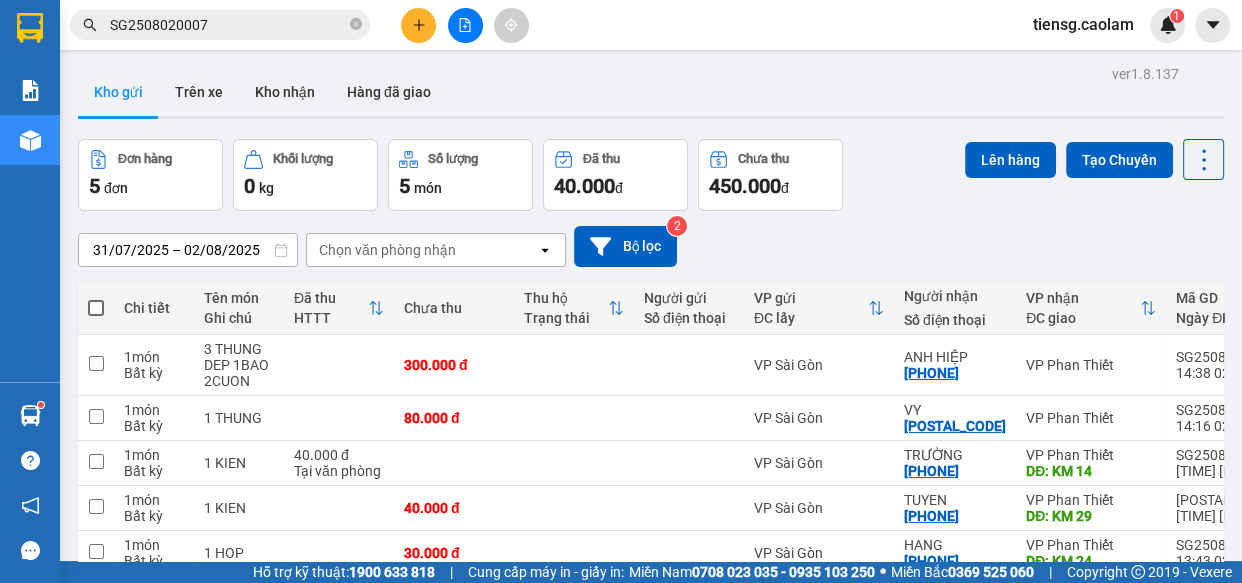click at bounding box center [418, 25] 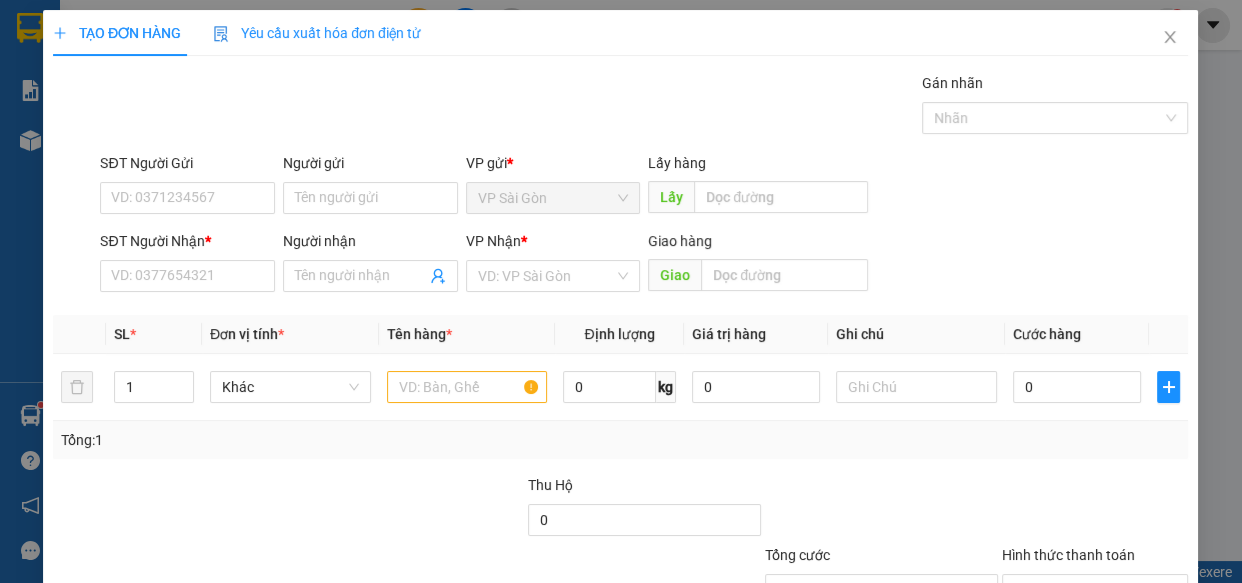 click on "Yêu cầu xuất hóa đơn điện tử" at bounding box center (318, 33) 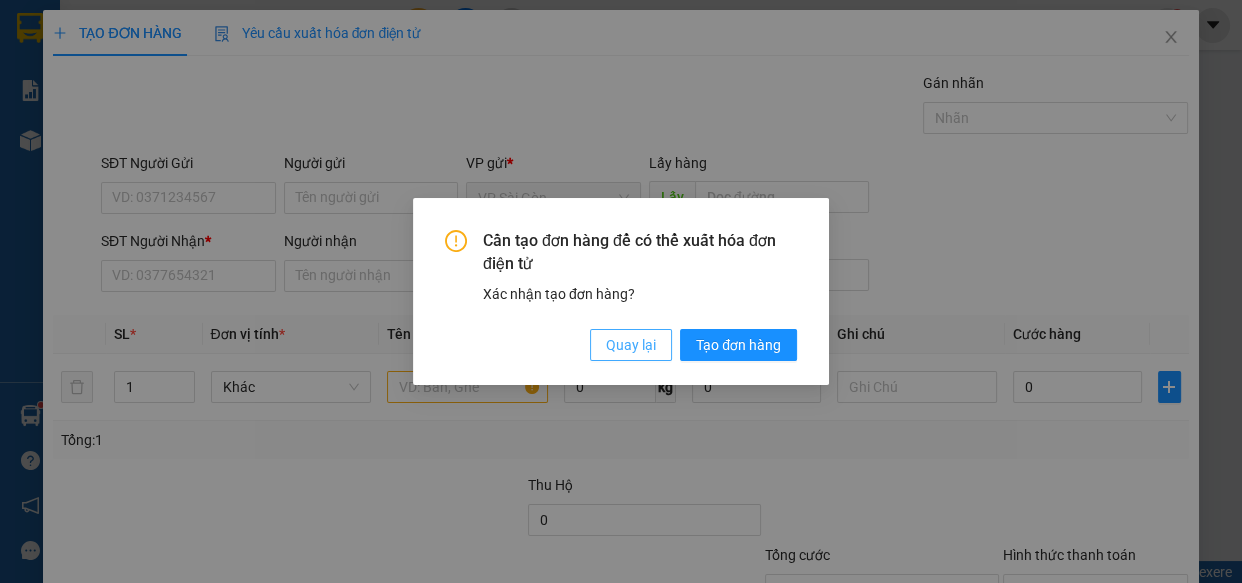 click on "Quay lại" at bounding box center (631, 345) 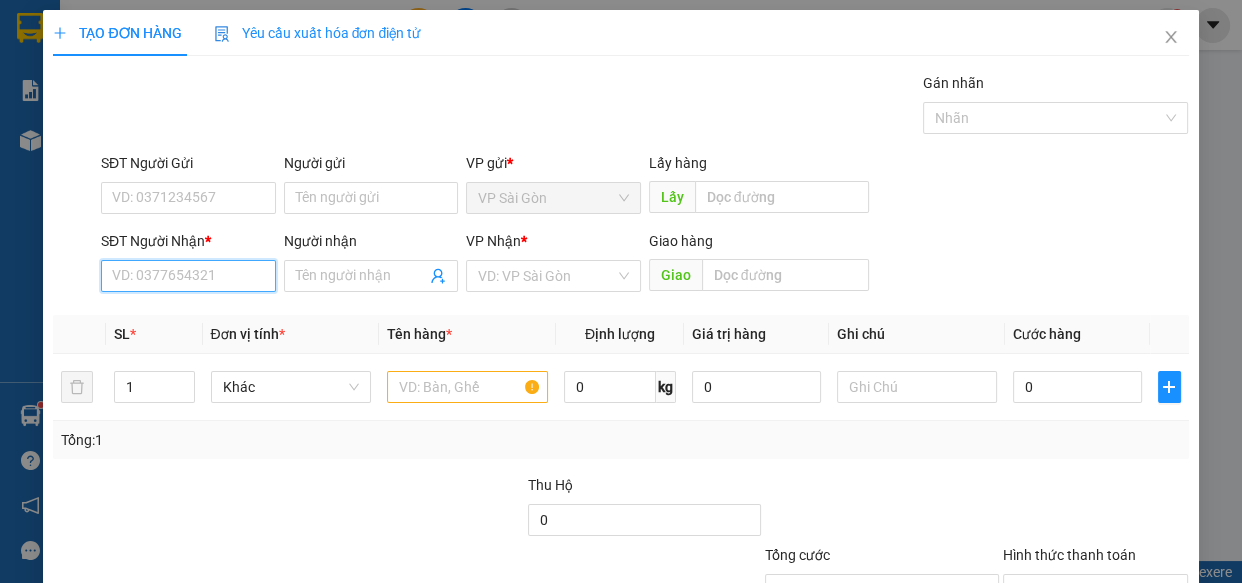 drag, startPoint x: 200, startPoint y: 277, endPoint x: 178, endPoint y: 268, distance: 23.769728 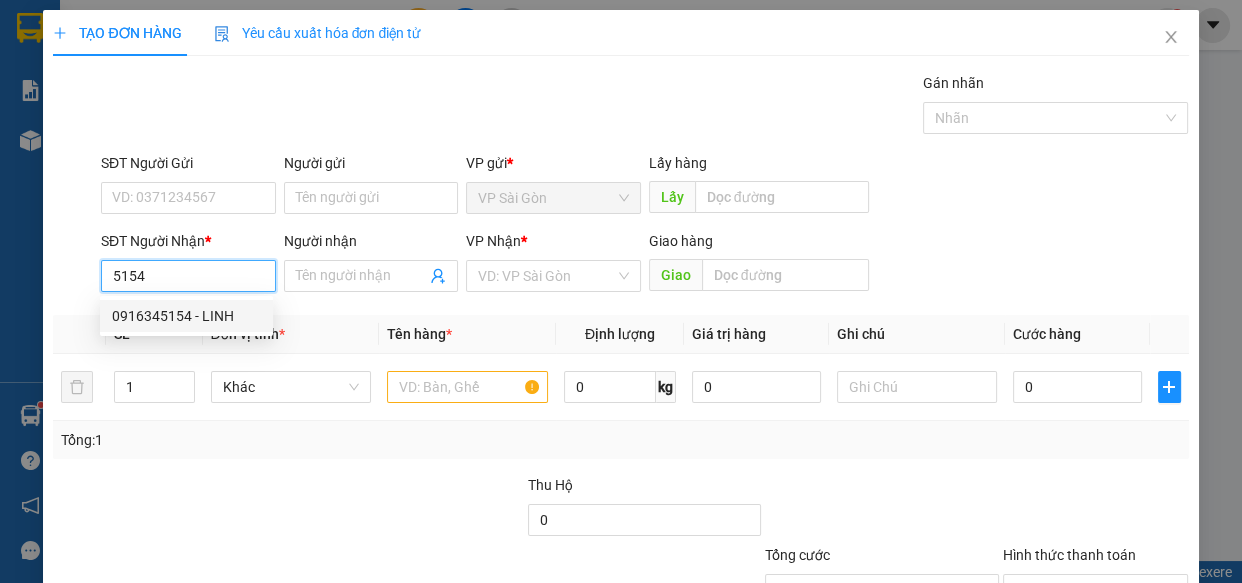 click on "0916345154 - LINH" at bounding box center [186, 316] 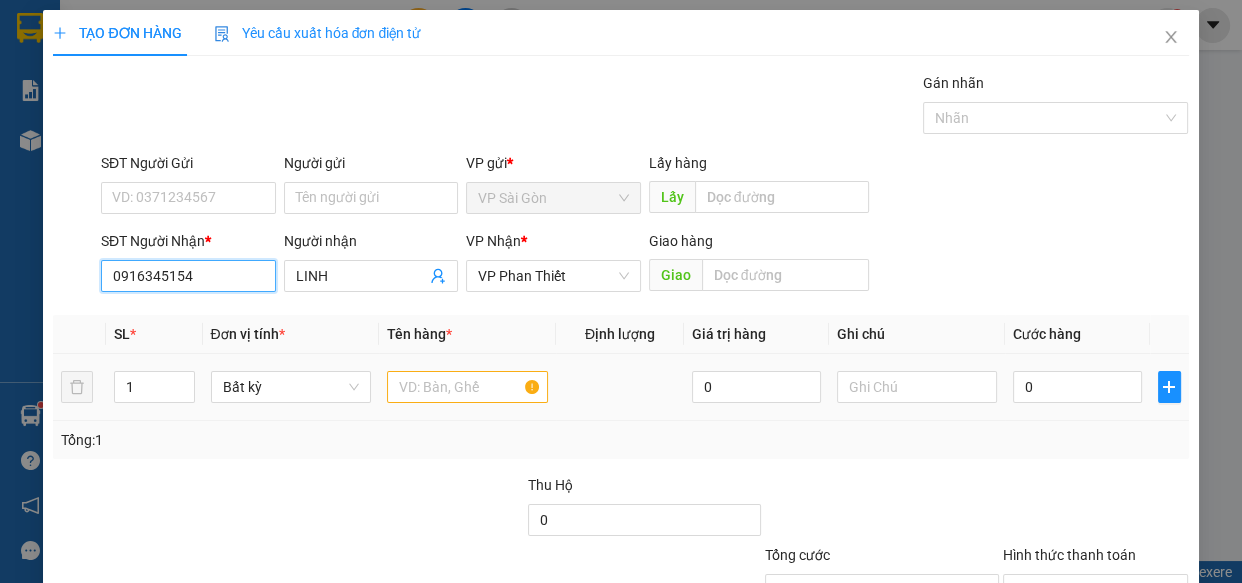 type on "0916345154" 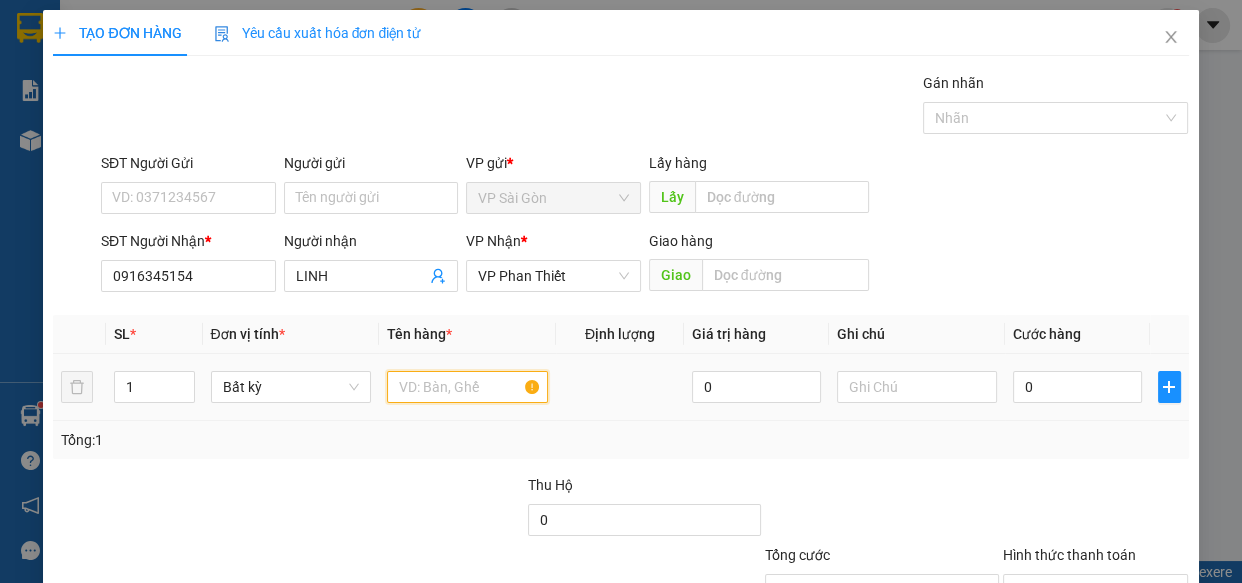 click at bounding box center [467, 387] 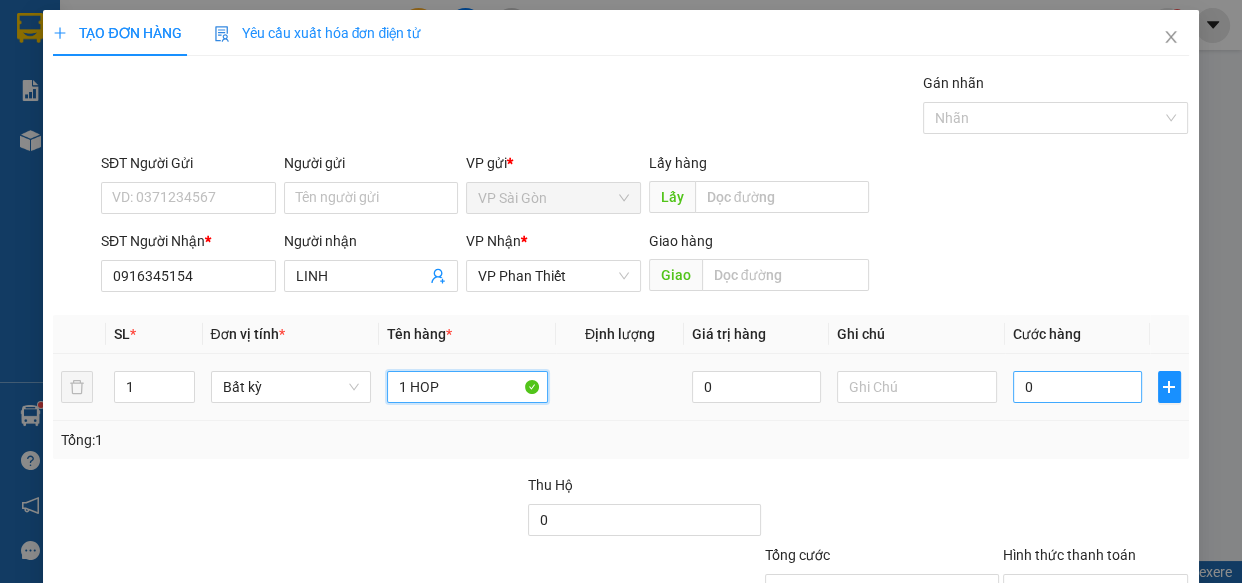 type on "1 HOP" 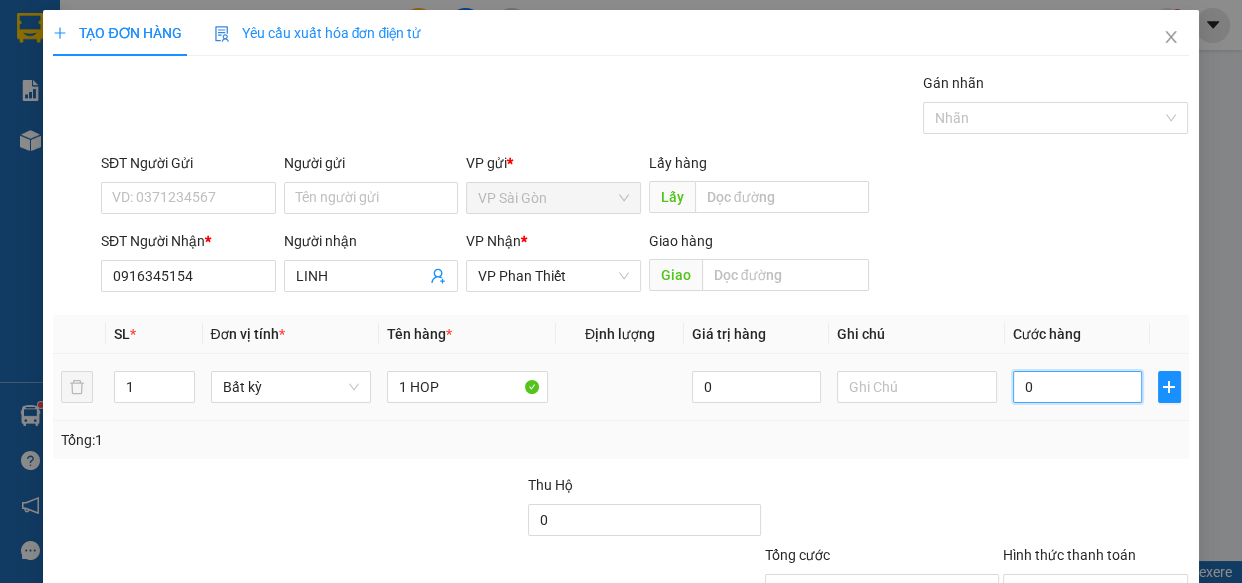 click on "0" at bounding box center [1077, 387] 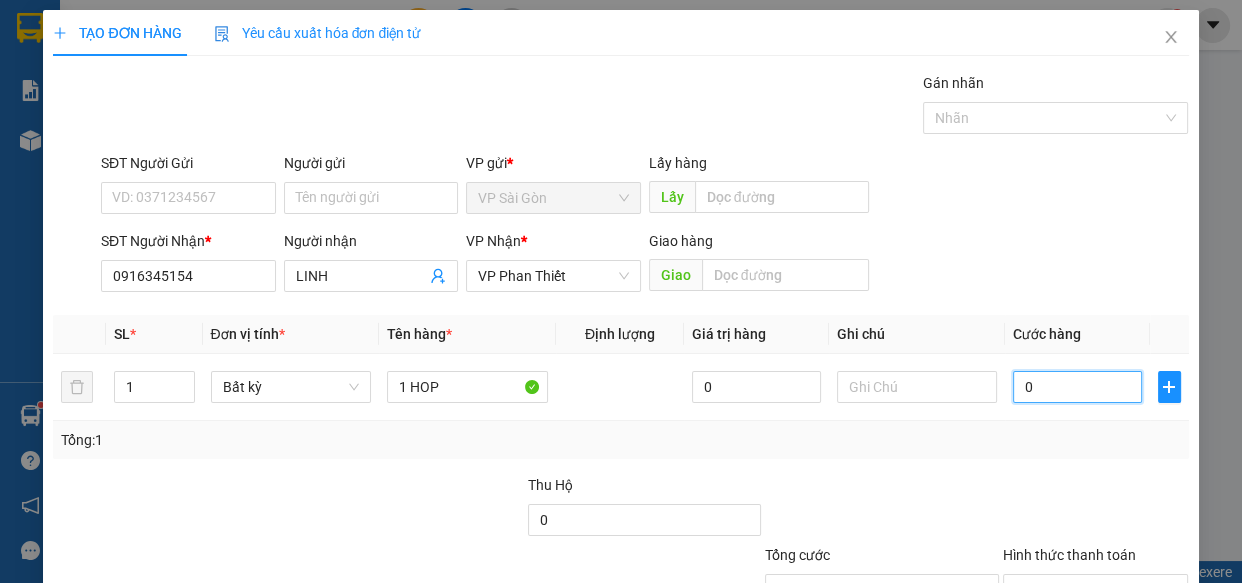 type on "3" 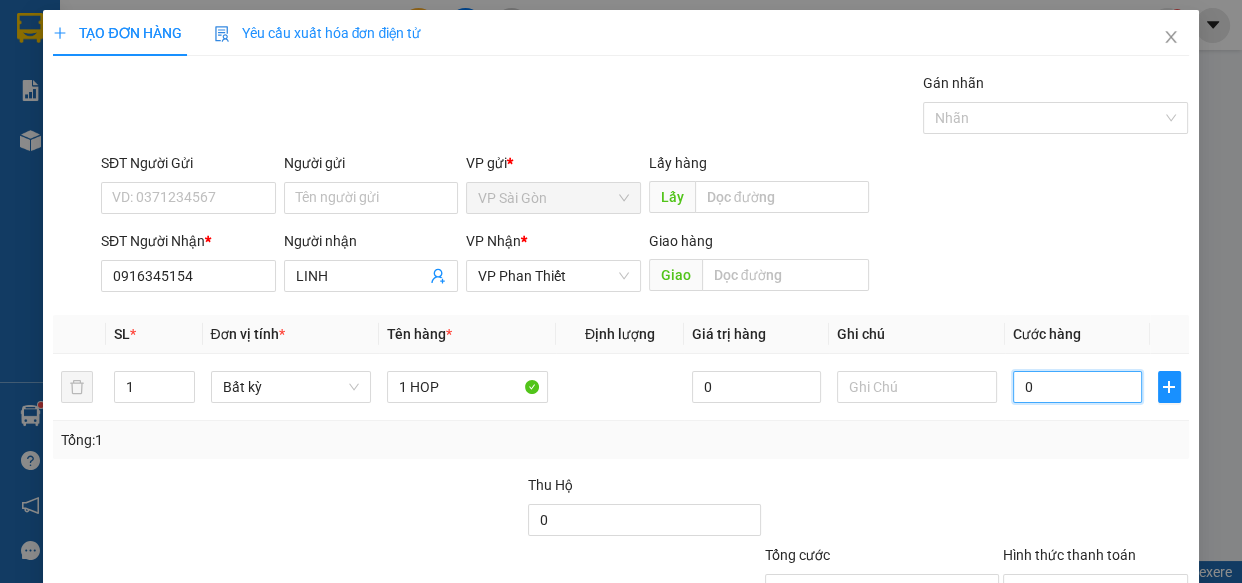 type on "3" 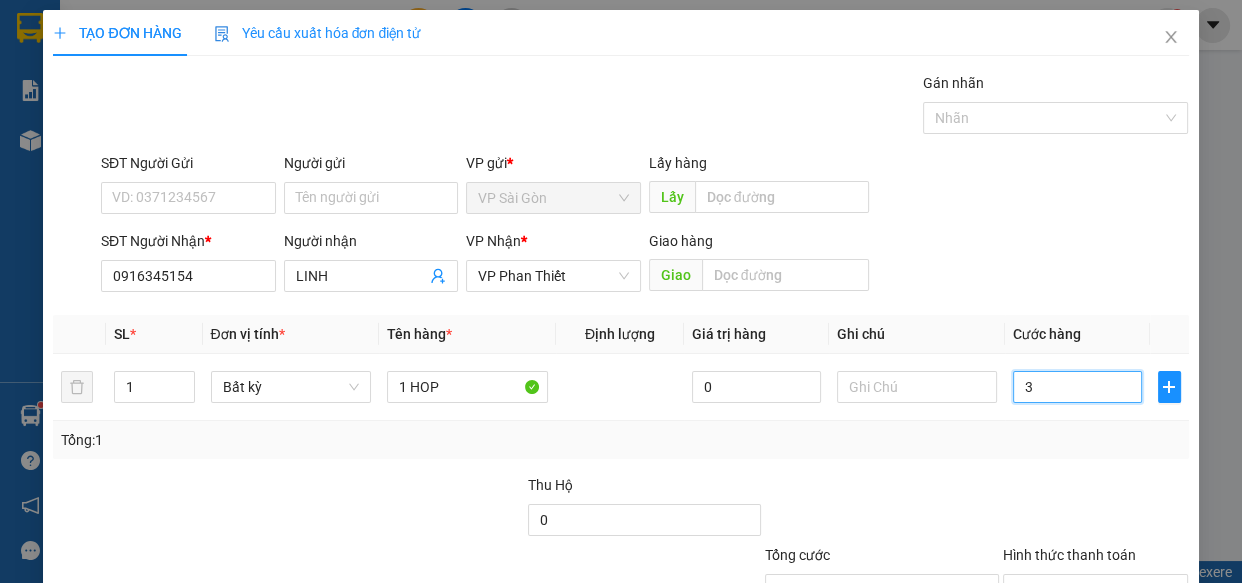 type on "30" 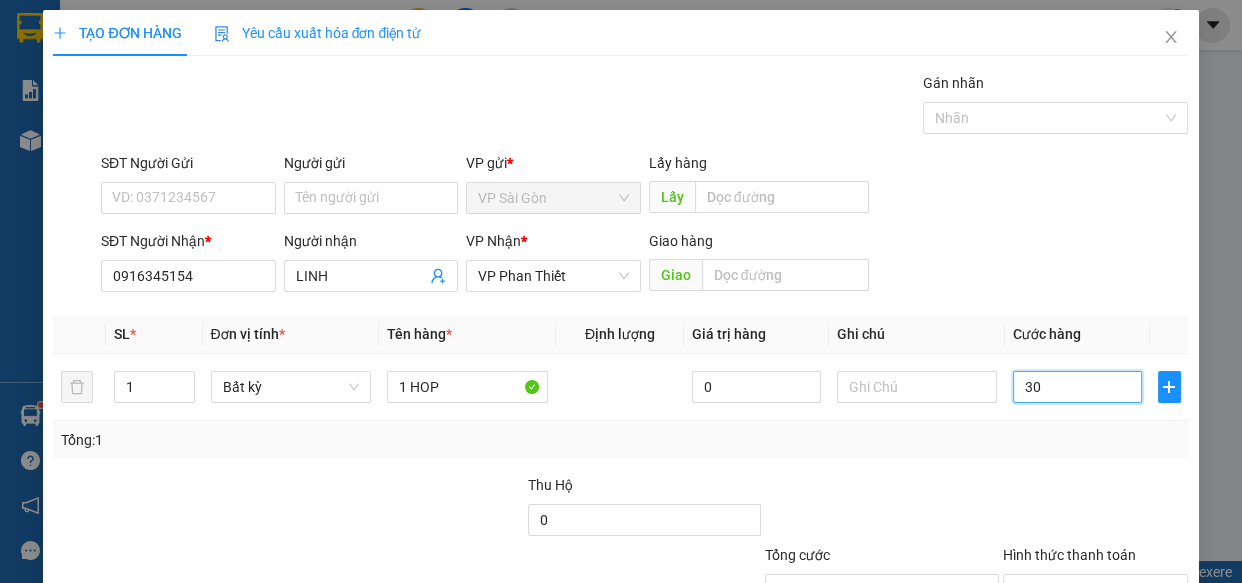 type on "300" 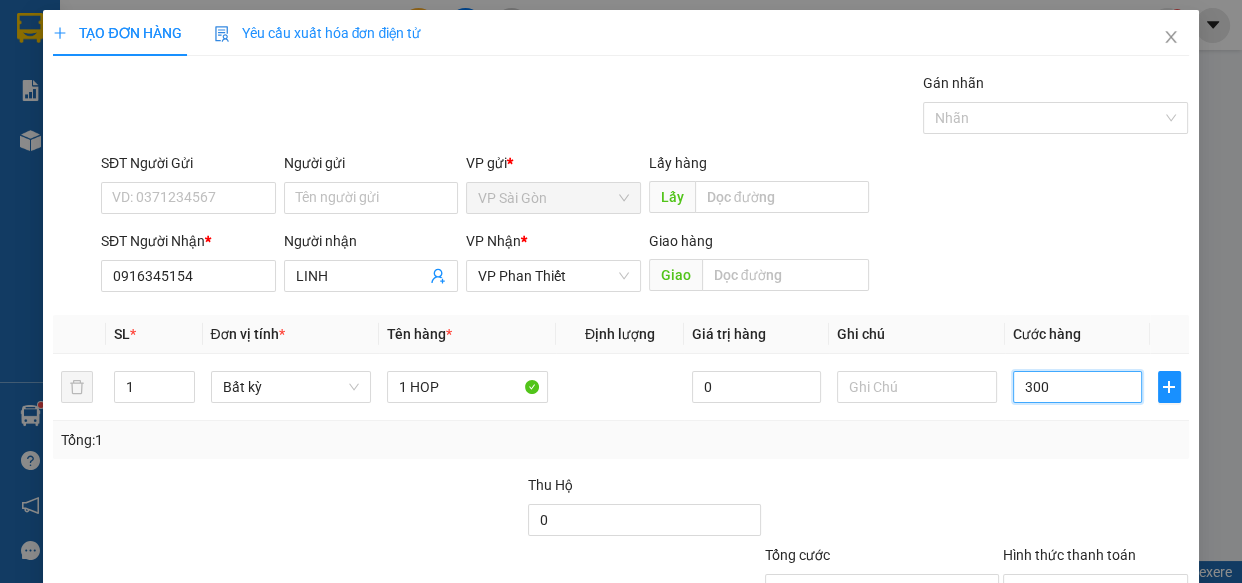 type on "3.000" 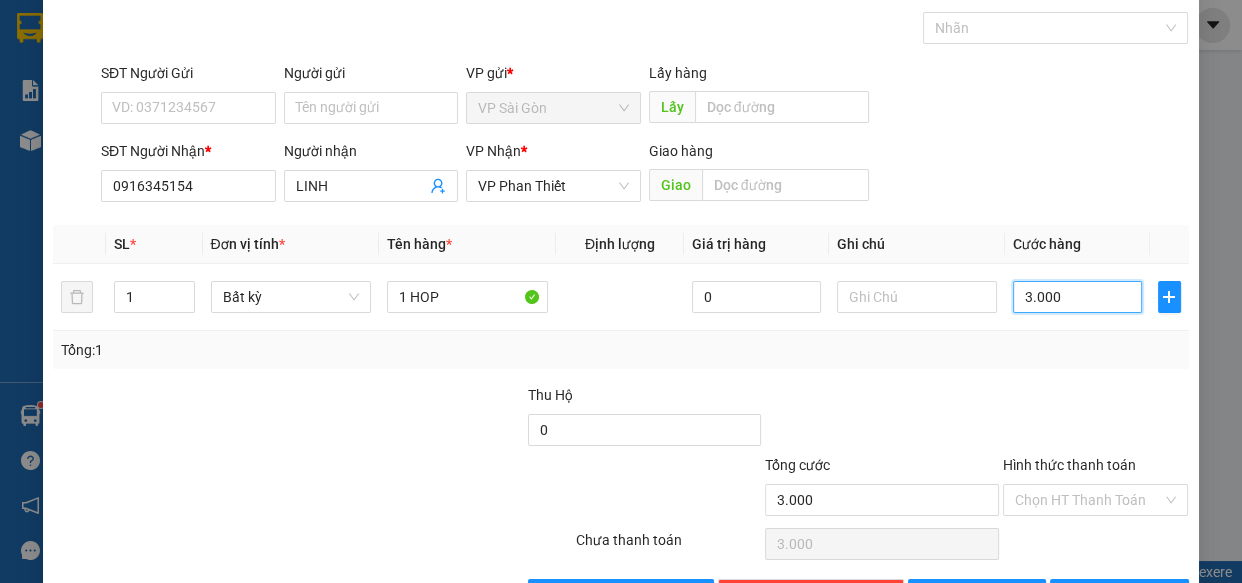 type on "30.000" 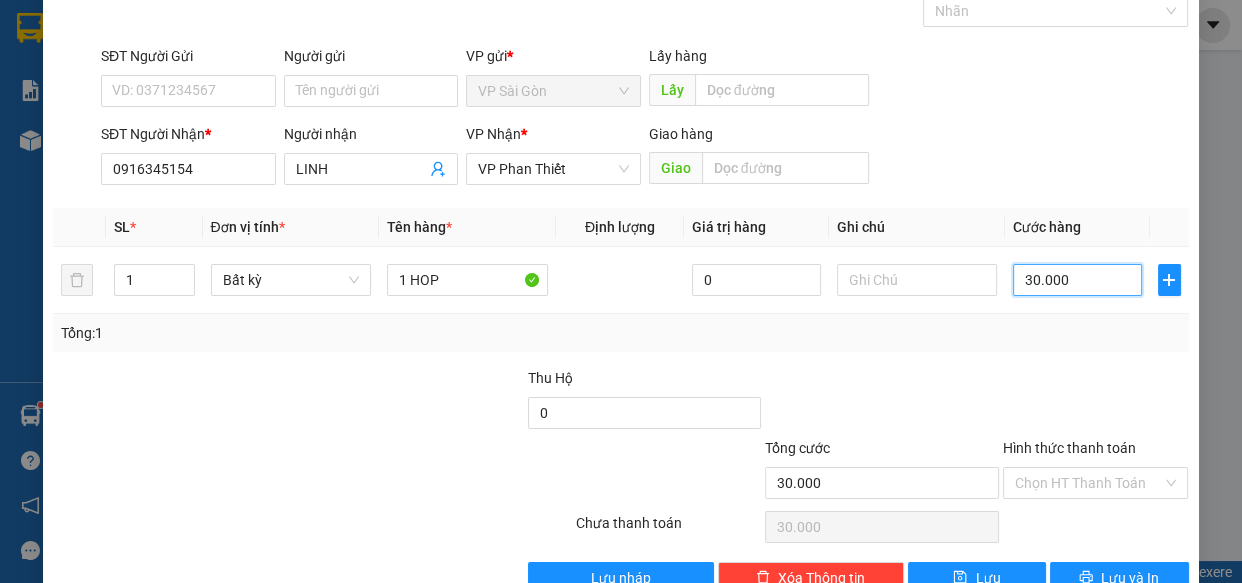scroll, scrollTop: 156, scrollLeft: 0, axis: vertical 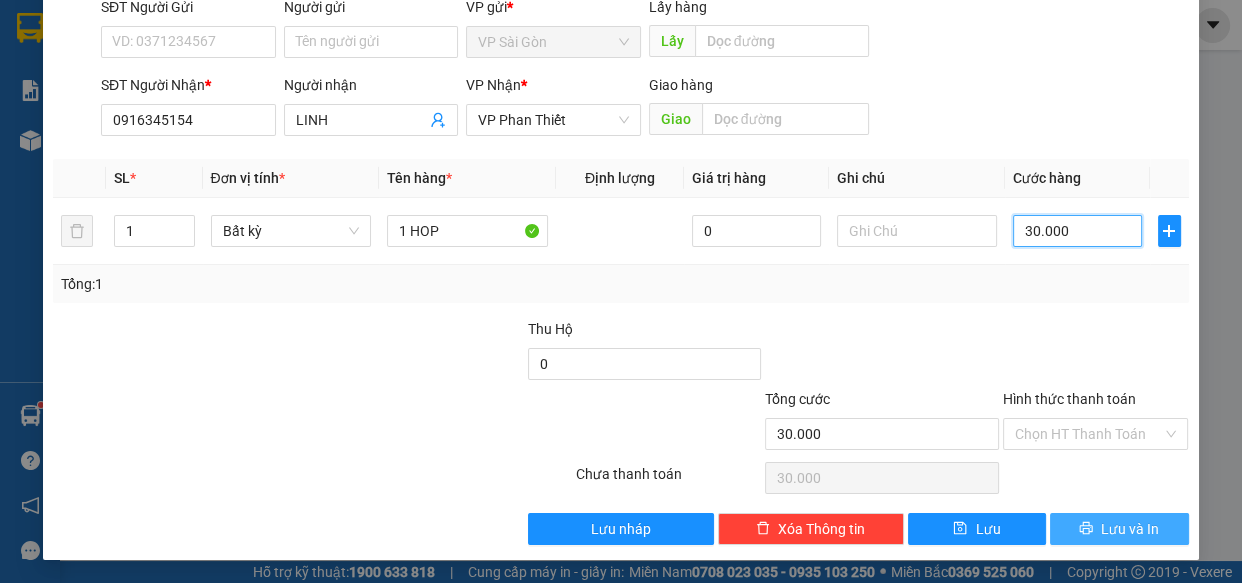 type on "30.000" 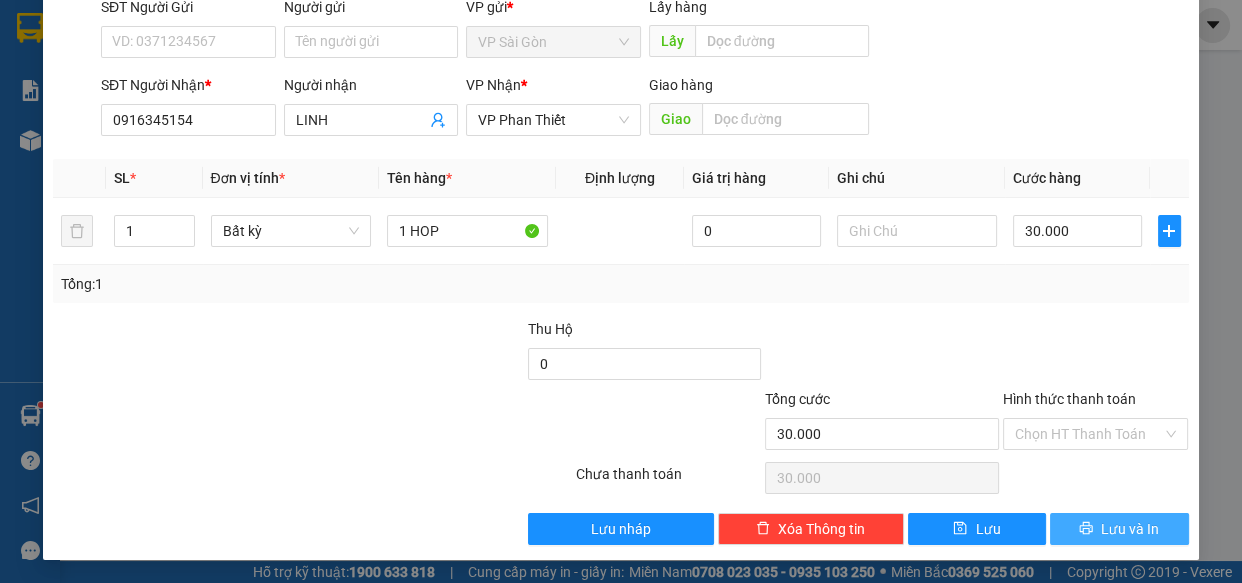 click on "Lưu và In" at bounding box center [1119, 529] 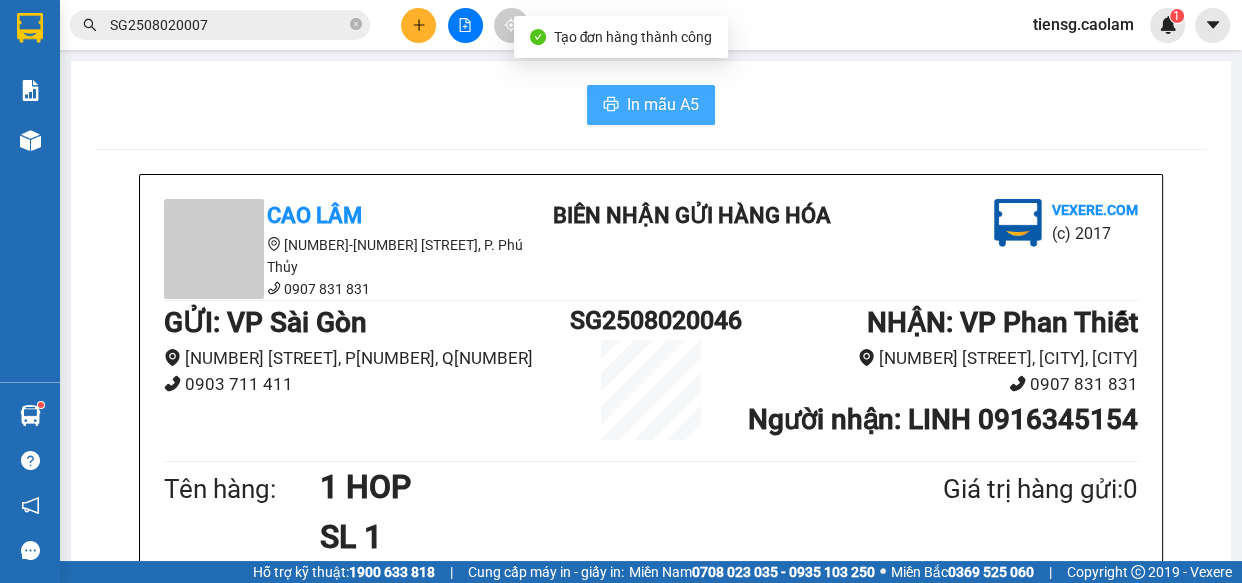 click on "In mẫu A5" at bounding box center (663, 104) 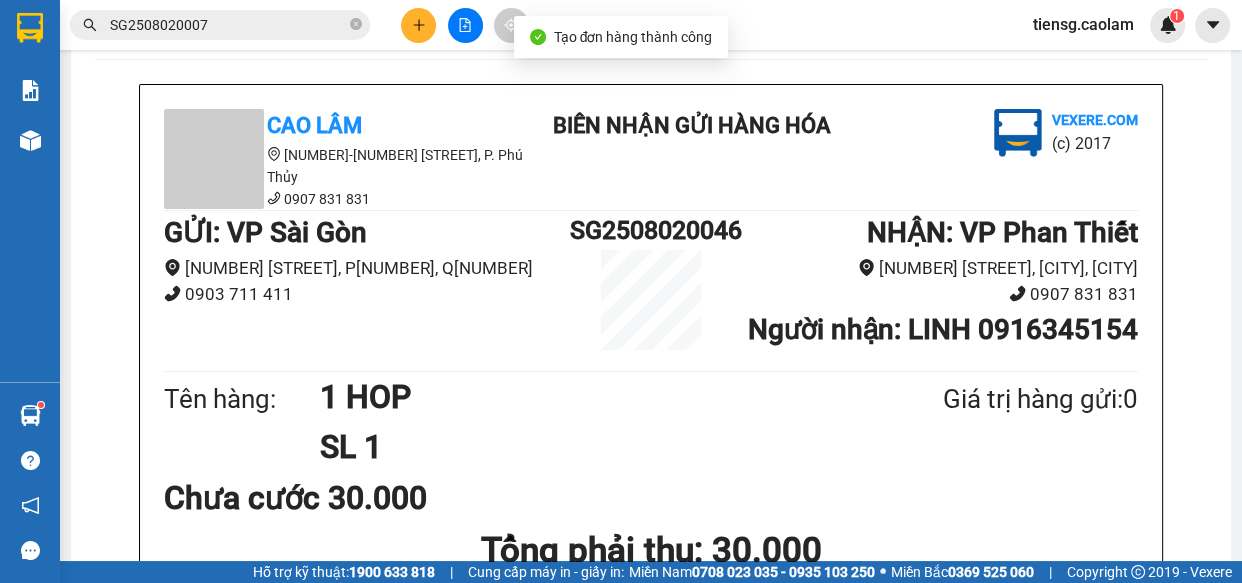 scroll, scrollTop: 90, scrollLeft: 0, axis: vertical 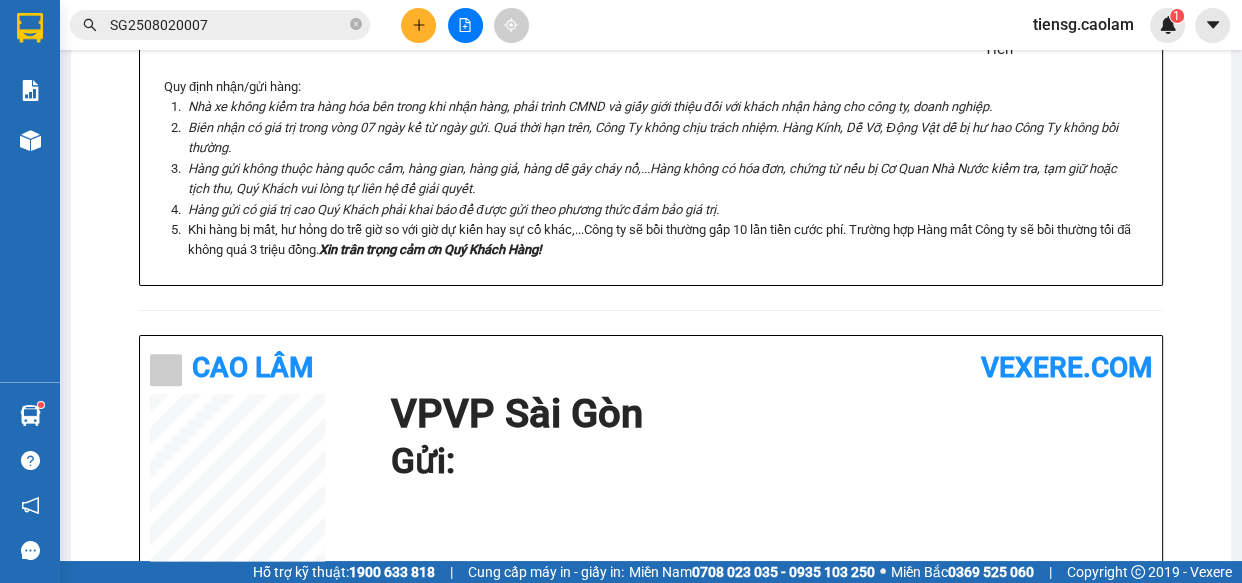 click at bounding box center [418, 25] 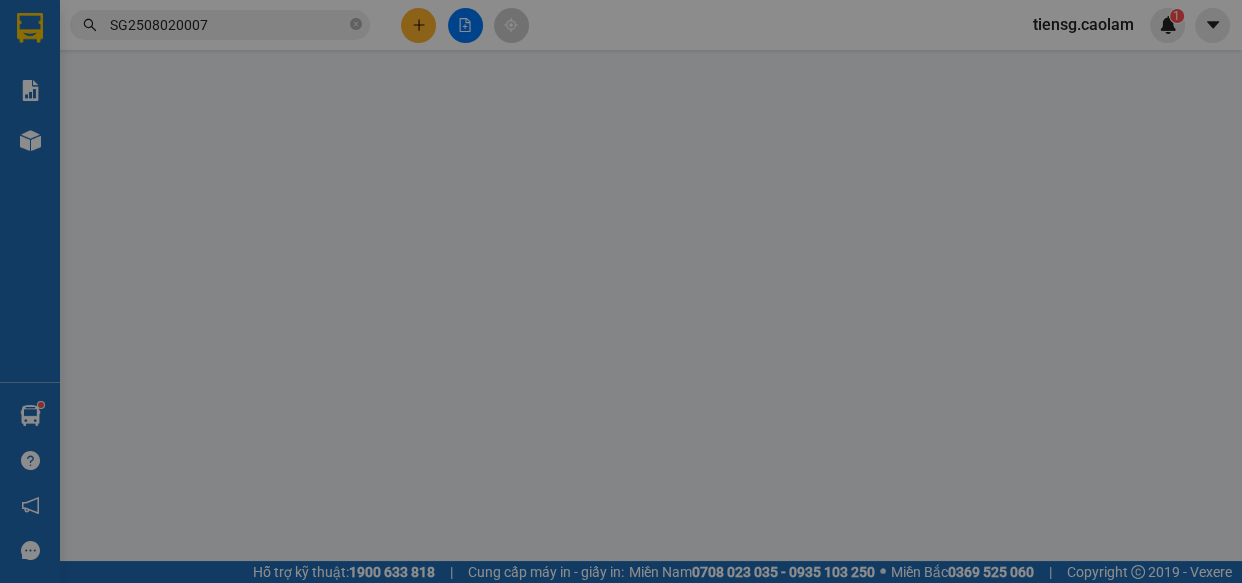 scroll, scrollTop: 0, scrollLeft: 0, axis: both 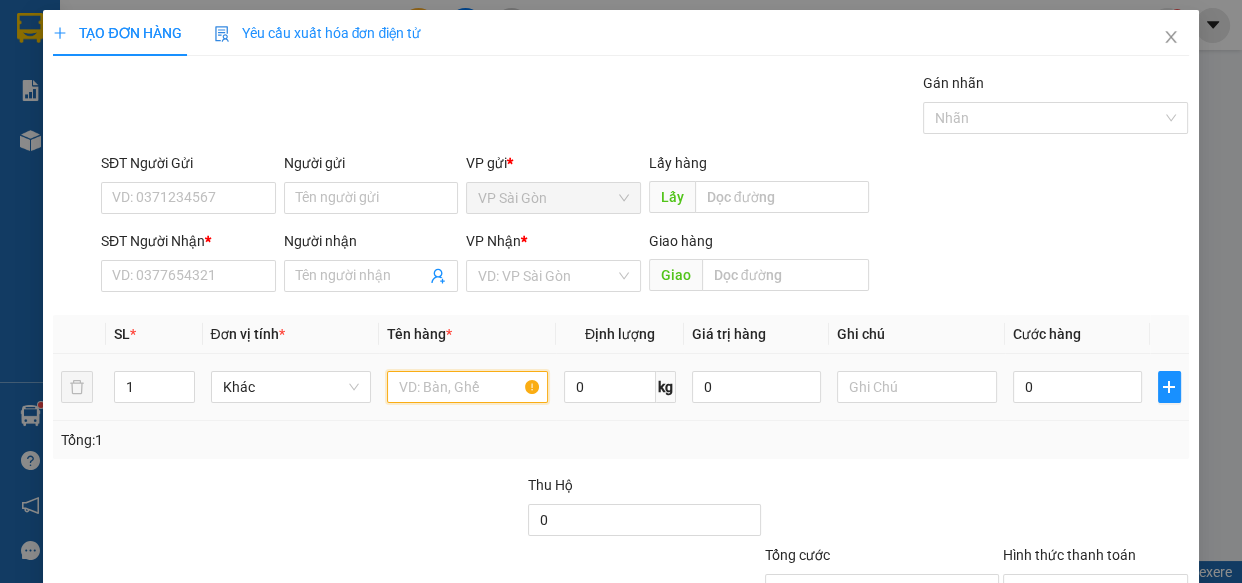 click at bounding box center (467, 387) 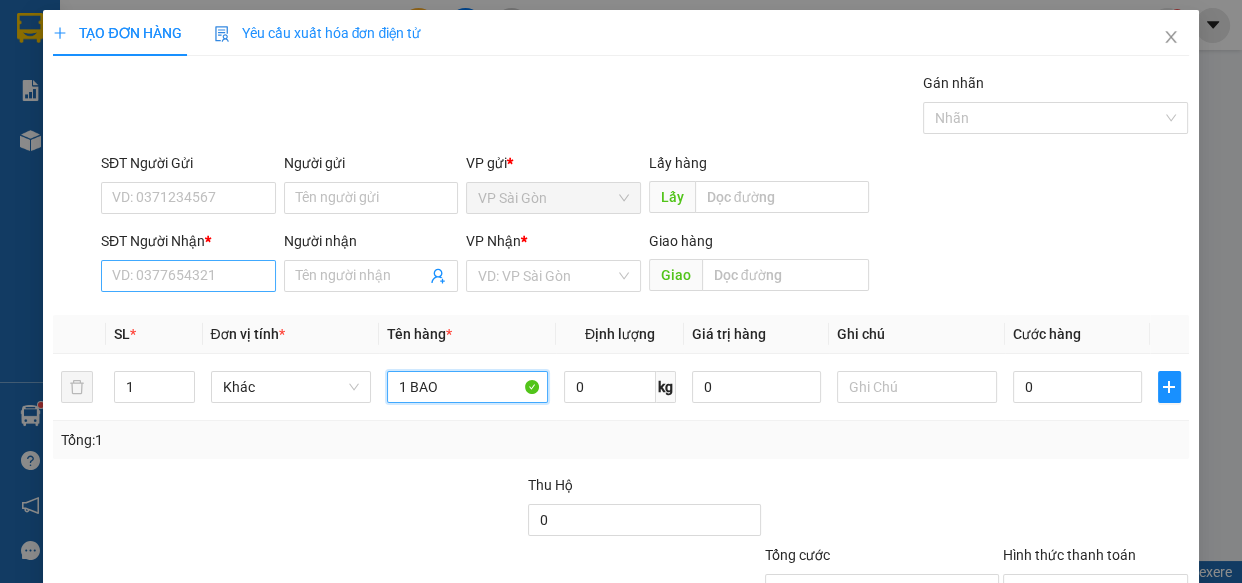 type on "1 BAO" 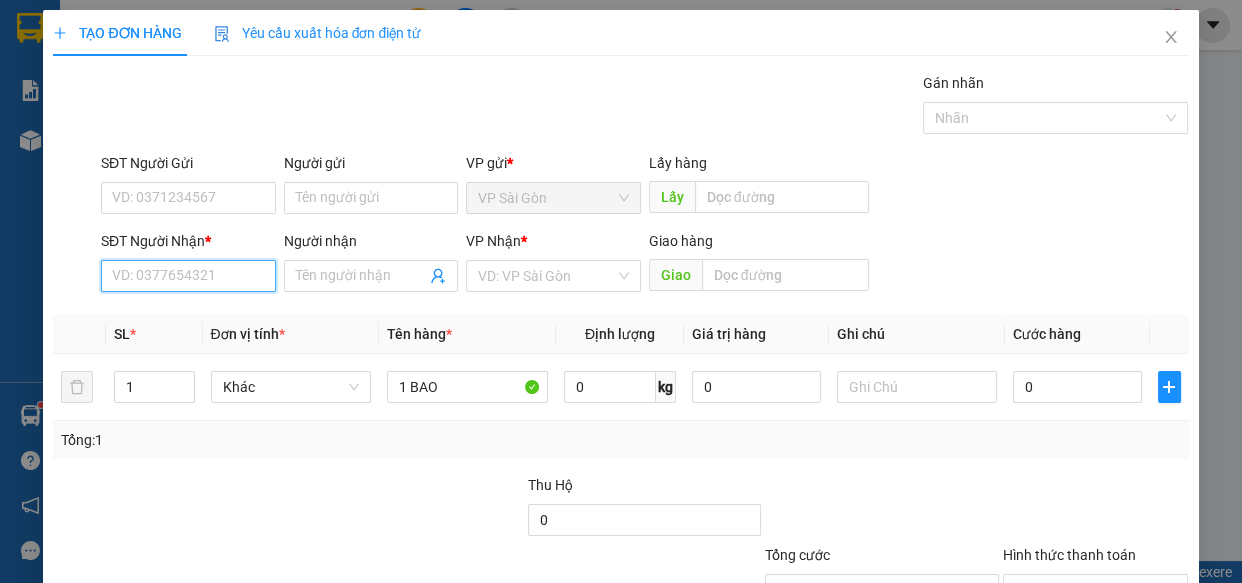click on "SĐT Người Nhận  *" at bounding box center (188, 276) 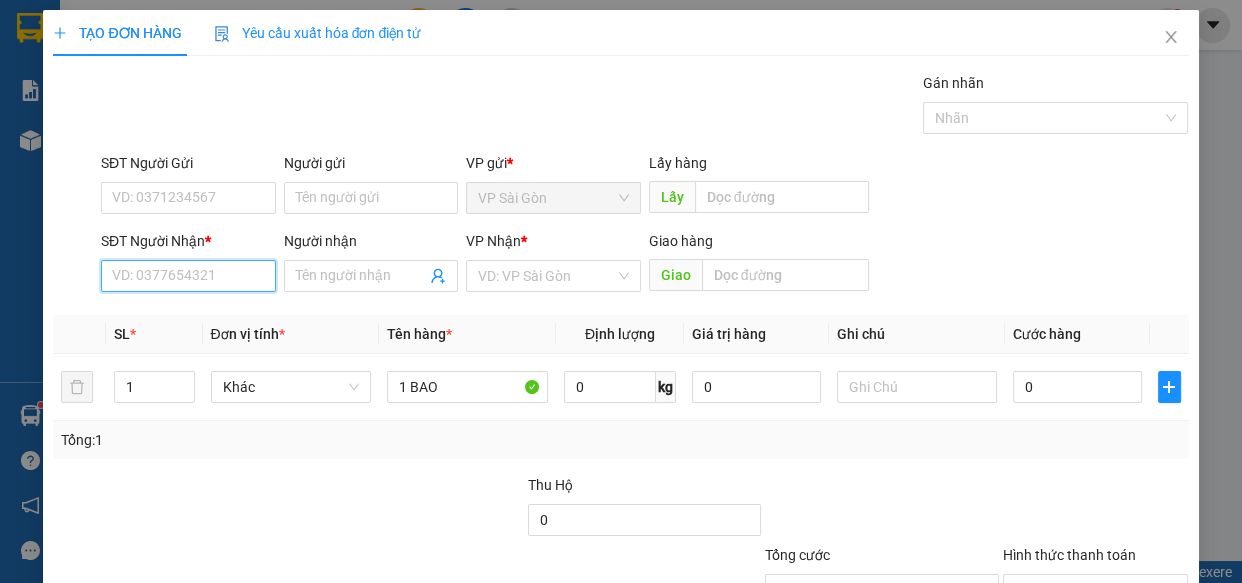 click on "SĐT Người Nhận  *" at bounding box center [188, 276] 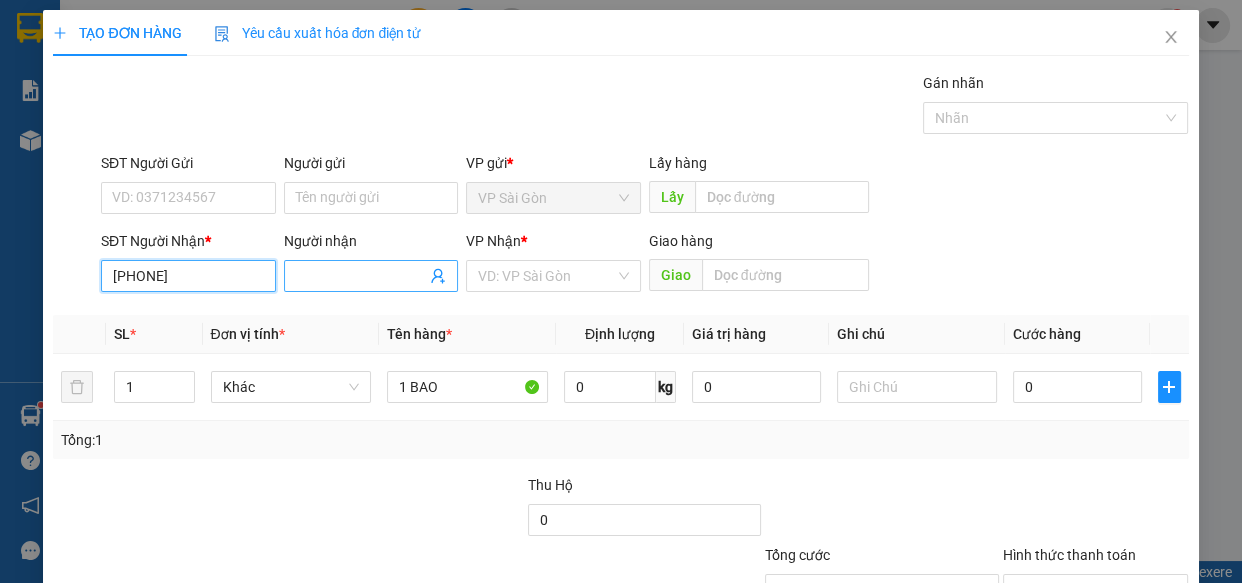 type on "0908500672" 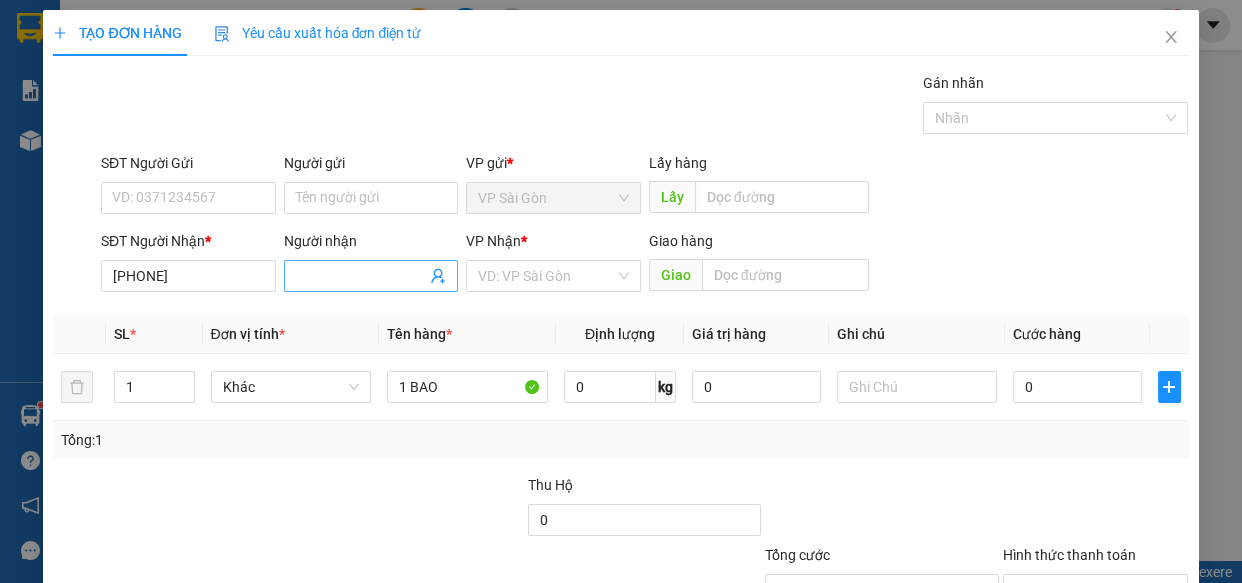 click on "Người nhận" at bounding box center (361, 276) 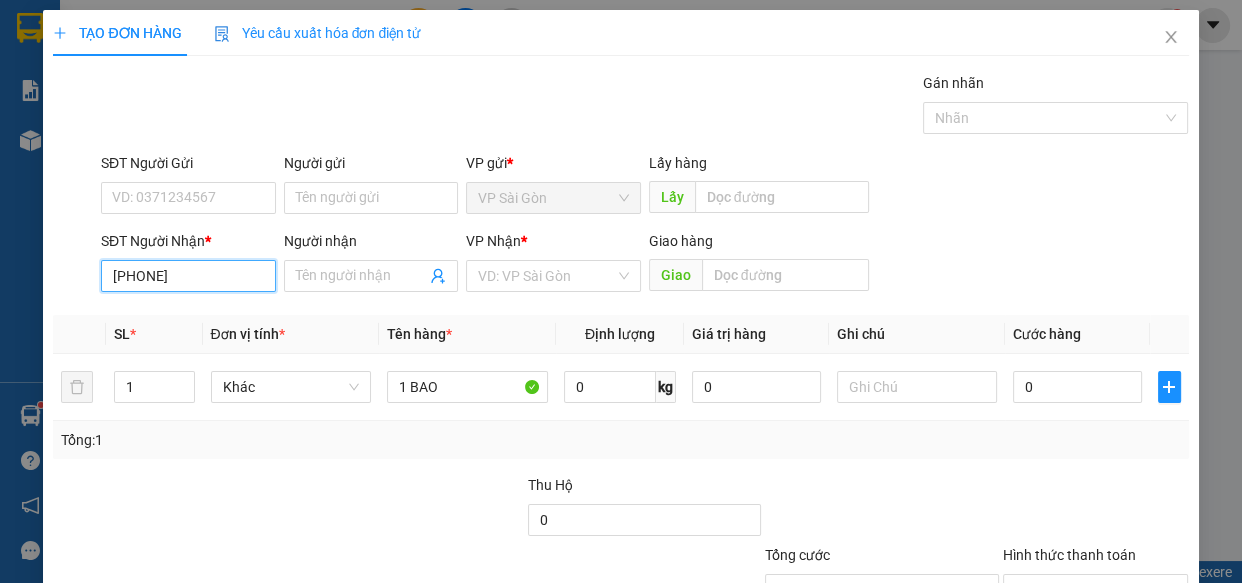 drag, startPoint x: 218, startPoint y: 280, endPoint x: 42, endPoint y: 266, distance: 176.55594 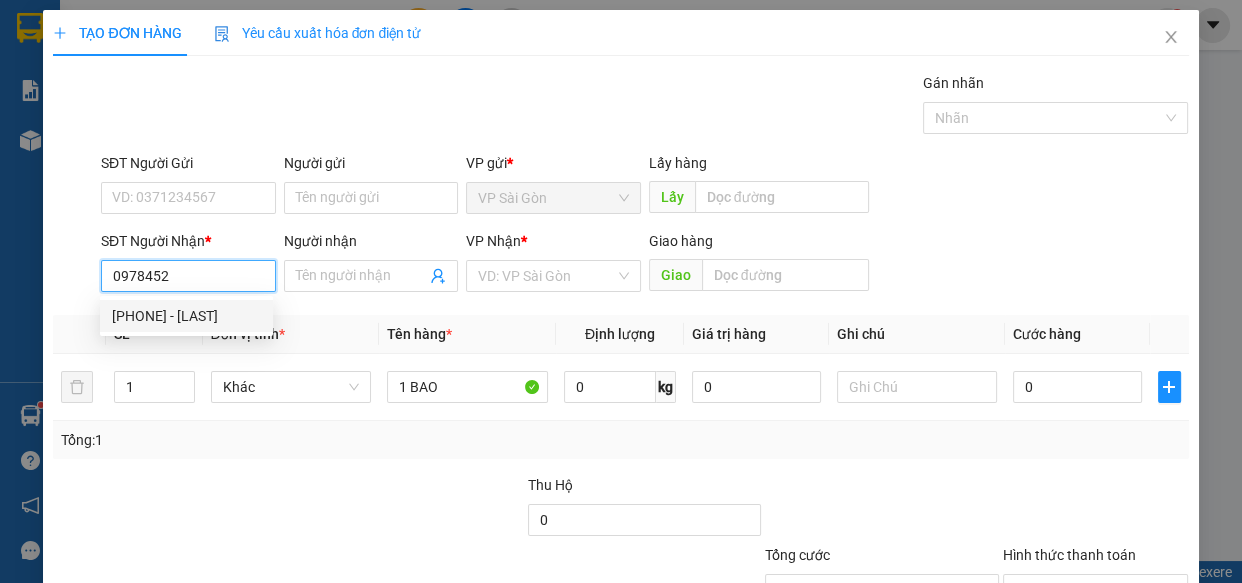 drag, startPoint x: 220, startPoint y: 315, endPoint x: 223, endPoint y: 281, distance: 34.132095 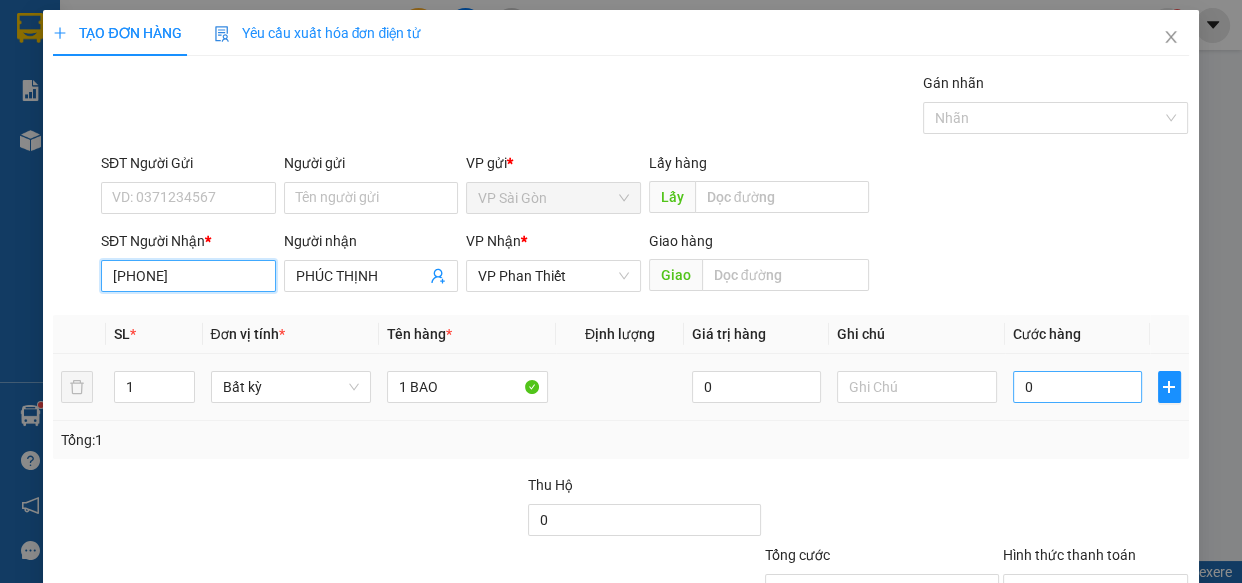 type on "0978452392" 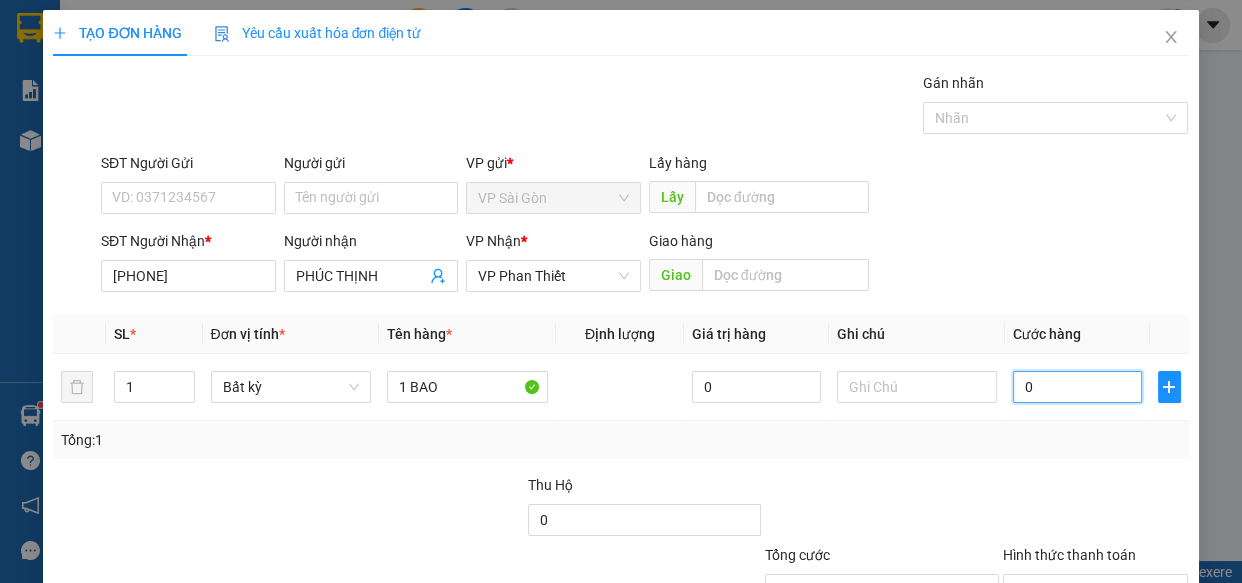 type on "5" 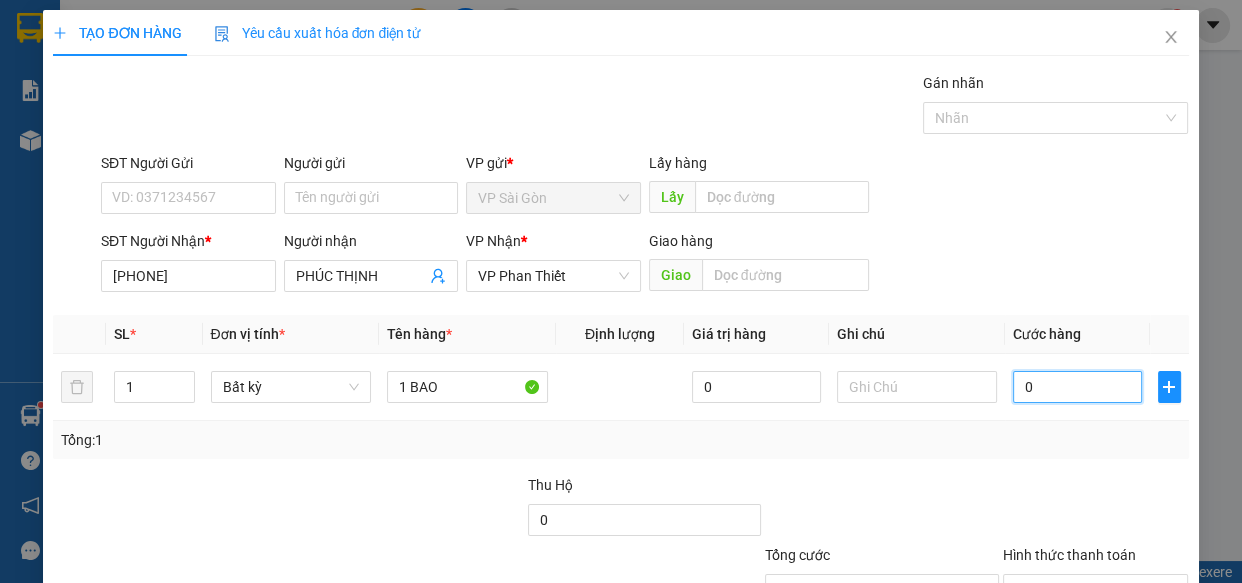 type on "5" 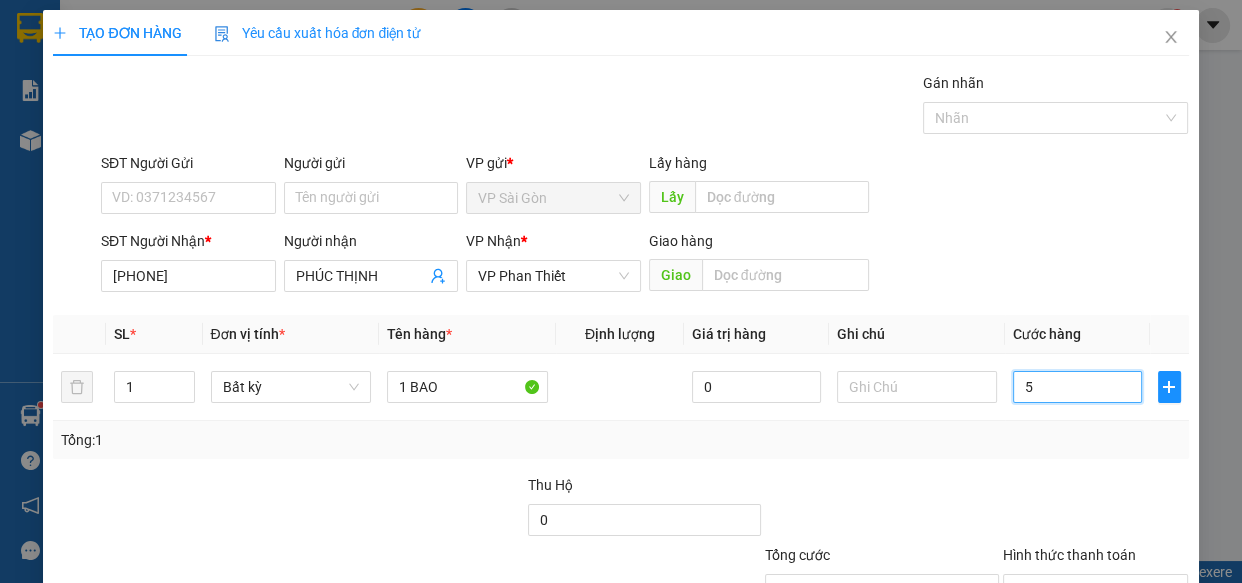 type on "50" 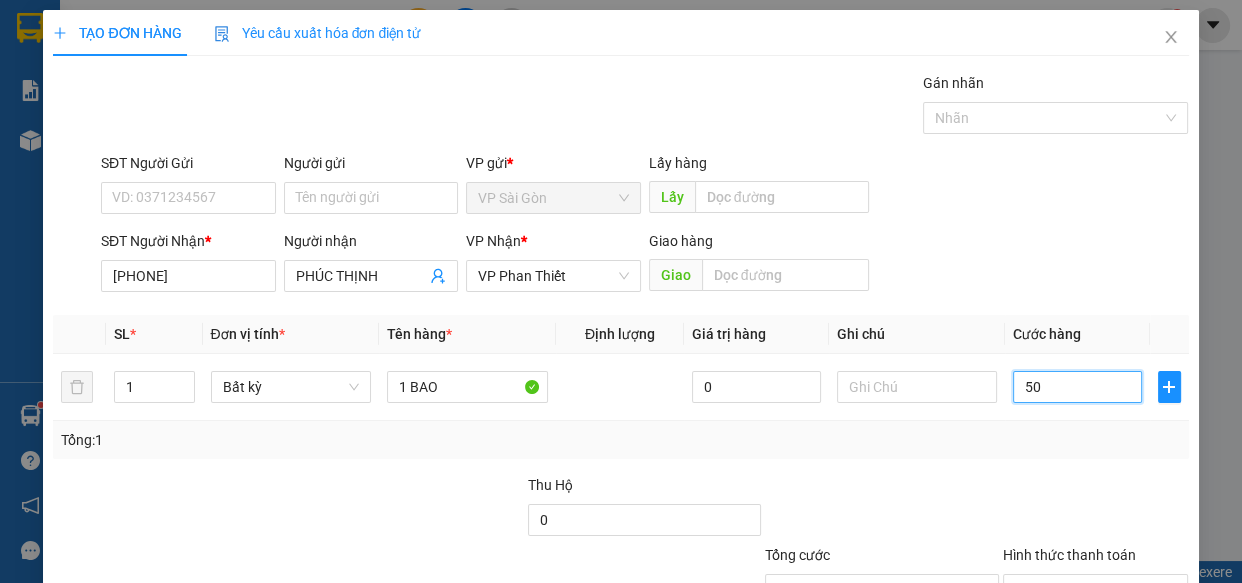 type on "500" 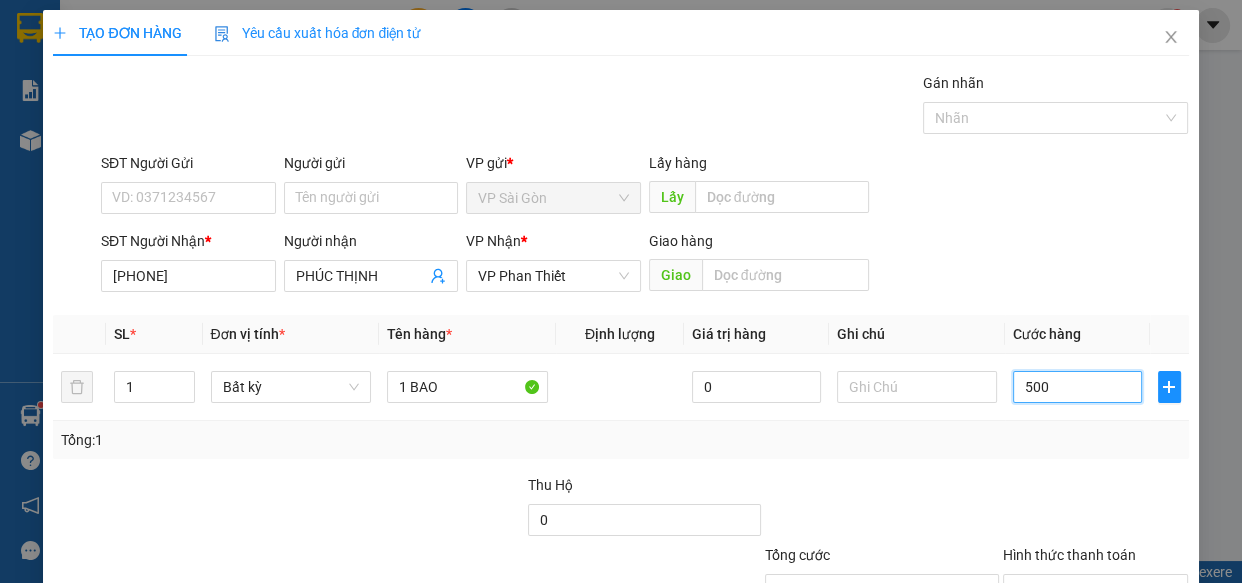 type on "5.000" 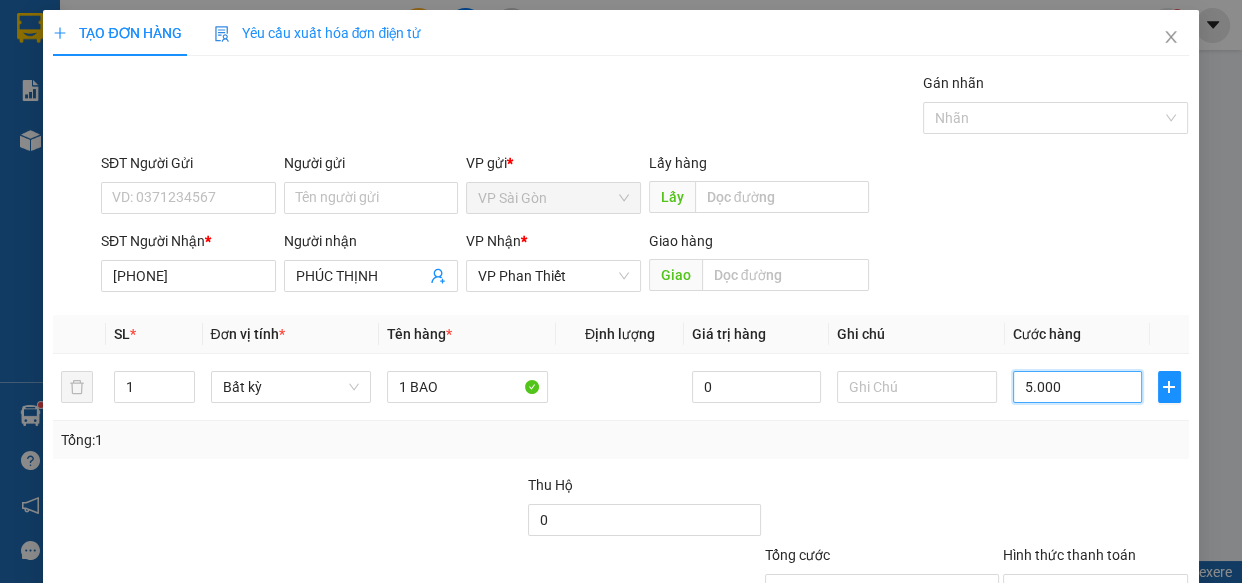 type on "5.000" 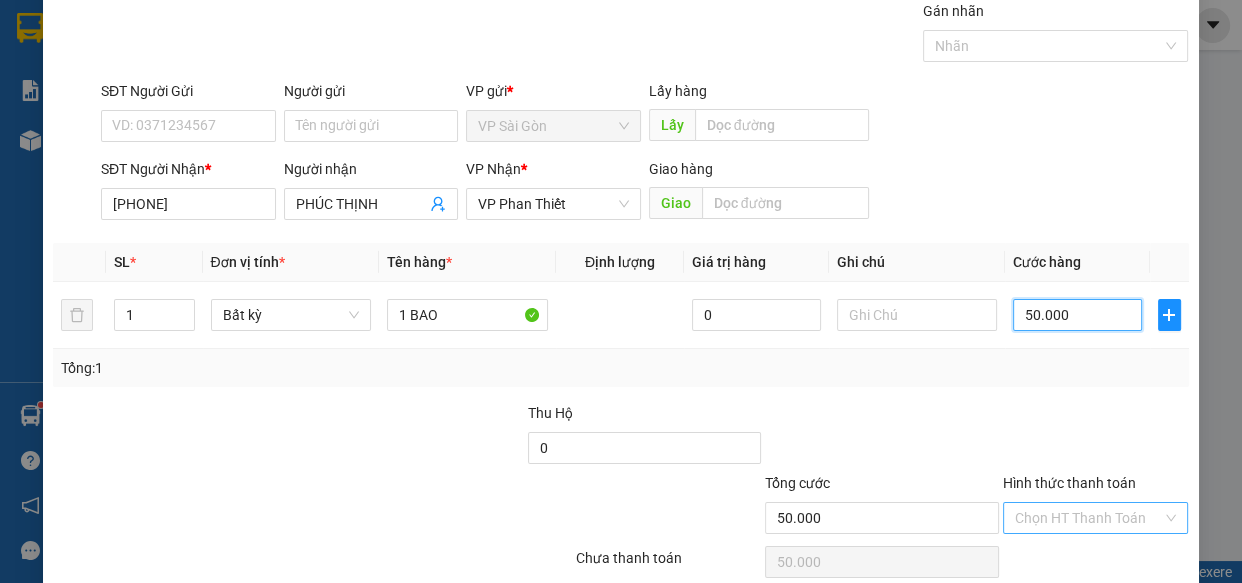 scroll, scrollTop: 156, scrollLeft: 0, axis: vertical 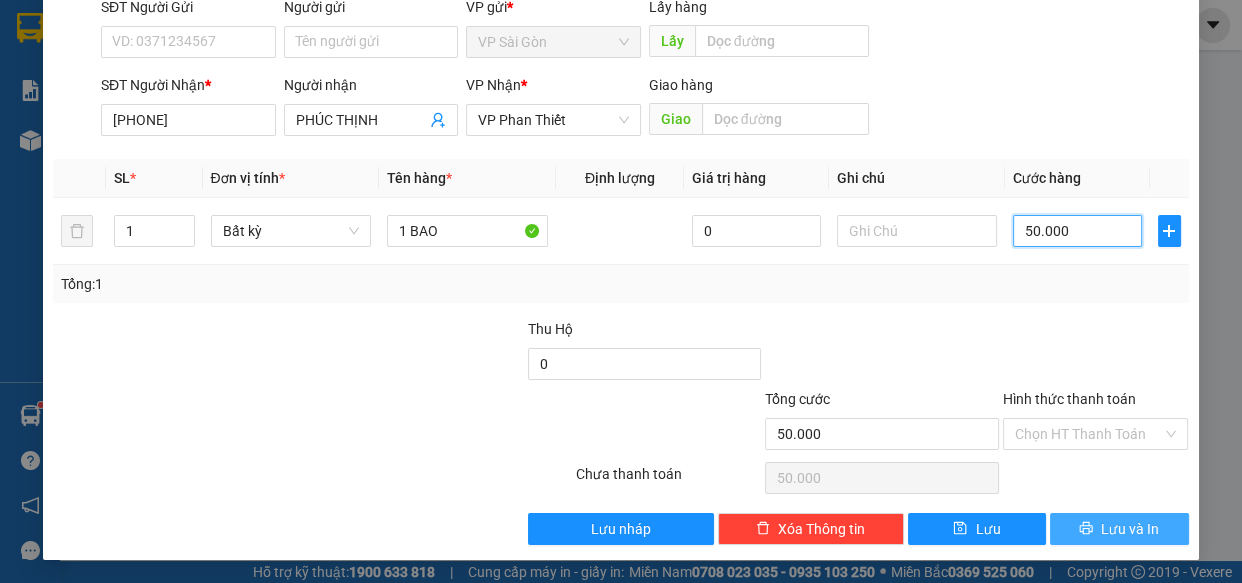 type on "50.000" 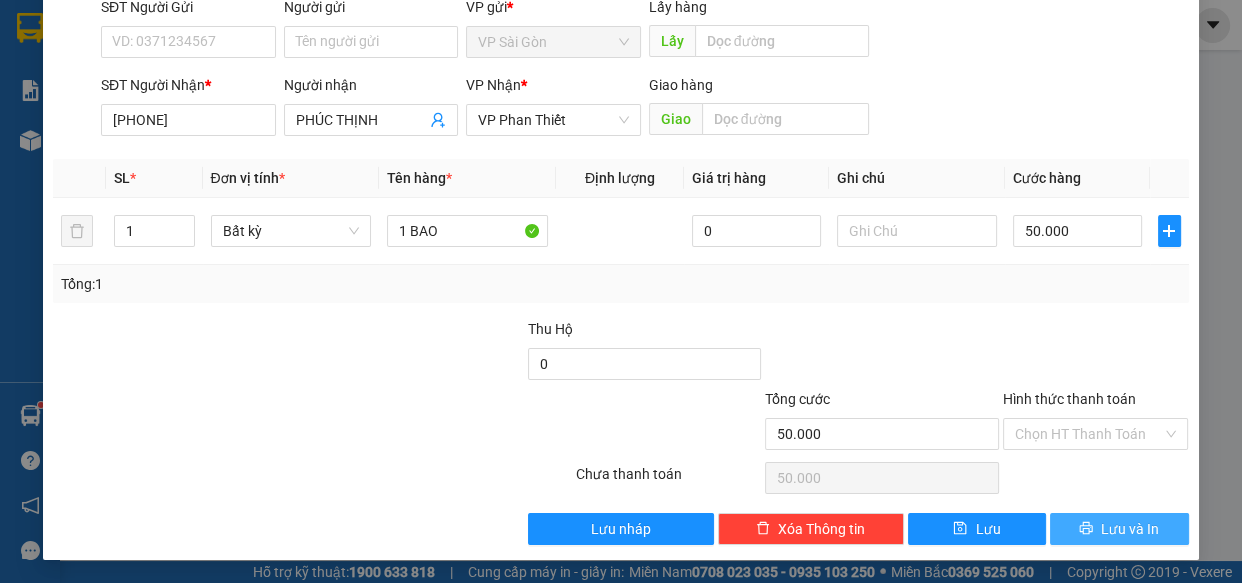 click on "Lưu và In" at bounding box center [1119, 529] 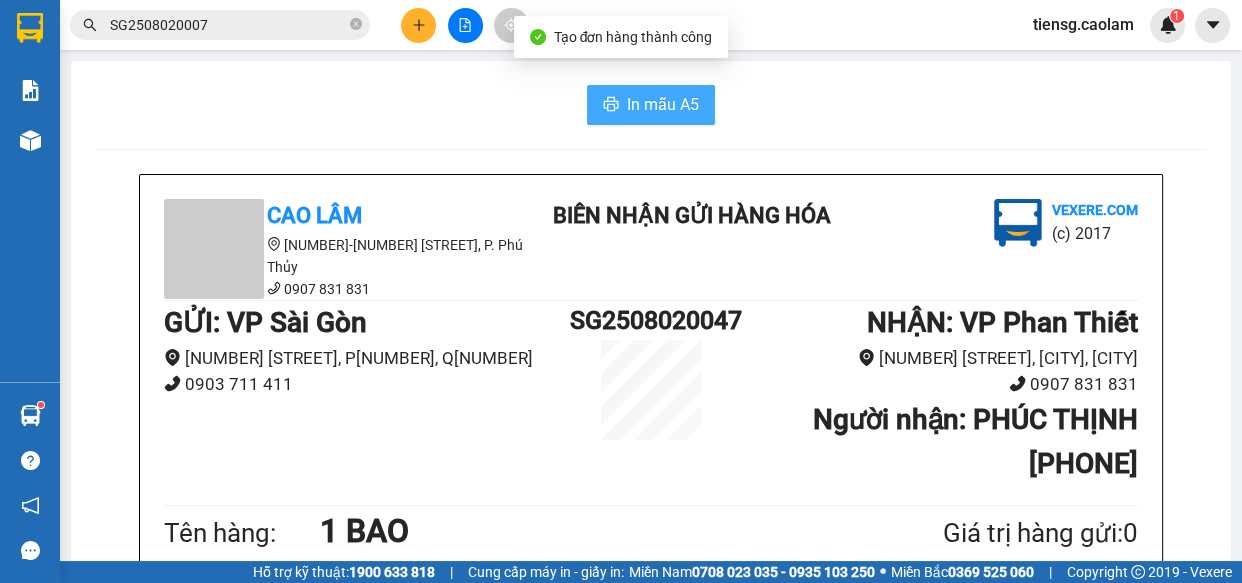 drag, startPoint x: 632, startPoint y: 109, endPoint x: 621, endPoint y: 120, distance: 15.556349 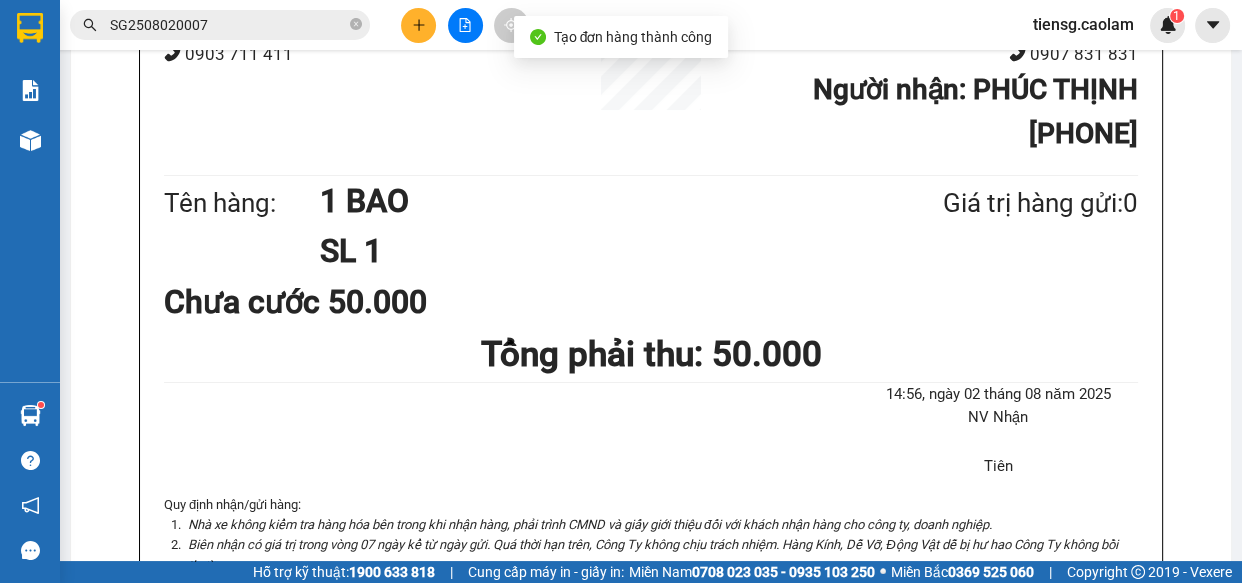 scroll, scrollTop: 0, scrollLeft: 0, axis: both 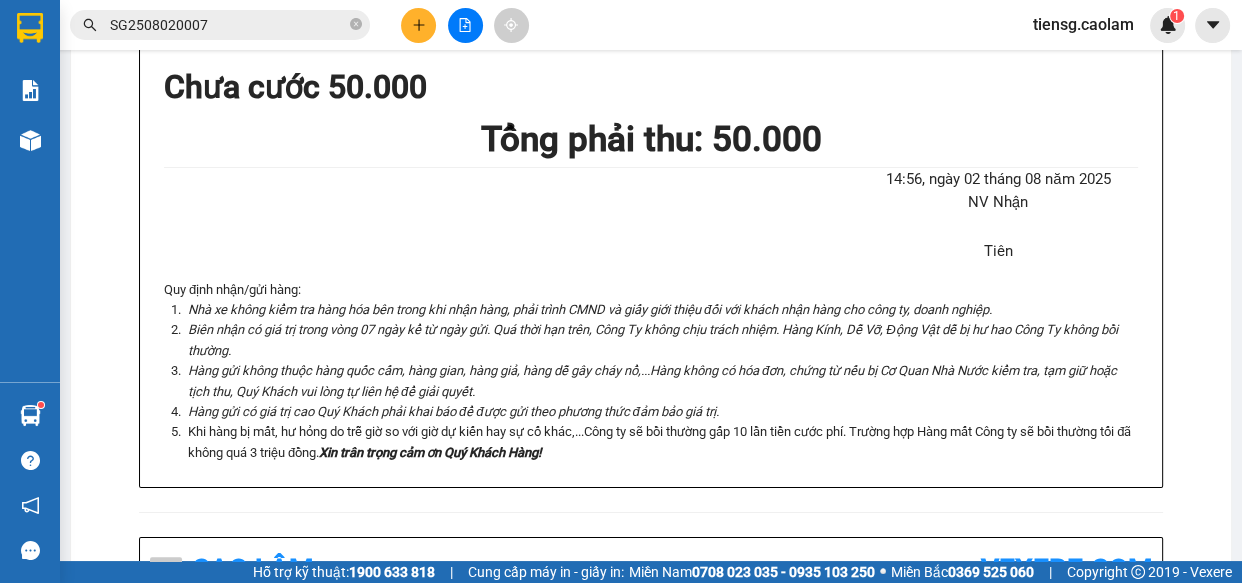 click 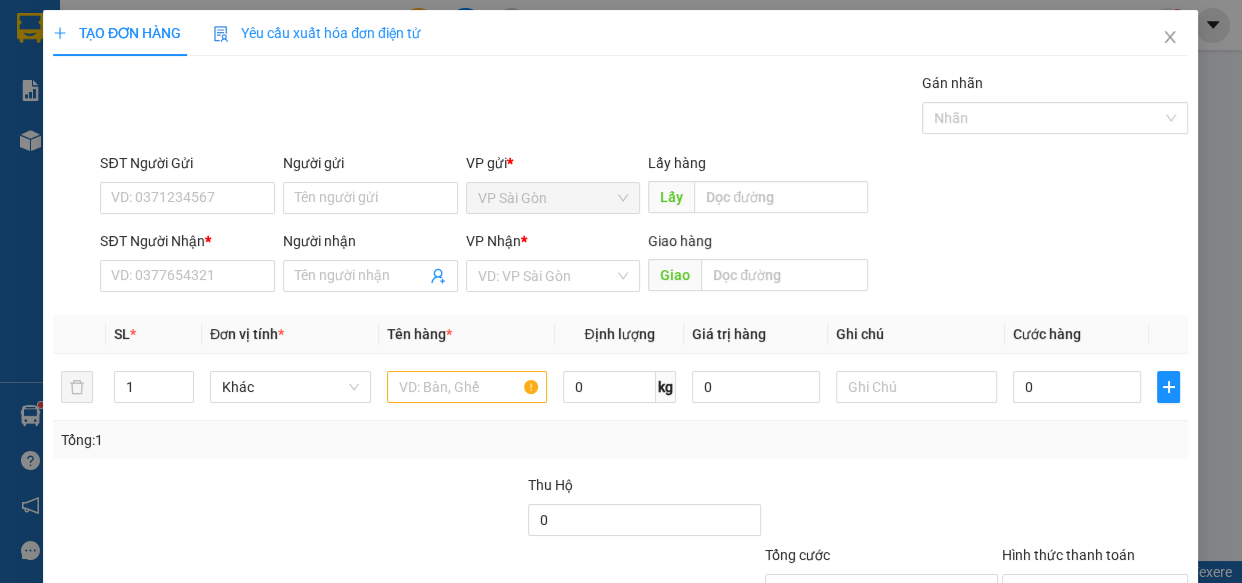 scroll, scrollTop: 0, scrollLeft: 0, axis: both 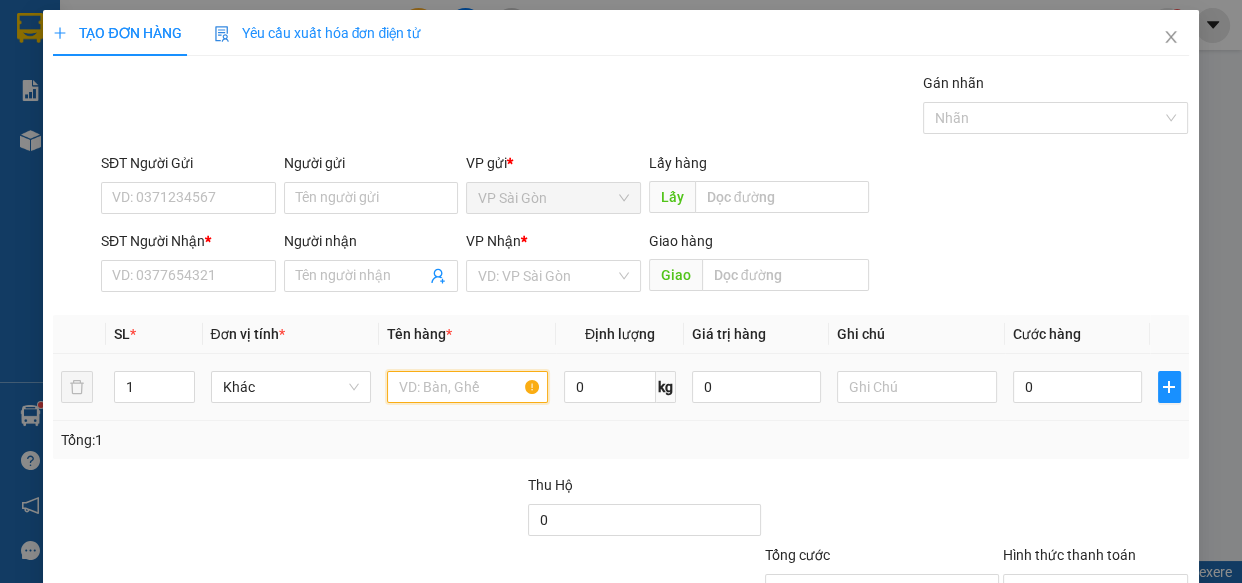 click at bounding box center (467, 387) 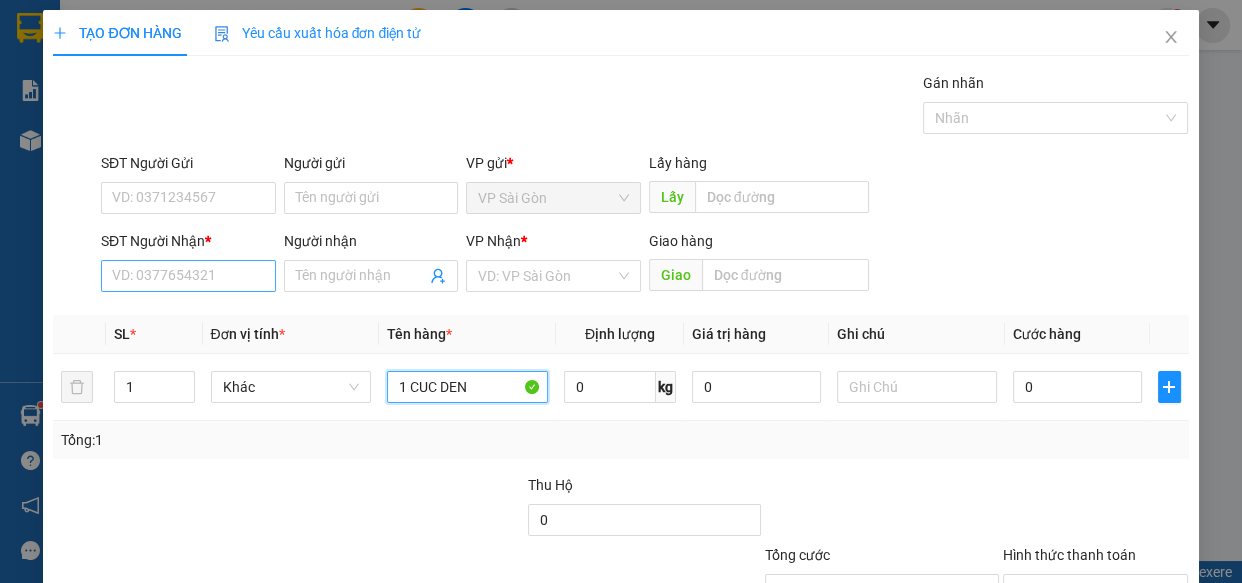 type on "1 CUC DEN" 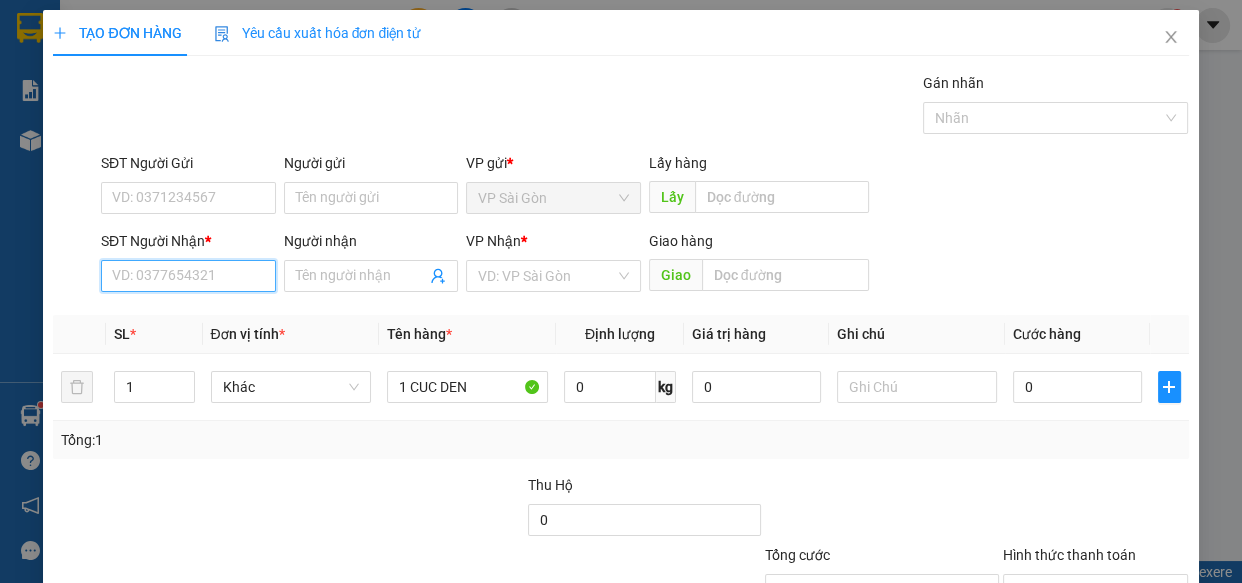 drag, startPoint x: 209, startPoint y: 288, endPoint x: 195, endPoint y: 229, distance: 60.63827 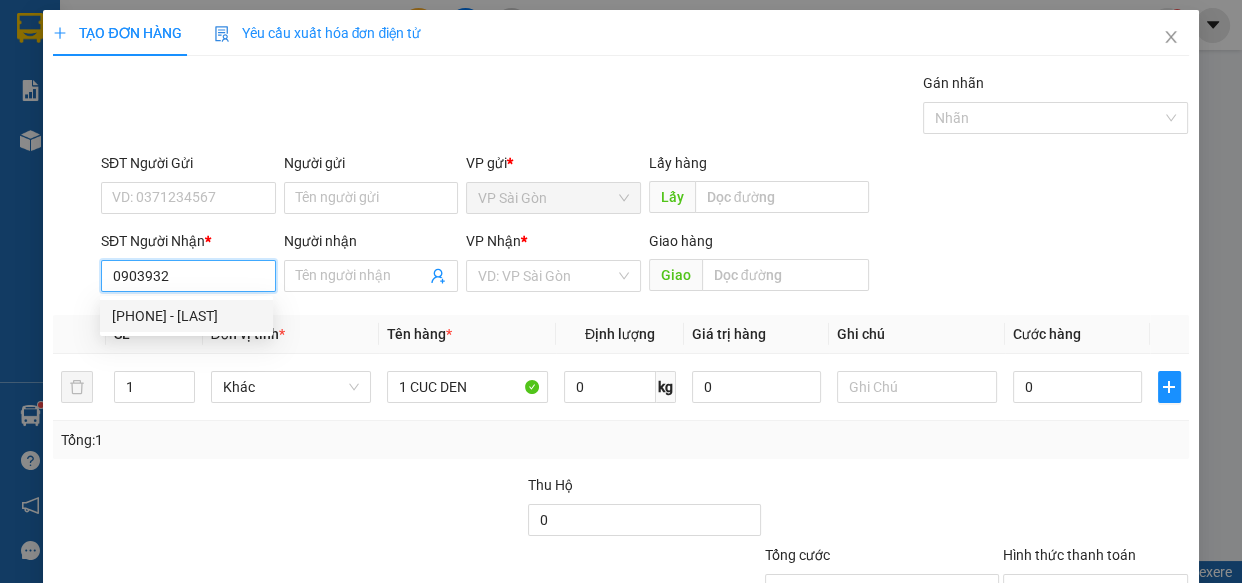 drag, startPoint x: 201, startPoint y: 312, endPoint x: 210, endPoint y: 278, distance: 35.17101 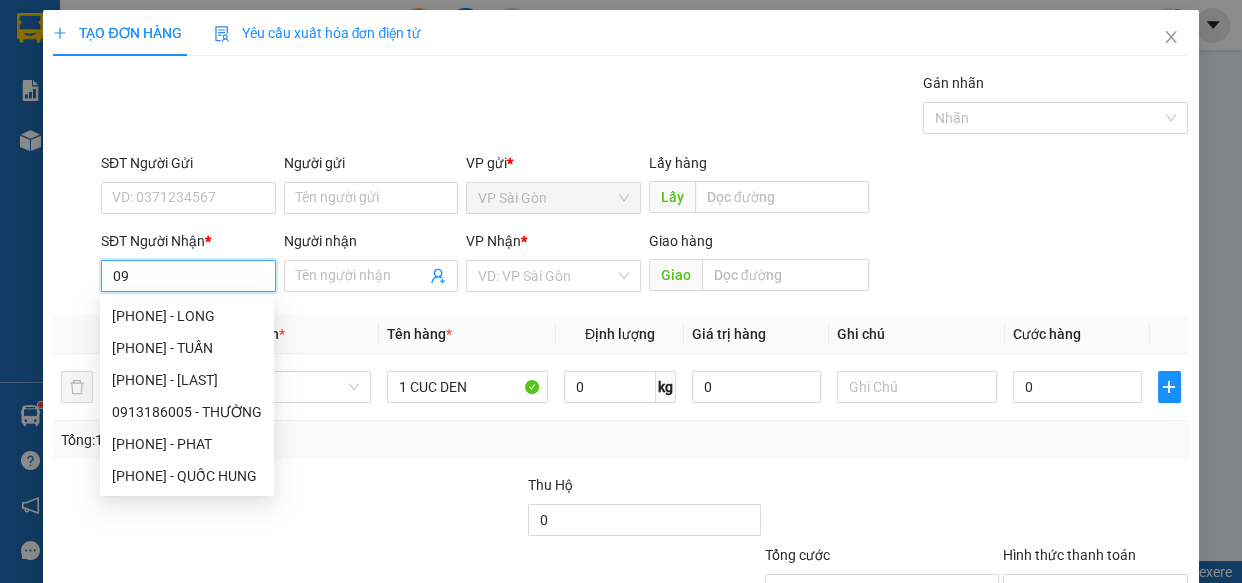 type on "0" 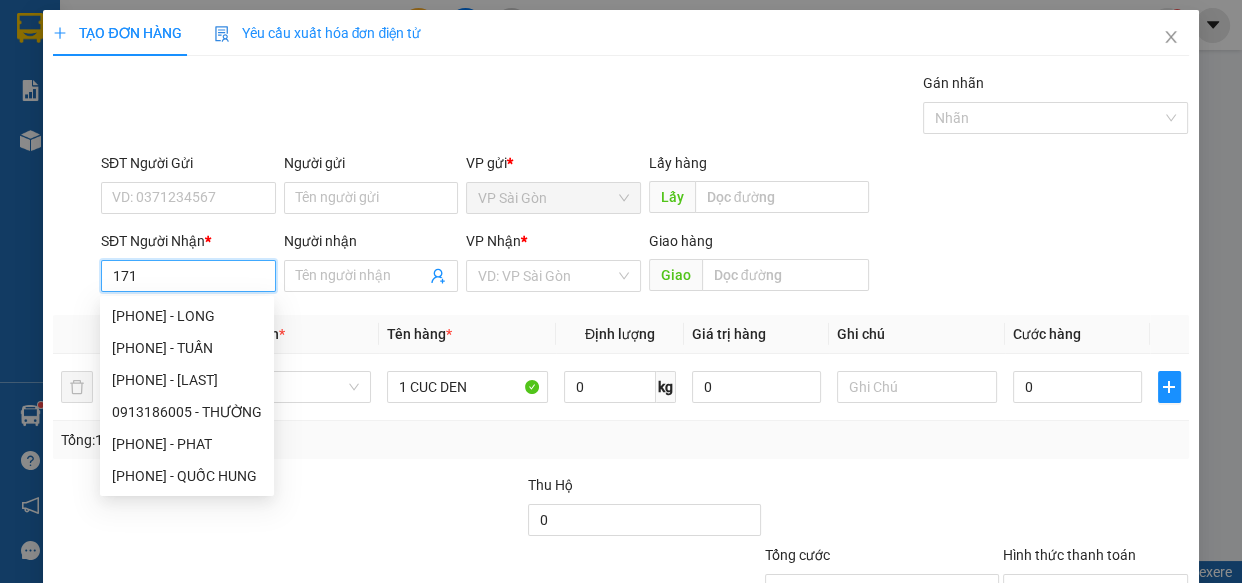type on "1717" 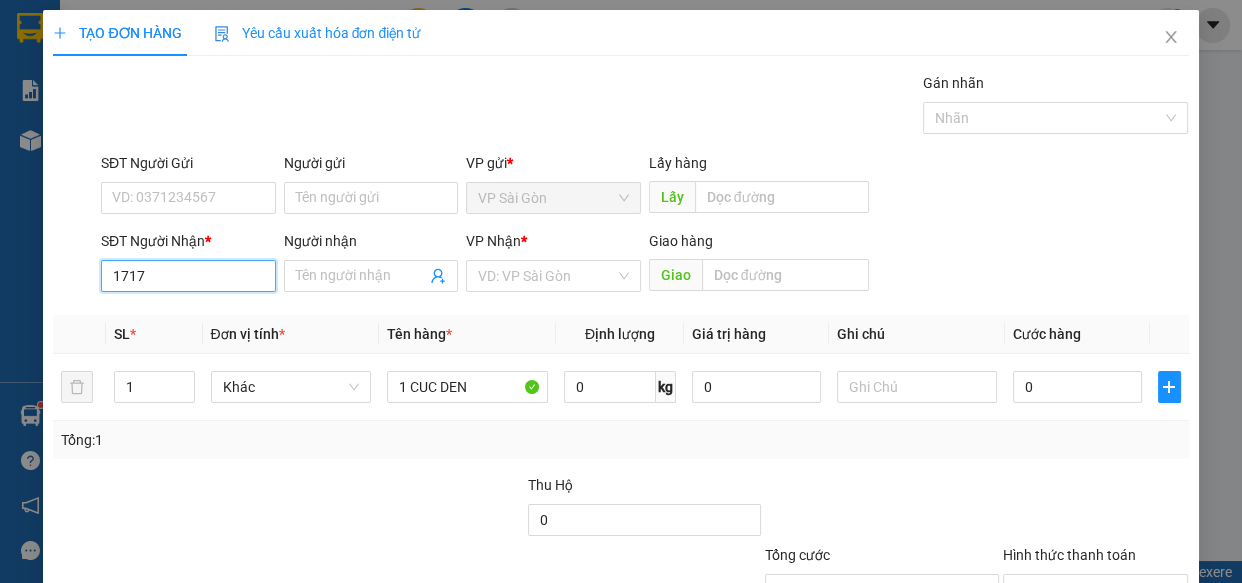 drag, startPoint x: 171, startPoint y: 277, endPoint x: 0, endPoint y: 264, distance: 171.49344 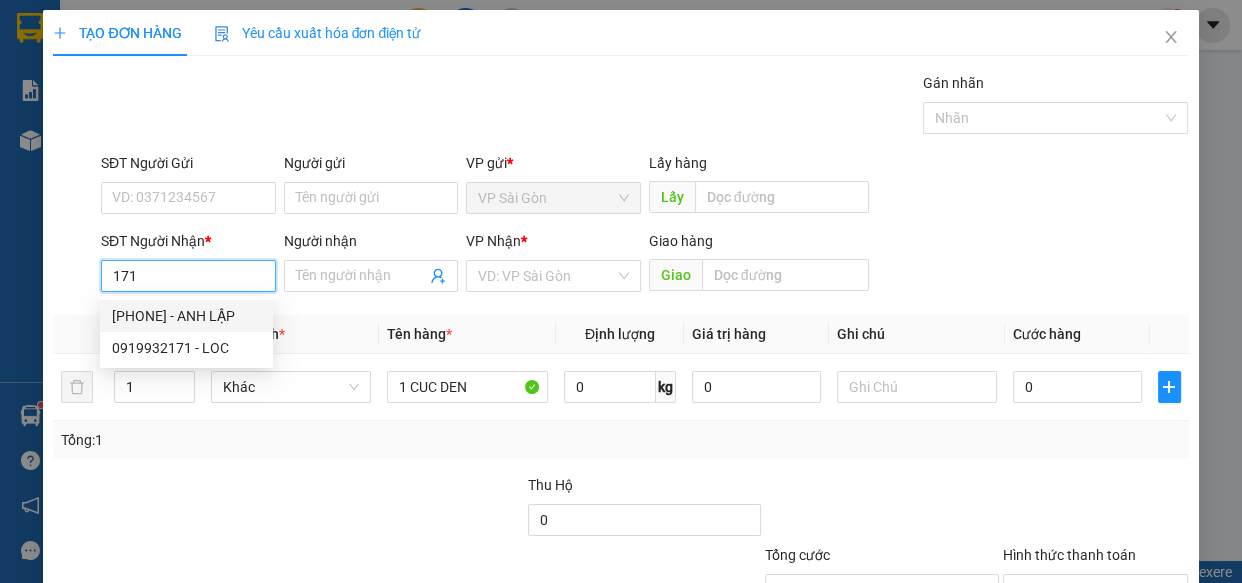 click on "0909932171 - ANH LẬP" at bounding box center [186, 316] 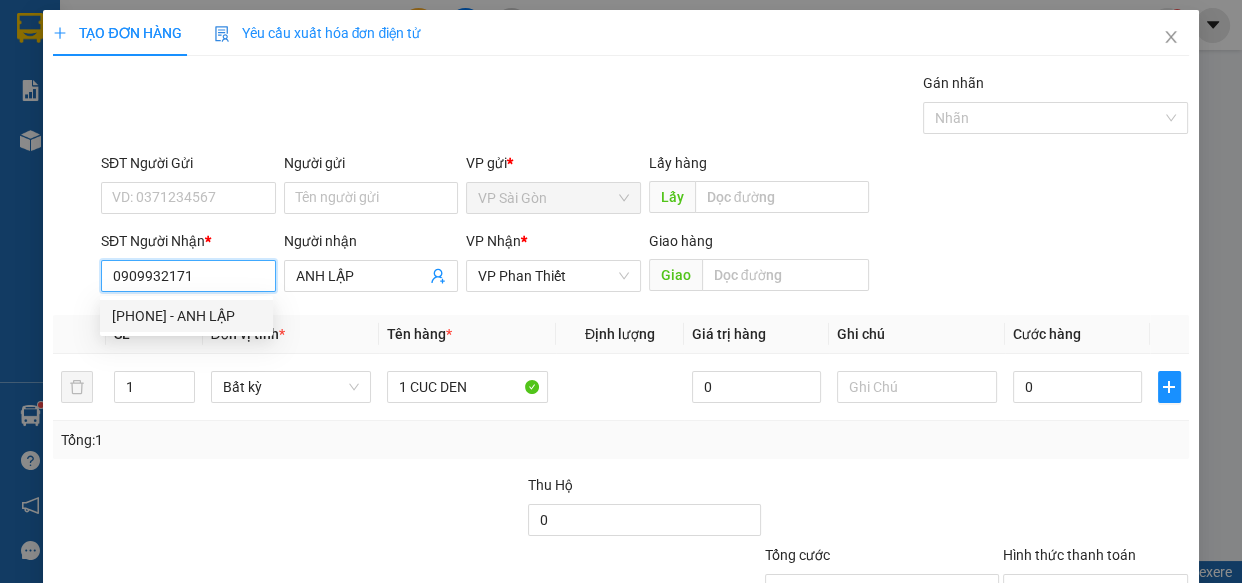 drag, startPoint x: 231, startPoint y: 277, endPoint x: 26, endPoint y: 298, distance: 206.0728 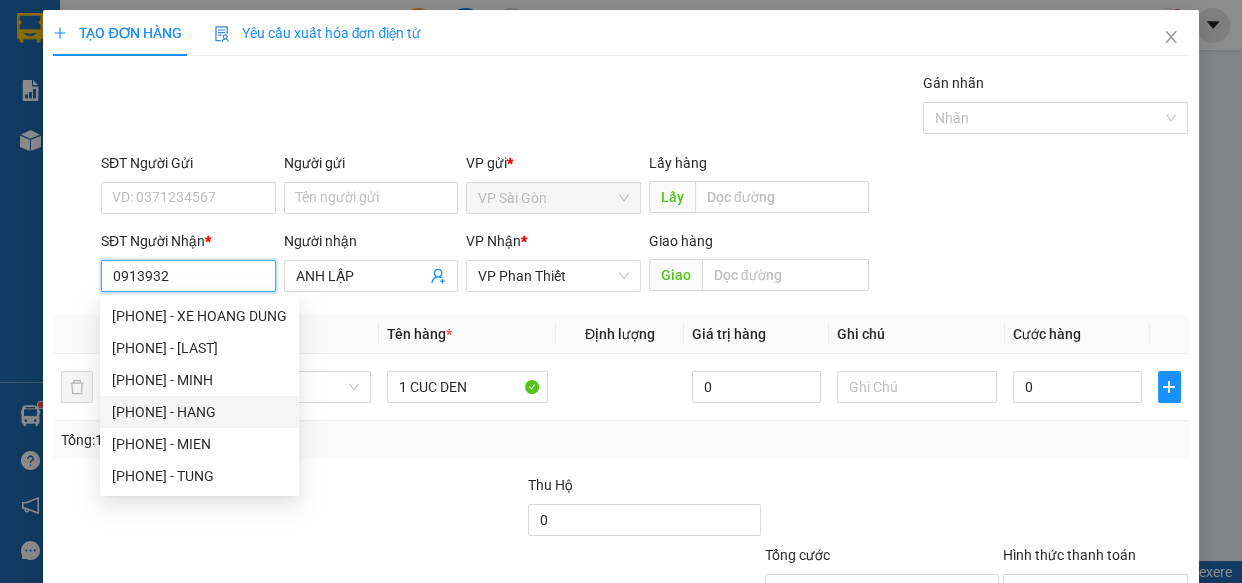 click on "0913932171 - HANG" at bounding box center (199, 412) 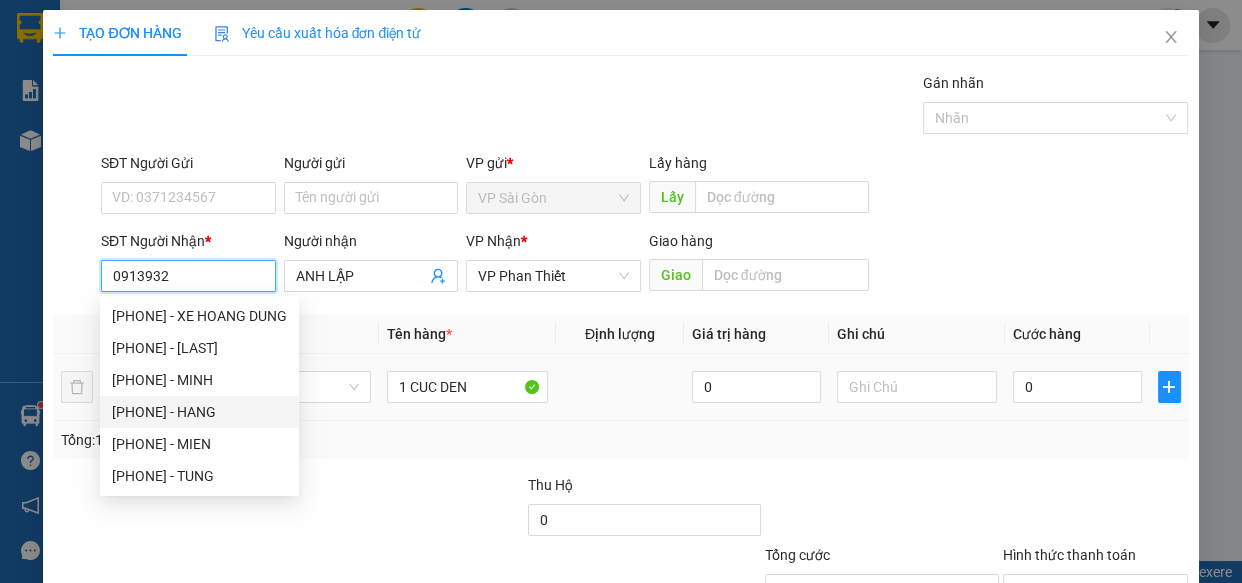 type on "0913932171" 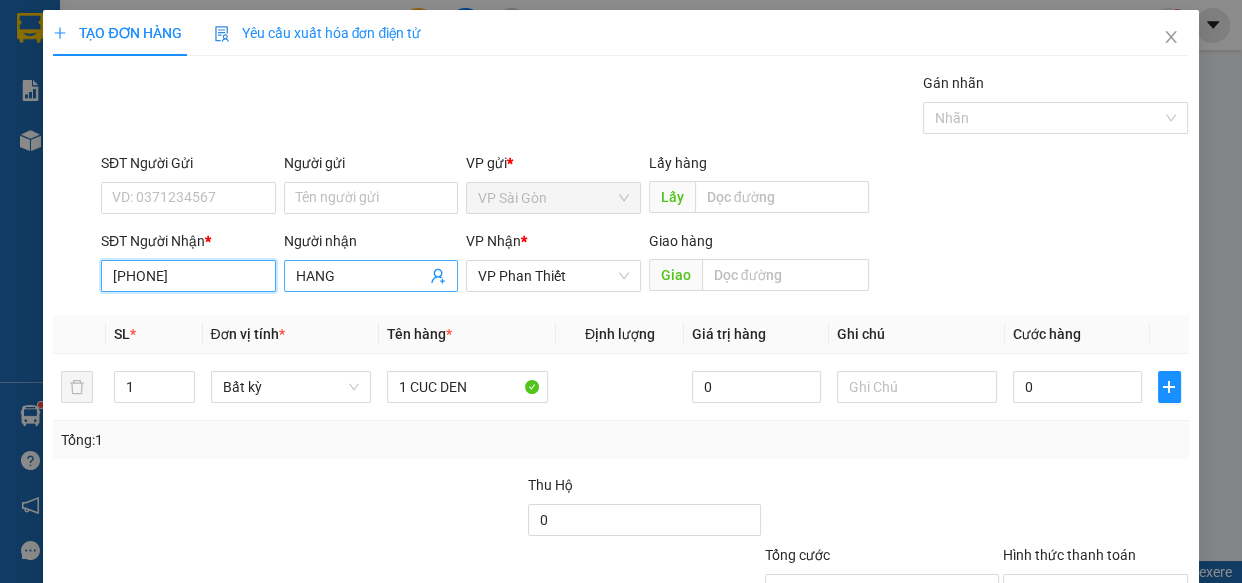 type on "0913932171" 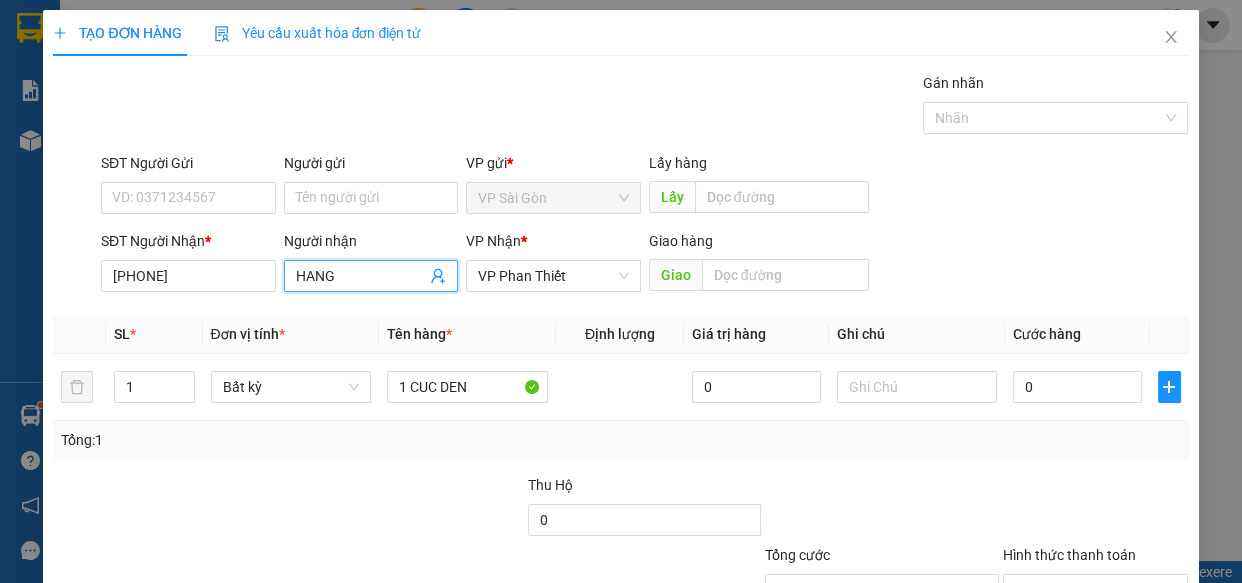 drag, startPoint x: 341, startPoint y: 273, endPoint x: 77, endPoint y: 296, distance: 265 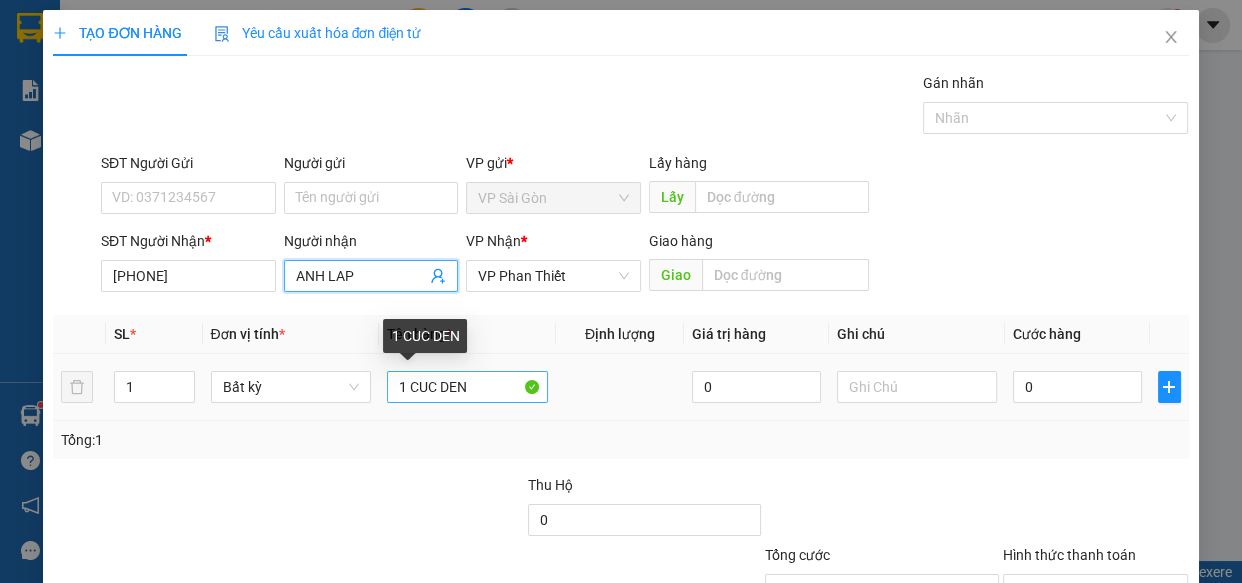 type on "ANH LAP" 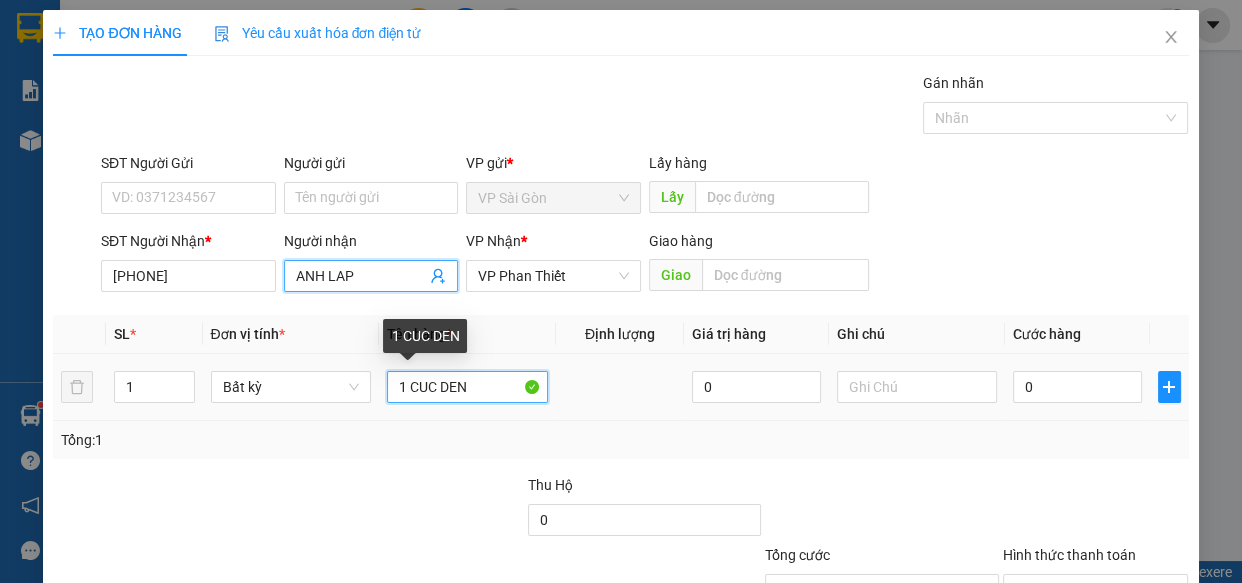 drag, startPoint x: 493, startPoint y: 377, endPoint x: 347, endPoint y: 423, distance: 153.07515 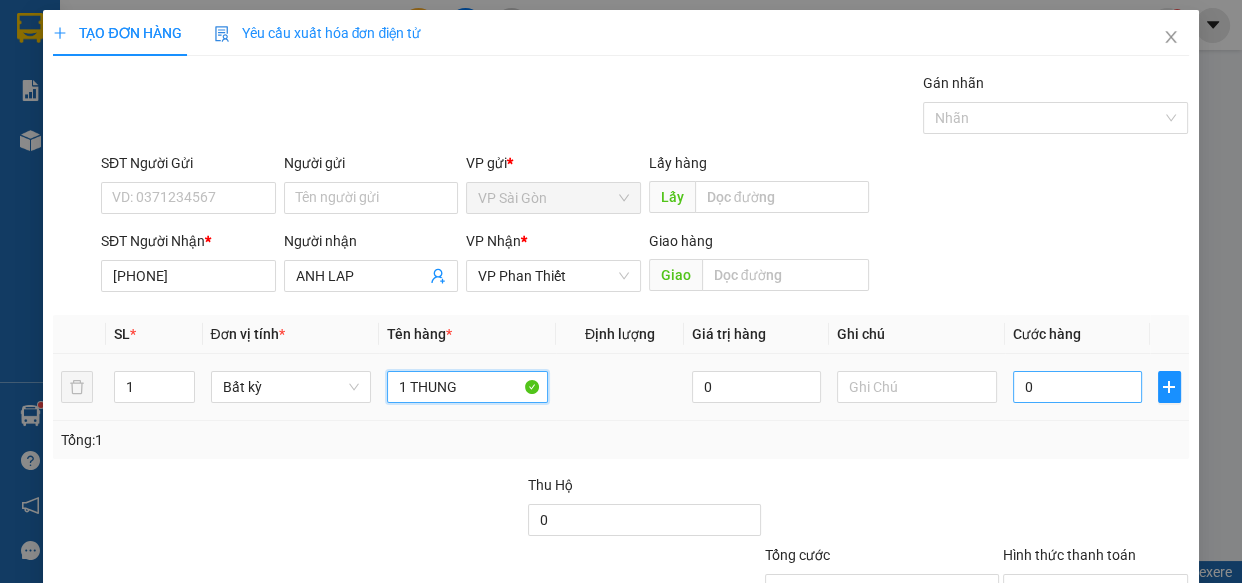 type on "1 THUNG" 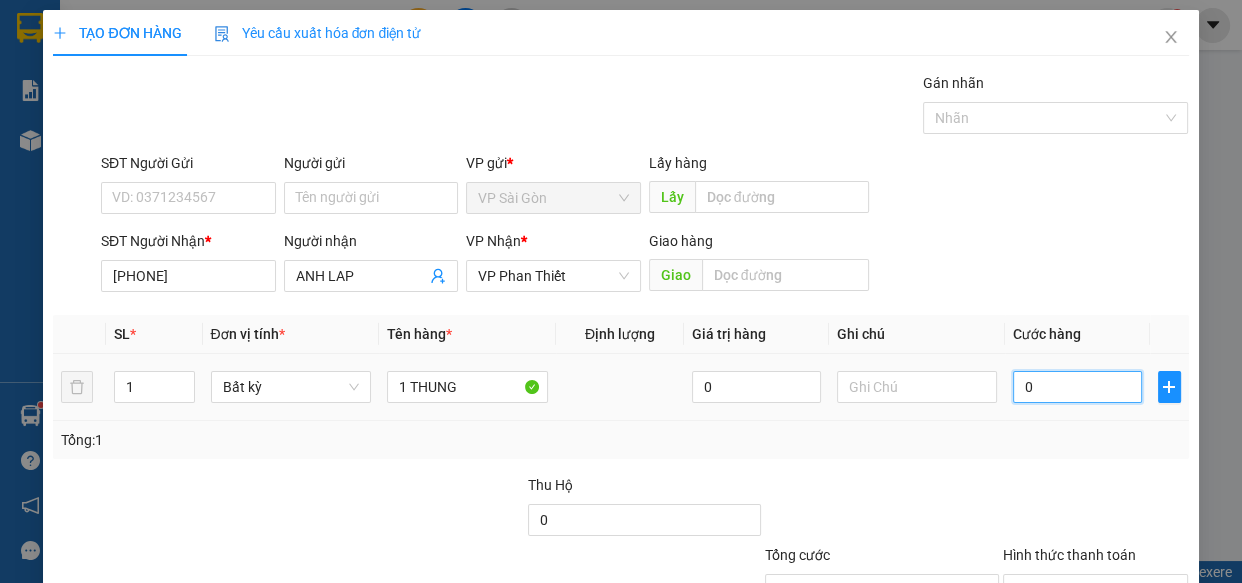 click on "0" at bounding box center [1077, 387] 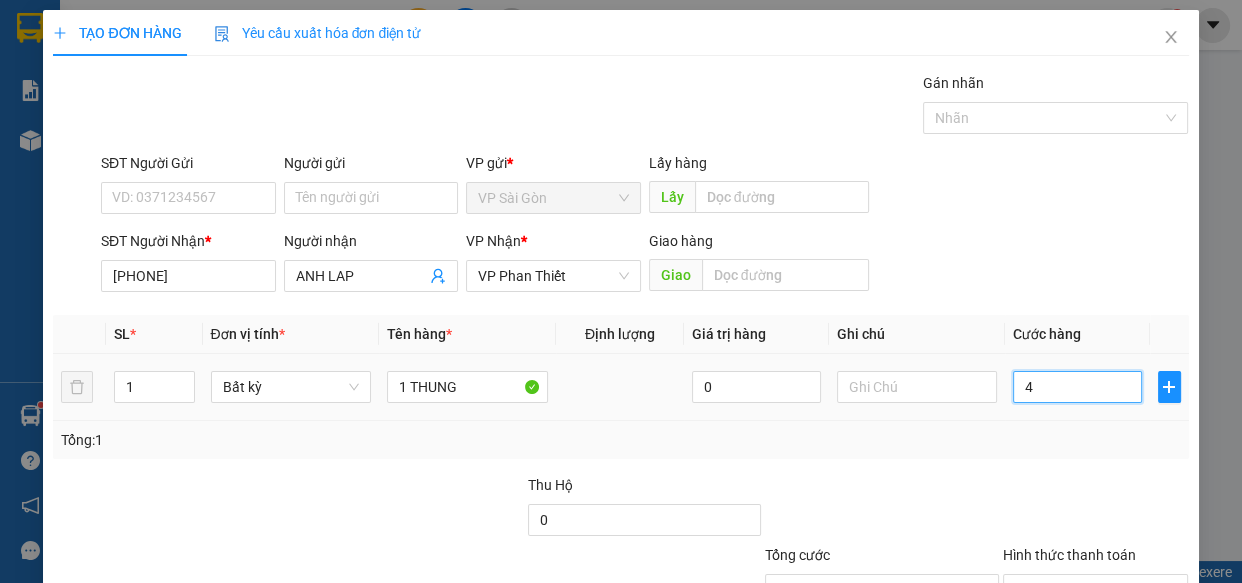 type on "40" 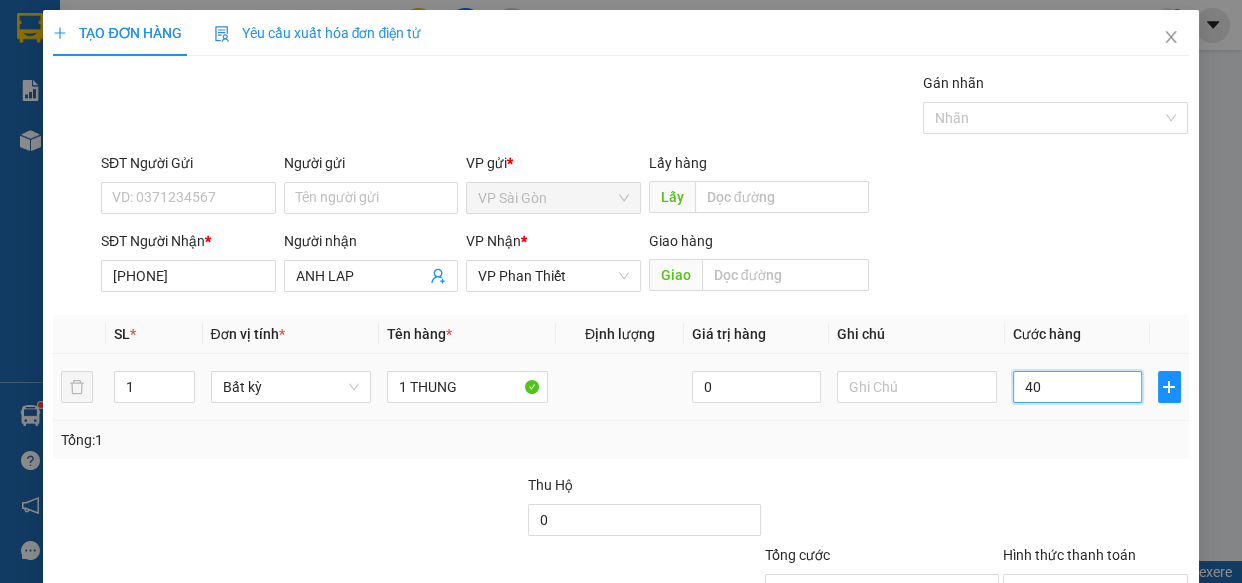type on "400" 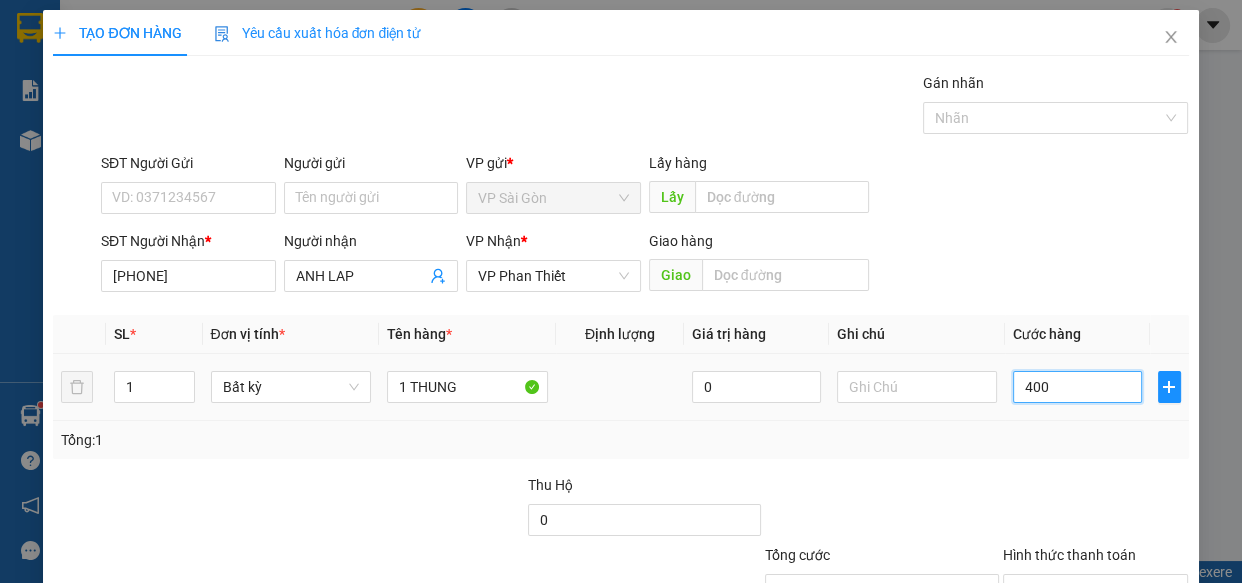 type on "4.000" 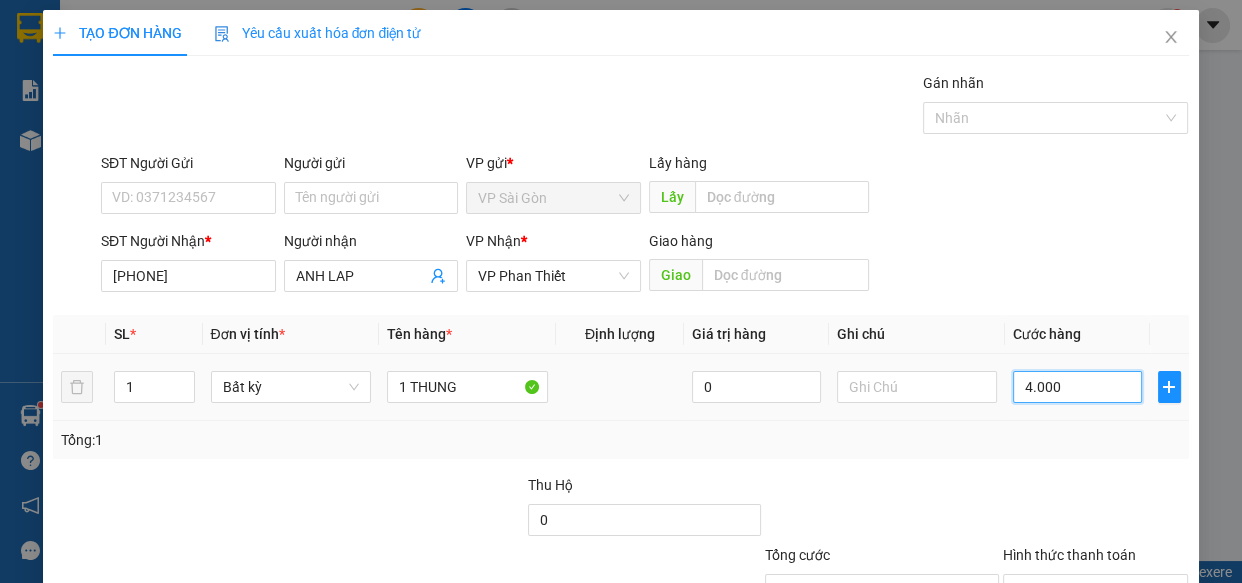type on "40.000" 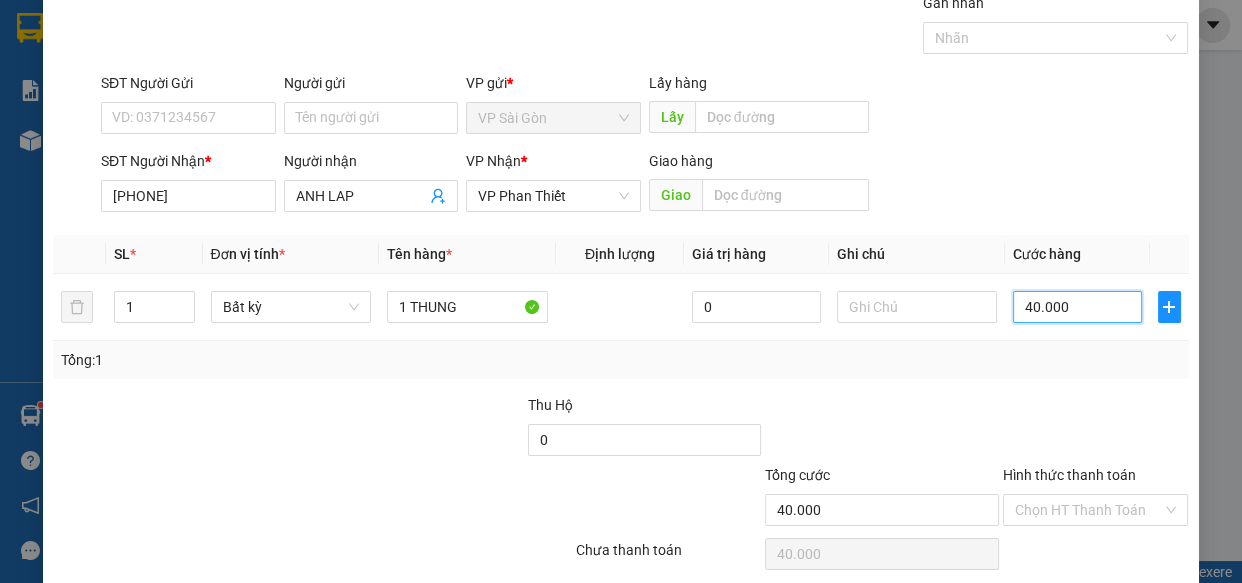 scroll, scrollTop: 156, scrollLeft: 0, axis: vertical 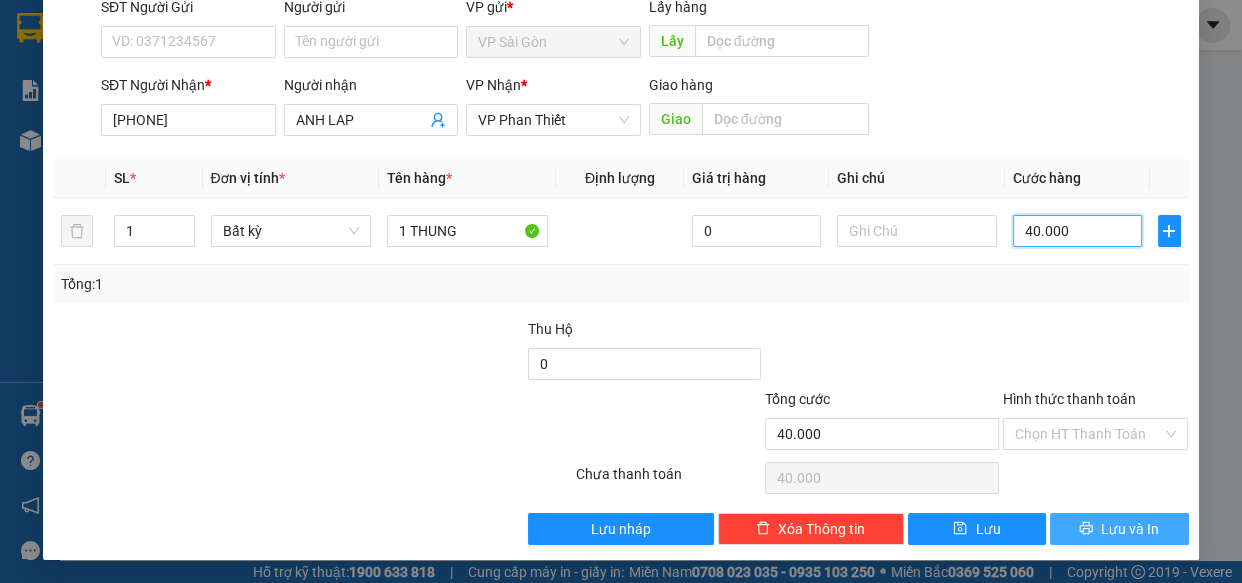 type on "40.000" 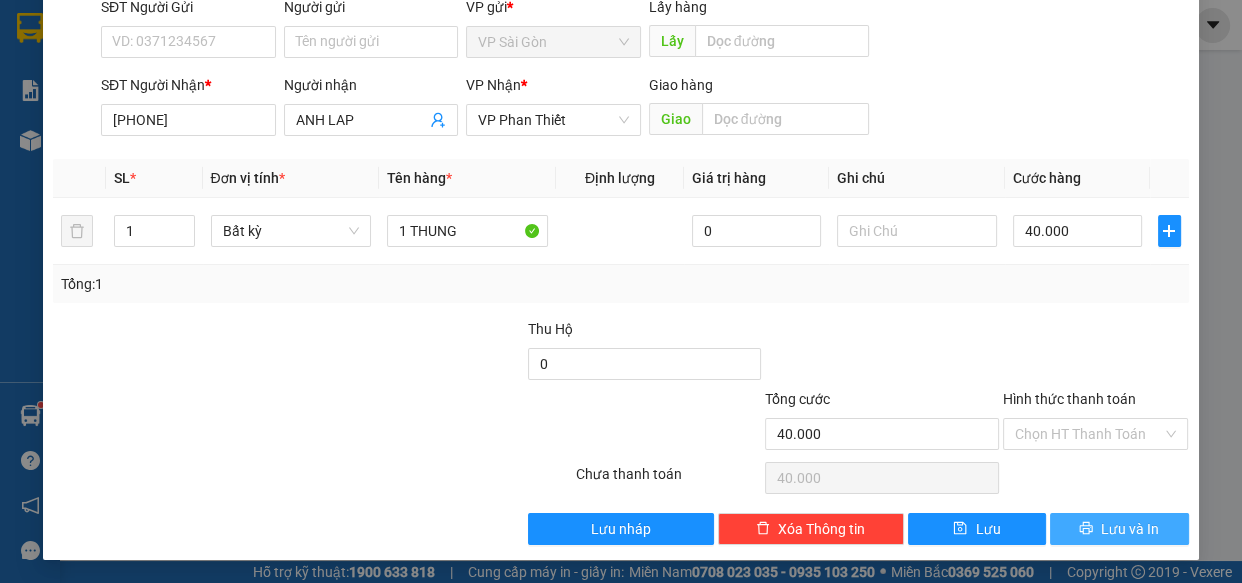 drag, startPoint x: 1068, startPoint y: 529, endPoint x: 1025, endPoint y: 458, distance: 83.00603 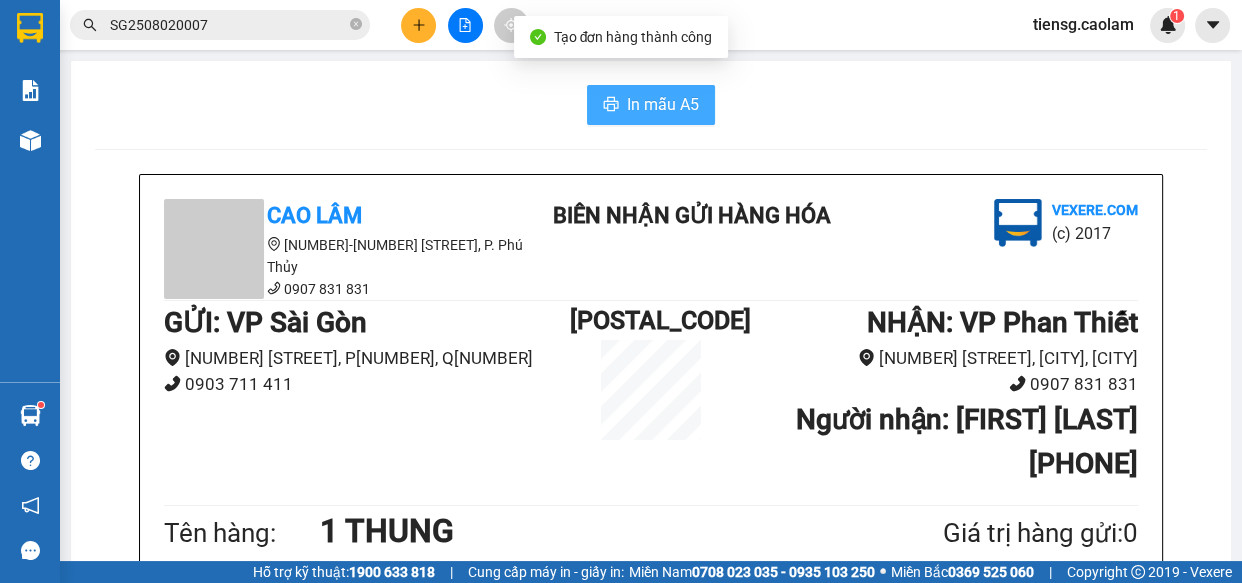 click on "In mẫu A5" at bounding box center [663, 104] 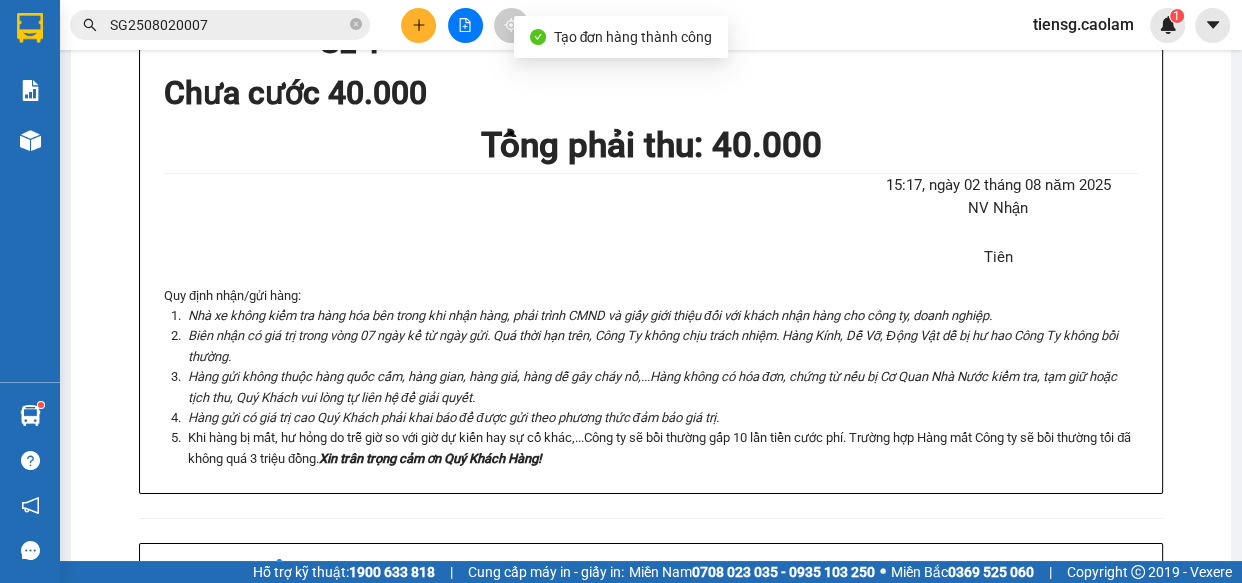 scroll, scrollTop: 47, scrollLeft: 0, axis: vertical 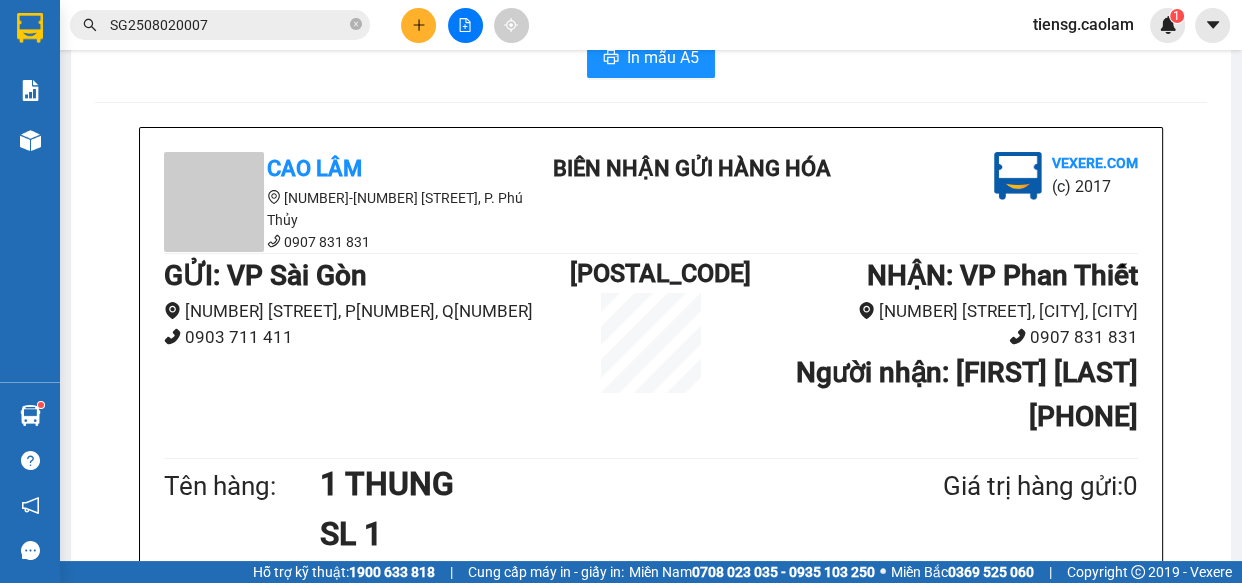 drag, startPoint x: 587, startPoint y: 135, endPoint x: 565, endPoint y: 102, distance: 39.661064 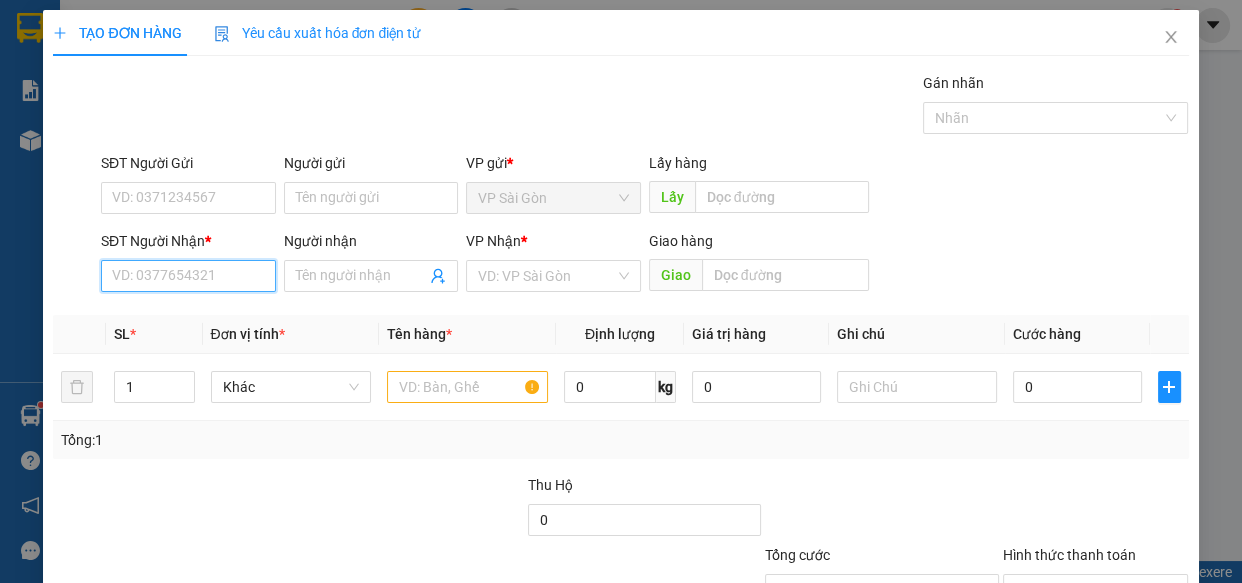 click on "SĐT Người Nhận  *" at bounding box center [188, 276] 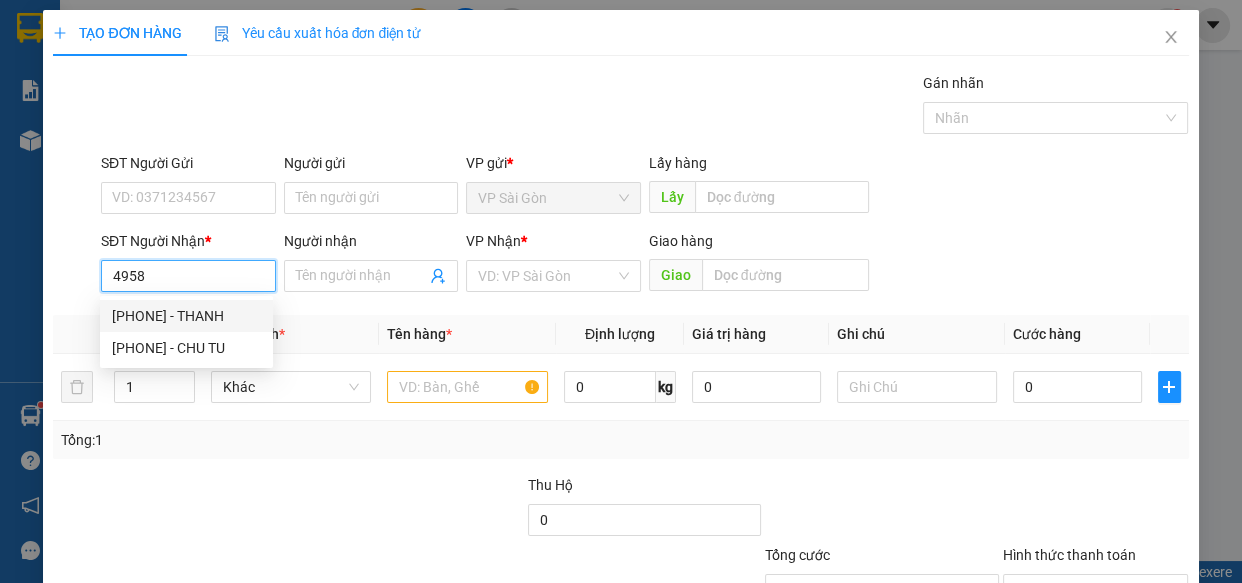 click on "0339494958 - THANH" at bounding box center [186, 316] 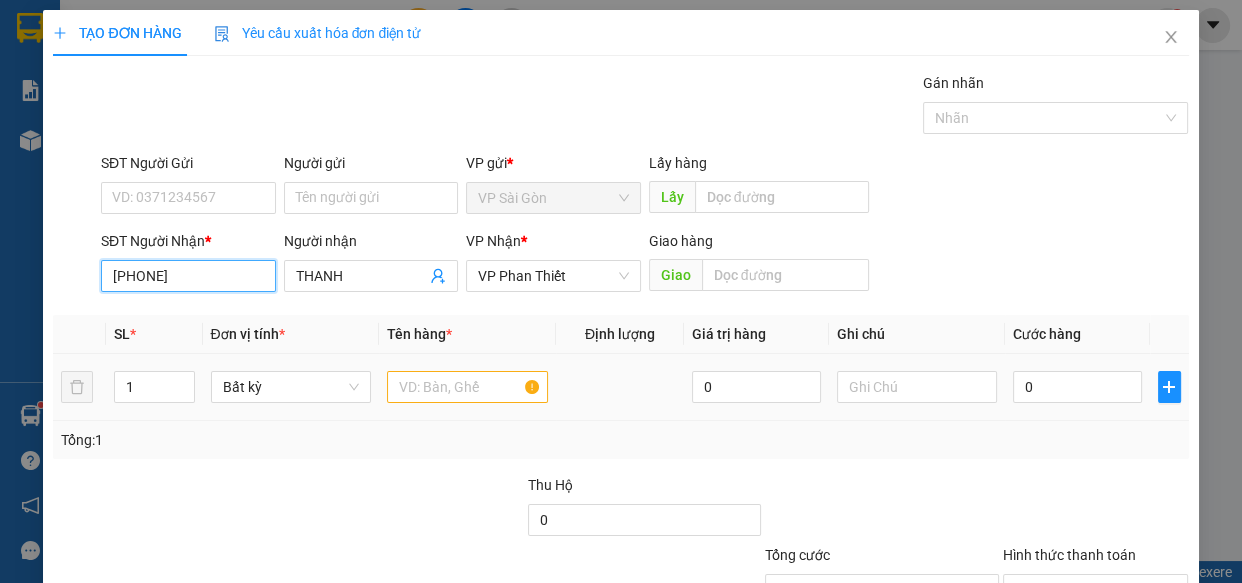 type on "0339494958" 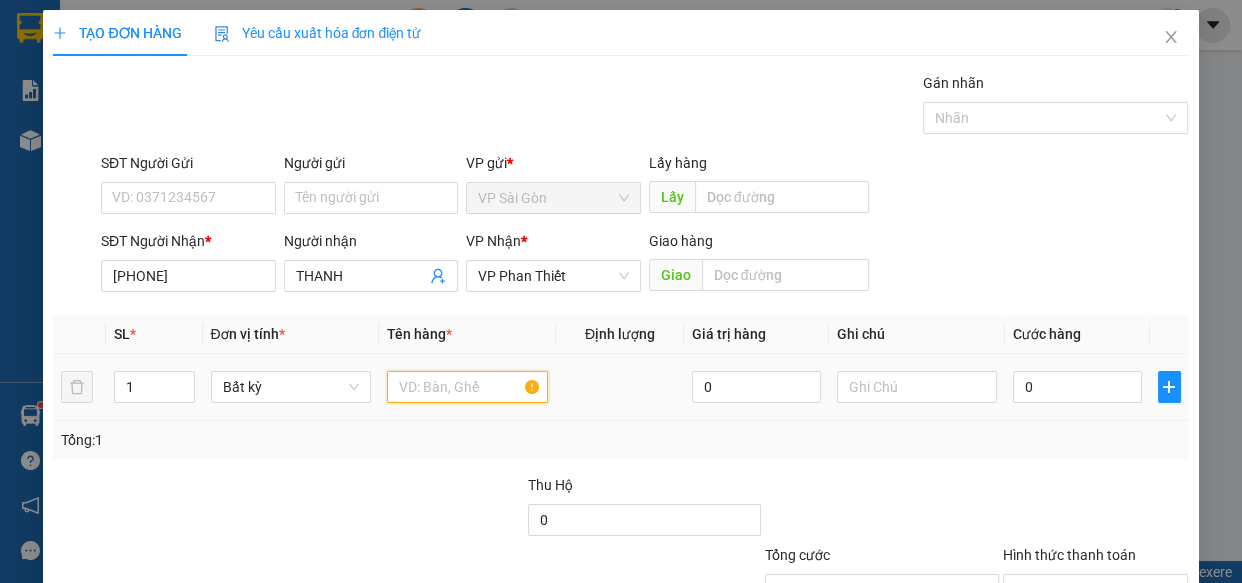 click at bounding box center [467, 387] 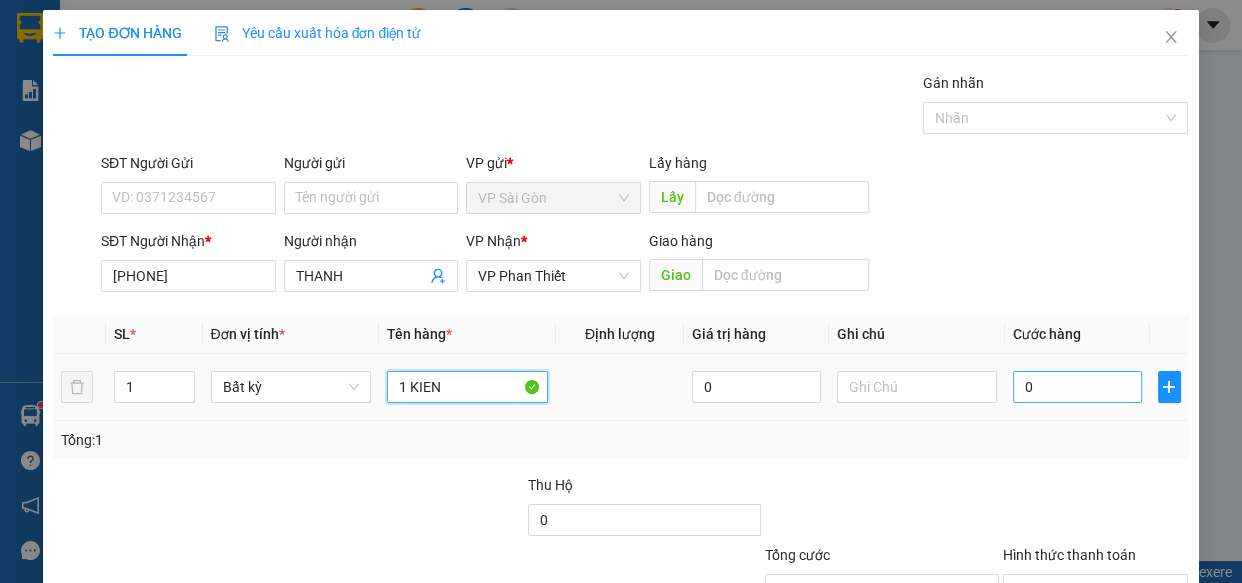 type on "1 KIEN" 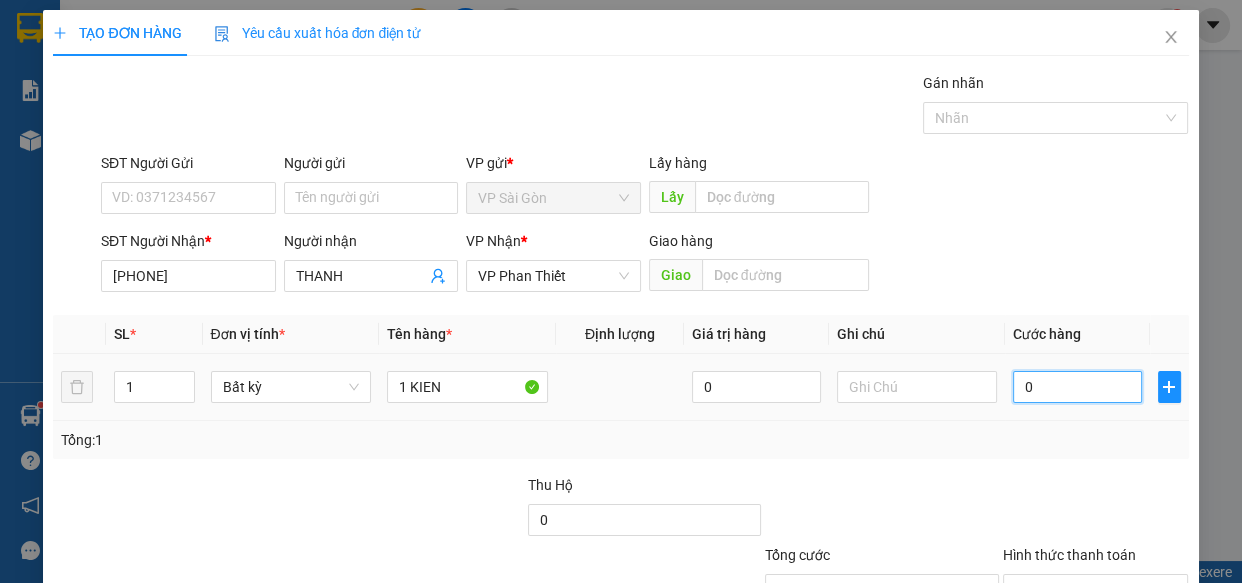 click on "0" at bounding box center [1077, 387] 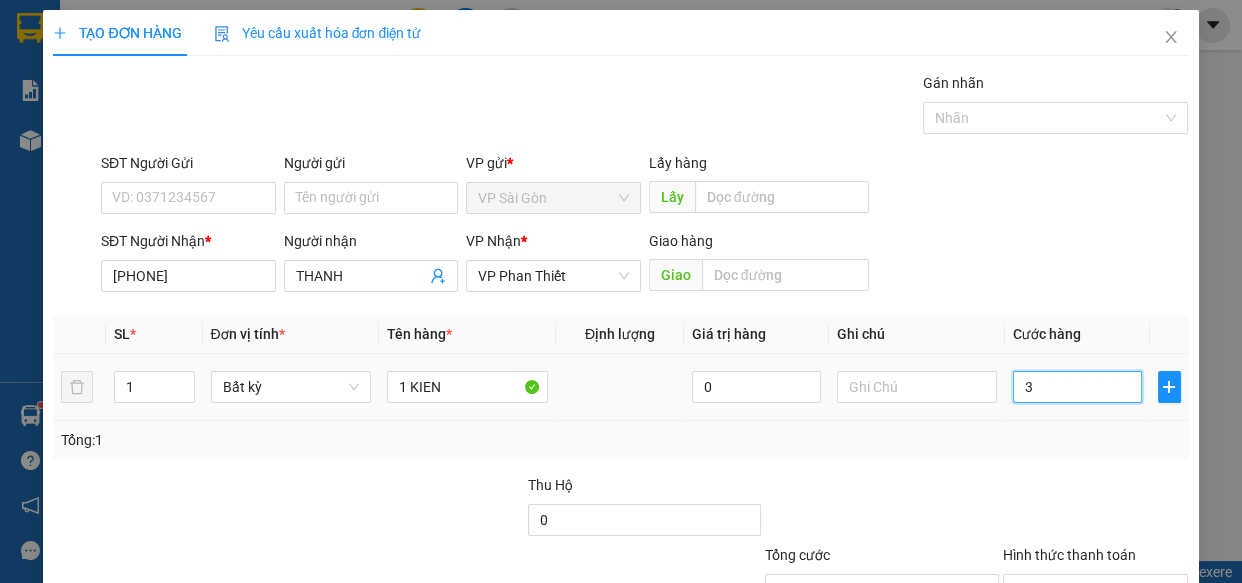 type on "30" 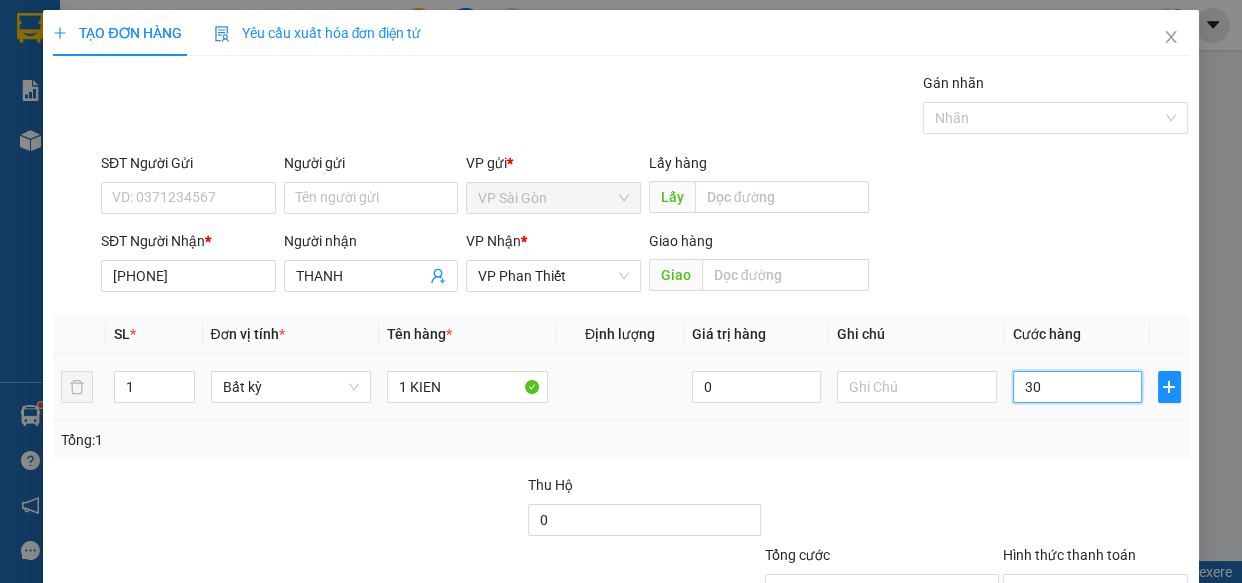 type on "300" 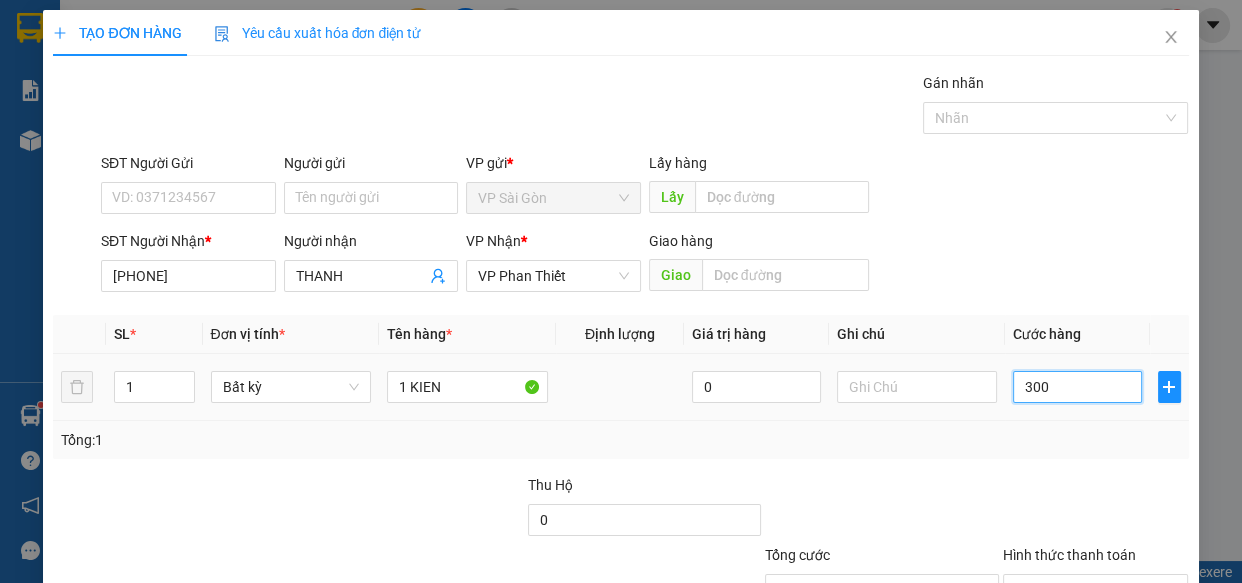 type on "3.000" 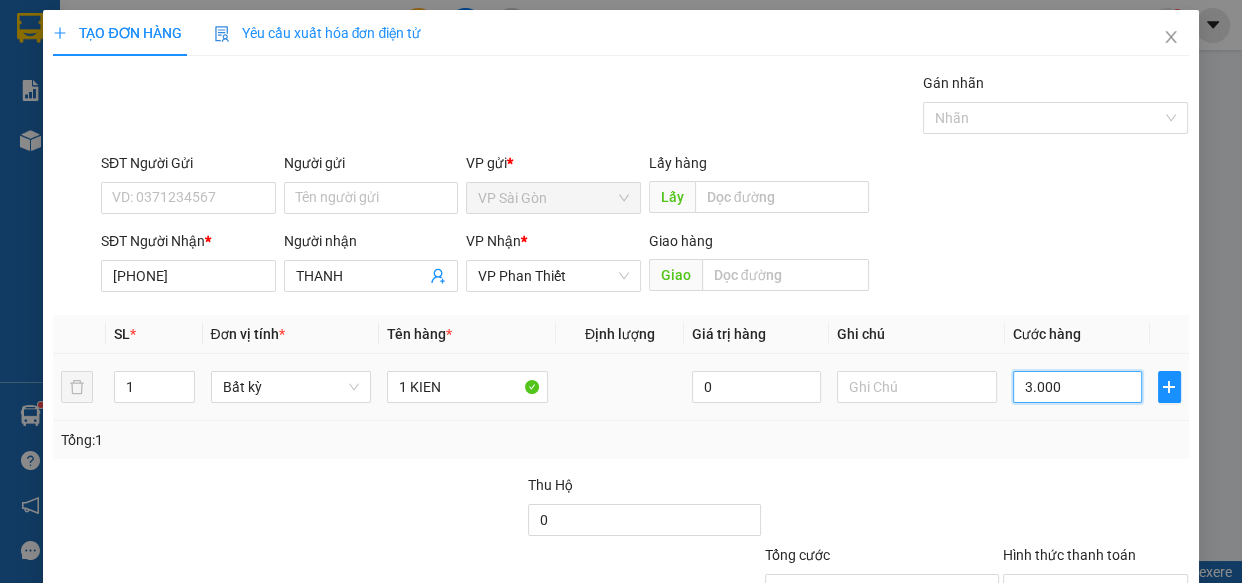 type on "30.000" 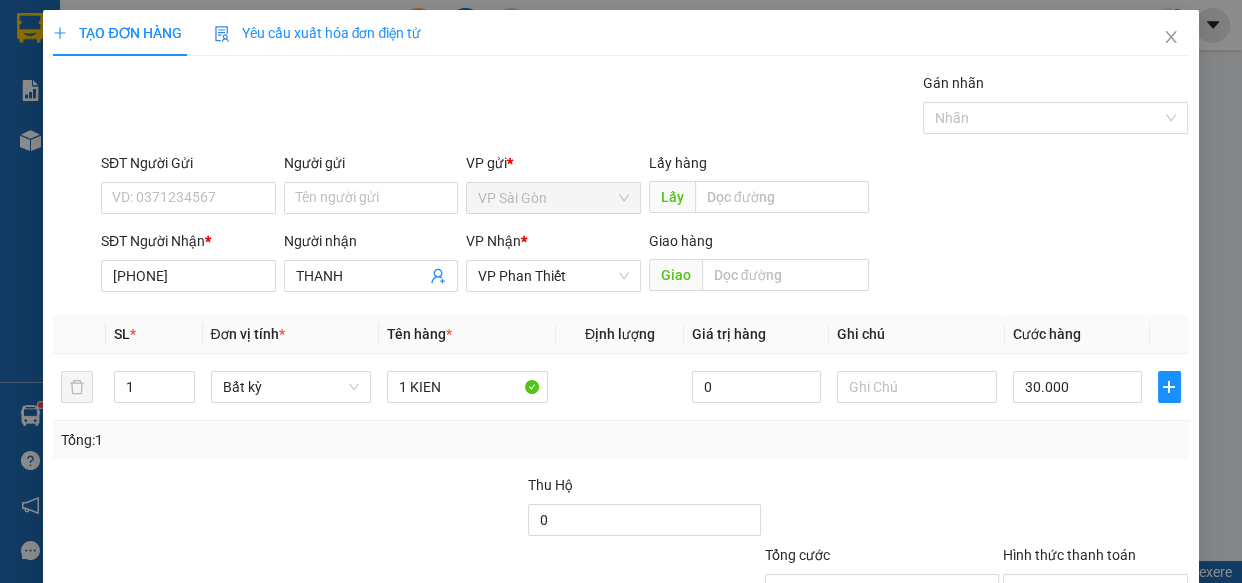 click on "Lưu và In" at bounding box center [1130, 685] 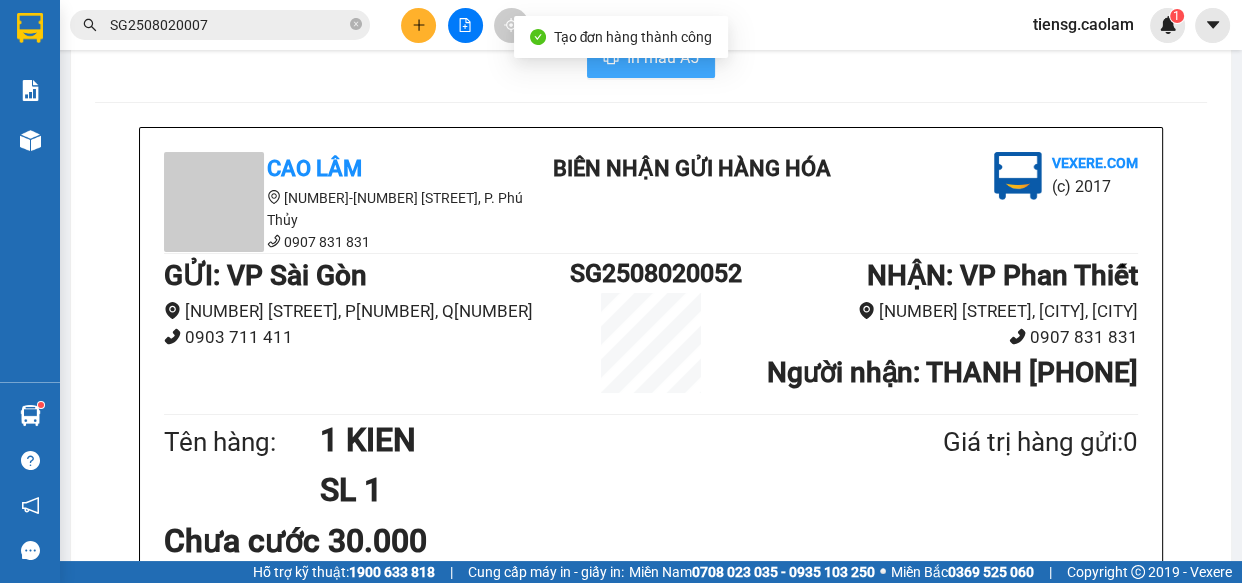 click on "In mẫu A5" at bounding box center (663, 57) 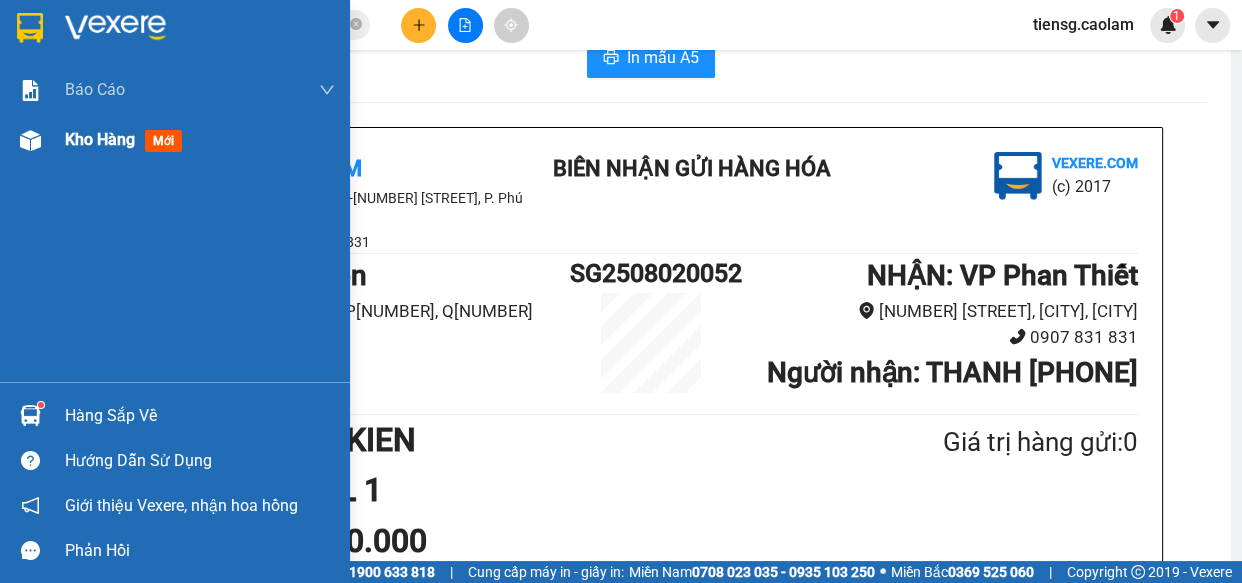 click on "Kho hàng" at bounding box center [100, 139] 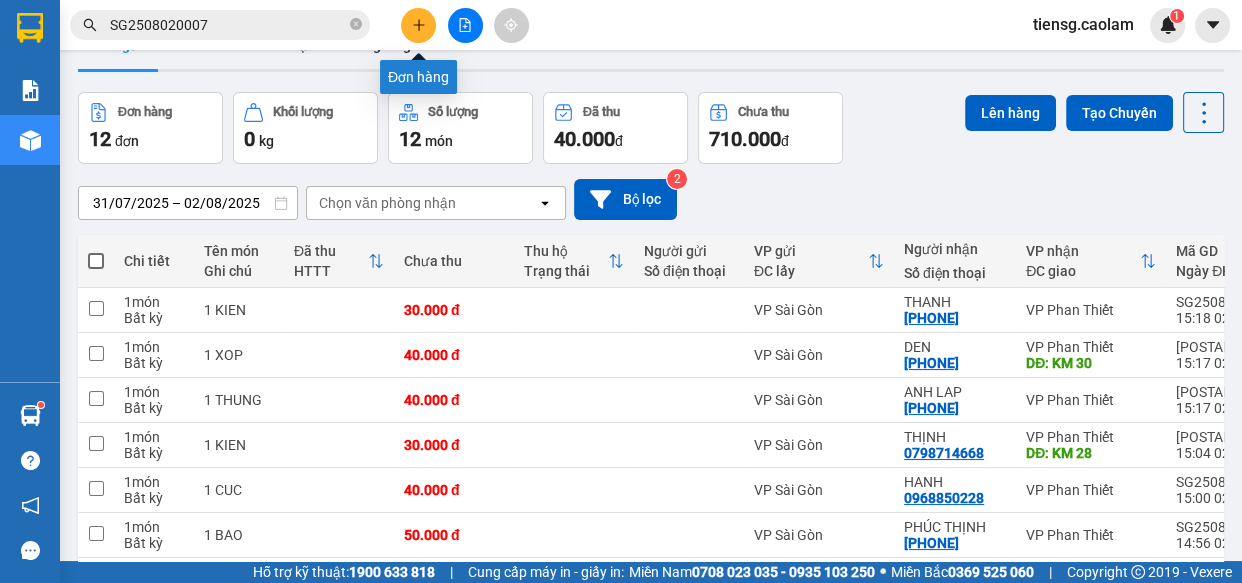 click 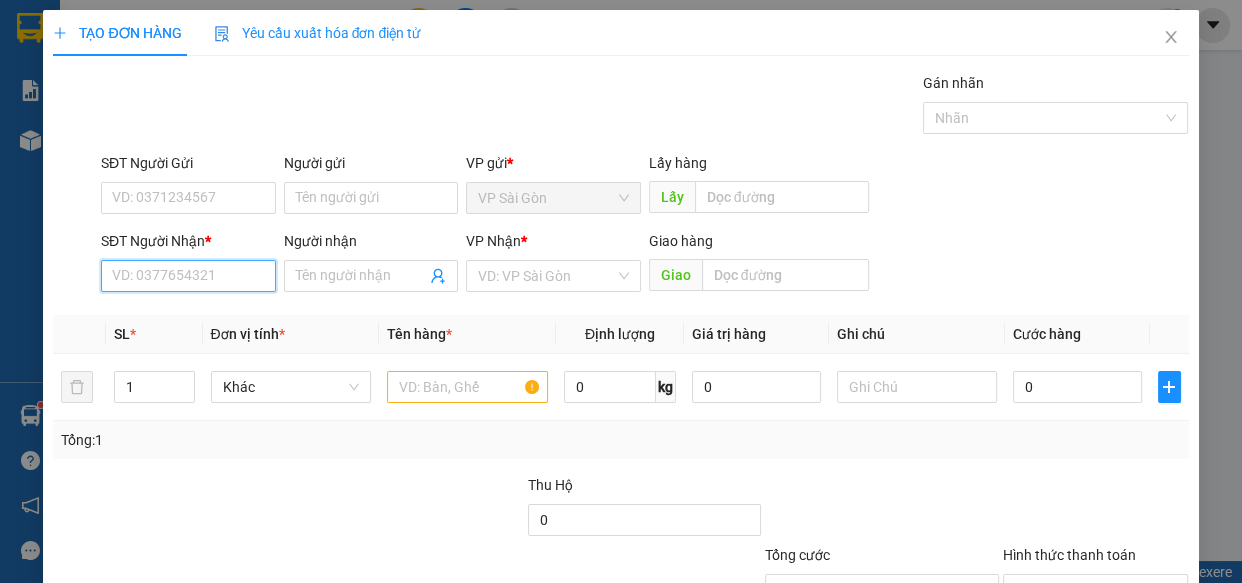 click on "SĐT Người Nhận  *" at bounding box center (188, 276) 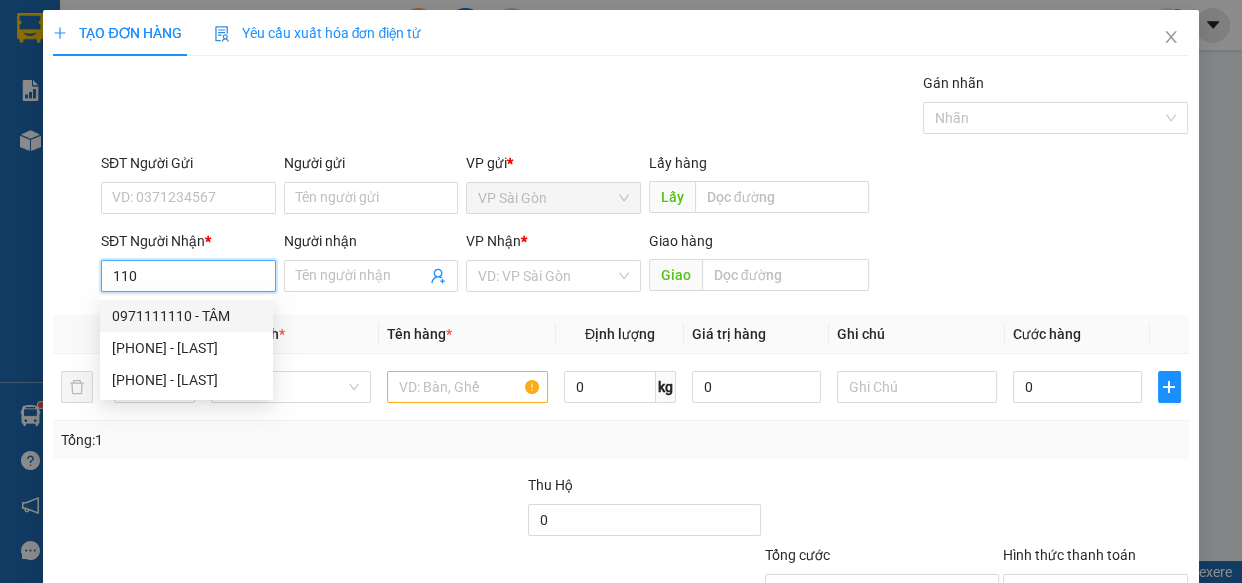 click on "0971111110 - TÂM" at bounding box center (186, 316) 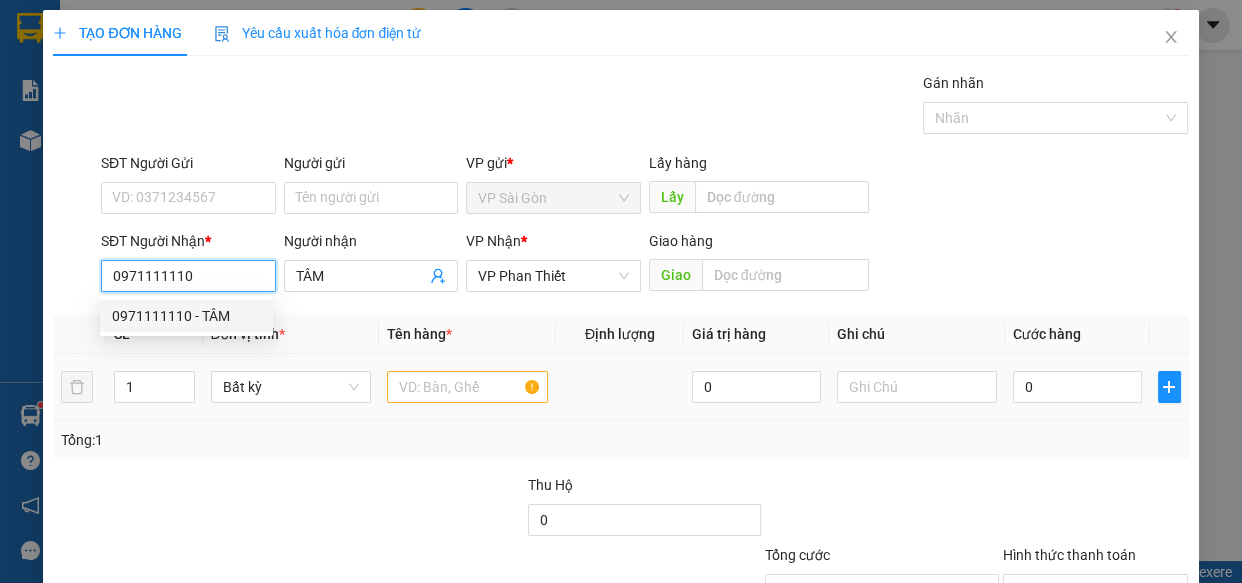 type on "0971111110" 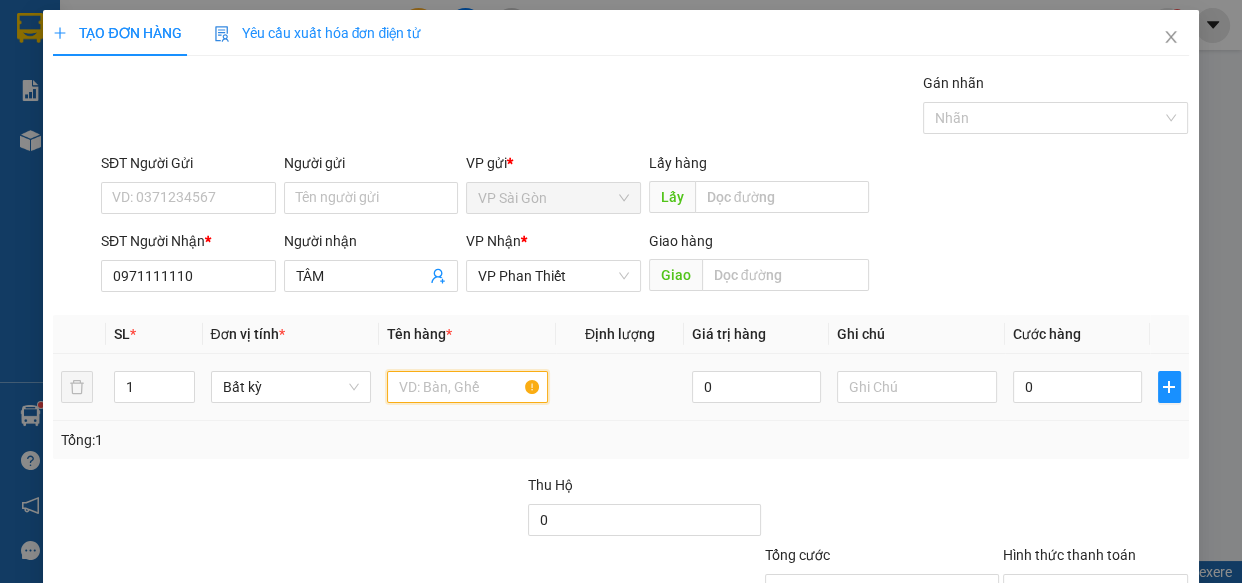 click at bounding box center (467, 387) 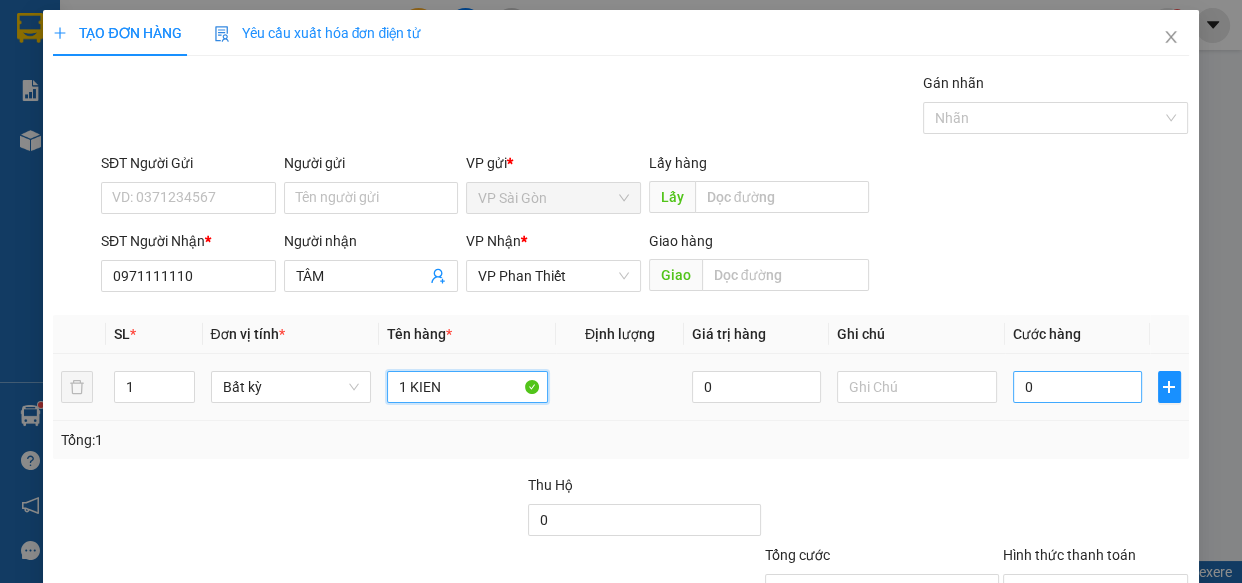 type on "1 KIEN" 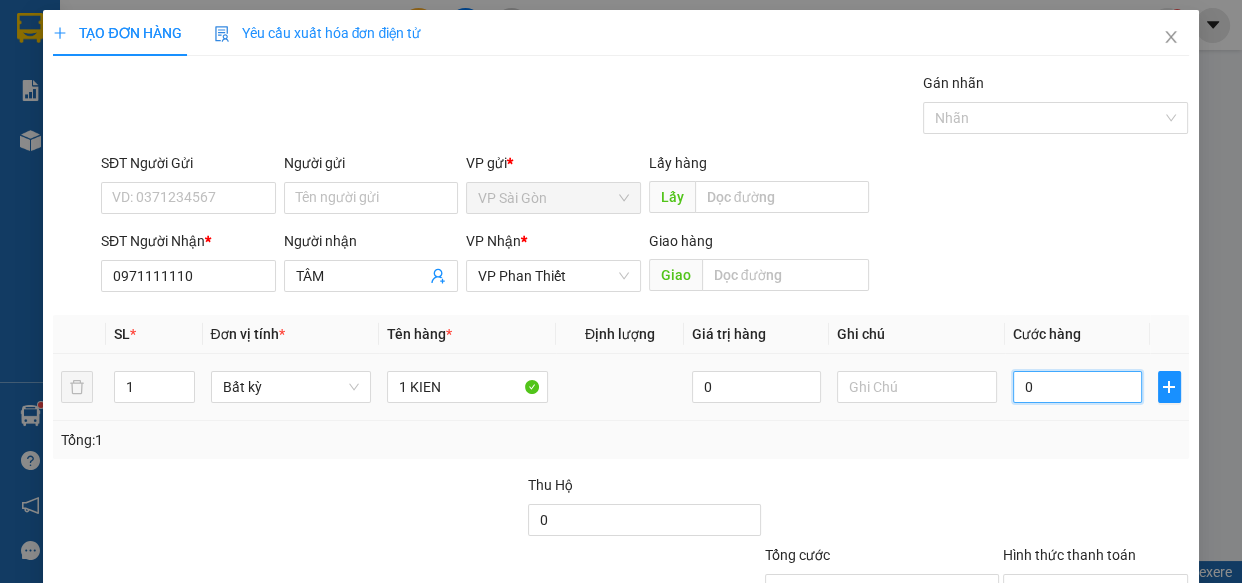 click on "0" at bounding box center (1077, 387) 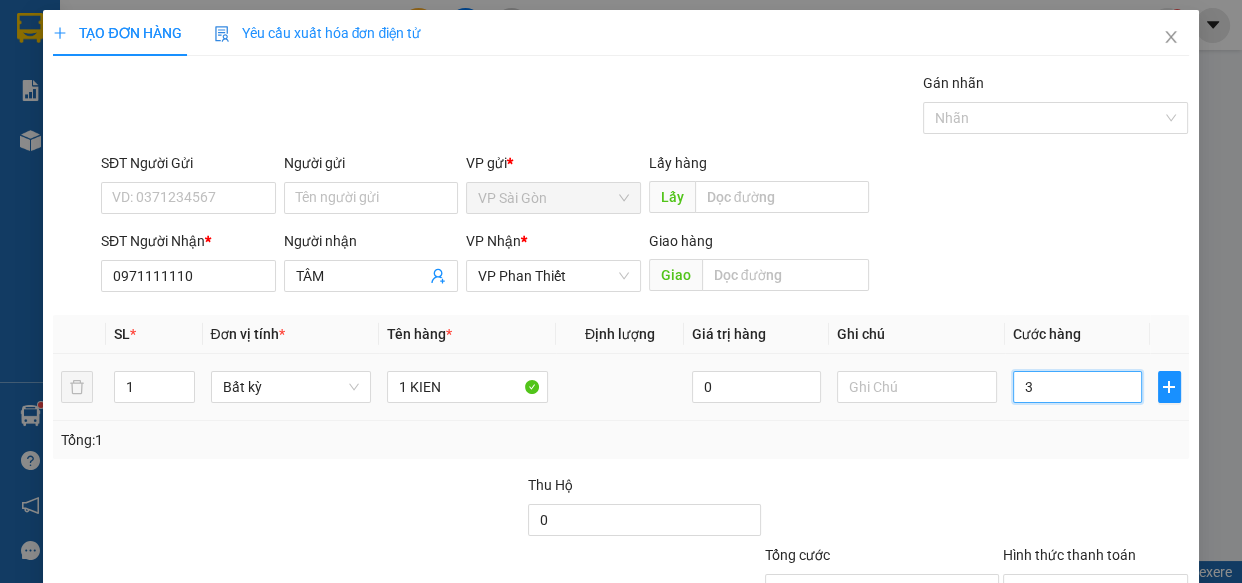 type on "30" 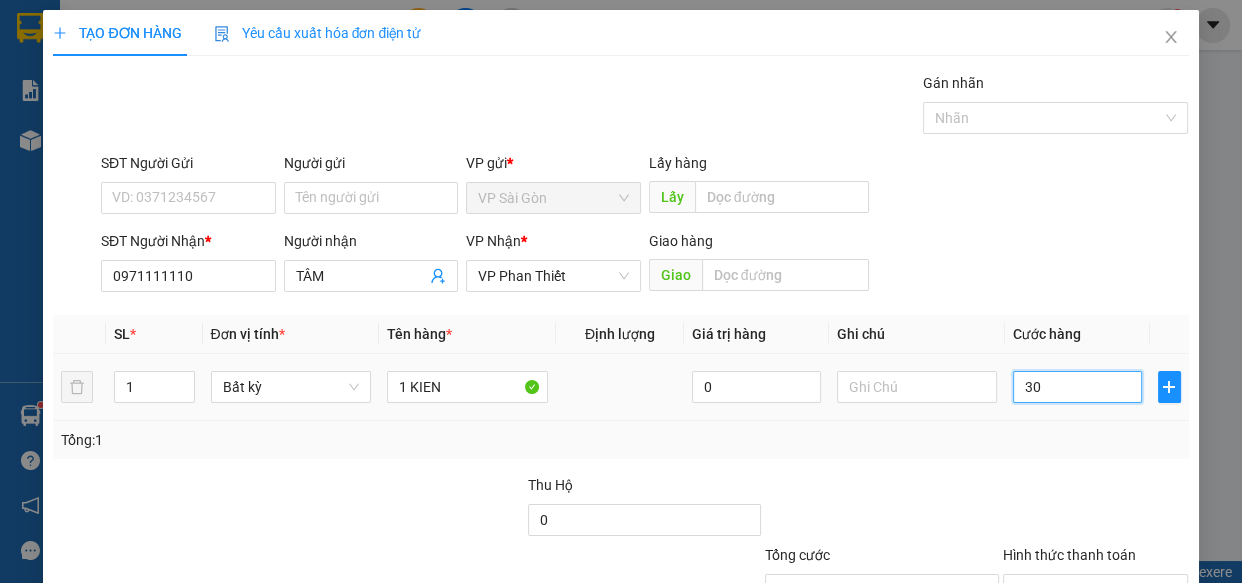 type on "30" 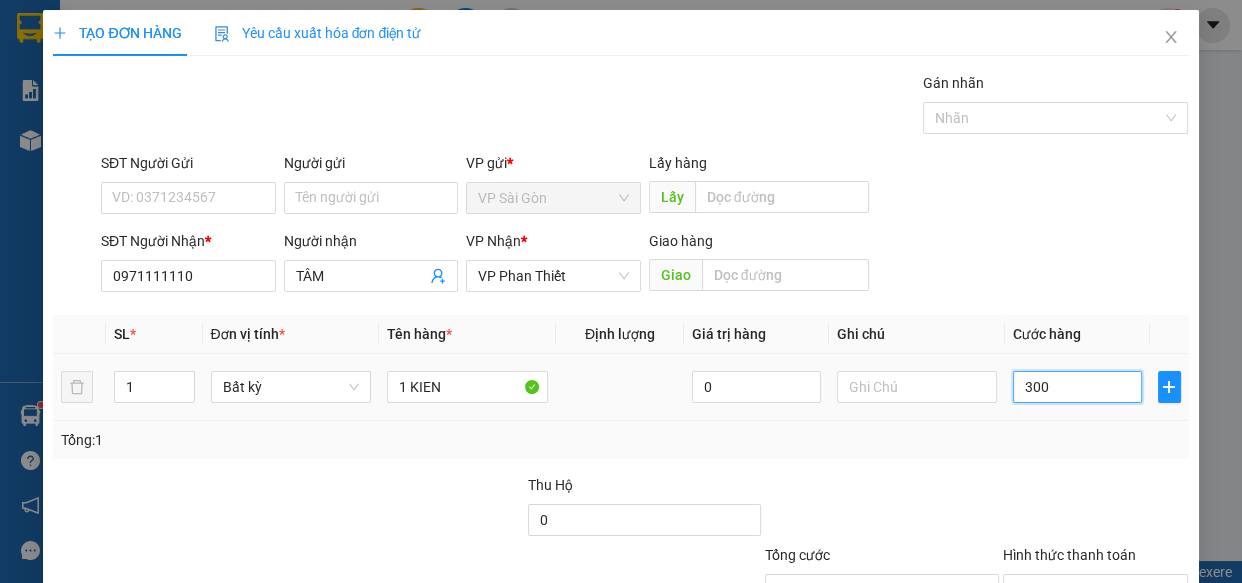 type on "3.000" 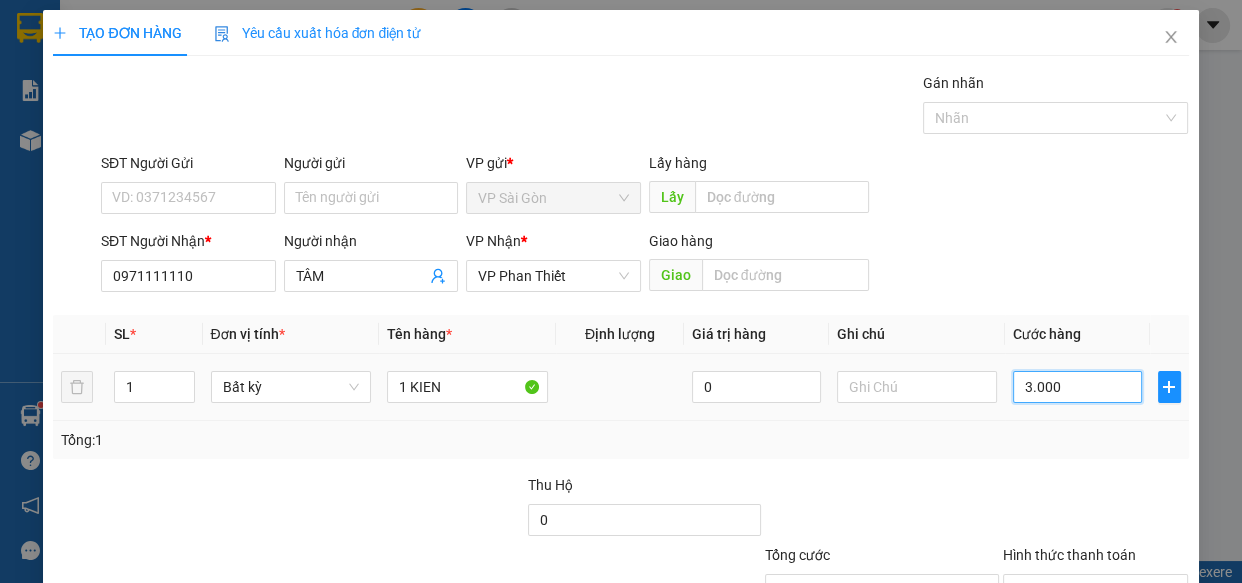 type on "30.000" 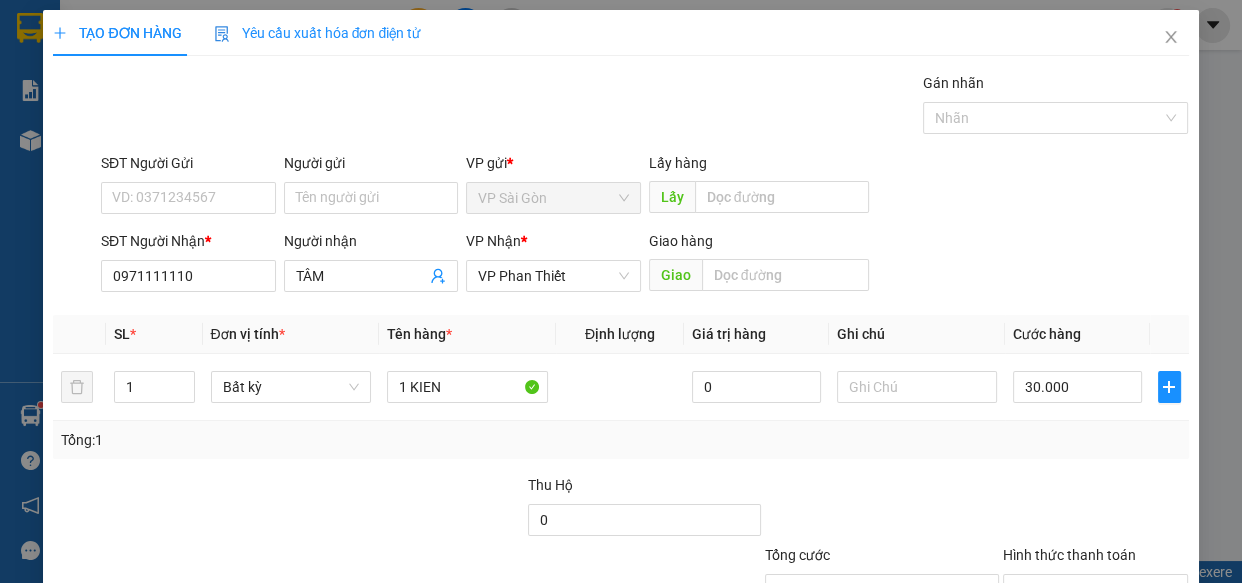 click on "Lưu và In" at bounding box center [1130, 685] 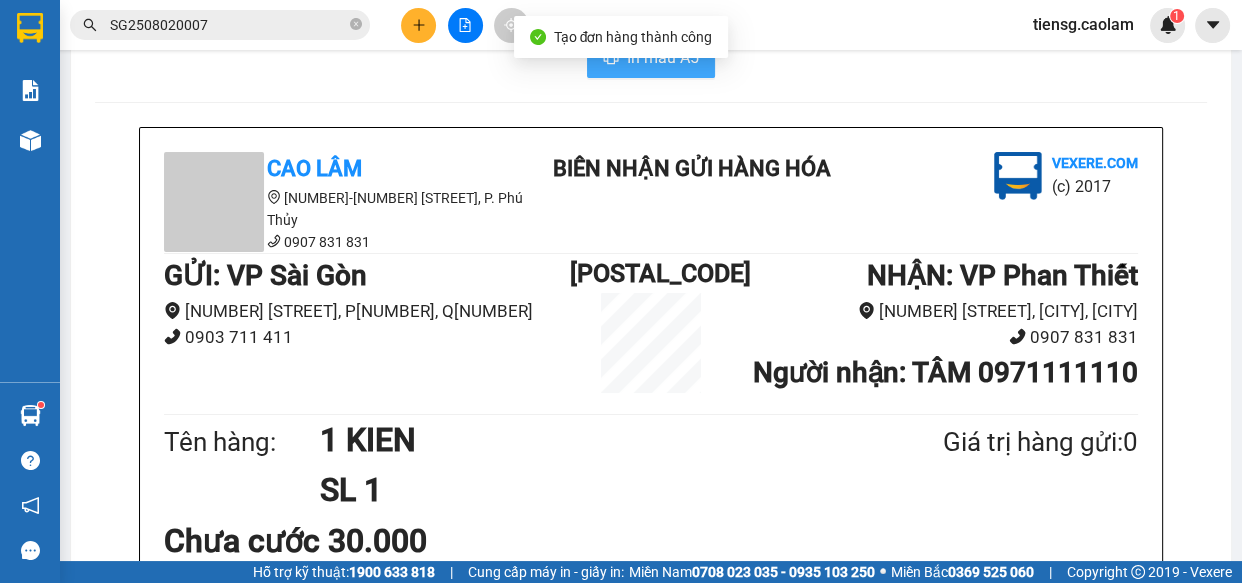 click on "In mẫu A5" at bounding box center [663, 57] 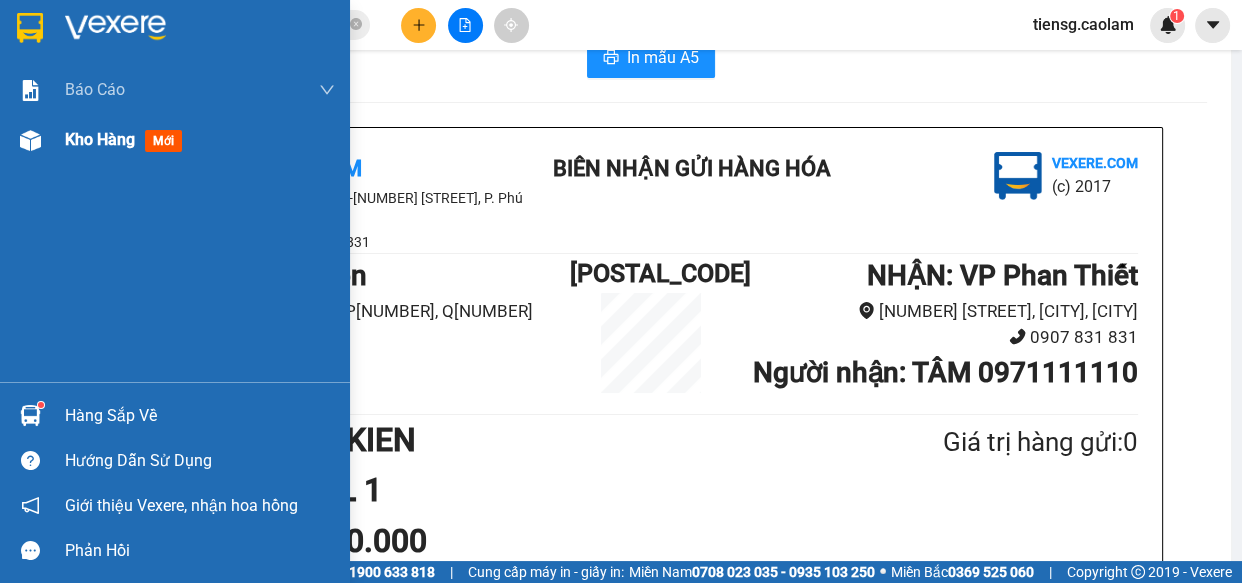 click on "Kho hàng mới" at bounding box center [200, 140] 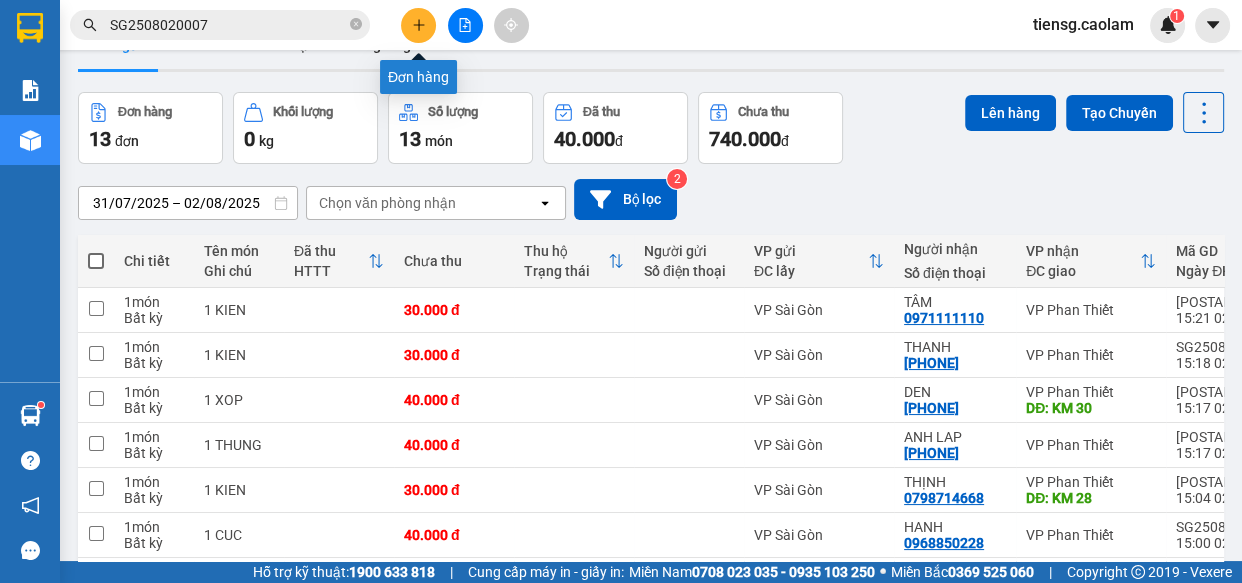 click 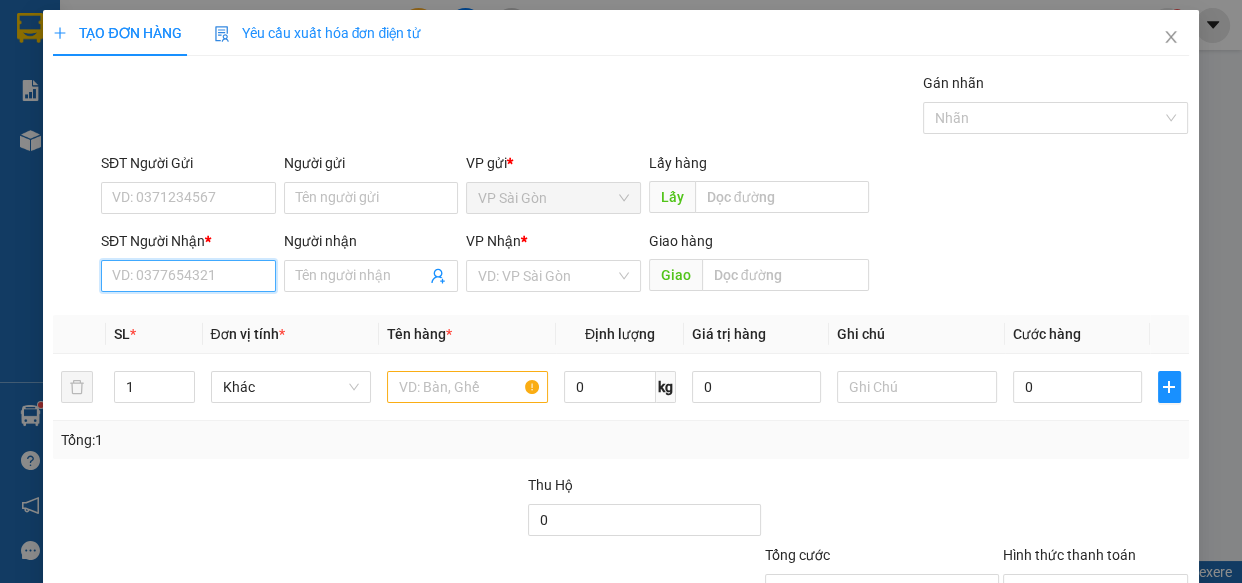click on "SĐT Người Nhận  *" at bounding box center (188, 276) 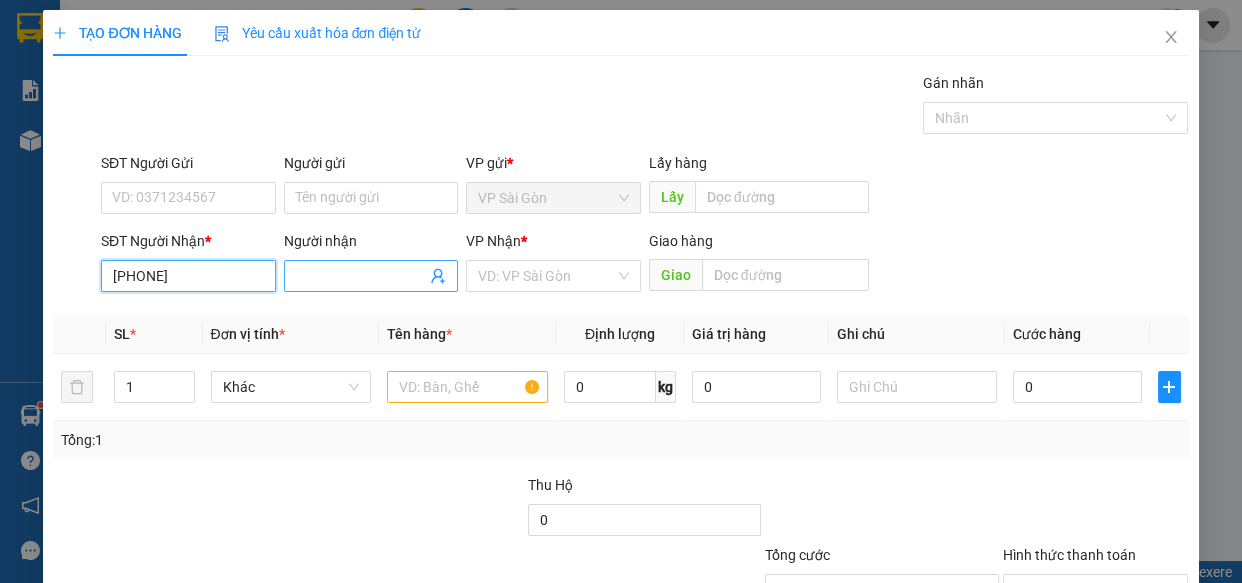 type on "0325592044" 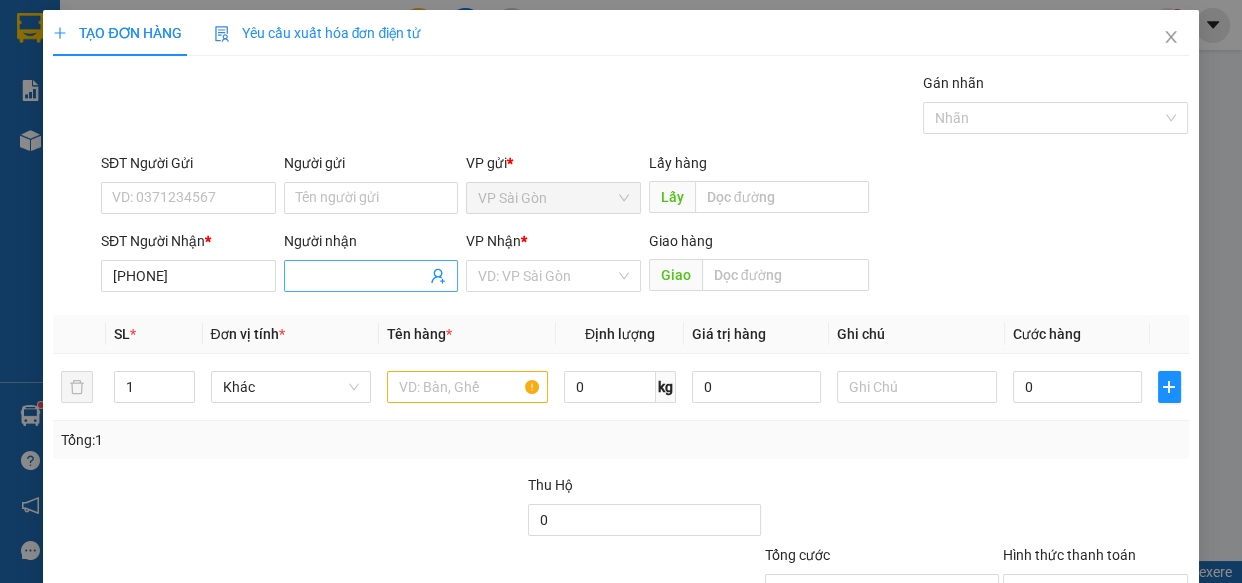 drag, startPoint x: 340, startPoint y: 280, endPoint x: 324, endPoint y: 280, distance: 16 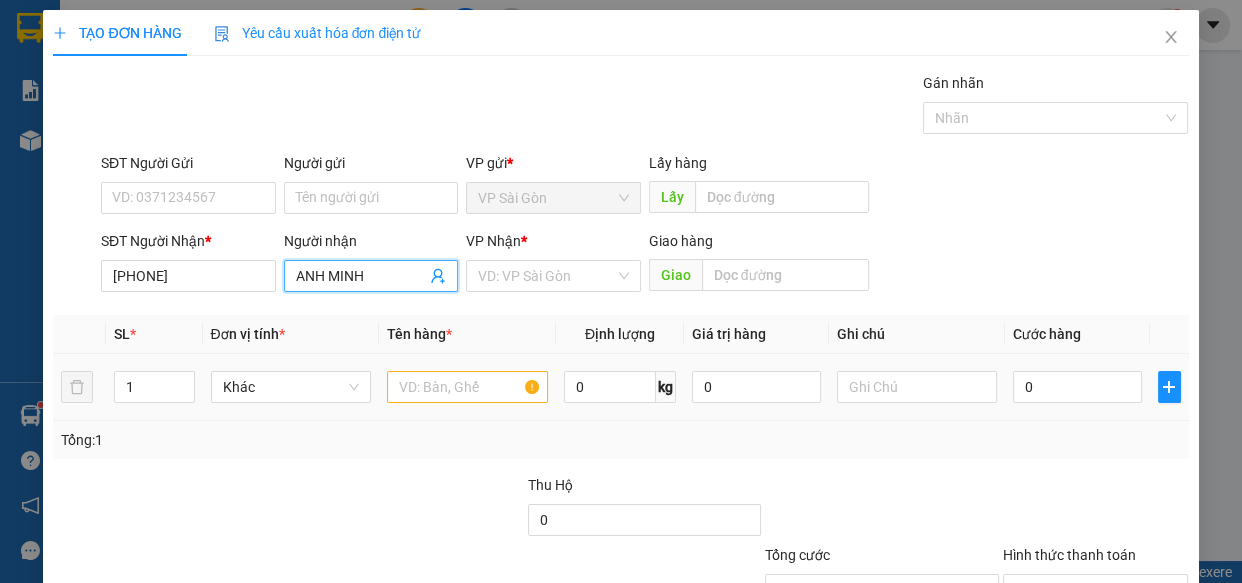 type on "ANH MINH" 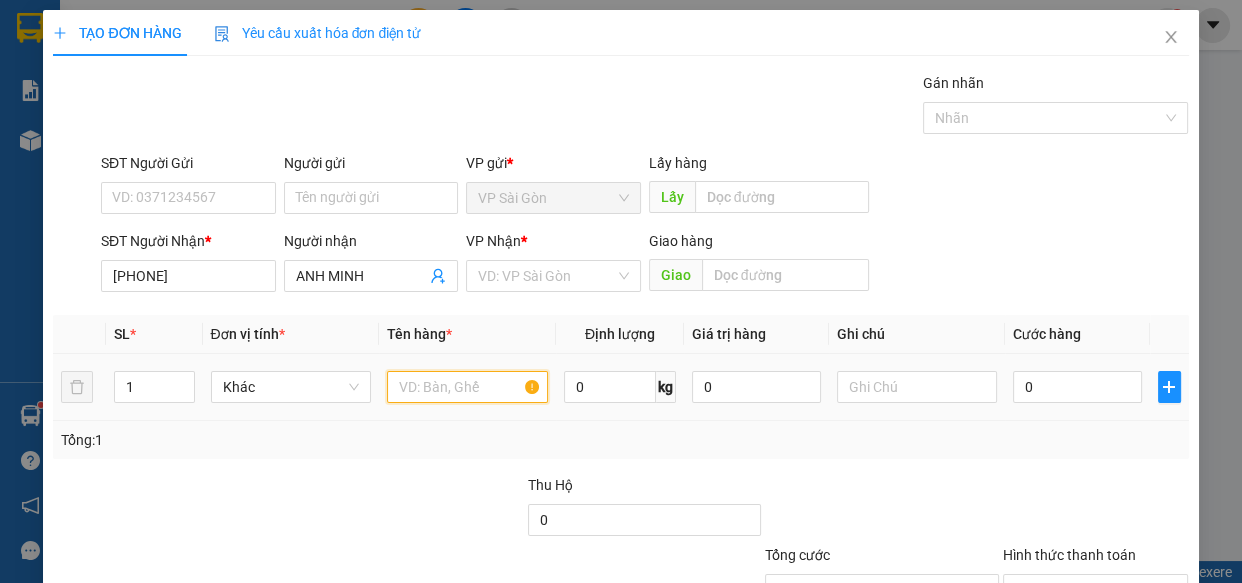 click at bounding box center (467, 387) 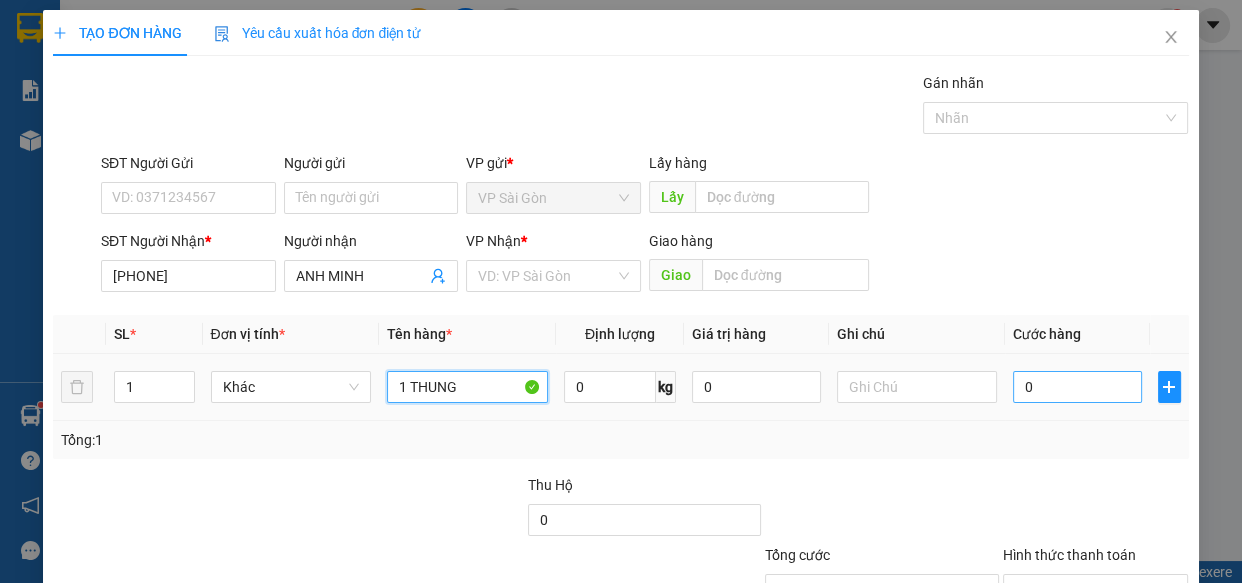 type on "1 THUNG" 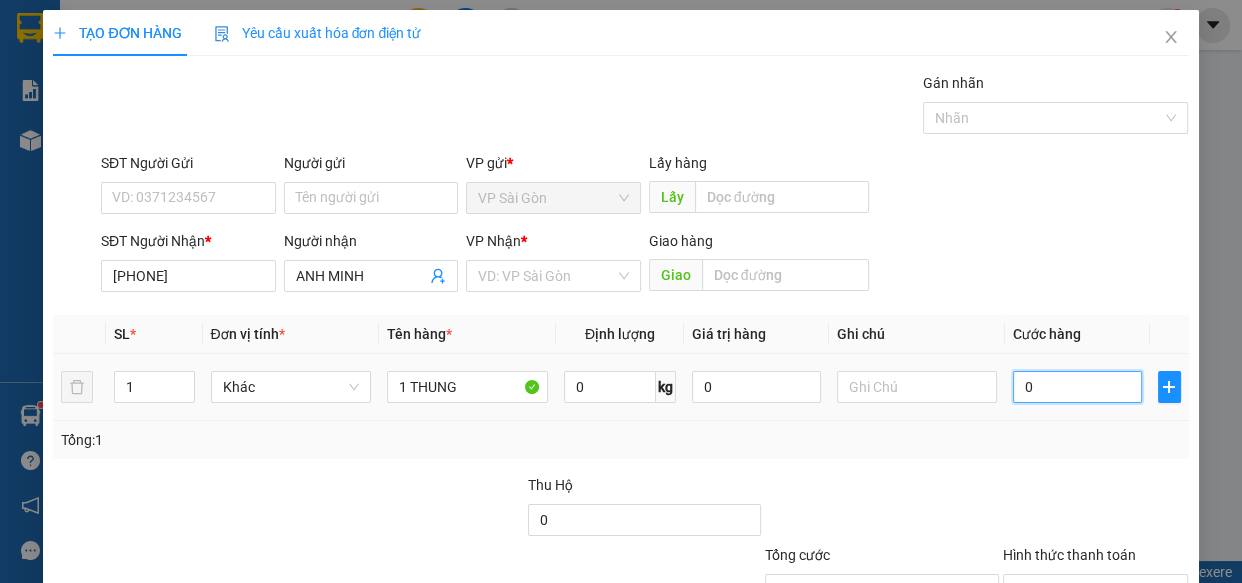 drag, startPoint x: 1070, startPoint y: 387, endPoint x: 1050, endPoint y: 364, distance: 30.479502 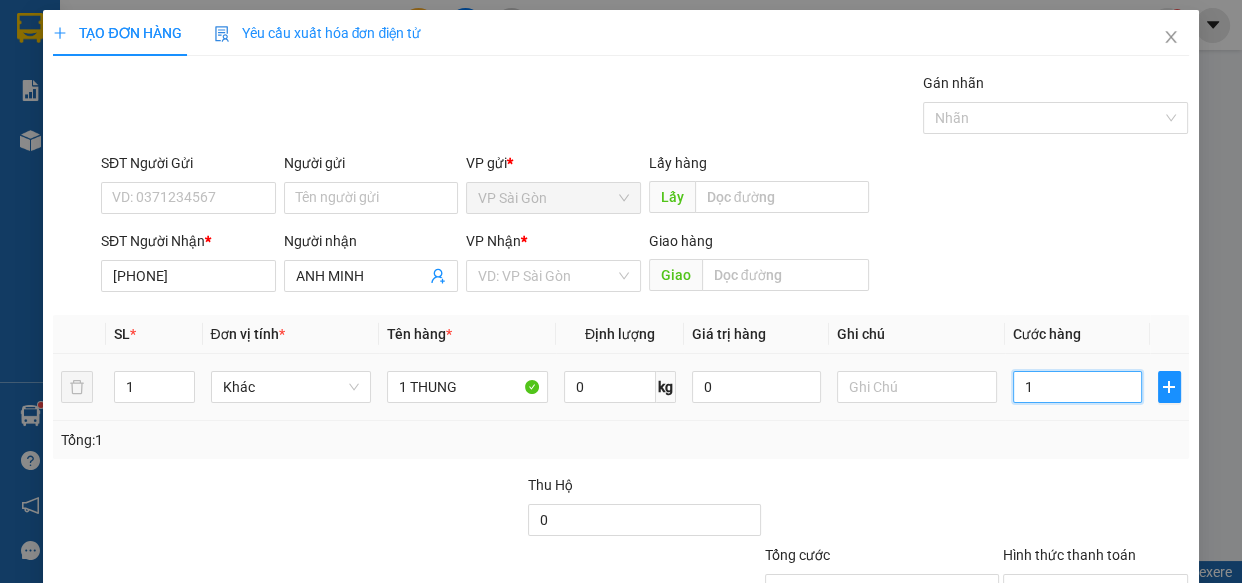 type on "12" 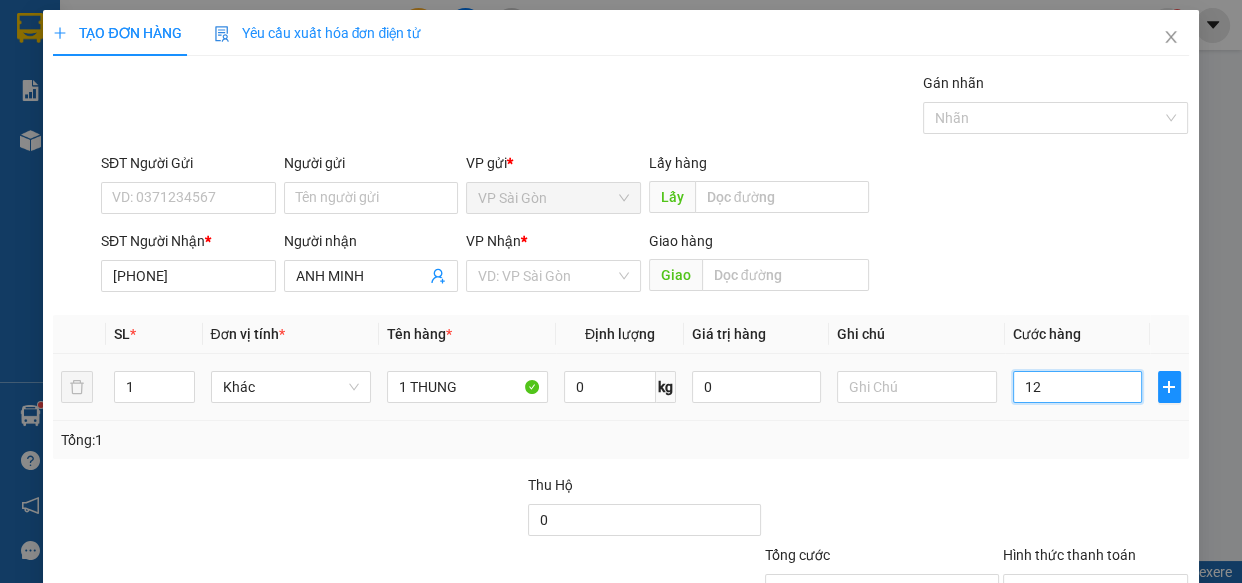 type on "120" 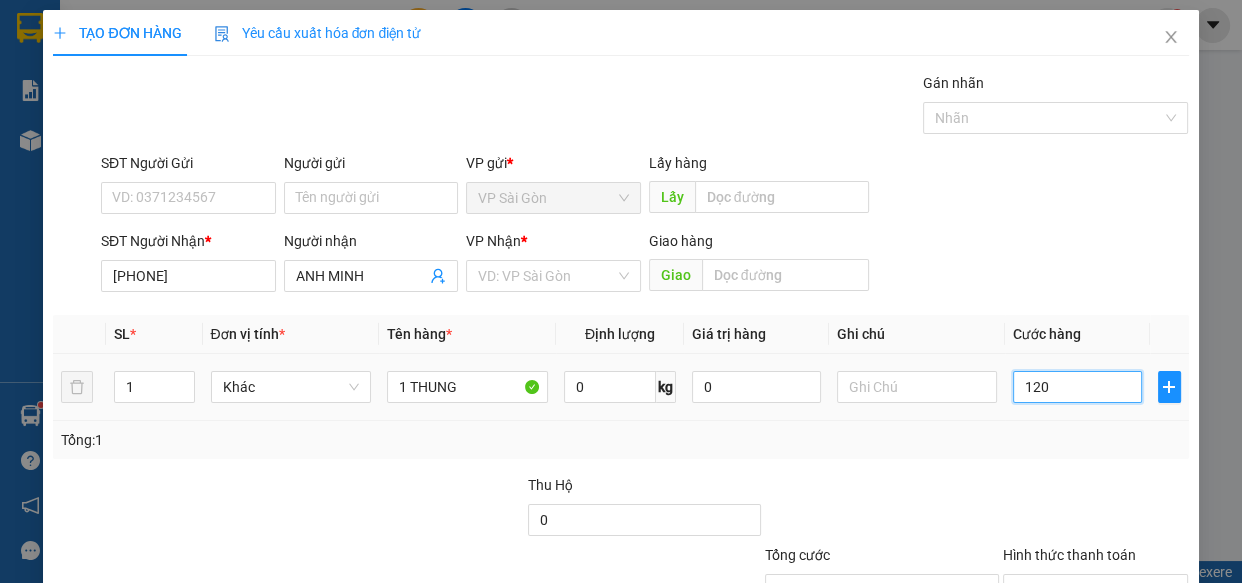 type on "1.200" 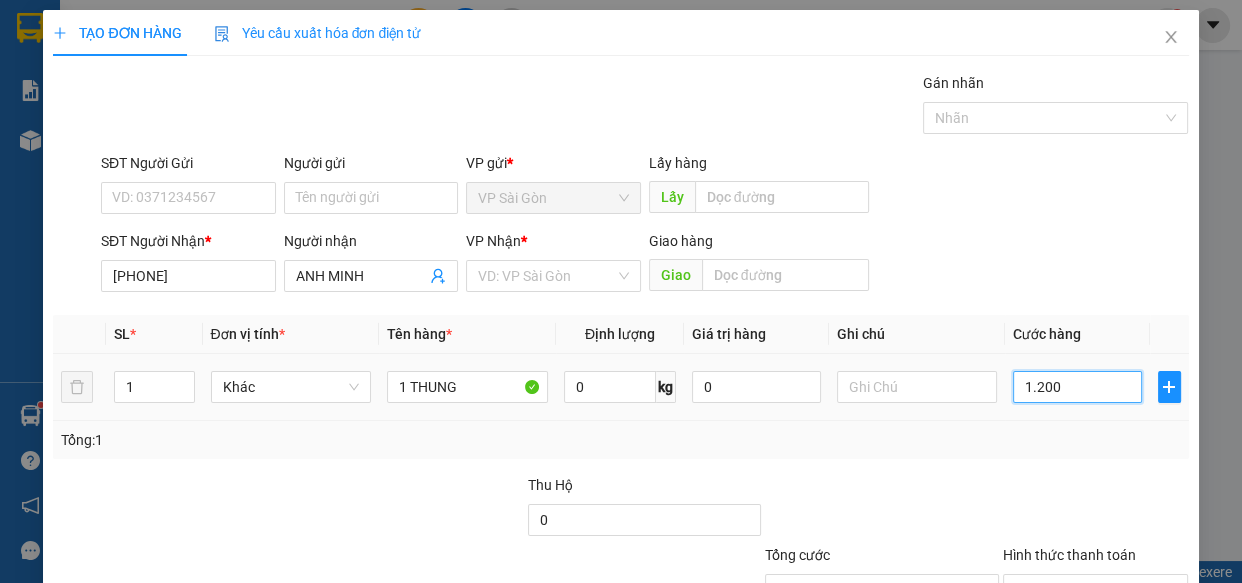type on "12.000" 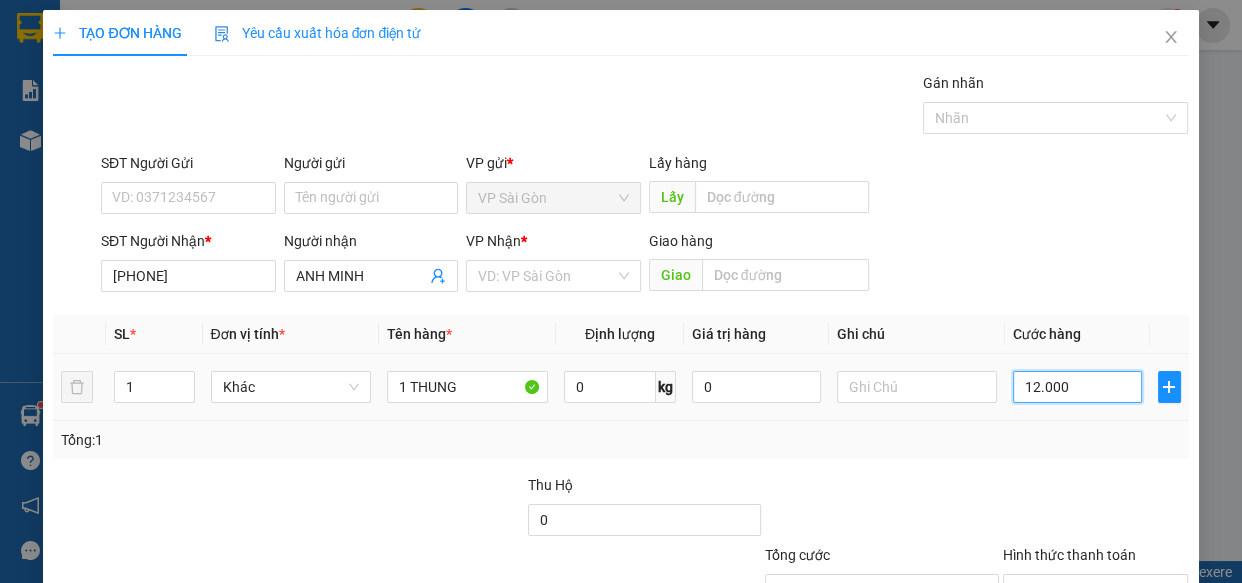 type on "120.000" 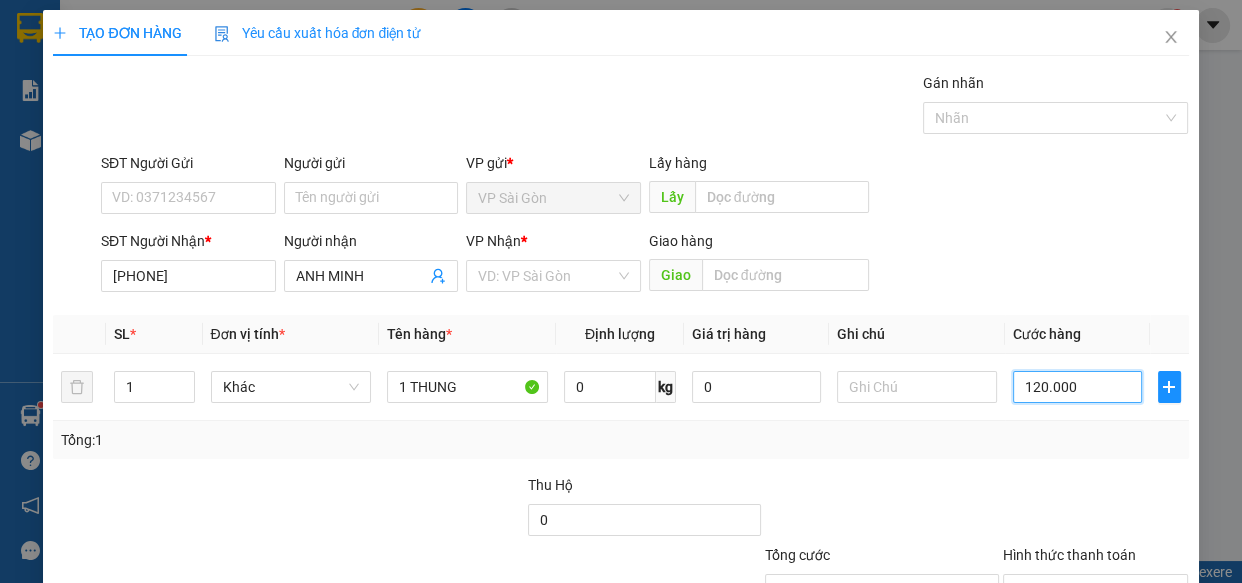 type on "120.000" 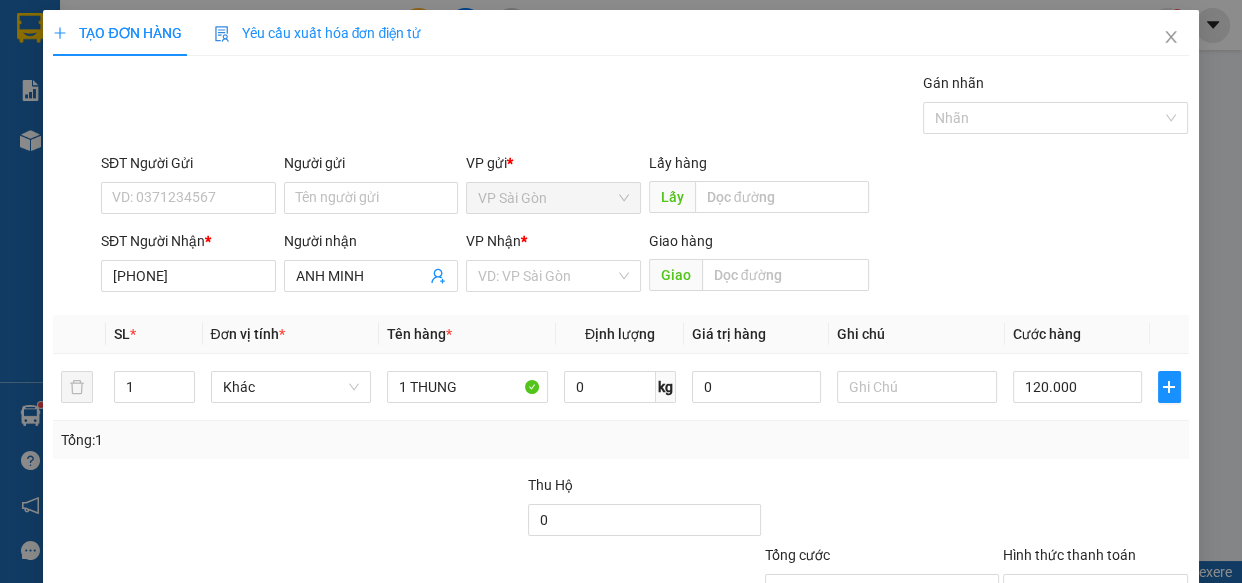 click on "Lưu và In" at bounding box center (1130, 685) 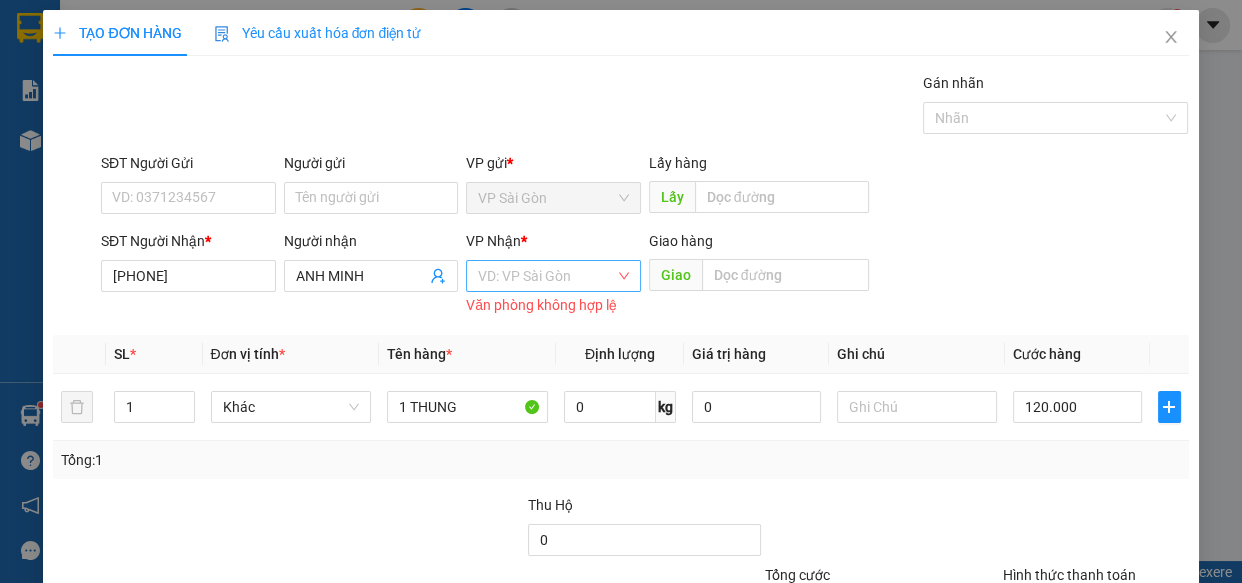 click at bounding box center (546, 276) 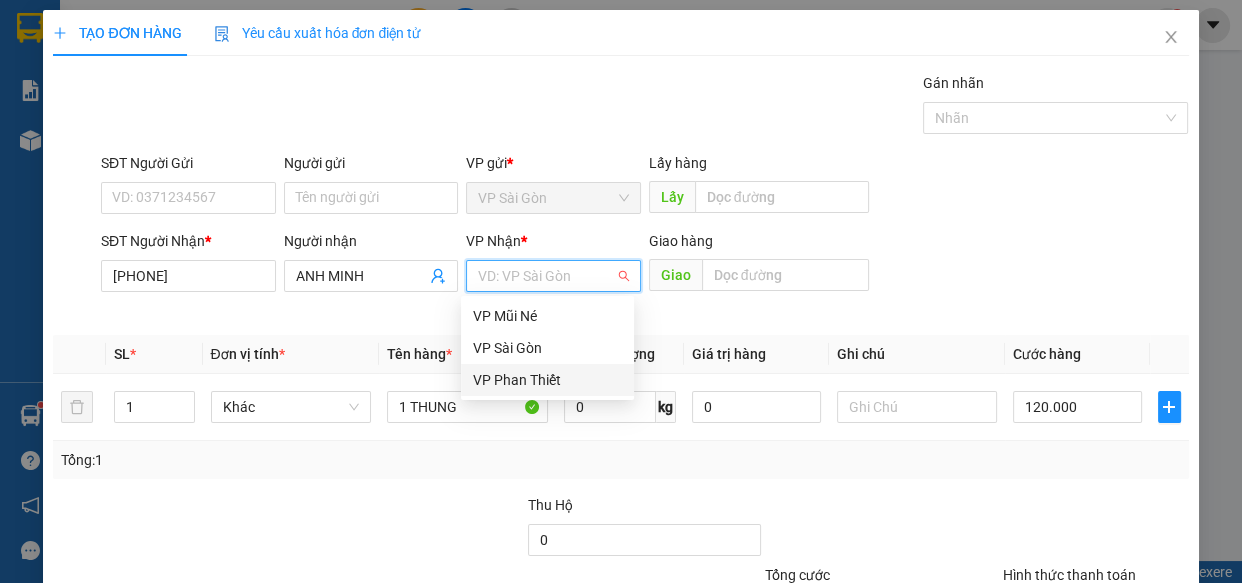 click on "VP Phan Thiết" at bounding box center (547, 380) 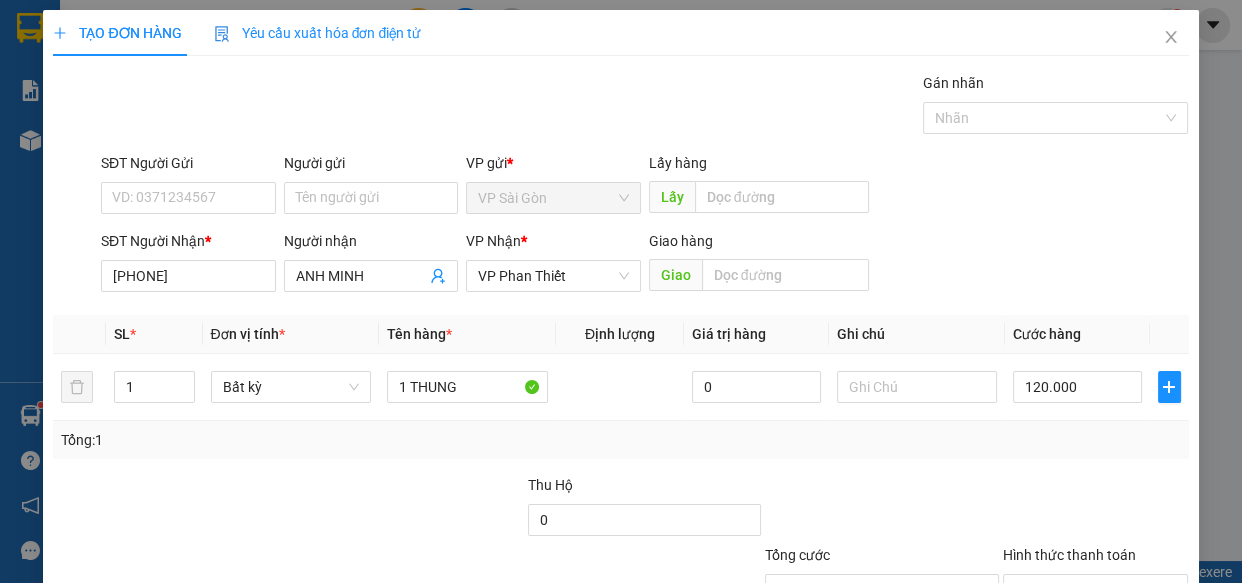 click on "Lưu và In" at bounding box center (1130, 685) 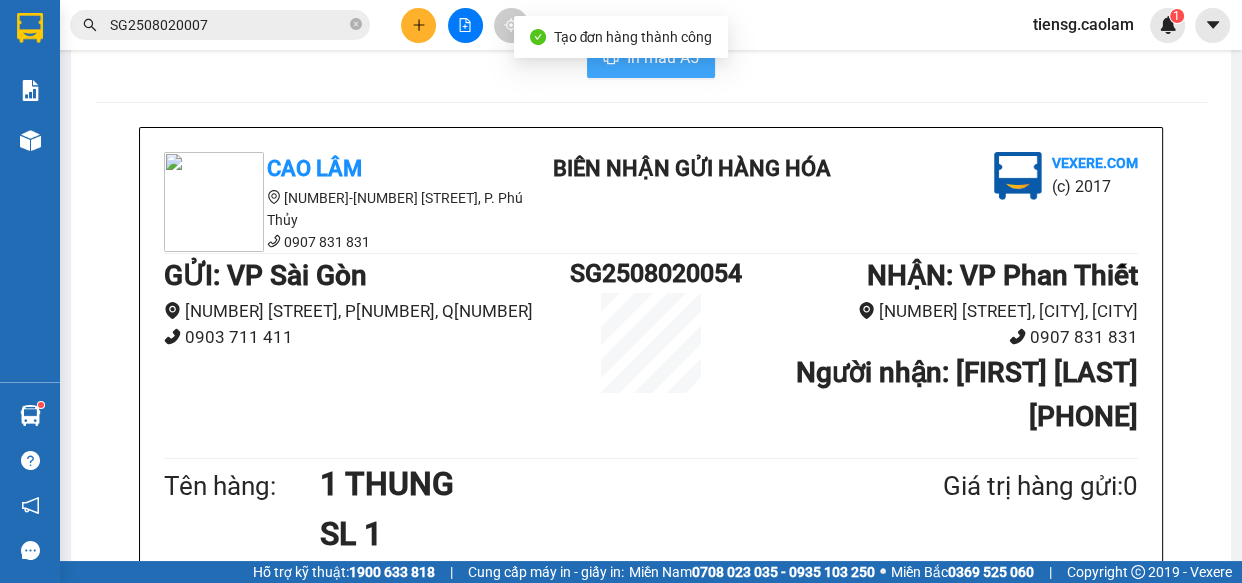 click on "In mẫu A5" at bounding box center [663, 57] 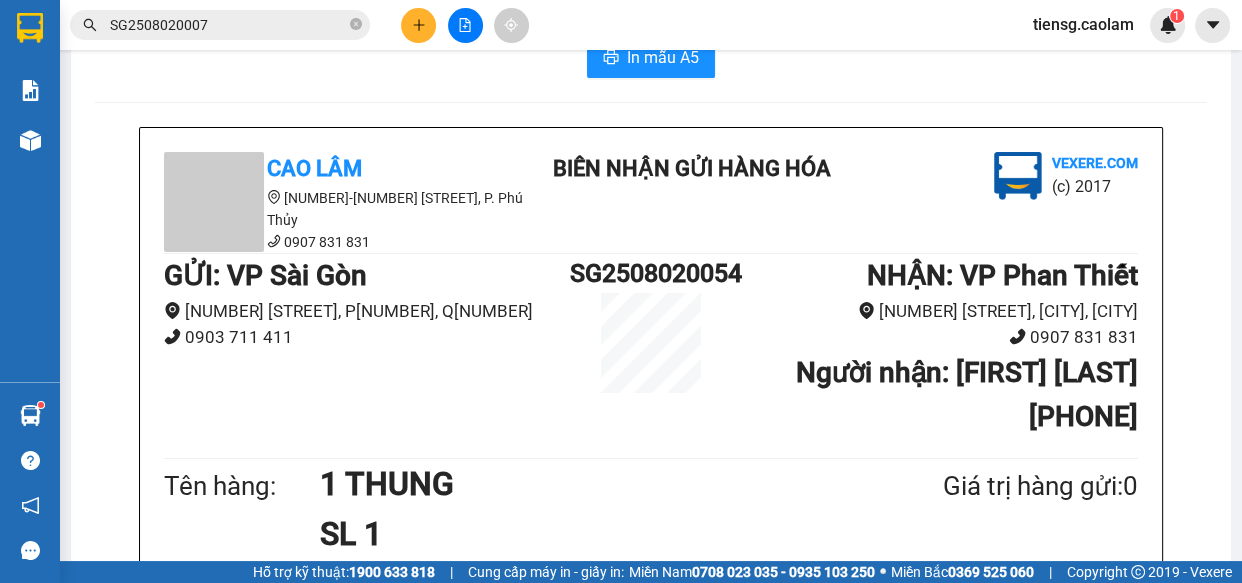 click at bounding box center [418, 25] 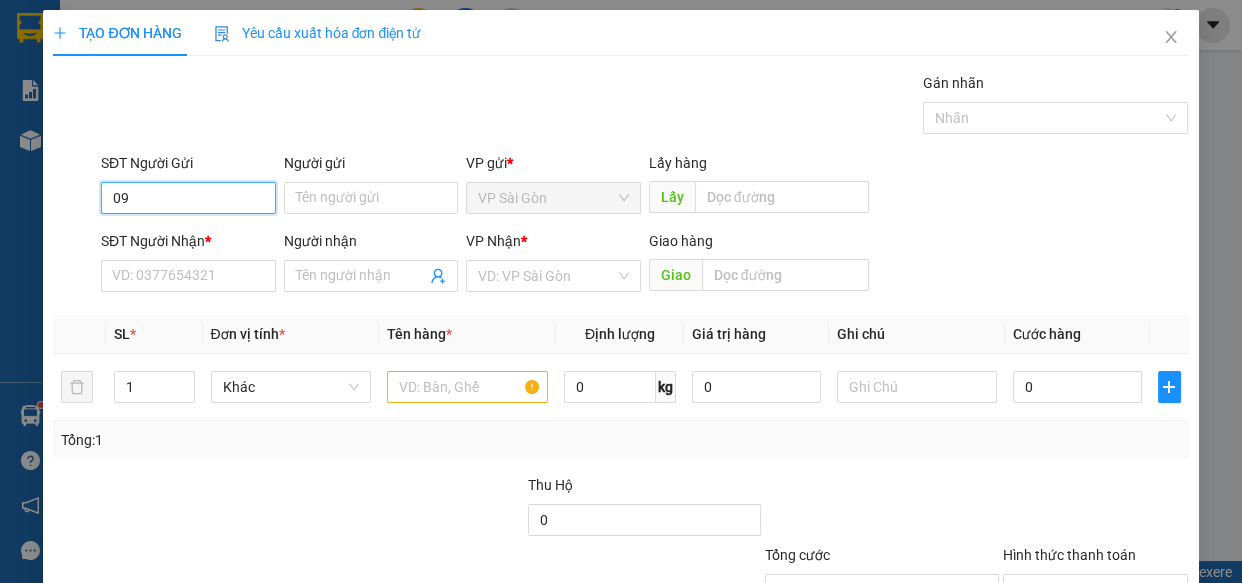 type on "0" 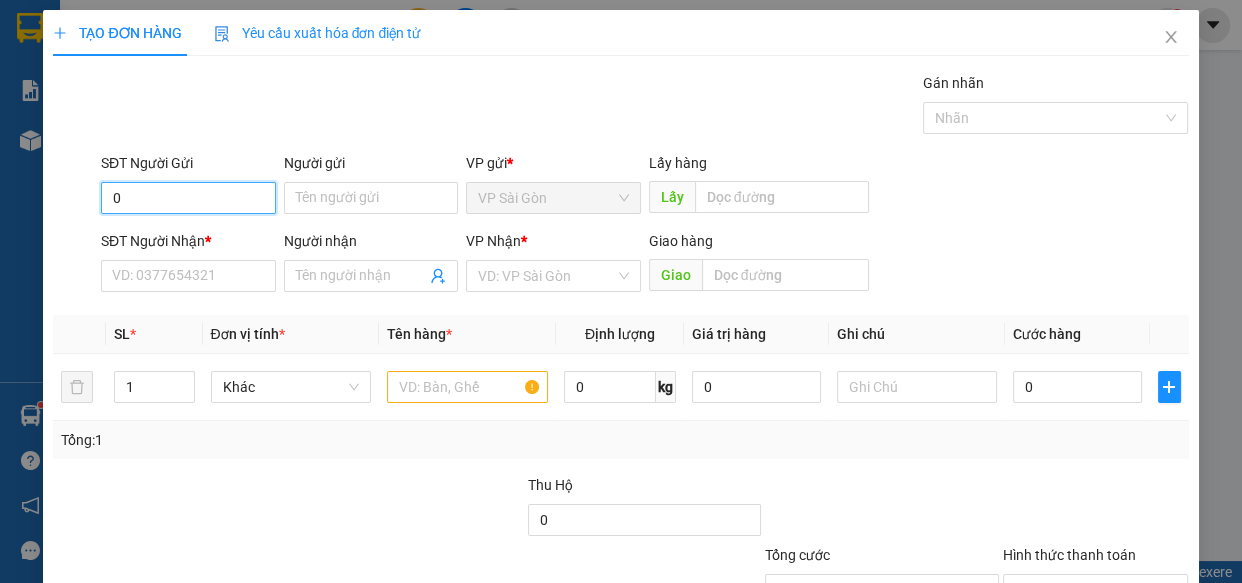 type 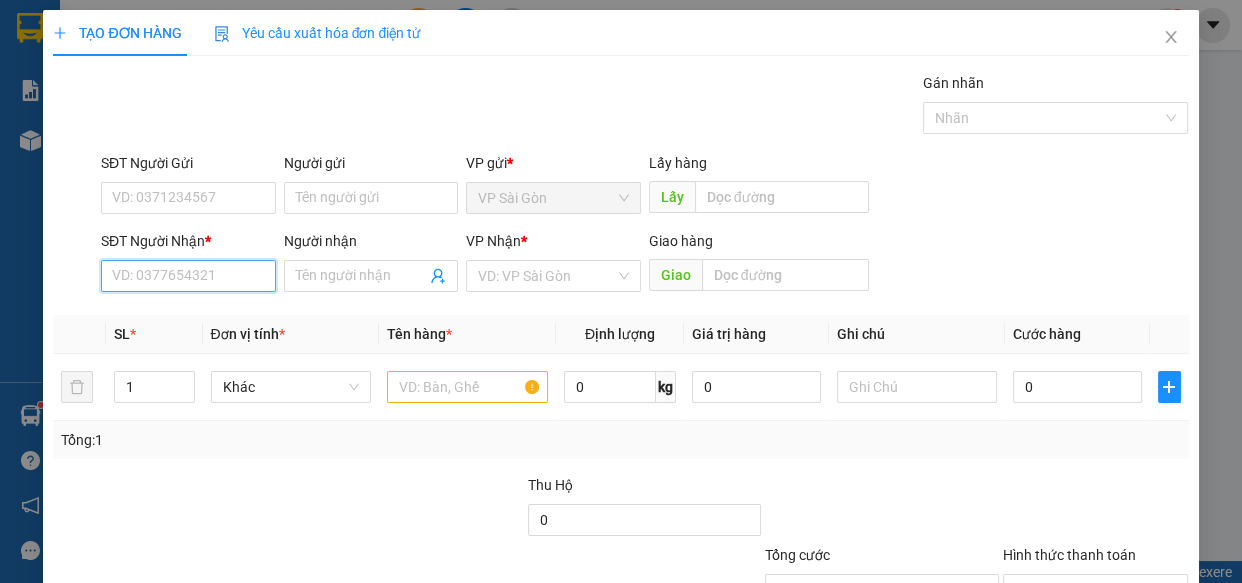 click on "SĐT Người Nhận  *" at bounding box center (188, 276) 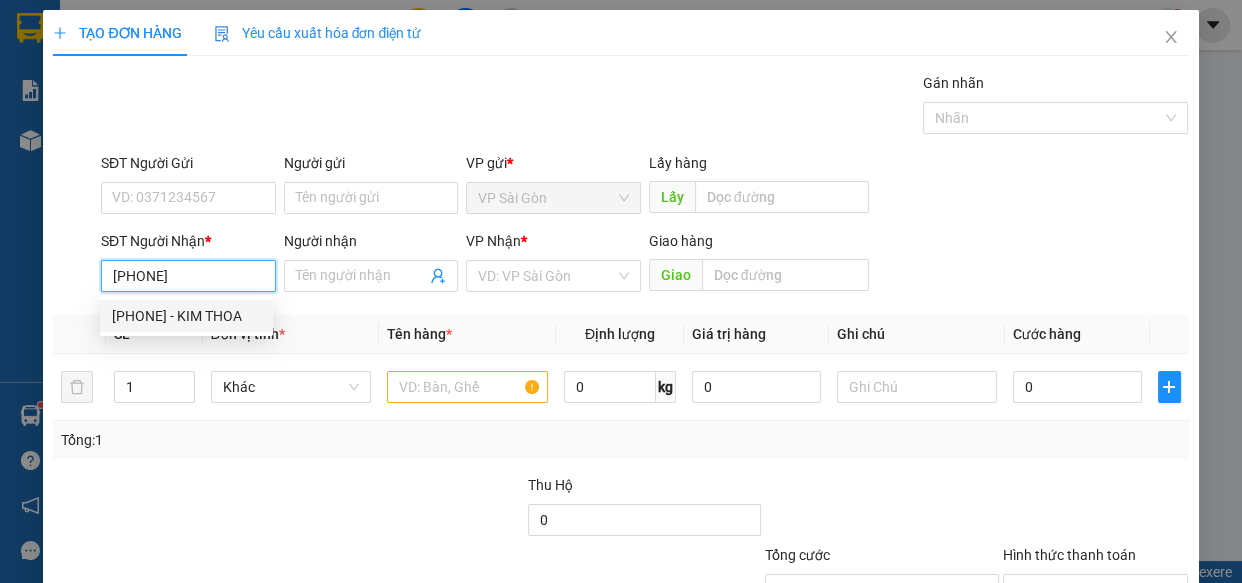 click on "0985477891 - KIM THOA" at bounding box center [186, 316] 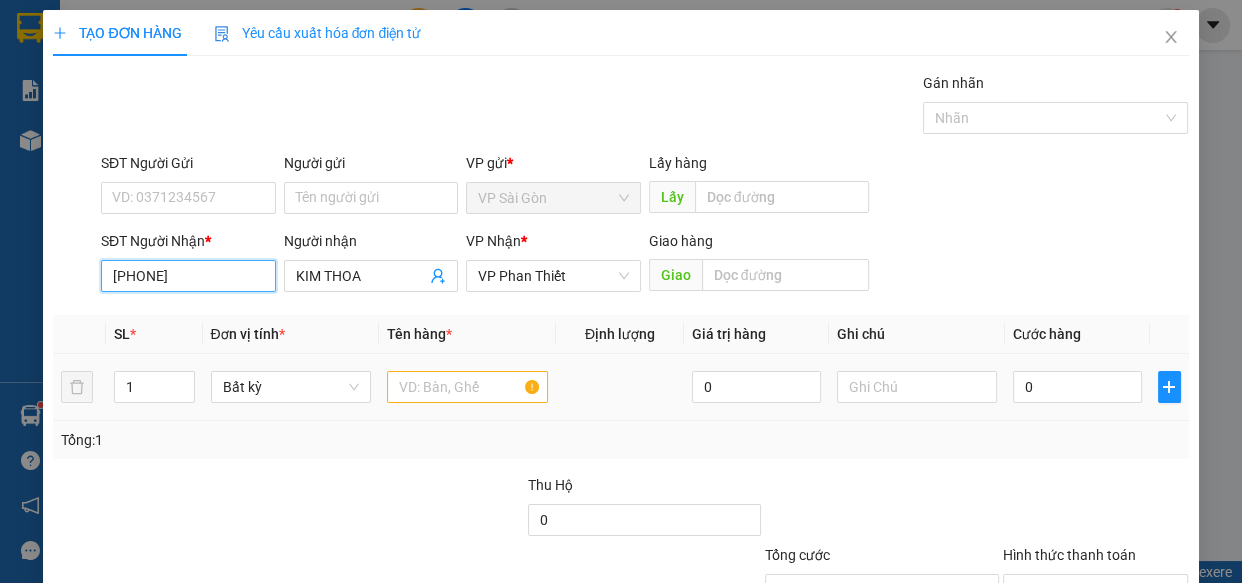 type on "0985477891" 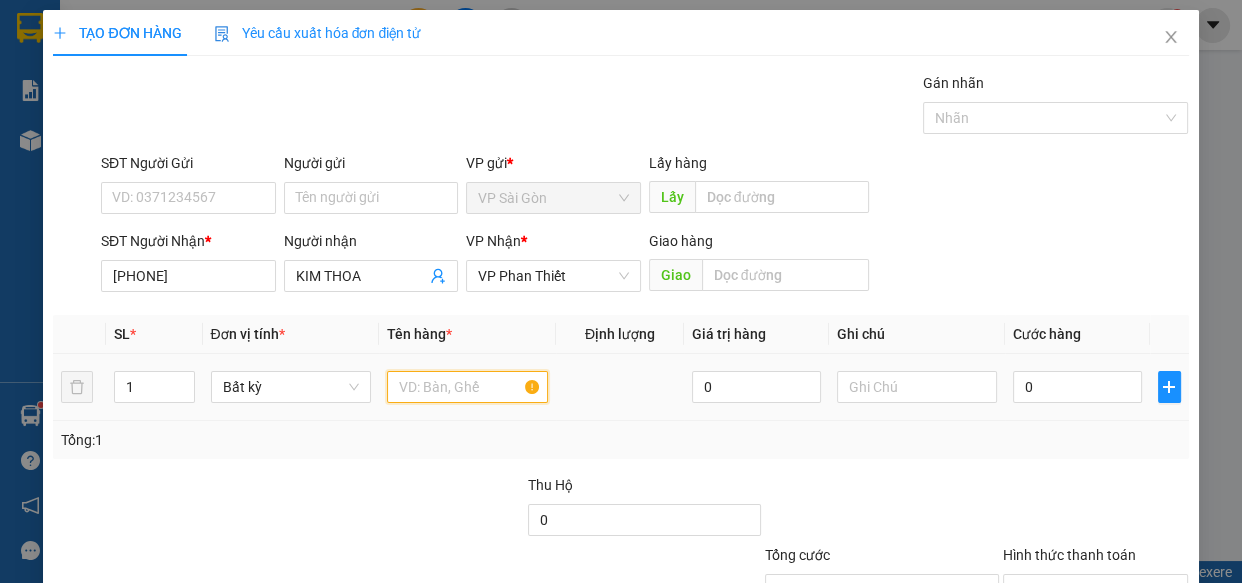 click at bounding box center [467, 387] 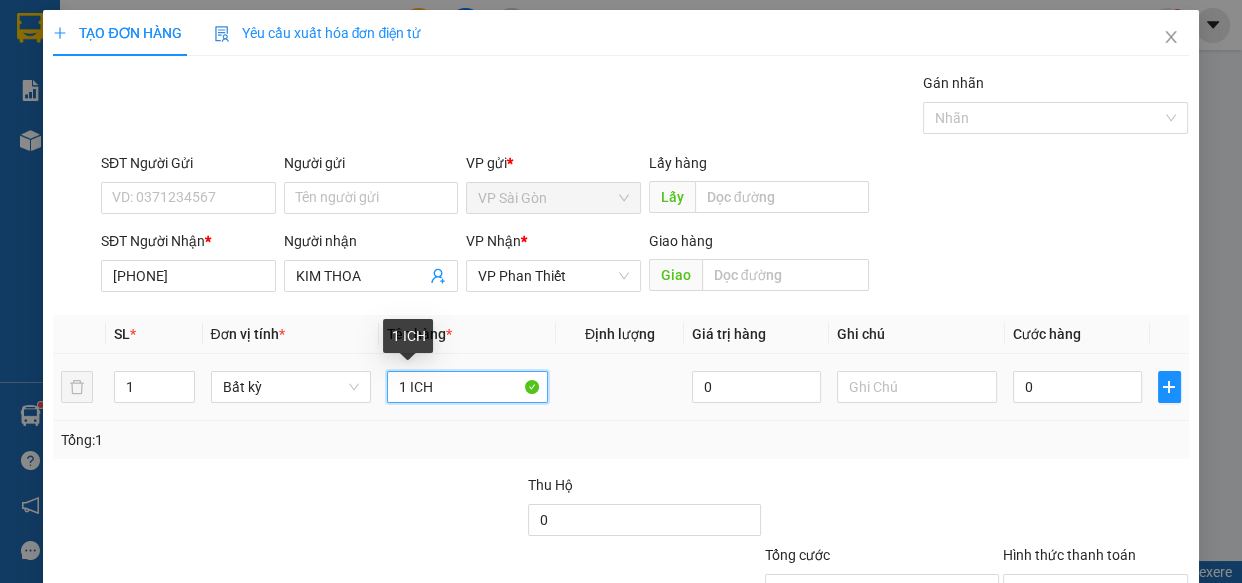 click on "1 ICH" at bounding box center (467, 387) 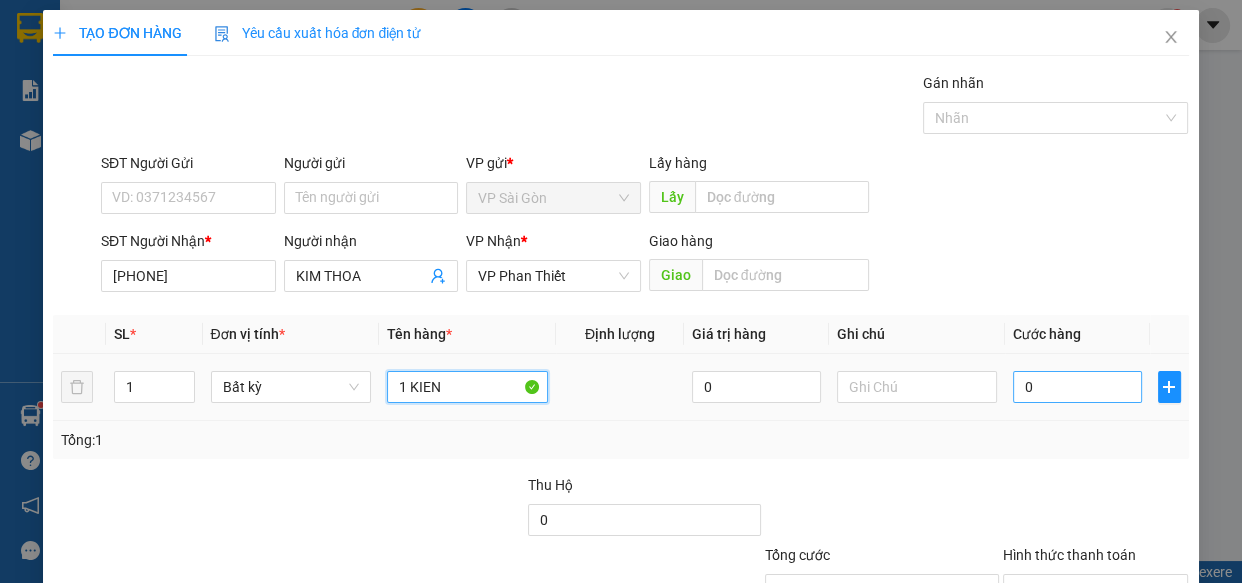 type on "1 KIEN" 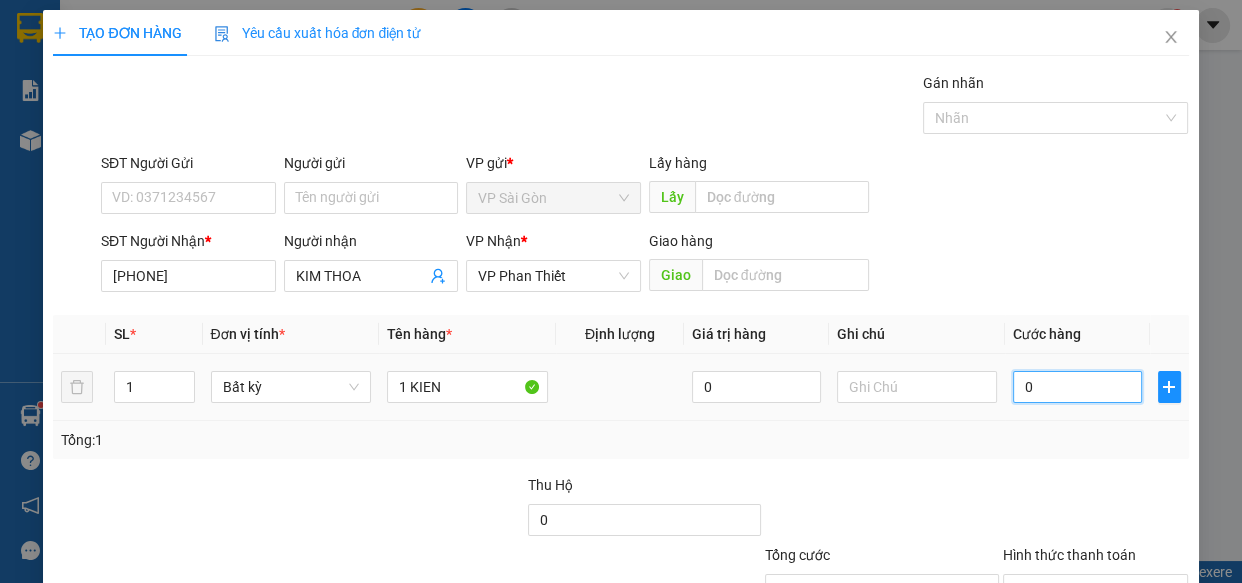 click on "0" at bounding box center [1077, 387] 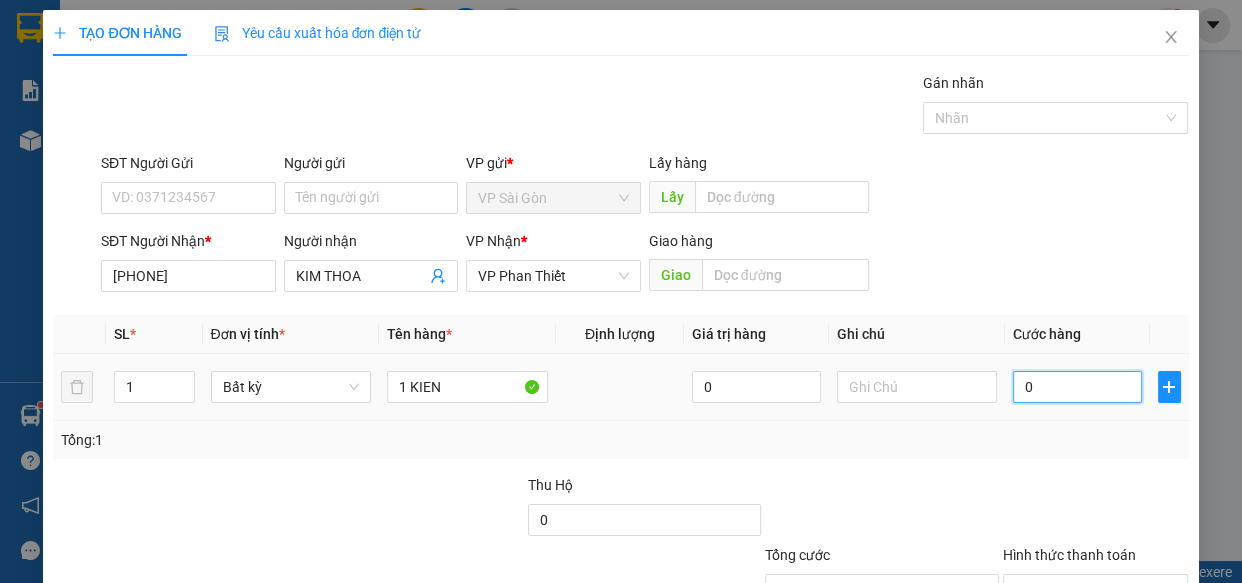 type on "5" 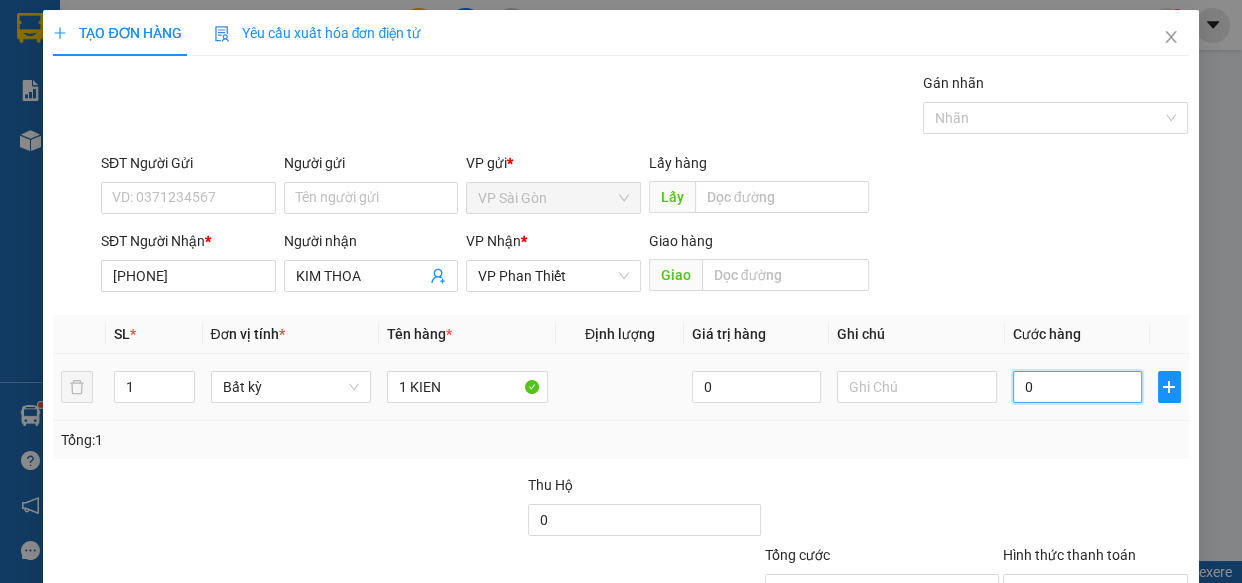 type on "5" 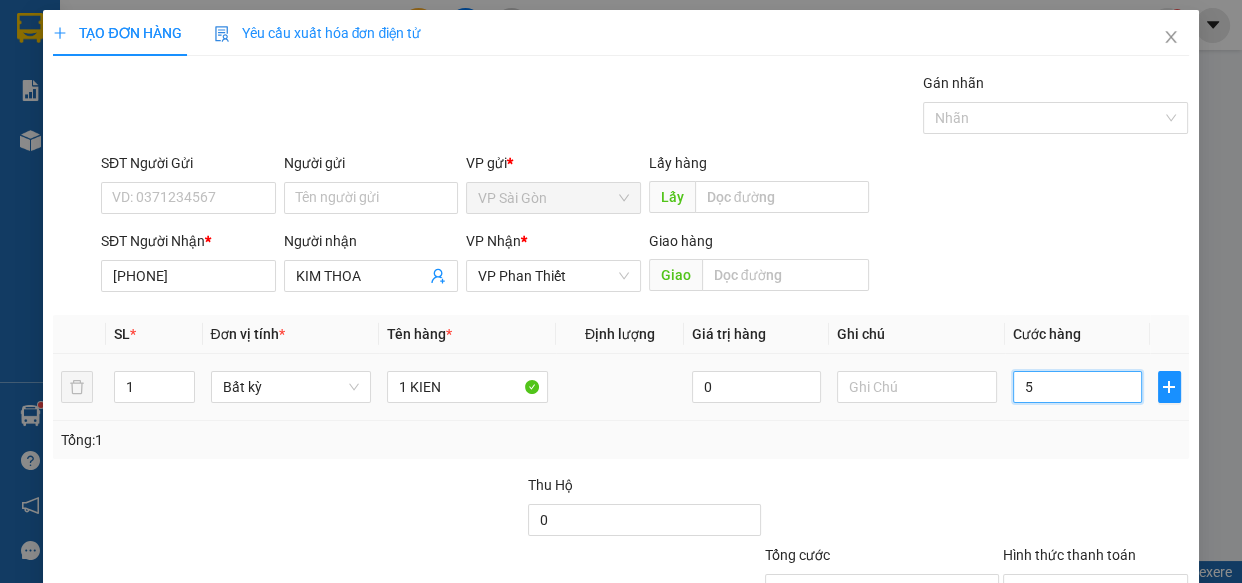type on "50" 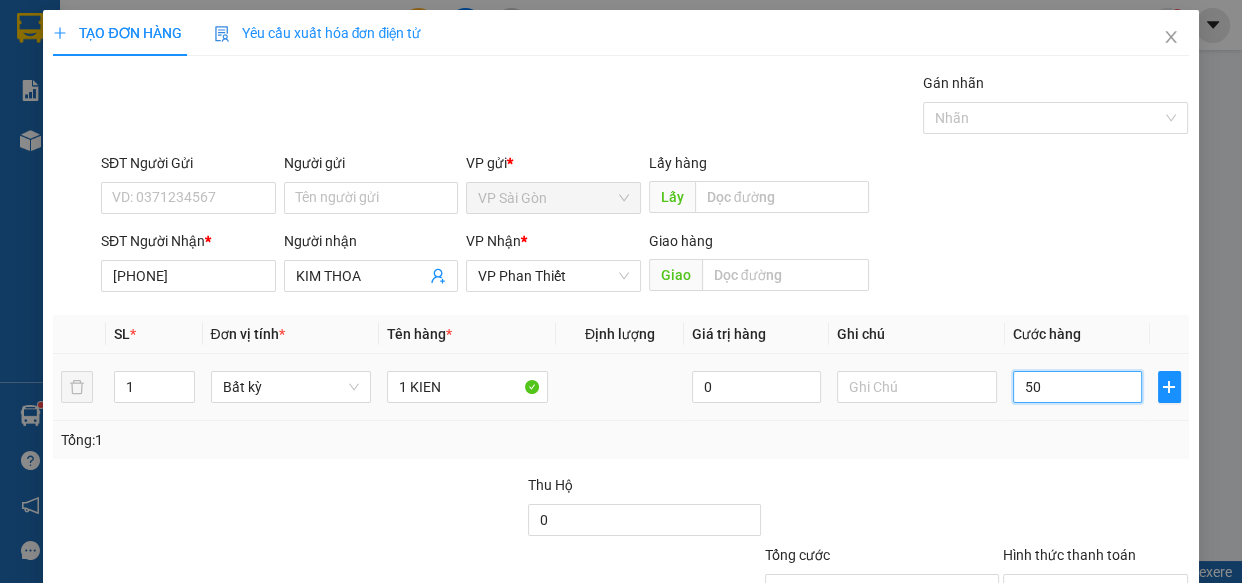 type on "500" 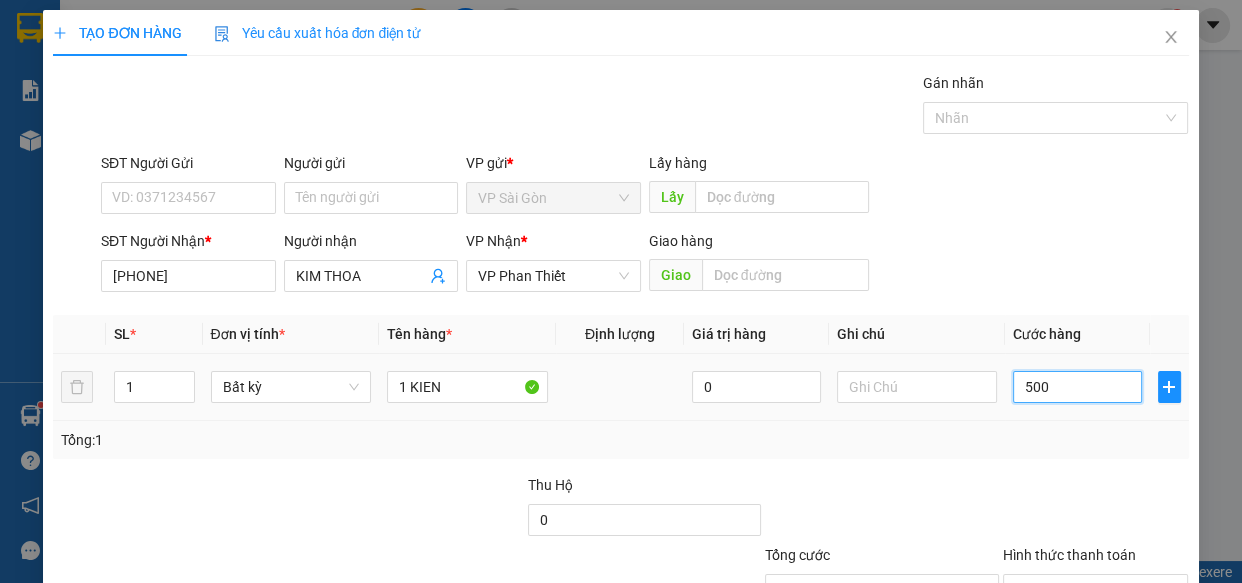 type on "5.000" 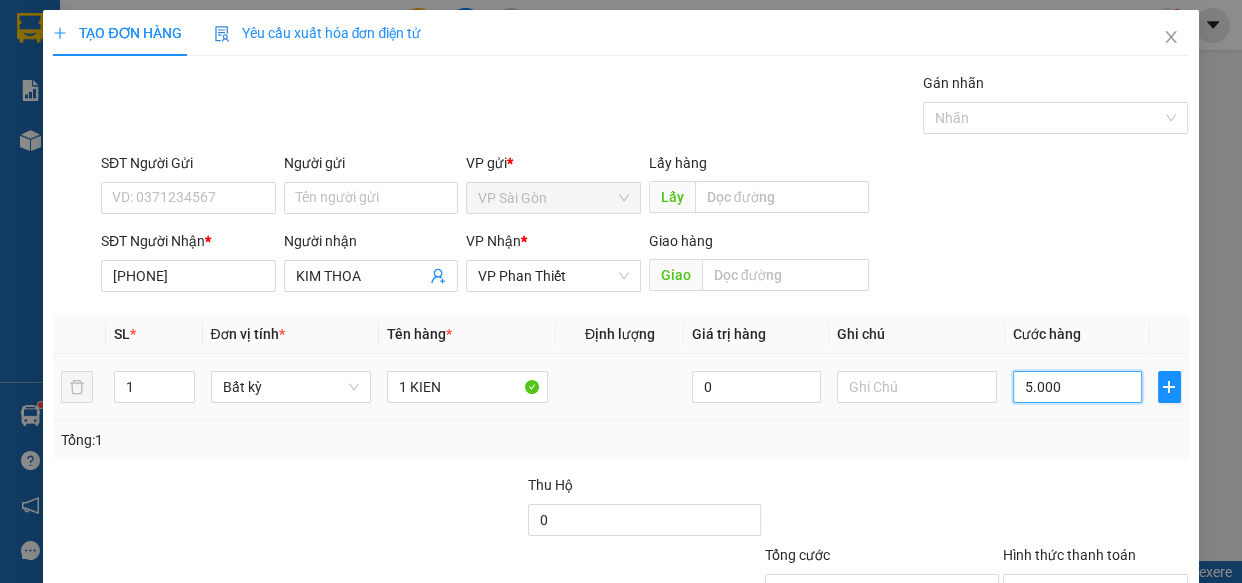 type on "500" 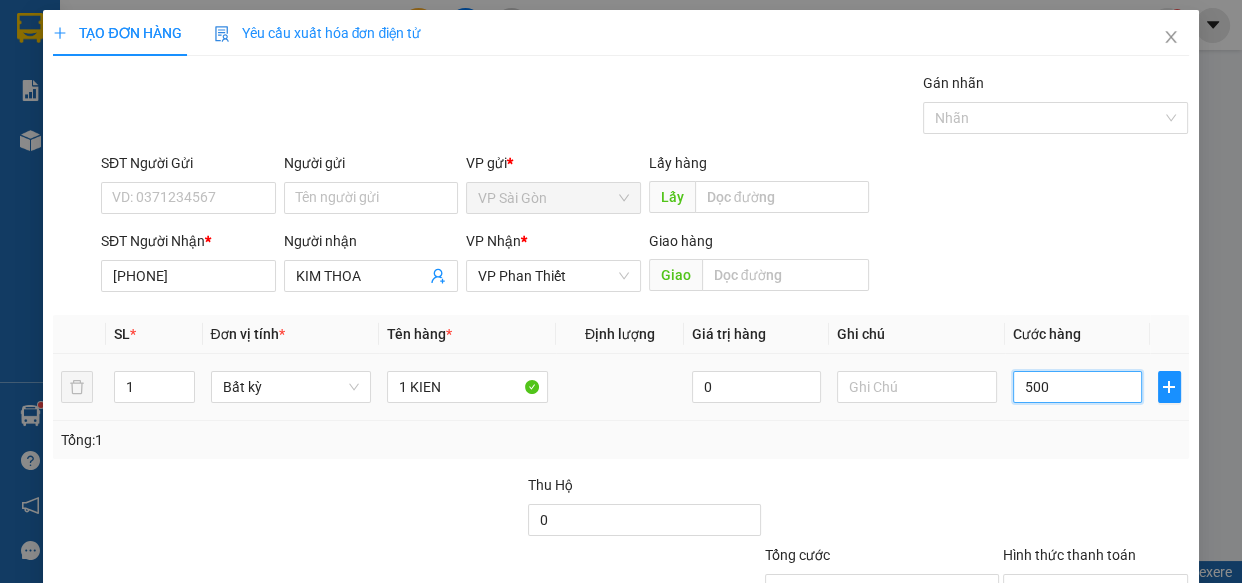 type on "50" 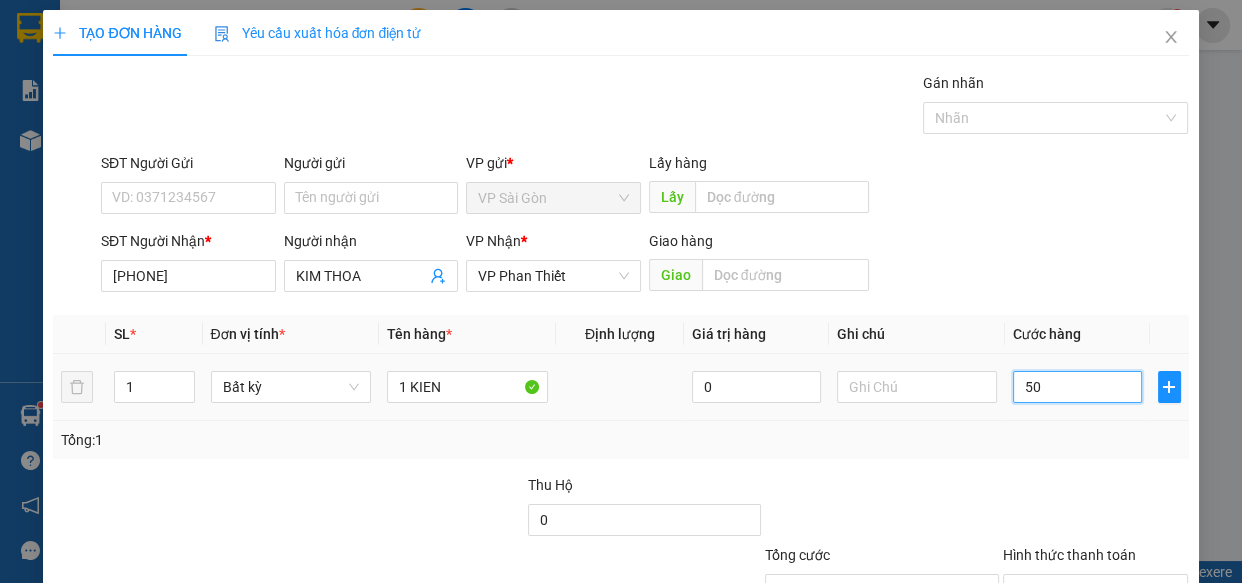 type on "50" 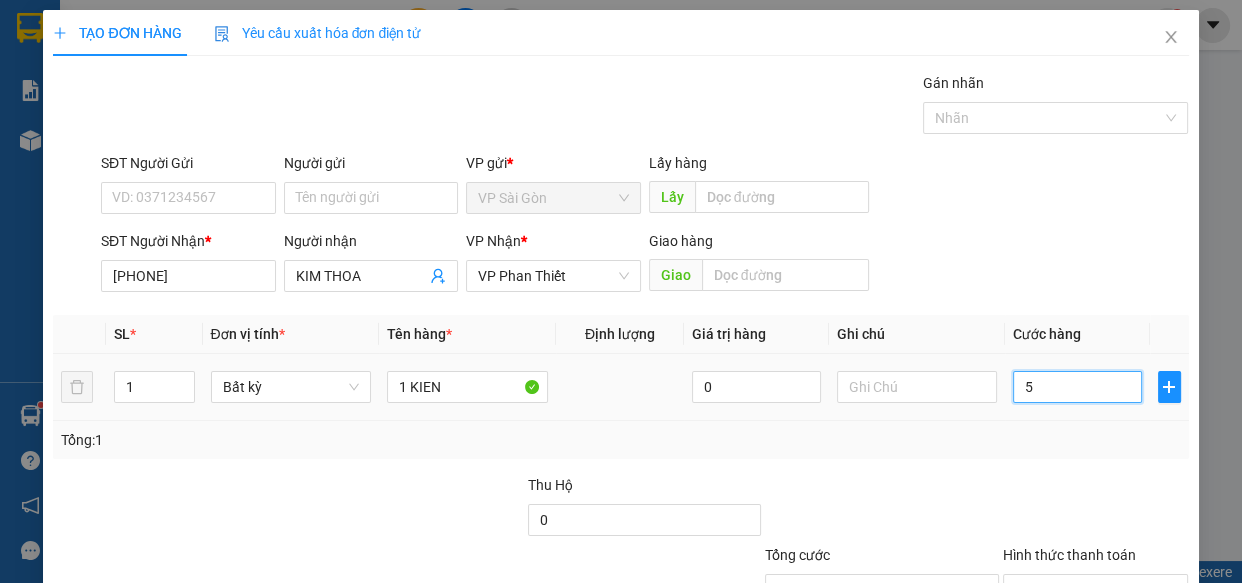type on "0" 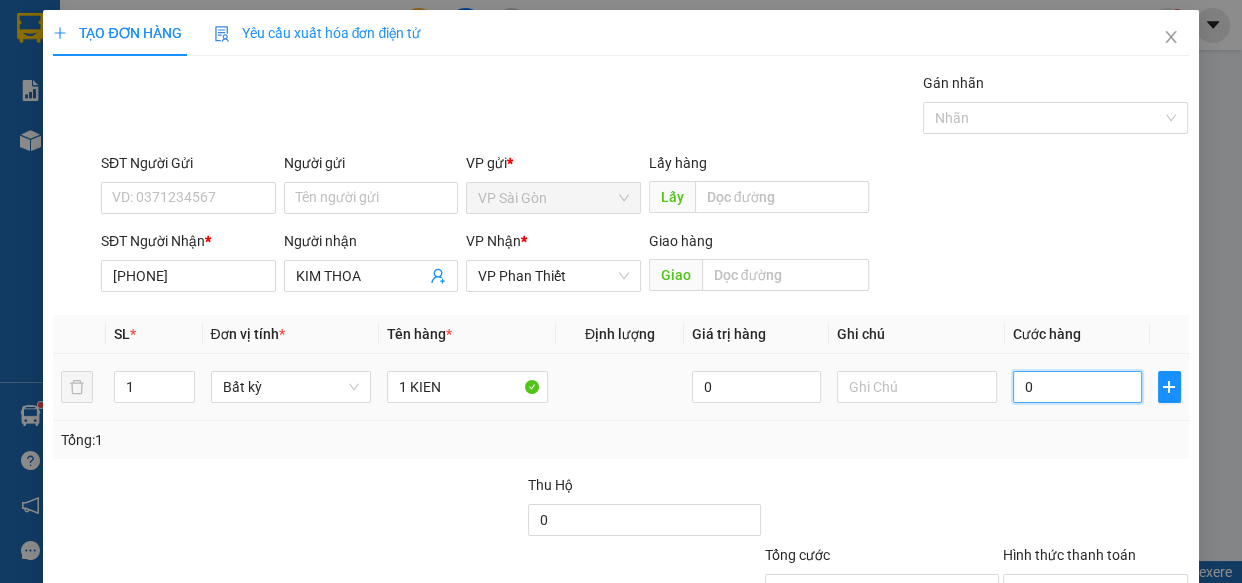 type on "04" 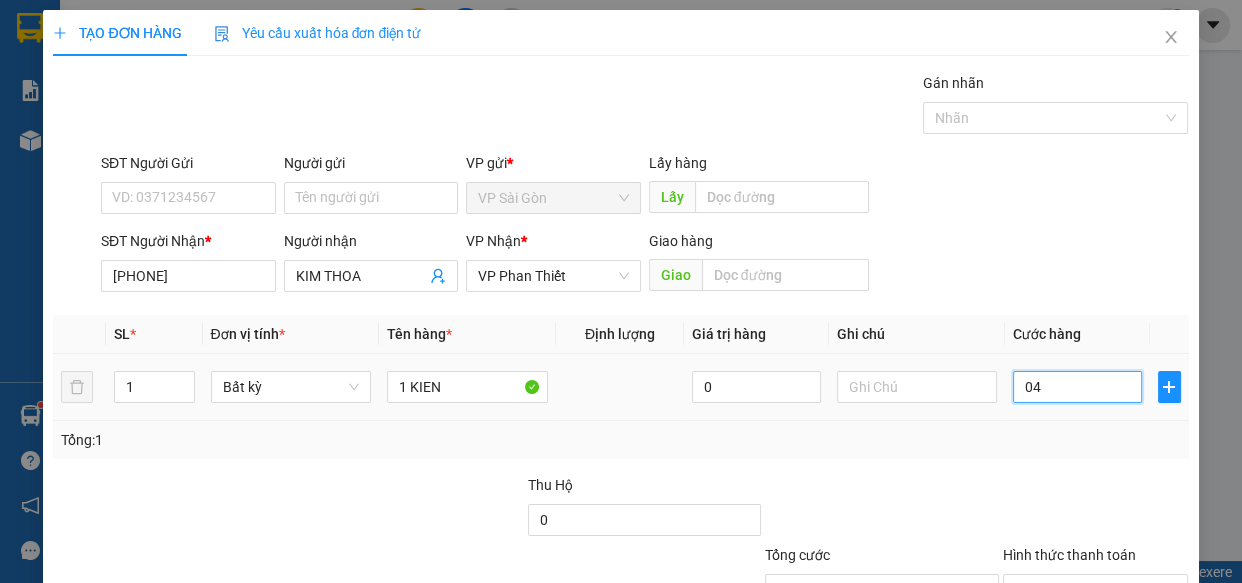 type on "040" 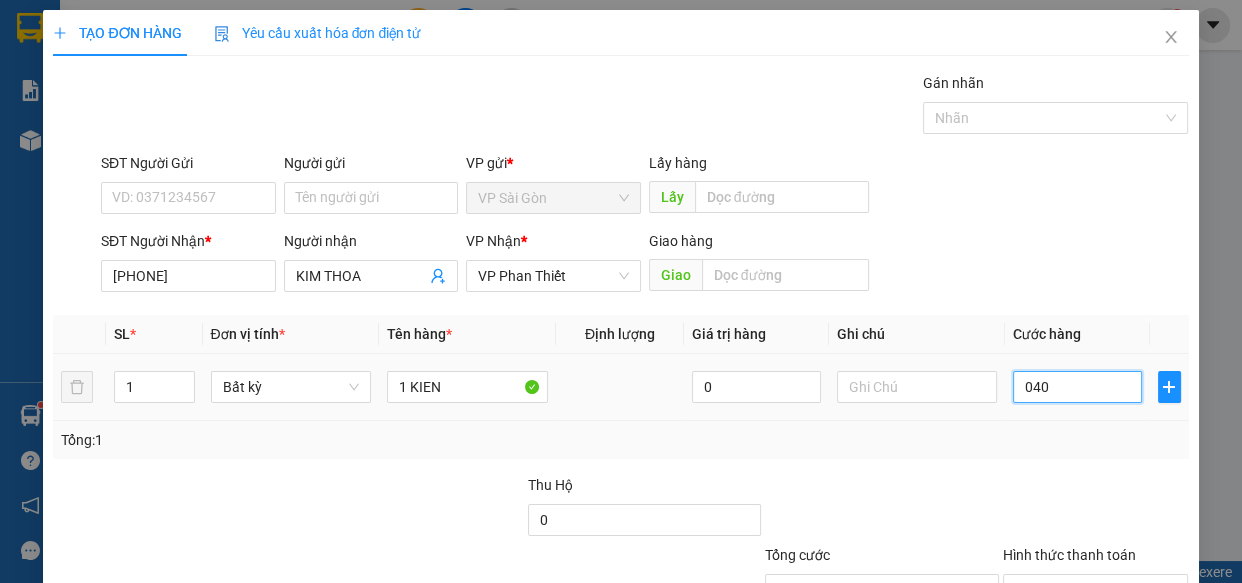 type on "40" 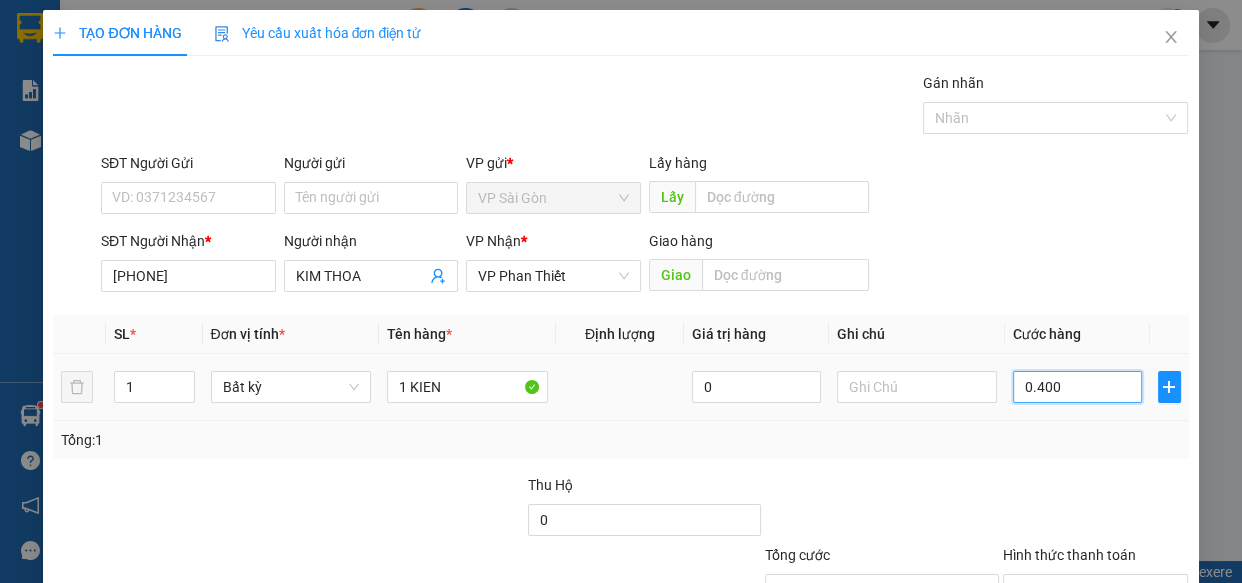 type on "04.000" 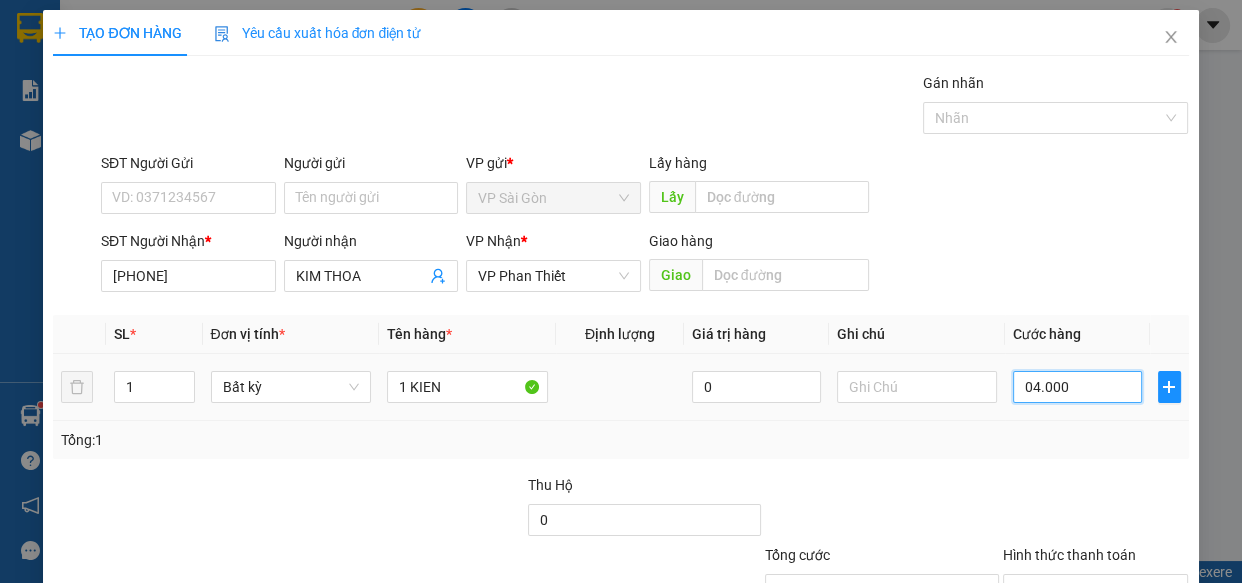 type on "040.000" 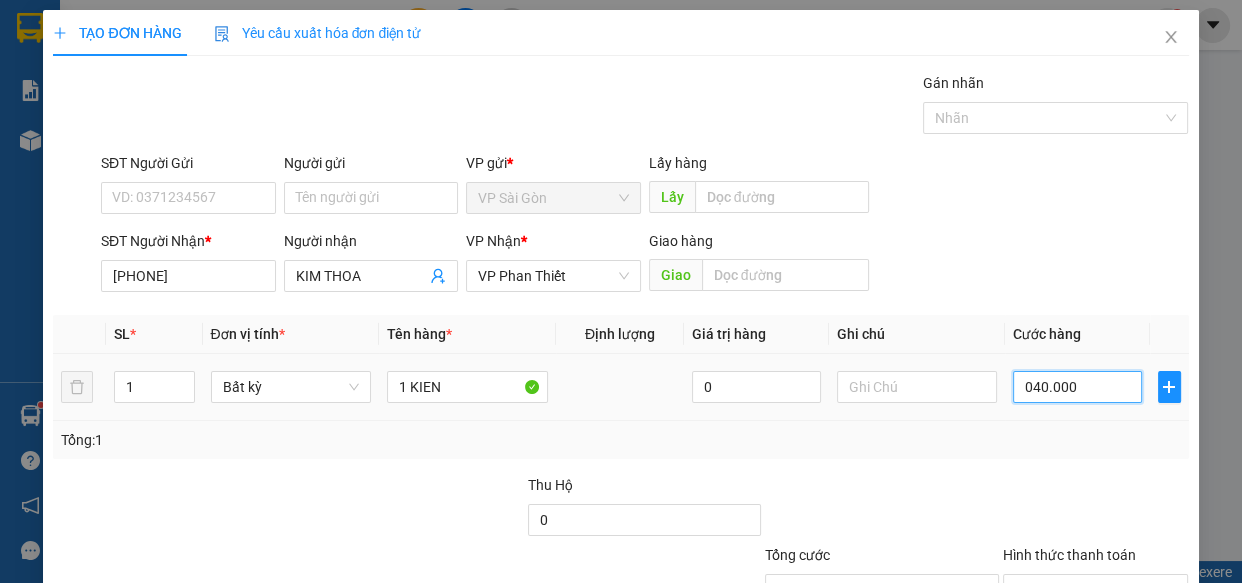 type on "40.000" 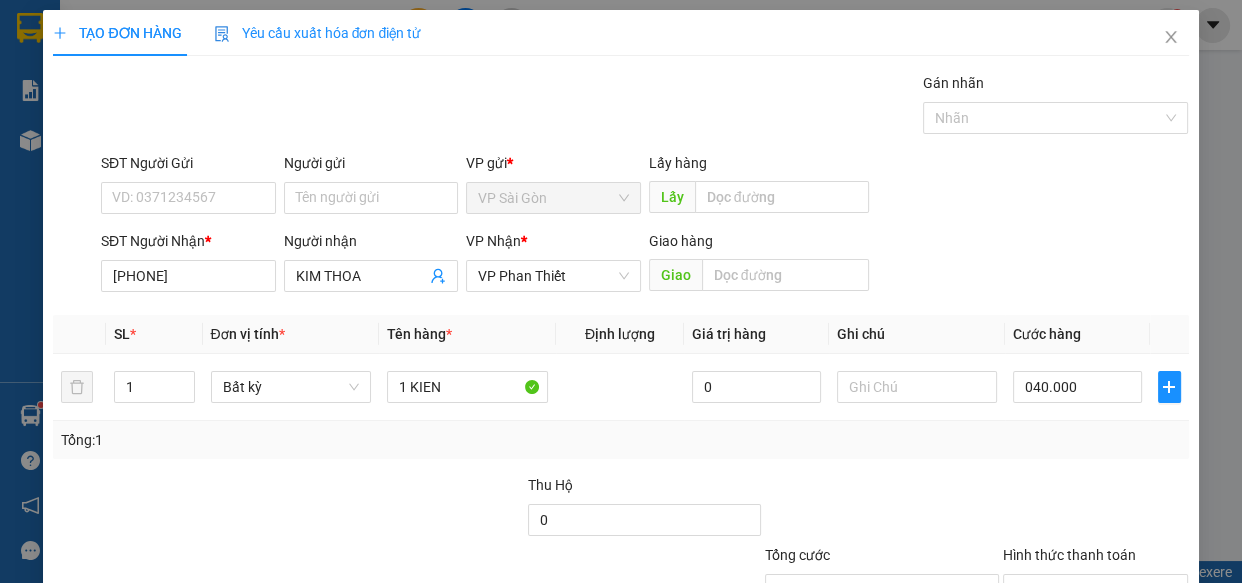 type on "40.000" 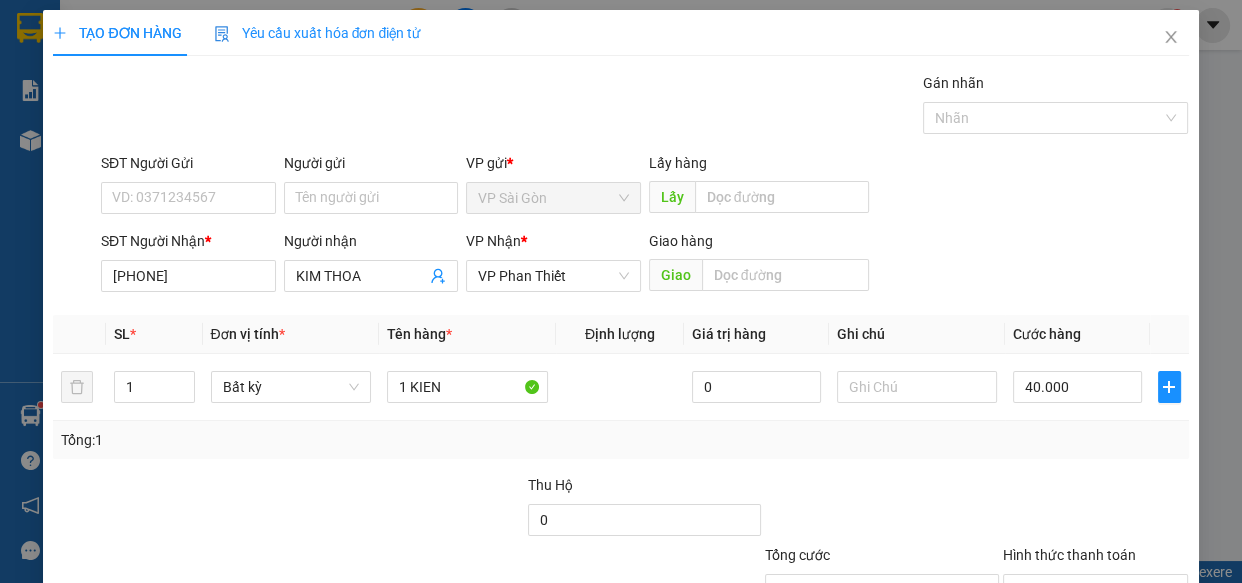 drag, startPoint x: 1007, startPoint y: 465, endPoint x: 1018, endPoint y: 459, distance: 12.529964 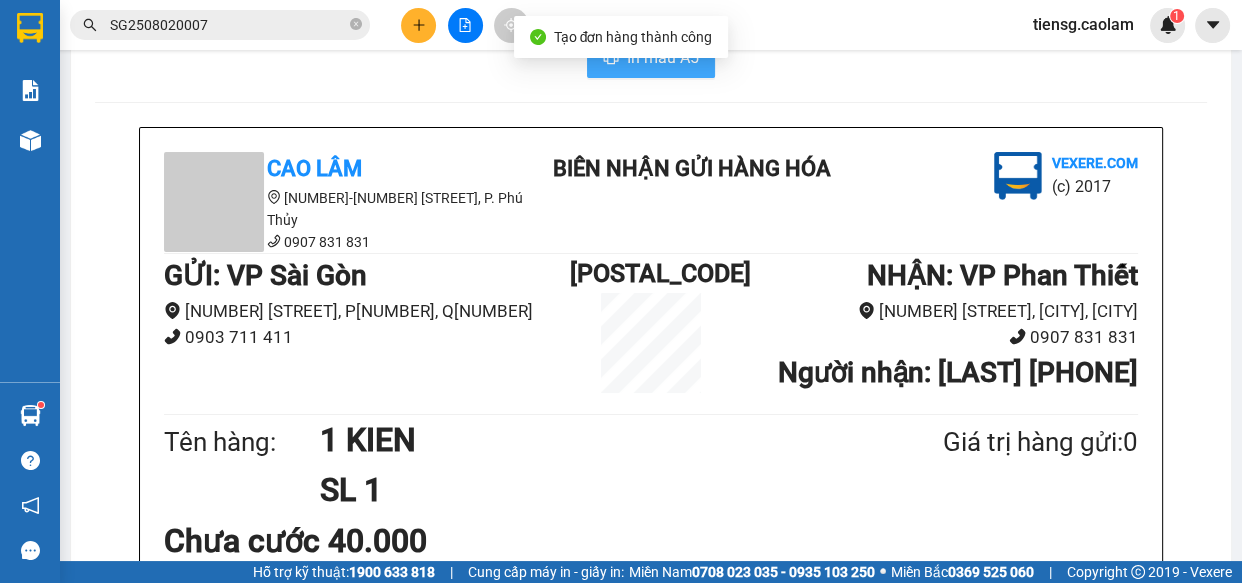click on "In mẫu A5" at bounding box center (663, 57) 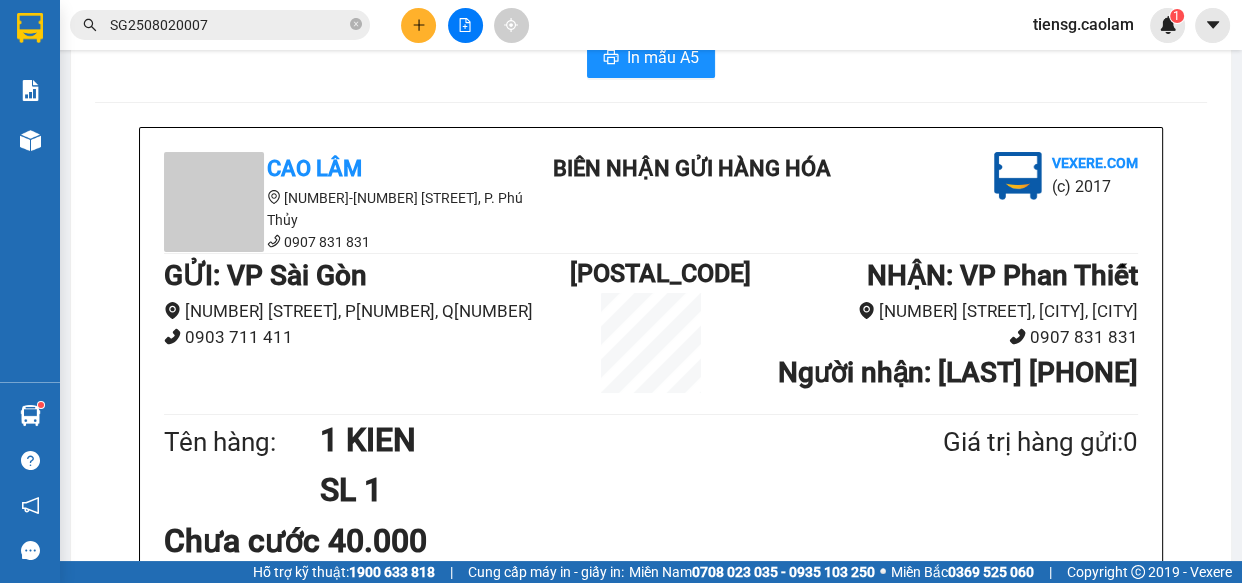 drag, startPoint x: 845, startPoint y: 96, endPoint x: 834, endPoint y: 99, distance: 11.401754 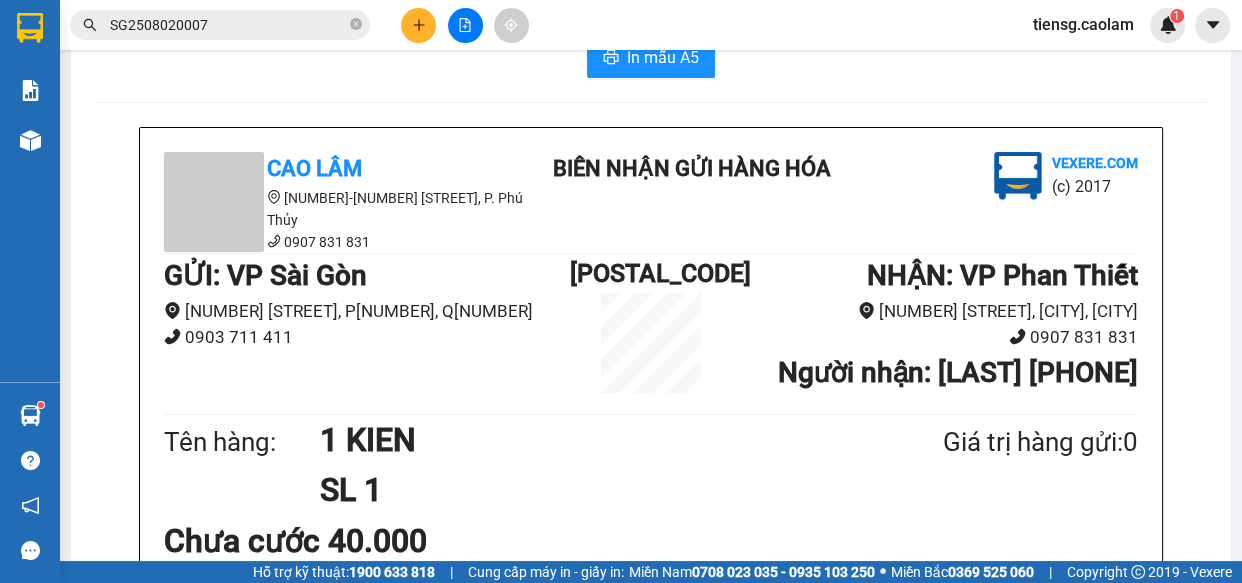click 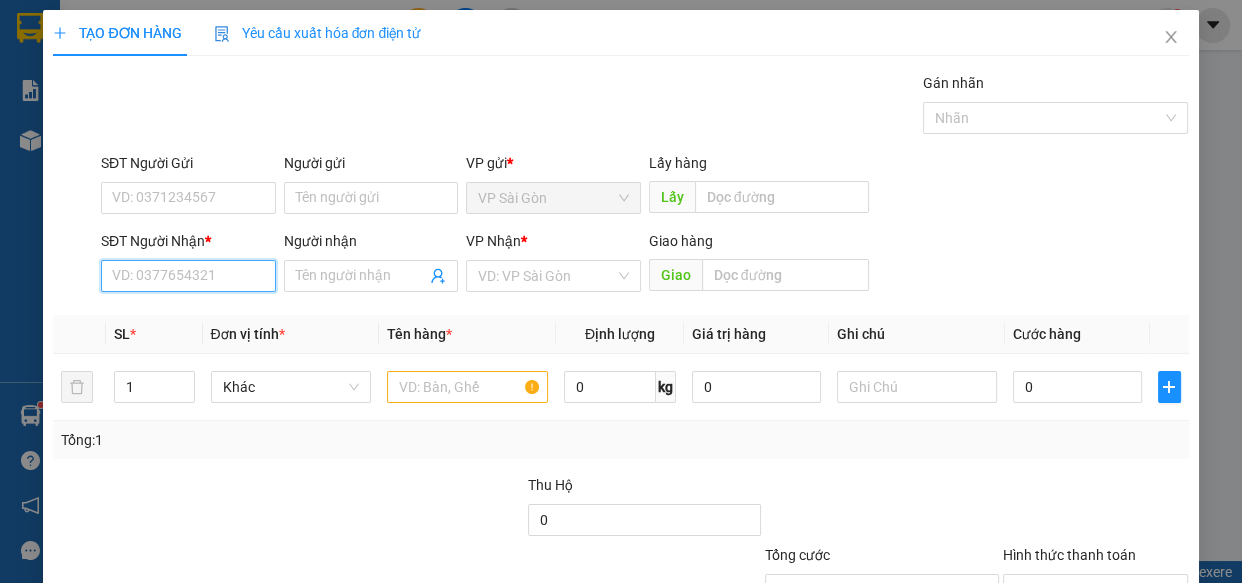 click on "SĐT Người Nhận  *" at bounding box center (188, 276) 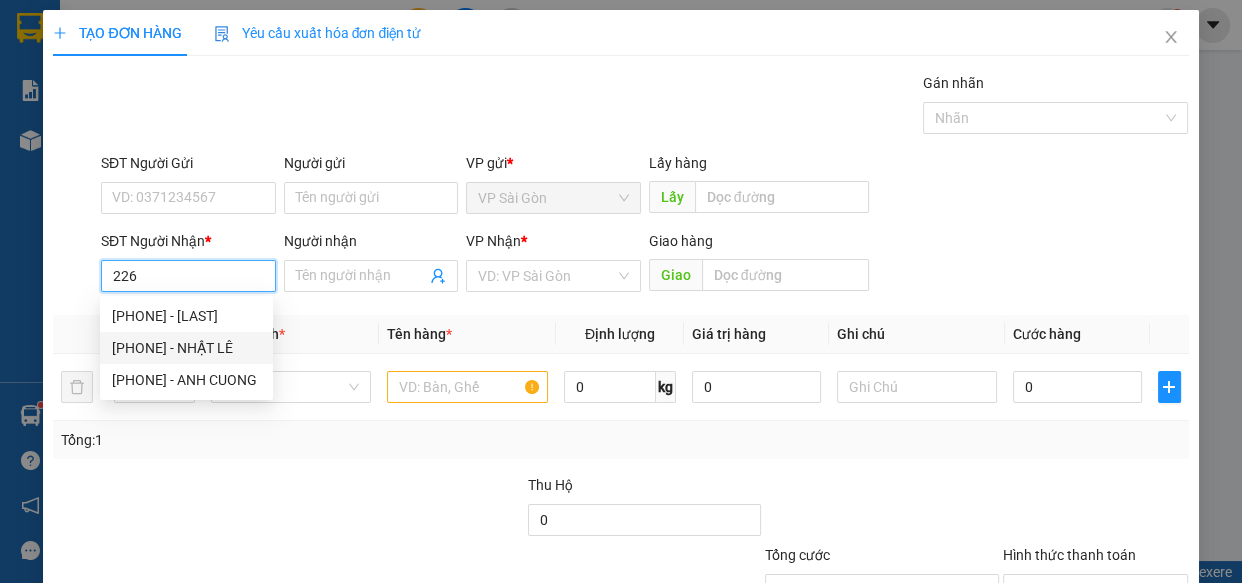 click on "0396029226 - NHẬT LÊ" at bounding box center [186, 348] 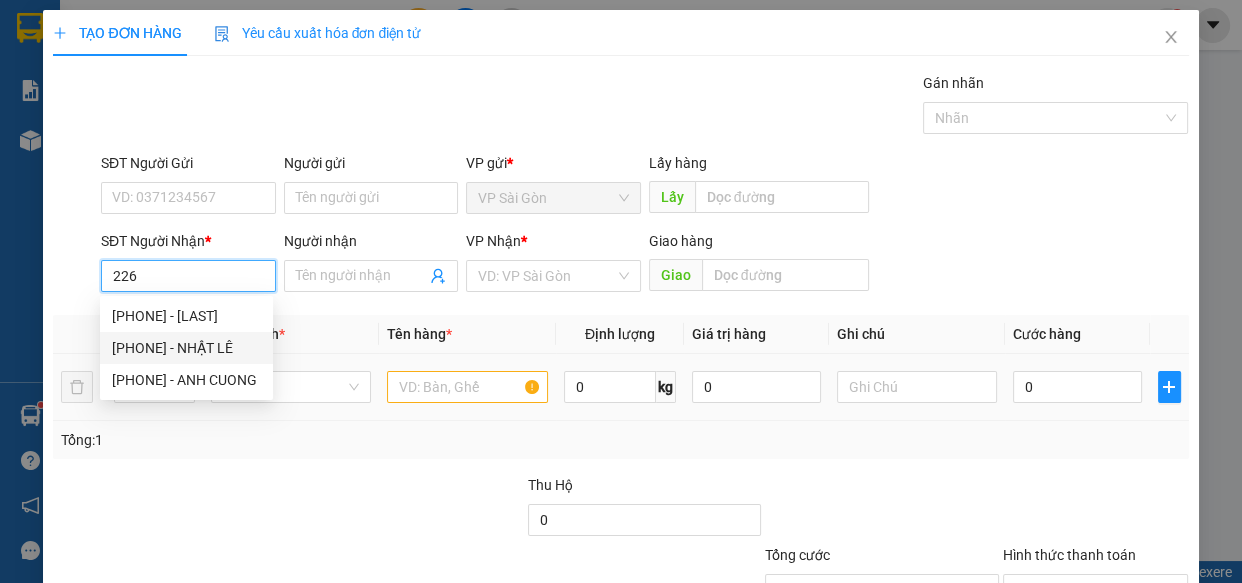 type on "0396029226" 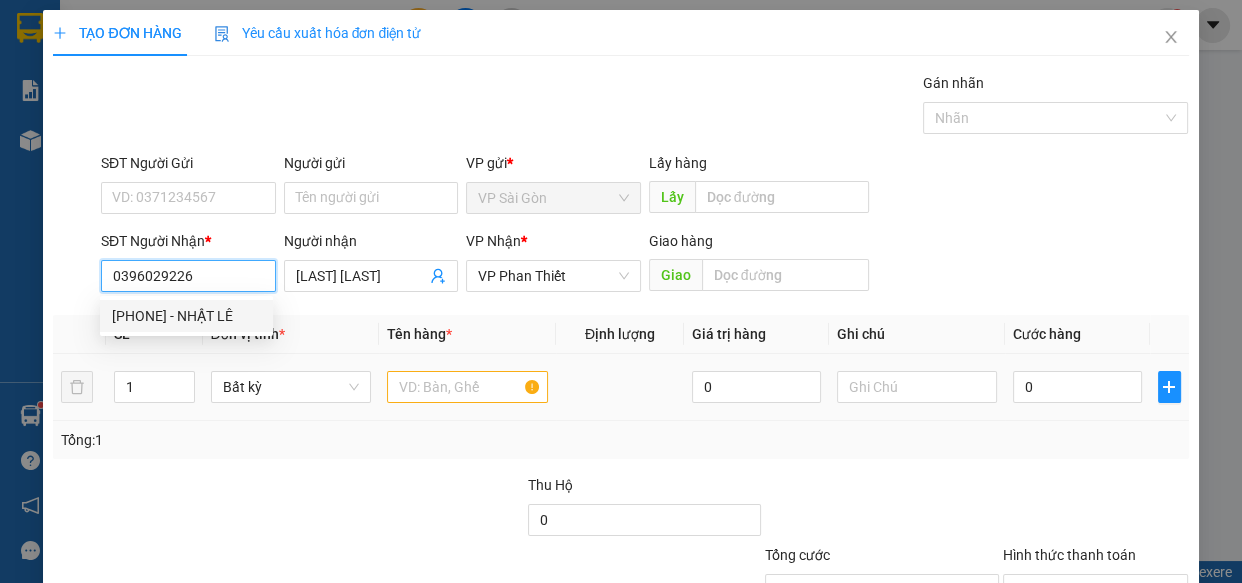 type on "0396029226" 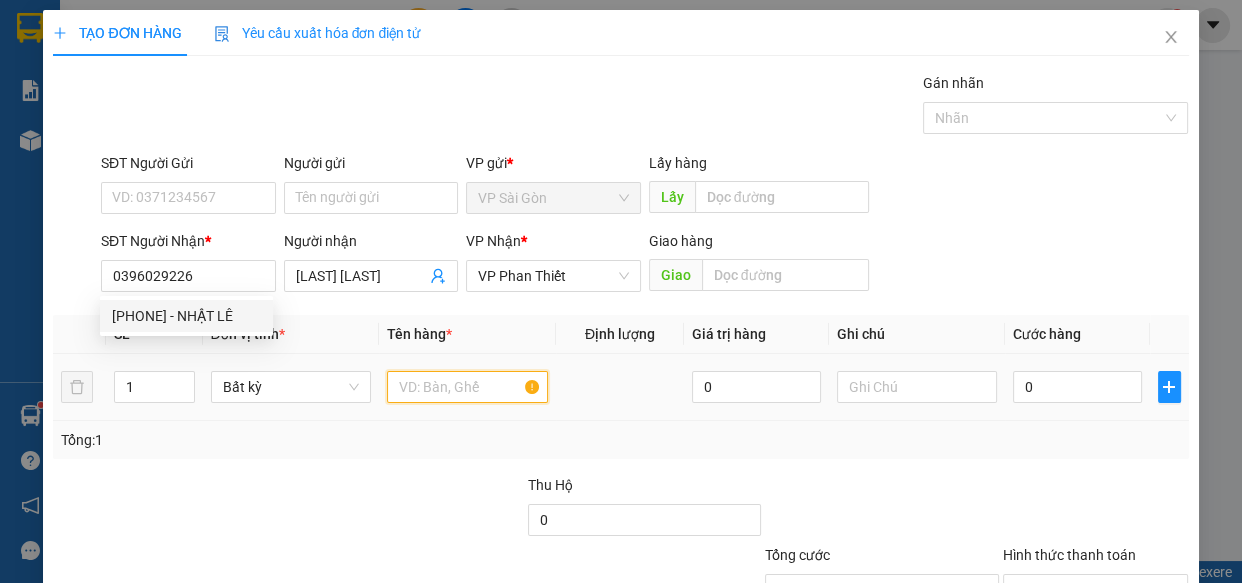 click at bounding box center [467, 387] 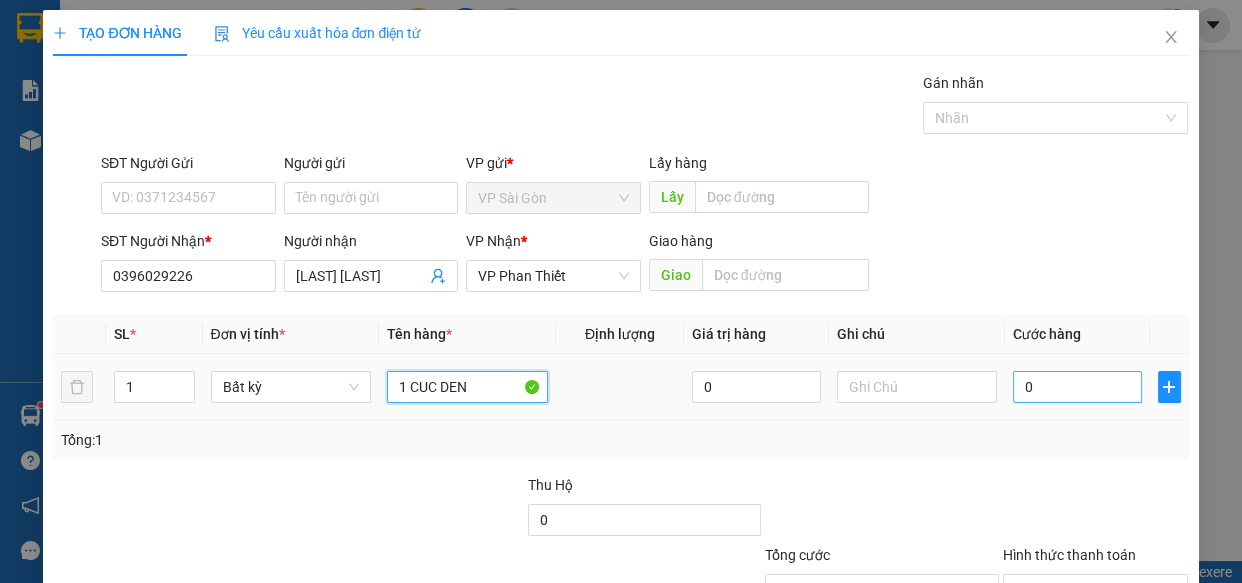 type on "1 CUC DEN" 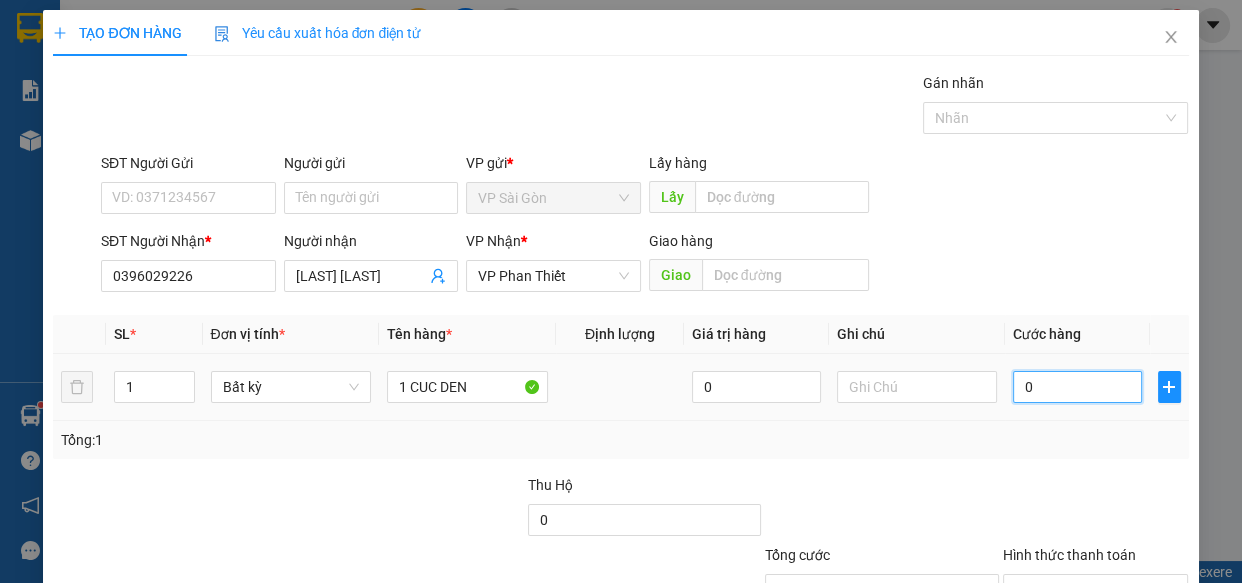 click on "0" at bounding box center [1077, 387] 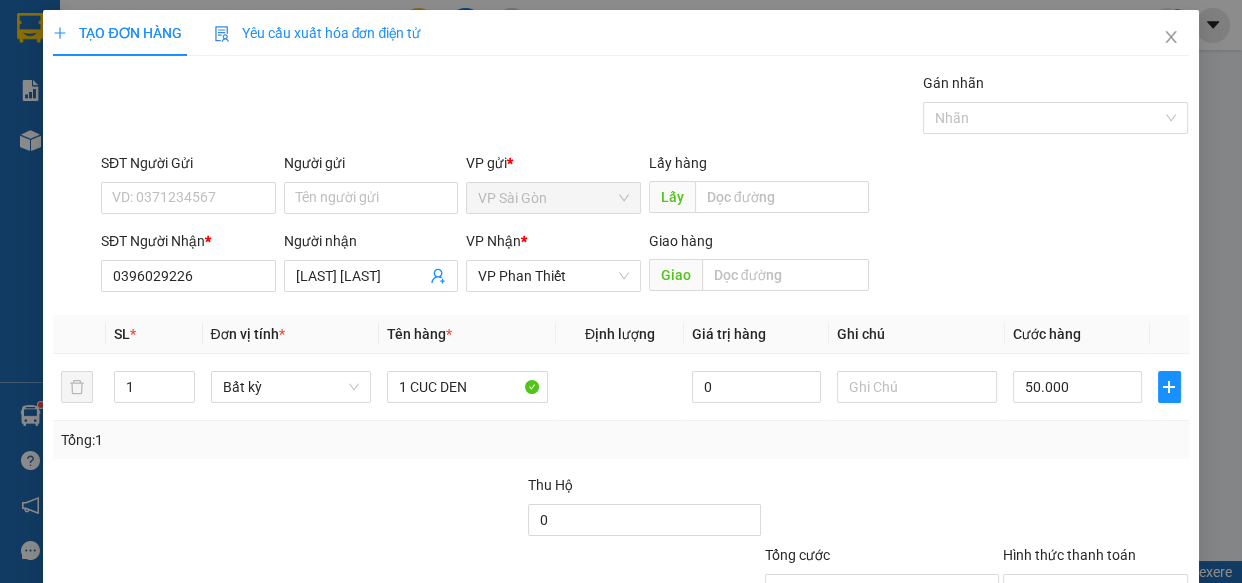 click on "Lưu và In" at bounding box center (1130, 685) 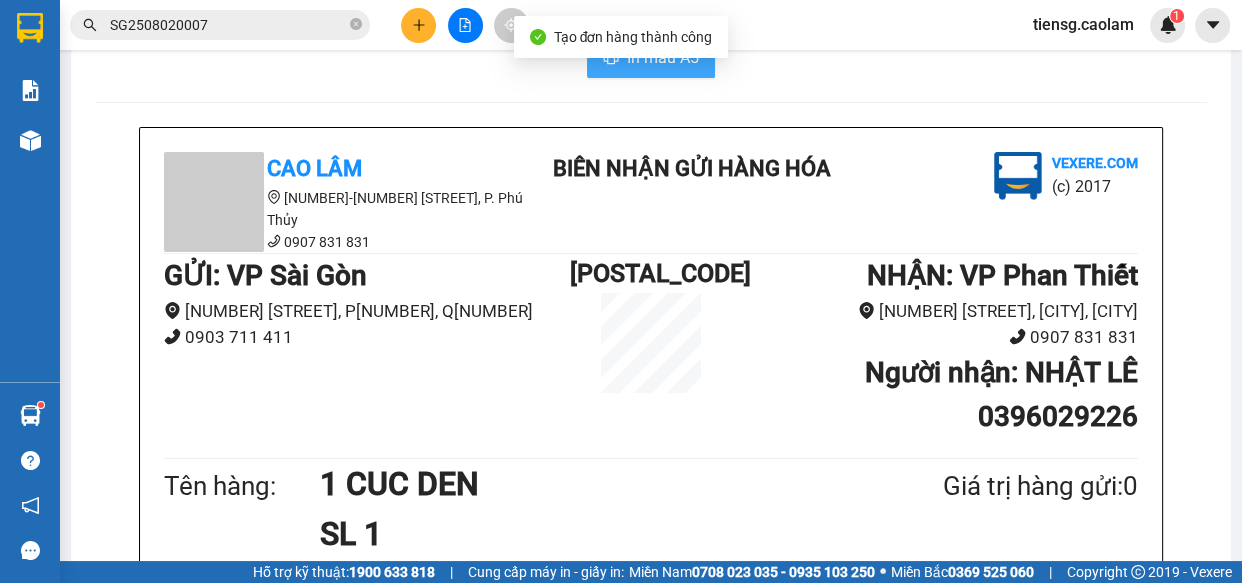 drag, startPoint x: 677, startPoint y: 109, endPoint x: 629, endPoint y: 130, distance: 52.392746 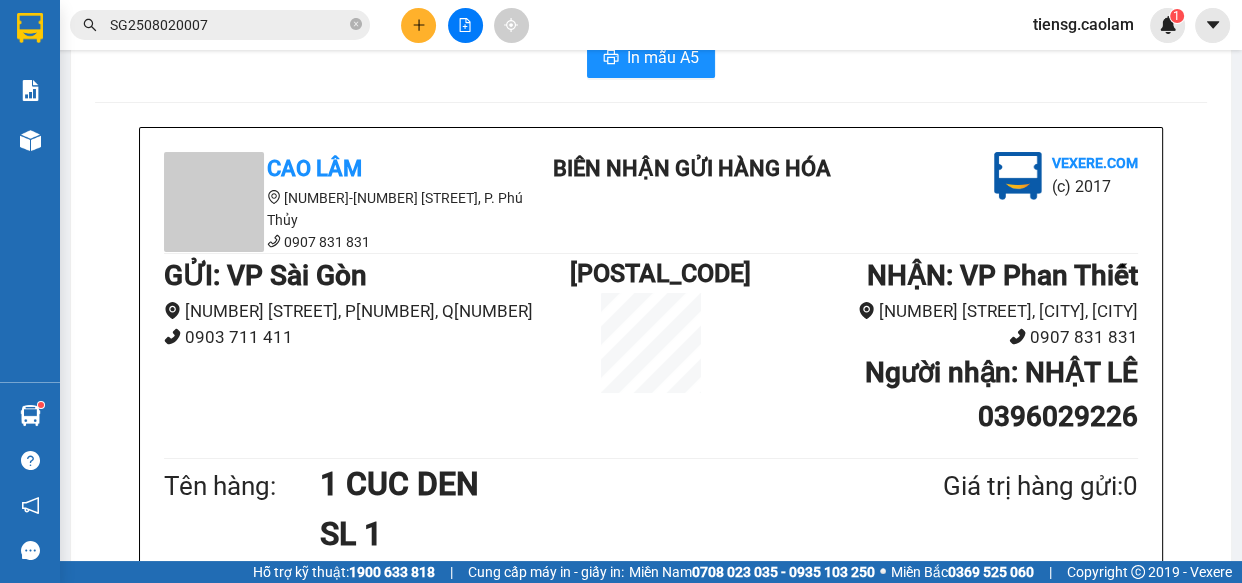click at bounding box center (465, 25) 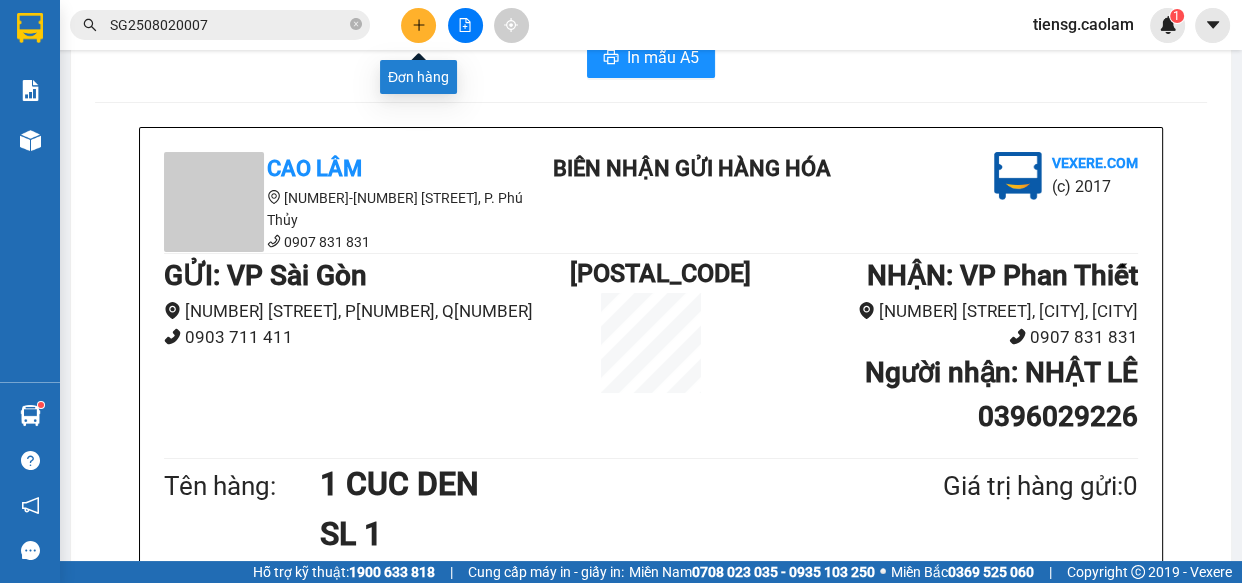 click at bounding box center (418, 25) 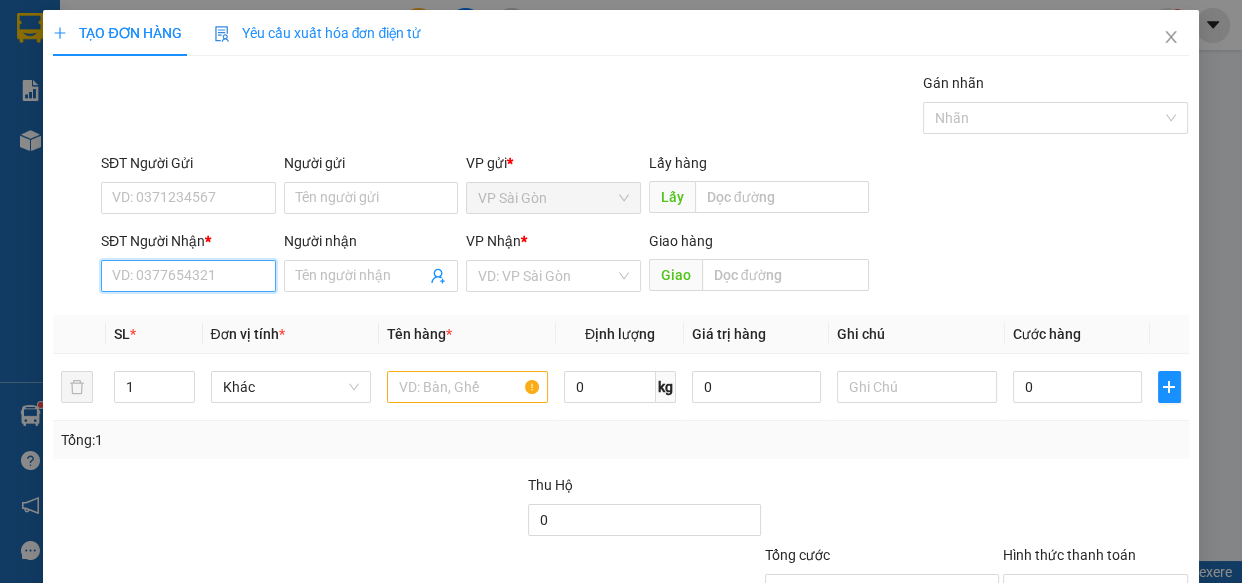 click on "SĐT Người Nhận  *" at bounding box center (188, 276) 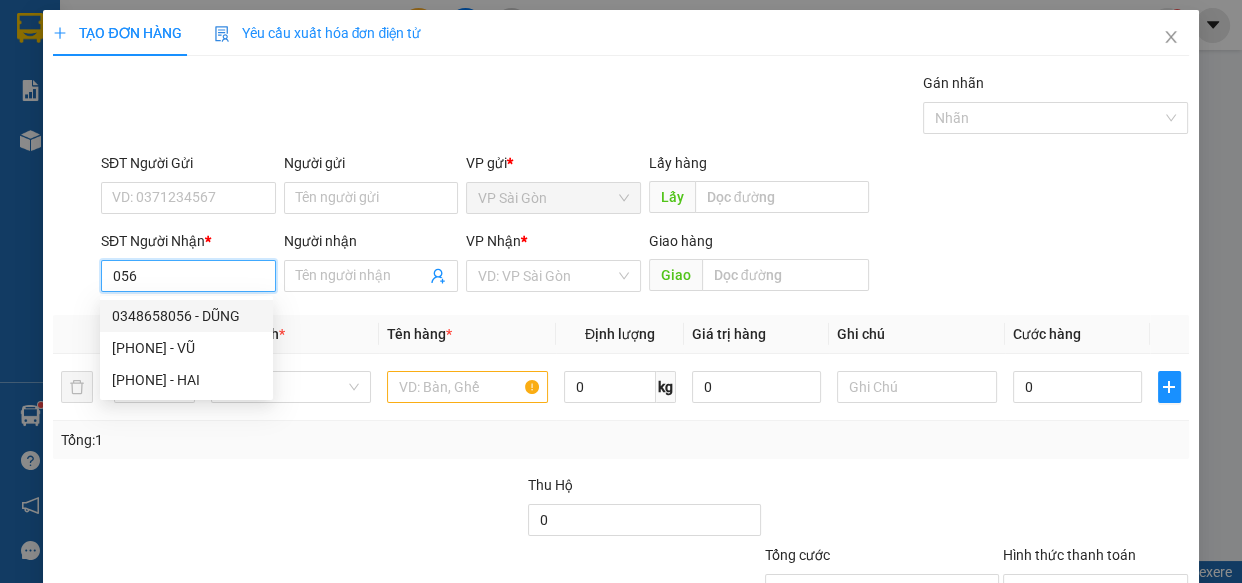 click on "0348658056 - DŨNG" at bounding box center (186, 316) 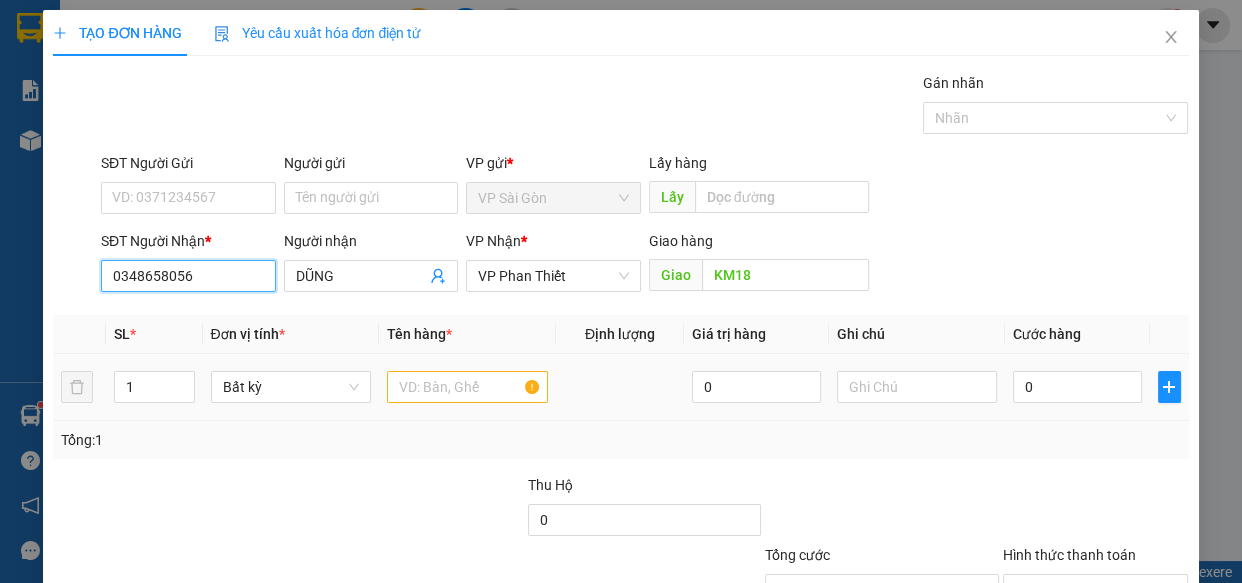 type 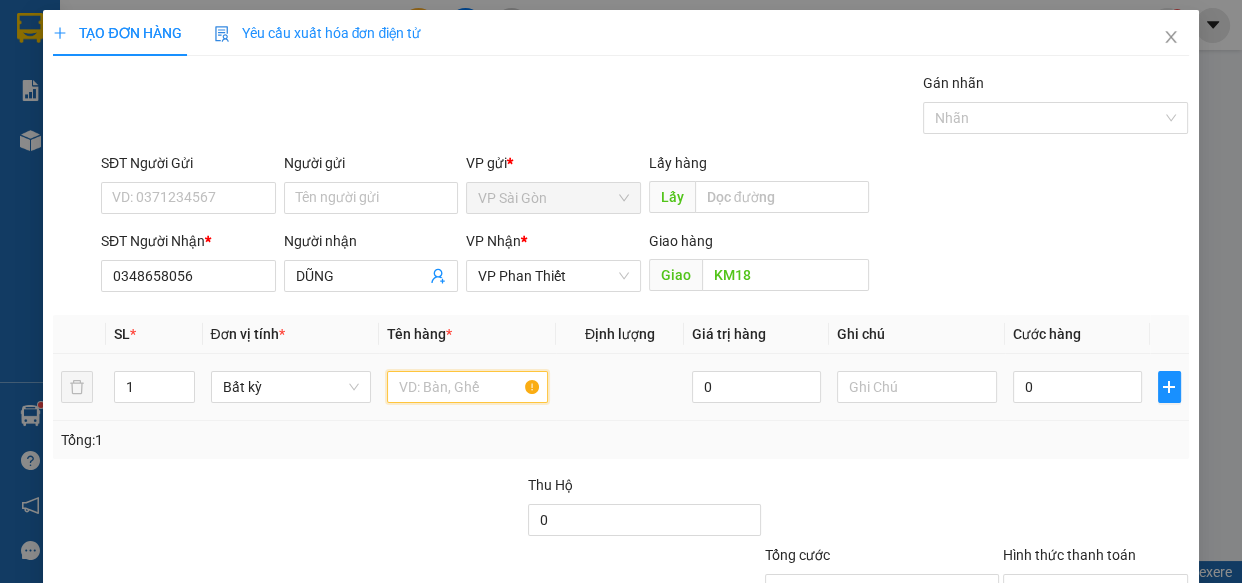 drag, startPoint x: 457, startPoint y: 391, endPoint x: 432, endPoint y: 369, distance: 33.30165 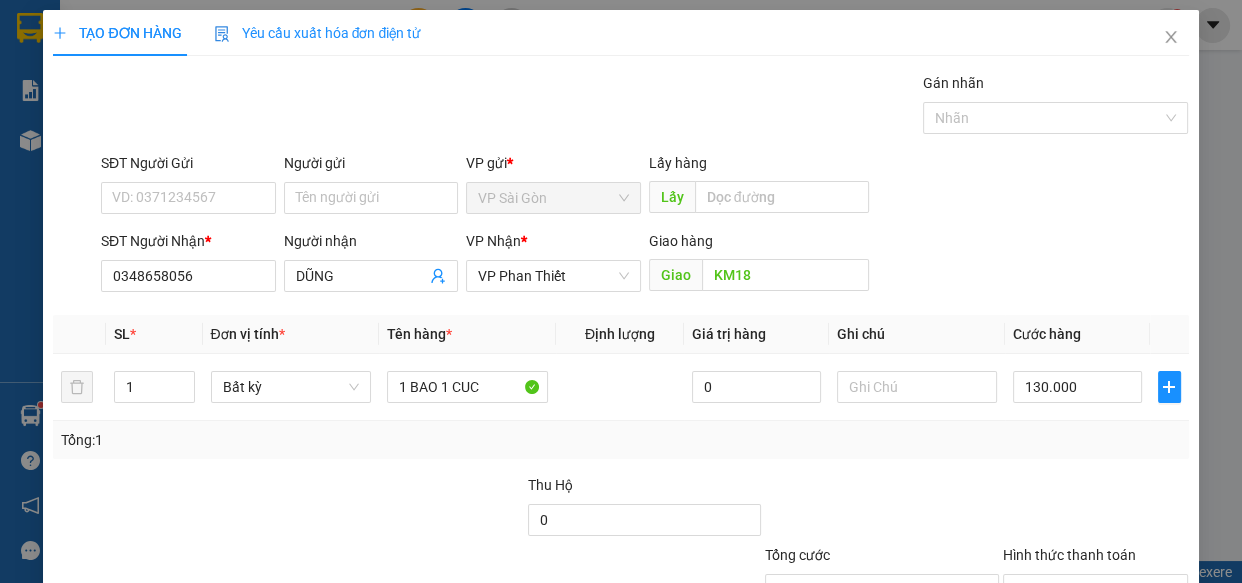 drag, startPoint x: 1084, startPoint y: 533, endPoint x: 814, endPoint y: 403, distance: 299.66647 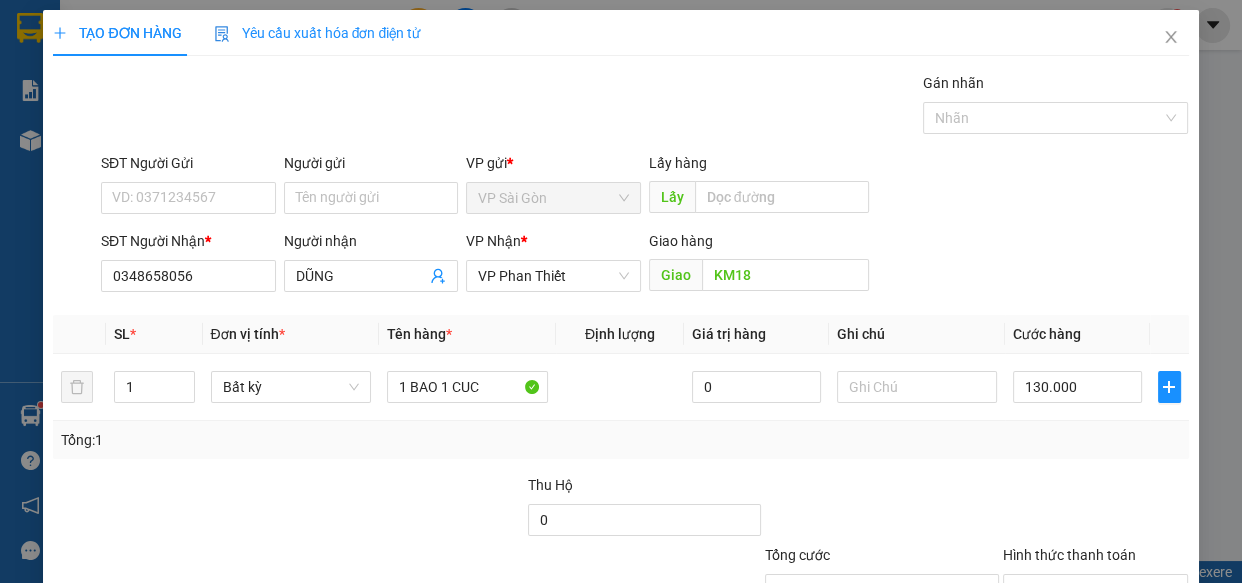 click on "Transit Pickup Surcharge Ids Transit Deliver Surcharge Ids Transit Deliver Surcharge Transit Deliver Surcharge Gói vận chuyển  * Tiêu chuẩn Gán nhãn   Nhãn SĐT Người Gửi VD: 0371234567 Người gửi Tên người gửi VP gửi  * VP Sài Gòn Lấy hàng Lấy SĐT Người Nhận  * 0348658056 Người nhận DŨNG VP Nhận  * VP Phan Thiết Giao hàng Giao KM18 SL  * Đơn vị tính  * Tên hàng  * Định lượng Giá trị hàng Ghi chú Cước hàng                   1 Bất kỳ 1 BAO 1 CUC 0 130.000 Tổng:  1 Thu Hộ 0 Tổng cước 130.000 Hình thức thanh toán Chọn HT Thanh Toán Số tiền thu trước 0 Chưa thanh toán 130.000 Chọn HT Thanh Toán Lưu nháp Xóa Thông tin Lưu Lưu và In" at bounding box center [620, 386] 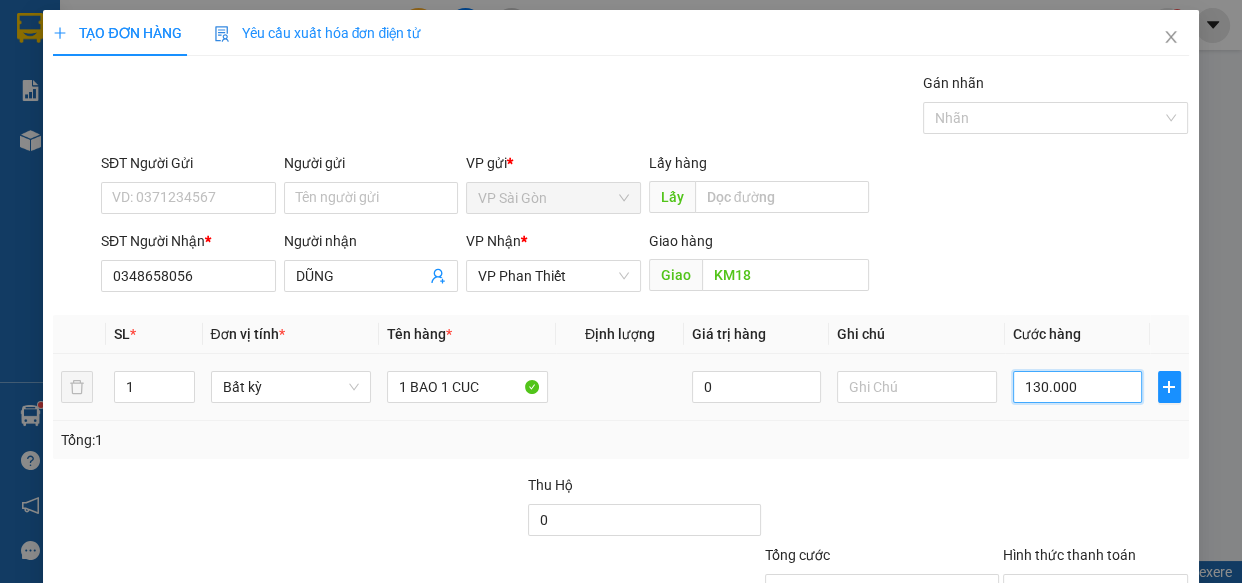 click on "130.000" at bounding box center (1077, 387) 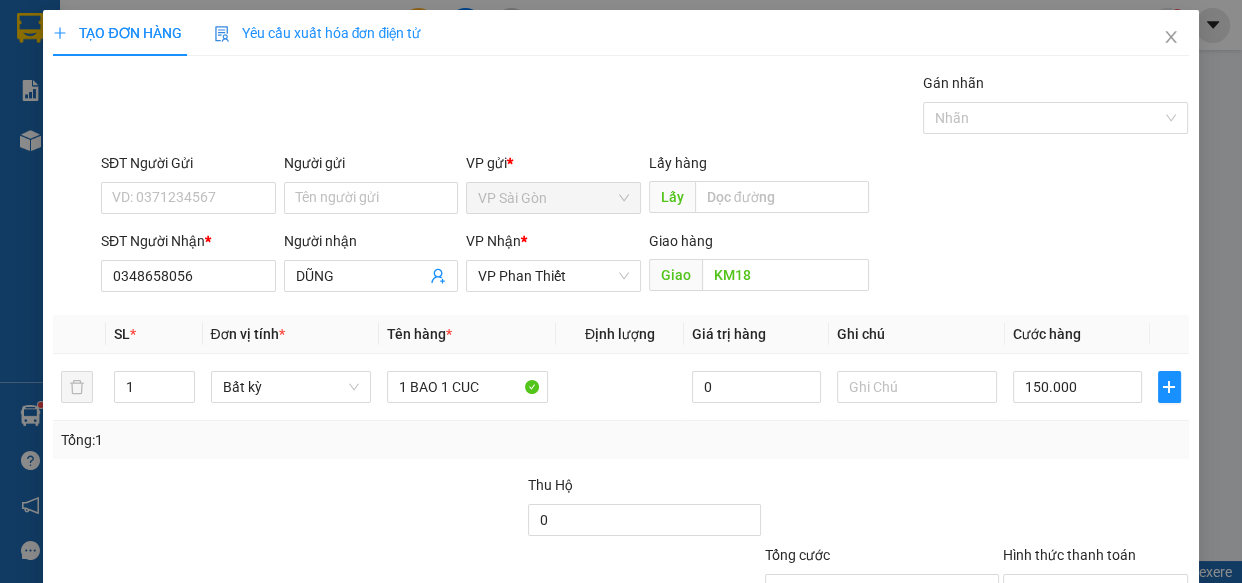 click on "Transit Pickup Surcharge Ids Transit Deliver Surcharge Ids Transit Deliver Surcharge Transit Deliver Surcharge Gói vận chuyển  * Tiêu chuẩn Gán nhãn   Nhãn SĐT Người Gửi VD: 0371234567 Người gửi Tên người gửi VP gửi  * VP Sài Gòn Lấy hàng Lấy SĐT Người Nhận  * 0348658056 Người nhận DŨNG VP Nhận  * VP Phan Thiết Giao hàng Giao KM18 SL  * Đơn vị tính  * Tên hàng  * Định lượng Giá trị hàng Ghi chú Cước hàng                   1 Bất kỳ 1 BAO 1 CUC 0 150.000 Tổng:  1 Thu Hộ 0 Tổng cước 150.000 Hình thức thanh toán Chọn HT Thanh Toán Số tiền thu trước 0 Chưa thanh toán 150.000 Chọn HT Thanh Toán Lưu nháp Xóa Thông tin Lưu Lưu và In" at bounding box center (620, 386) 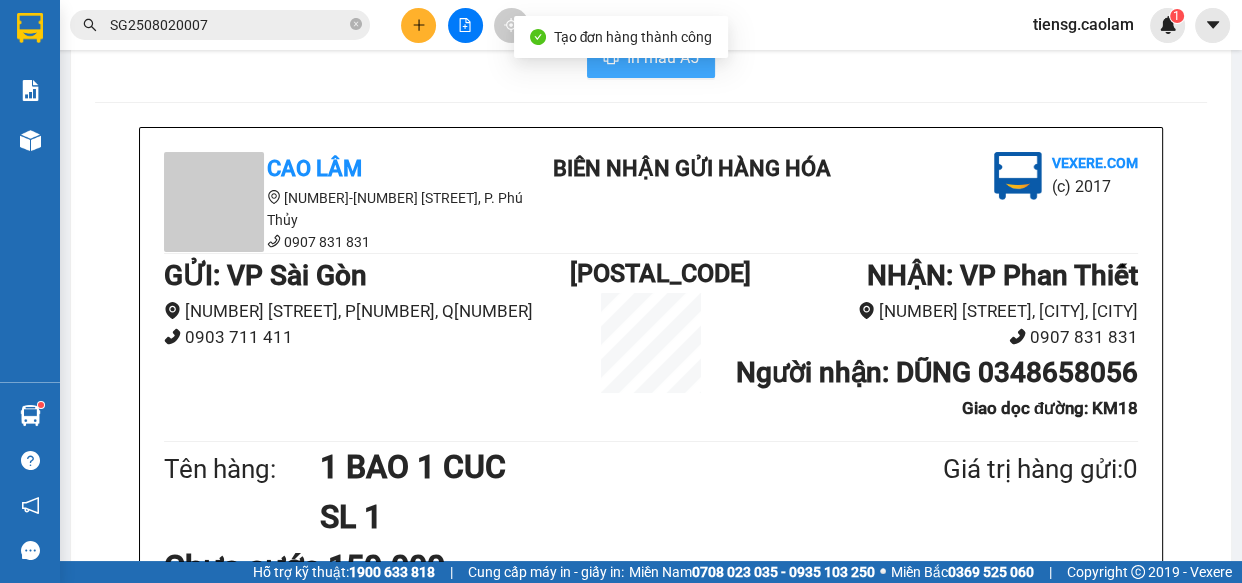 click on "In mẫu A5" at bounding box center (651, 58) 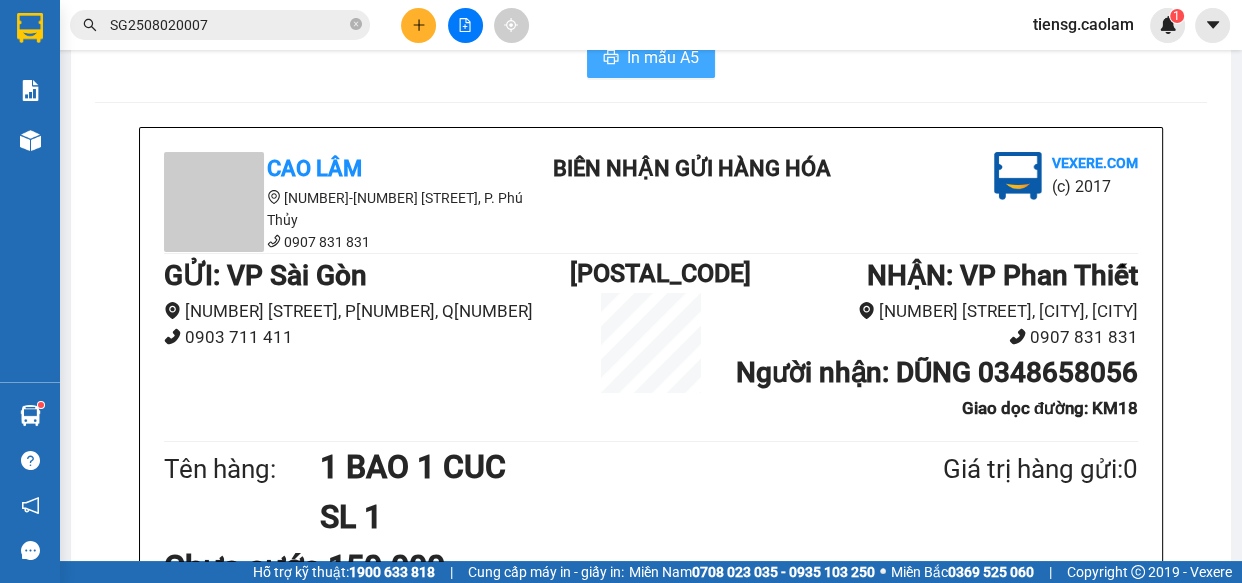 click on "In mẫu A5" at bounding box center [663, 57] 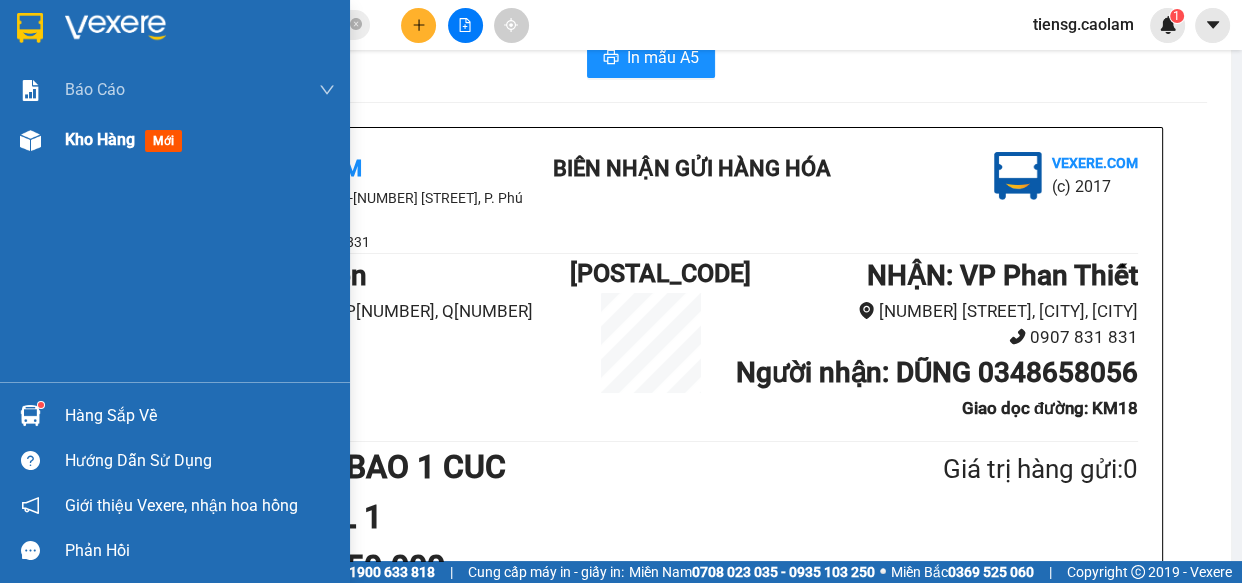 click on "Kho hàng mới" at bounding box center [175, 140] 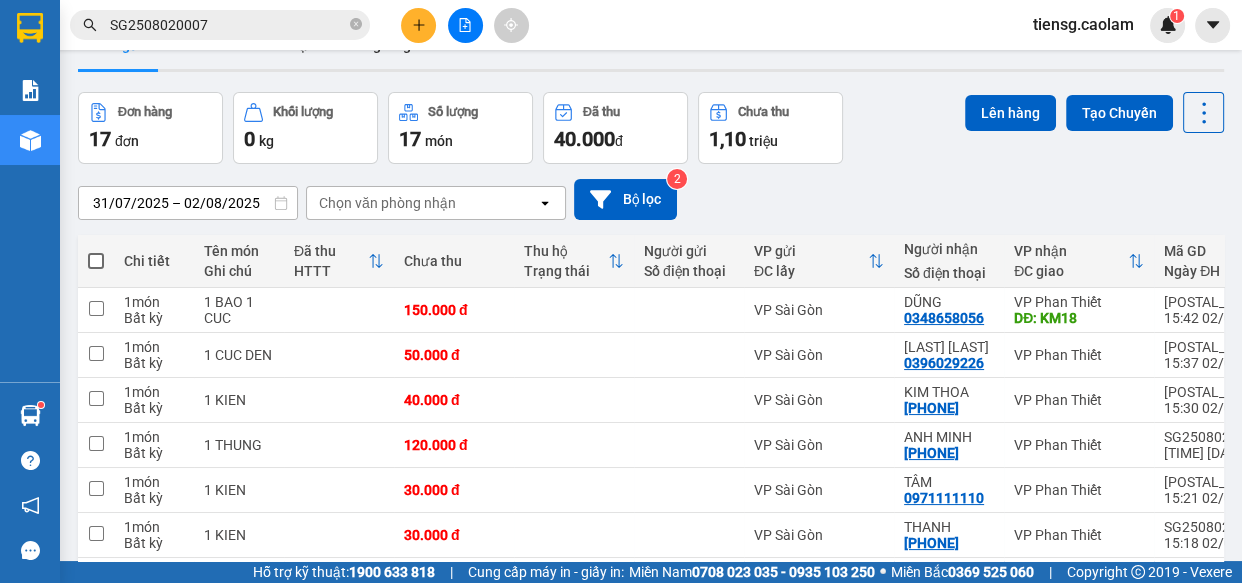 click at bounding box center (96, 261) 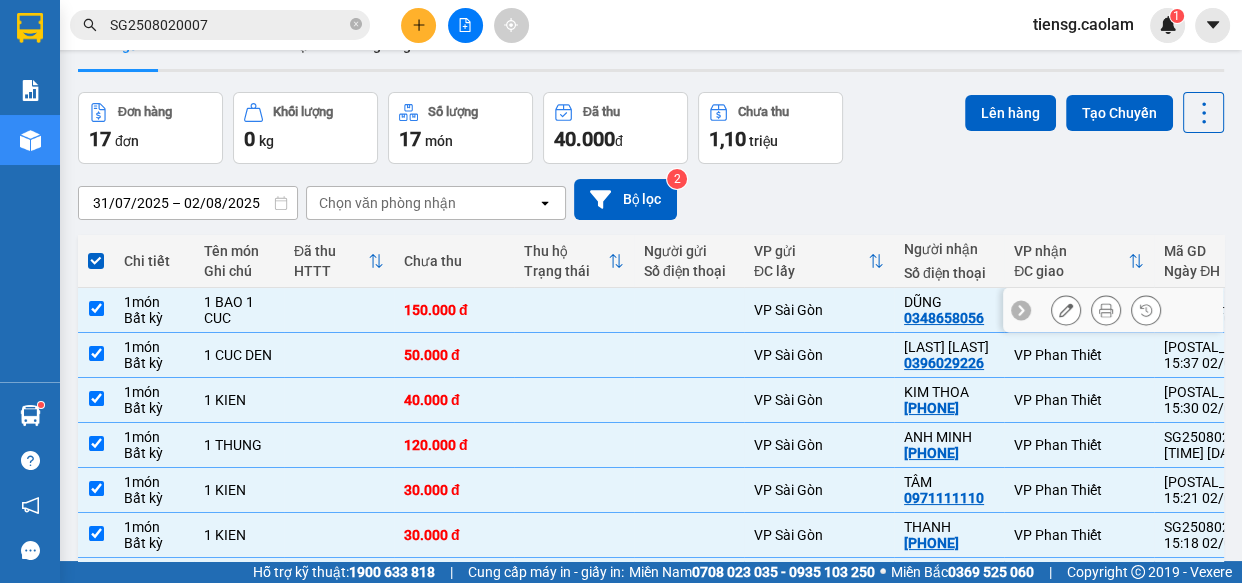 click at bounding box center (689, 310) 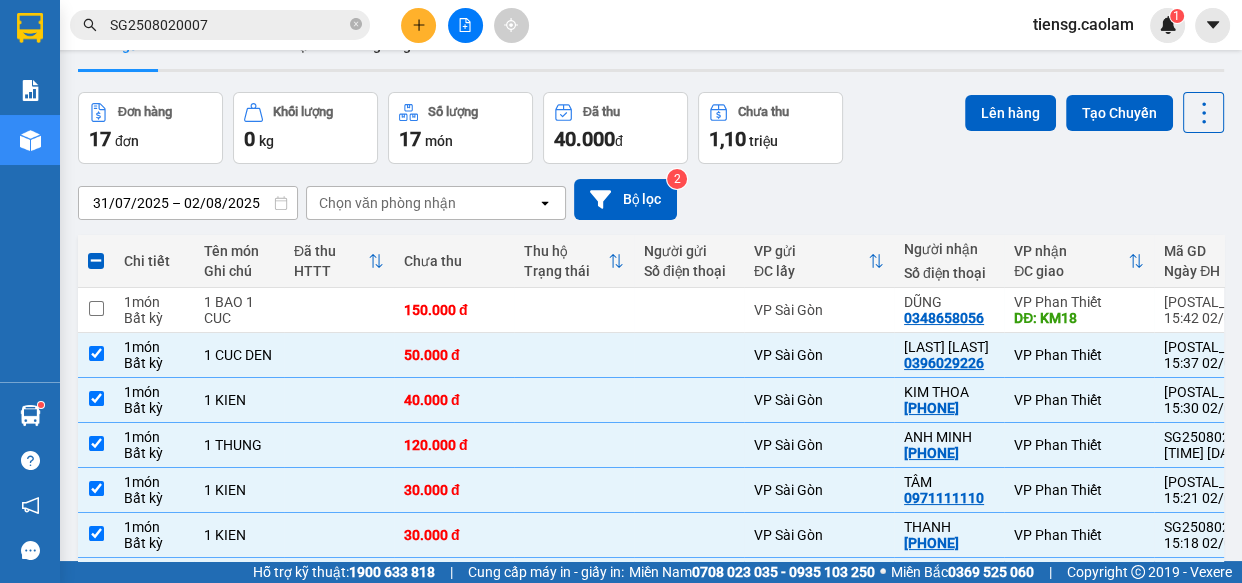 click at bounding box center (1106, 670) 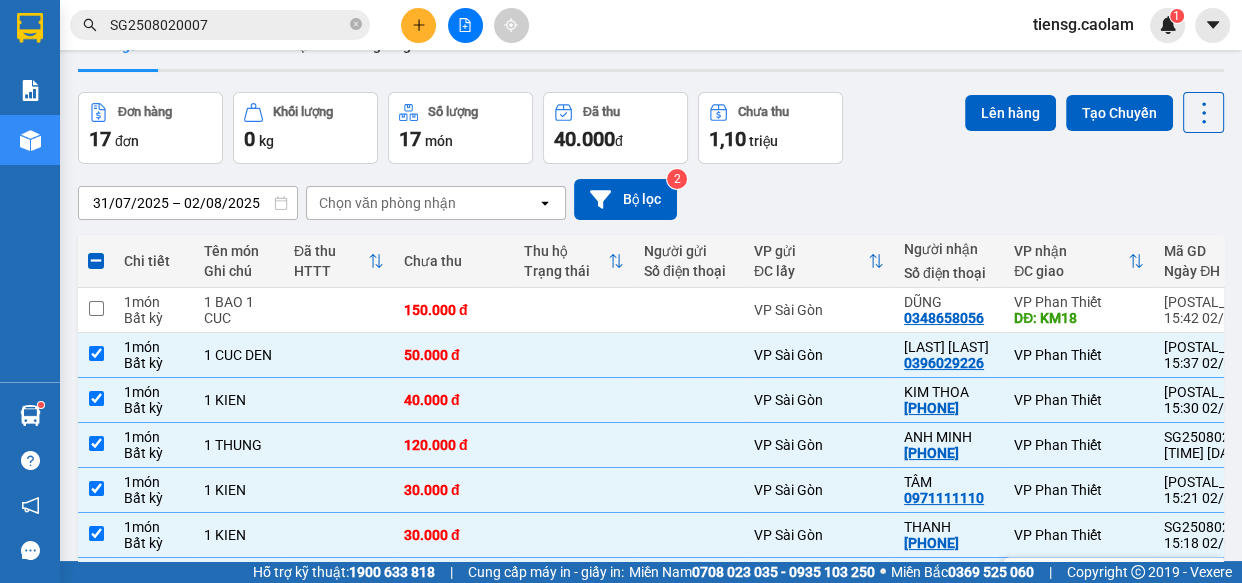 click on "DEN" at bounding box center [949, 572] 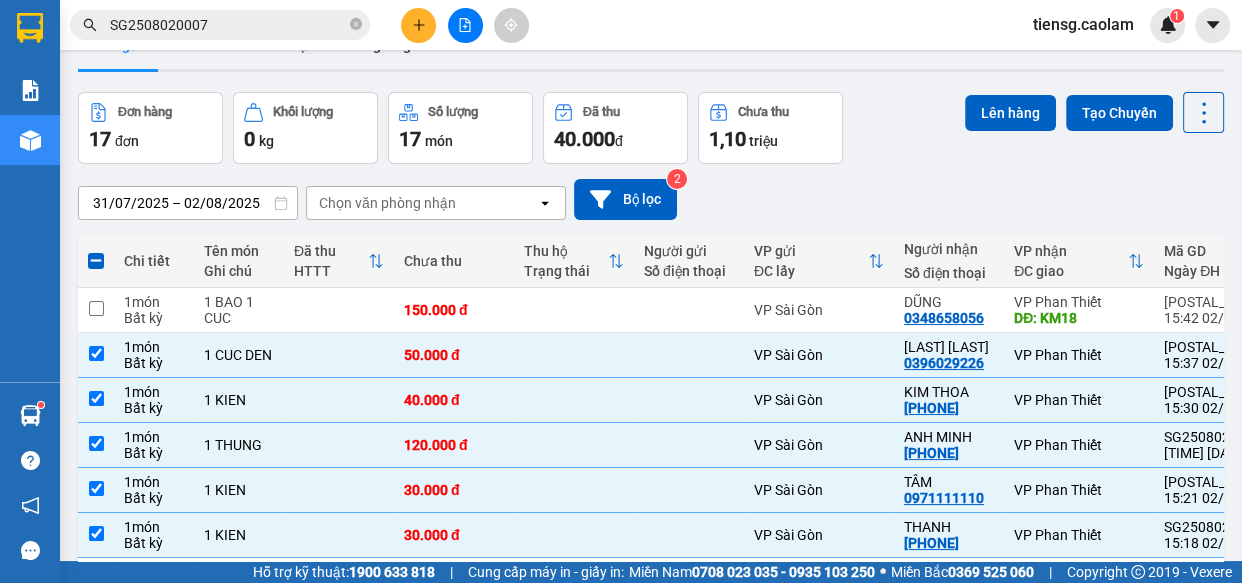 click at bounding box center (574, 670) 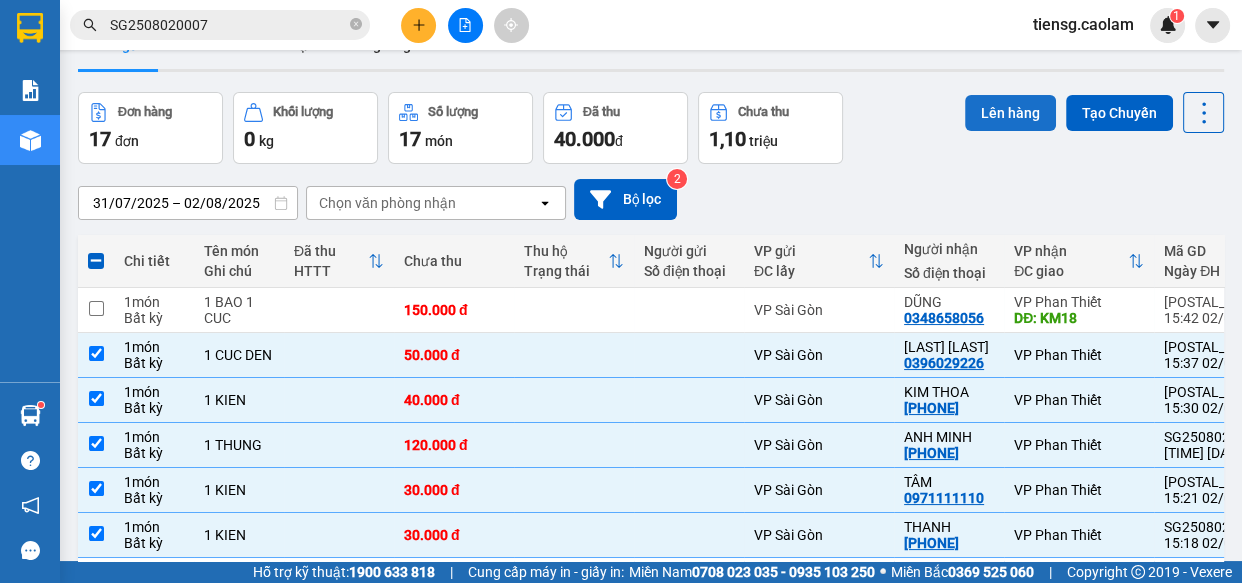 click on "Lên hàng" at bounding box center [1010, 113] 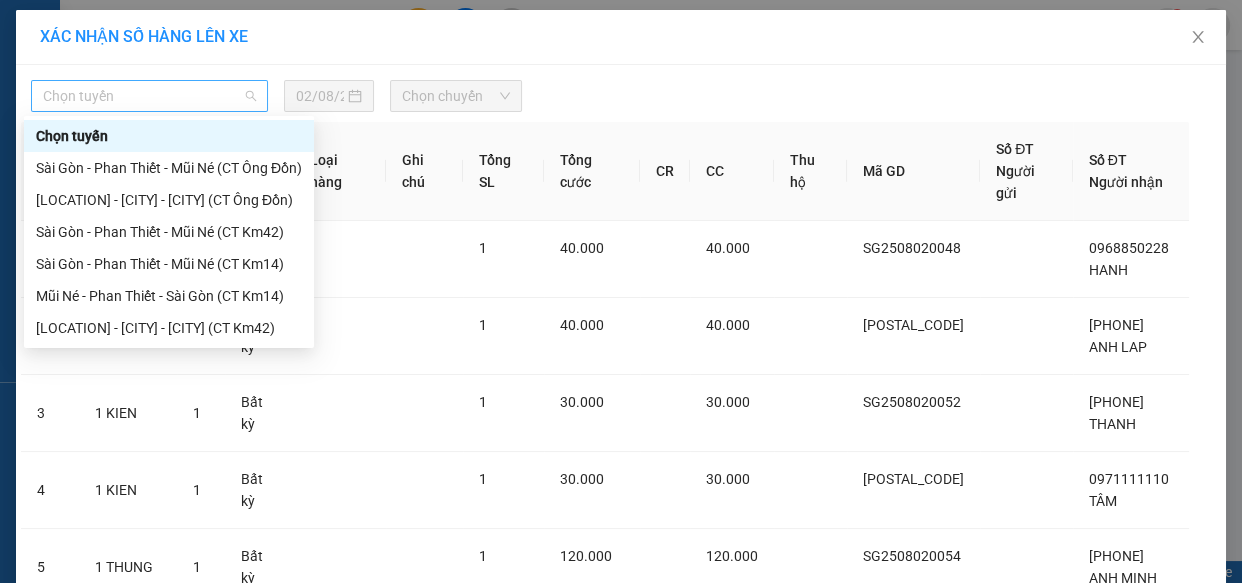 click on "Chọn tuyến" at bounding box center [149, 96] 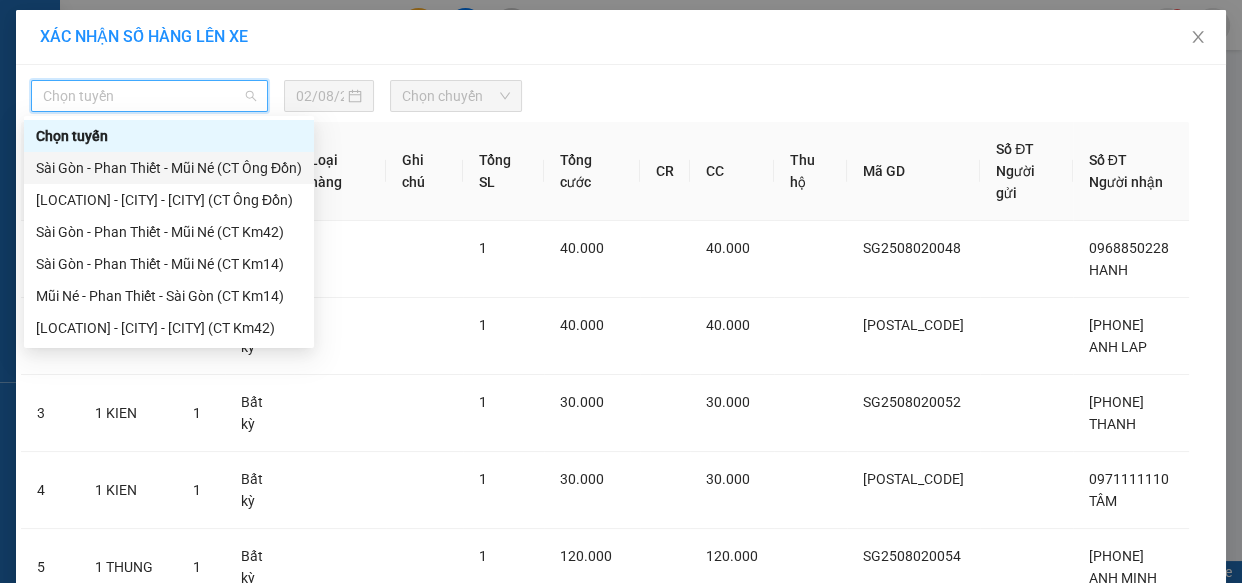 drag, startPoint x: 248, startPoint y: 169, endPoint x: 322, endPoint y: 129, distance: 84.118965 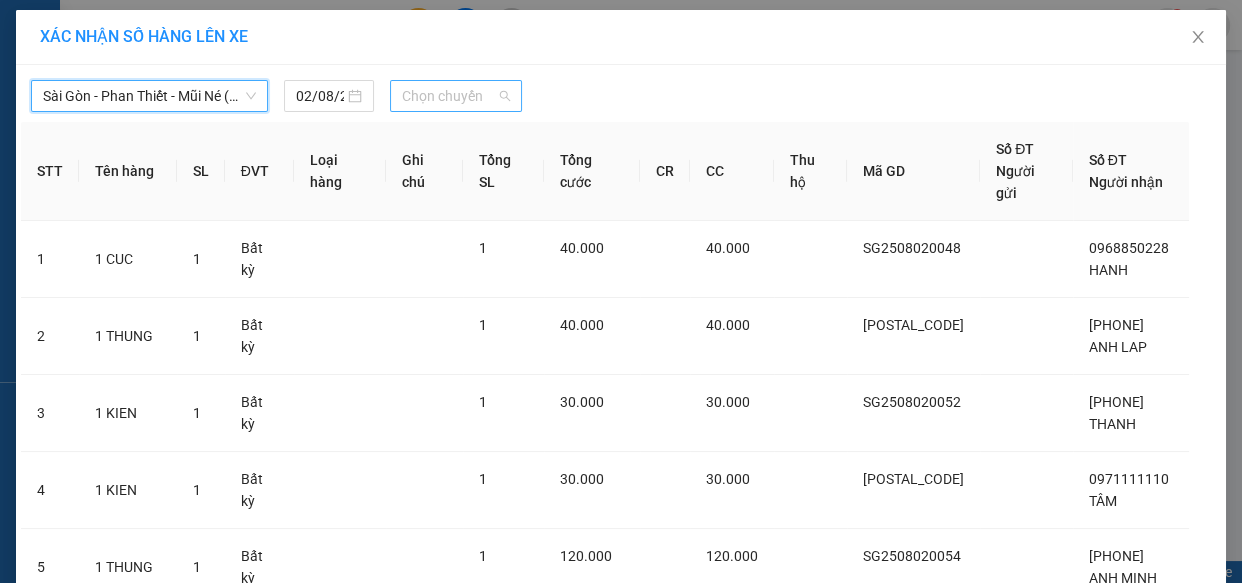 click on "Chọn chuyến" at bounding box center (456, 96) 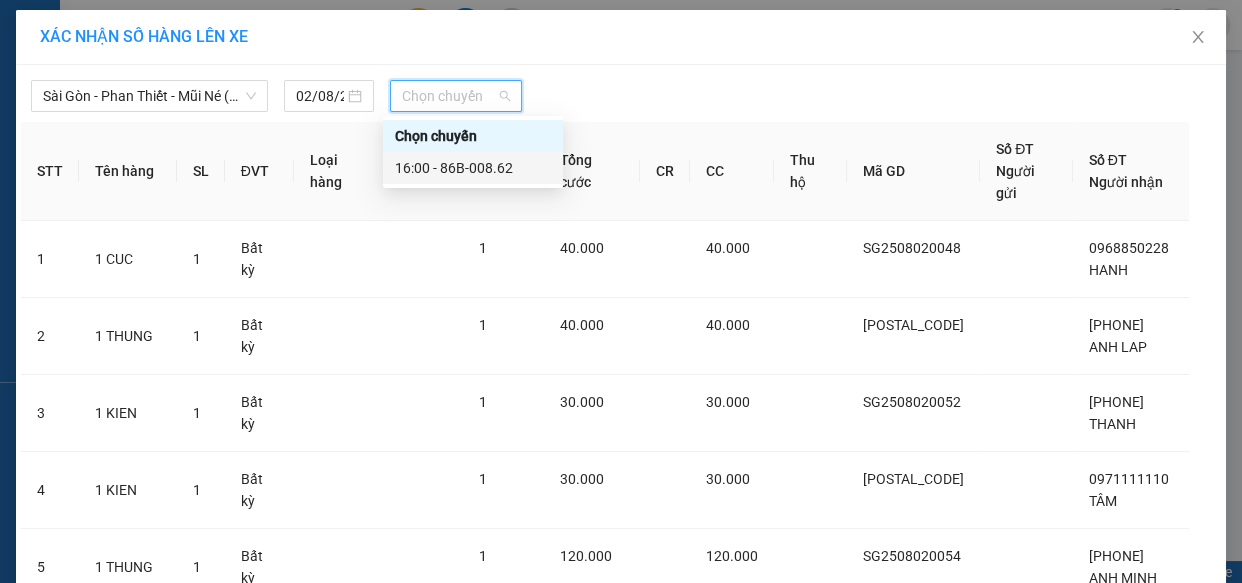 click on "16:00     - 86B-008.62" at bounding box center [473, 168] 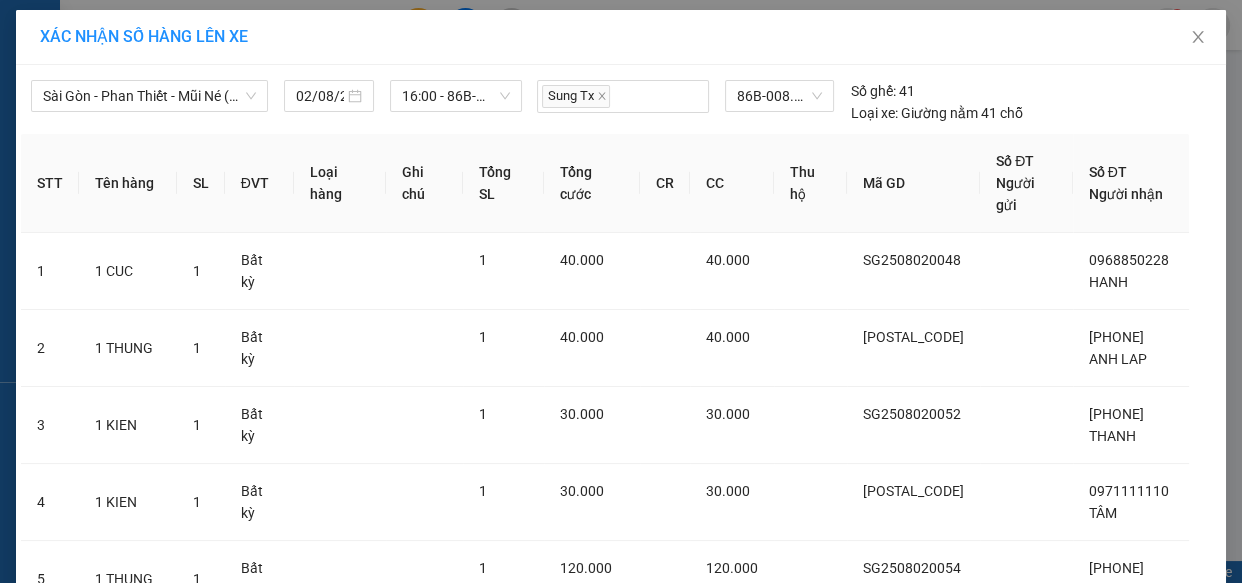 click on "Lên hàng" at bounding box center (694, 885) 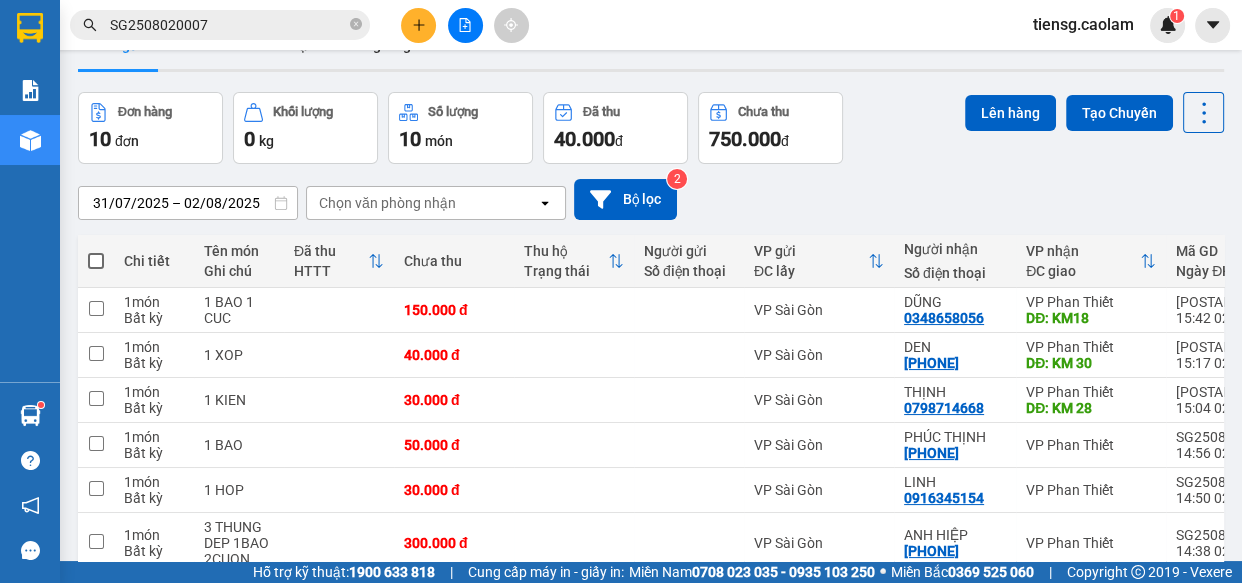 click at bounding box center [96, 261] 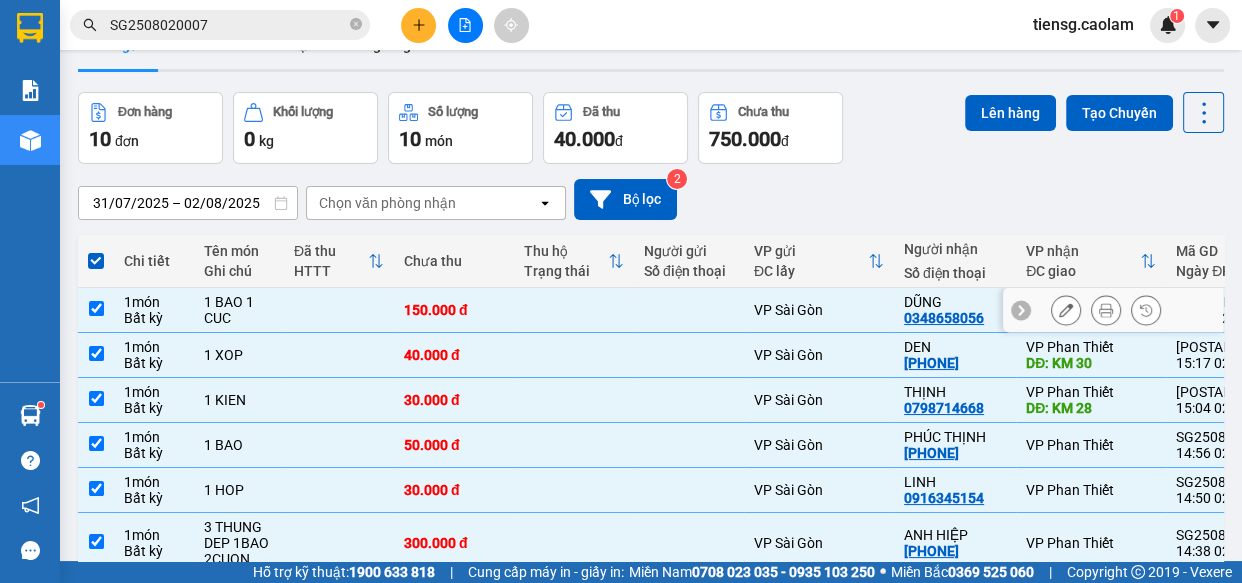 click at bounding box center (689, 310) 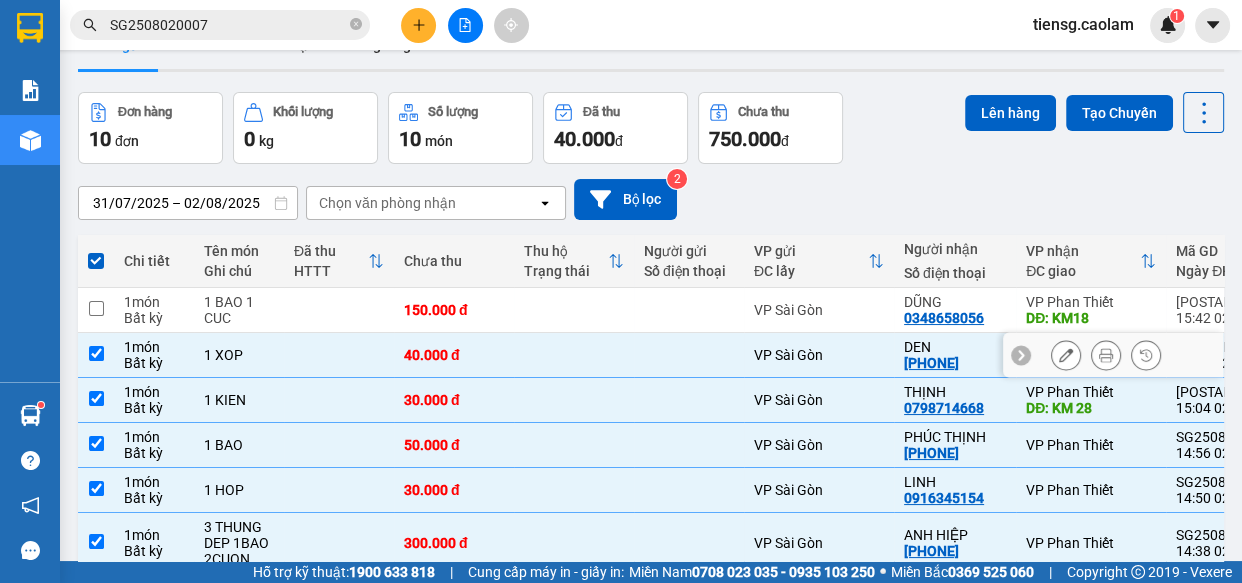 click at bounding box center (689, 355) 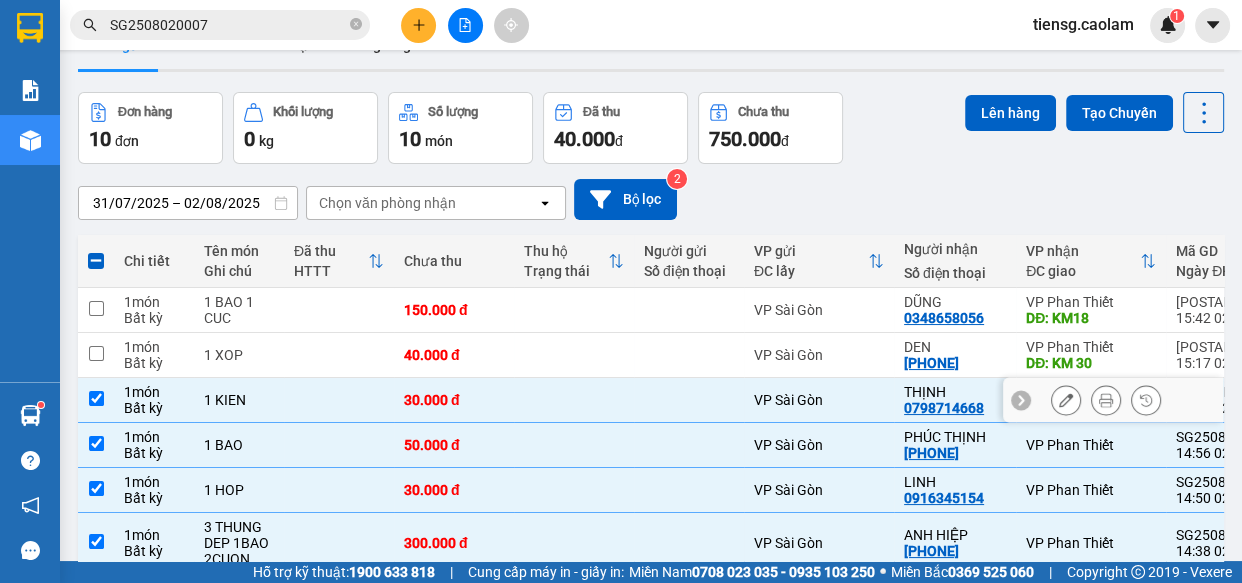 click at bounding box center [689, 400] 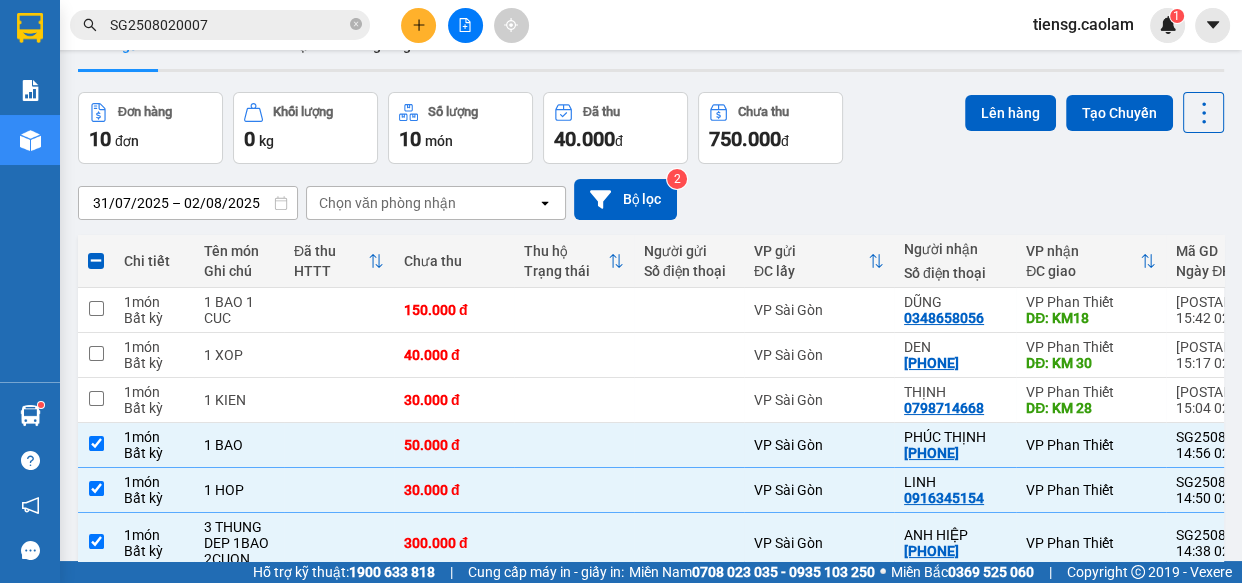 click at bounding box center (689, 686) 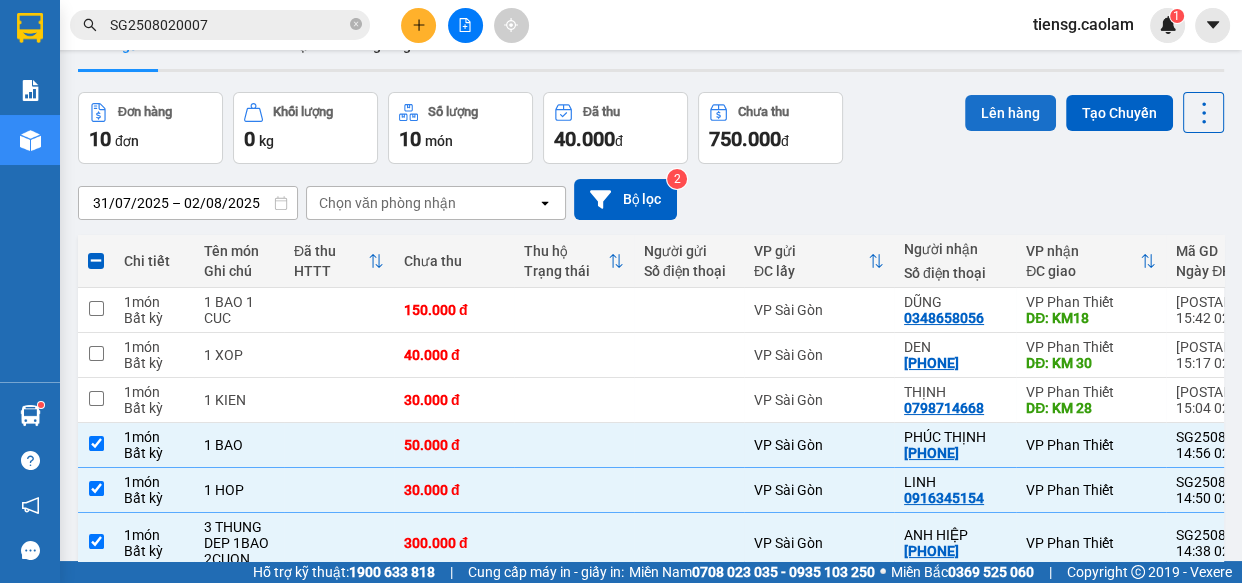 click on "Lên hàng" at bounding box center [1010, 113] 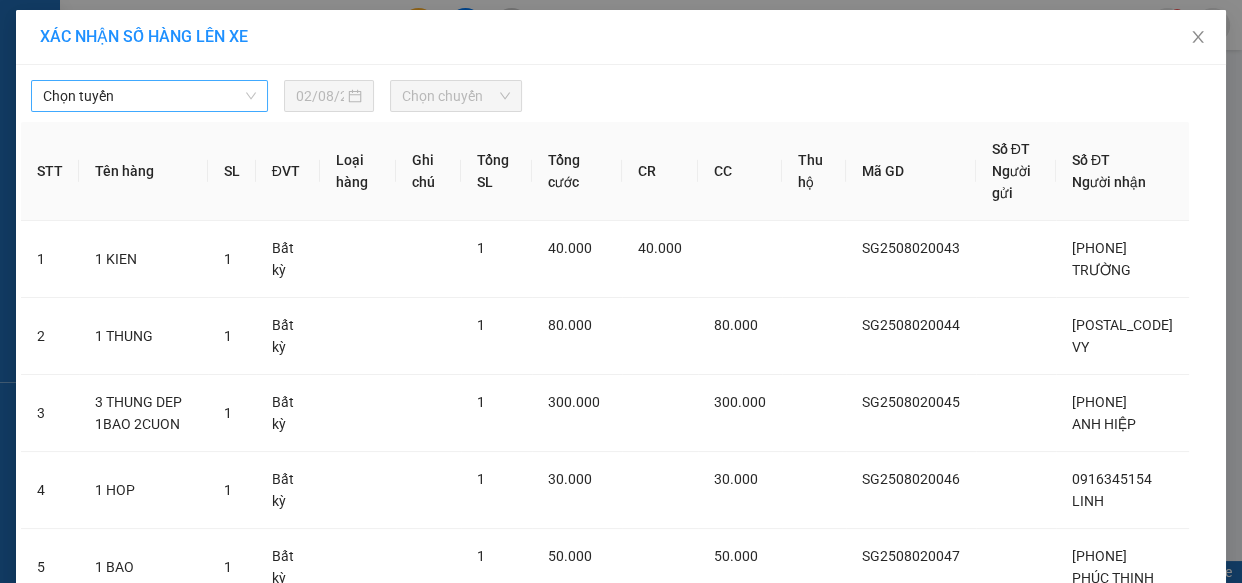 click on "Chọn tuyến" at bounding box center [149, 96] 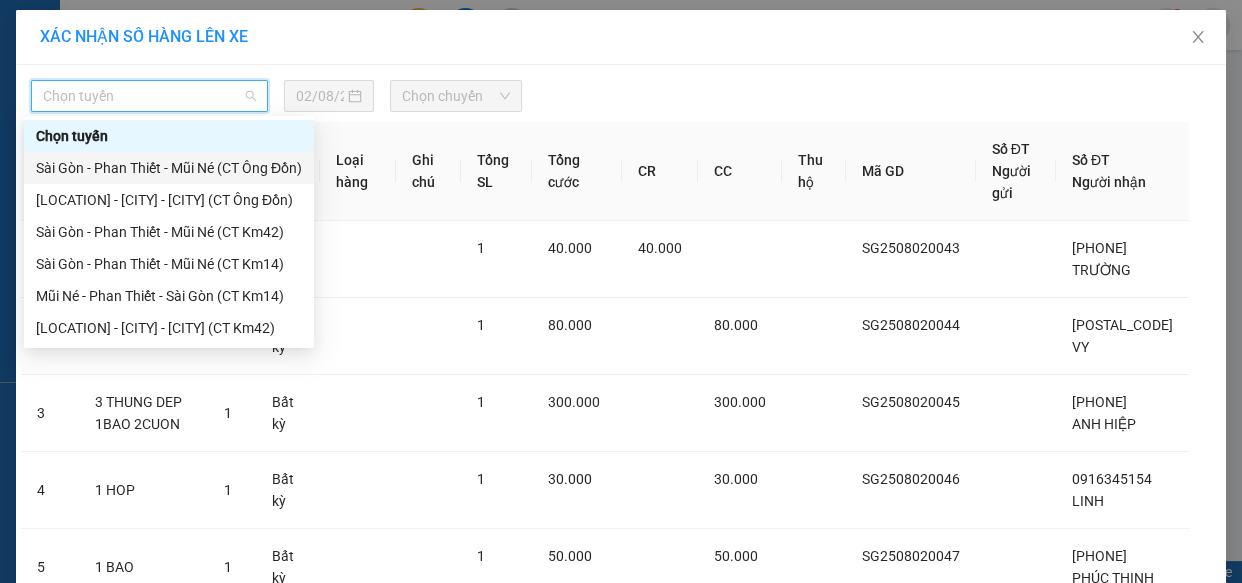 click on "Sài Gòn - Phan Thiết - Mũi Né (CT Ông Đồn)" at bounding box center (169, 168) 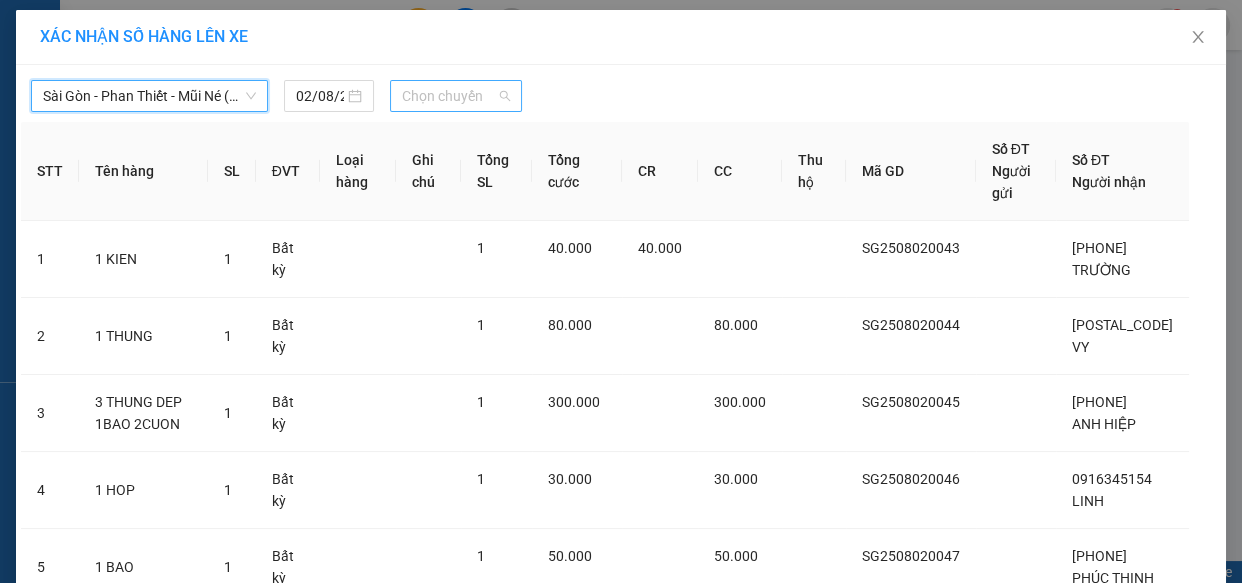 click on "Chọn chuyến" at bounding box center [456, 96] 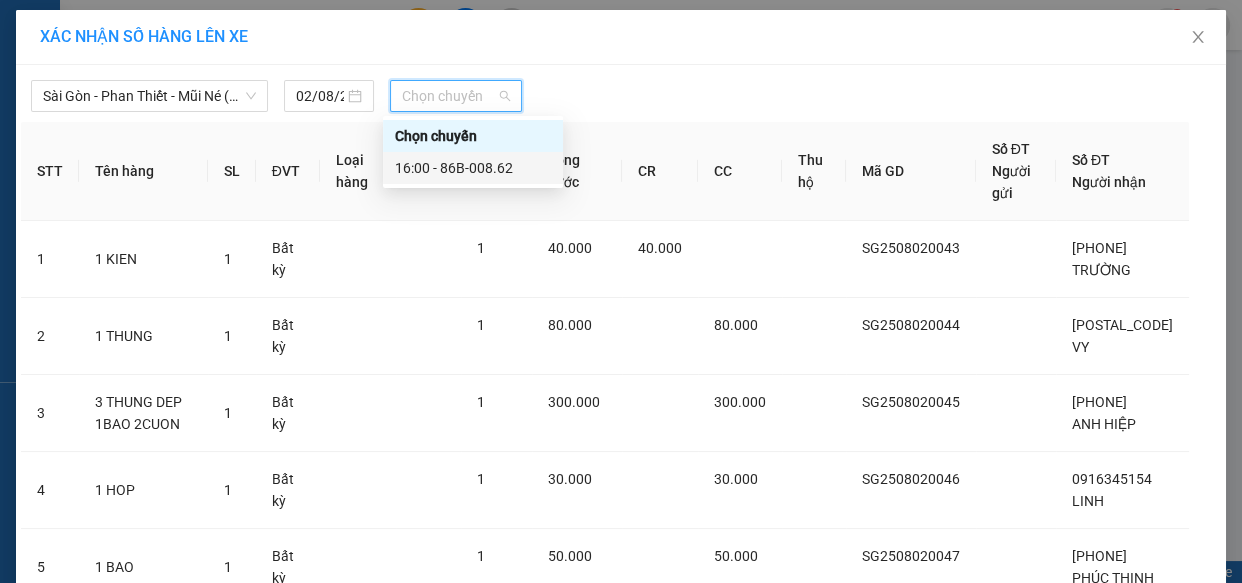 click on "16:00     - 86B-008.62" at bounding box center (473, 168) 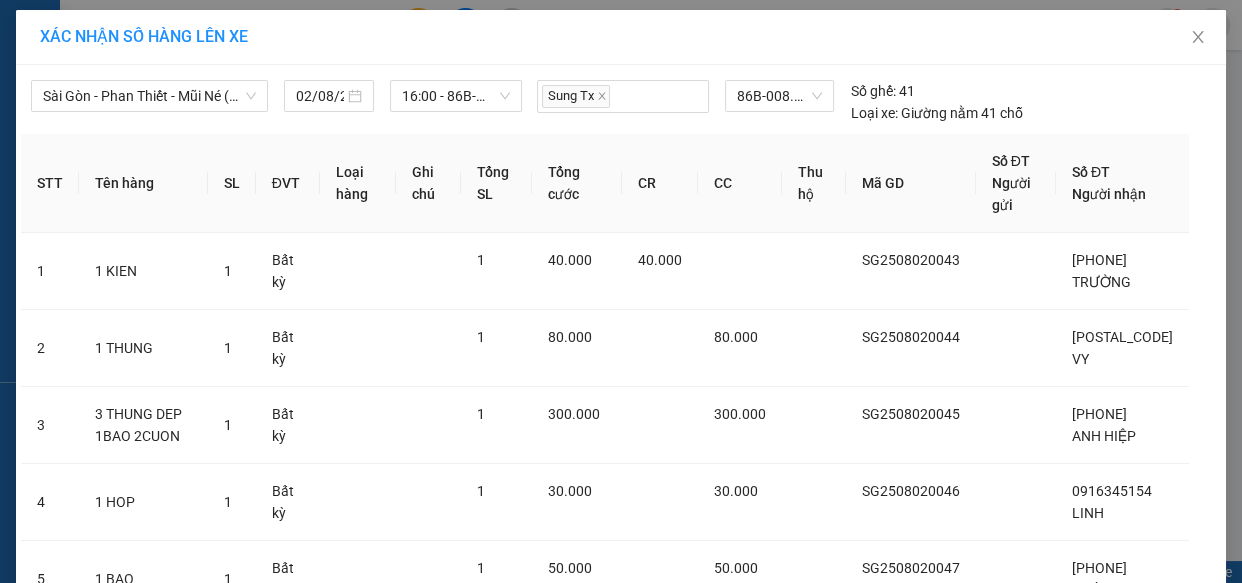click 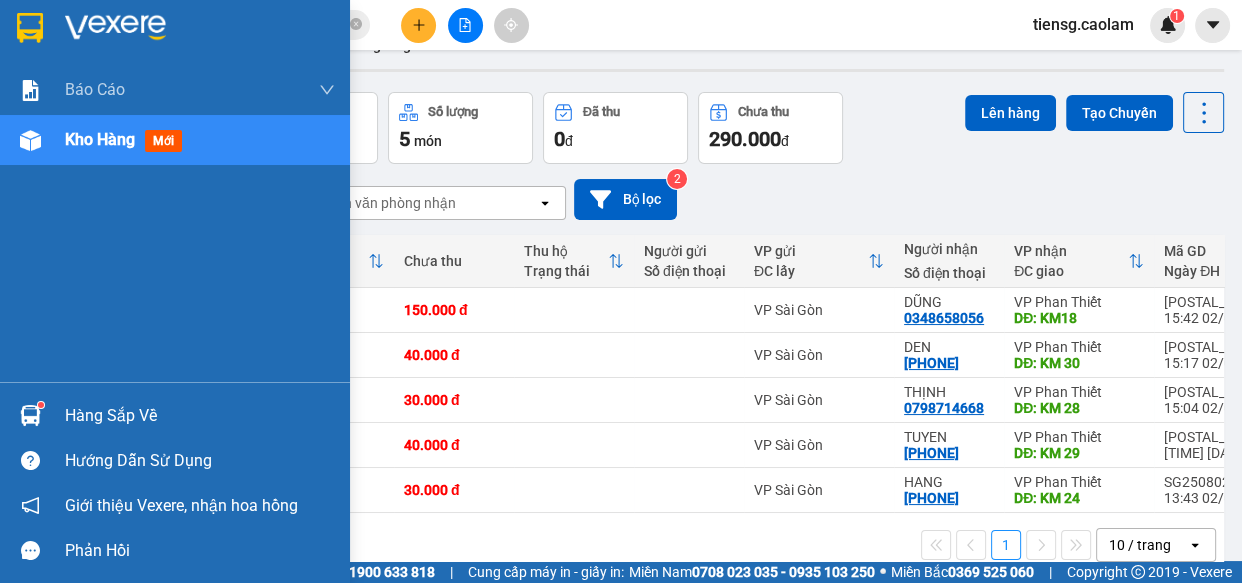 drag, startPoint x: 40, startPoint y: 144, endPoint x: 30, endPoint y: 146, distance: 10.198039 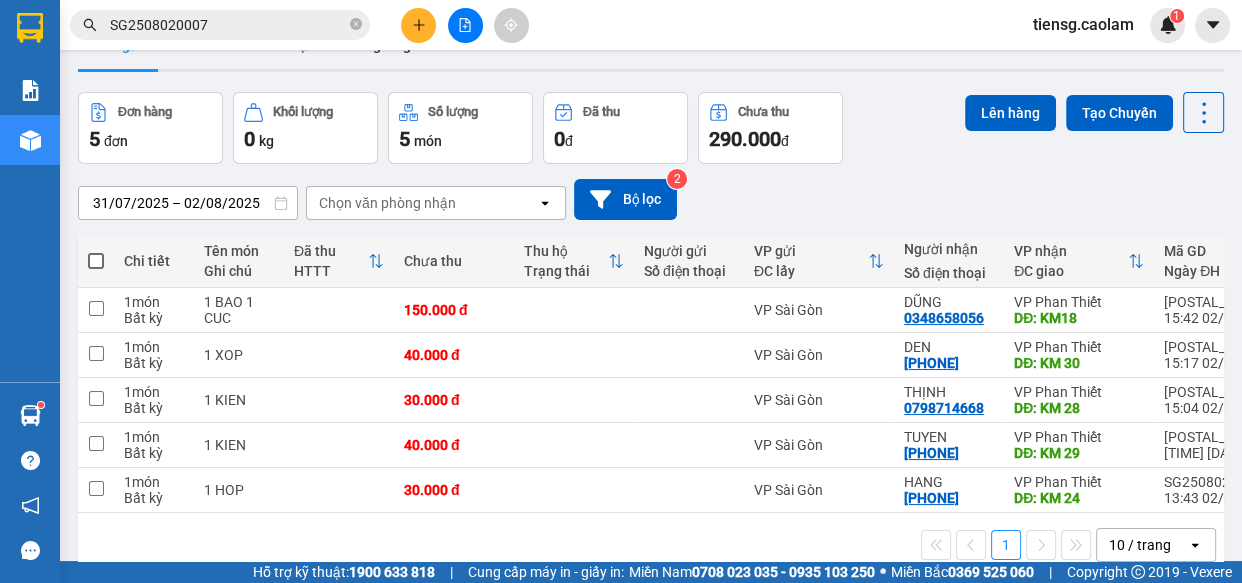 click 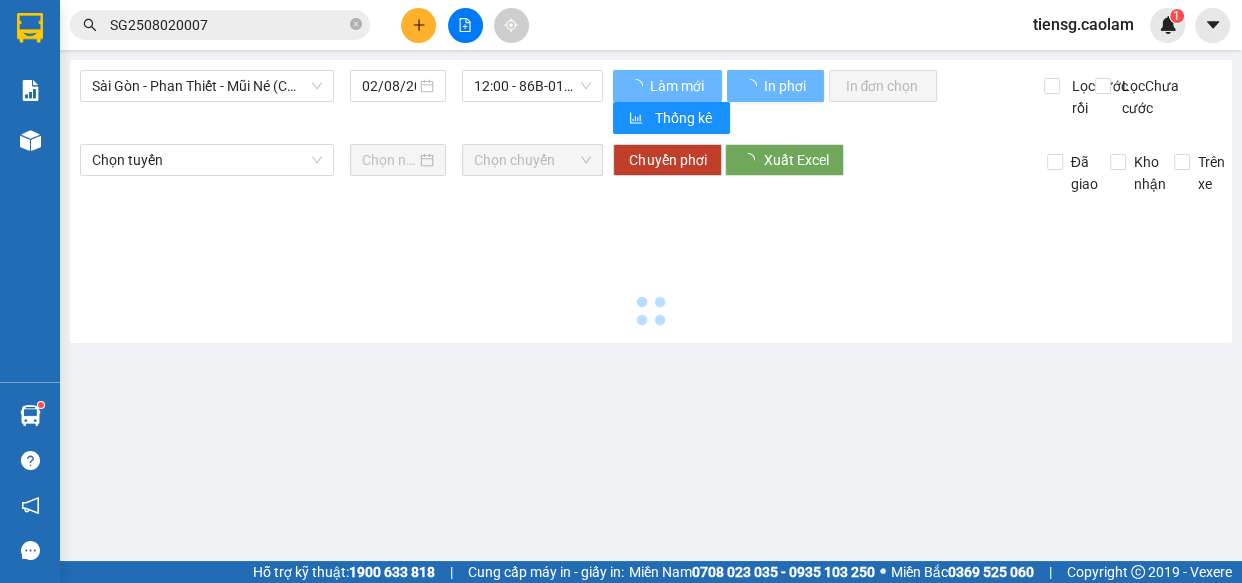 click on "Sài Gòn - Phan Thiết - Mũi Né (CT Ông Đồn)" at bounding box center (207, 86) 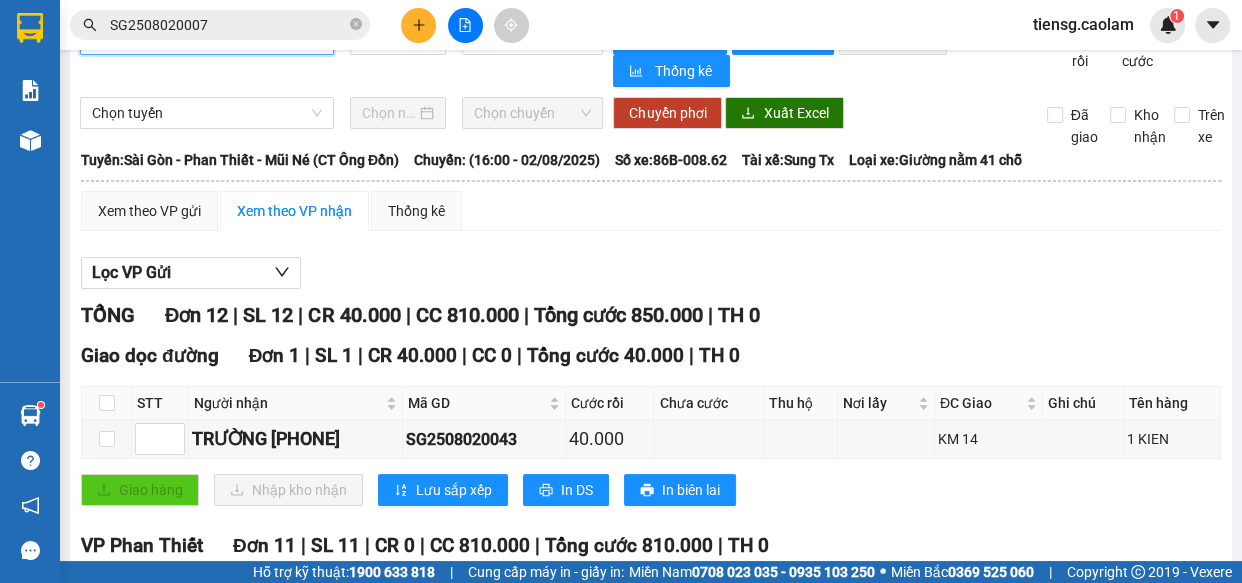 click on "Sài Gòn - Phan Thiết - Mũi Né (CT Ông Đồn)" at bounding box center [207, 39] 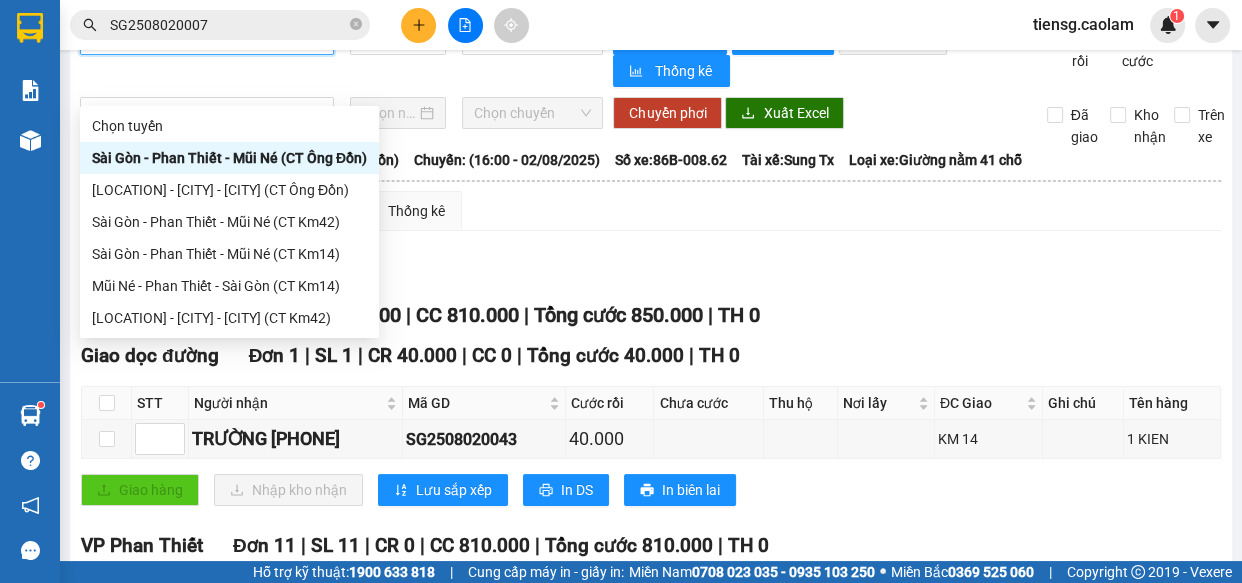 click on "Sài Gòn - Phan Thiết - Mũi Né (CT Ông Đồn)" at bounding box center [229, 158] 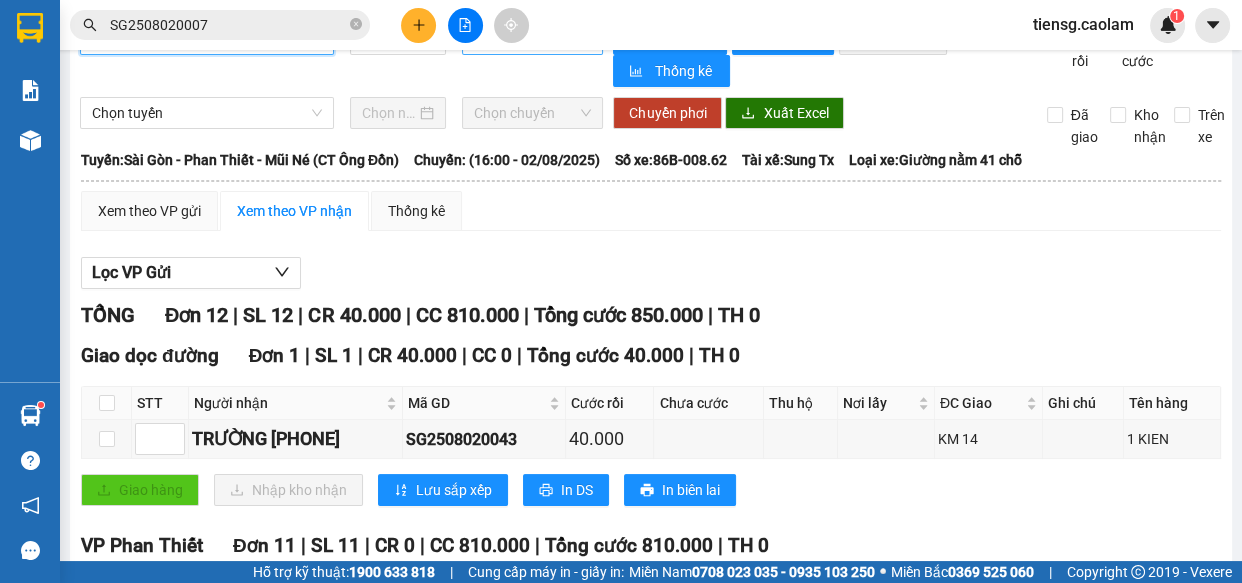 click on "16:00     - 86B-008.62" at bounding box center [532, 39] 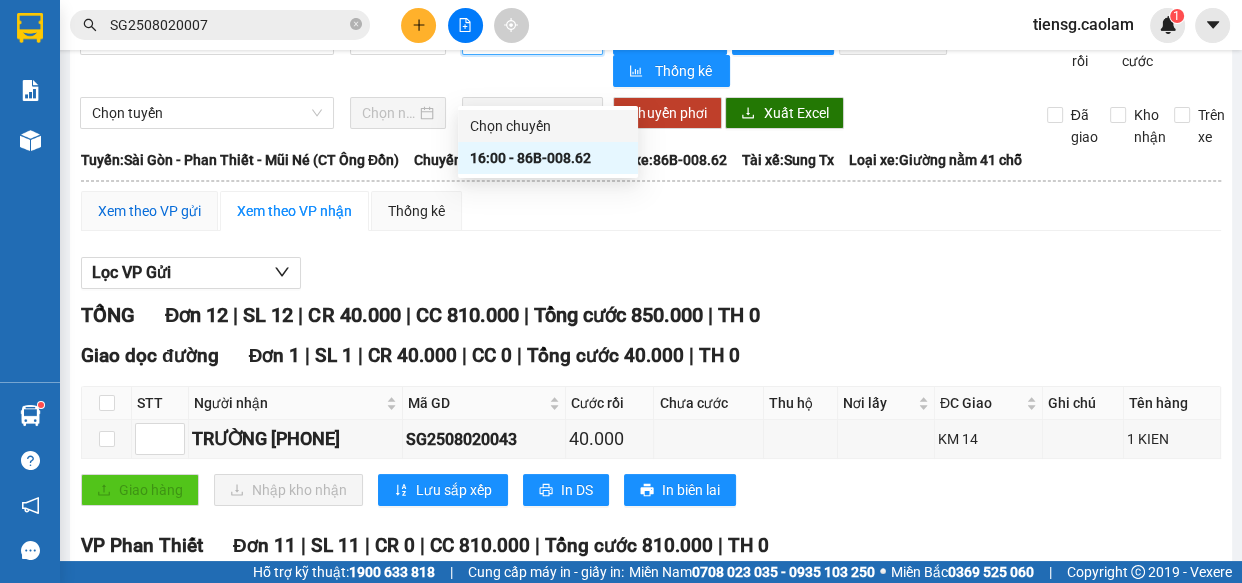 click on "Xem theo VP gửi" at bounding box center (149, 211) 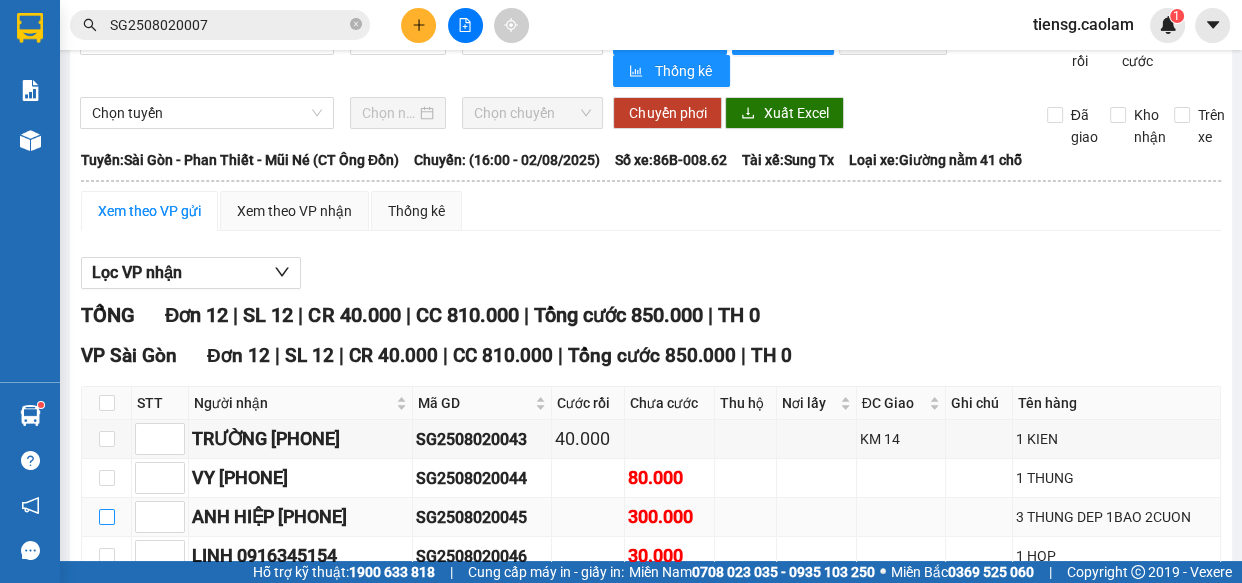 click at bounding box center [107, 517] 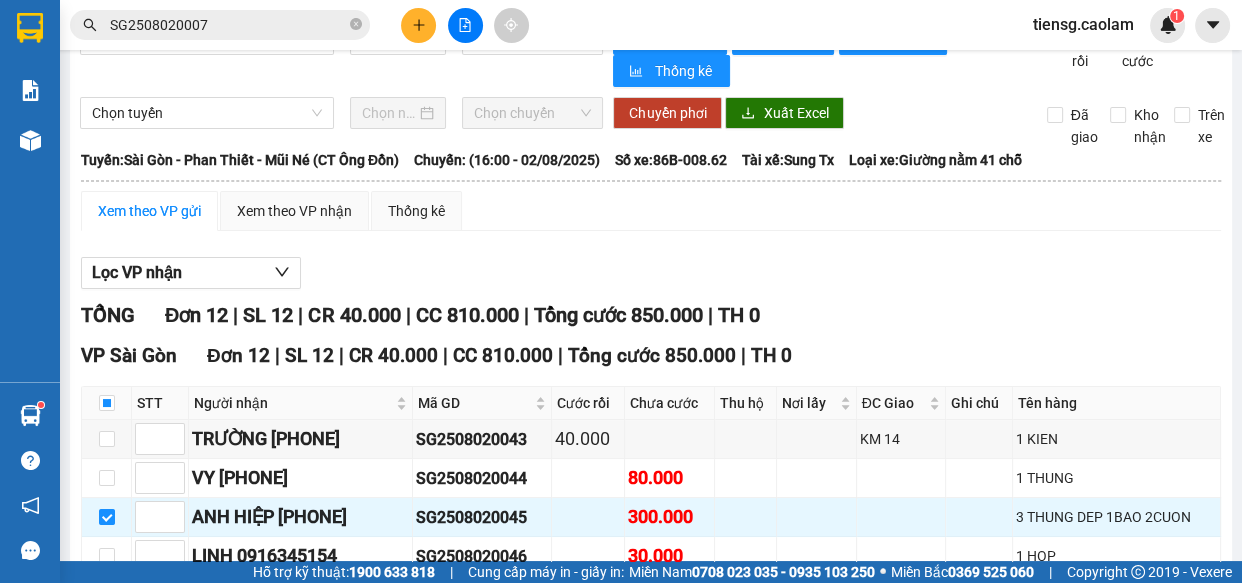click on "Xuống kho gửi" at bounding box center [309, 919] 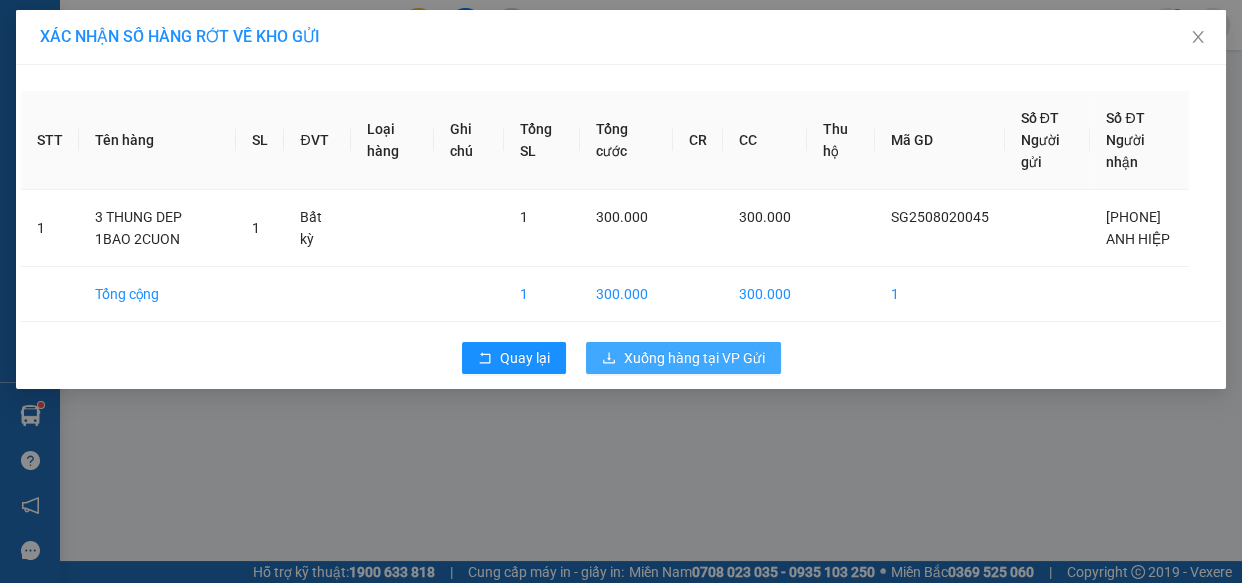 click on "Xuống hàng tại VP Gửi" at bounding box center (694, 358) 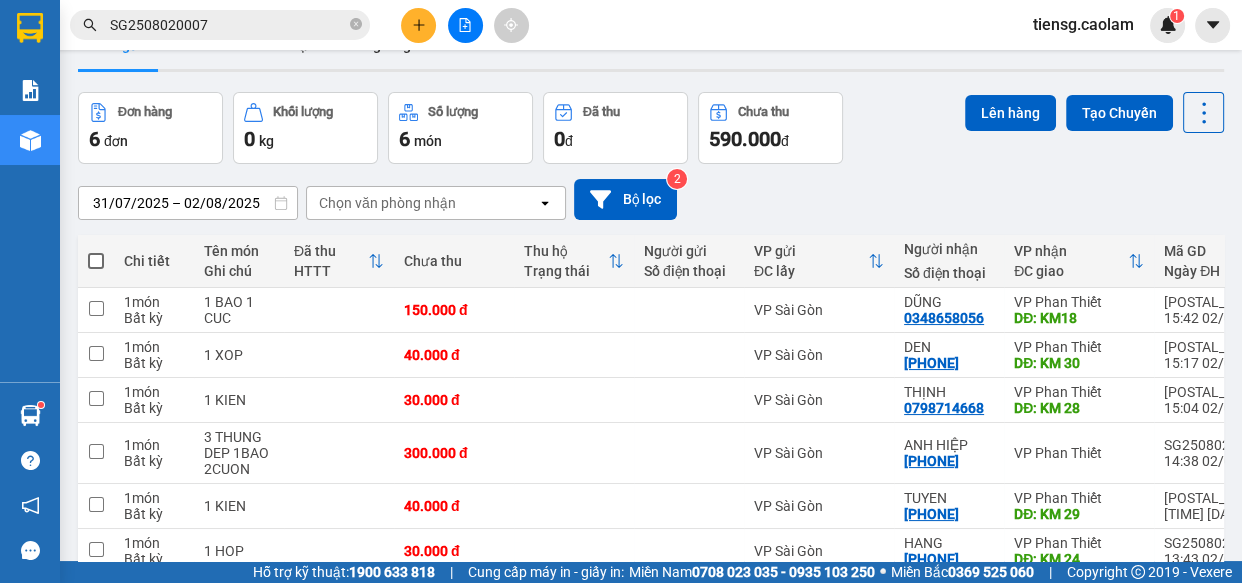 click at bounding box center [465, 25] 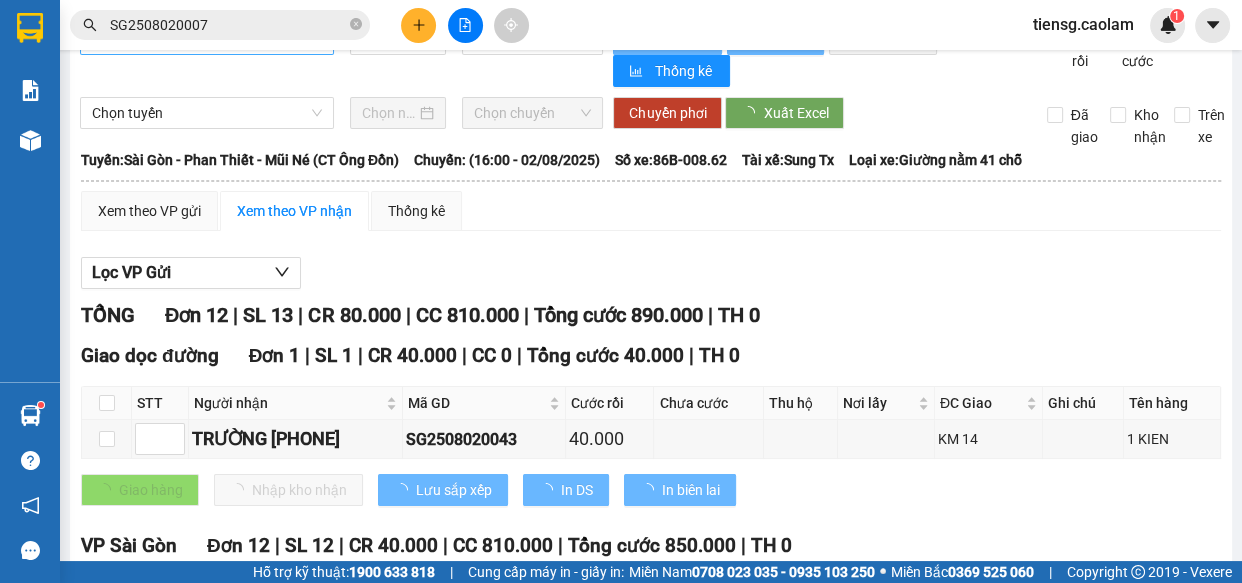 click on "Sài Gòn - Phan Thiết - Mũi Né (CT Ông Đồn)" at bounding box center [207, 39] 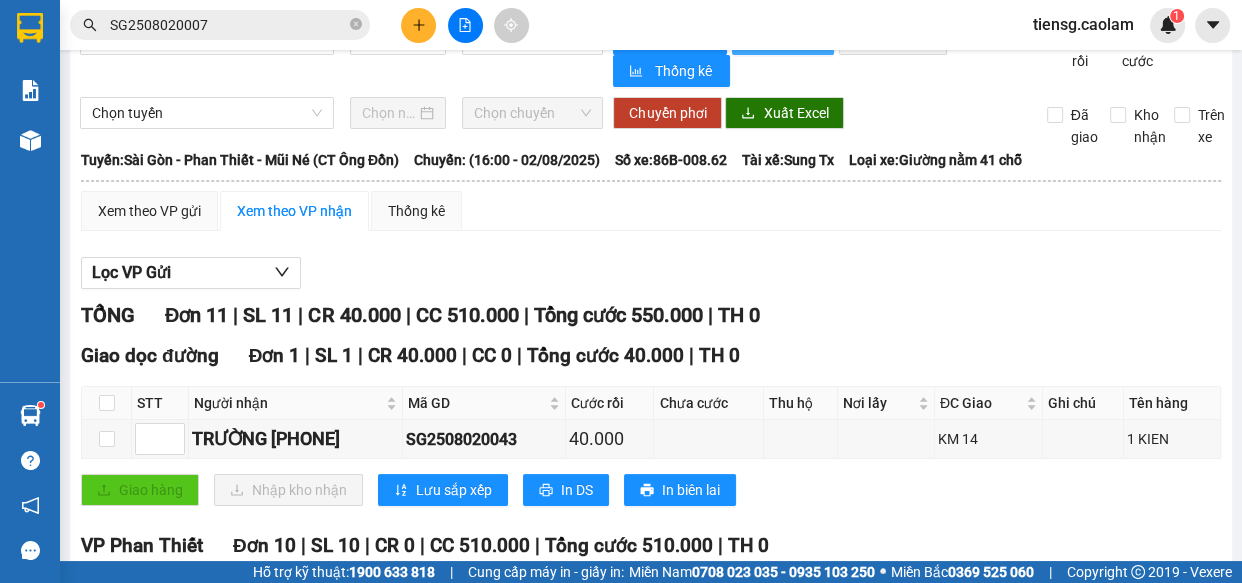 click on "In phơi" at bounding box center [795, 39] 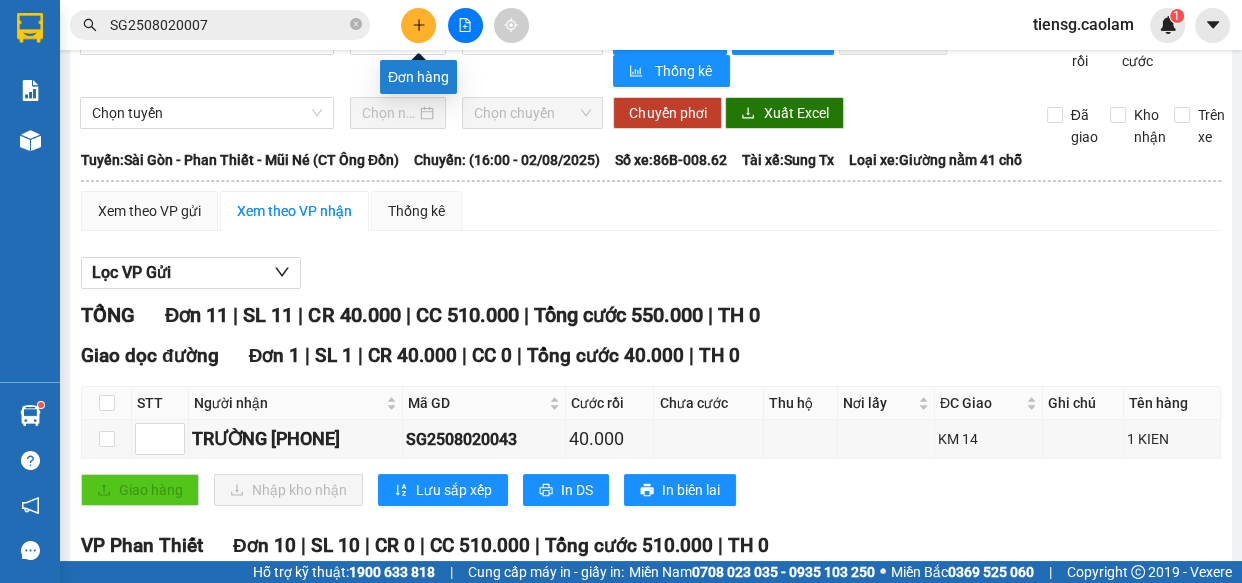 click 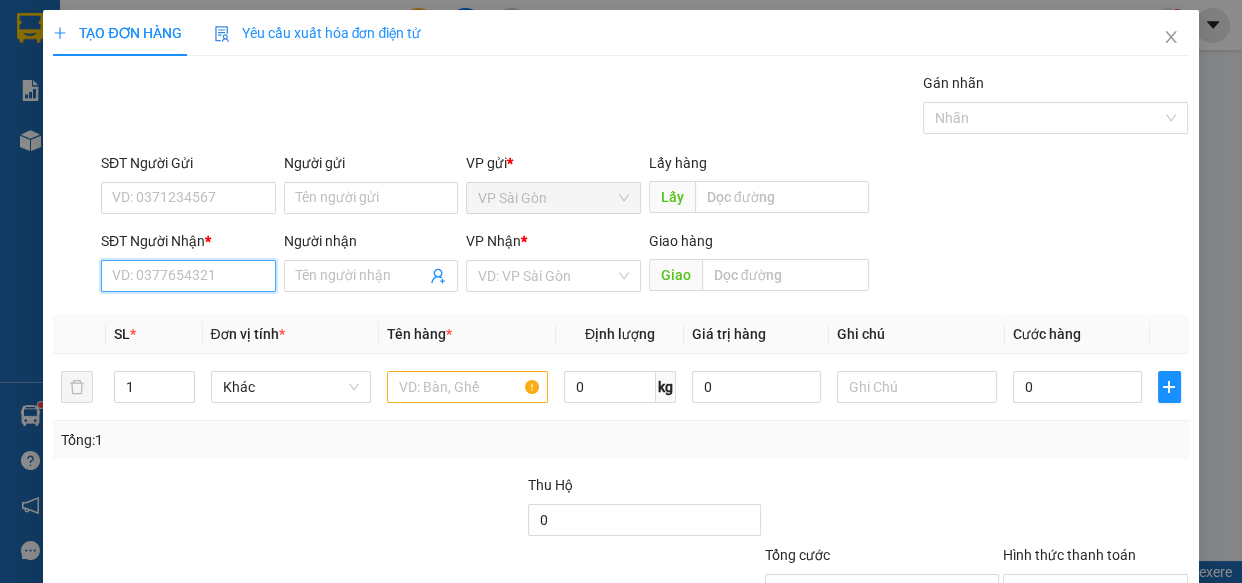 click on "SĐT Người Nhận  *" at bounding box center [188, 276] 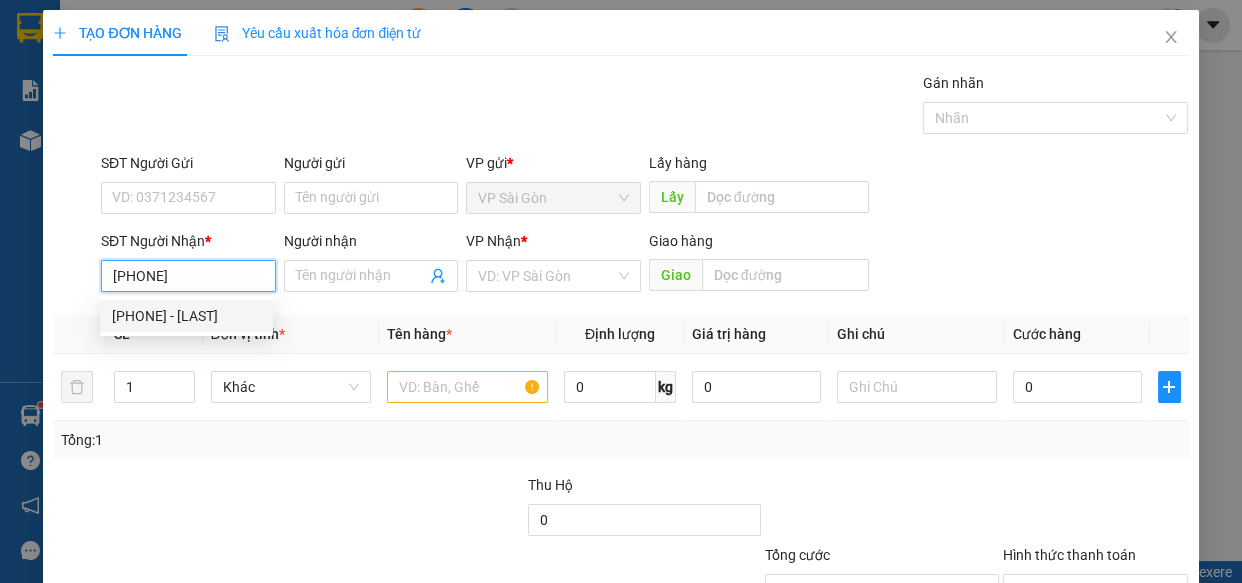 click on "0916769005 - CHI THAO" at bounding box center [186, 316] 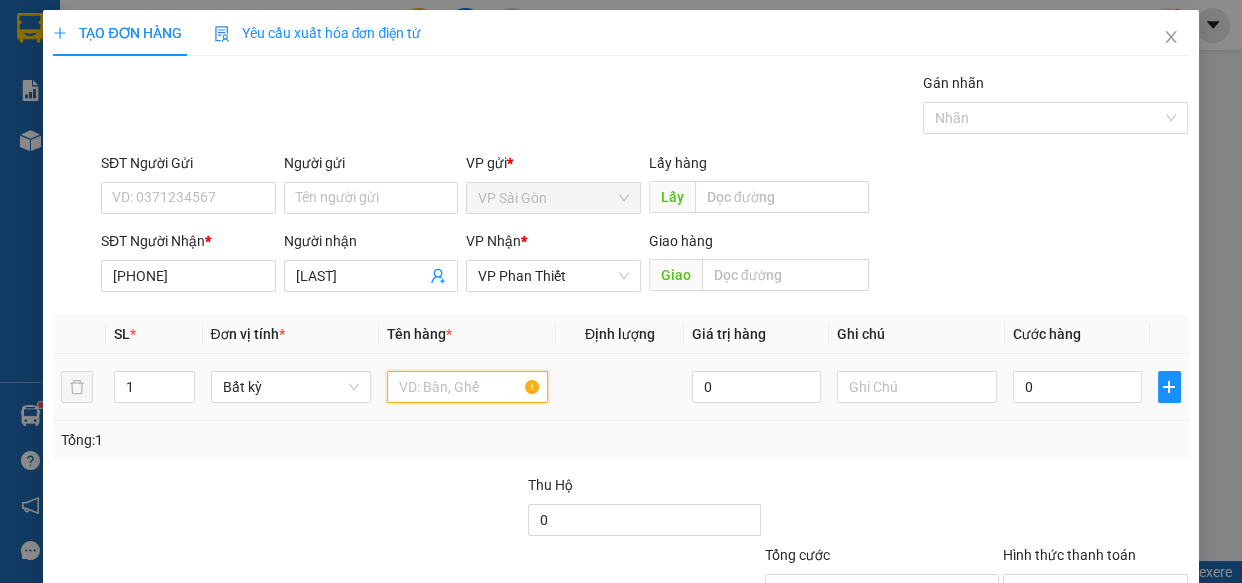 click at bounding box center [467, 387] 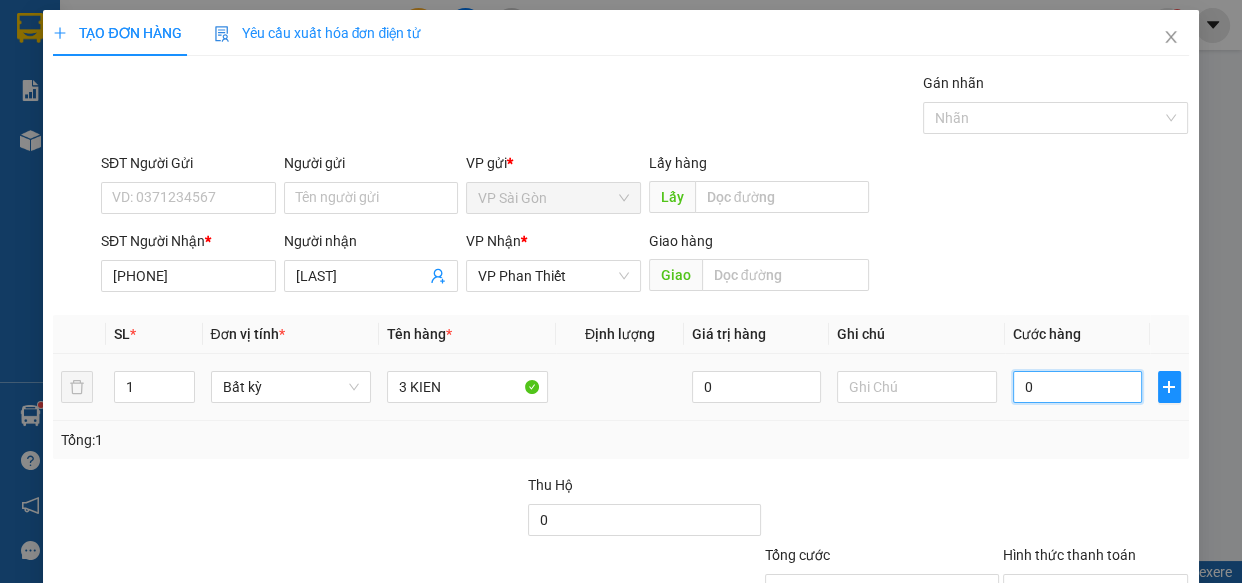 click on "0" at bounding box center (1077, 387) 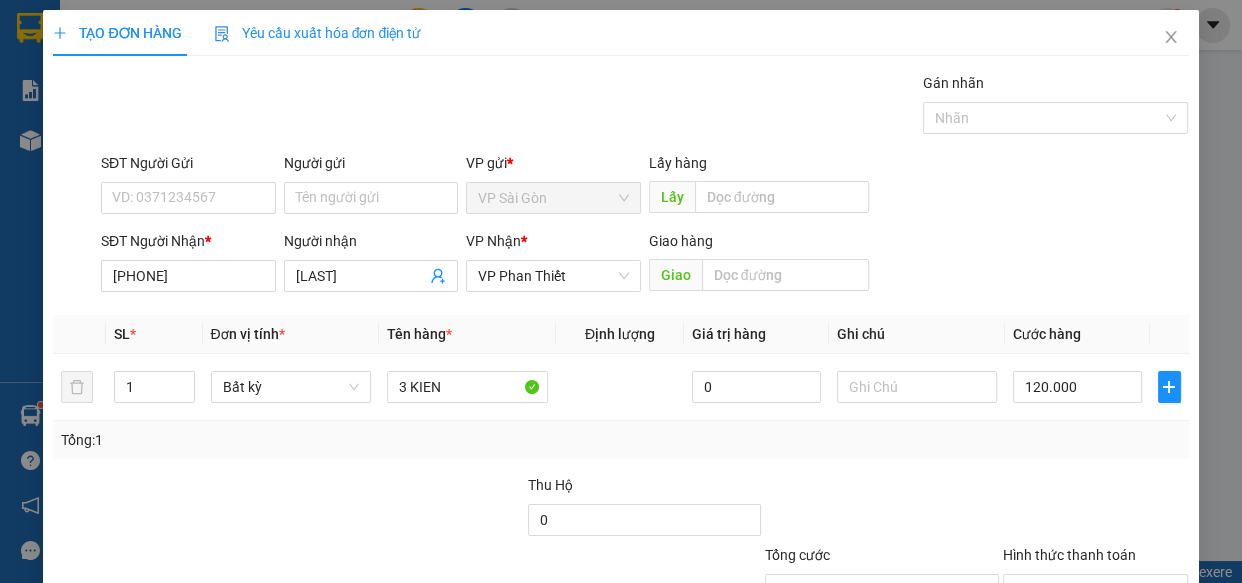 click on "Lưu và In" at bounding box center [1130, 685] 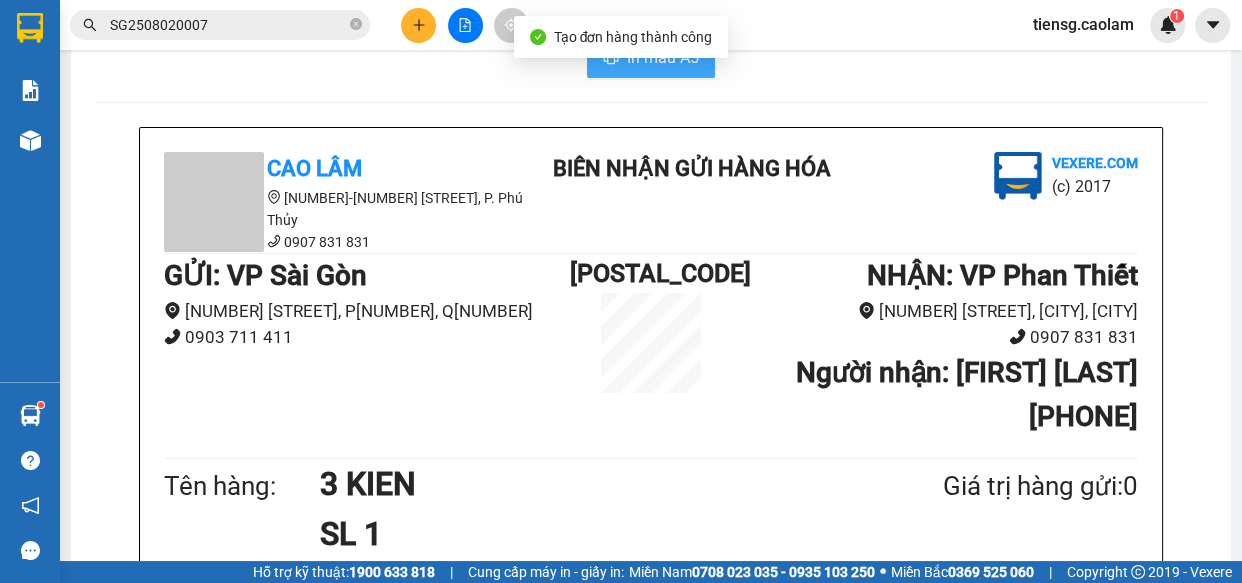 click on "In mẫu A5" at bounding box center (663, 57) 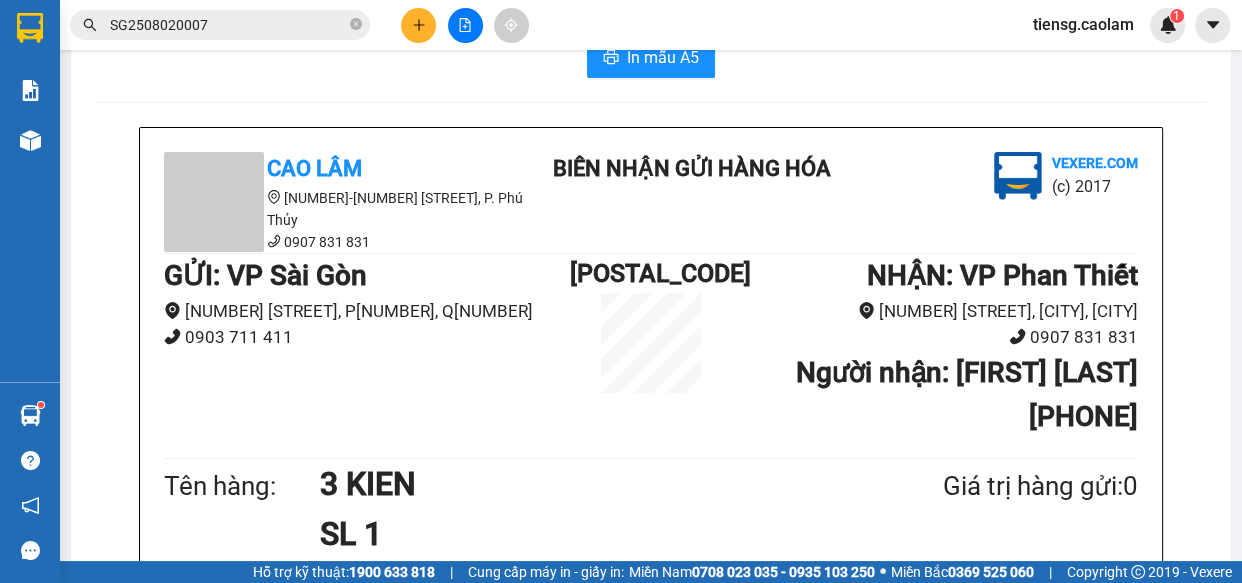 click at bounding box center (418, 25) 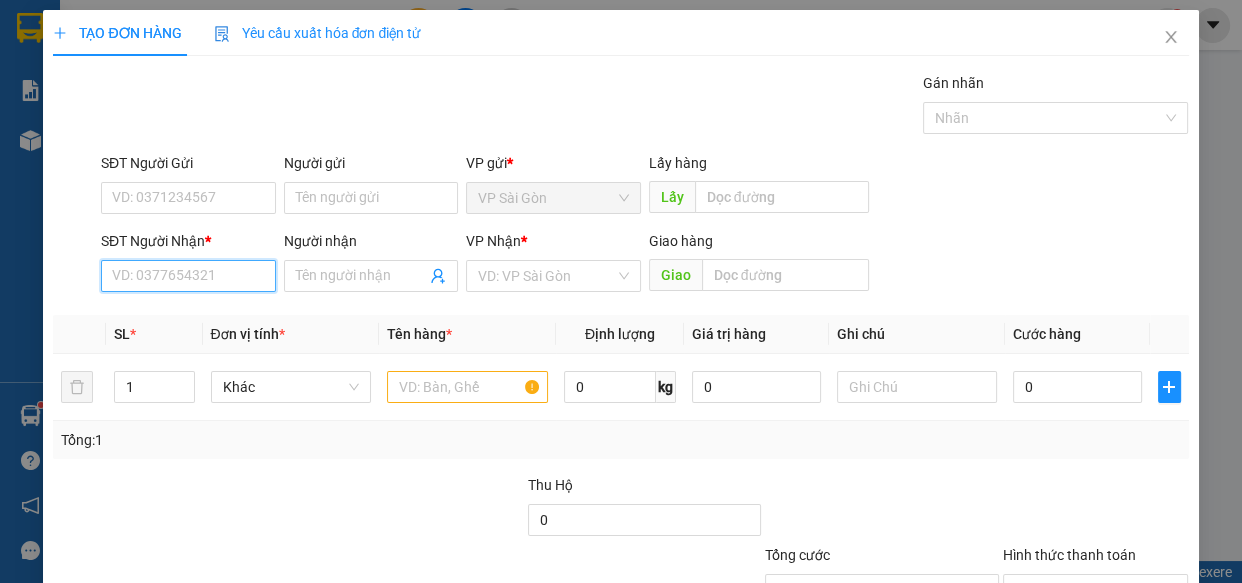 click on "SĐT Người Nhận  *" at bounding box center (188, 276) 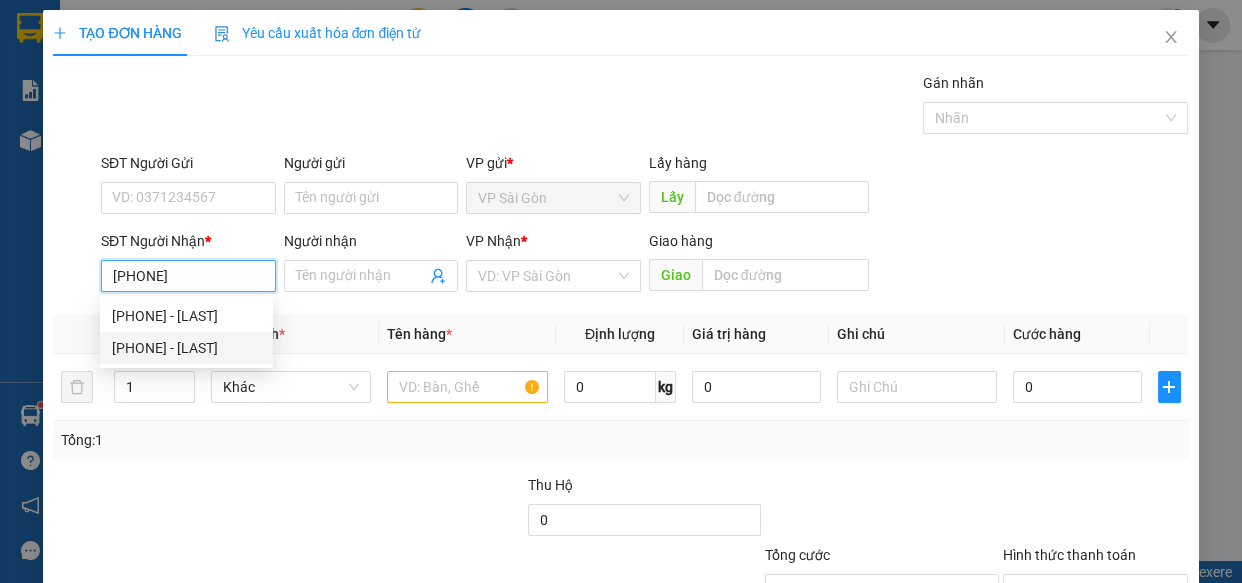 click on "0907809327 - HUY" at bounding box center (186, 348) 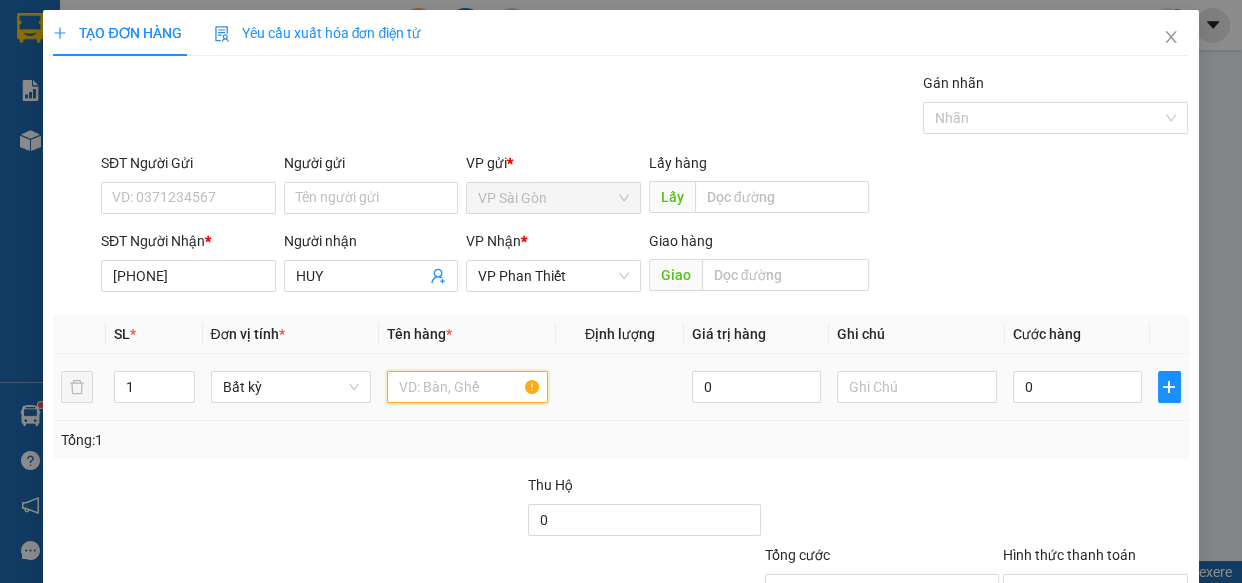 click at bounding box center [467, 387] 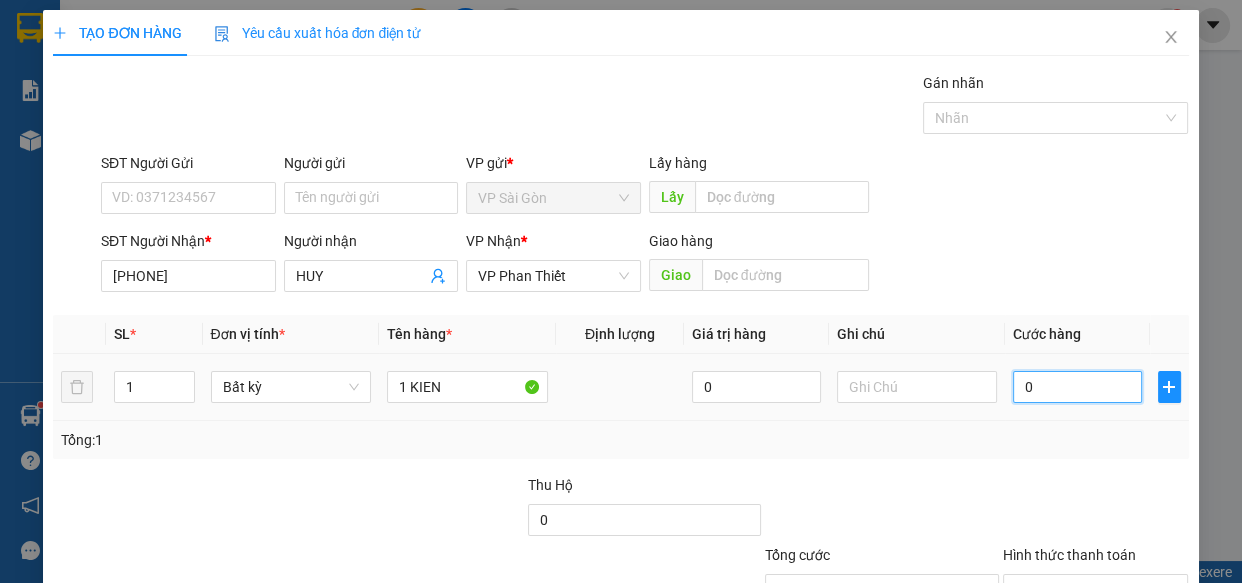 click on "0" at bounding box center [1077, 387] 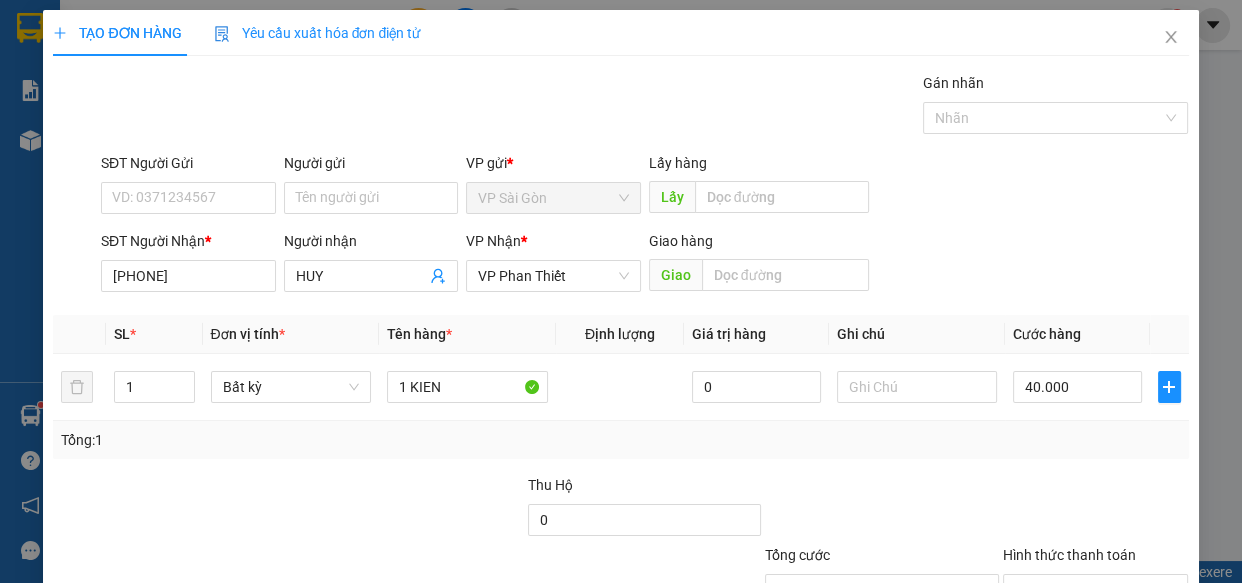 drag, startPoint x: 1104, startPoint y: 520, endPoint x: 1080, endPoint y: 507, distance: 27.294687 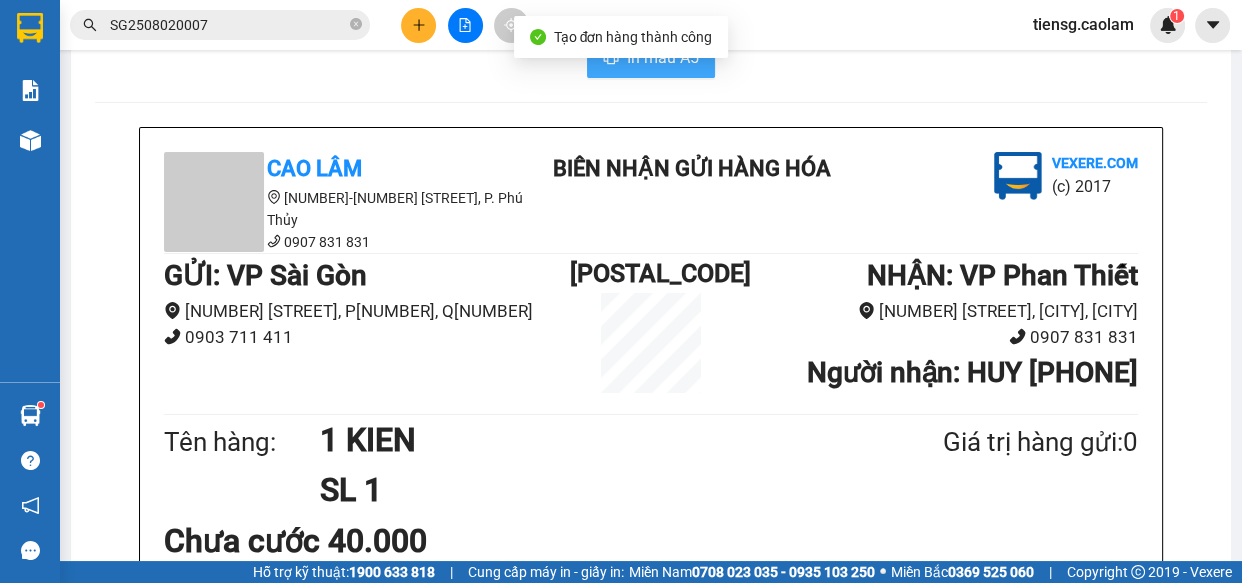 click on "In mẫu A5" at bounding box center (651, 58) 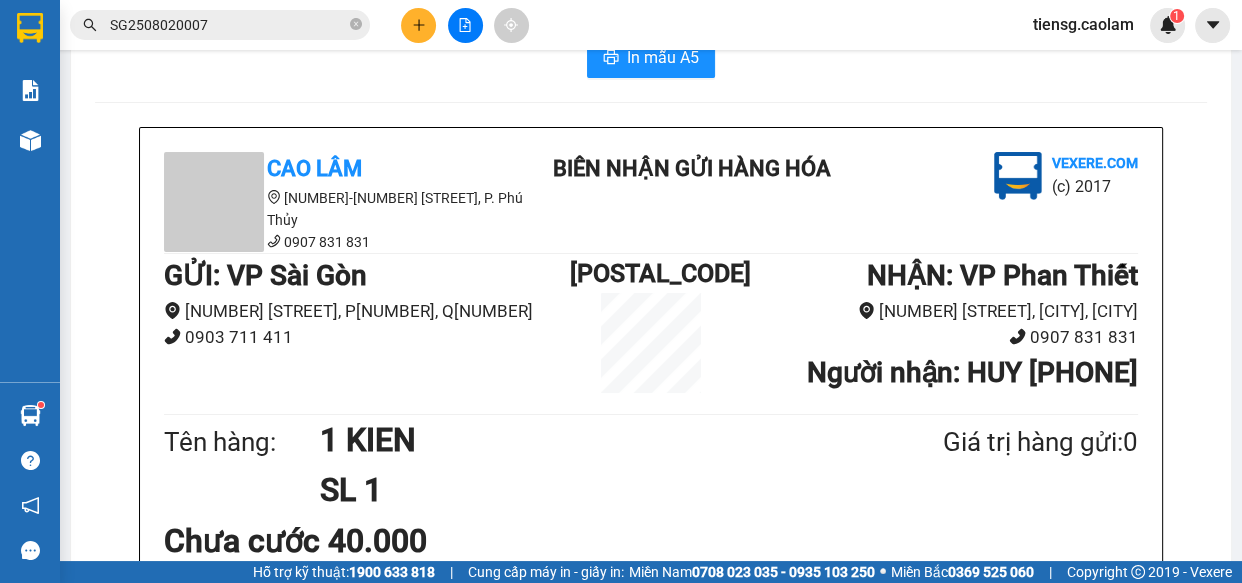 click at bounding box center [418, 25] 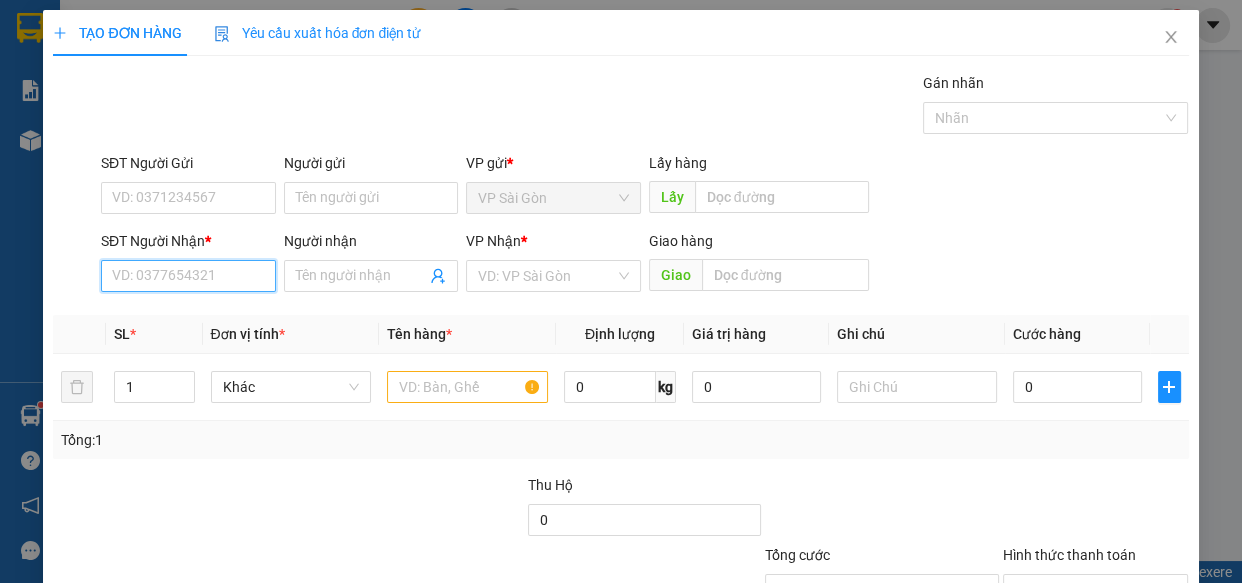 click on "SĐT Người Nhận  *" at bounding box center [188, 276] 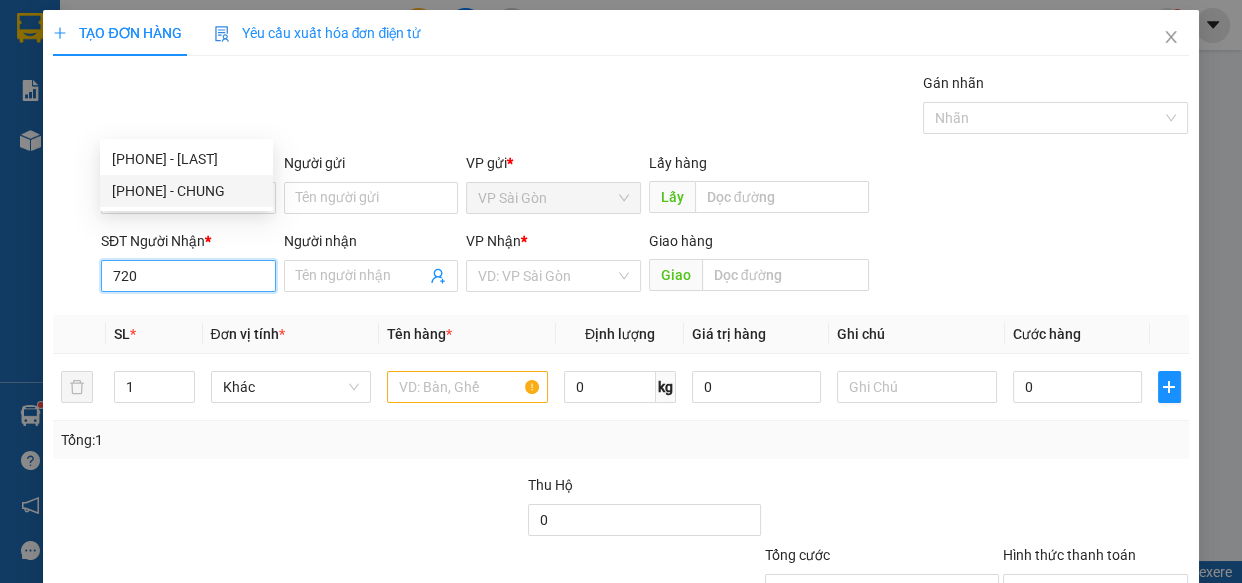 click on "0943456720 - CHUNG" at bounding box center [186, 191] 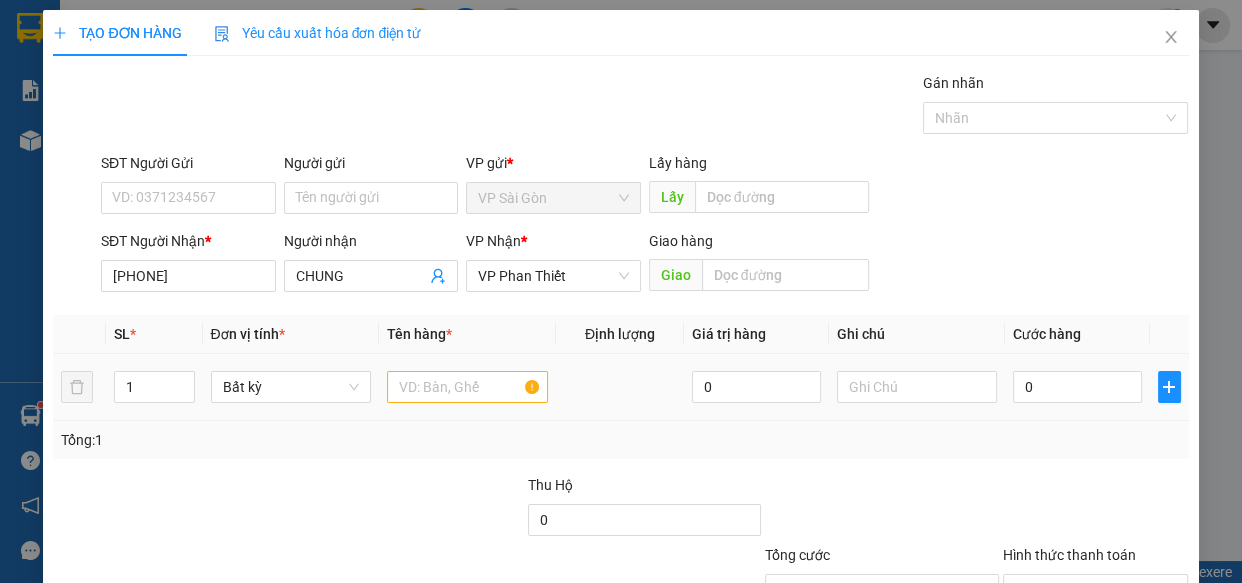click at bounding box center [467, 387] 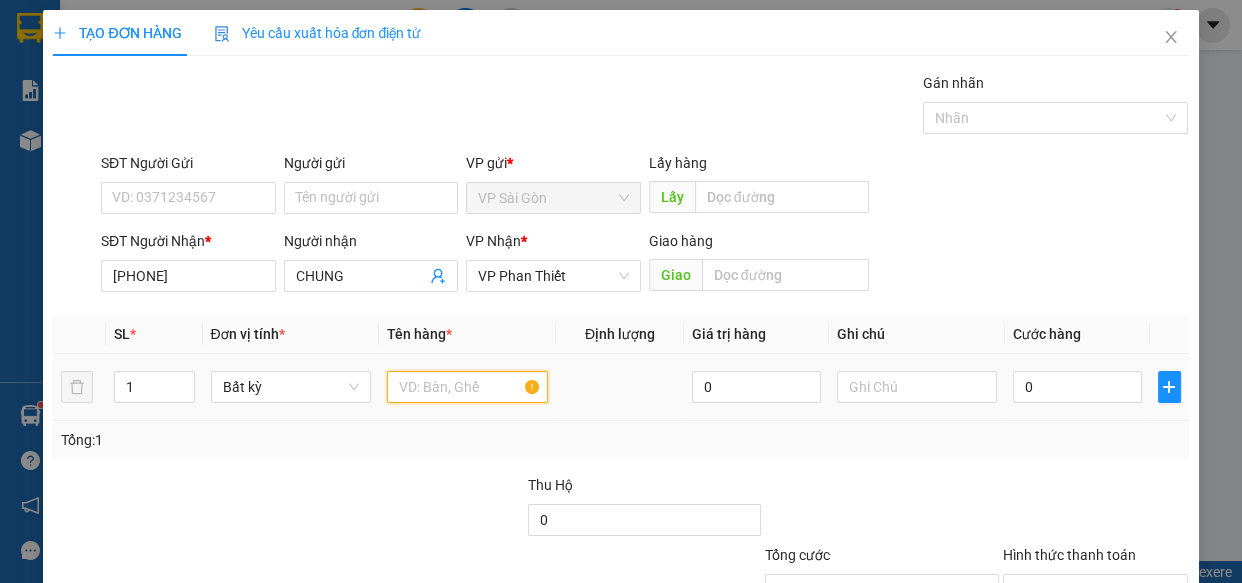 drag, startPoint x: 480, startPoint y: 236, endPoint x: 474, endPoint y: 186, distance: 50.358715 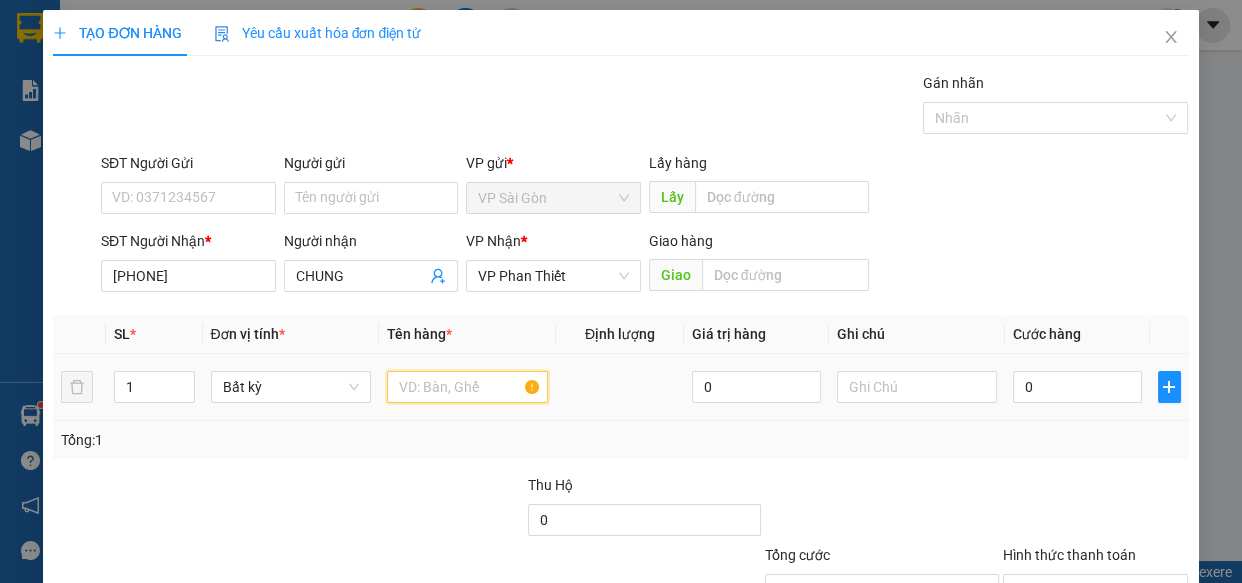 click at bounding box center [467, 387] 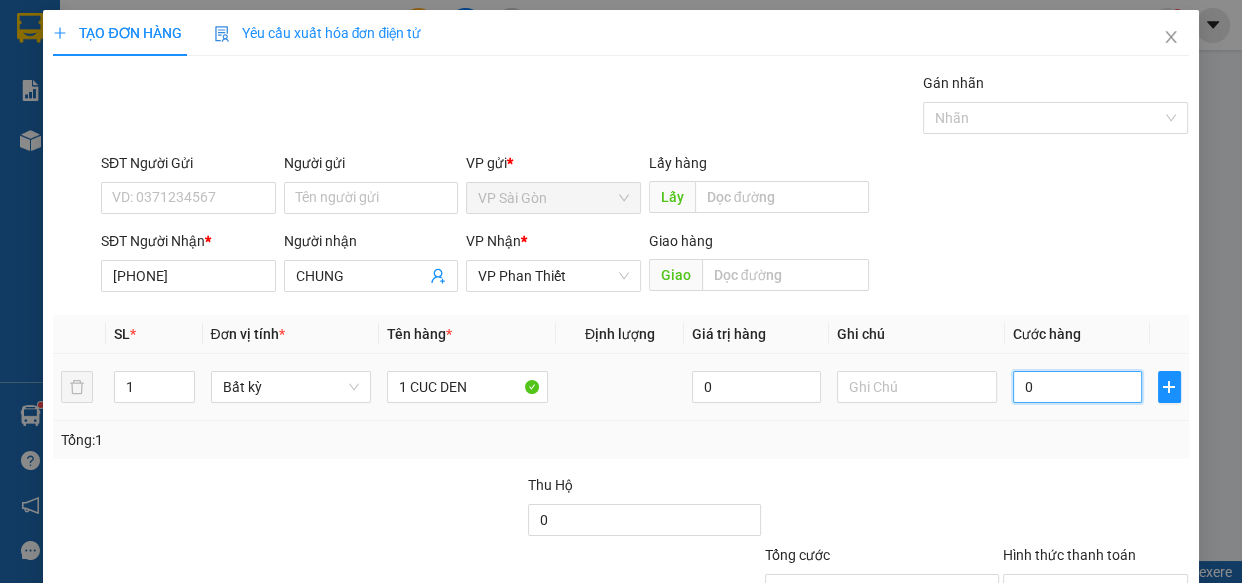 click on "0" at bounding box center (1077, 387) 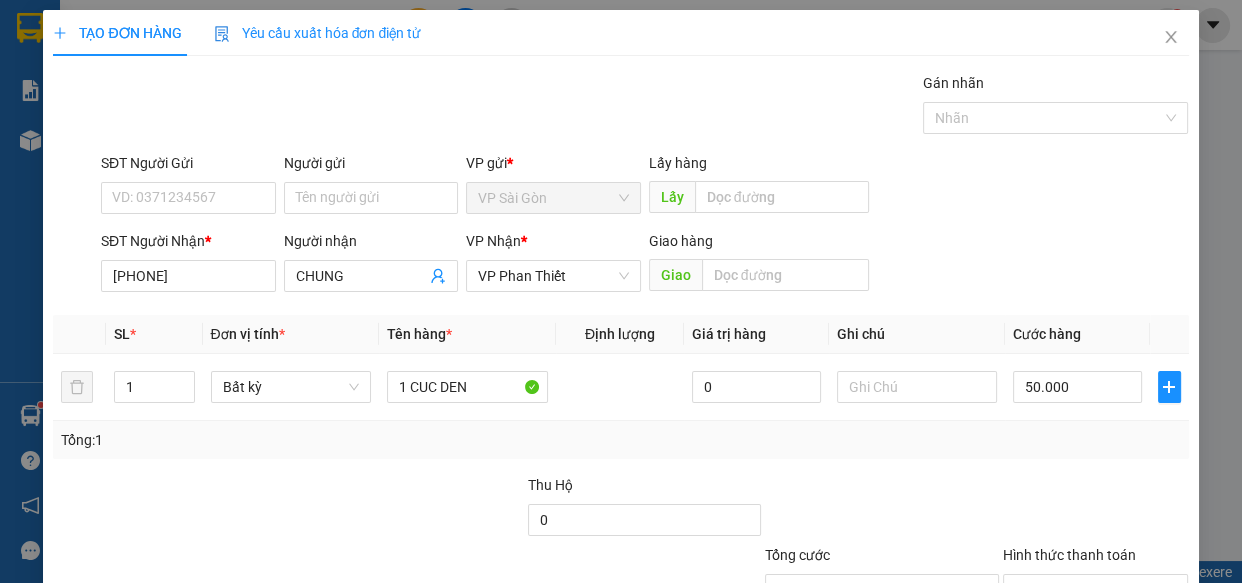click on "Lưu và In" at bounding box center (1130, 685) 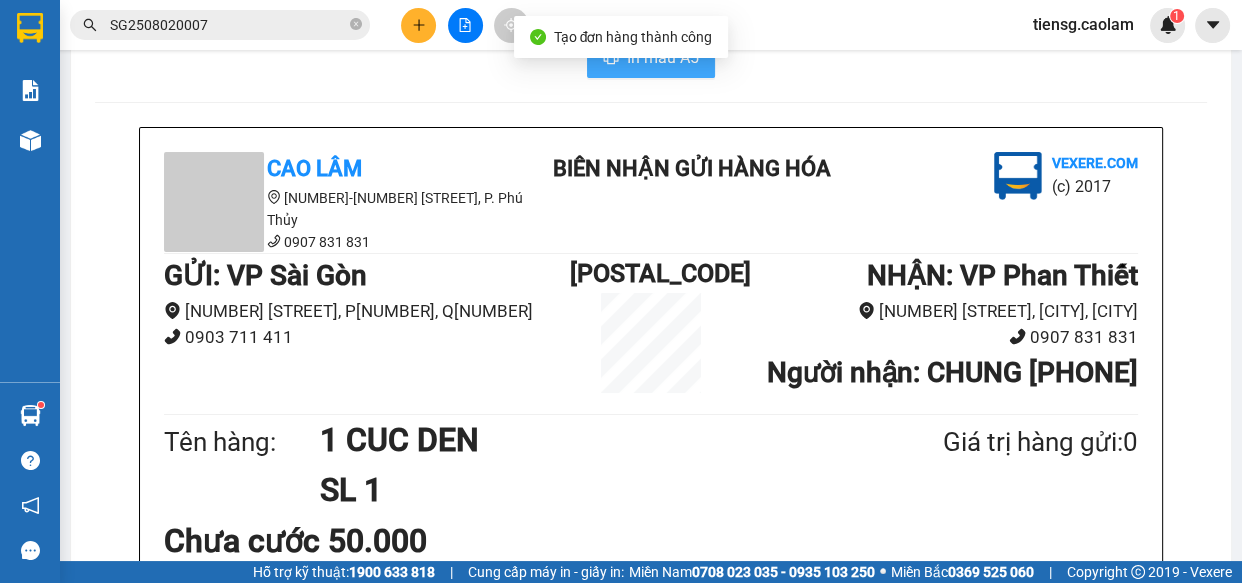 click on "In mẫu A5" at bounding box center (651, 58) 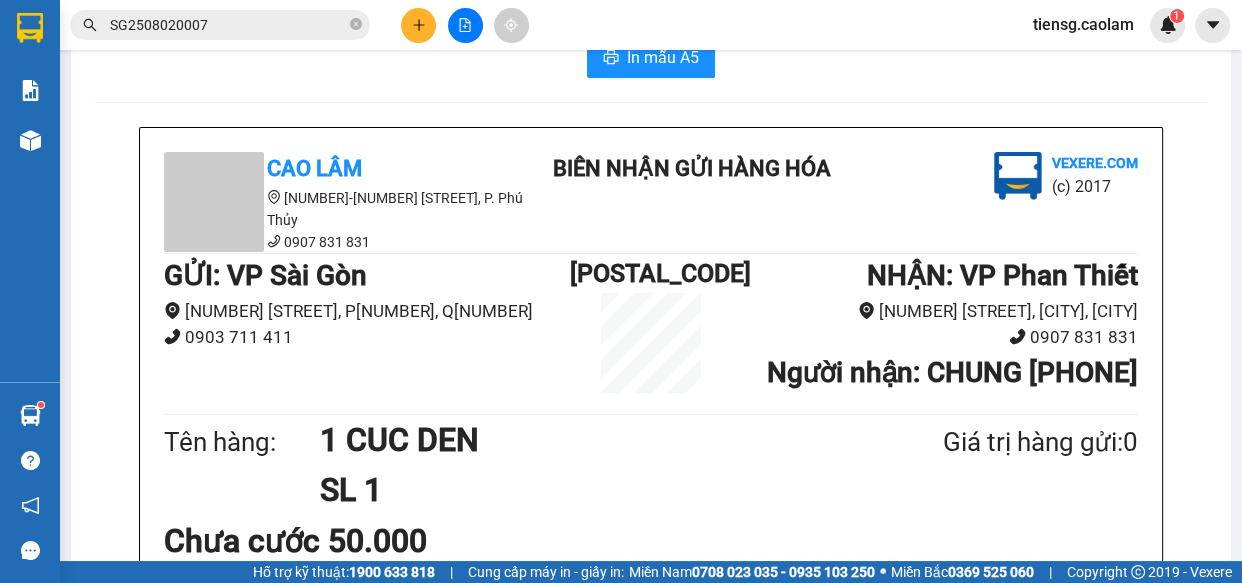 drag, startPoint x: 574, startPoint y: 125, endPoint x: 439, endPoint y: 42, distance: 158.47397 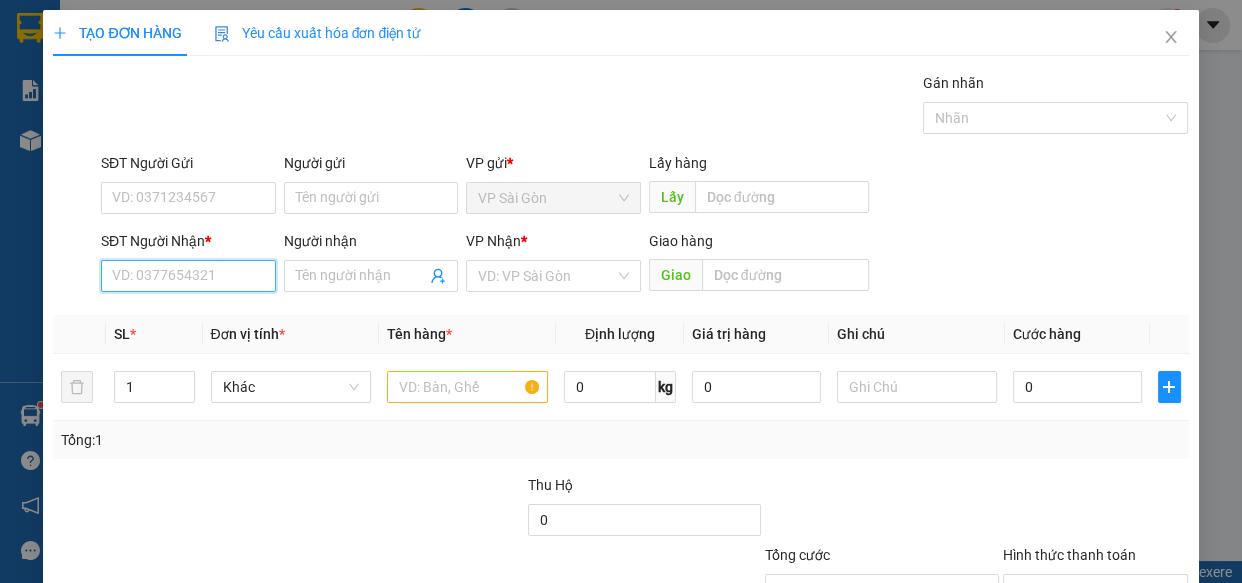 drag, startPoint x: 190, startPoint y: 289, endPoint x: 184, endPoint y: 277, distance: 13.416408 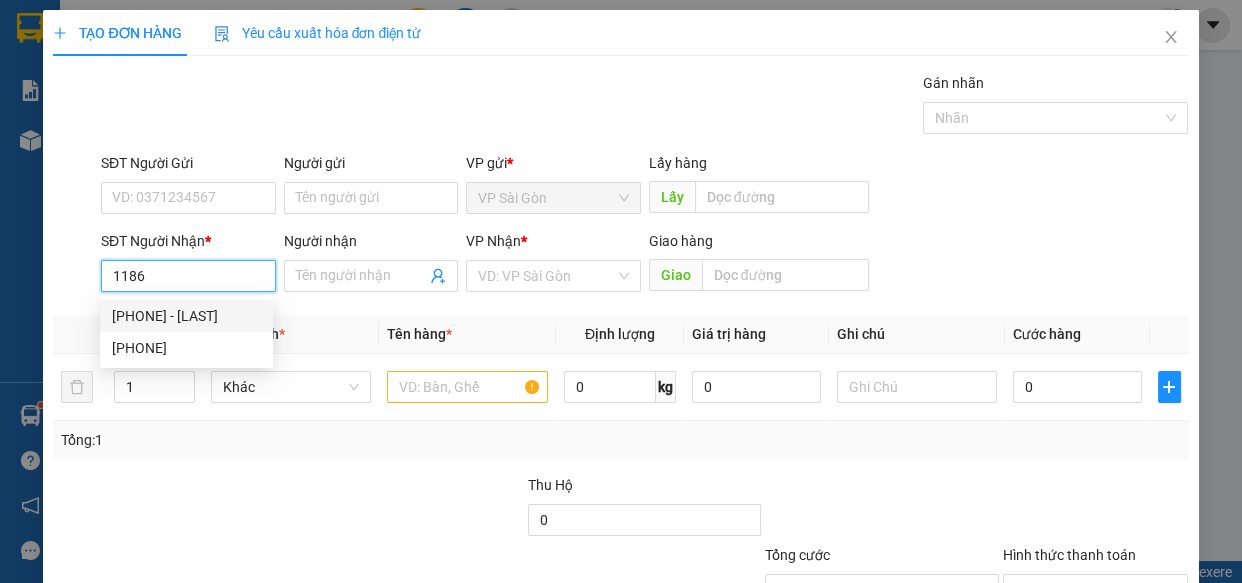 click on "0938611186 - THAO" at bounding box center [186, 316] 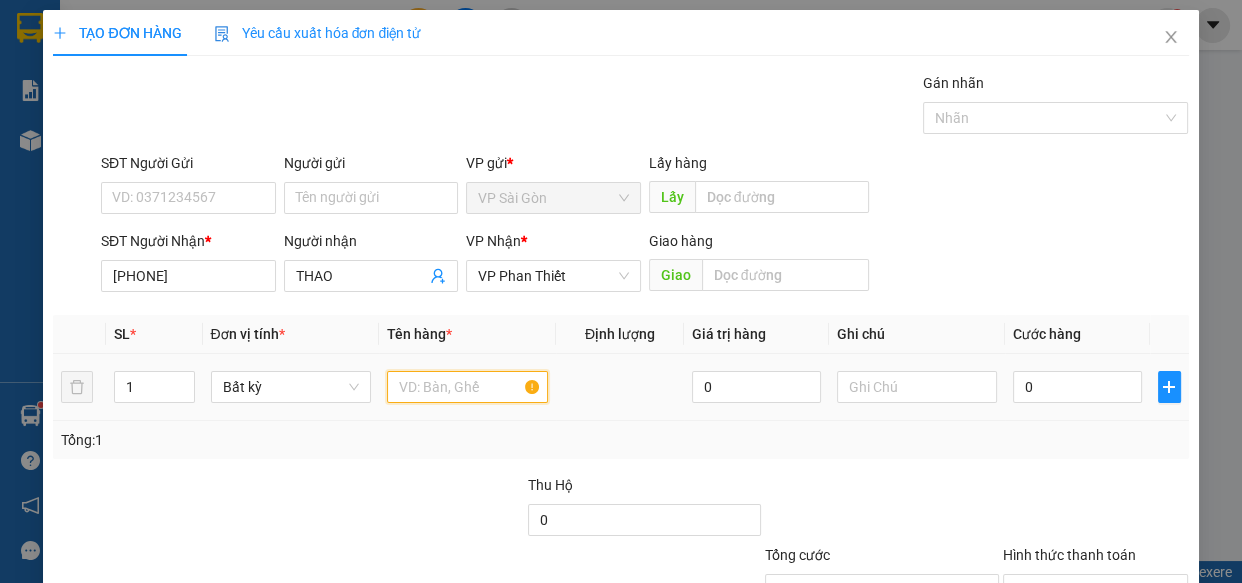 drag, startPoint x: 432, startPoint y: 389, endPoint x: 400, endPoint y: 391, distance: 32.06244 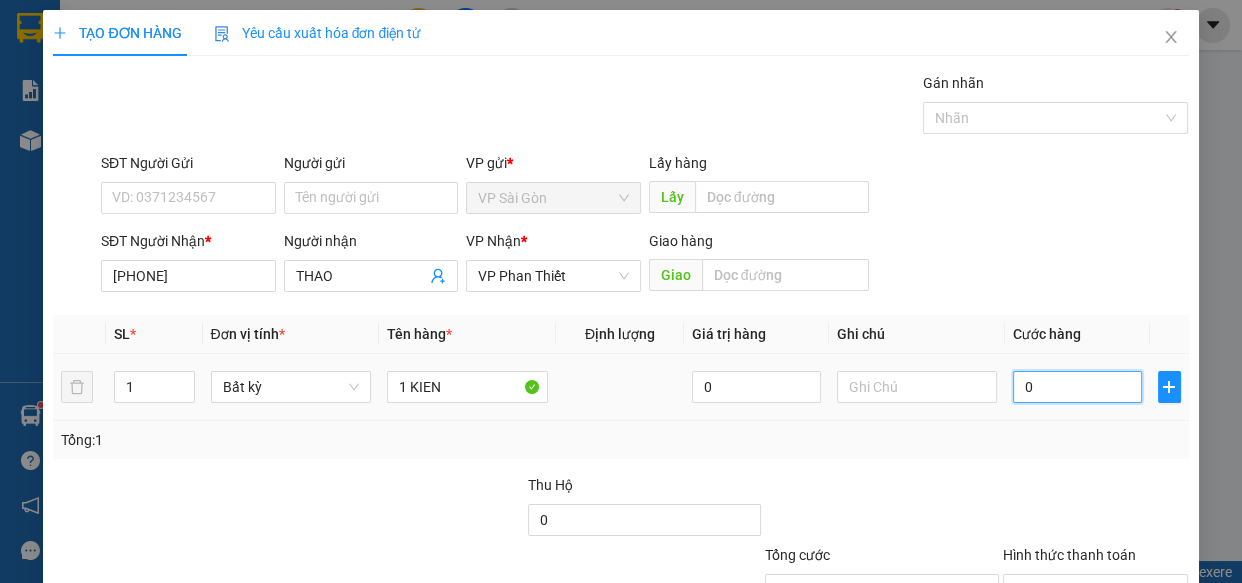 click on "0" at bounding box center [1077, 387] 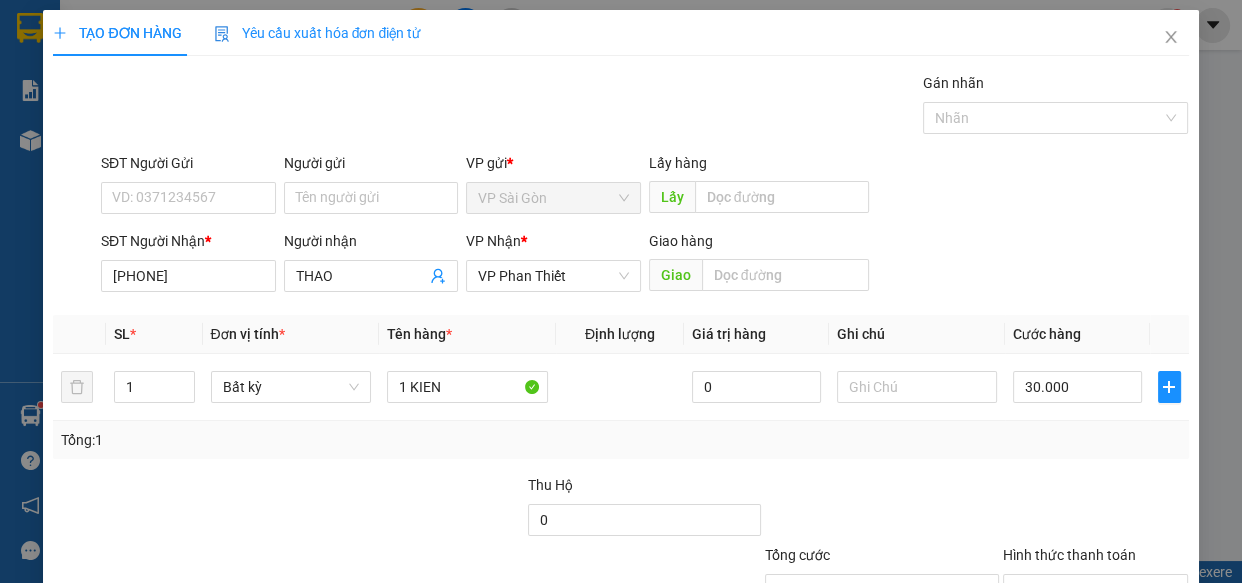 drag, startPoint x: 1034, startPoint y: 439, endPoint x: 1050, endPoint y: 443, distance: 16.492422 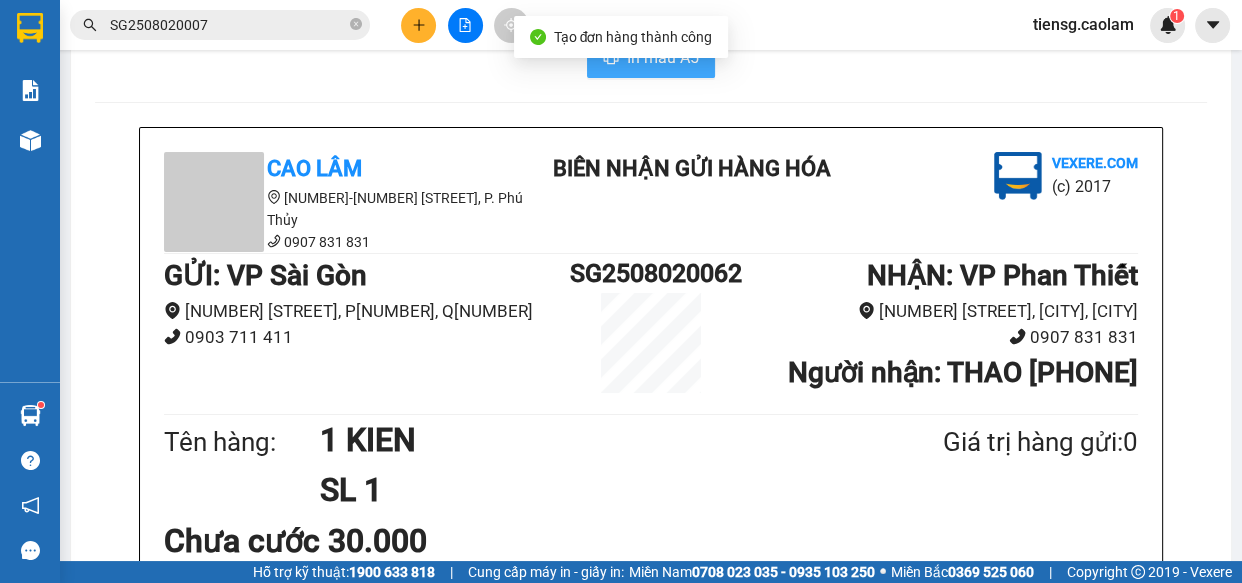 click on "In mẫu A5" at bounding box center (663, 57) 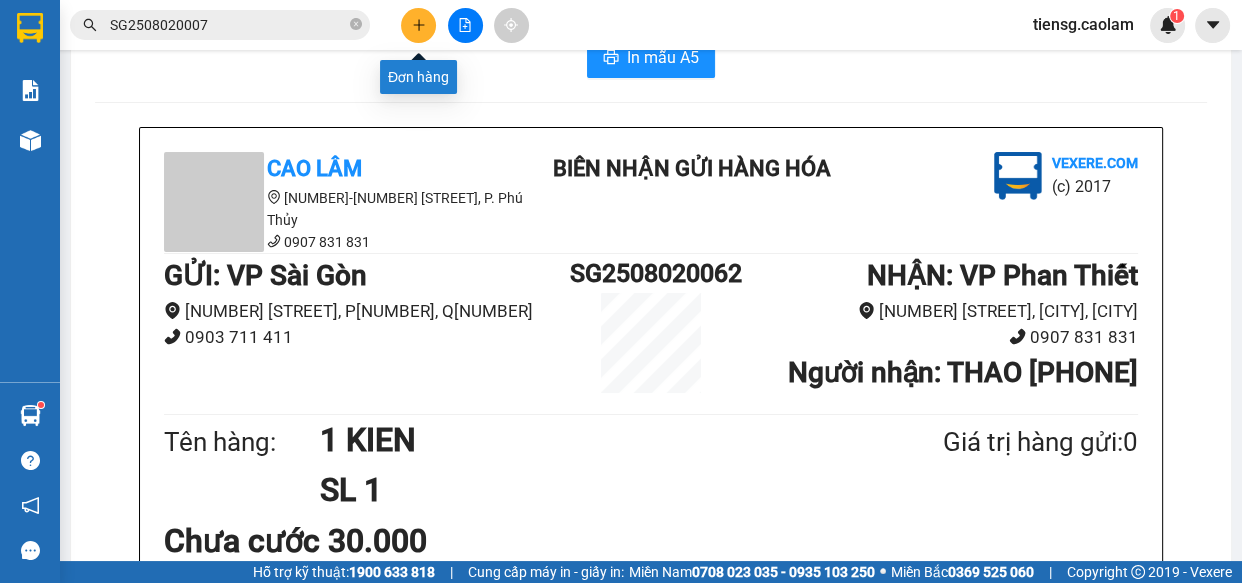 click at bounding box center [418, 25] 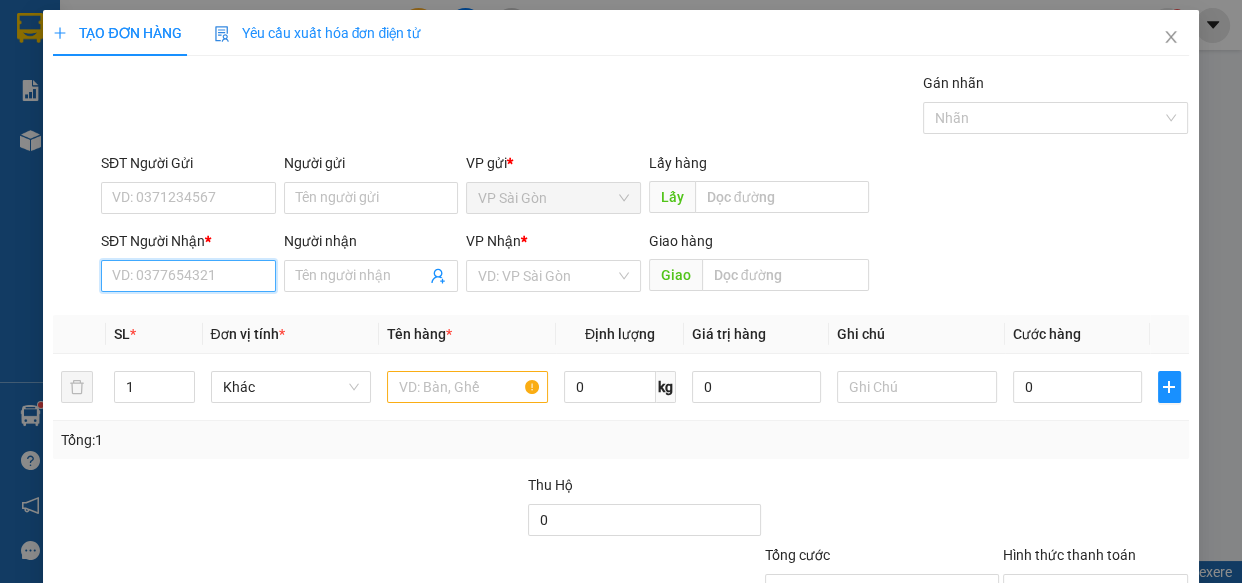 click on "SĐT Người Nhận  *" at bounding box center (188, 276) 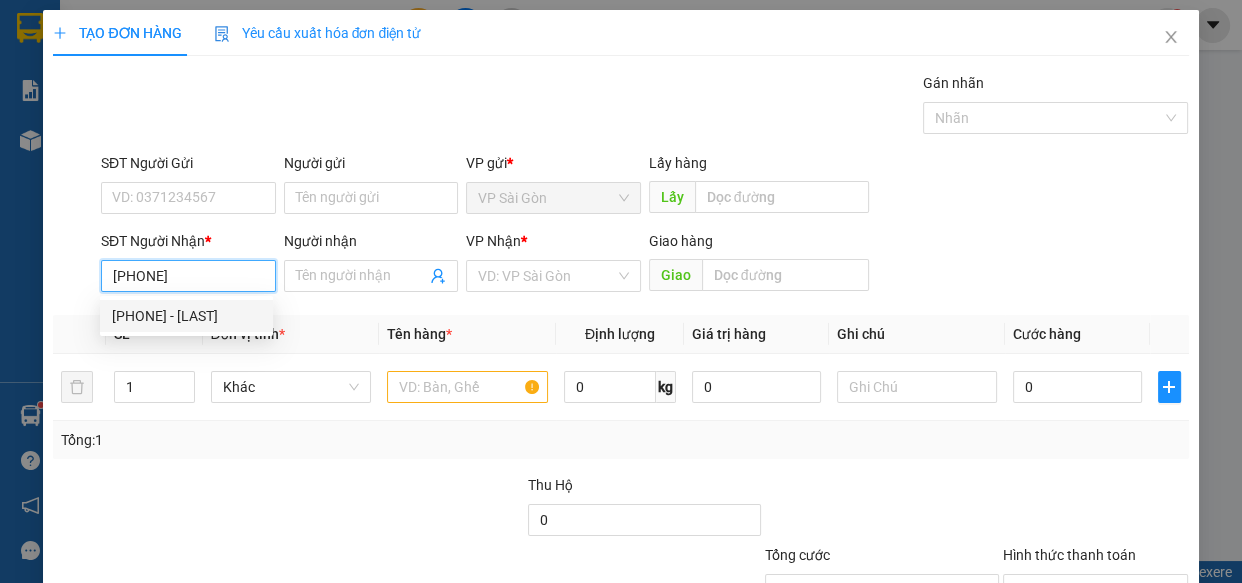click on "0937345244 - PHUONG" at bounding box center [186, 316] 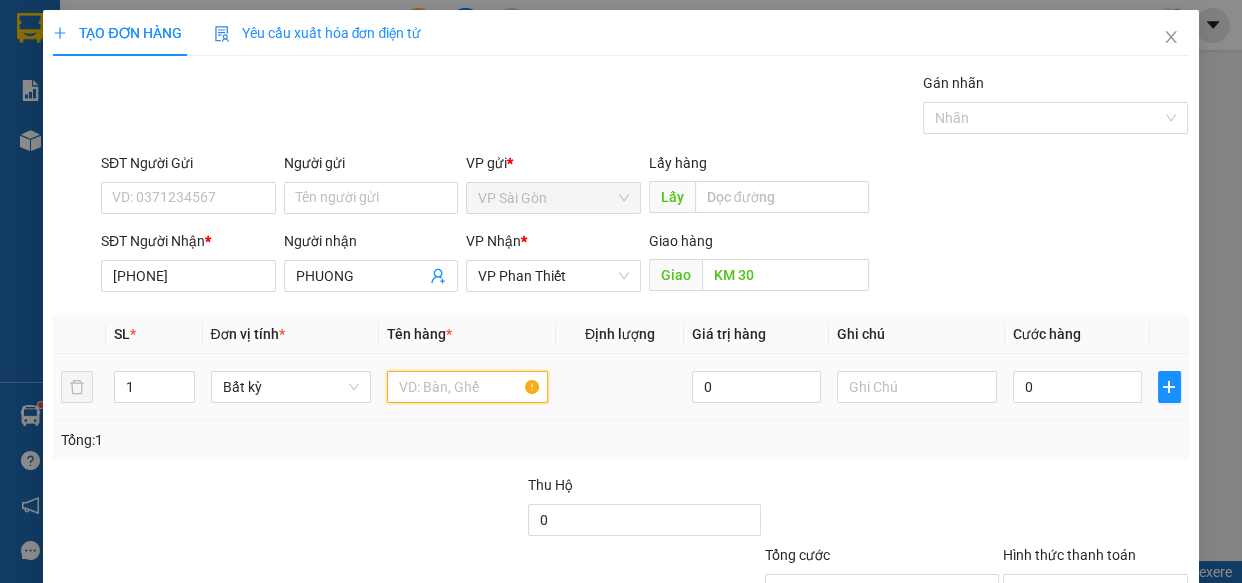 click at bounding box center [467, 387] 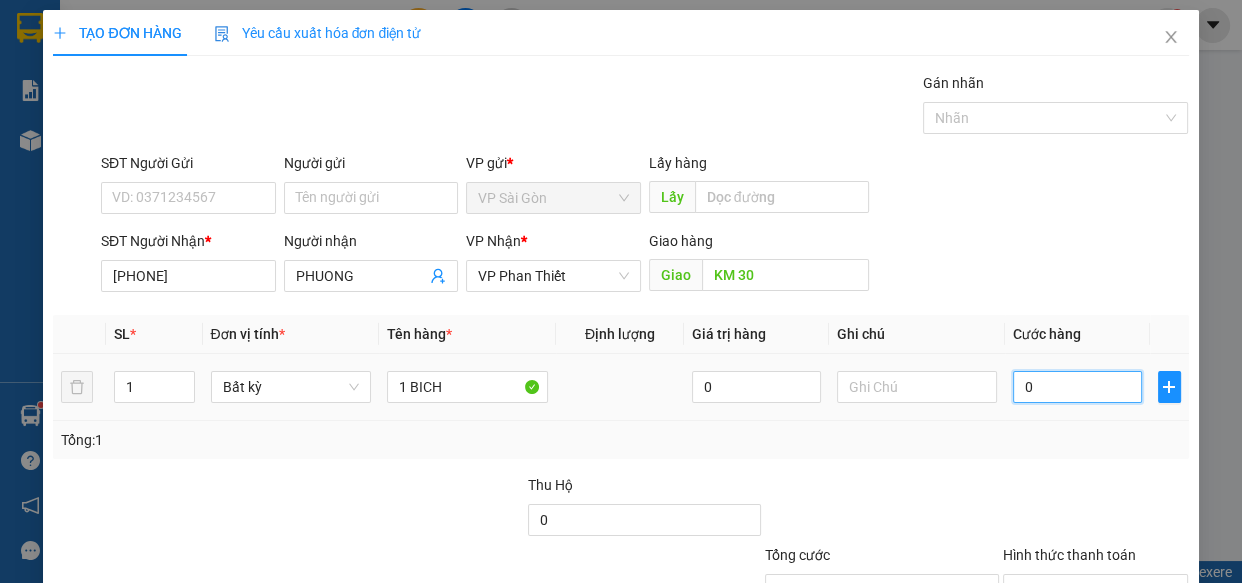 click on "0" at bounding box center [1077, 387] 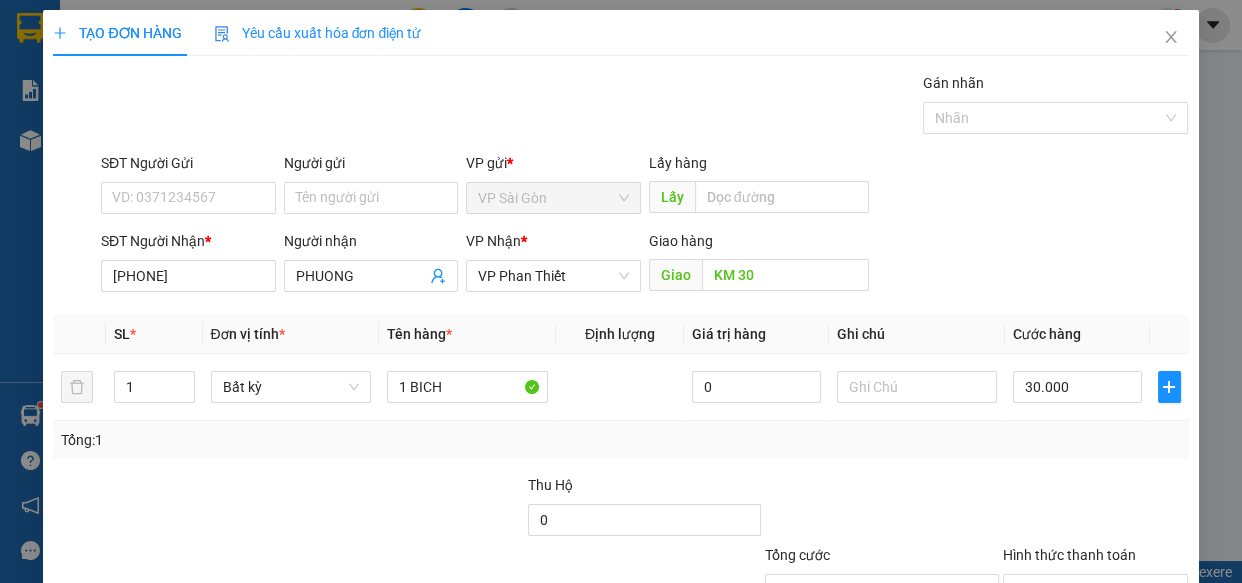drag, startPoint x: 1068, startPoint y: 519, endPoint x: 1052, endPoint y: 498, distance: 26.400757 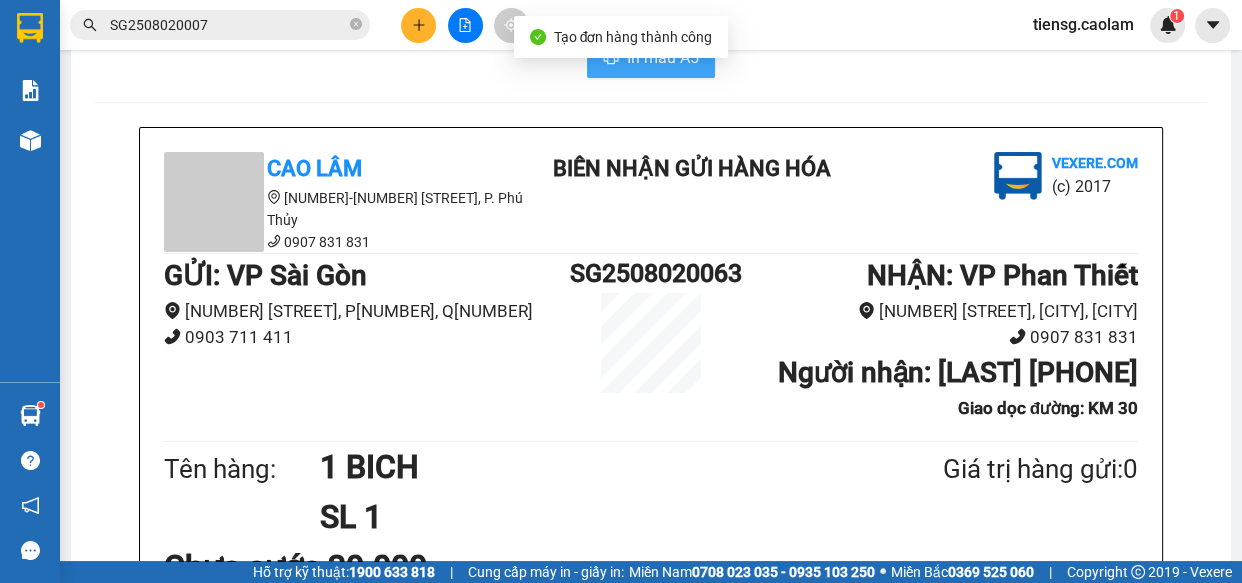 click on "In mẫu A5" at bounding box center [663, 57] 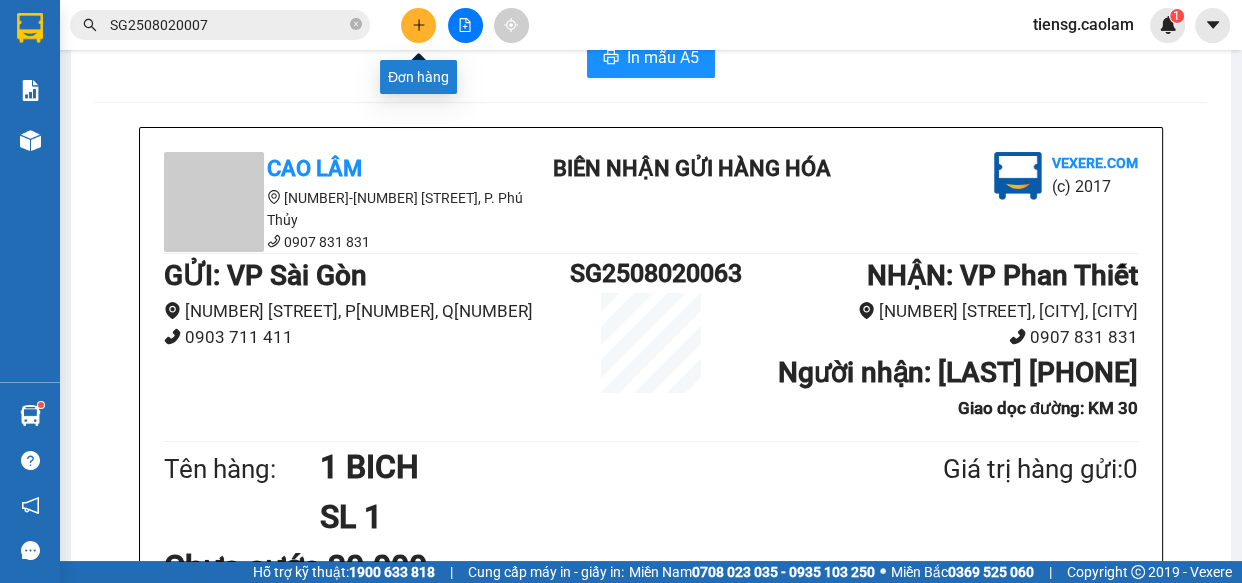 click at bounding box center (418, 25) 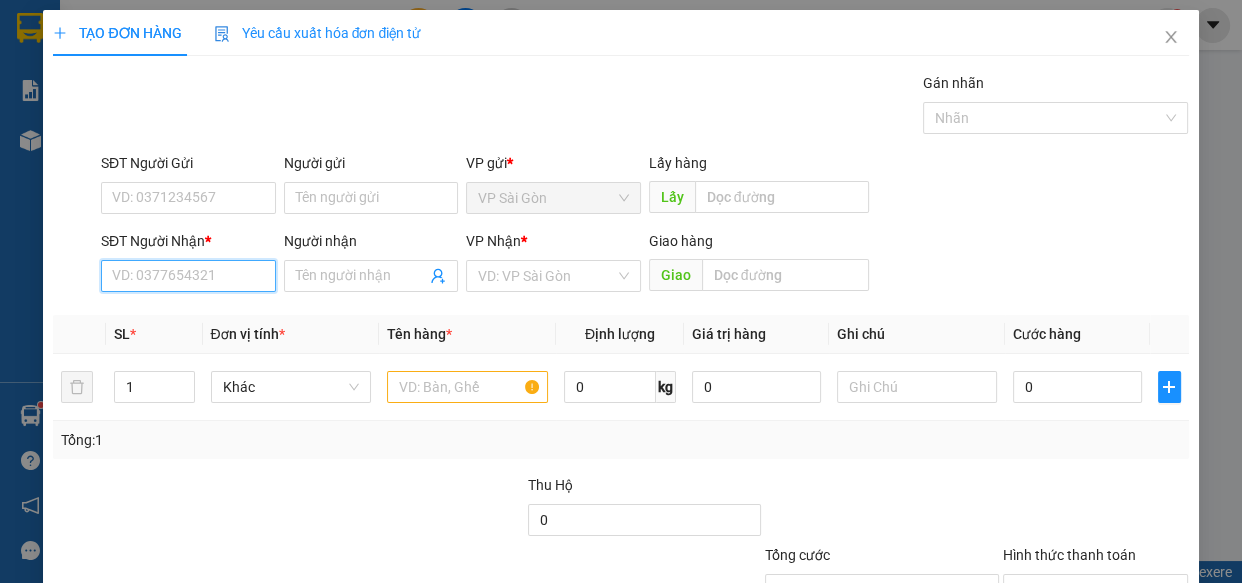 click on "SĐT Người Nhận  *" at bounding box center (188, 276) 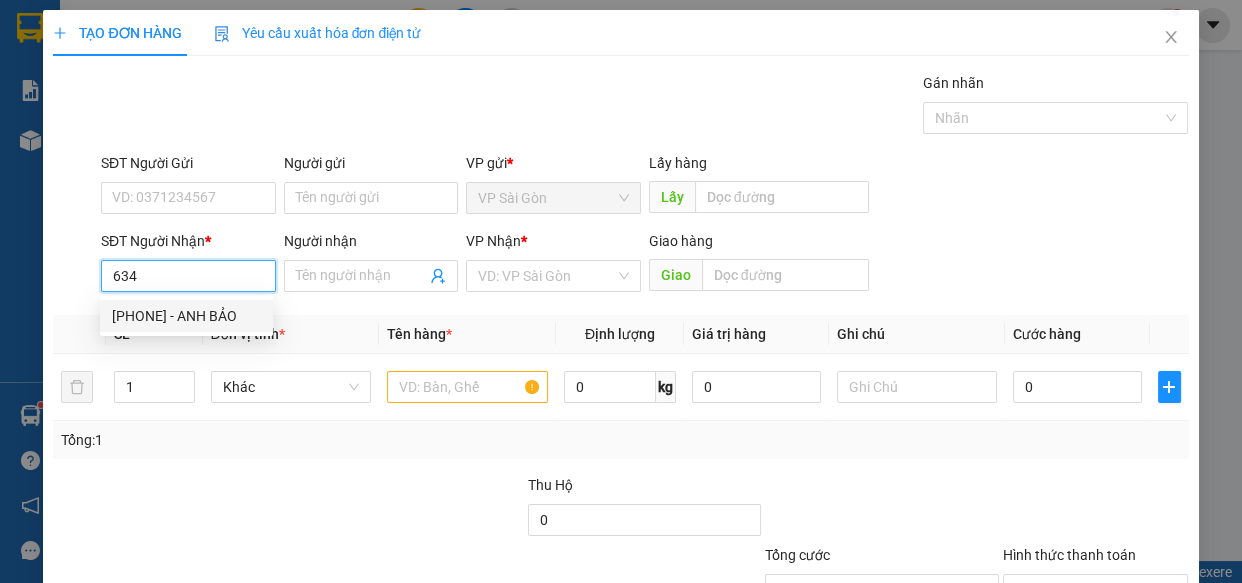 click on "0386782634 - ANH BẢO" at bounding box center (186, 316) 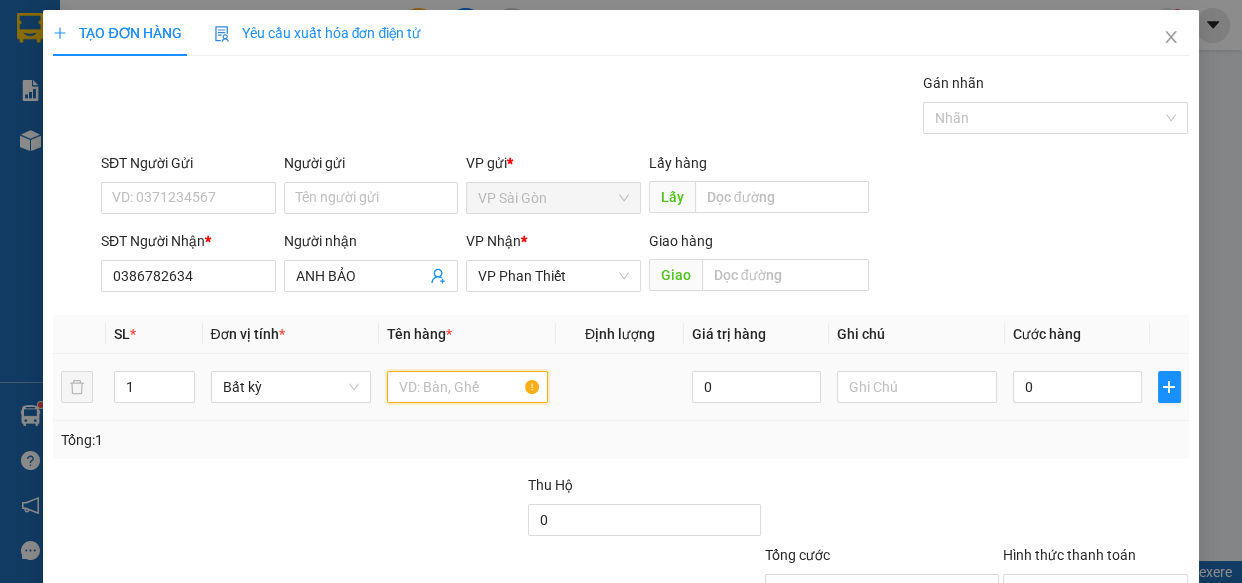 click at bounding box center [467, 387] 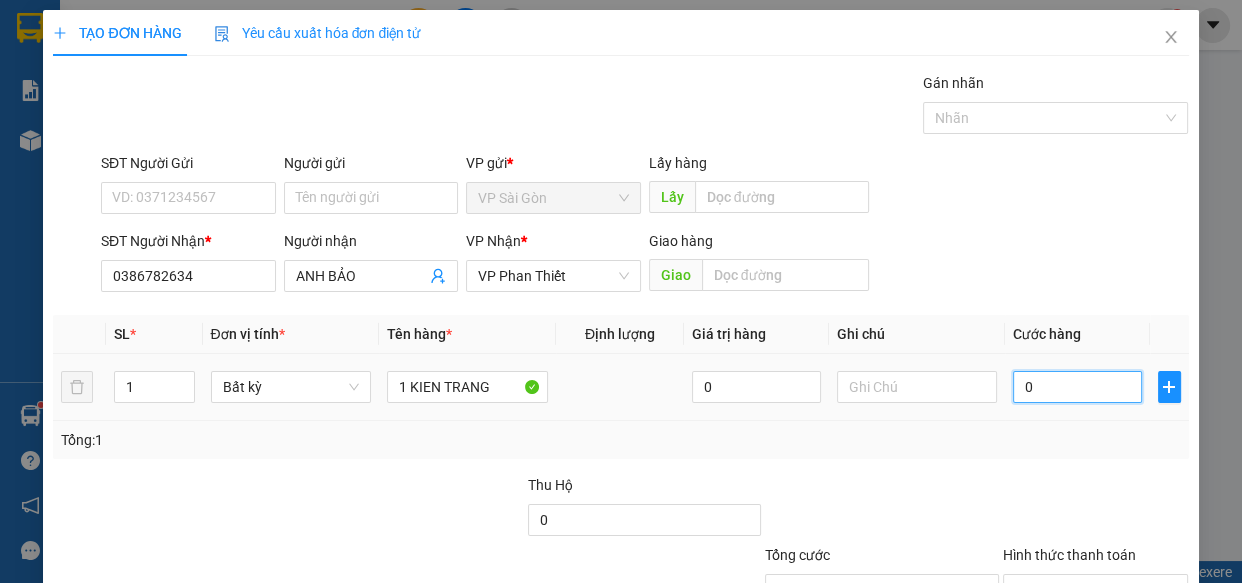 click on "0" at bounding box center [1077, 387] 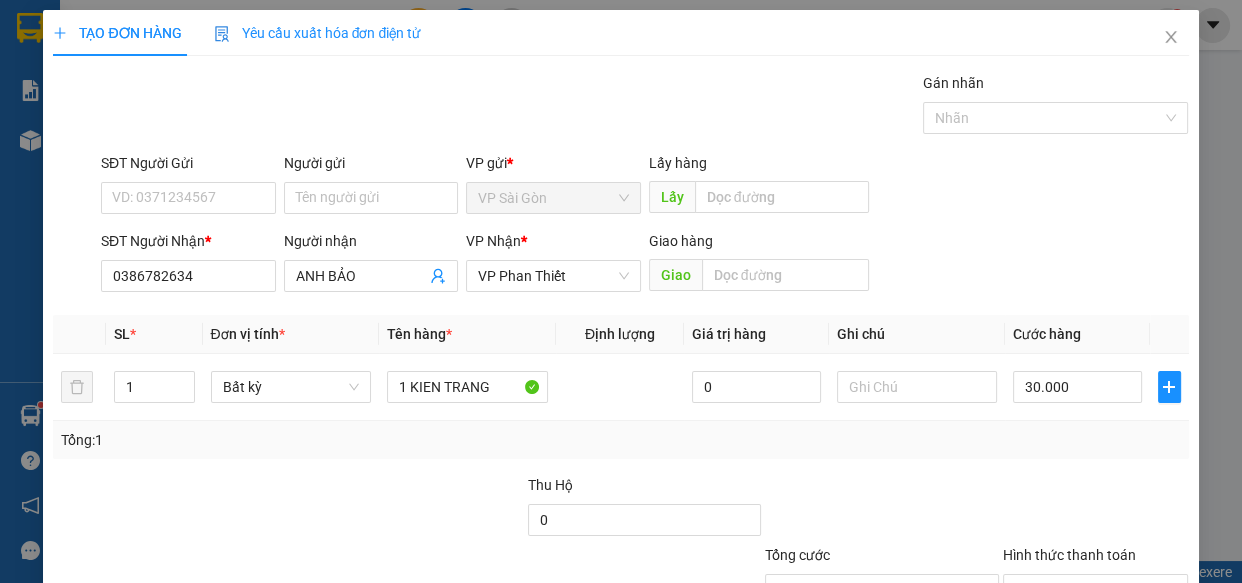 click on "Lưu và In" at bounding box center (1130, 685) 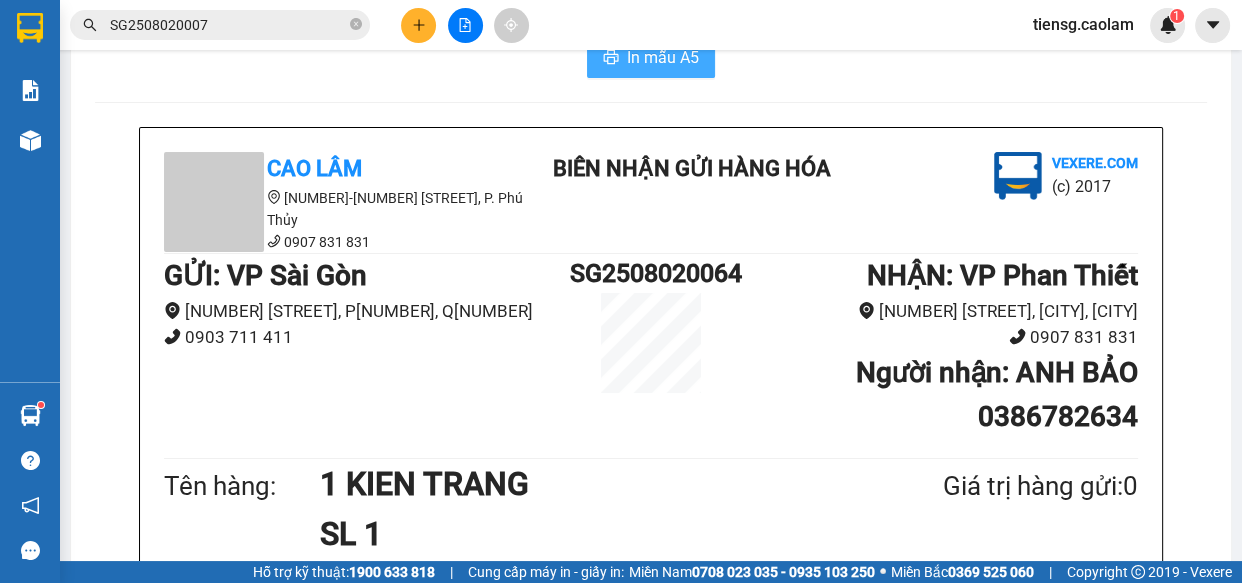 click on "In mẫu A5" at bounding box center [663, 57] 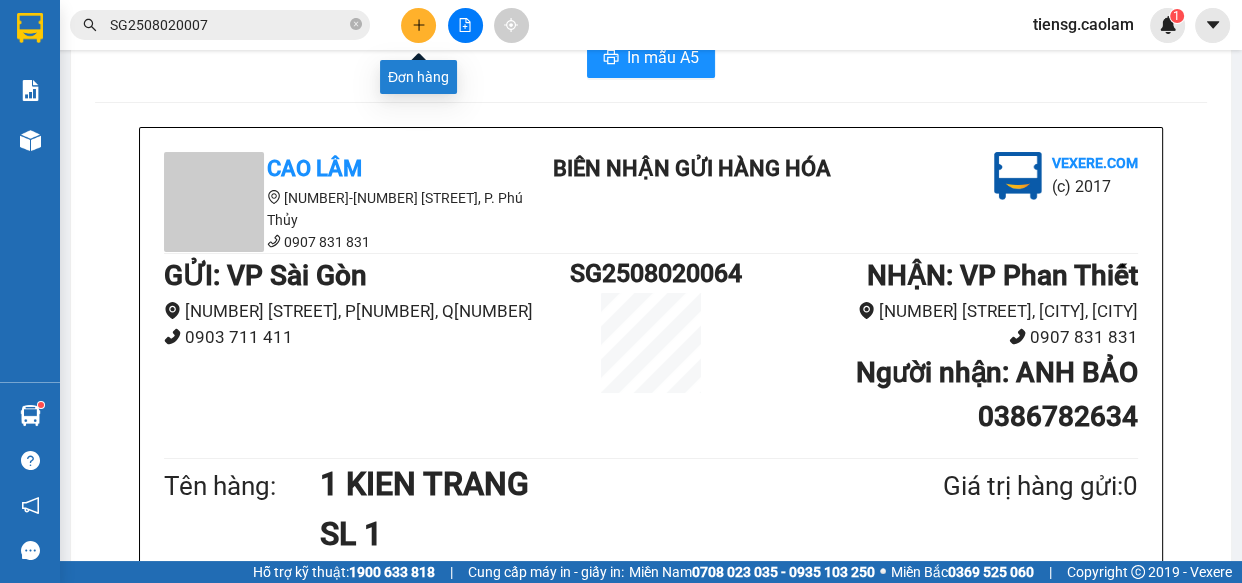 click at bounding box center (418, 25) 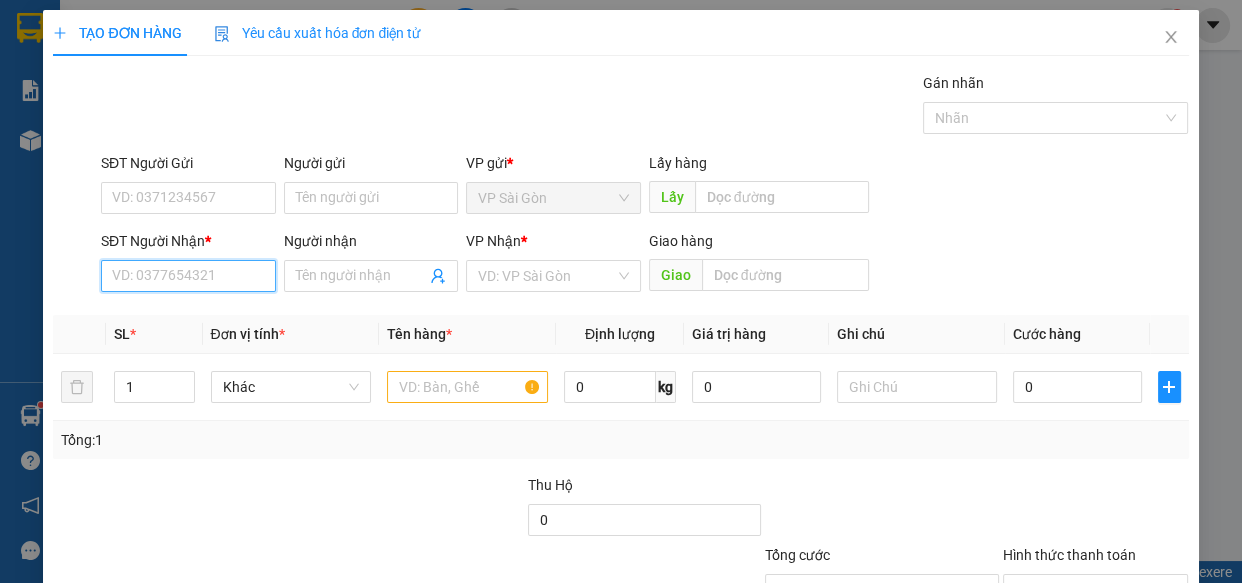 click on "SĐT Người Nhận  *" at bounding box center [188, 276] 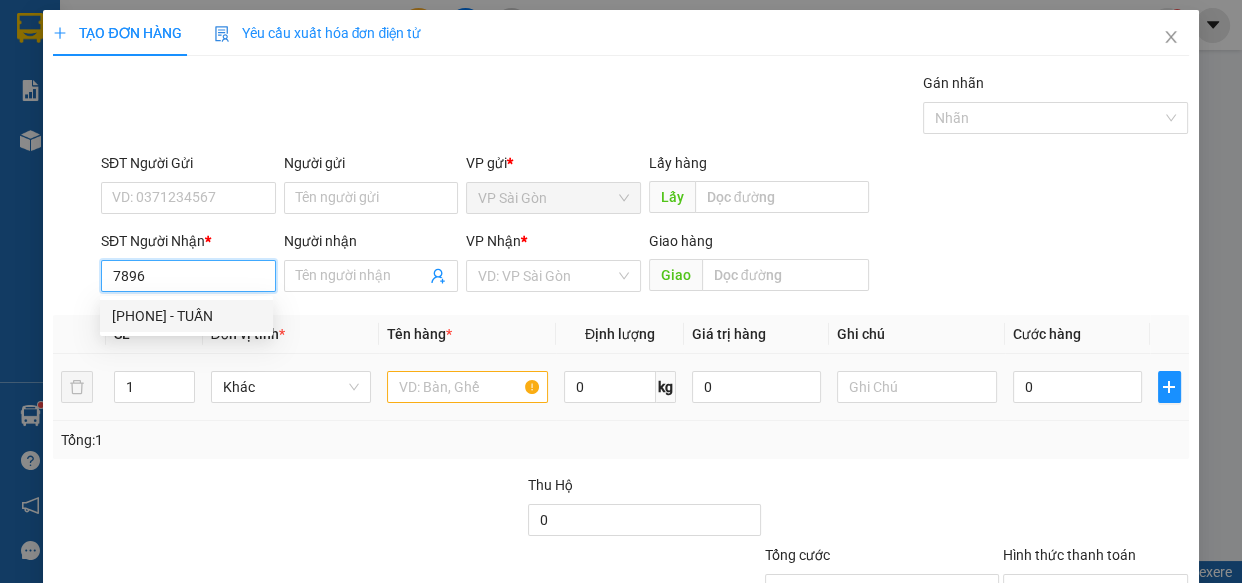 drag, startPoint x: 198, startPoint y: 313, endPoint x: 438, endPoint y: 381, distance: 249.44739 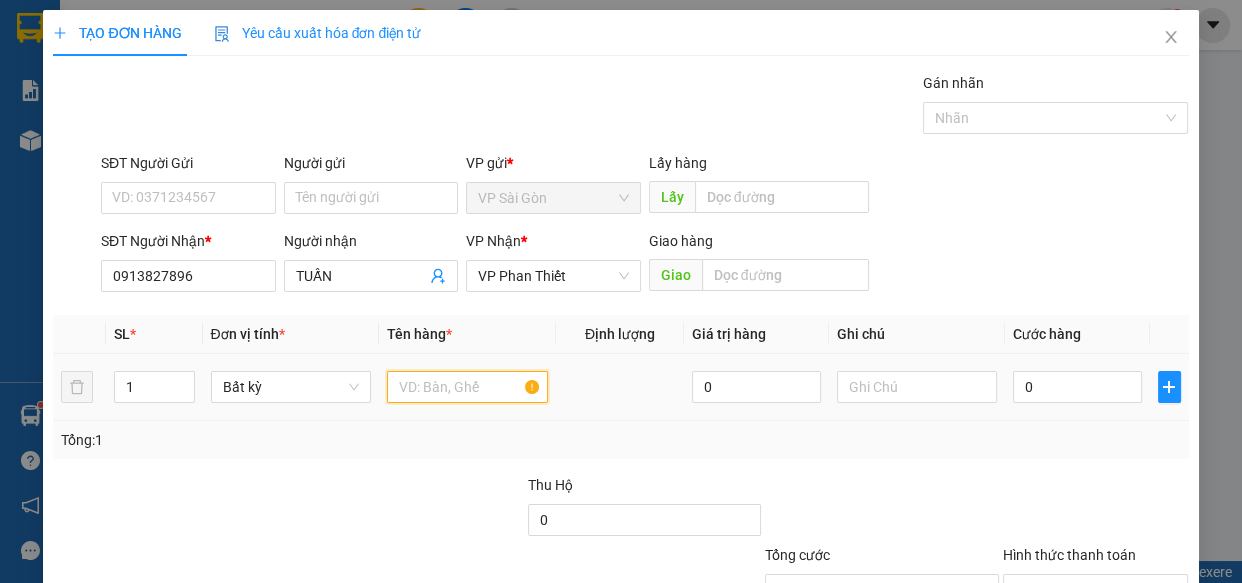 click at bounding box center (467, 387) 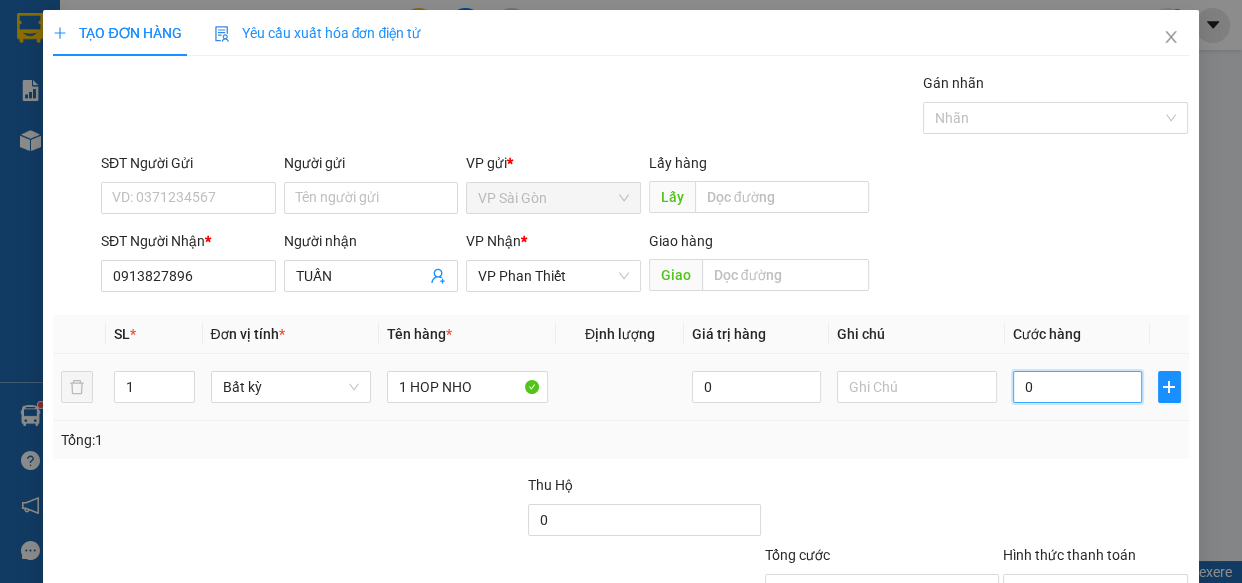 click on "0" at bounding box center [1077, 387] 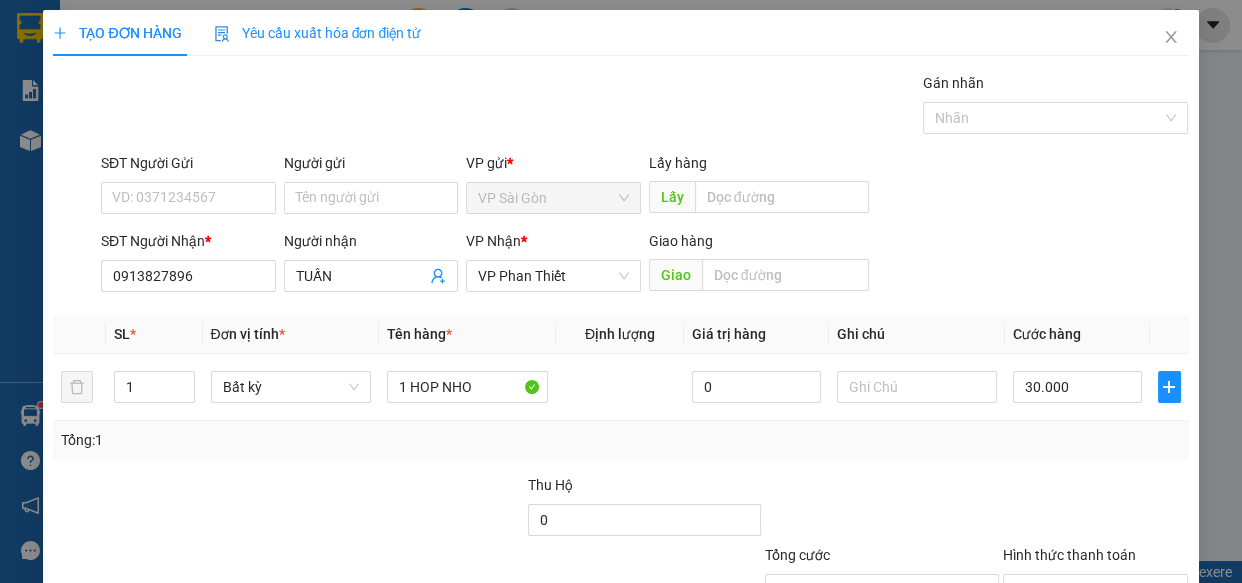 click on "Lưu và In" at bounding box center (1130, 685) 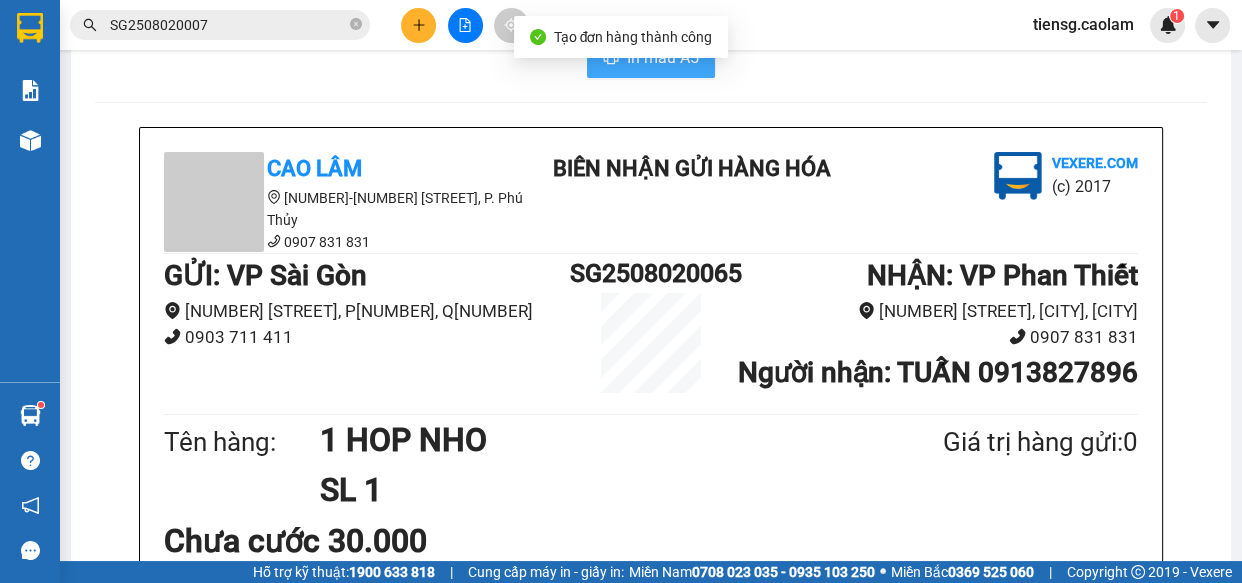 click at bounding box center (611, 58) 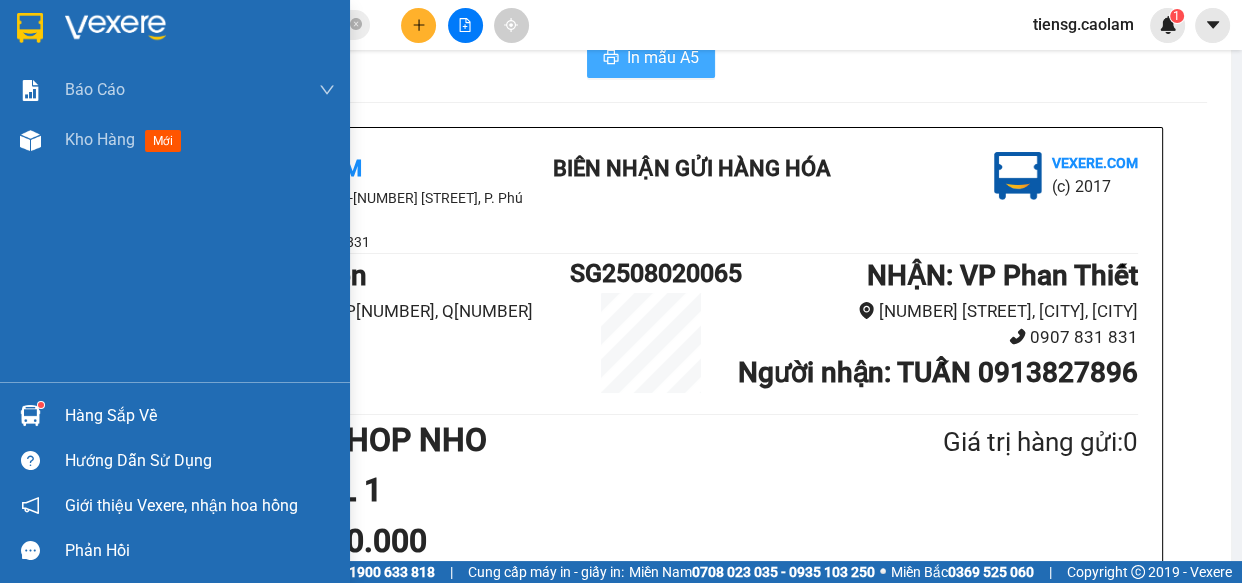 drag, startPoint x: 104, startPoint y: 129, endPoint x: 238, endPoint y: 1, distance: 185.31055 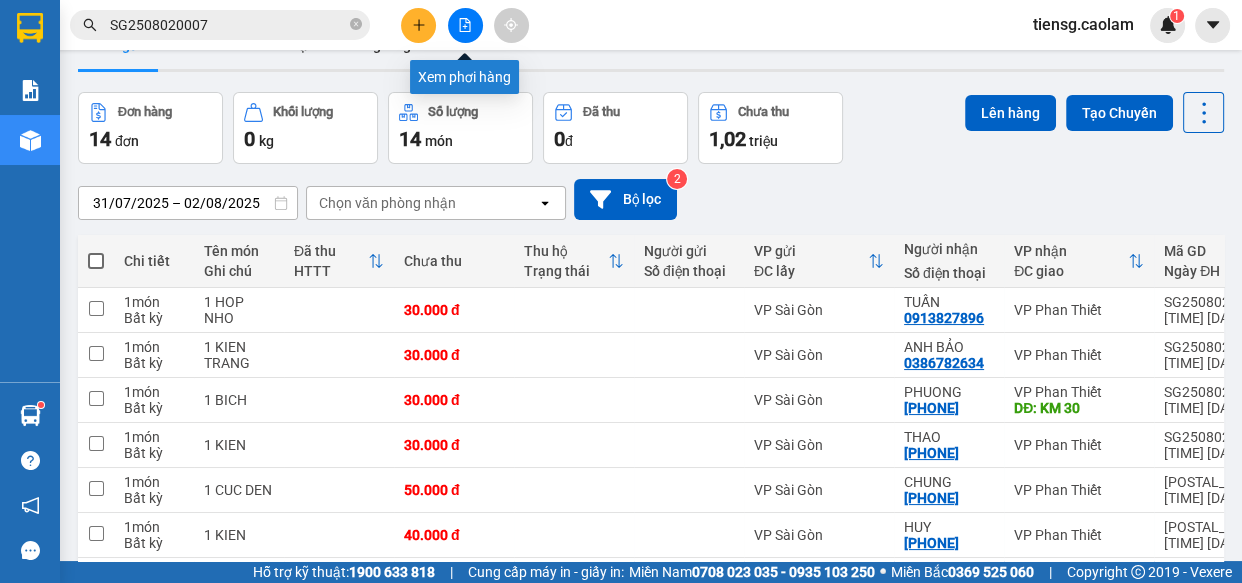 click at bounding box center (465, 25) 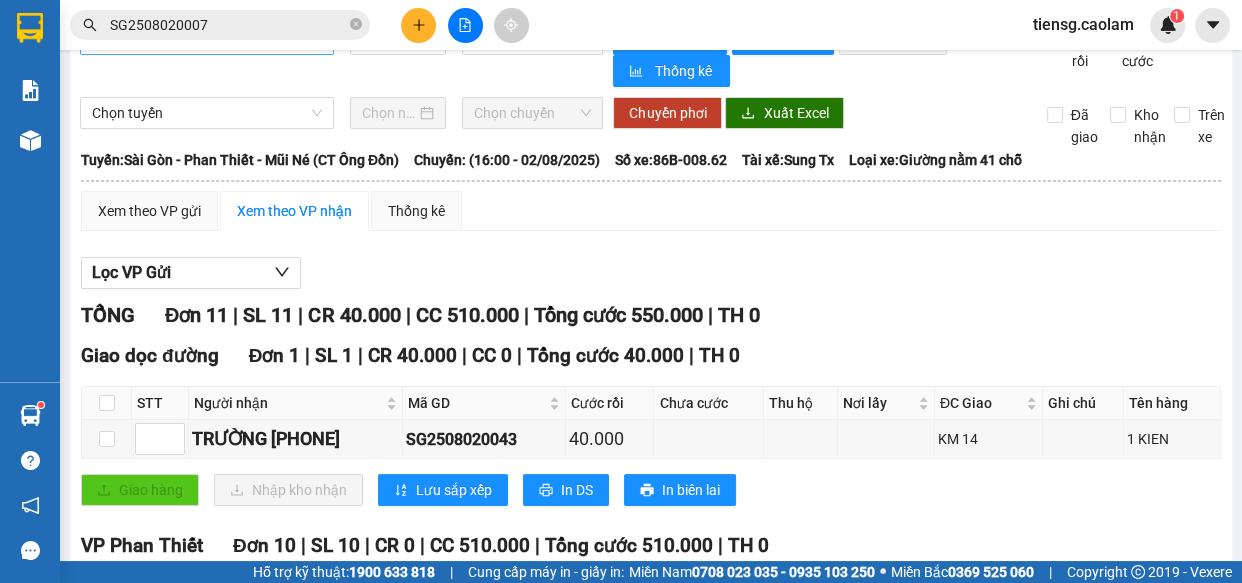 click on "Sài Gòn - Phan Thiết - Mũi Né (CT Ông Đồn)" at bounding box center [207, 39] 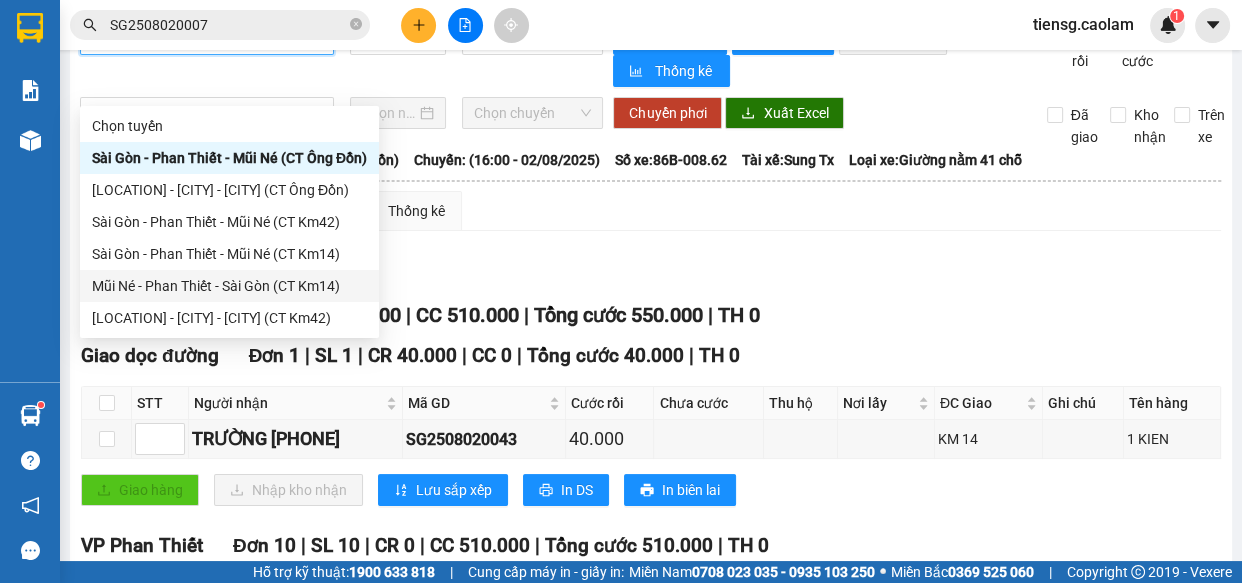 click on "Mũi Né - Phan Thiết - Sài Gòn (CT Km14)" at bounding box center [229, 286] 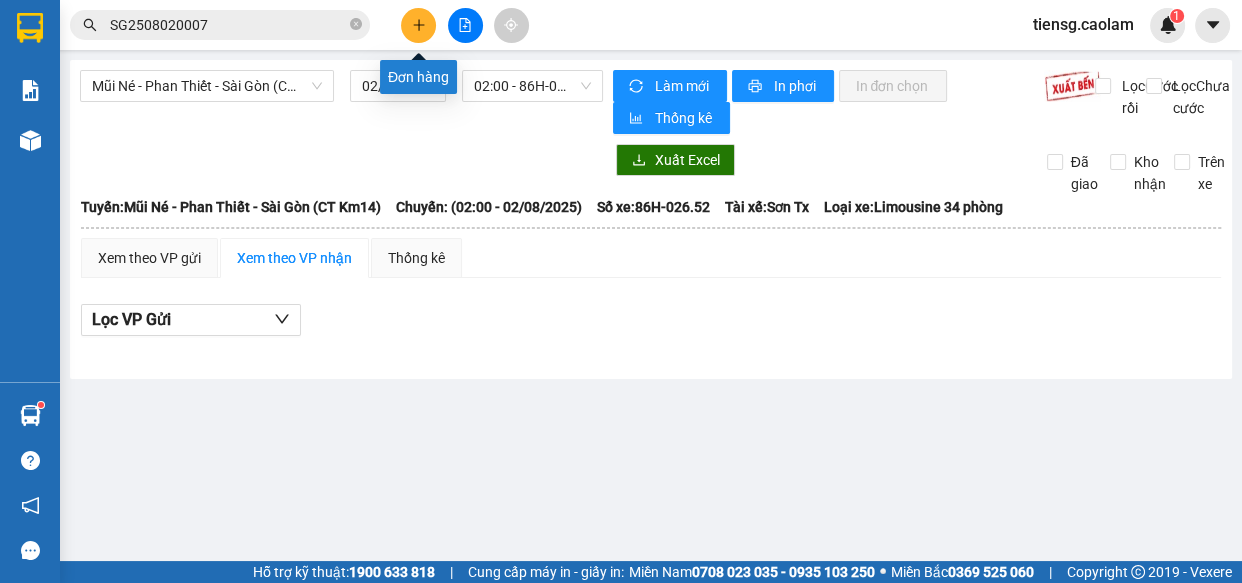 click 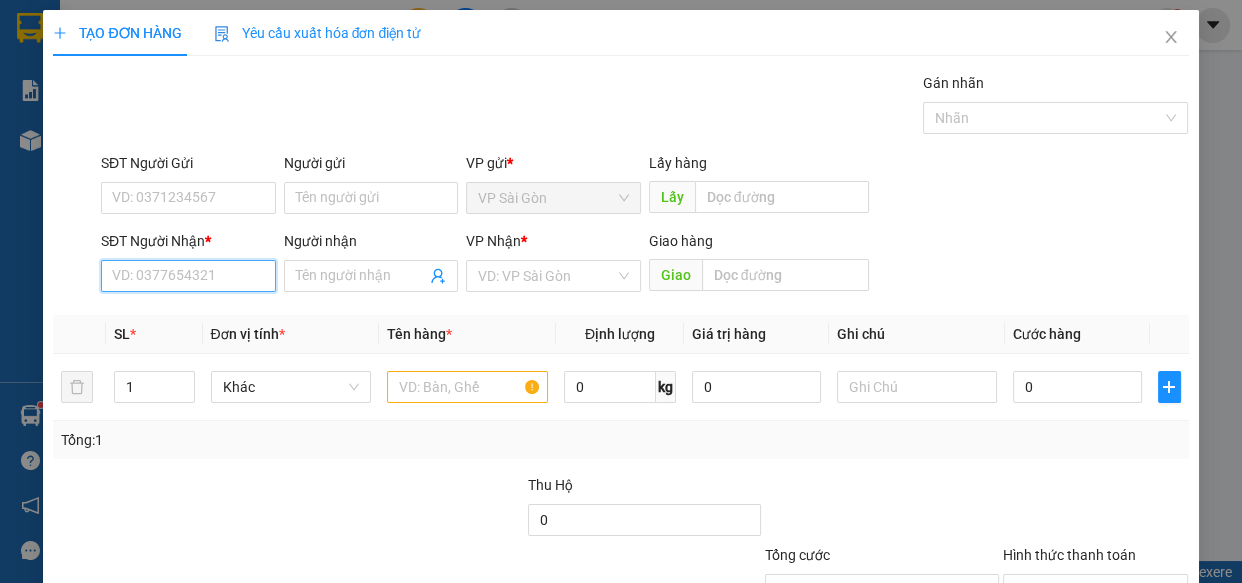 click on "SĐT Người Nhận  *" at bounding box center [188, 276] 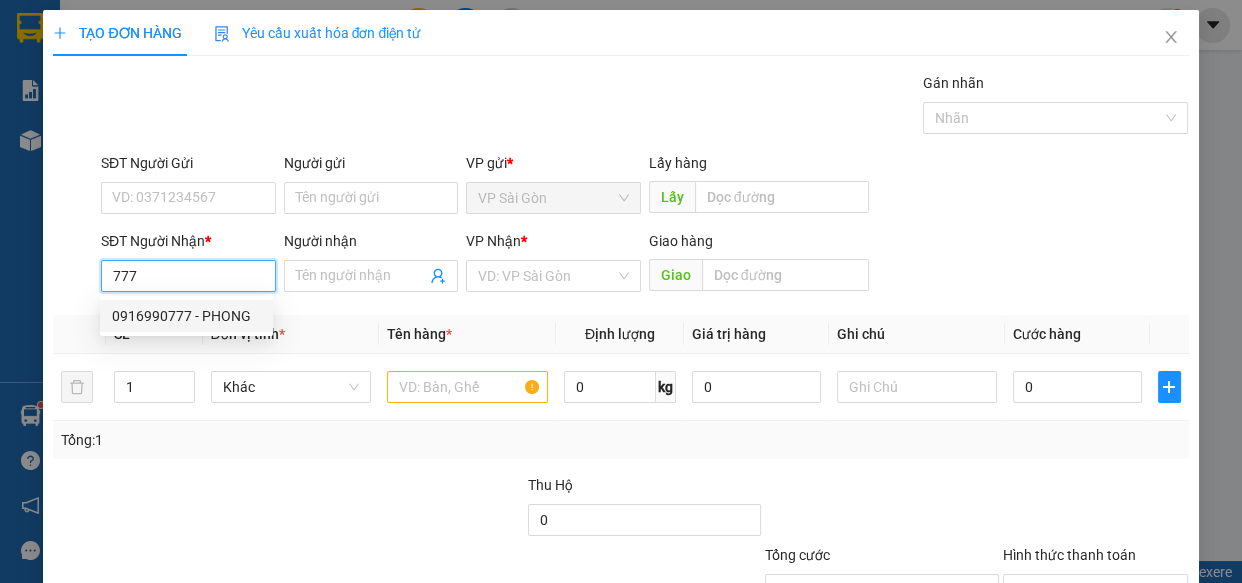 click on "0916990777 - PHONG" at bounding box center (186, 316) 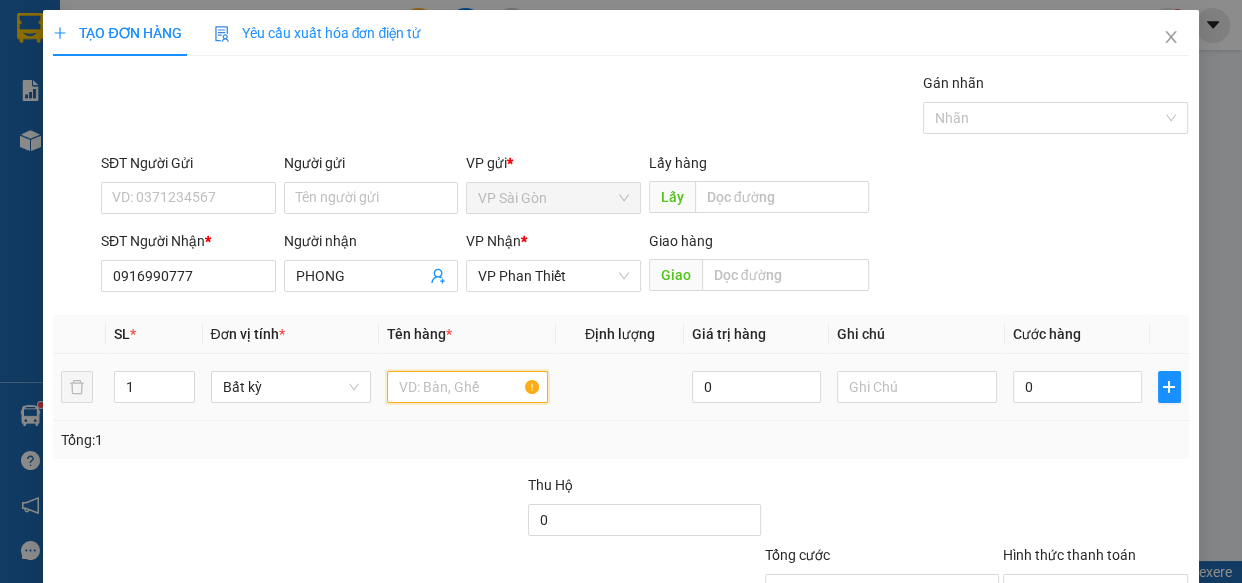 click at bounding box center [467, 387] 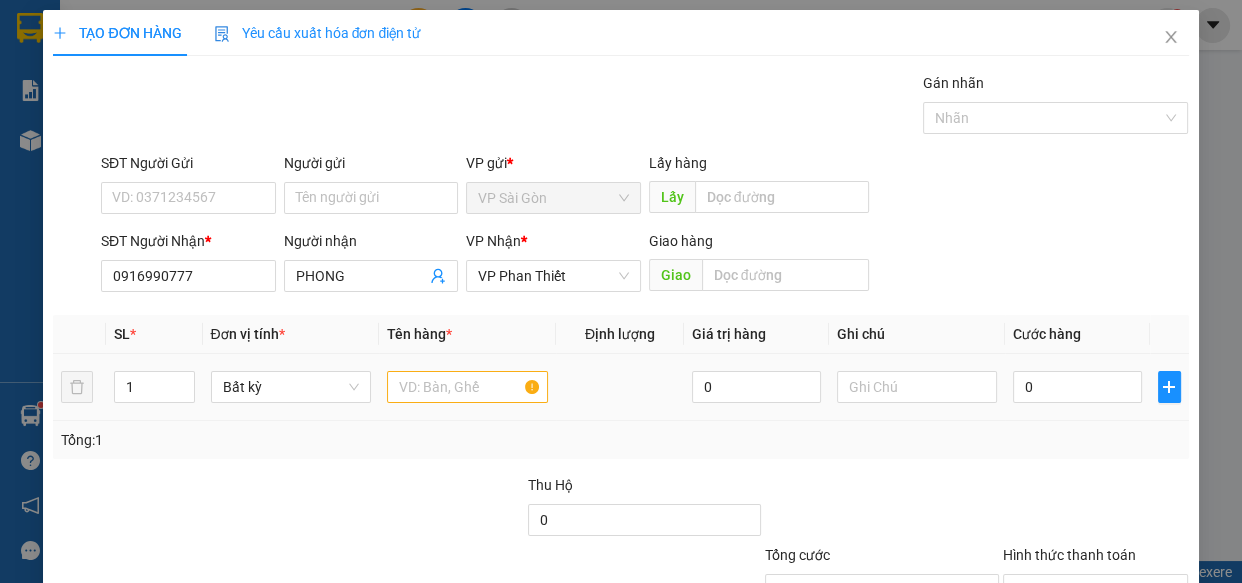 click at bounding box center (467, 387) 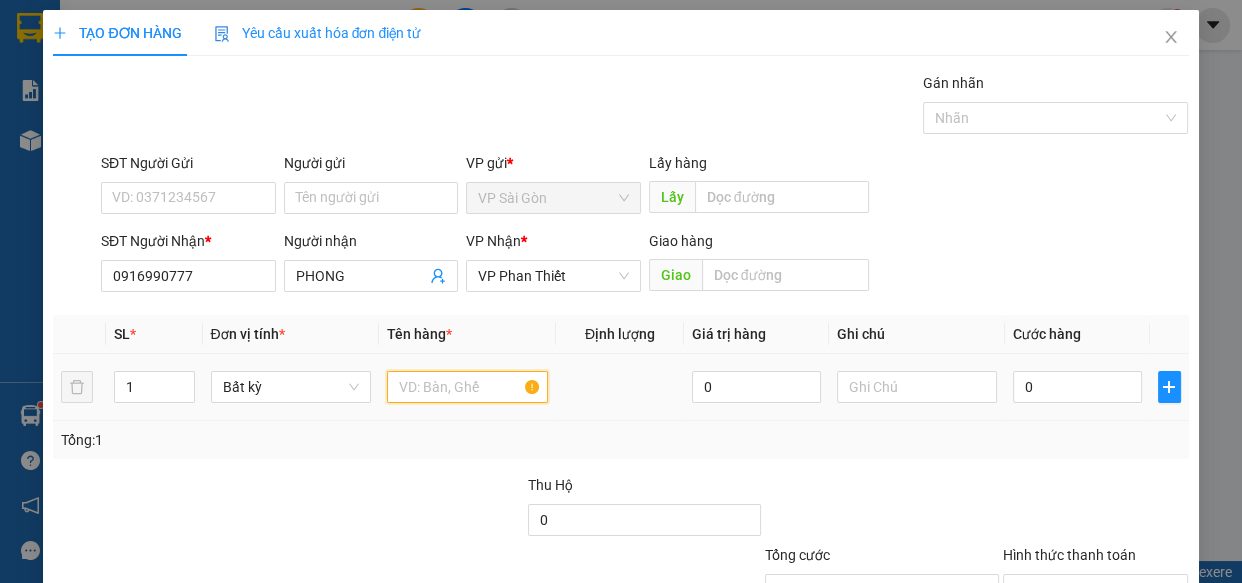 click at bounding box center (467, 387) 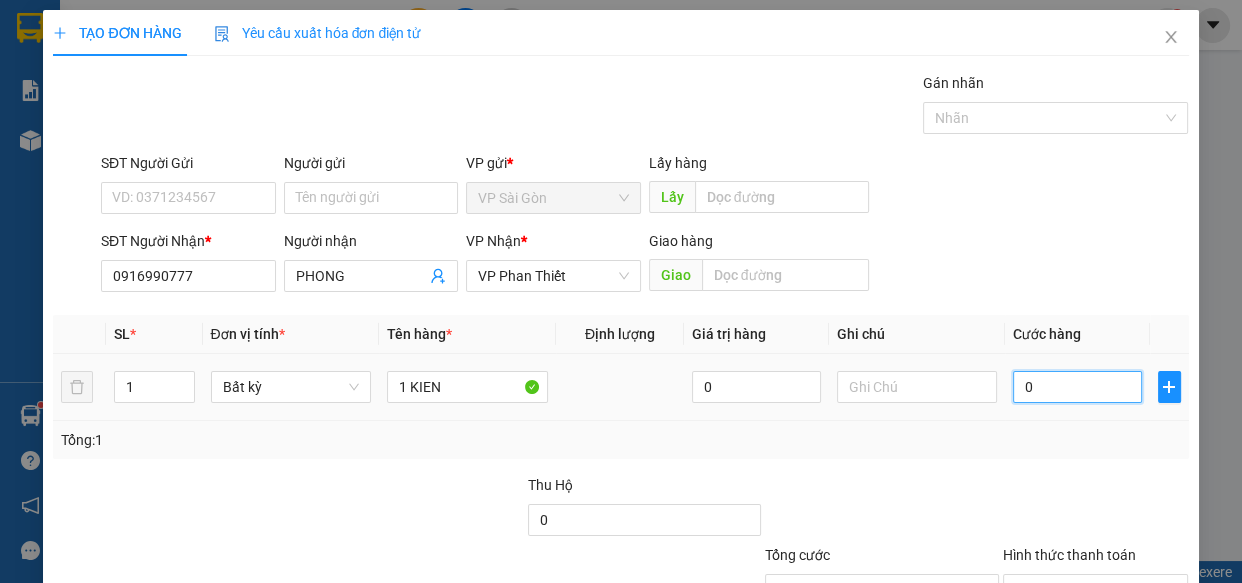 click on "0" at bounding box center (1077, 387) 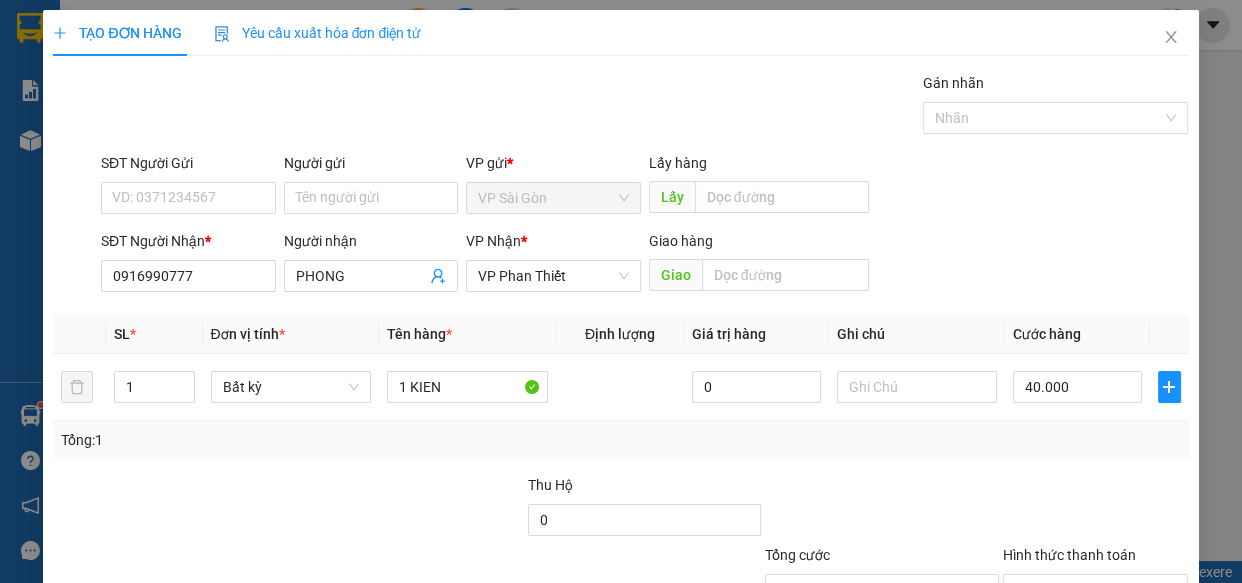 click on "Lưu và In" at bounding box center [1119, 685] 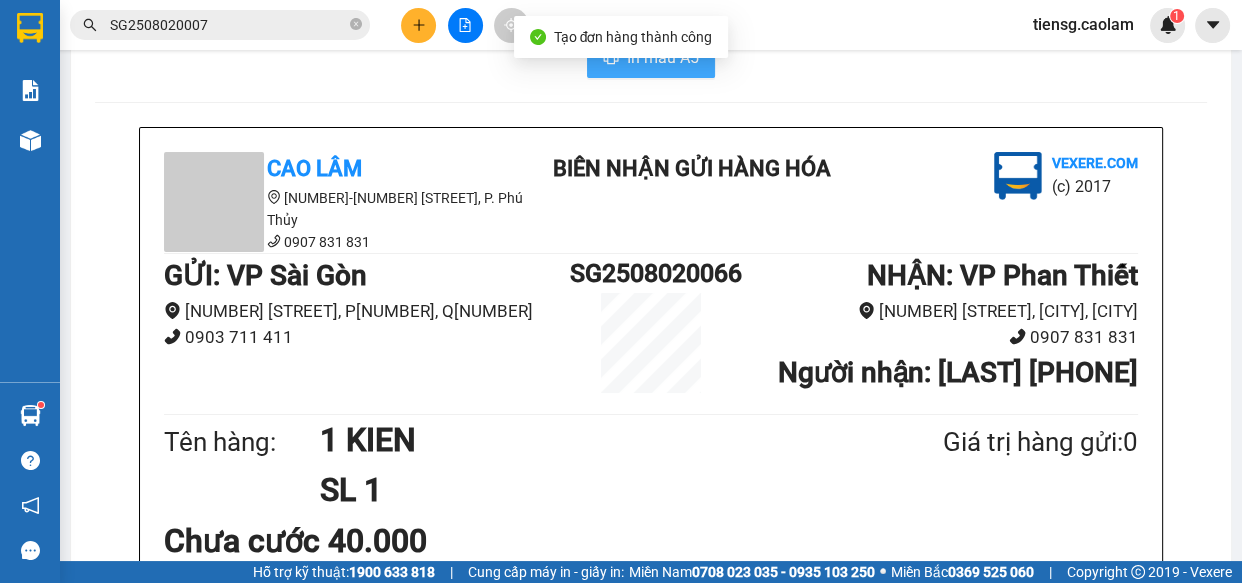 click on "In mẫu A5" at bounding box center [663, 57] 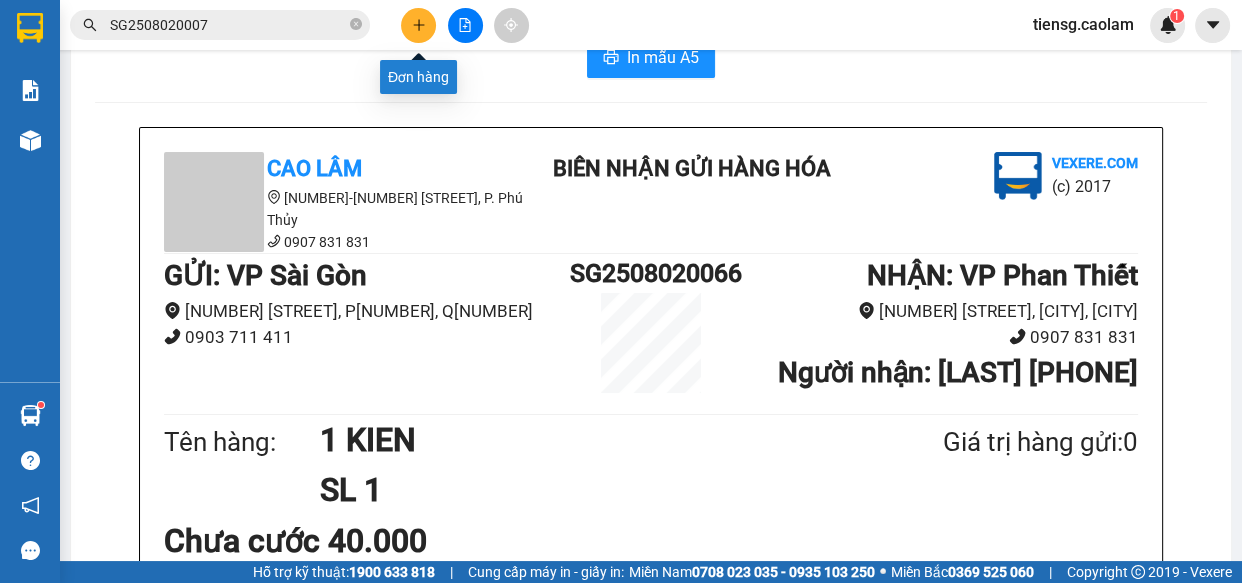 click 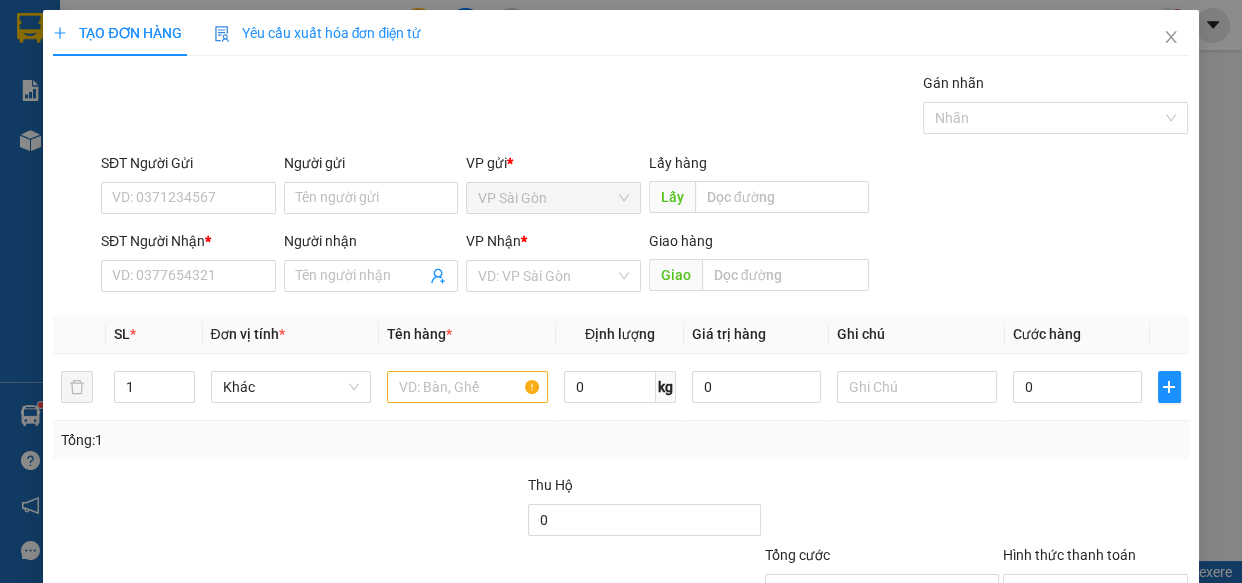 click on "SĐT Người Nhận  * VD: 0377654321" at bounding box center [188, 265] 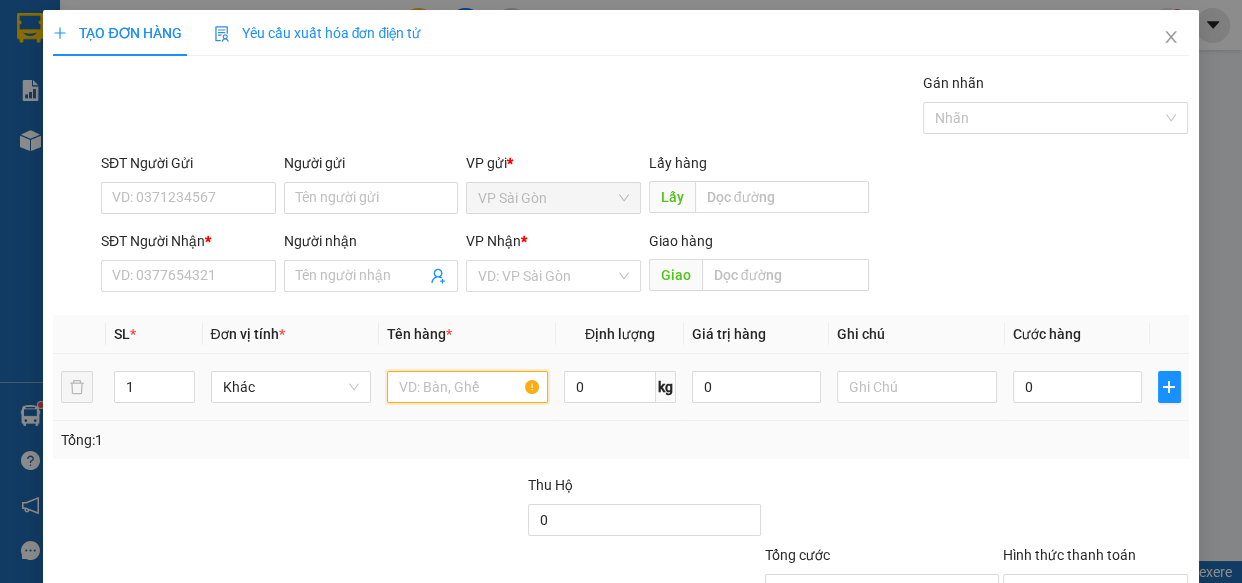 click at bounding box center (467, 387) 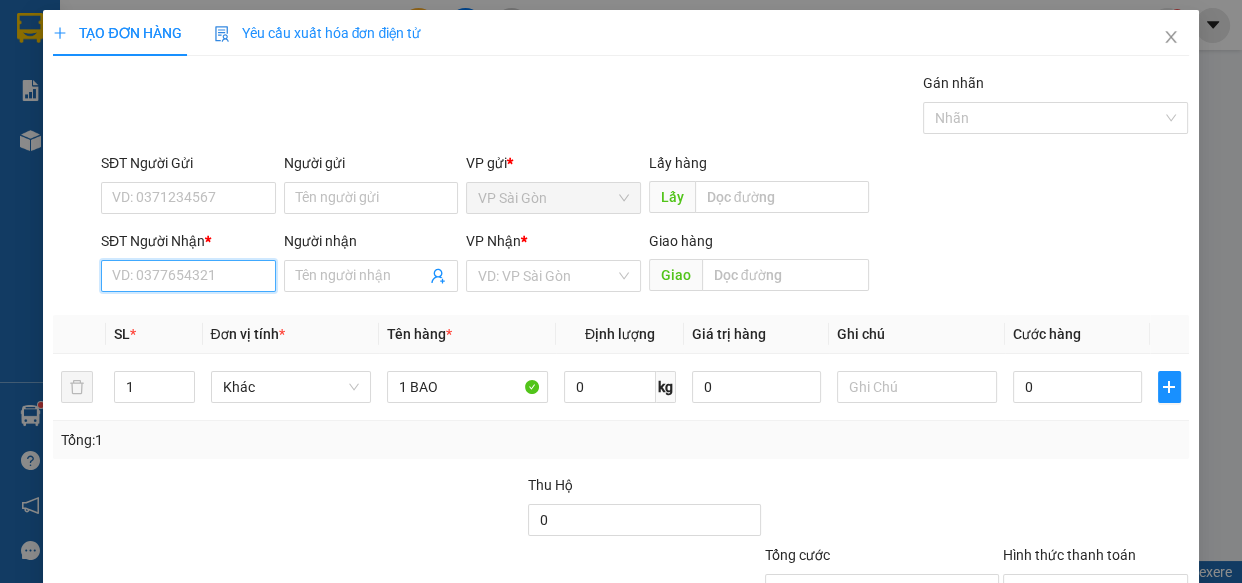 click on "SĐT Người Nhận  *" at bounding box center (188, 276) 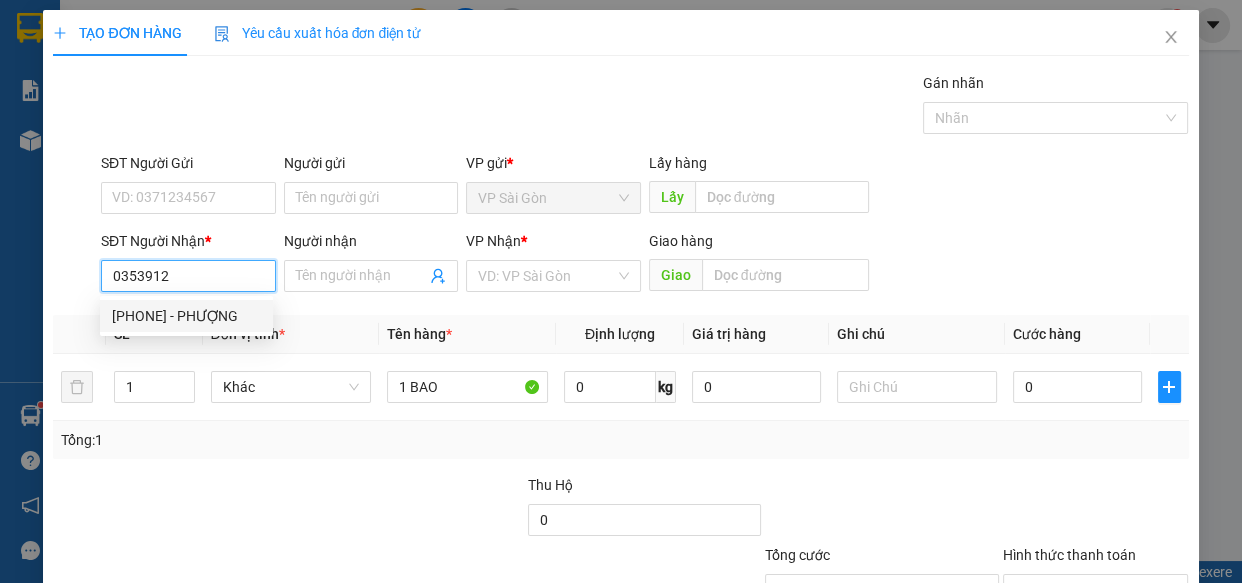 click on "0353912797 - PHƯỢNG" at bounding box center (186, 316) 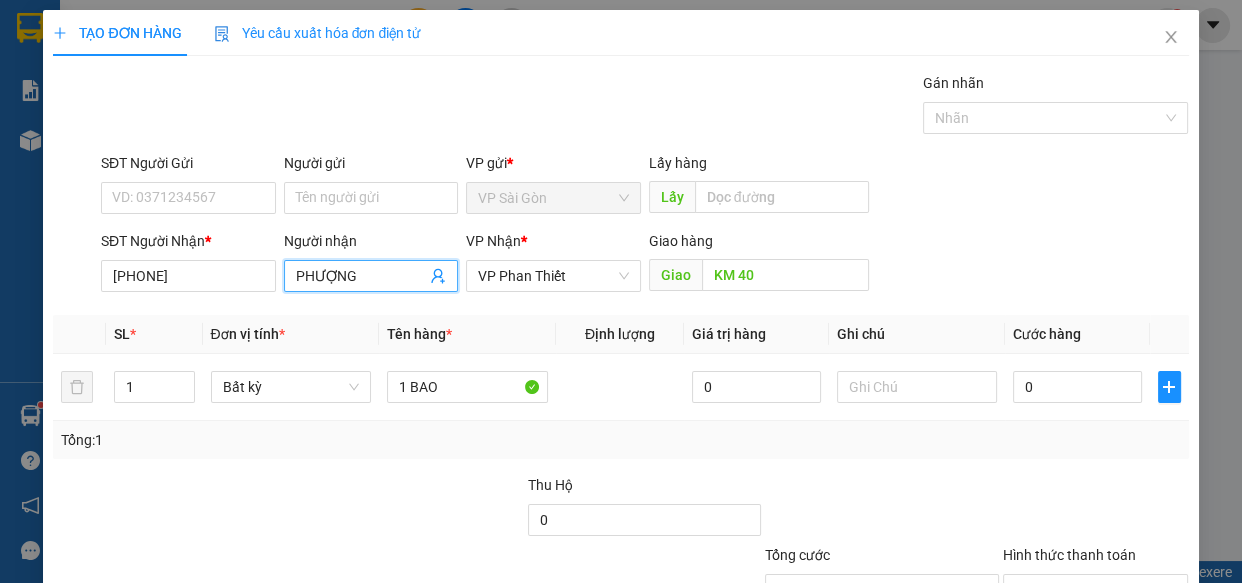 click on "PHƯỢNG" at bounding box center [361, 276] 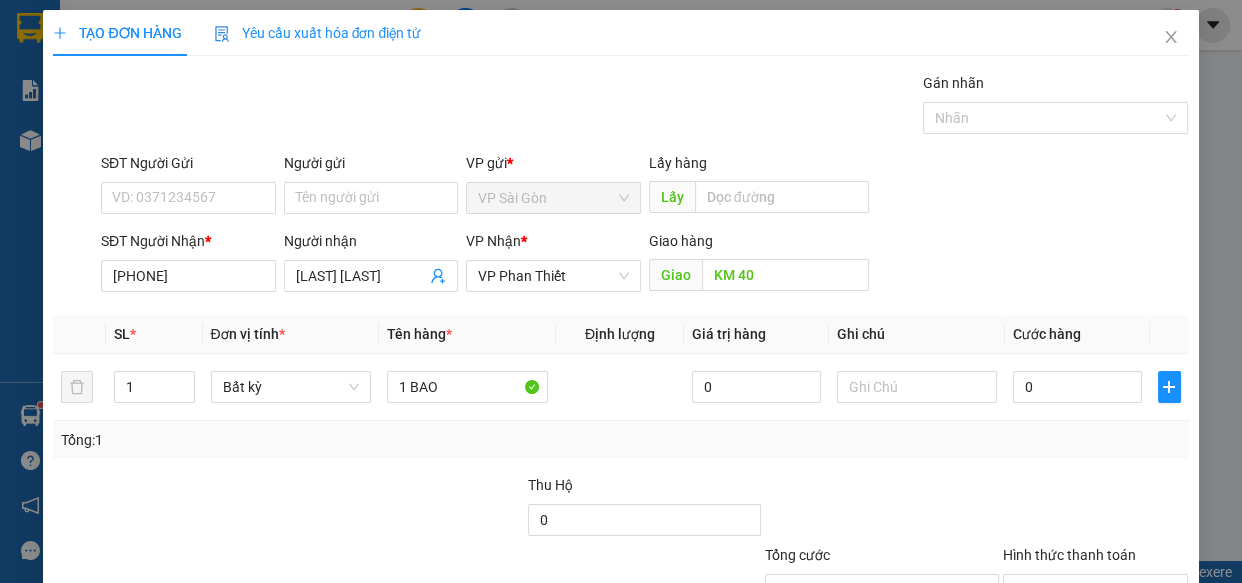 click on "Lưu và In" at bounding box center (1130, 685) 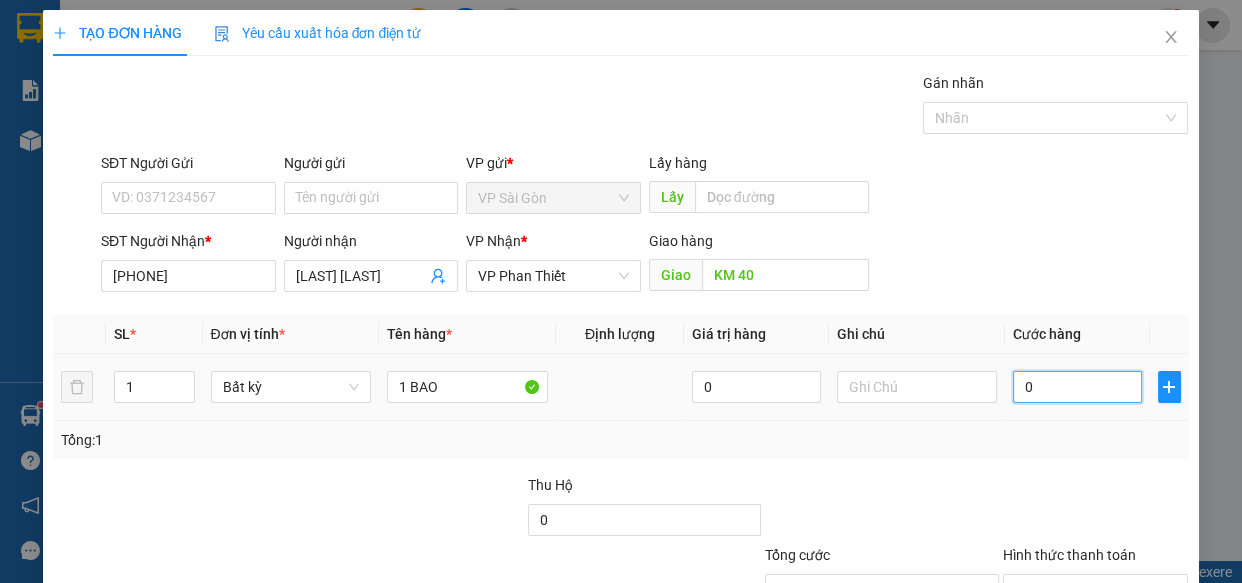 click on "0" at bounding box center [1077, 387] 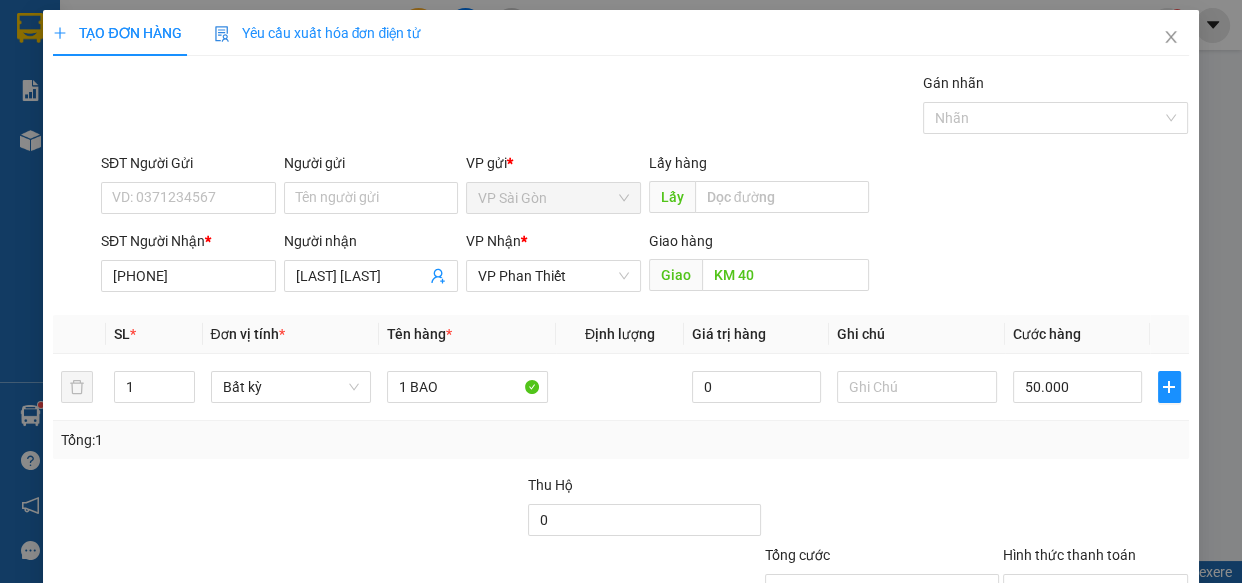 click on "Lưu và In" at bounding box center (1119, 685) 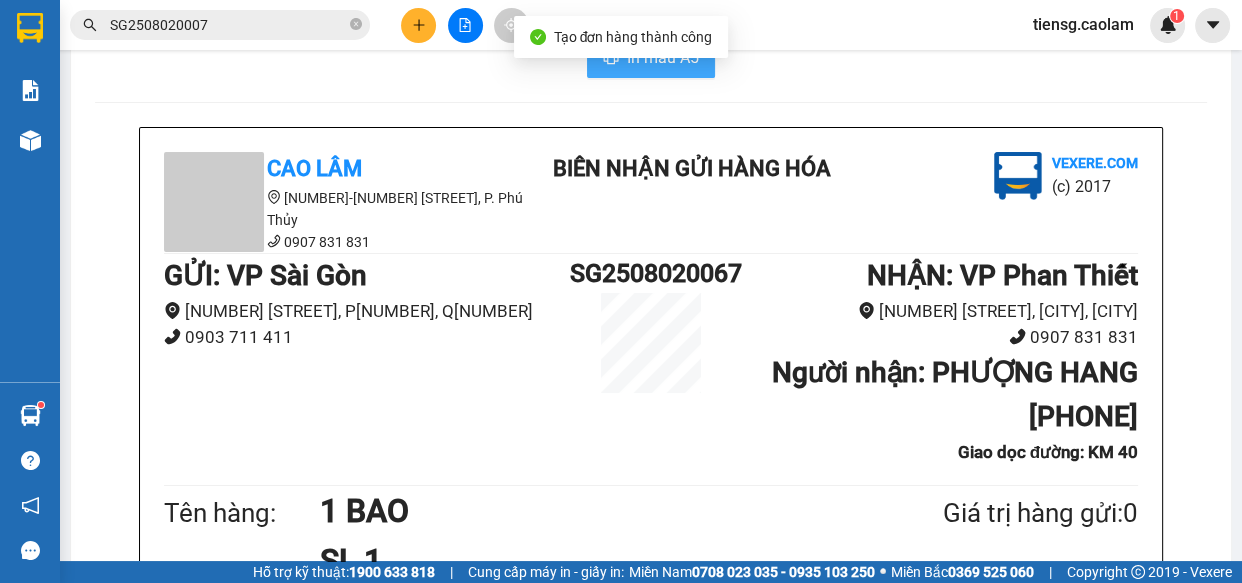 click on "In mẫu A5" at bounding box center [663, 57] 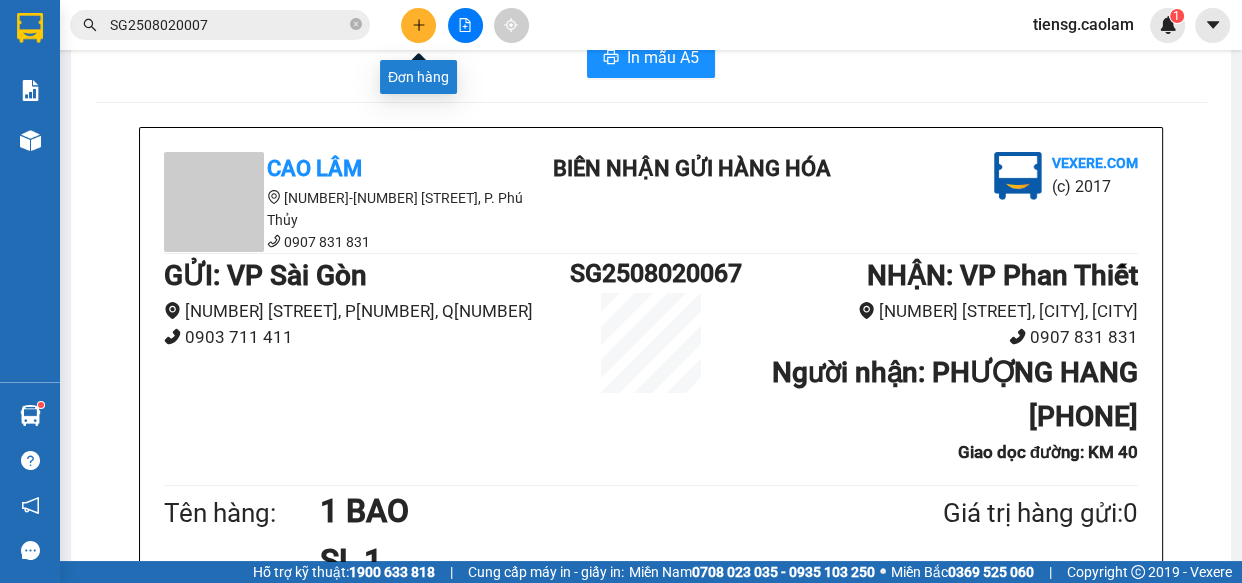 click 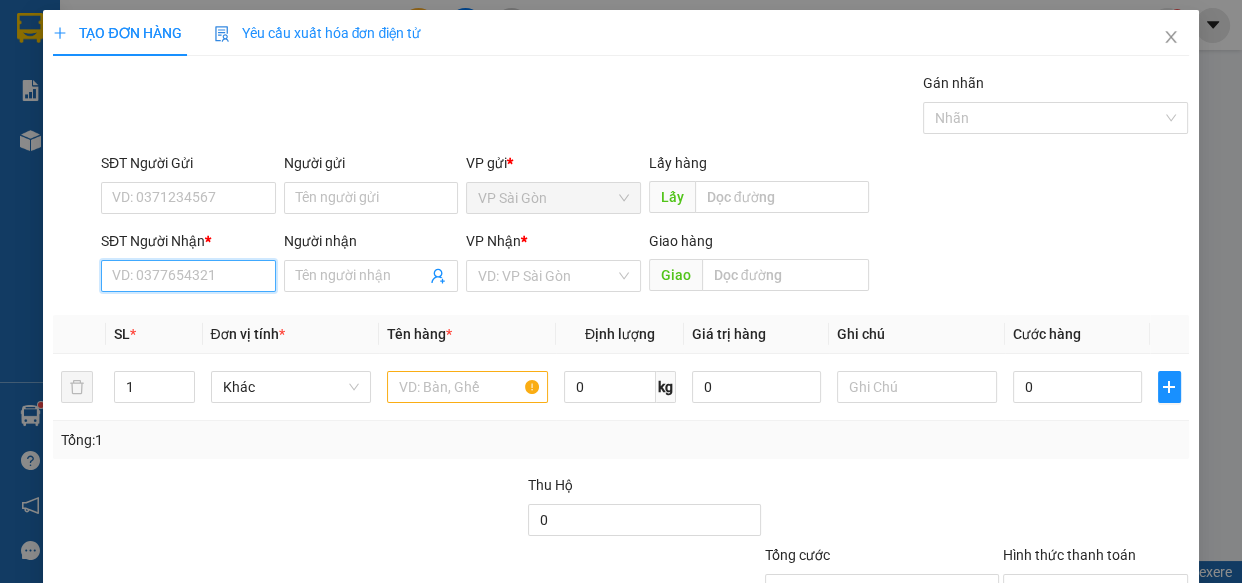 click on "SĐT Người Nhận  *" at bounding box center [188, 276] 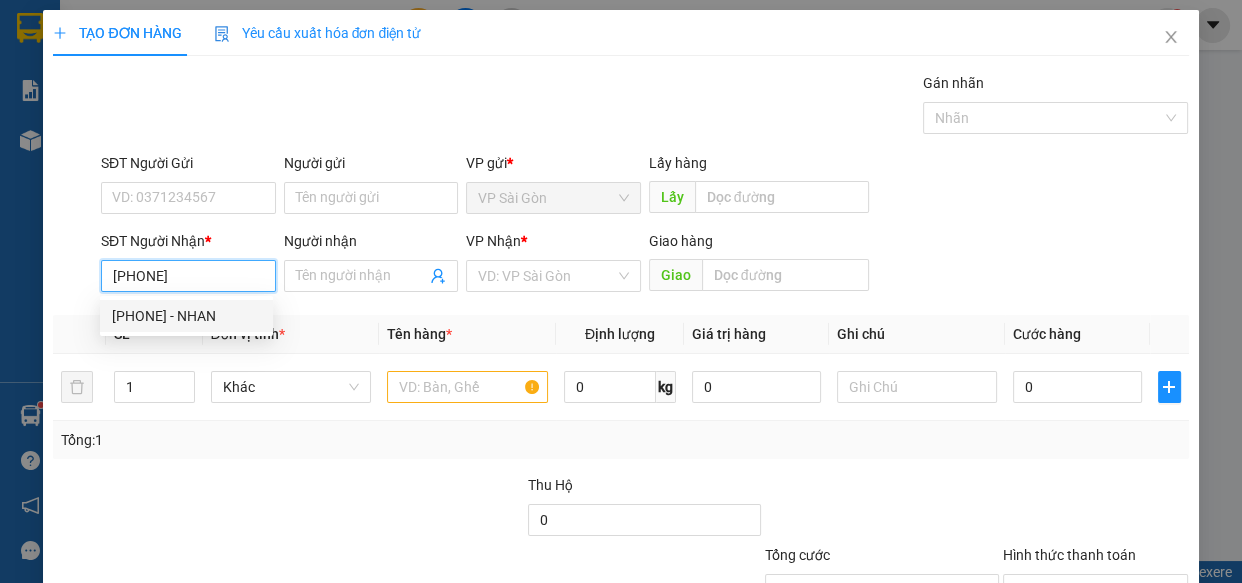click on "0939812187 - NHAN" at bounding box center (186, 316) 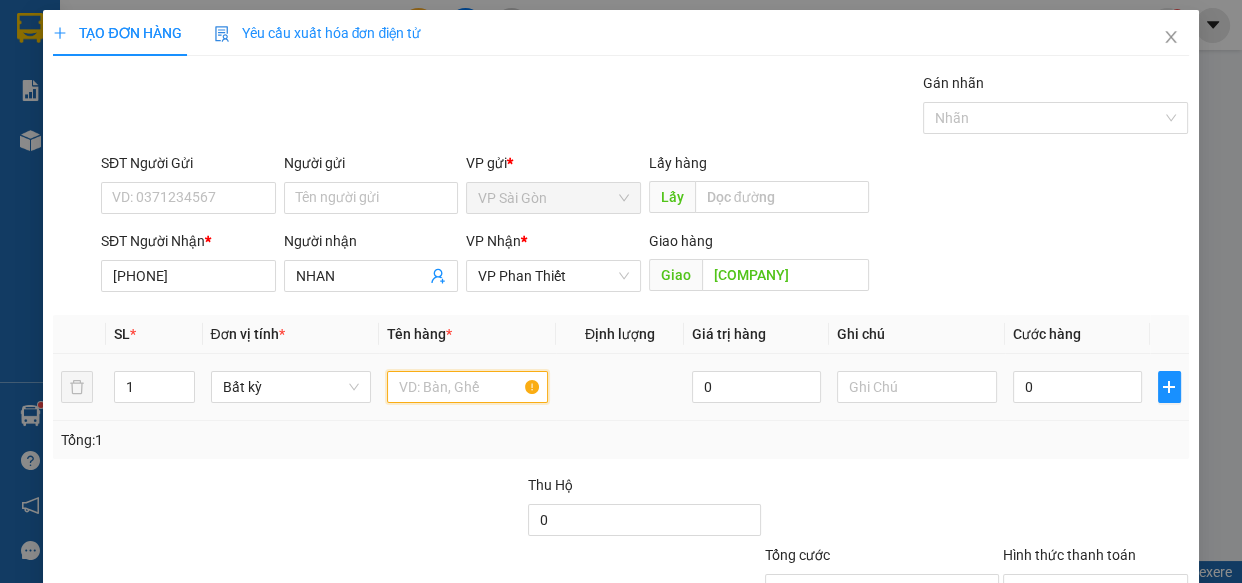 click at bounding box center (467, 387) 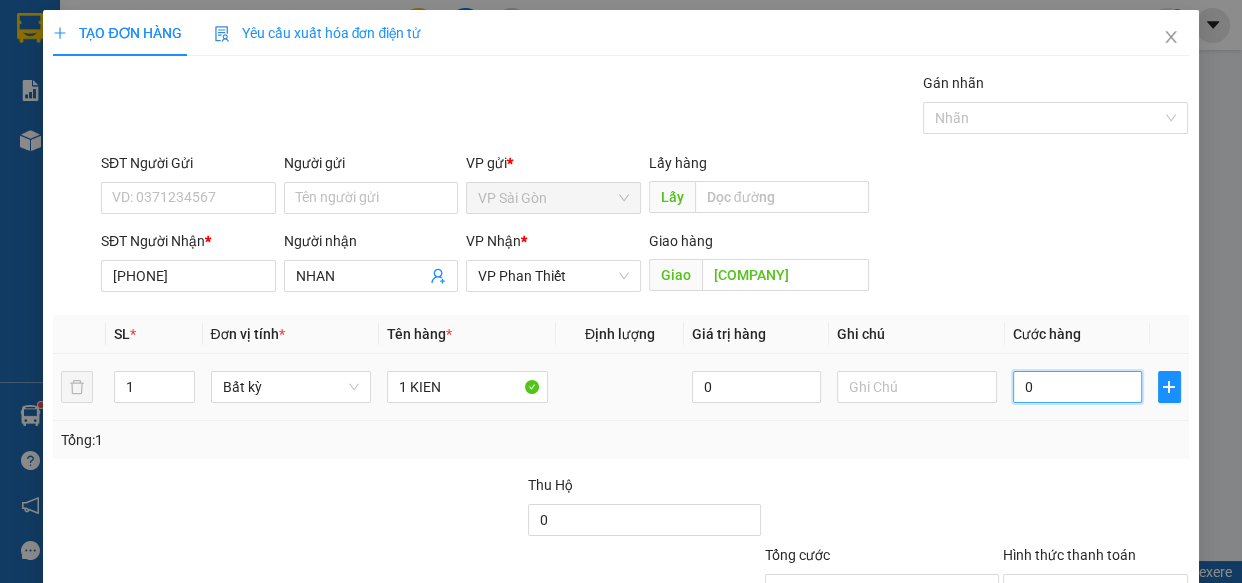 click on "0" at bounding box center [1077, 387] 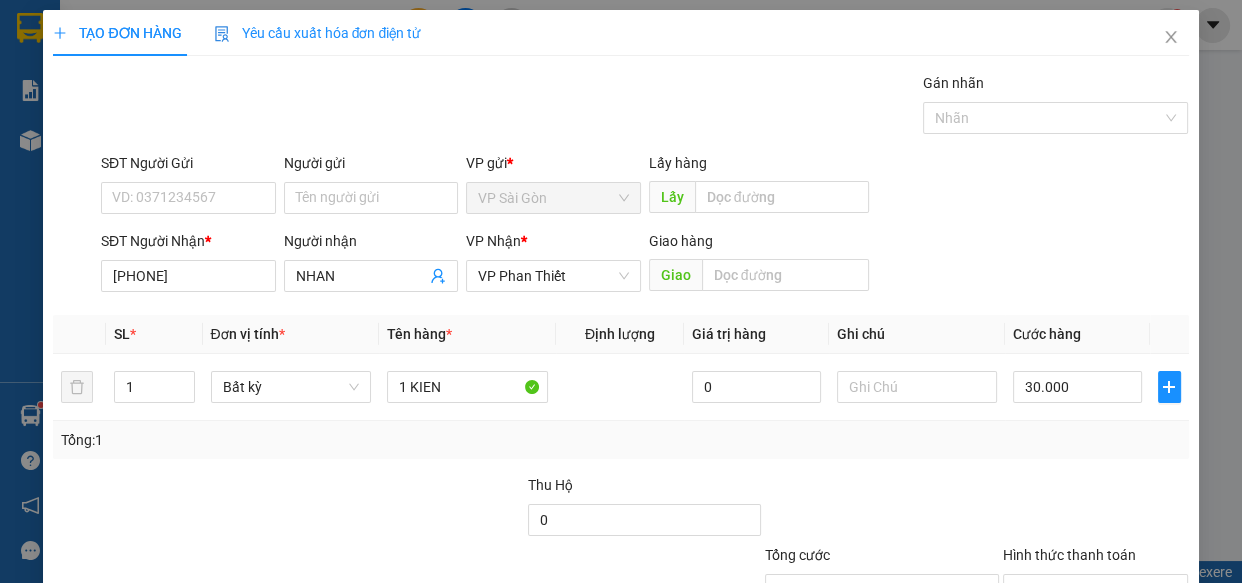 click on "Lưu và In" at bounding box center (1130, 685) 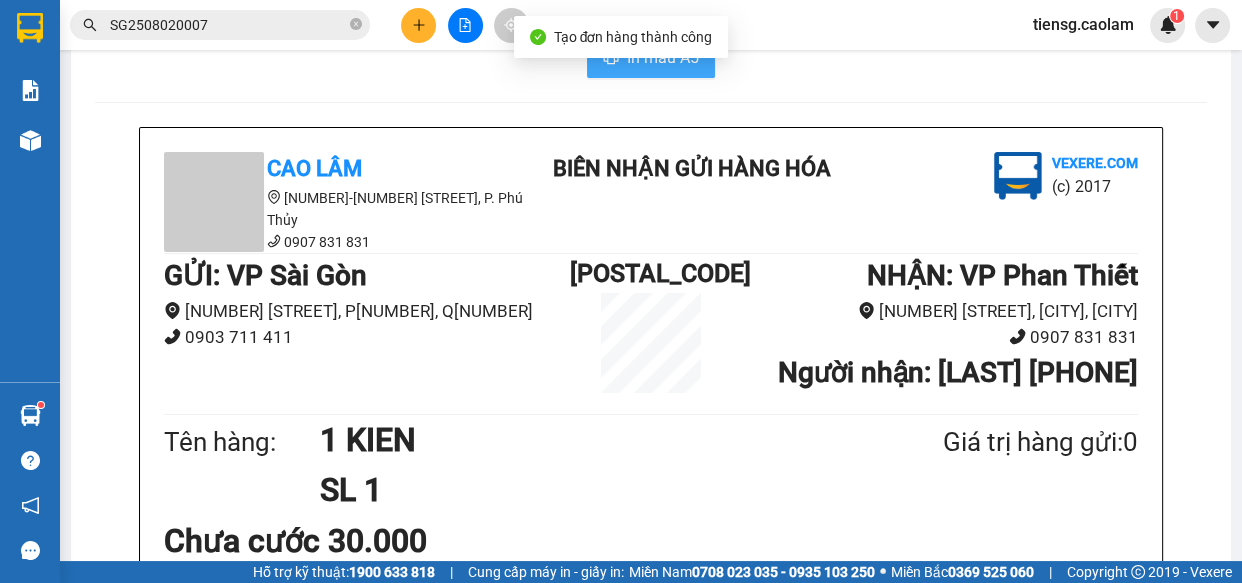 click on "In mẫu A5" at bounding box center [651, 58] 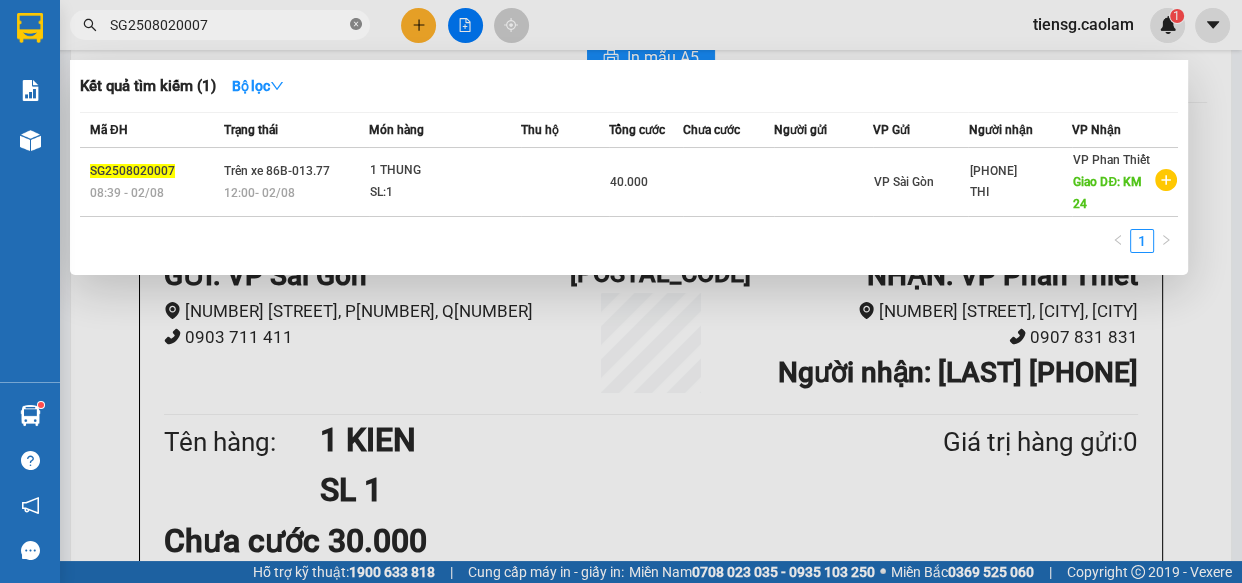 click 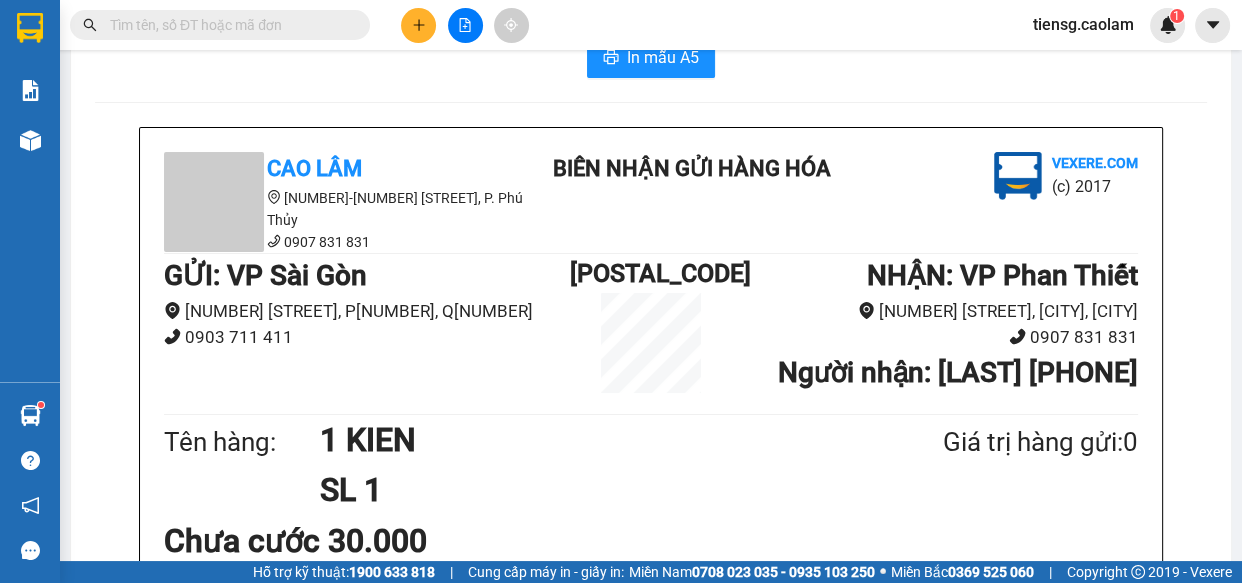 click at bounding box center [228, 25] 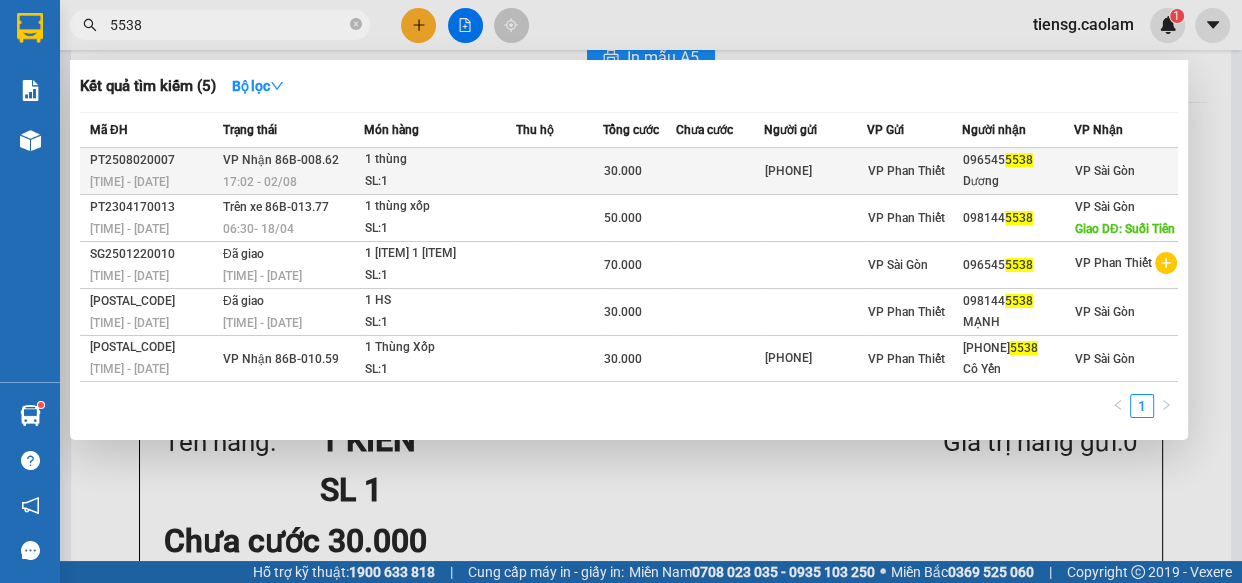 click on "SL:  1" at bounding box center [440, 182] 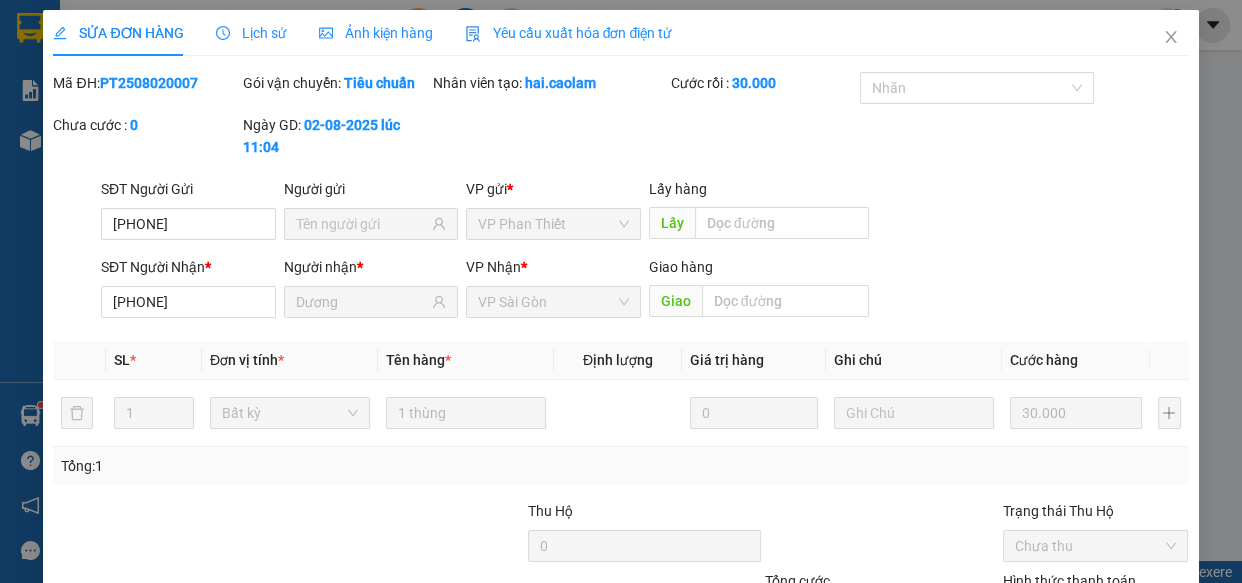 click on "Giao hàng" at bounding box center [846, 711] 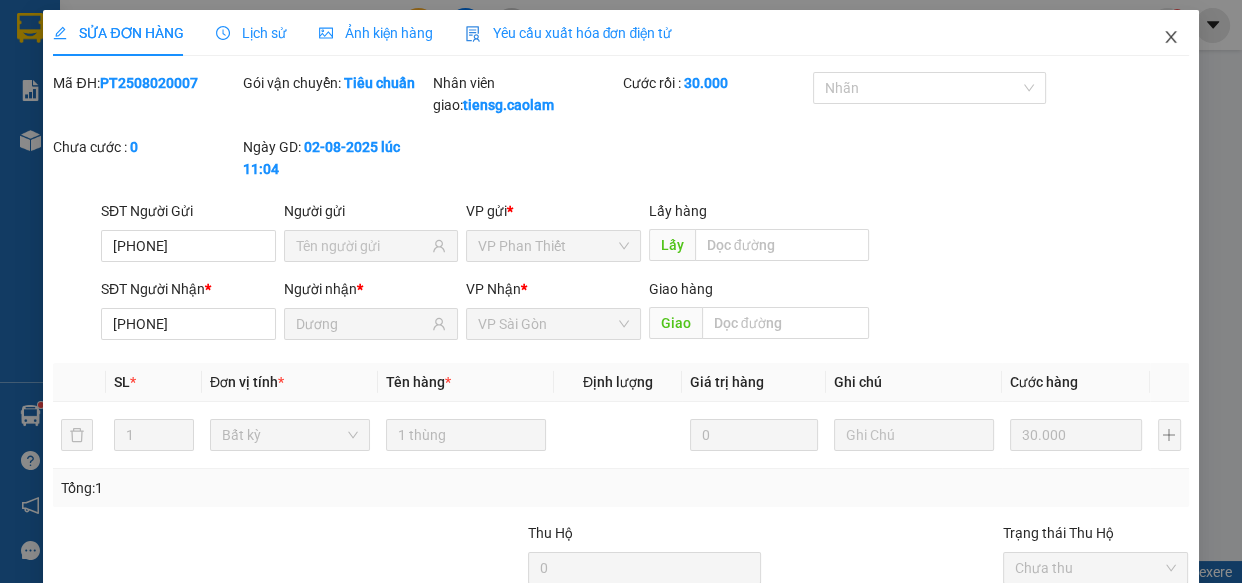 click 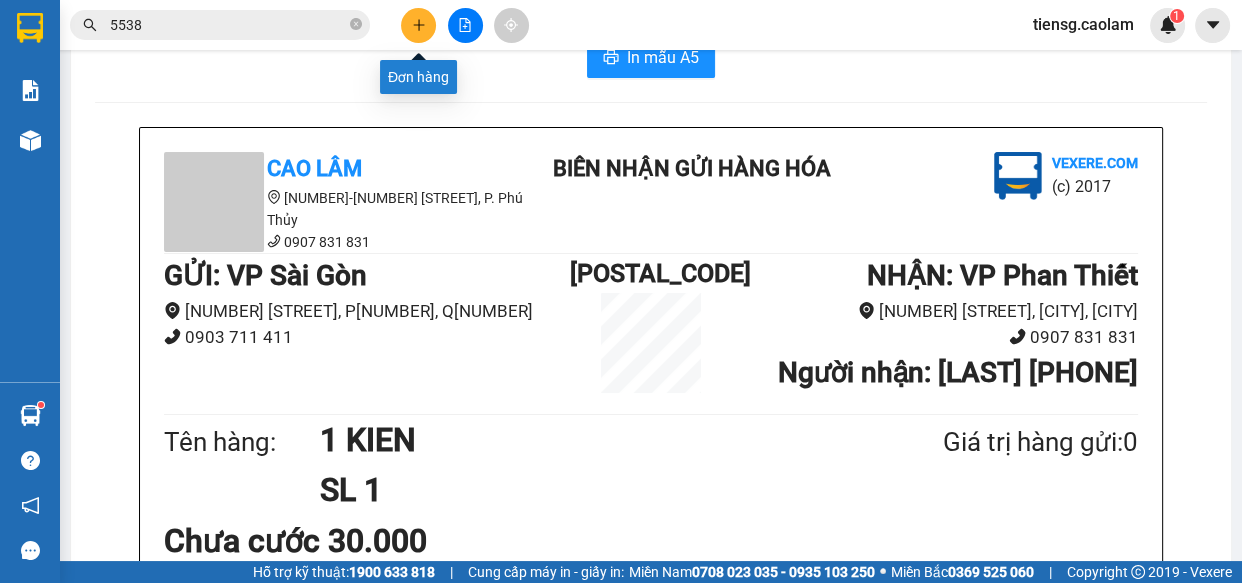 click at bounding box center [418, 25] 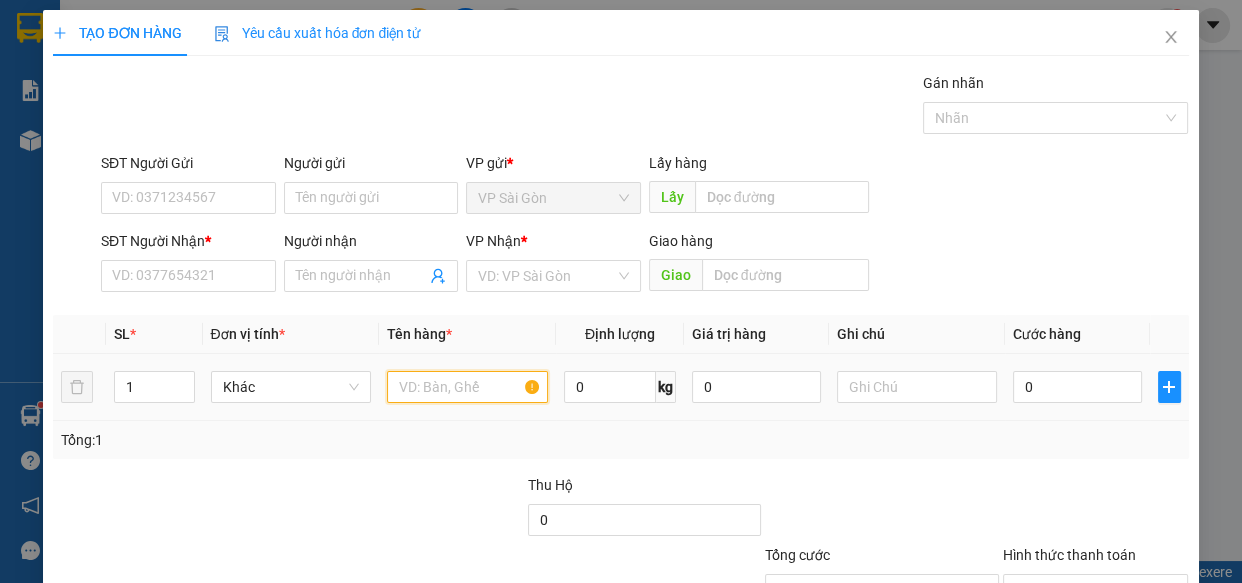 click at bounding box center [467, 387] 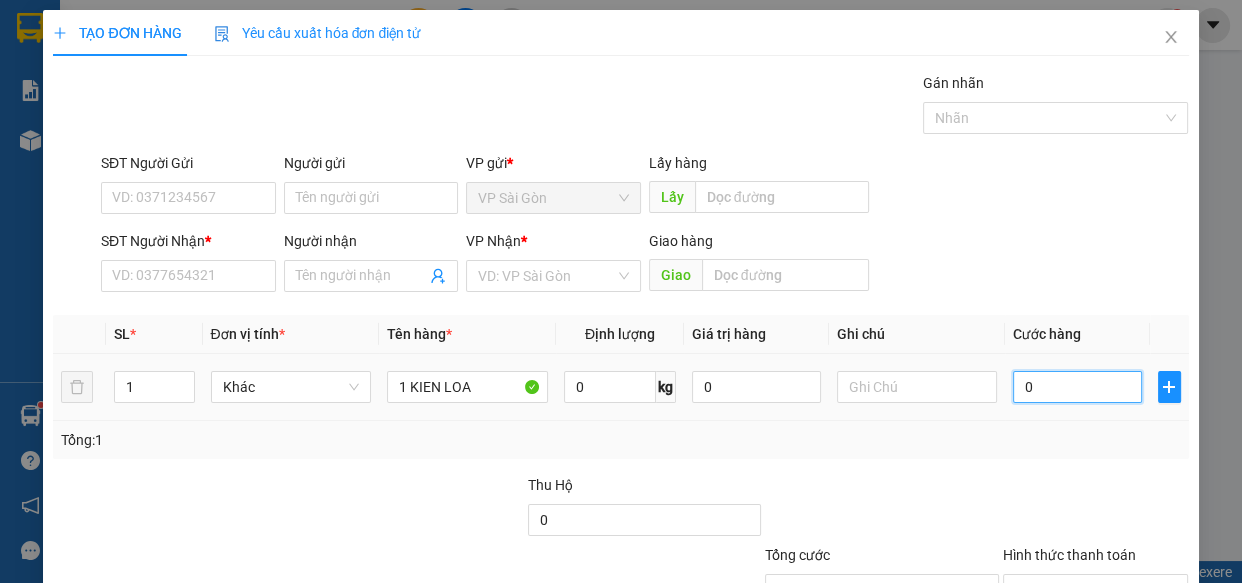 click on "0" at bounding box center (1077, 387) 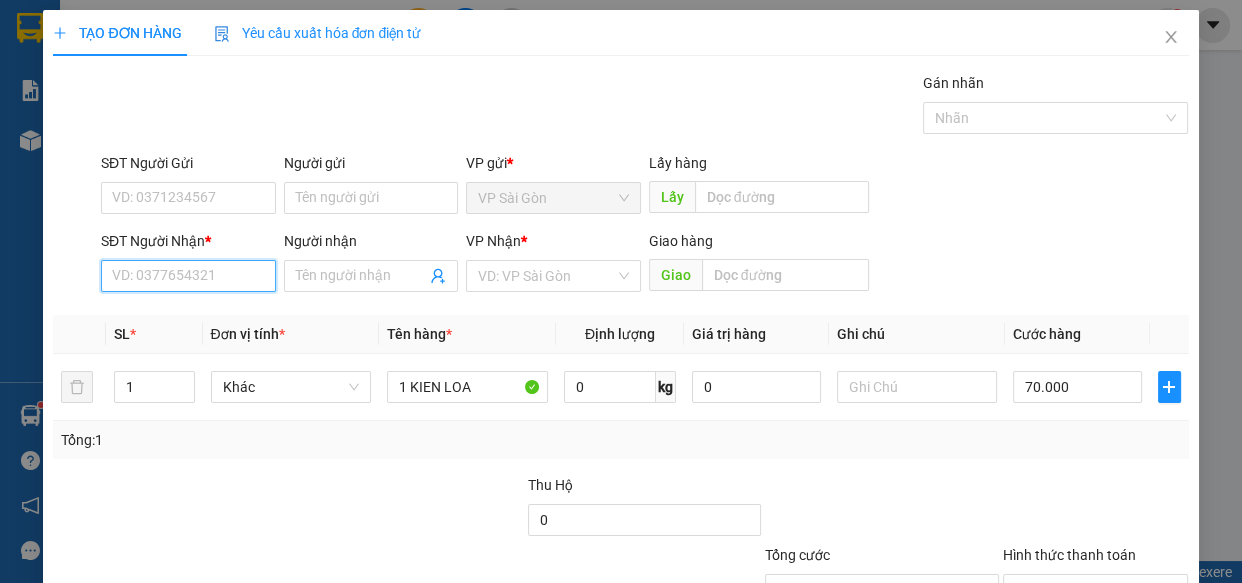 click on "SĐT Người Nhận  *" at bounding box center [188, 276] 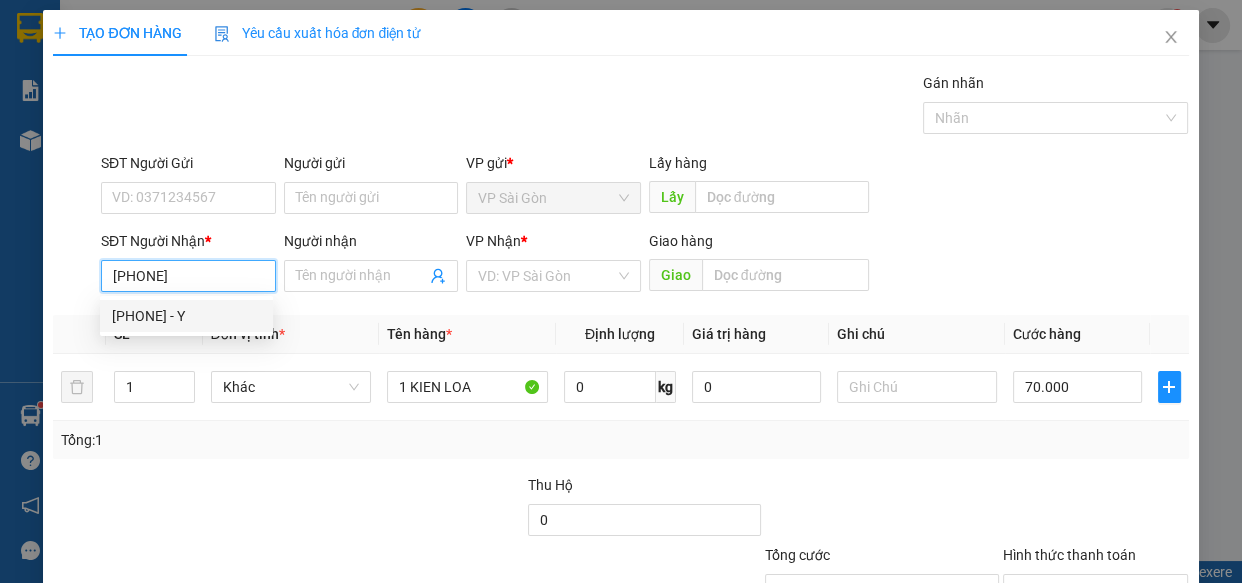click on "0938427807 - Y" at bounding box center [186, 316] 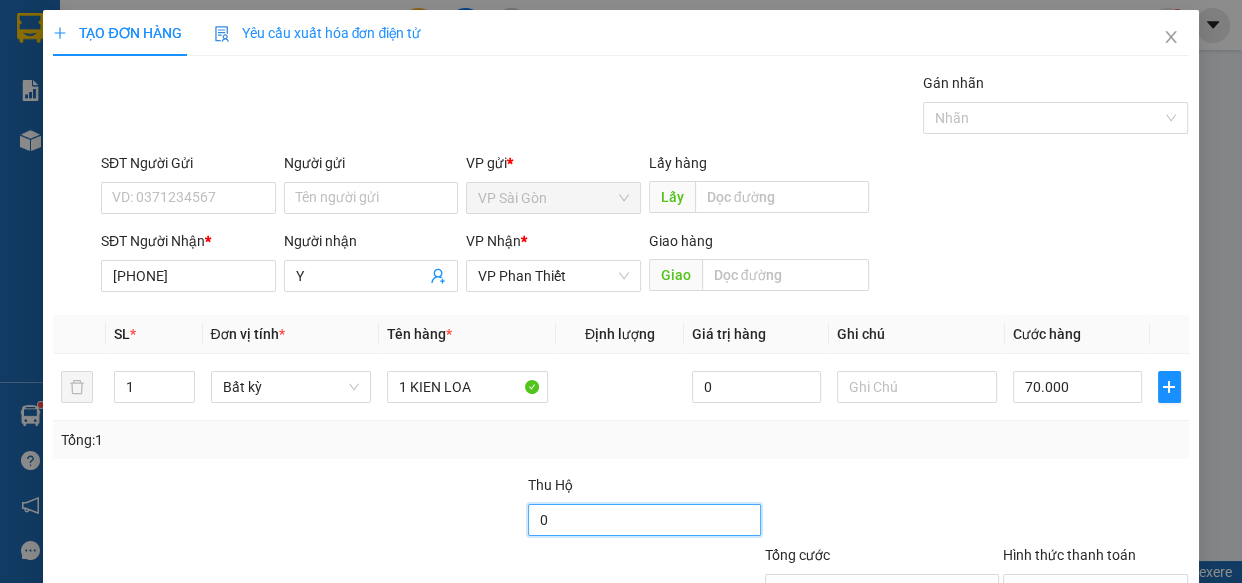 click on "0" at bounding box center (644, 520) 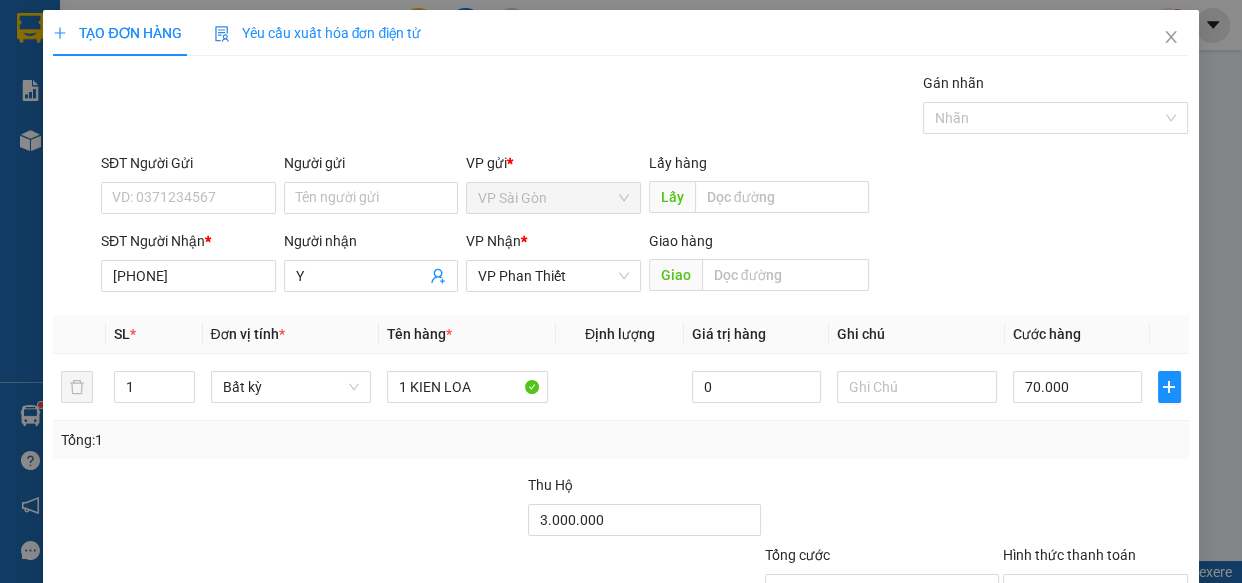 drag, startPoint x: 1128, startPoint y: 523, endPoint x: 652, endPoint y: 467, distance: 479.2828 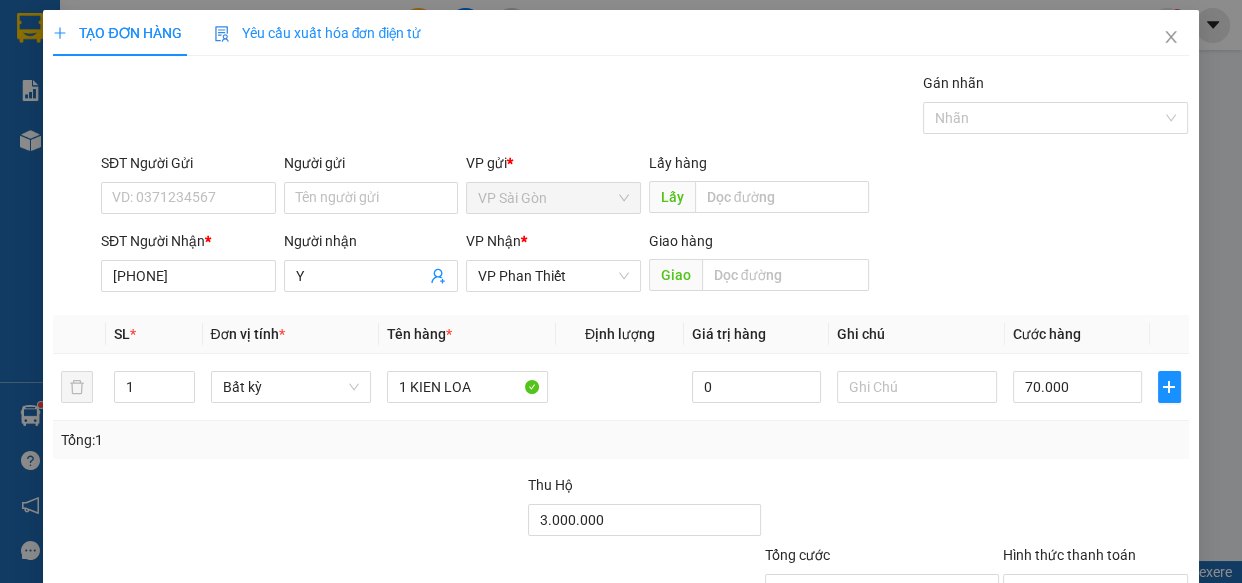 click on "Lưu nháp Xóa Thông tin Lưu Lưu và In" at bounding box center (620, 685) 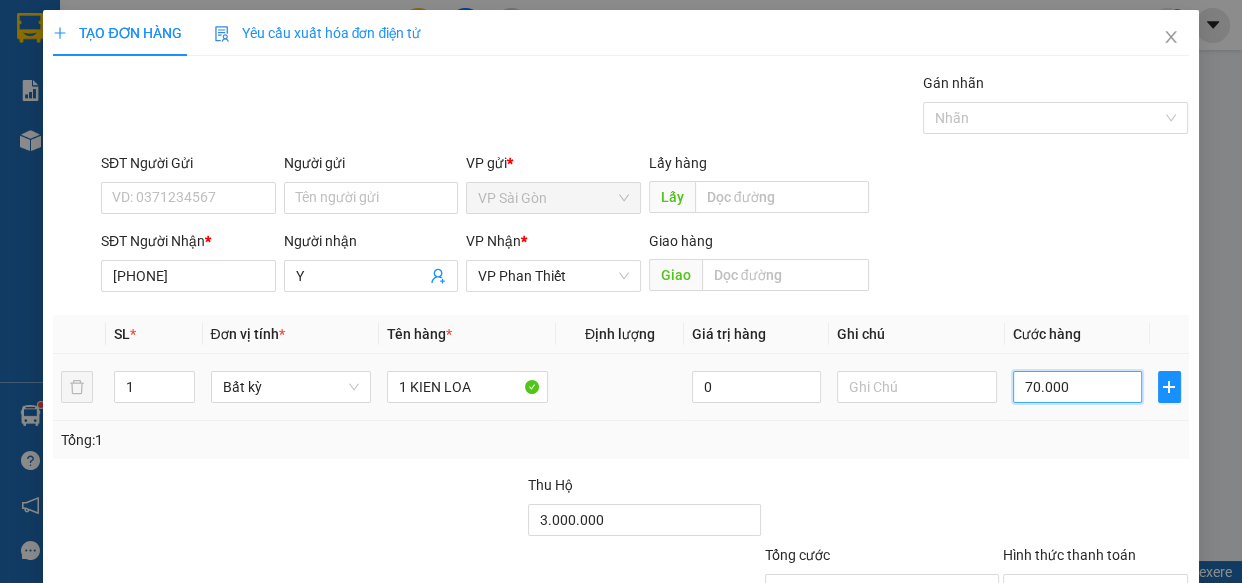 click on "70.000" at bounding box center [1077, 387] 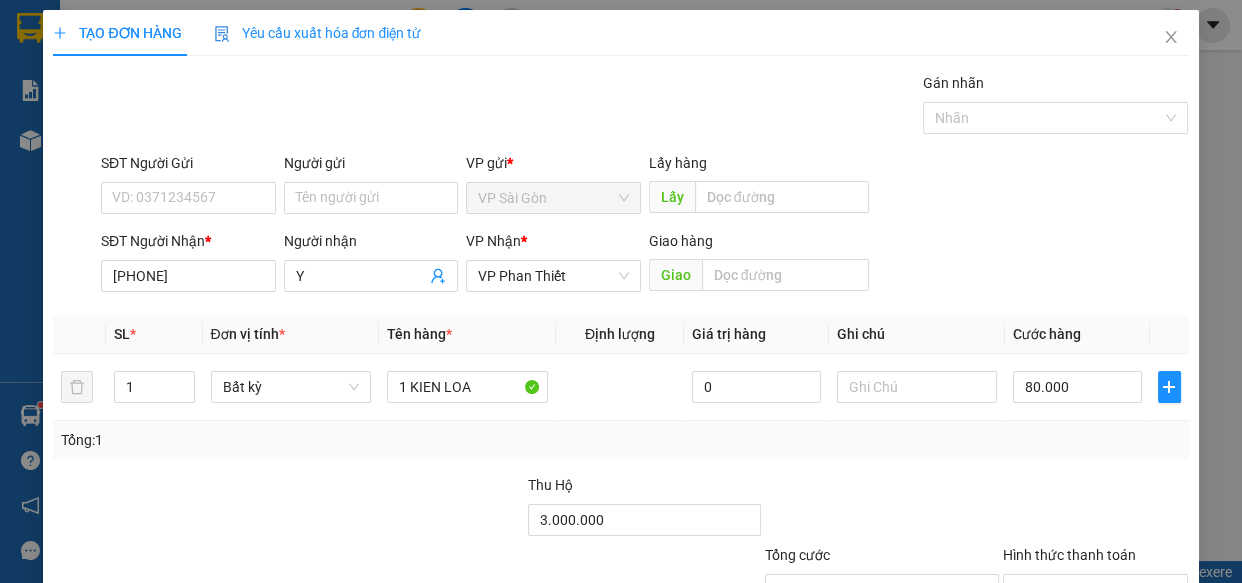 click on "Transit Pickup Surcharge Ids Transit Deliver Surcharge Ids Transit Deliver Surcharge Transit Deliver Surcharge Gói vận chuyển  * Tiêu chuẩn Gán nhãn   Nhãn SĐT Người Gửi VD: 0371234567 Người gửi Tên người gửi VP gửi  * VP Sài Gòn Lấy hàng Lấy SĐT Người Nhận  * 0938427807 Người nhận Y VP Nhận  * VP Phan Thiết Giao hàng Giao SL  * Đơn vị tính  * Tên hàng  * Định lượng Giá trị hàng Ghi chú Cước hàng                   1 Bất kỳ 1 KIEN LOA 0 80.000 Tổng:  1 Thu Hộ 3.000.000 Tổng cước 80.000 Hình thức thanh toán Chọn HT Thanh Toán Số tiền thu trước 0 Chưa thanh toán 80.000 Chọn HT Thanh Toán Lưu nháp Xóa Thông tin Lưu Lưu và In" at bounding box center (620, 386) 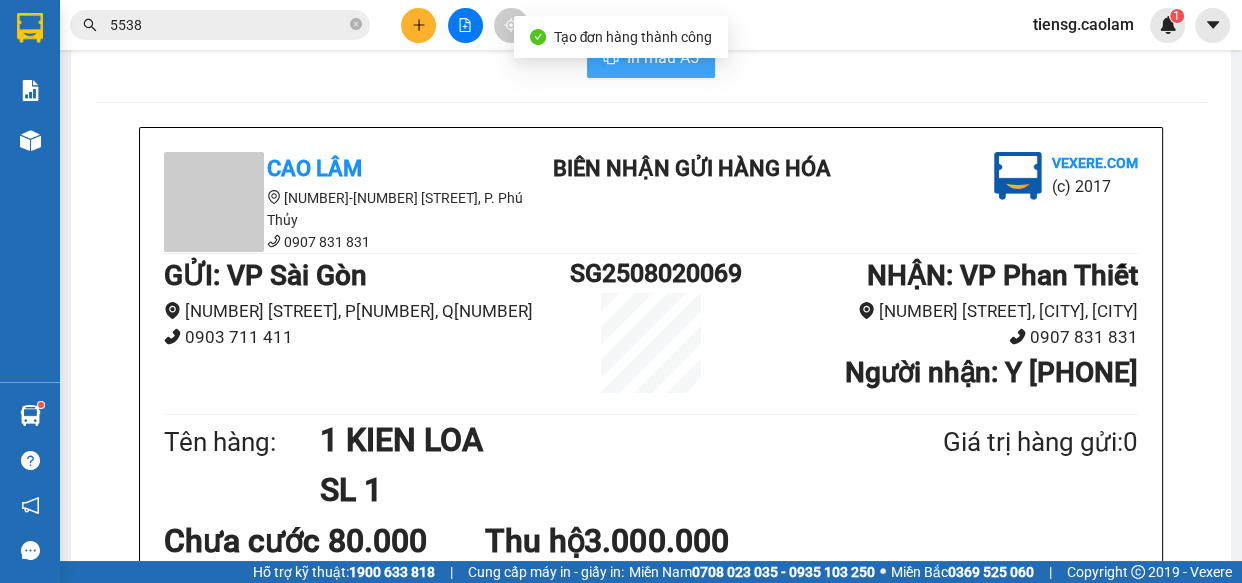 click on "In mẫu A5" at bounding box center (651, 58) 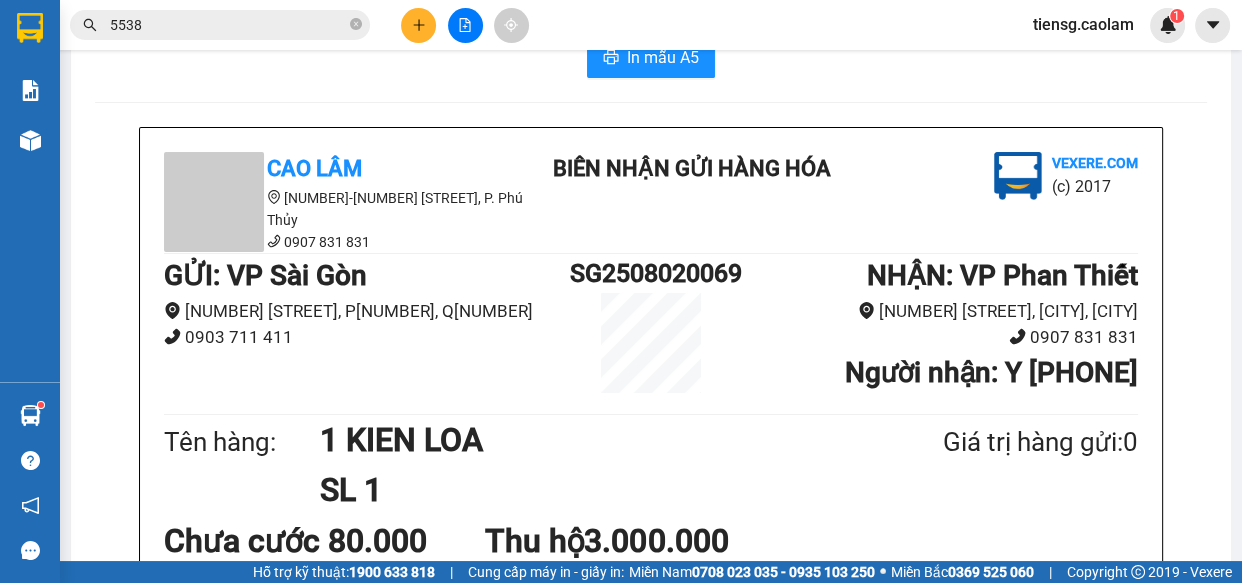 click on "1 KIEN LOA" at bounding box center (583, 440) 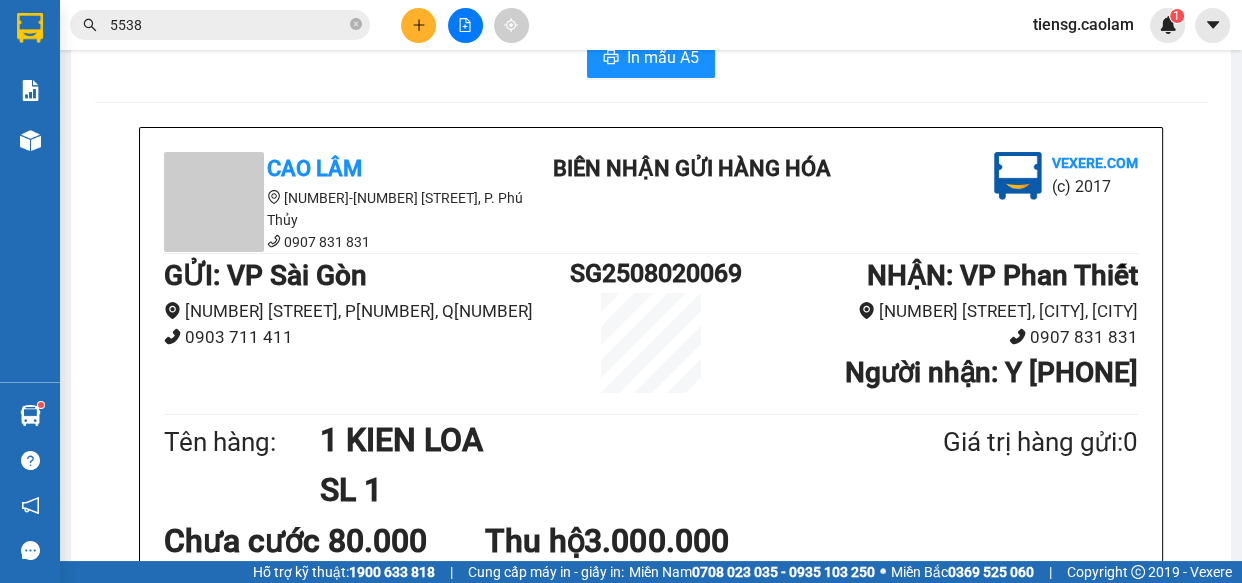 click on "1 KIEN LOA" at bounding box center (583, 440) 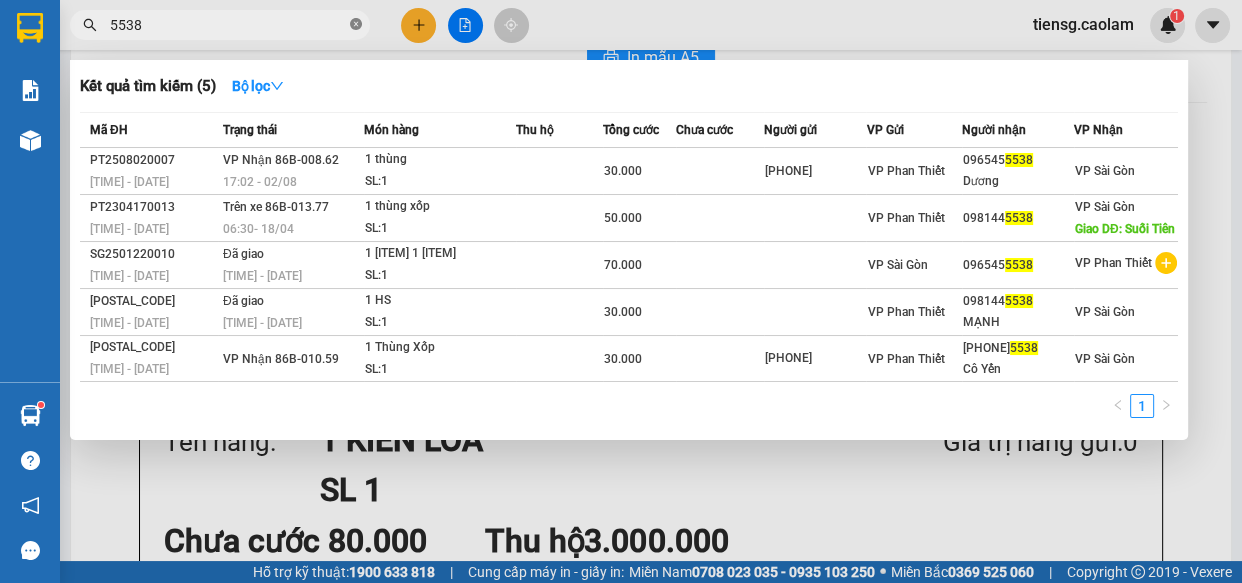 click 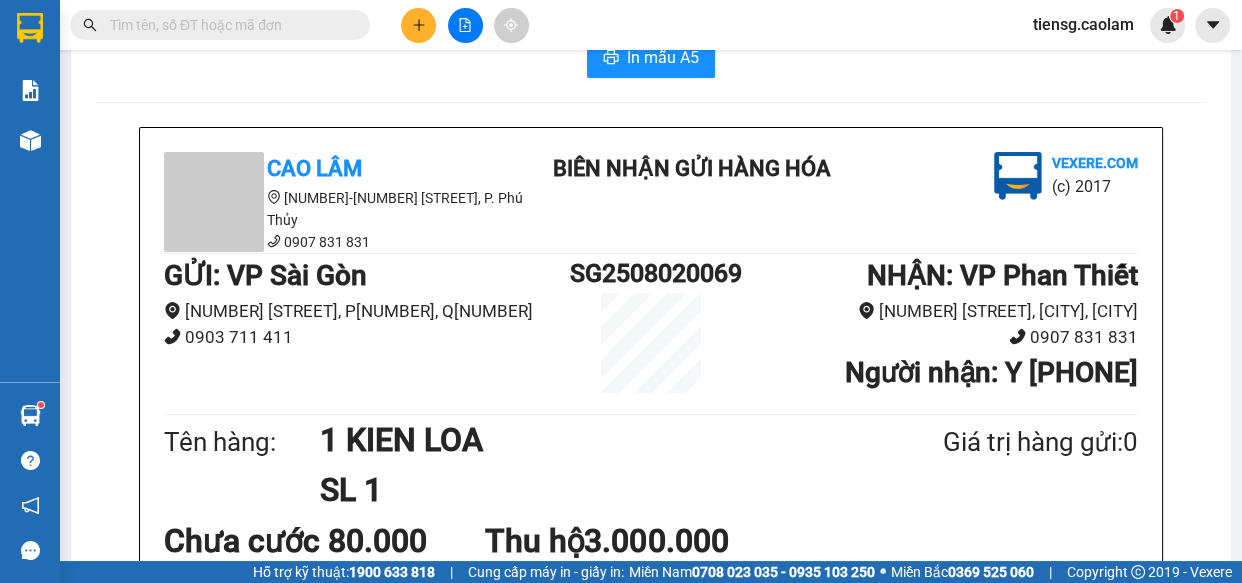 click at bounding box center [228, 25] 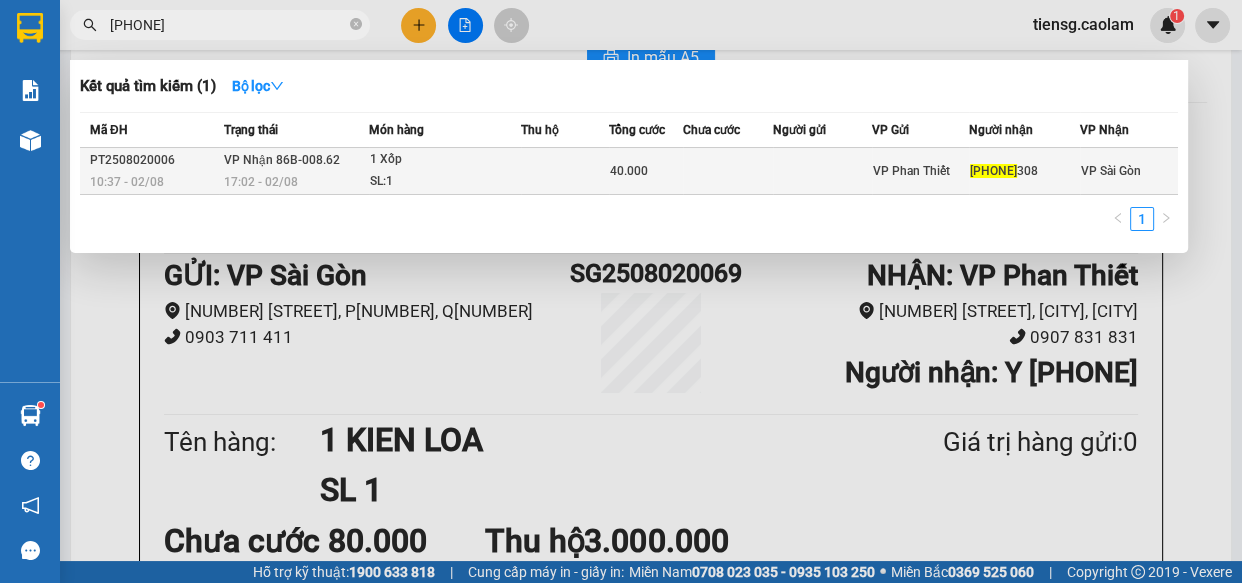 click on "1 Xốp" at bounding box center [445, 160] 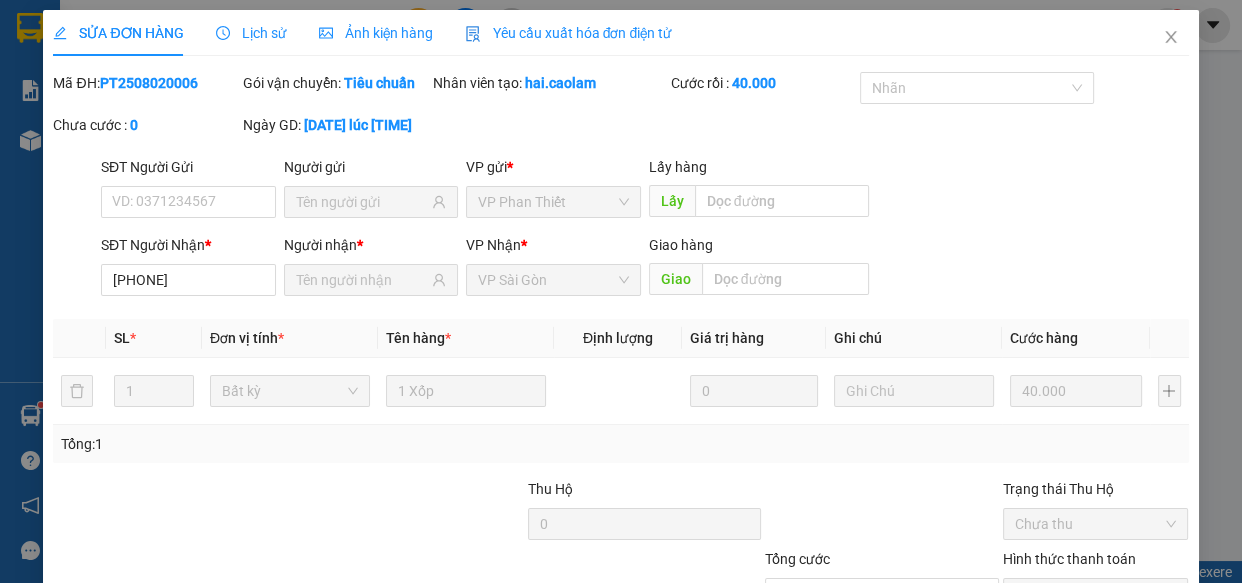 click on "Giao hàng" at bounding box center [846, 689] 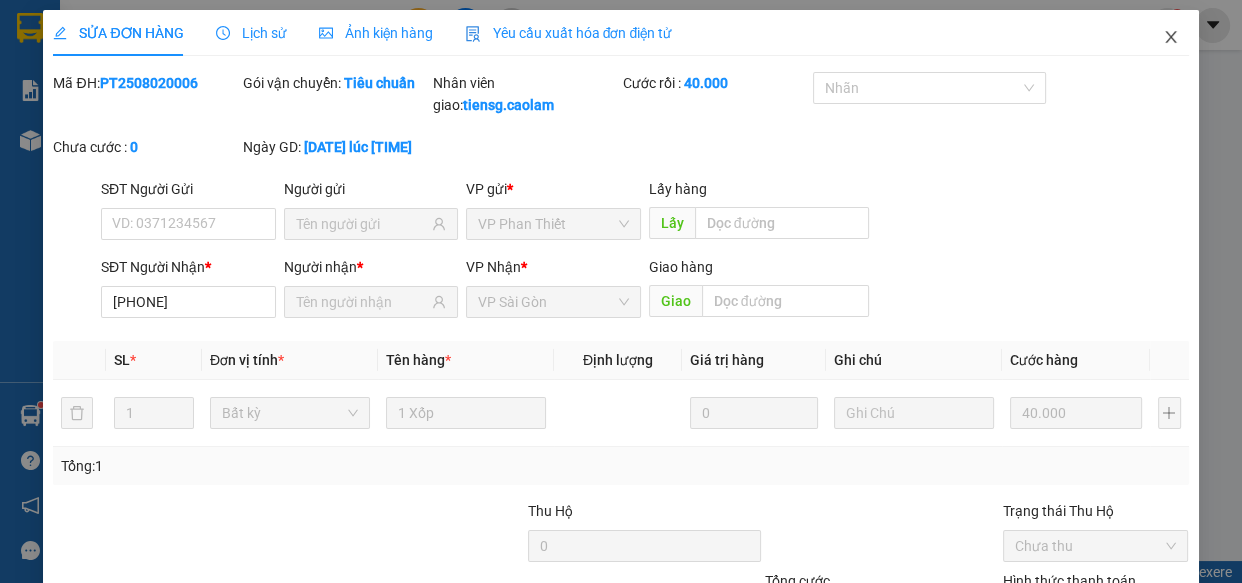 click 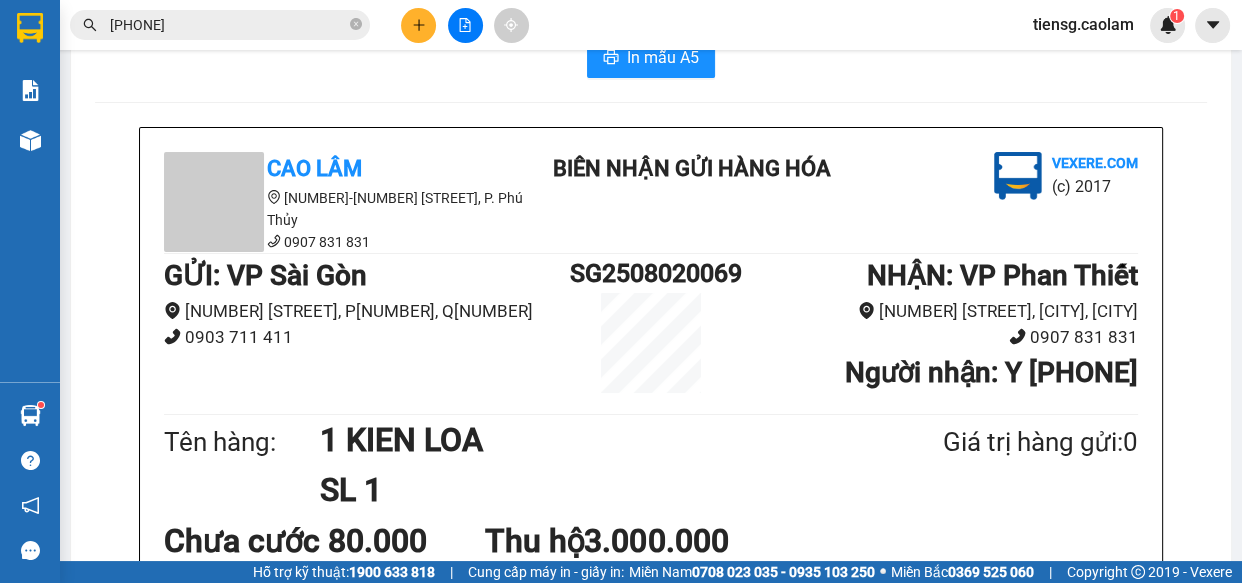 click 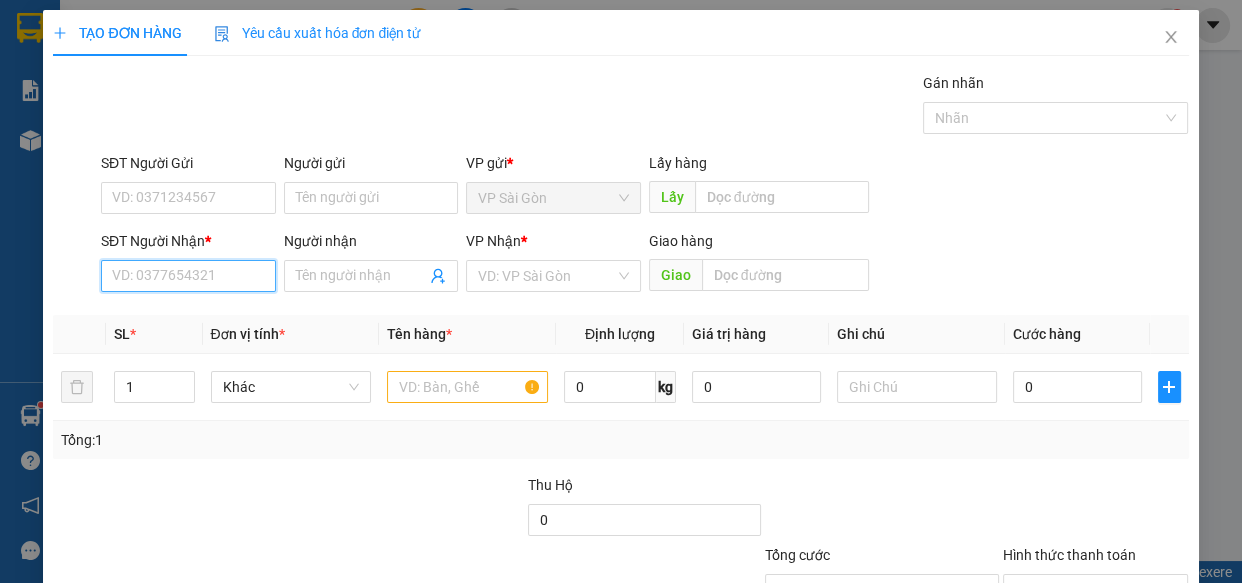 click on "SĐT Người Nhận  *" at bounding box center (188, 276) 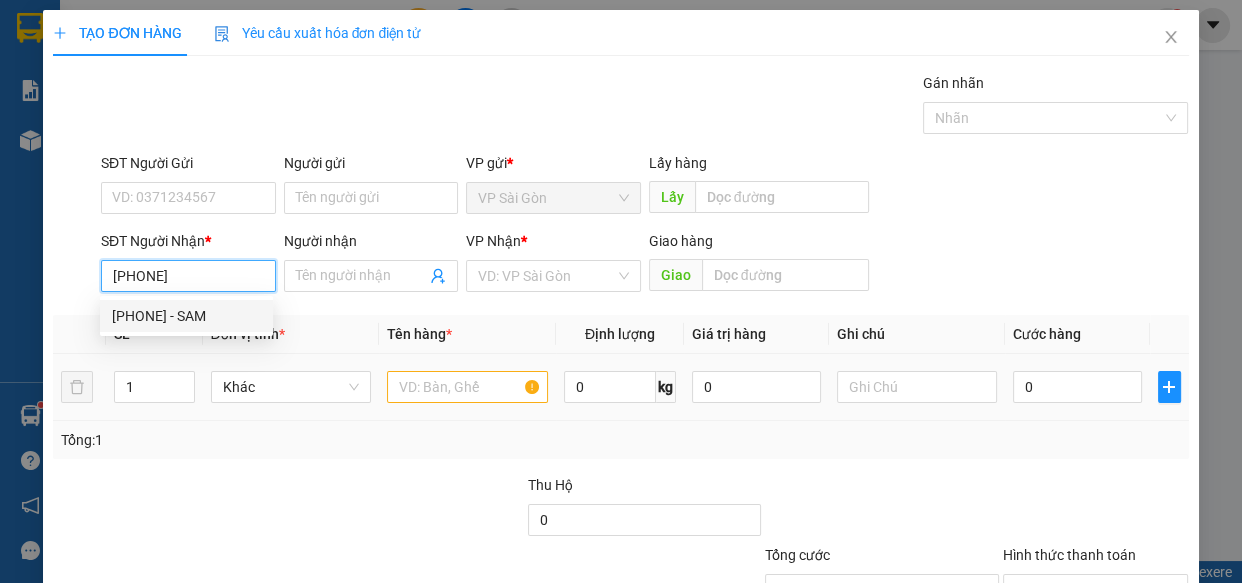 drag, startPoint x: 200, startPoint y: 314, endPoint x: 425, endPoint y: 384, distance: 235.63744 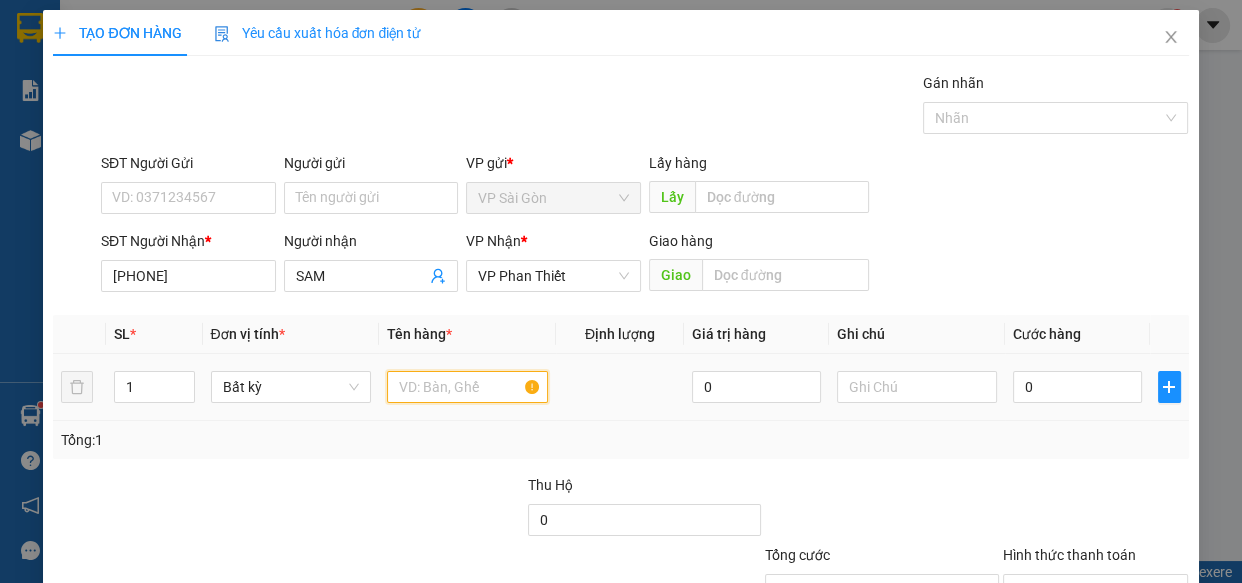 click at bounding box center [467, 387] 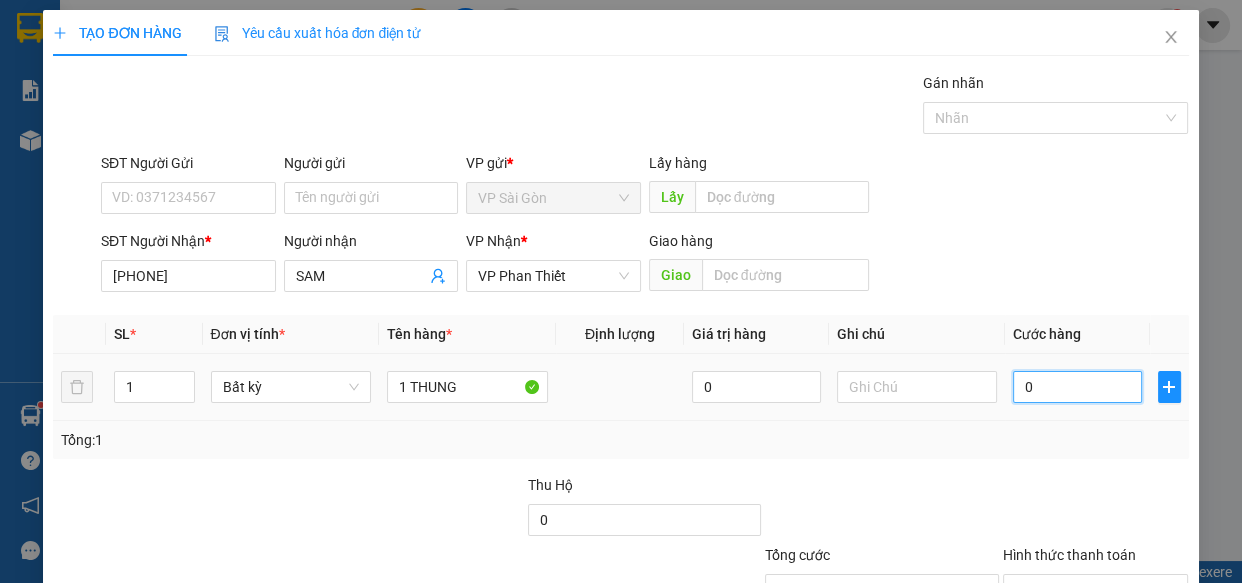 click on "0" at bounding box center (1077, 387) 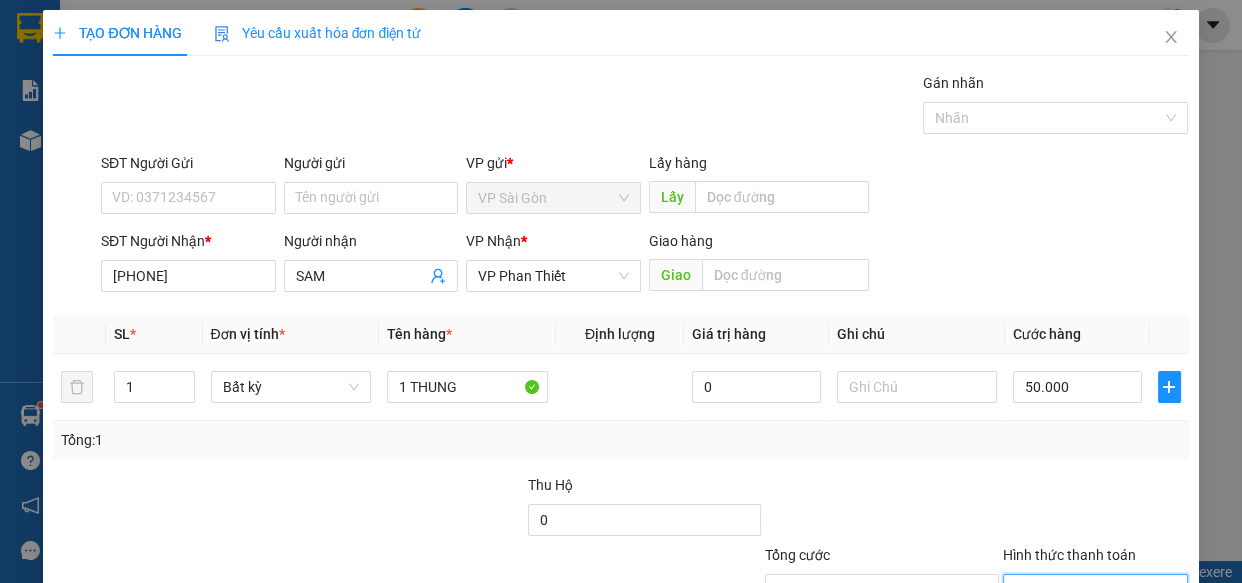 drag, startPoint x: 1075, startPoint y: 433, endPoint x: 1055, endPoint y: 316, distance: 118.69709 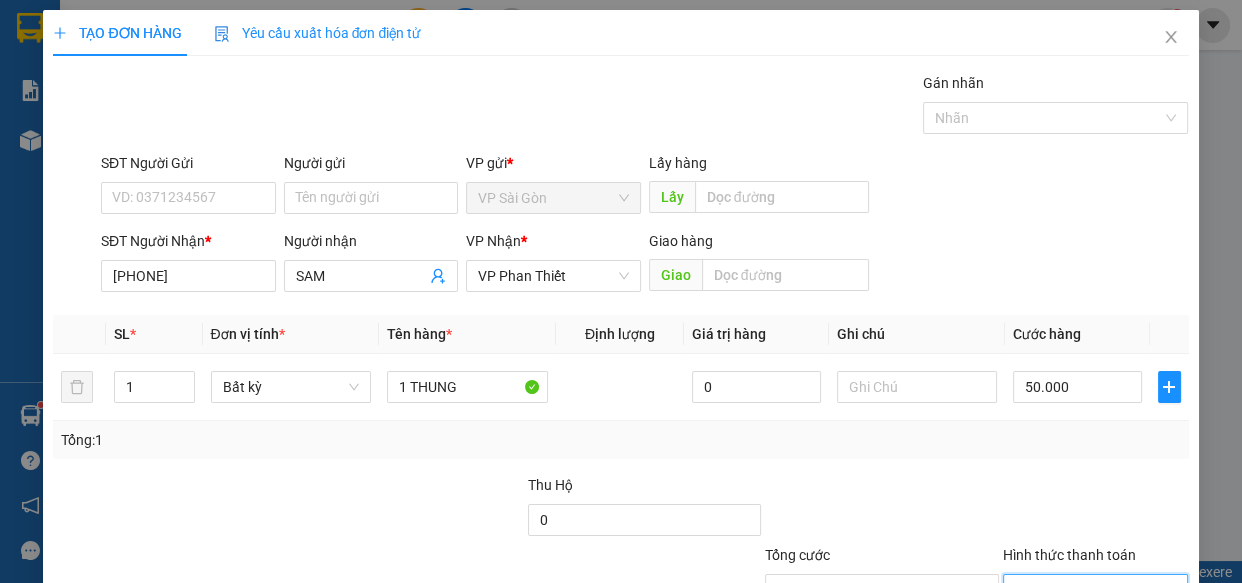 click on "Thu Hộ 0 Tổng cước 50.000 Hình thức thanh toán Chọn HT Thanh Toán" at bounding box center (620, 544) 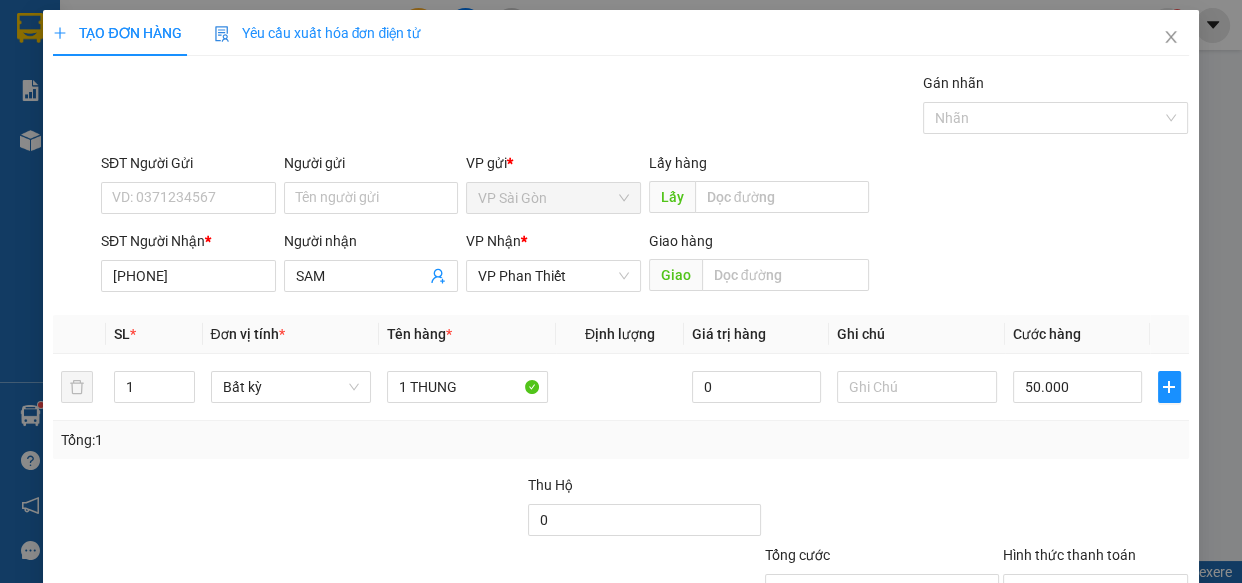 click at bounding box center (1096, 509) 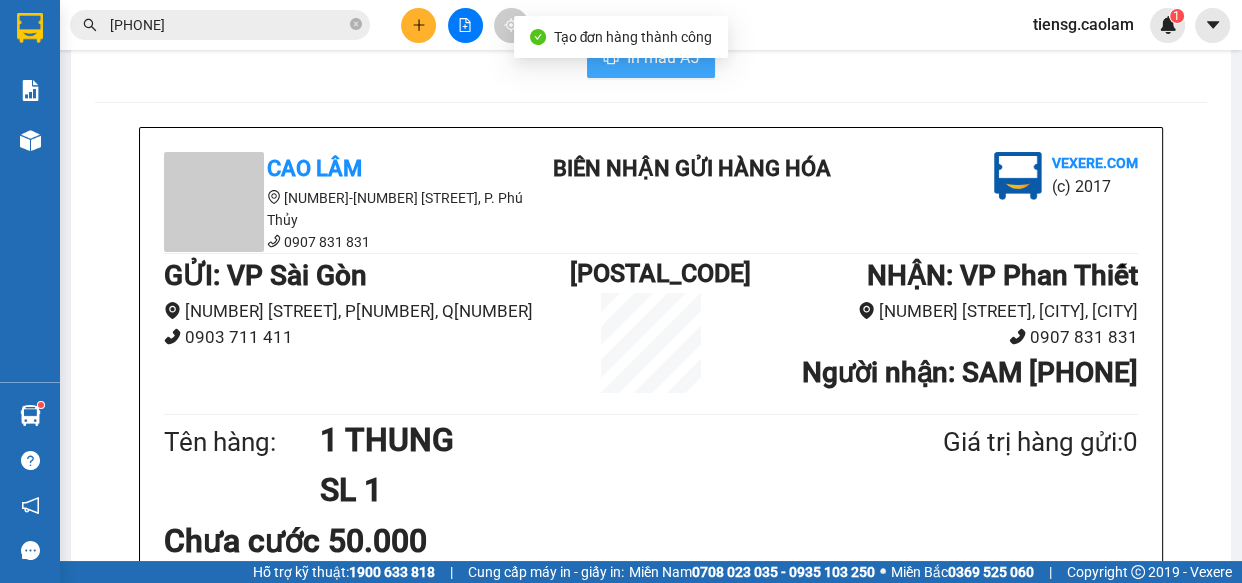 click on "In mẫu A5" at bounding box center [663, 57] 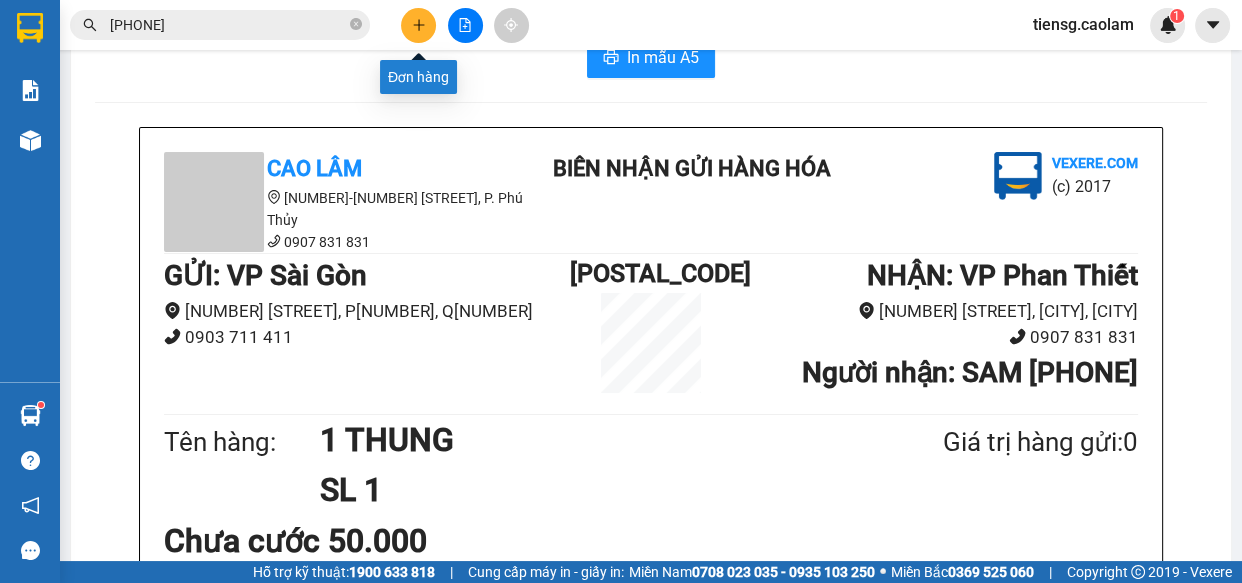 click 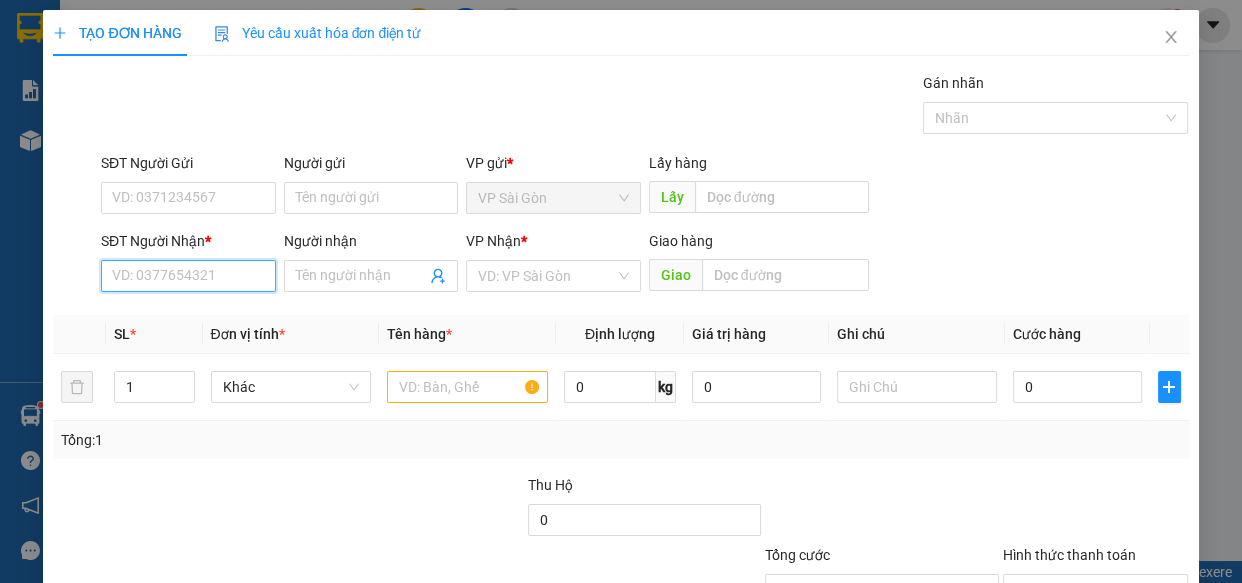click on "SĐT Người Nhận  *" at bounding box center [188, 276] 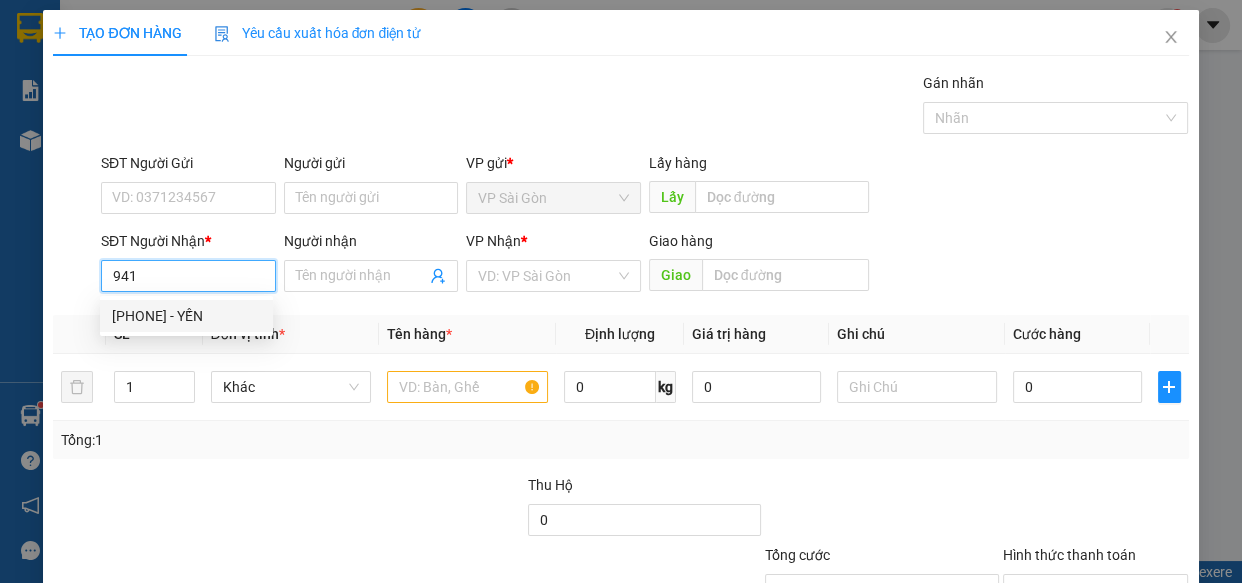 click on "0845040941 - YẾN" at bounding box center [186, 316] 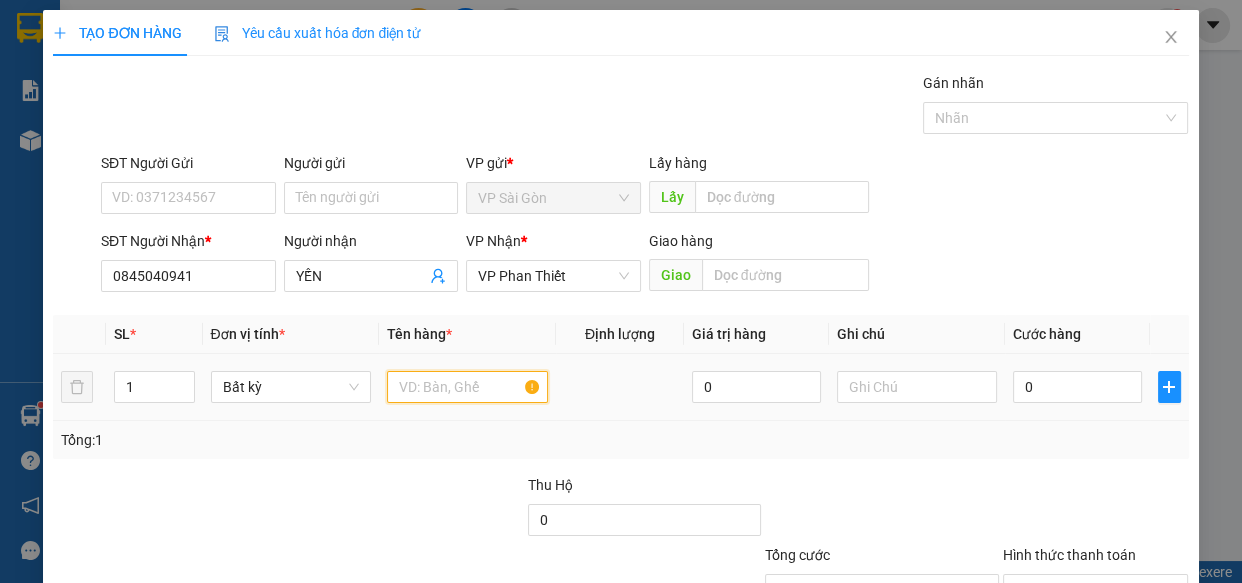 click at bounding box center [467, 387] 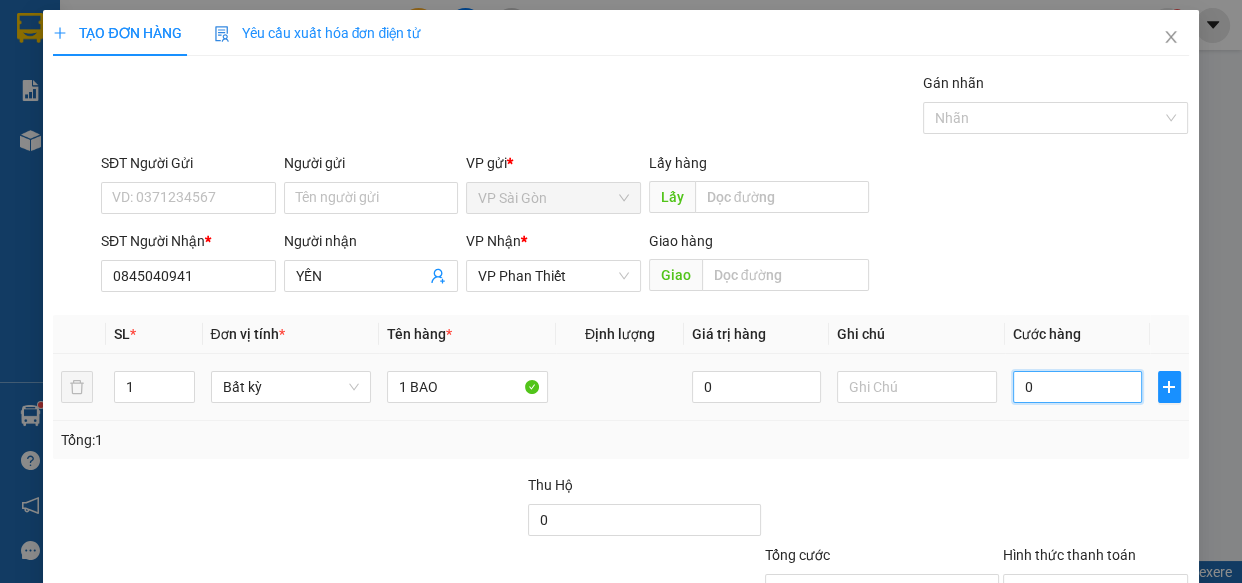 click on "0" at bounding box center (1077, 387) 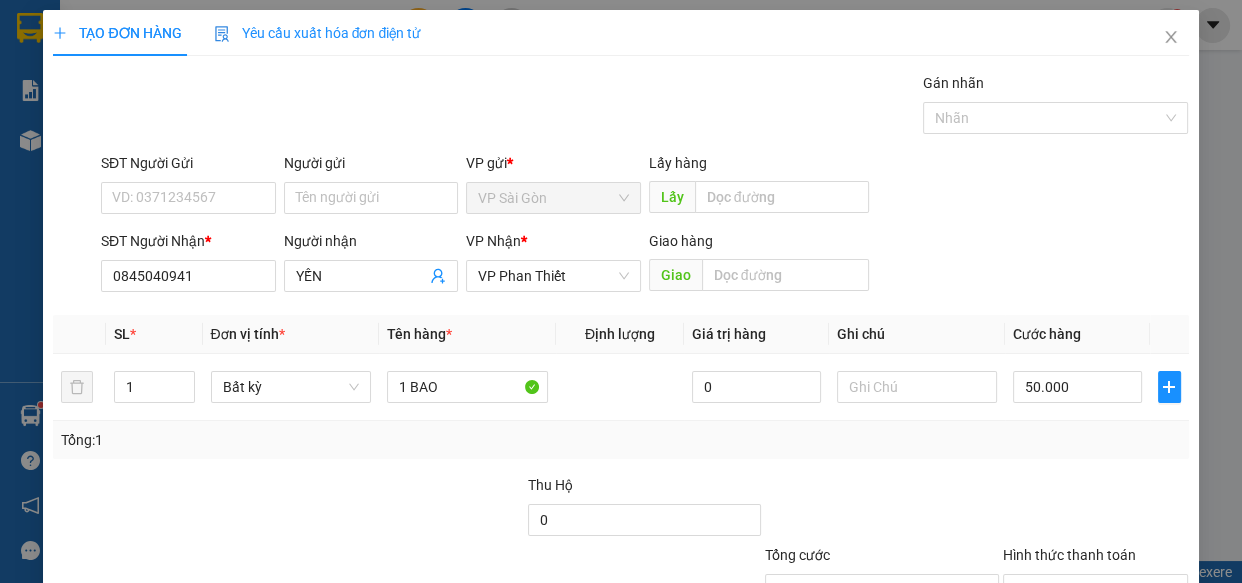 click on "Tổng:  1" at bounding box center (620, 440) 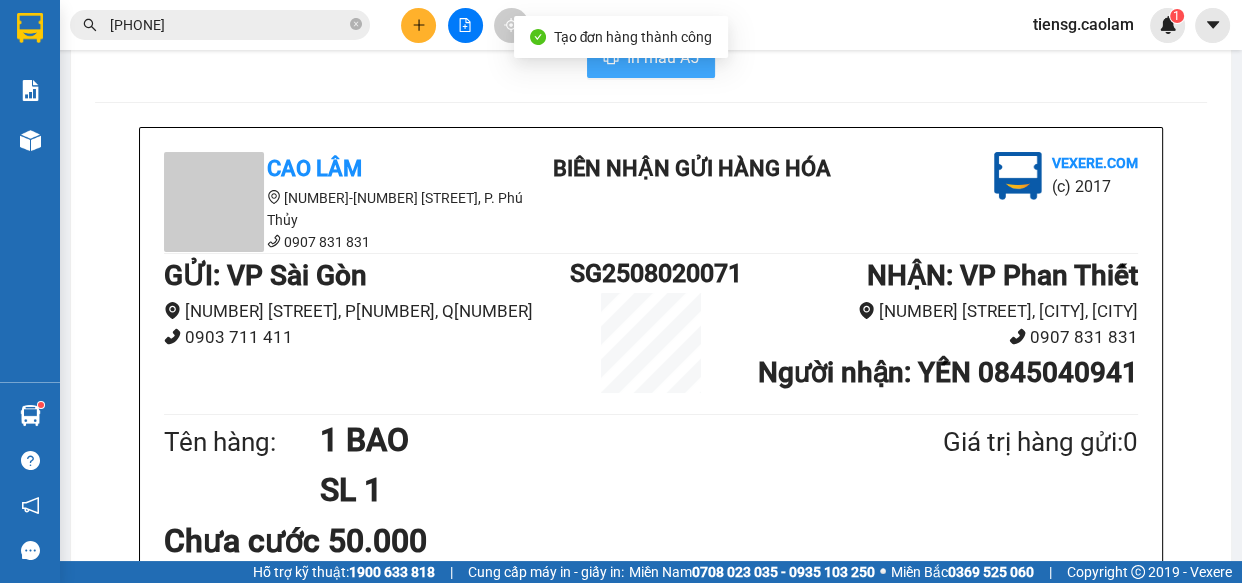 click on "In mẫu A5" at bounding box center [663, 57] 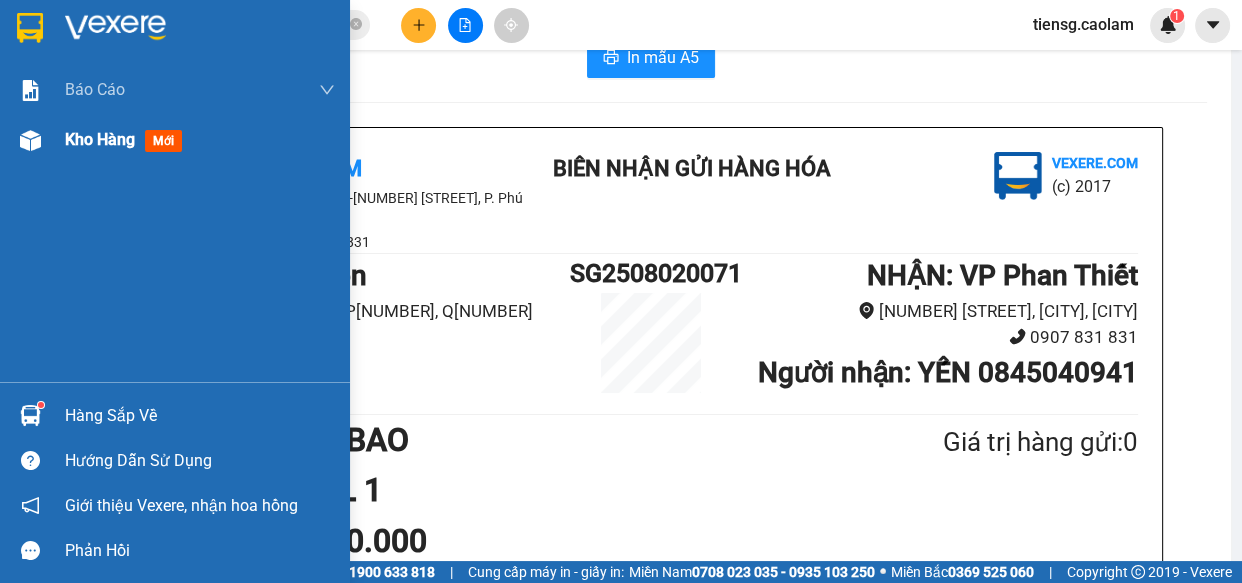 click on "Kho hàng mới" at bounding box center [175, 140] 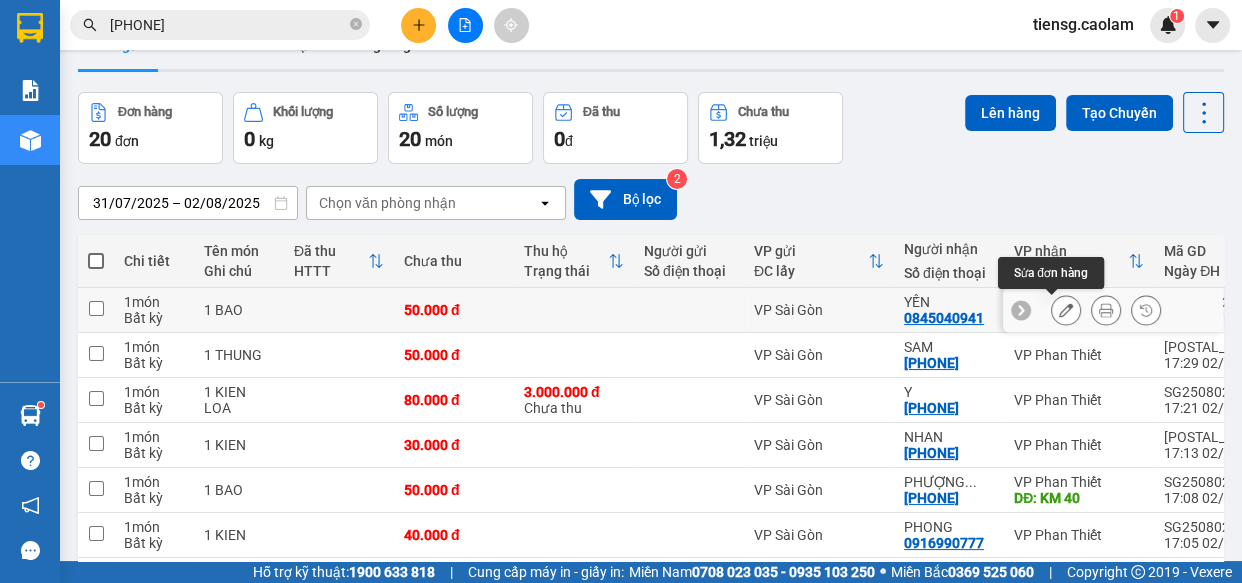click 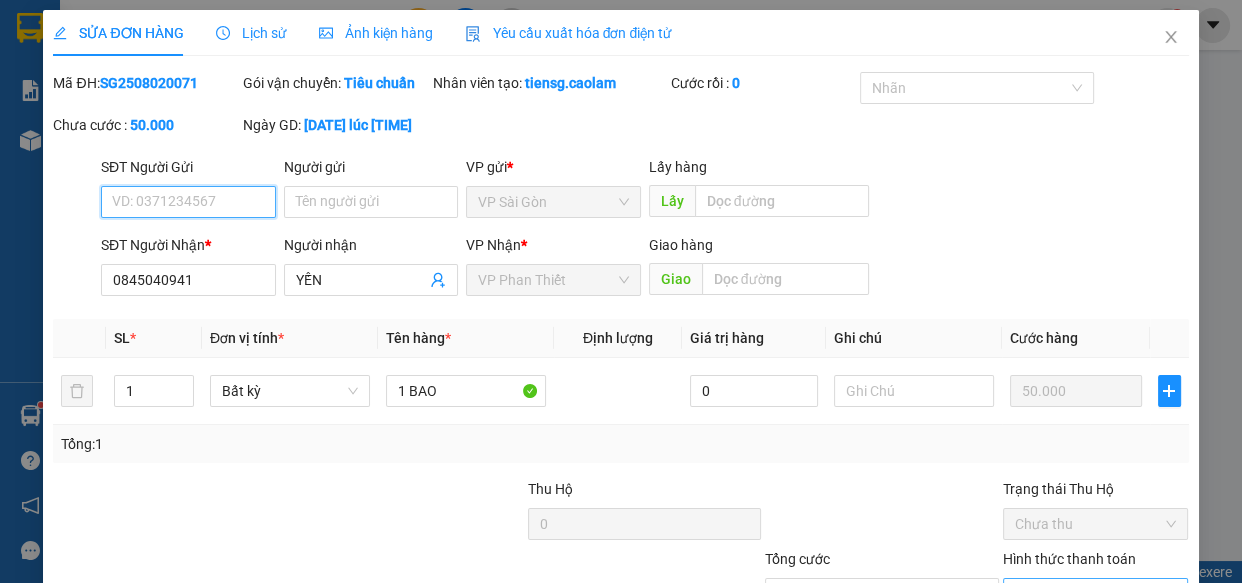 click on "Chọn HT Thanh Toán" at bounding box center (1096, 594) 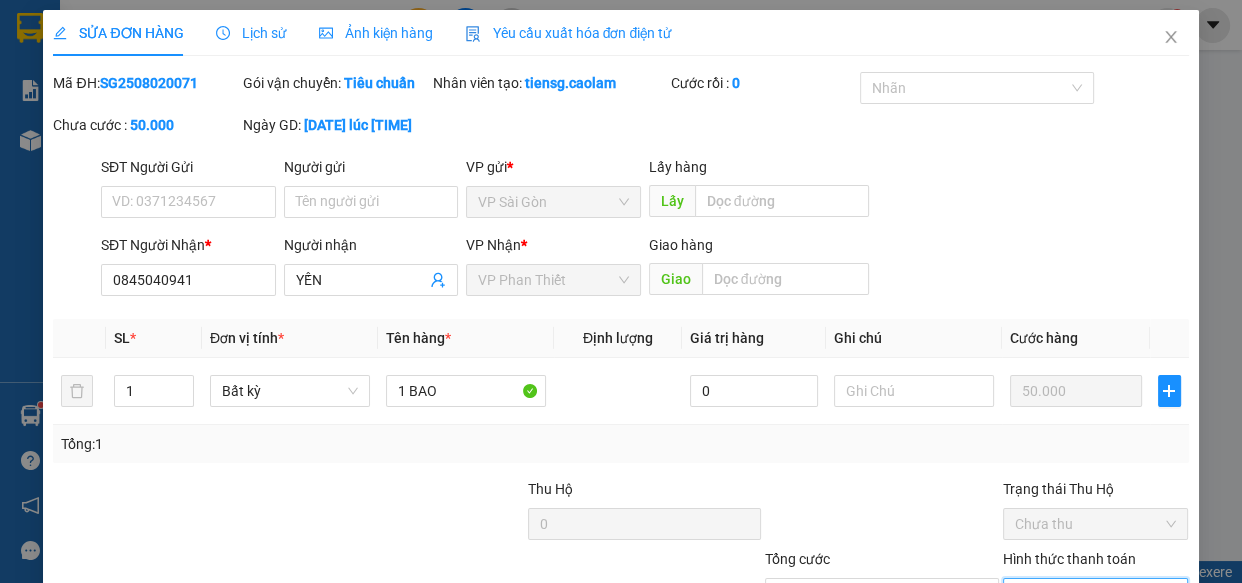 click on "Tại văn phòng" at bounding box center (1083, 656) 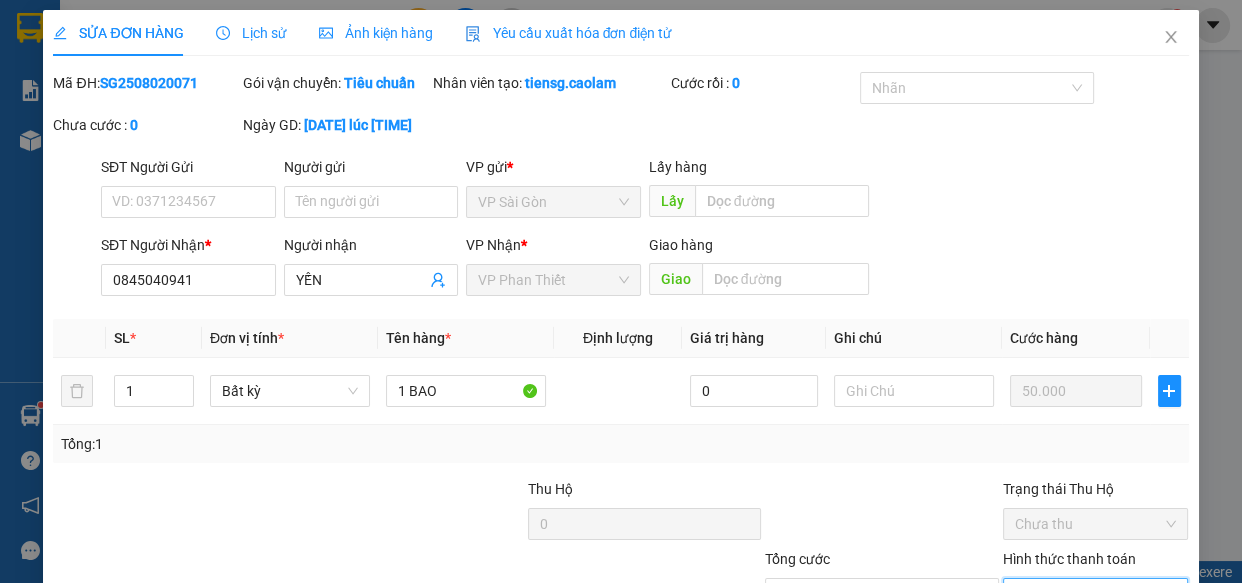 click on "Lưu thay đổi" at bounding box center (988, 689) 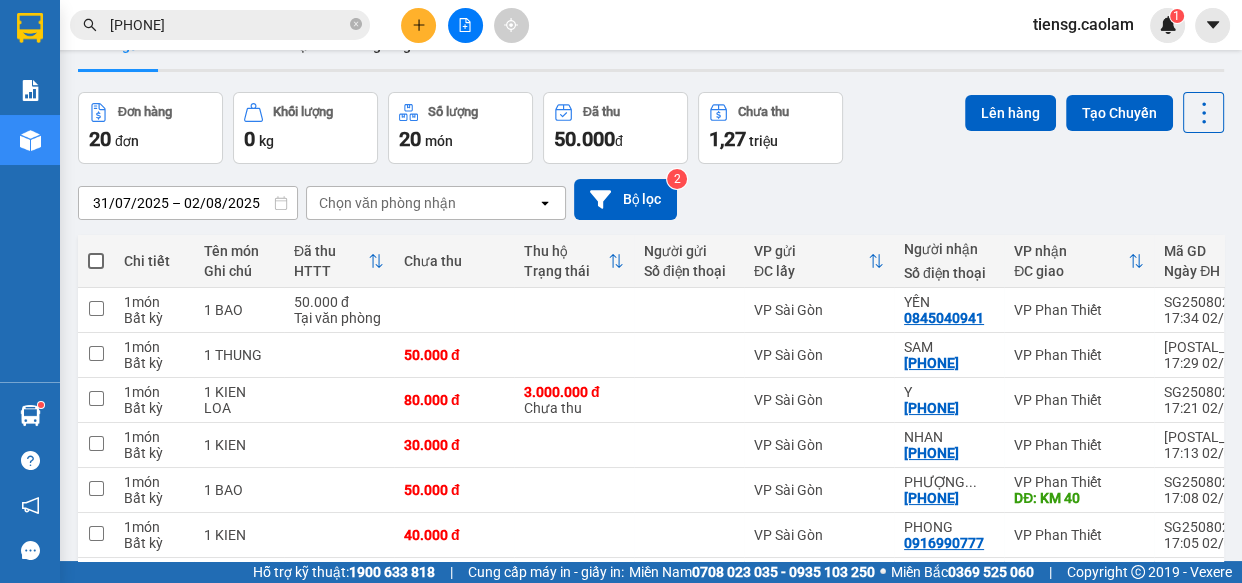 scroll, scrollTop: 0, scrollLeft: 0, axis: both 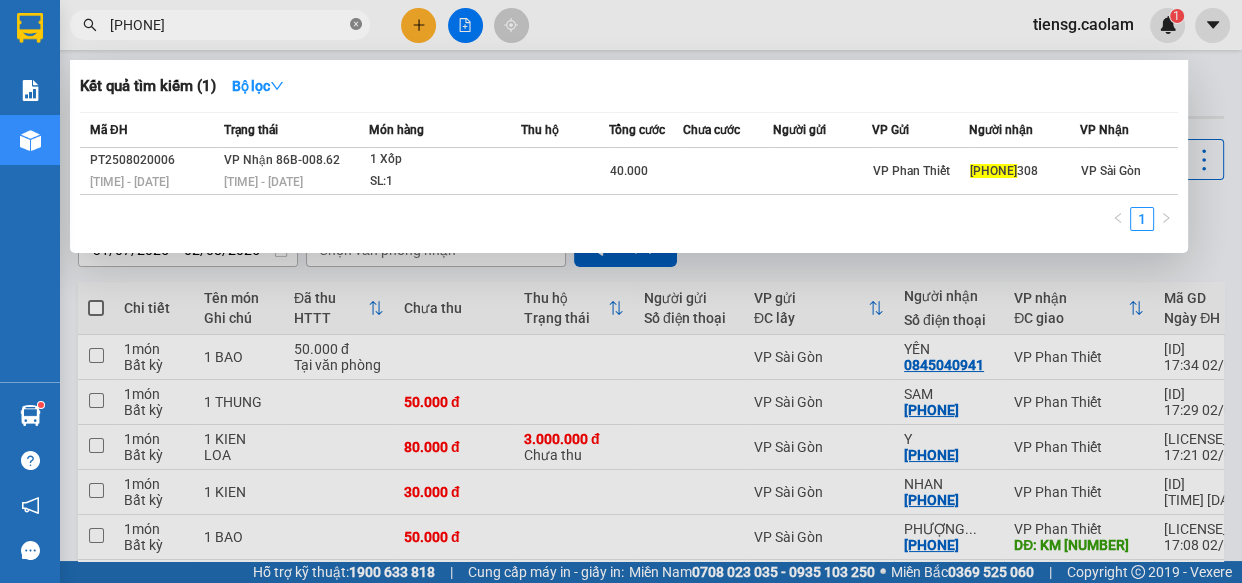 click 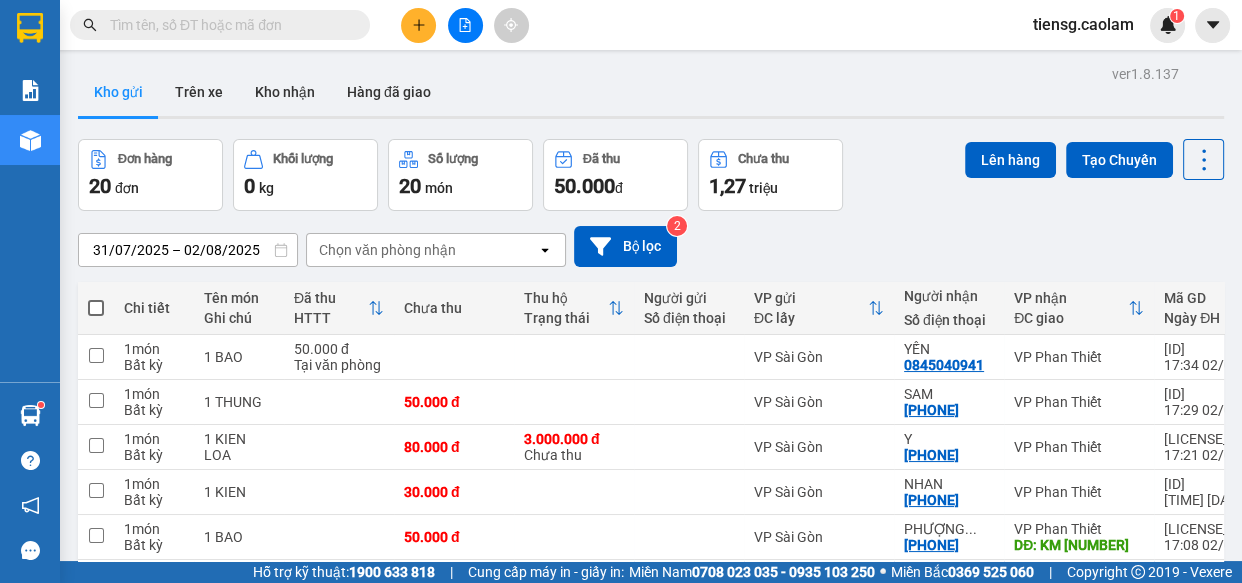 click at bounding box center [228, 25] 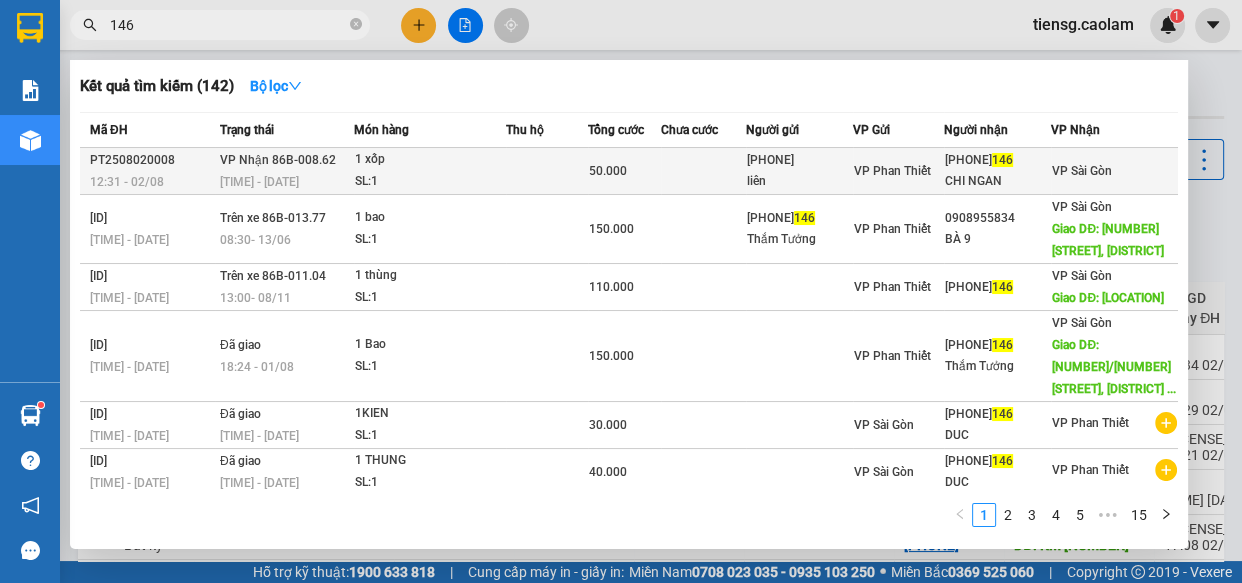 type on "146" 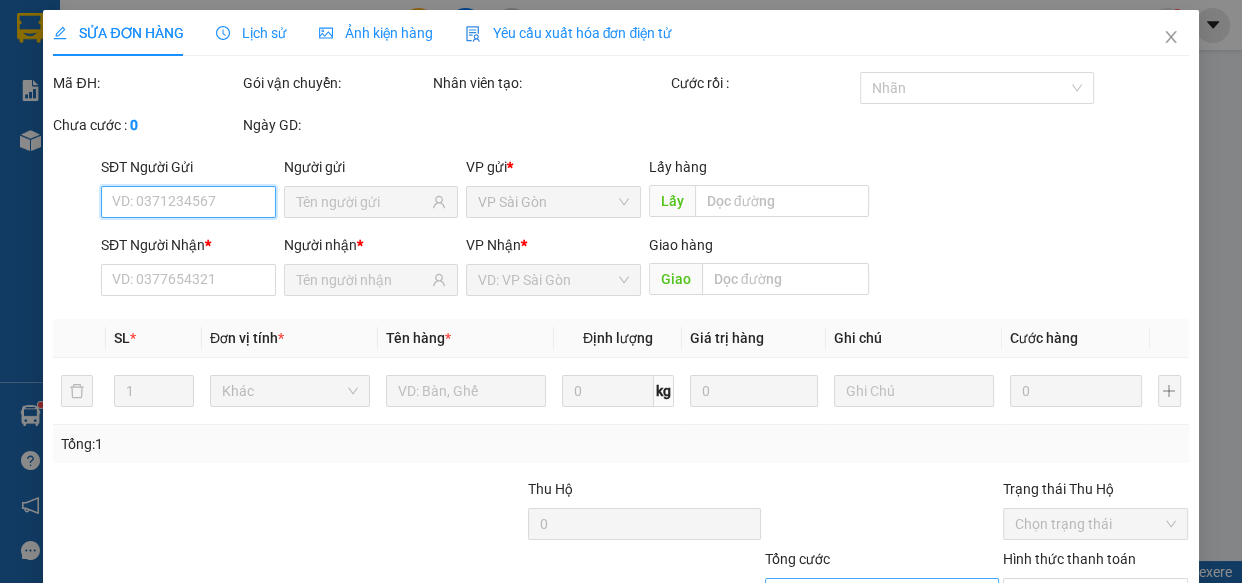 type on "[PHONE]" 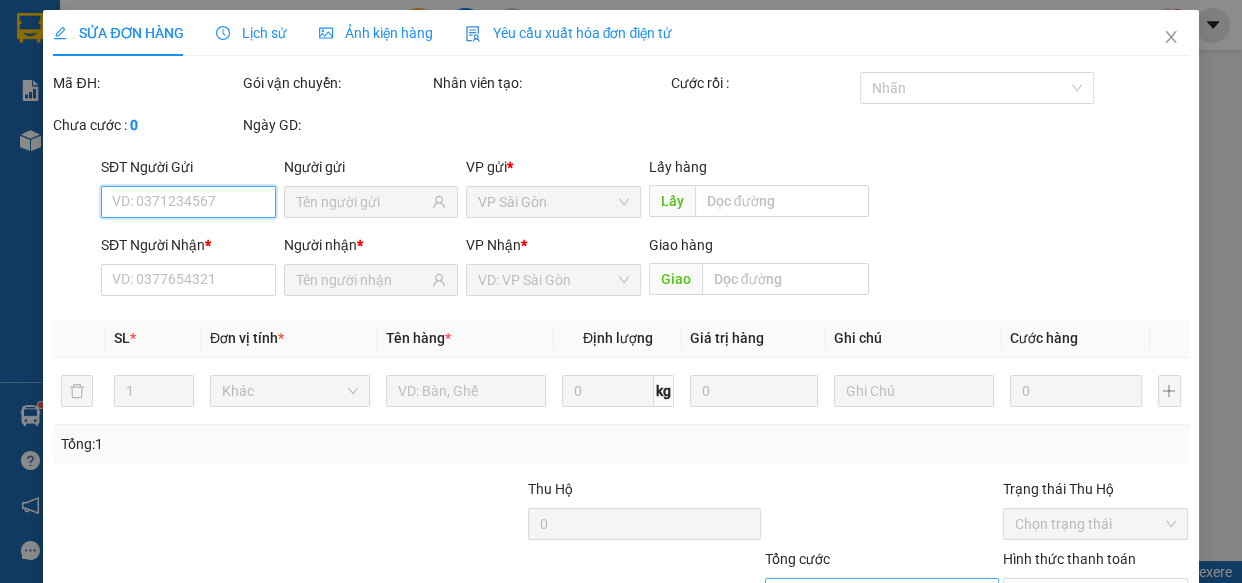 type on "liên" 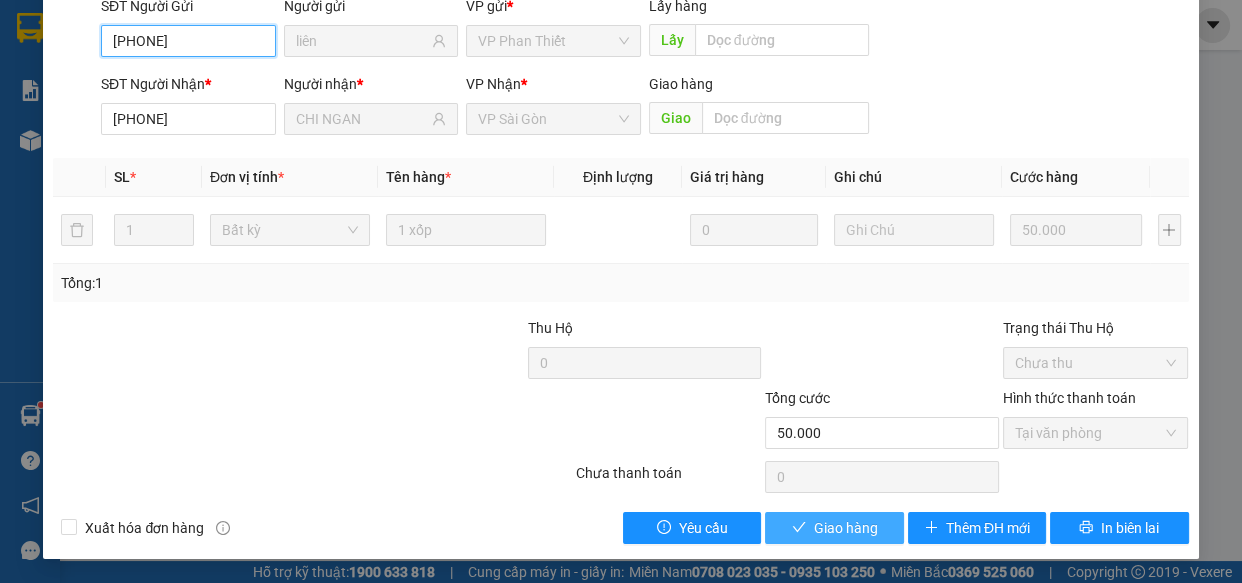 scroll, scrollTop: 182, scrollLeft: 0, axis: vertical 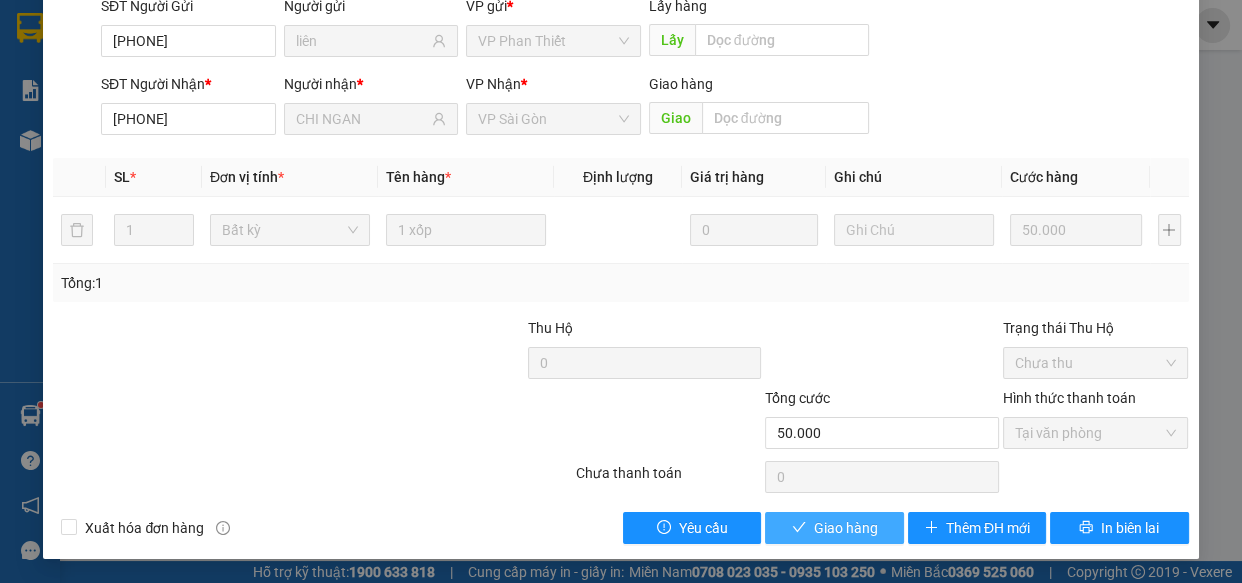 click on "Giao hàng" at bounding box center [846, 528] 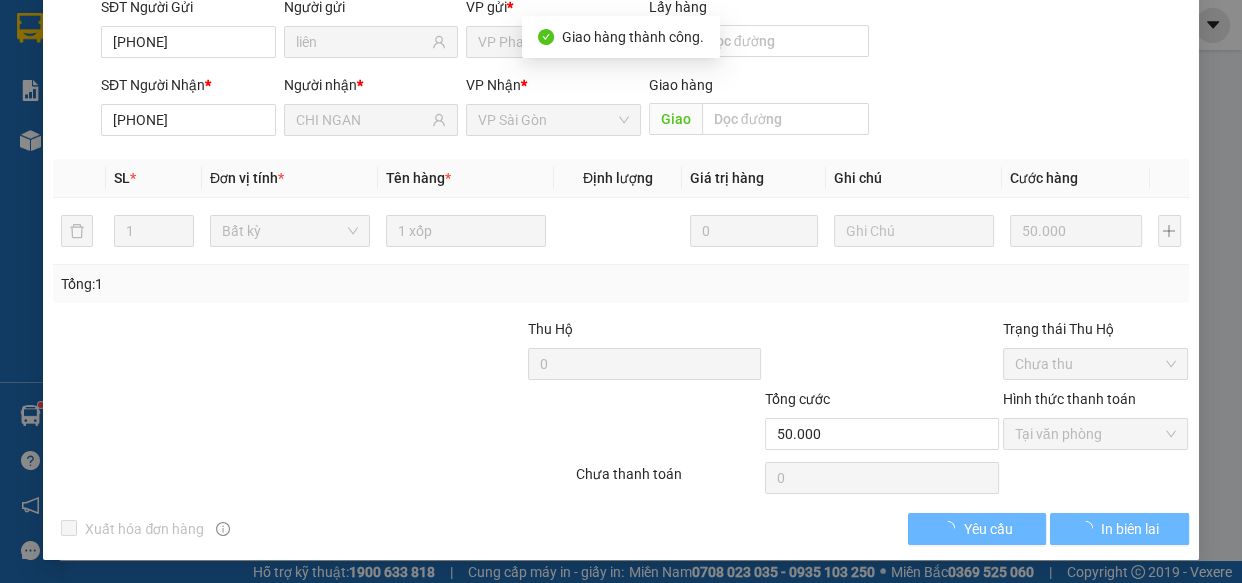 scroll, scrollTop: 22, scrollLeft: 0, axis: vertical 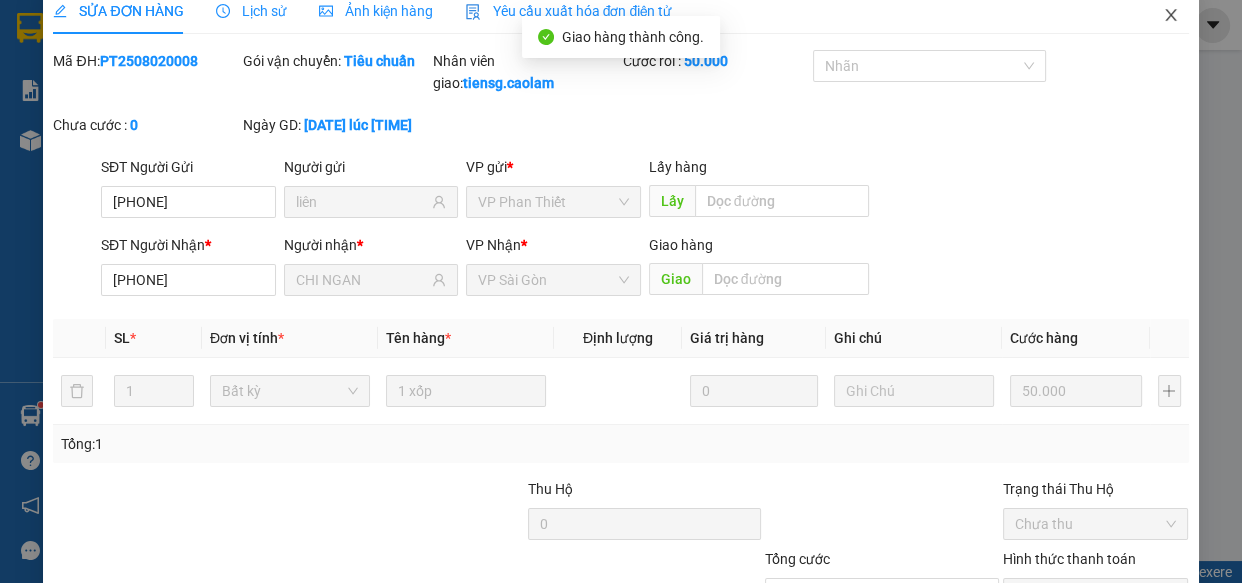 click 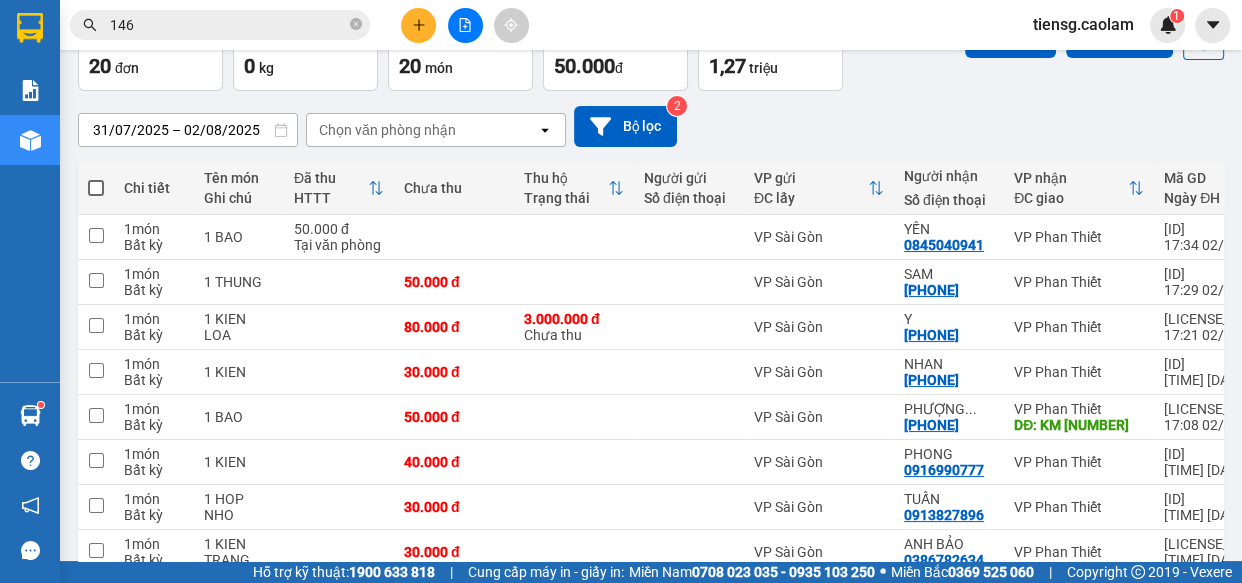scroll, scrollTop: 90, scrollLeft: 0, axis: vertical 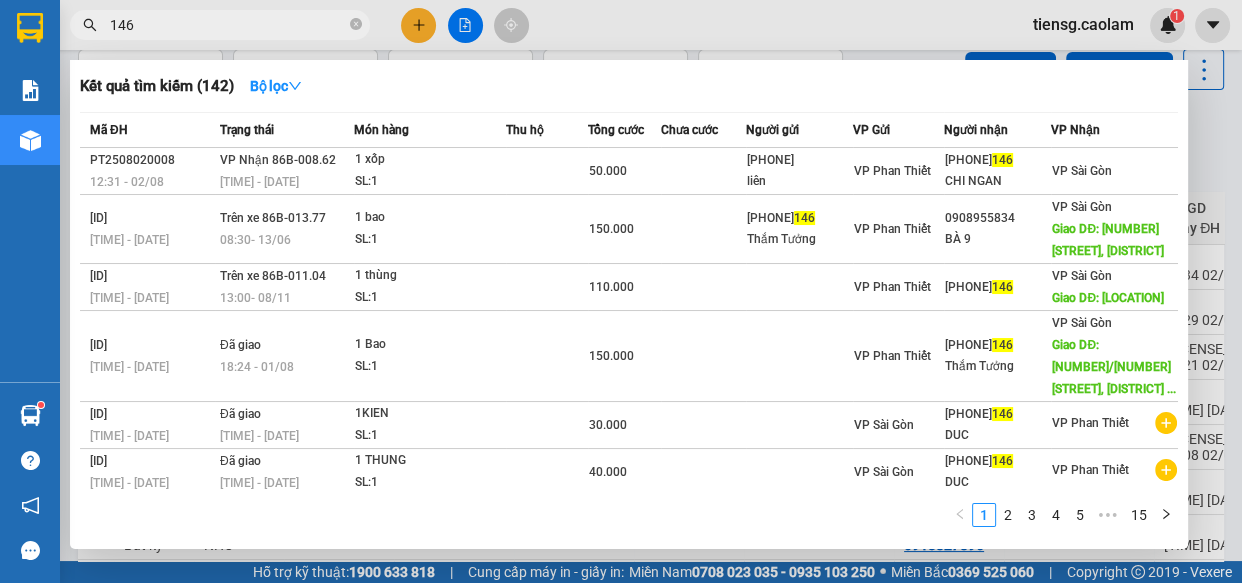 click on "146" at bounding box center (228, 25) 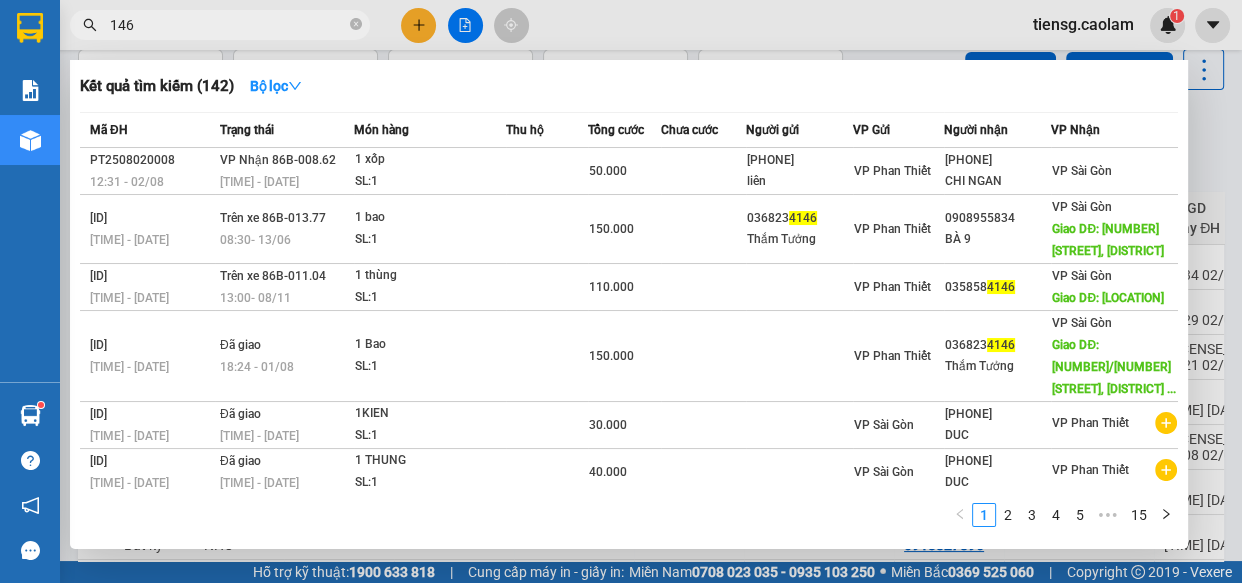 type on "4146" 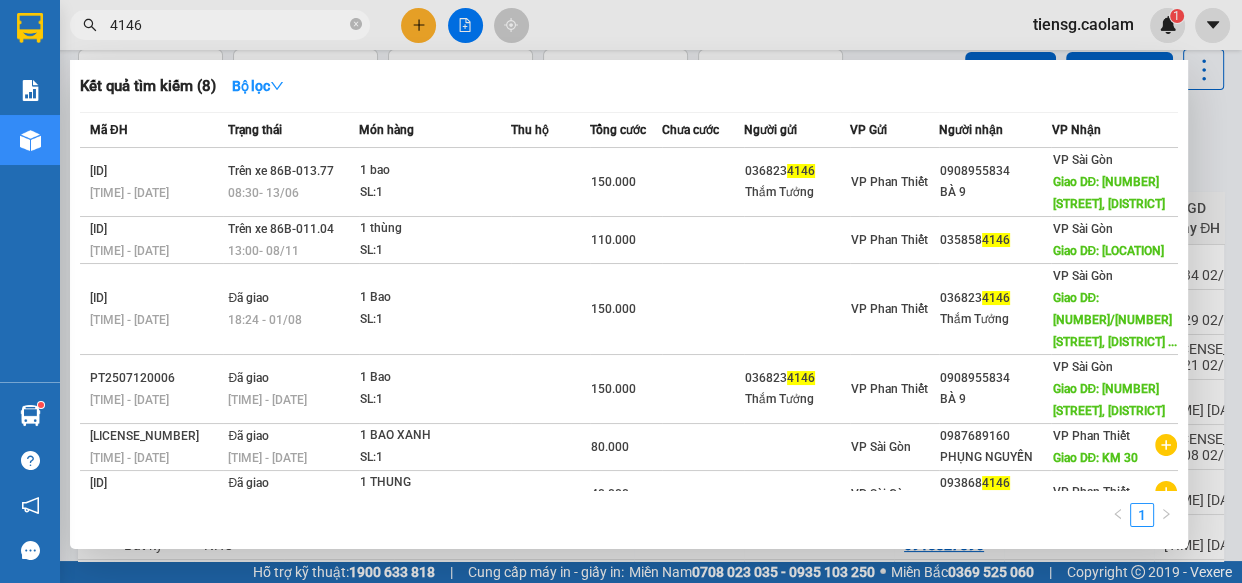 click on "4146" at bounding box center (228, 25) 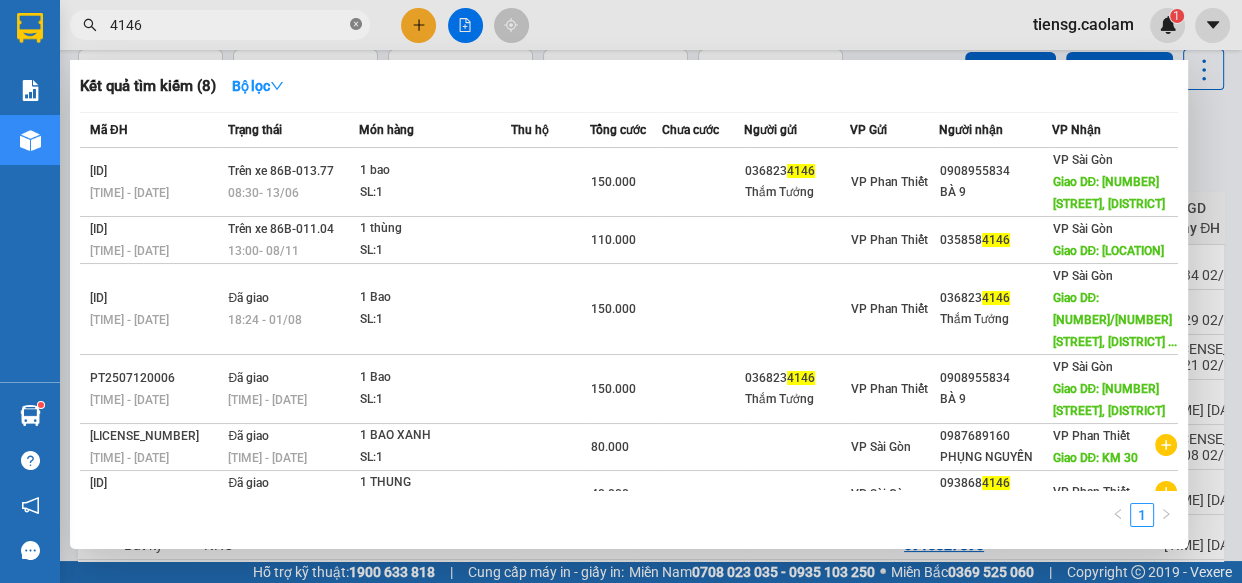 click 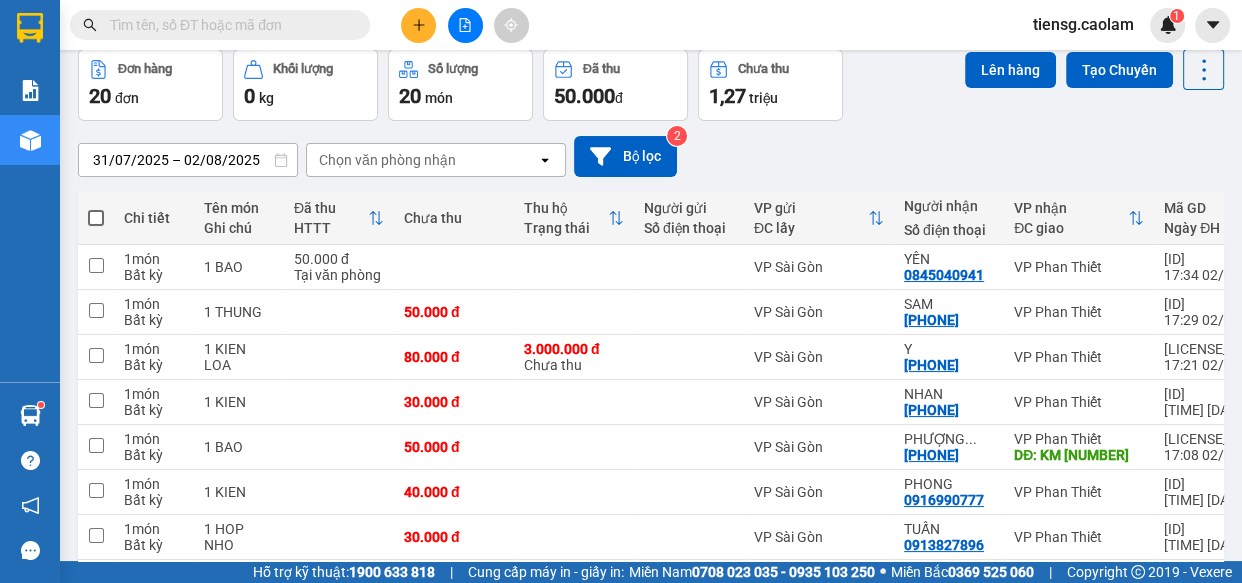 click at bounding box center [195, 25] 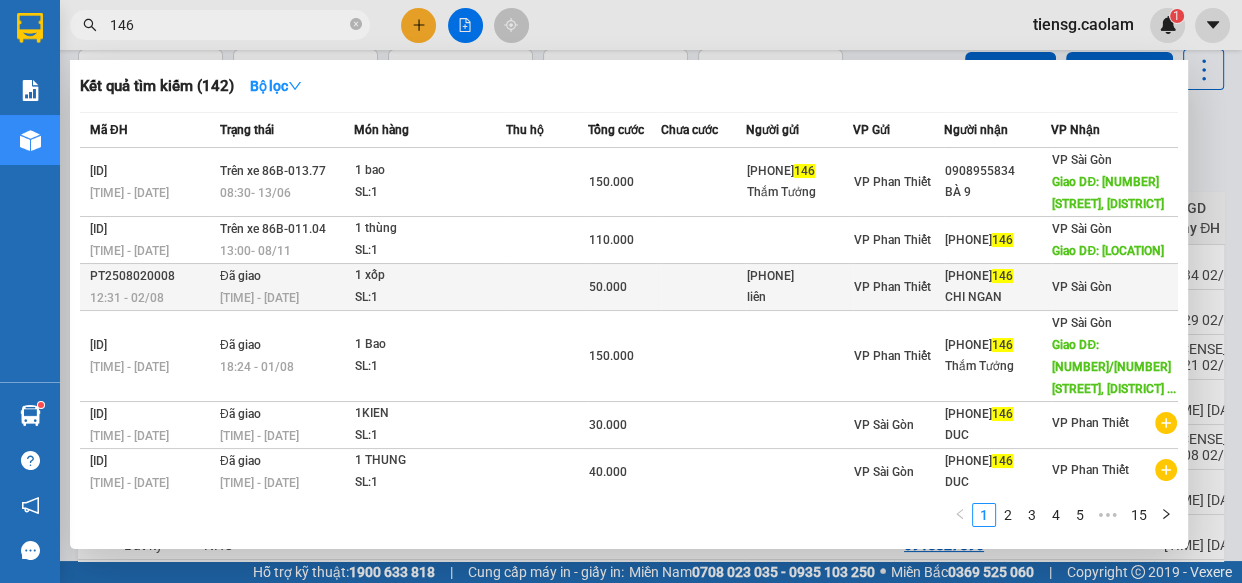 type on "146" 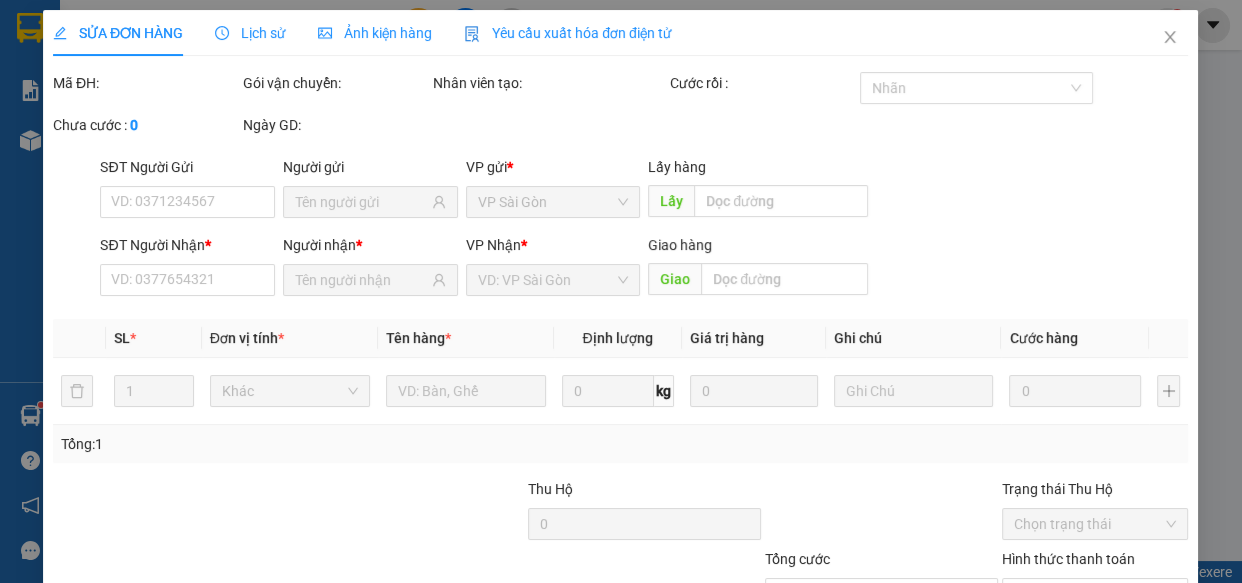 scroll, scrollTop: 0, scrollLeft: 0, axis: both 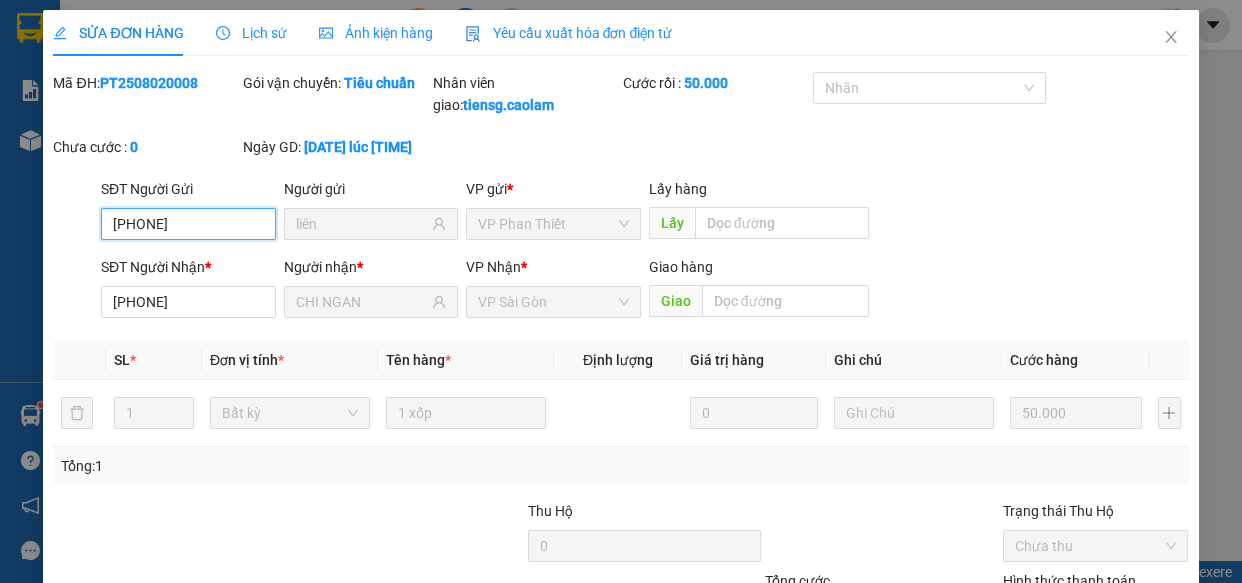 drag, startPoint x: 860, startPoint y: 325, endPoint x: 790, endPoint y: 324, distance: 70.00714 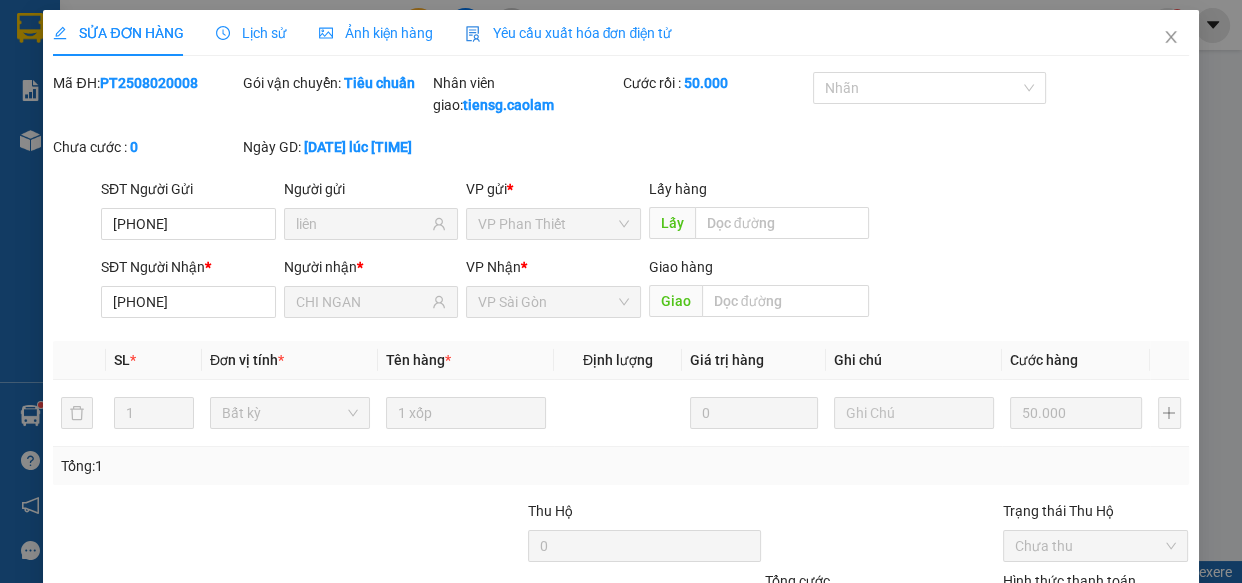 drag, startPoint x: 790, startPoint y: 324, endPoint x: 240, endPoint y: 27, distance: 625.0672 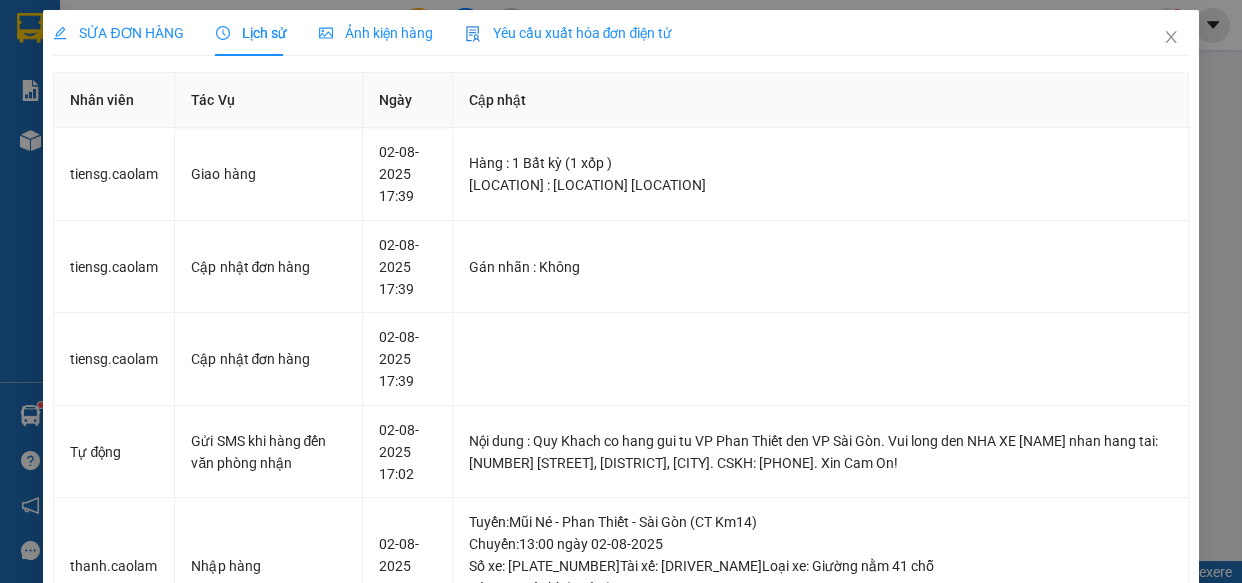 click on "Lịch sử" at bounding box center (251, 33) 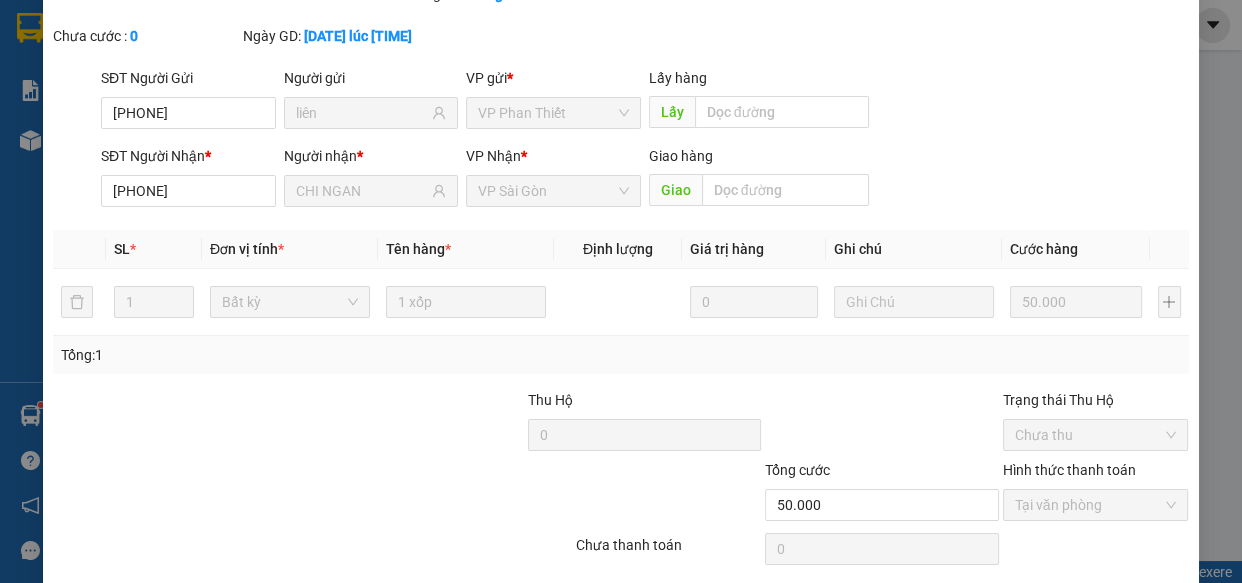 scroll, scrollTop: 0, scrollLeft: 0, axis: both 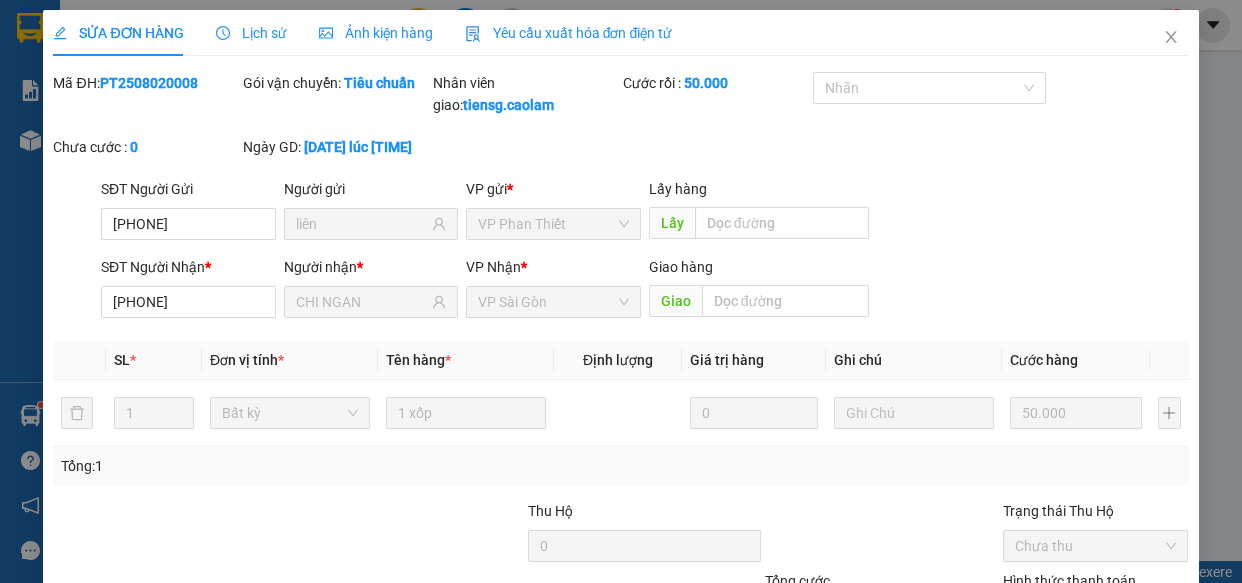 click on "Lịch sử" at bounding box center (251, 33) 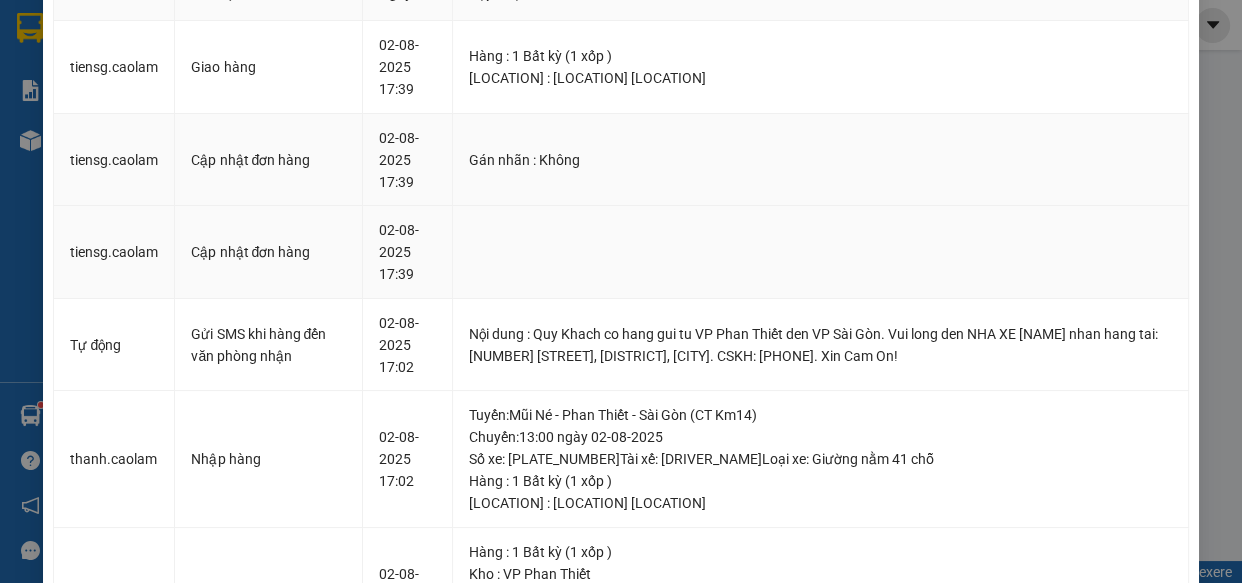scroll, scrollTop: 86, scrollLeft: 0, axis: vertical 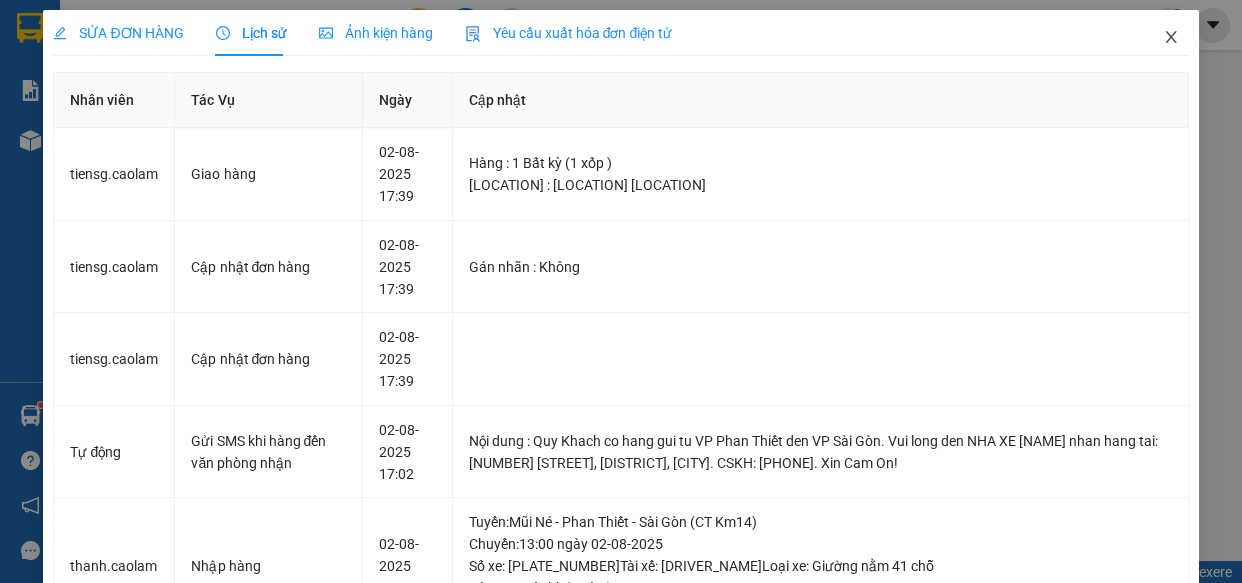 click 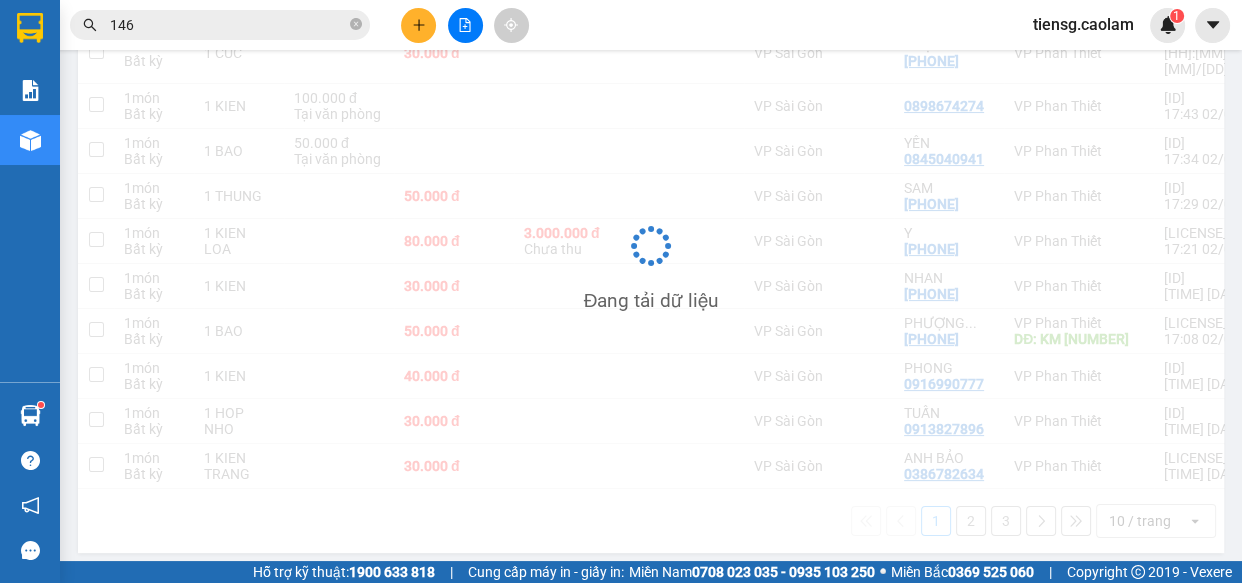 scroll, scrollTop: 0, scrollLeft: 0, axis: both 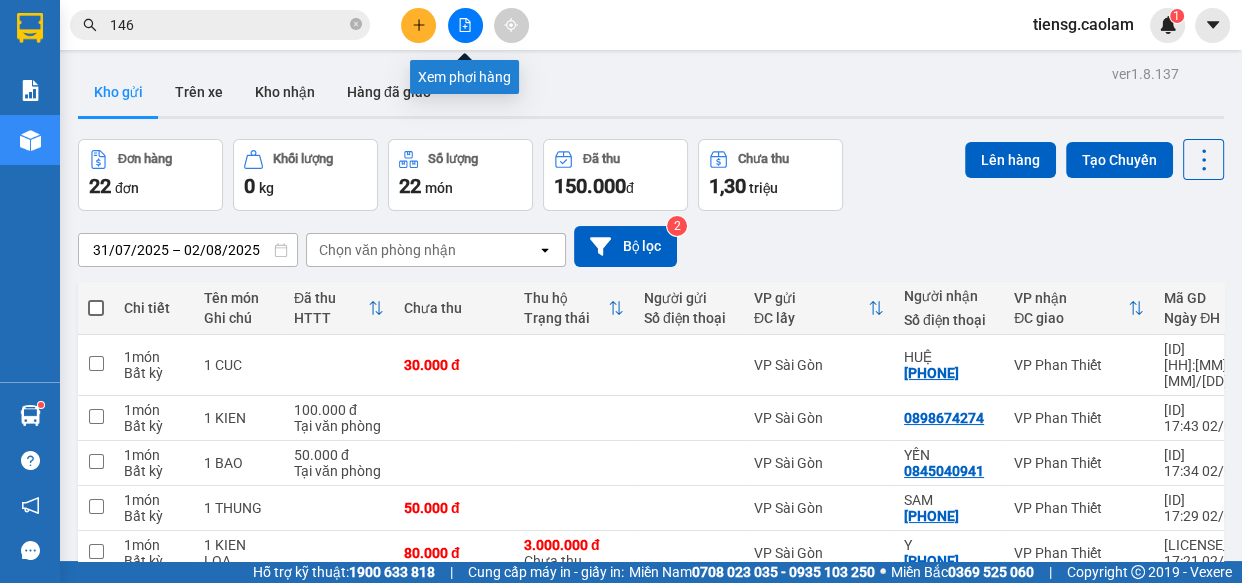 click 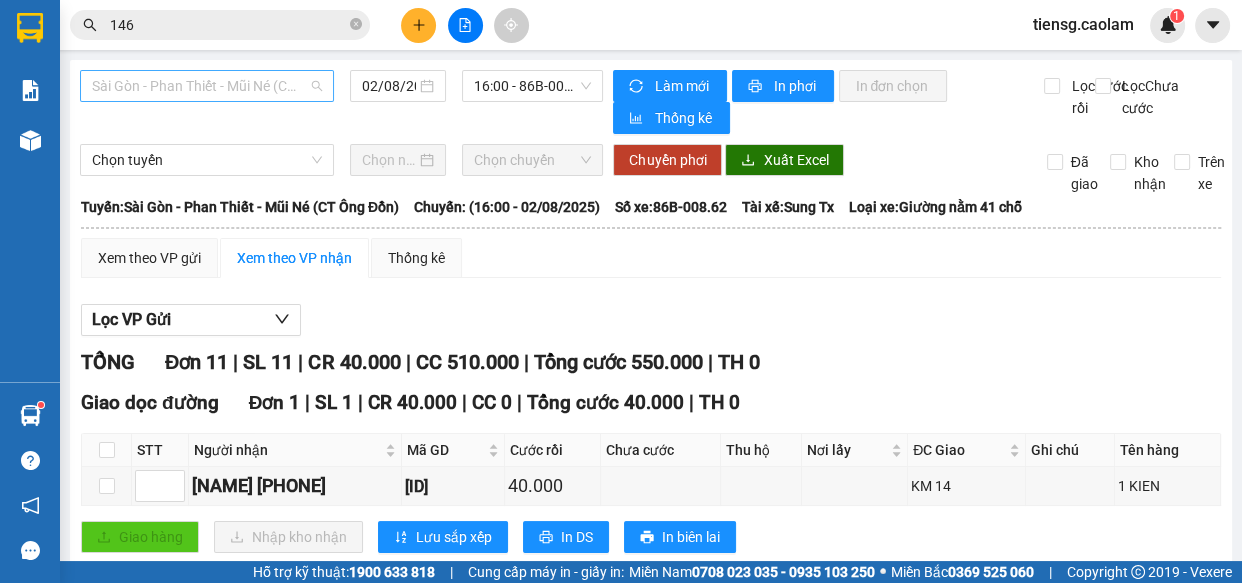 click on "Sài Gòn - Phan Thiết - Mũi Né (CT Ông Đồn)" at bounding box center (207, 86) 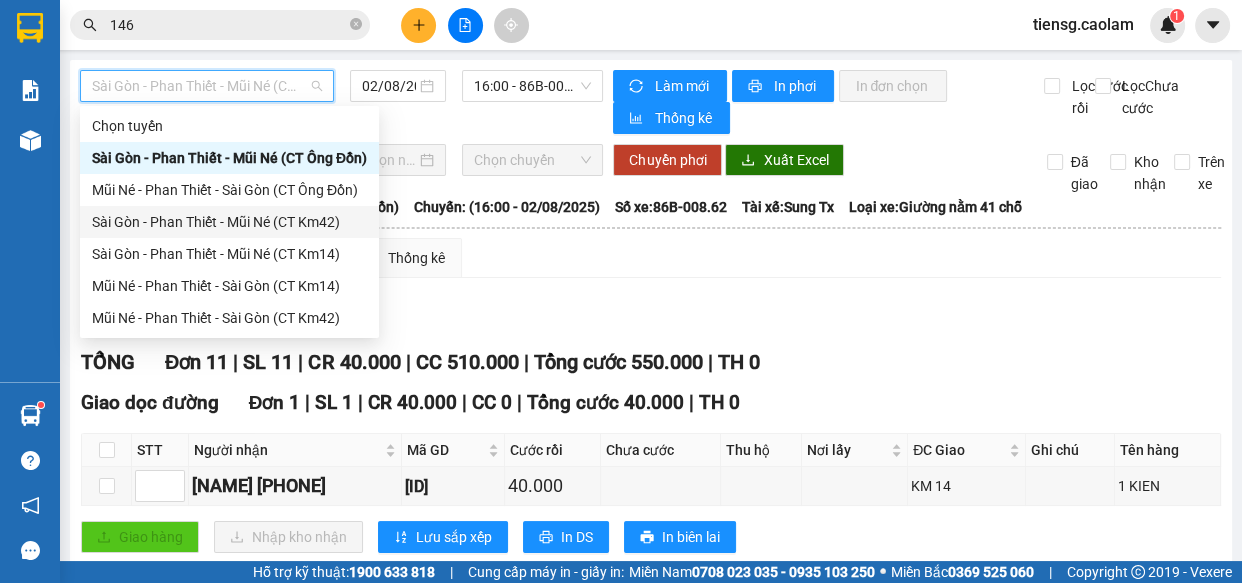 drag, startPoint x: 281, startPoint y: 321, endPoint x: 314, endPoint y: 199, distance: 126.38433 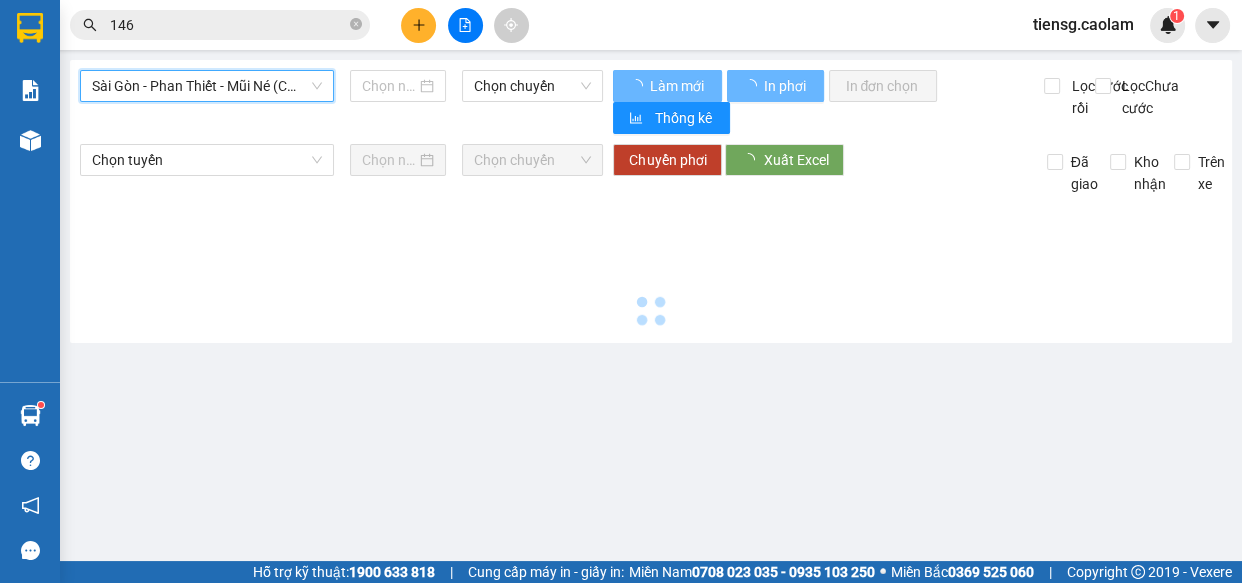 type on "02/08/2025" 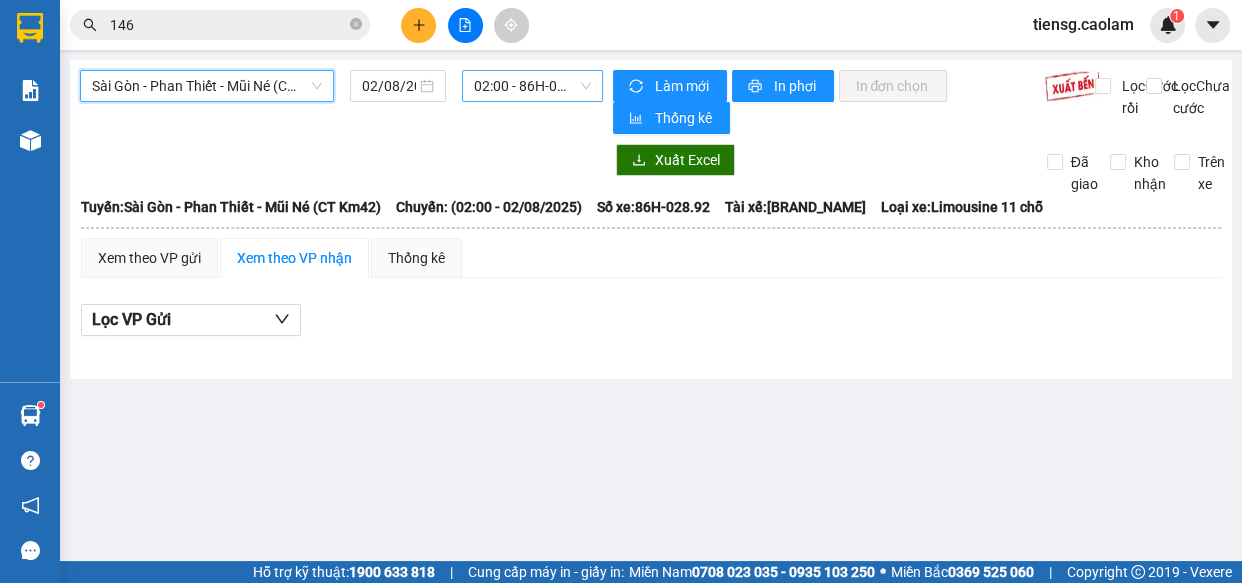 click on "[TIME]     - [VEHICLE_REG]" at bounding box center (532, 86) 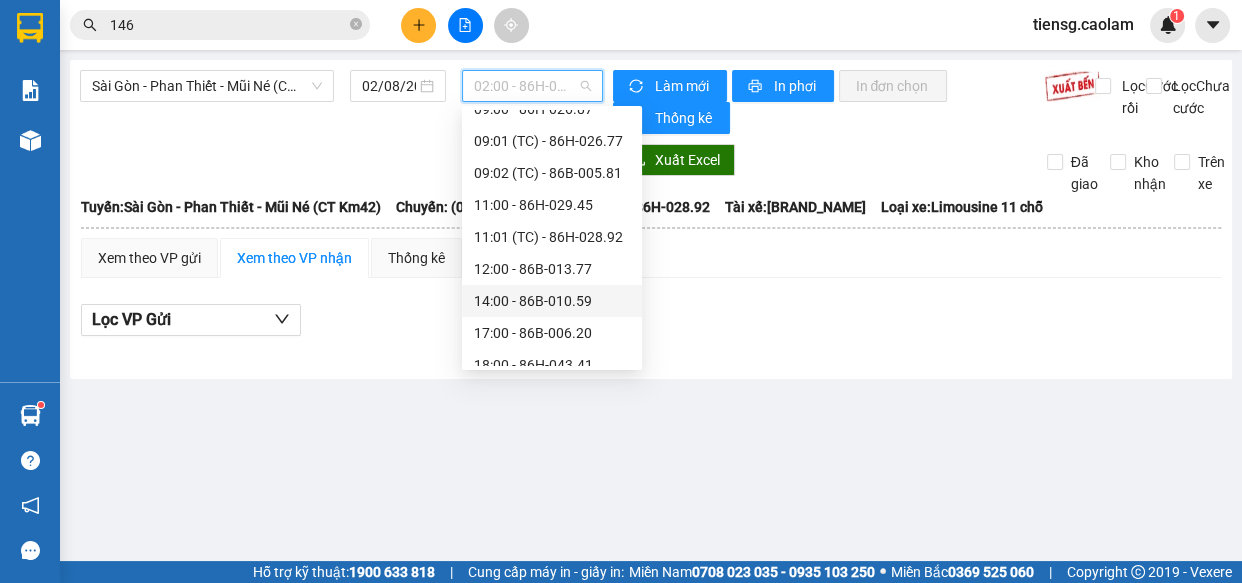 scroll, scrollTop: 363, scrollLeft: 0, axis: vertical 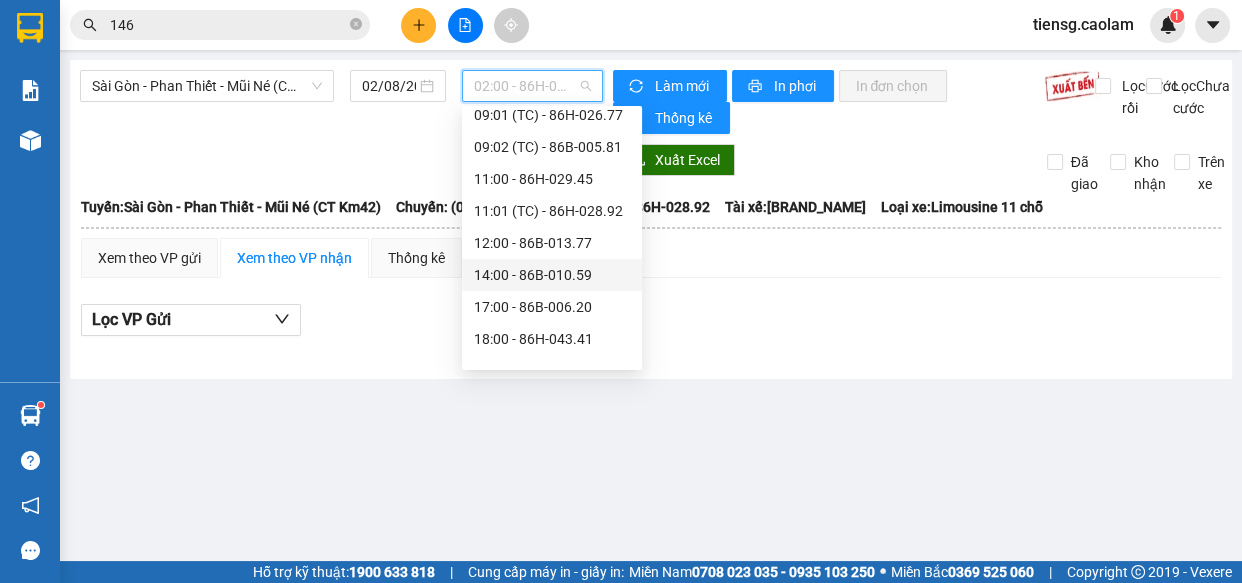 click on "14:00     - 86B-010.59" at bounding box center [552, 275] 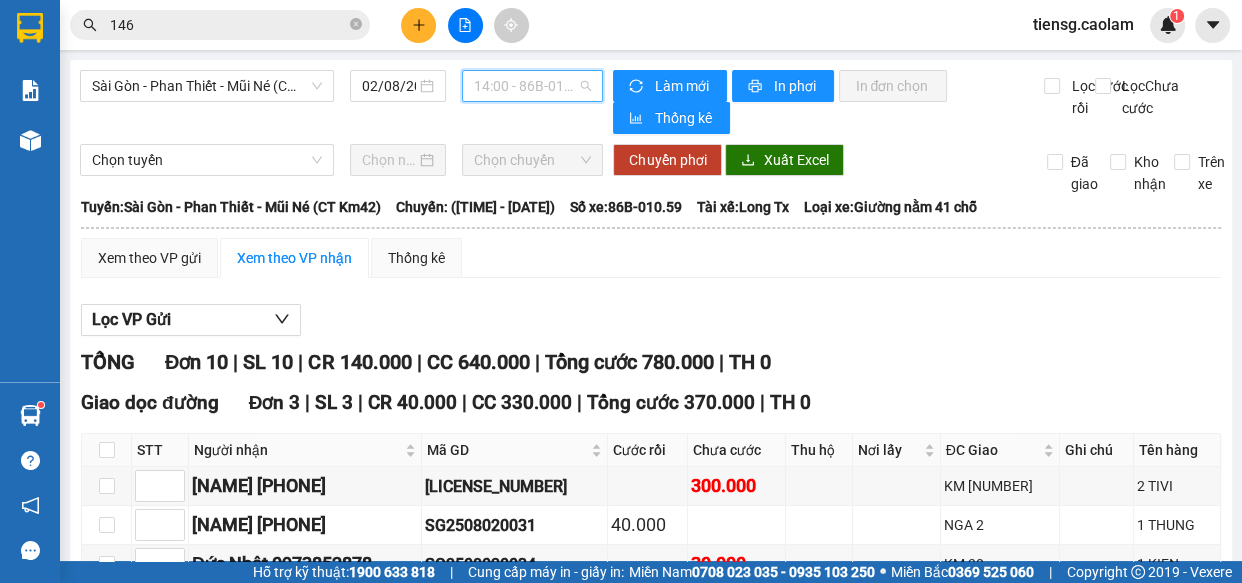 click on "14:00     - 86B-010.59" at bounding box center (532, 86) 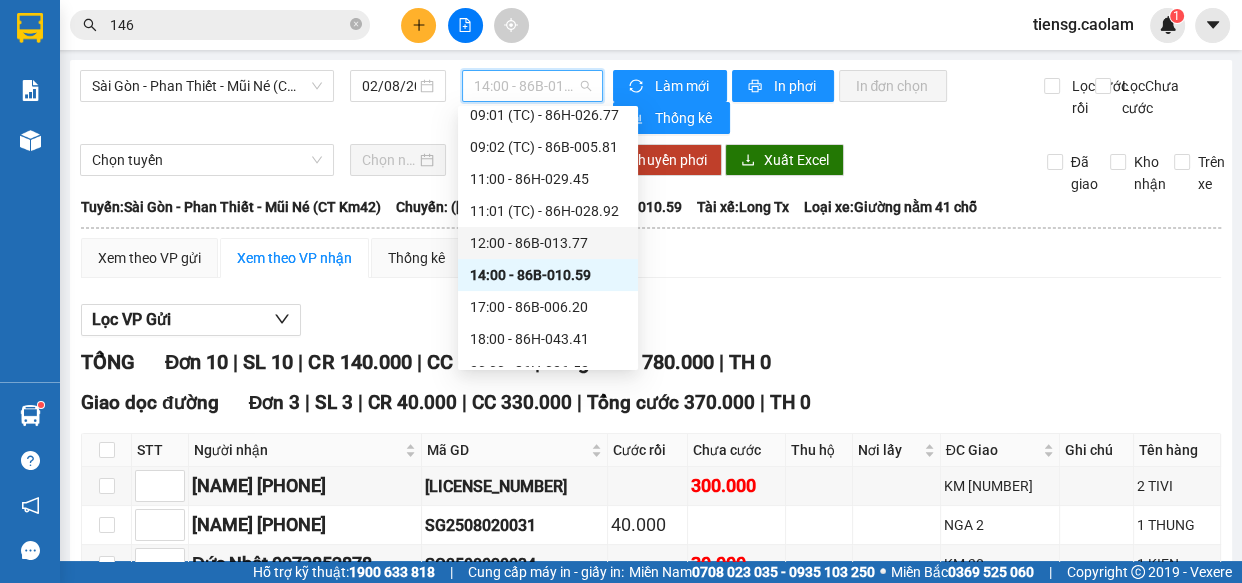 click on "12:00     - 86B-013.77" at bounding box center (548, 243) 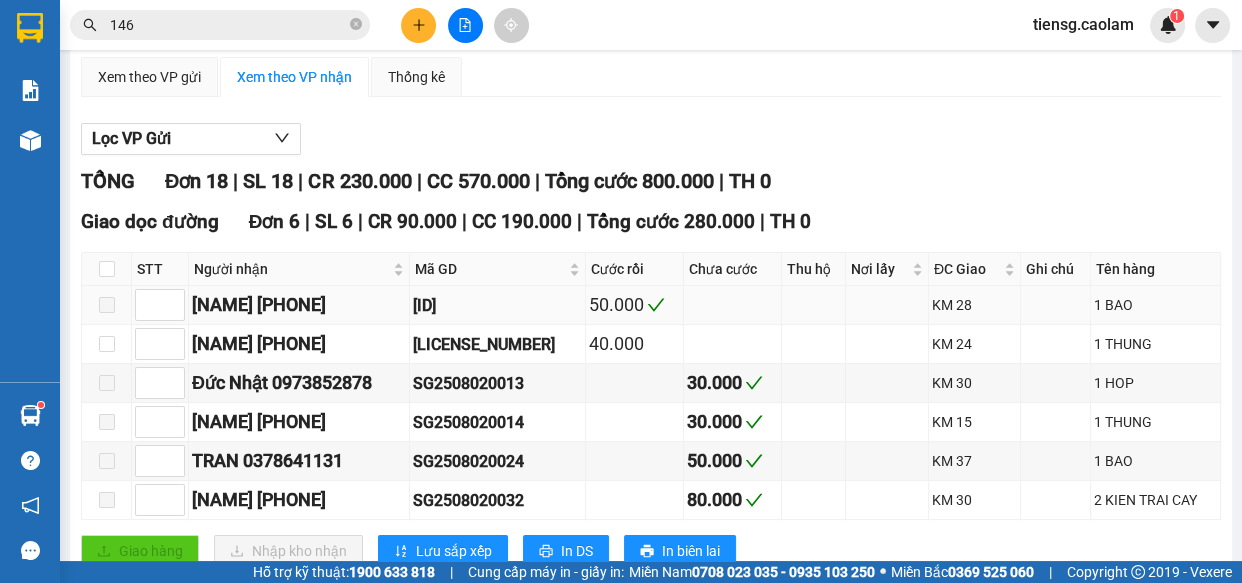 scroll, scrollTop: 0, scrollLeft: 0, axis: both 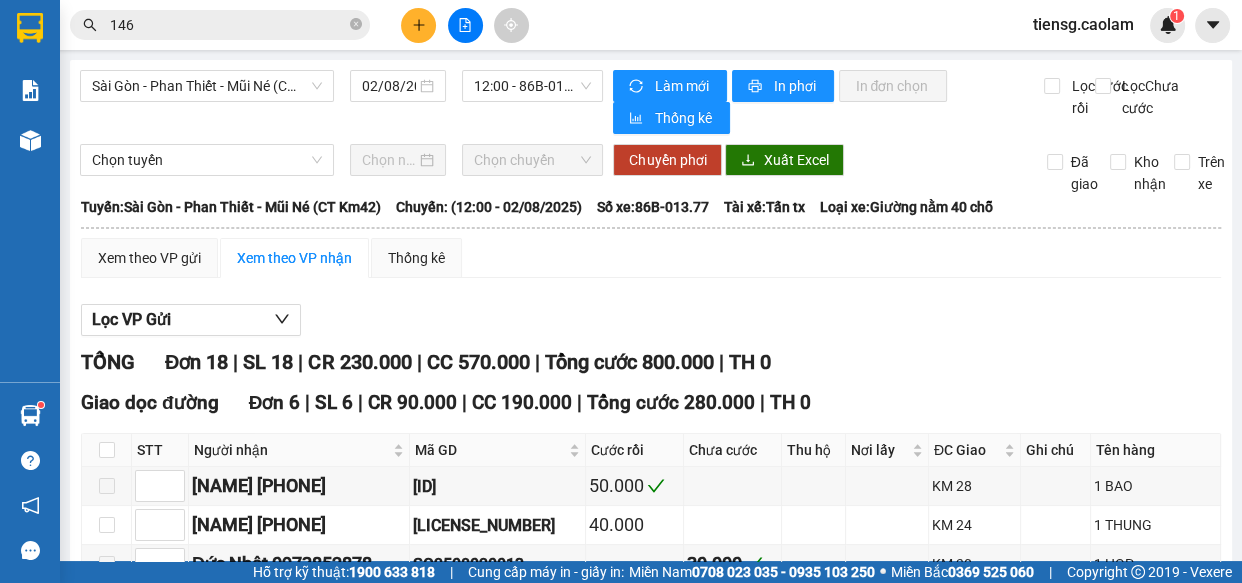 click on "Sài Gòn - Phan Thiết  - Mũi Né (CT Km42) [DATE] [TIME]     - [VEHICLE_REG]" at bounding box center (341, 102) 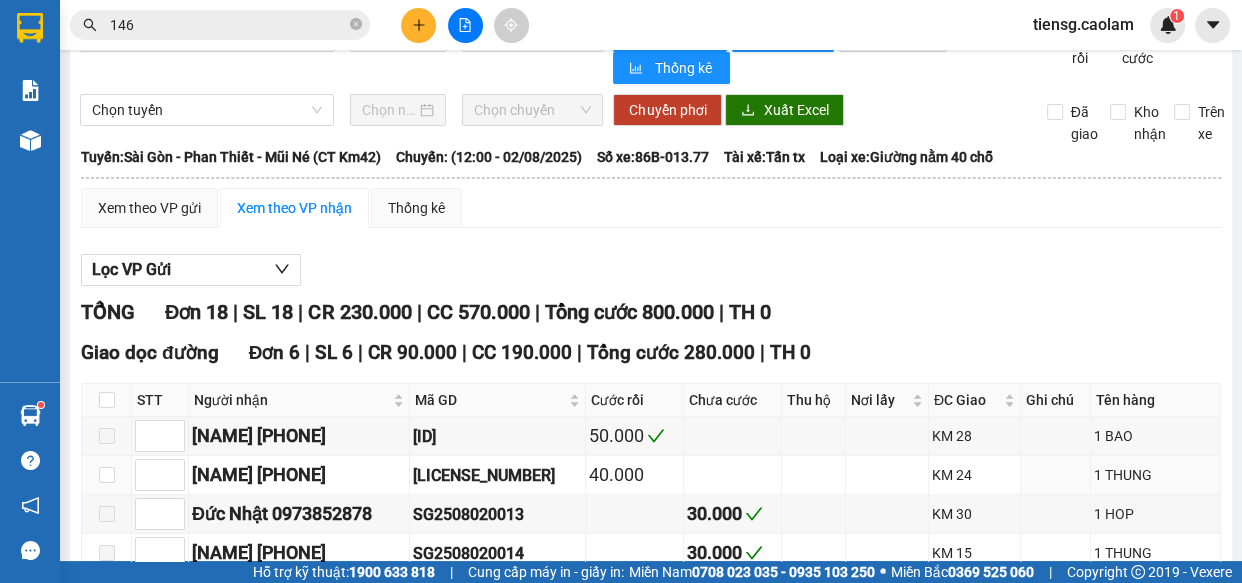 scroll, scrollTop: 0, scrollLeft: 0, axis: both 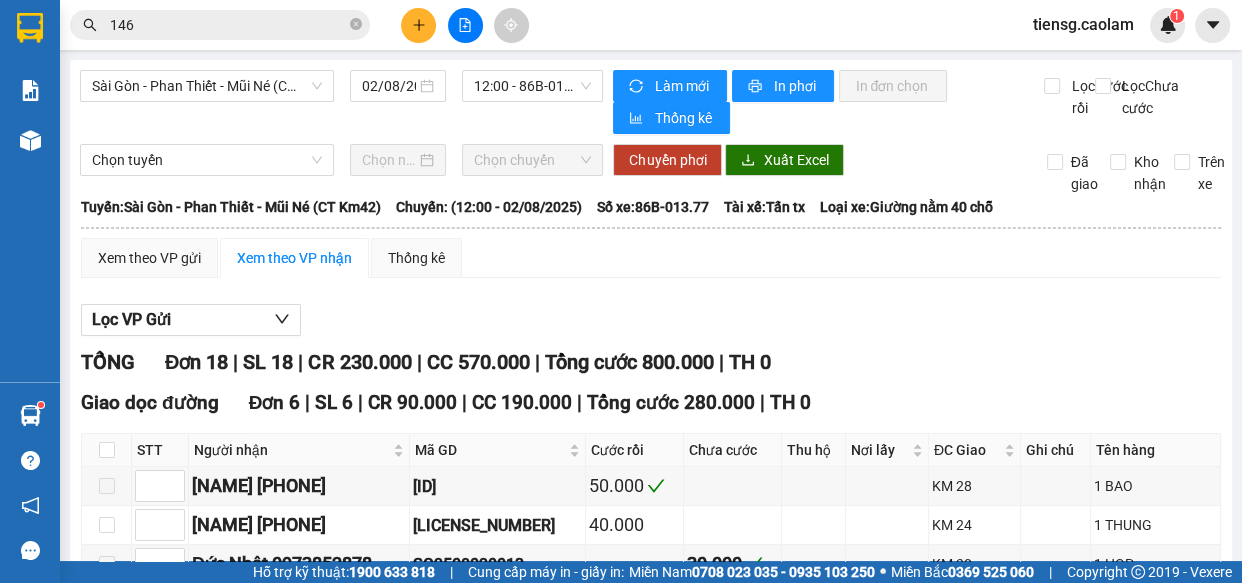 click on "Sài Gòn - Phan Thiết  - Mũi Né (CT Km42) [DATE] [TIME]     - [VEHICLE_REG] Làm mới In phơi In đơn chọn Thống kê Lọc  Cước rồi Lọc  Chưa cước Chọn tuyến Chọn chuyến Chuyển phơi Xuất Excel Đã giao Kho nhận Trên xe [NAME]   [PHONE]   [NUMBER]-[NUMBER], [DISTRICT], [CITY] PHƠI HÀNG [TIME] - [DATE] Tuyến:  Sài Gòn - Phan Thiết  - Mũi Né (CT Km42) Chuyến:   ([TIME] - [DATE]) Tài xế:  [NAME]   Số xe:  [VEHICLE_REG] Loại xe:  Giường nằm 40 chỗ Tuyến:  Sài Gòn - Phan Thiết  - Mũi Né (CT Km42) Chuyến:   ([TIME] - [DATE]) Số xe:  [VEHICLE_REG] Tài xế:  [NAME] Loại xe:  Giường nằm 40 chỗ Xem theo VP gửi Xem theo VP nhận Thống kê Lọc VP Gửi TỔNG Đơn   18 | SL   18 | CR   230.000 | CC   570.000 | Tổng cước   800.000 | TH   0 Giao dọc đường Đơn   6 | SL   6 | CR   90.000 | CC   190.000 | Tổng cước   280.000 | TH   0 STT Người nhận Mã GD Cước rồi Chưa cước Thu hộ" at bounding box center (651, 736) 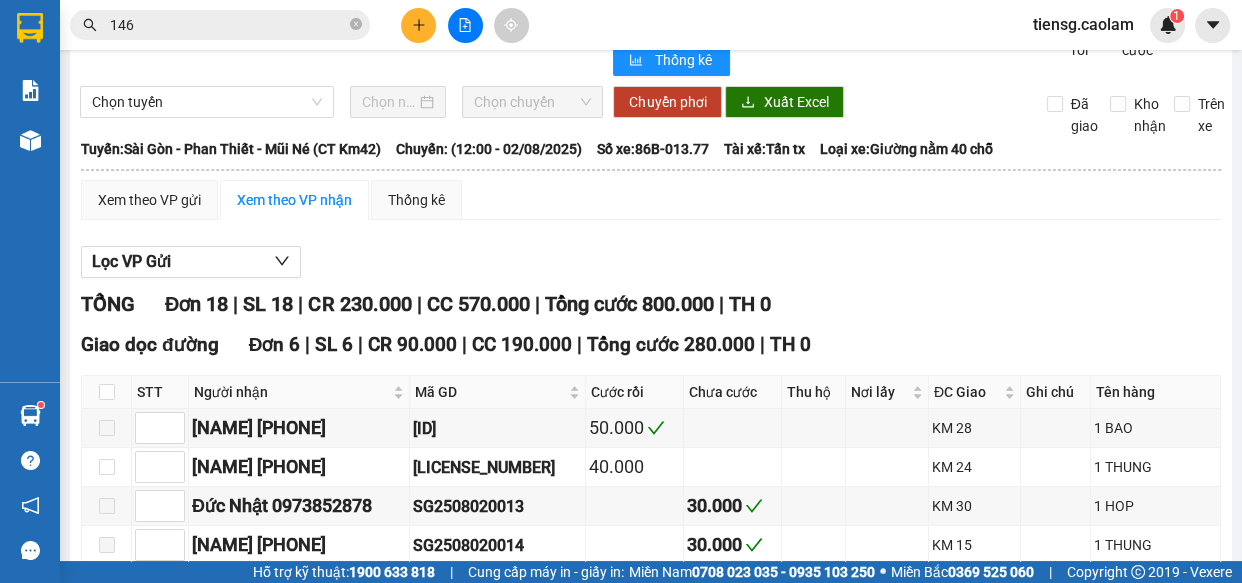 scroll, scrollTop: 272, scrollLeft: 0, axis: vertical 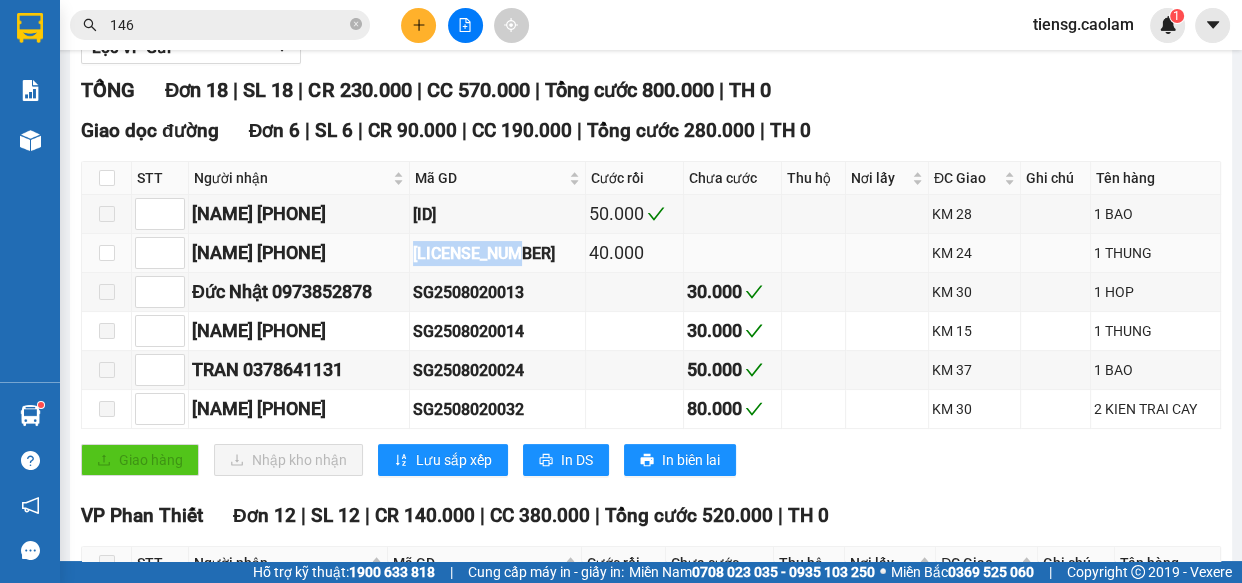 drag, startPoint x: 449, startPoint y: 260, endPoint x: 559, endPoint y: 252, distance: 110.29053 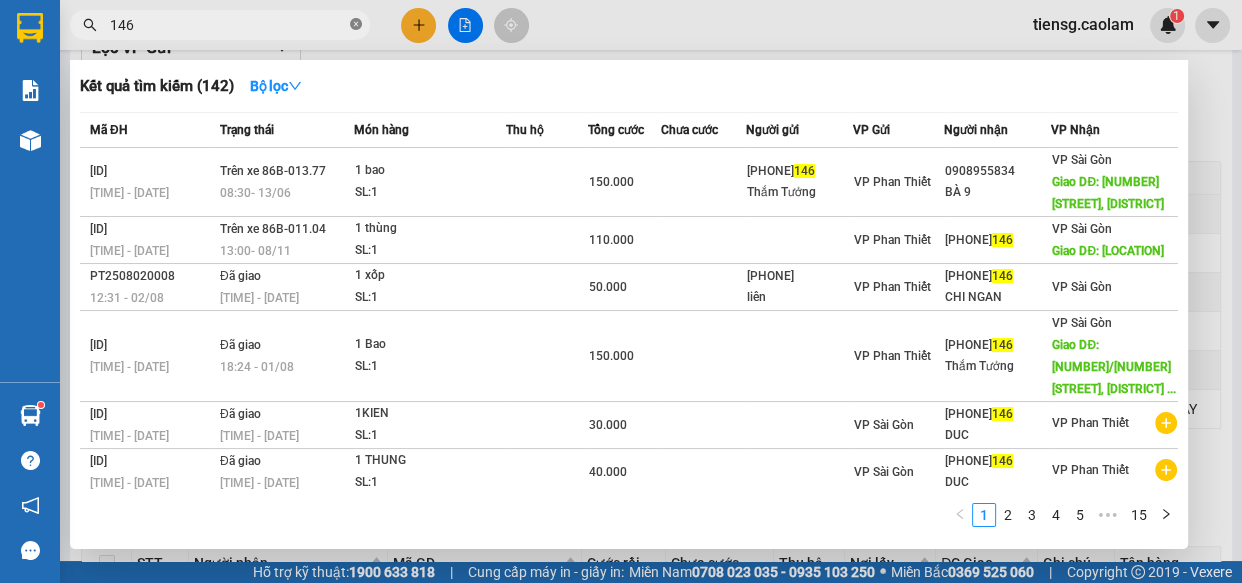 click 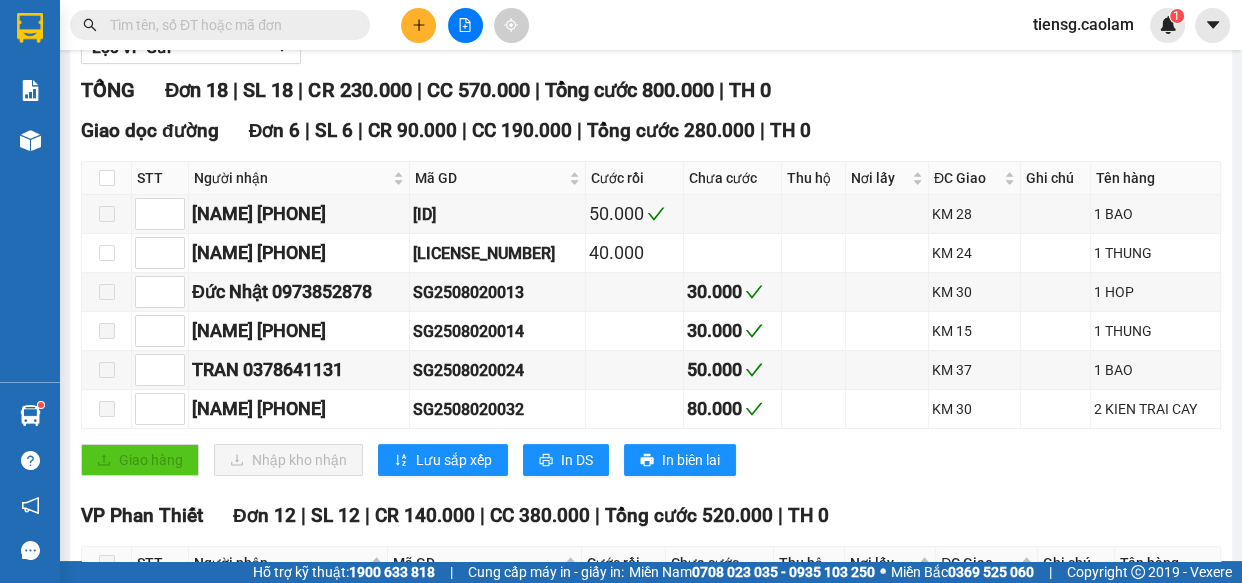 paste on "[LICENSE_NUMBER]" 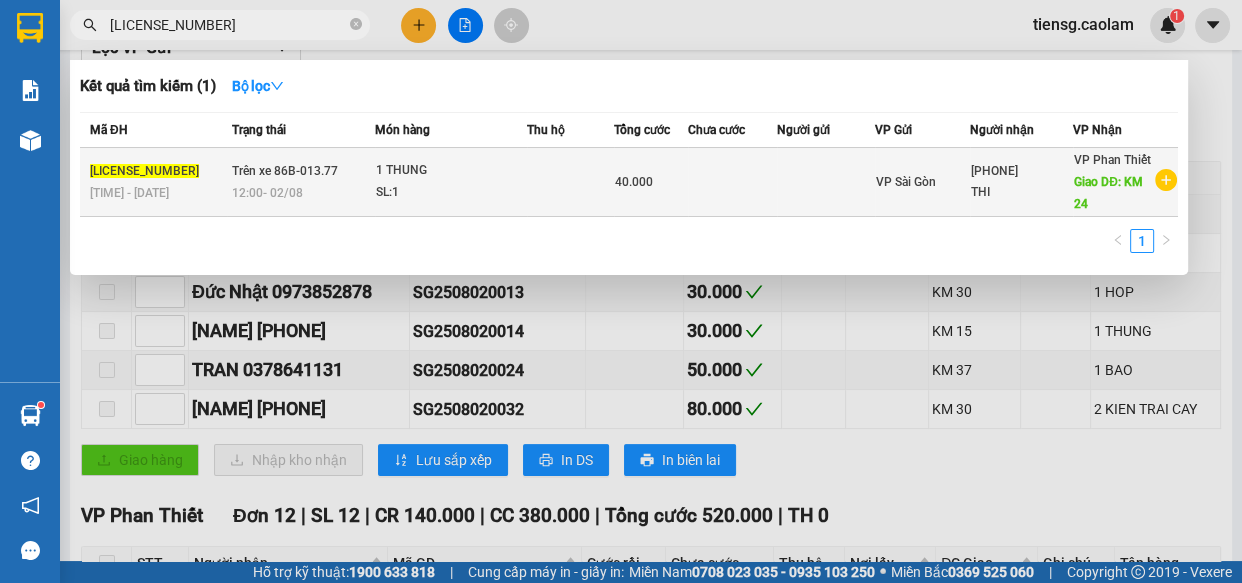 type on "[LICENSE_NUMBER]" 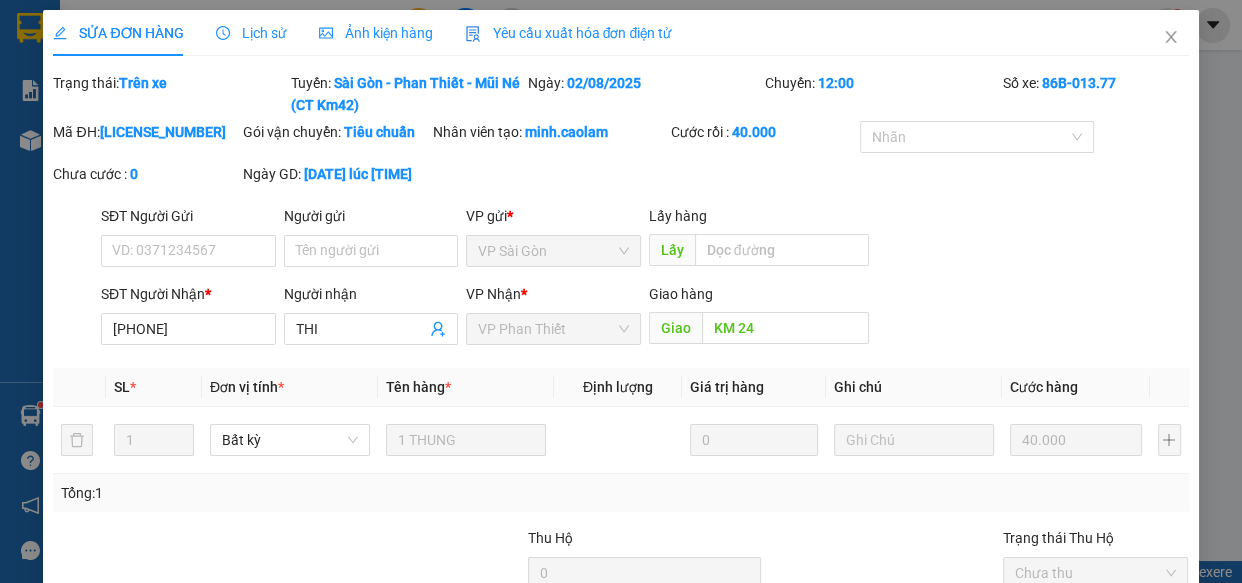 type on "[PHONE]" 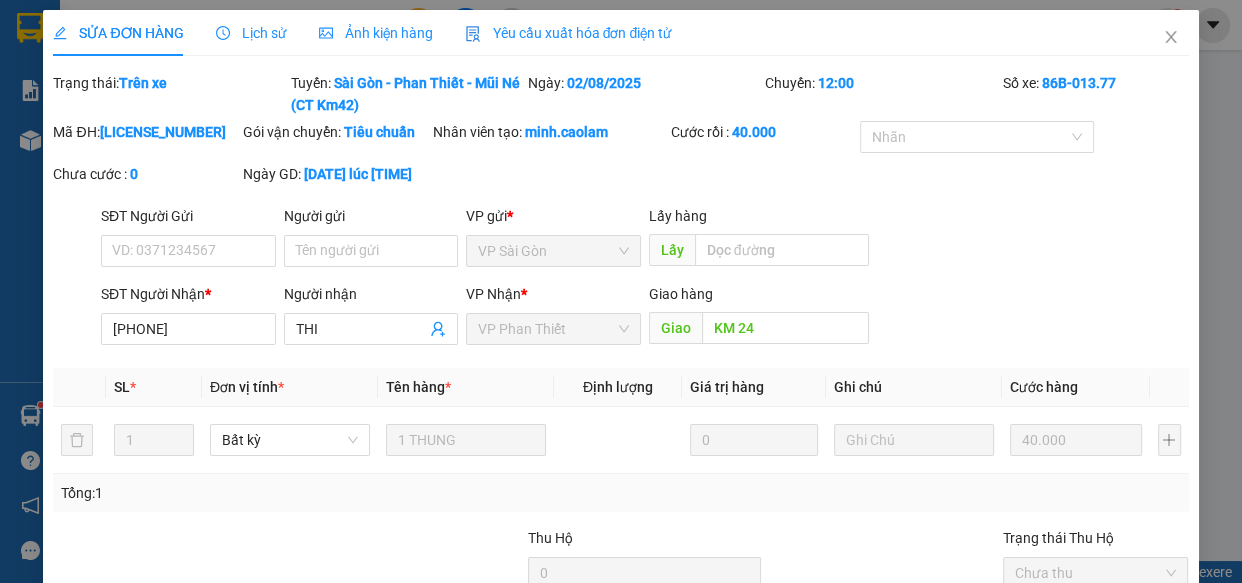 type on "KM 24" 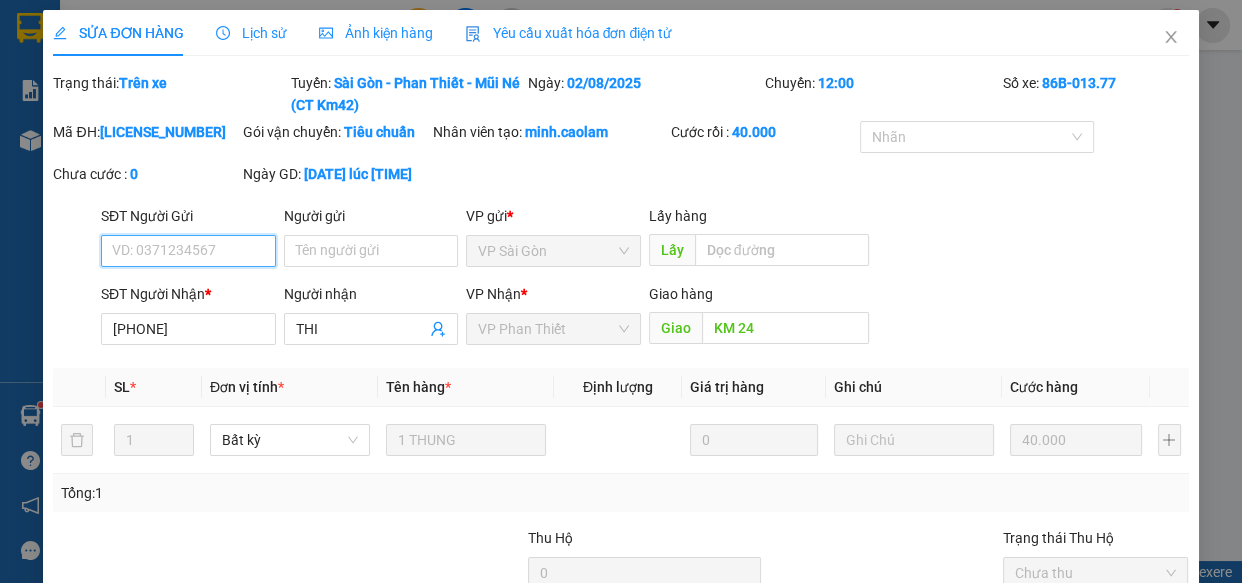 scroll, scrollTop: 0, scrollLeft: 0, axis: both 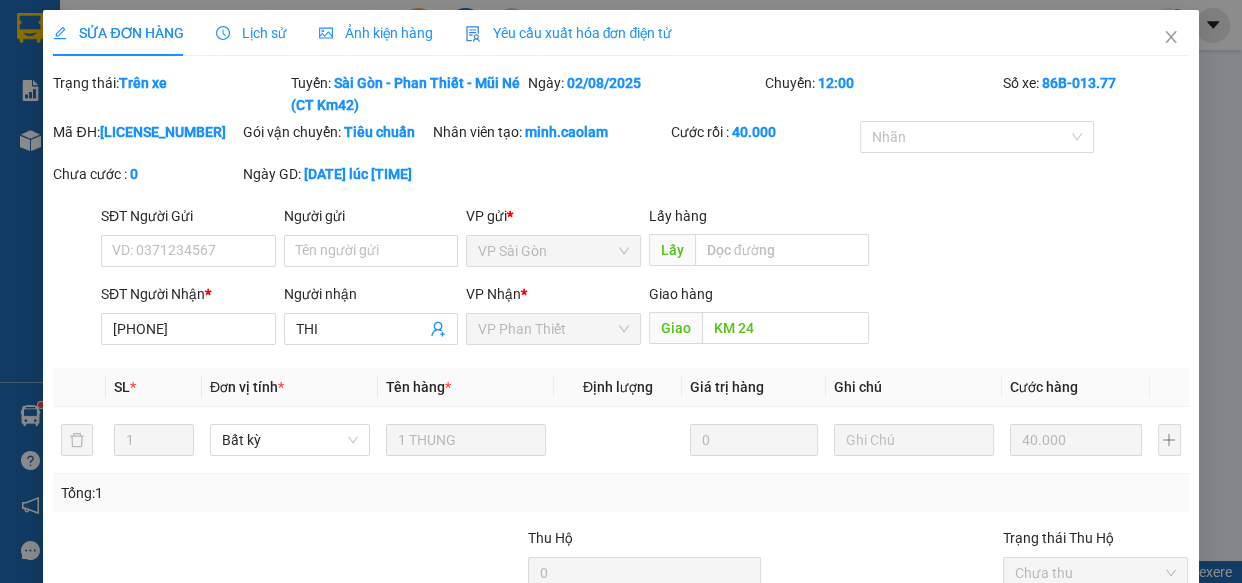 click on "Lịch sử" at bounding box center (251, 33) 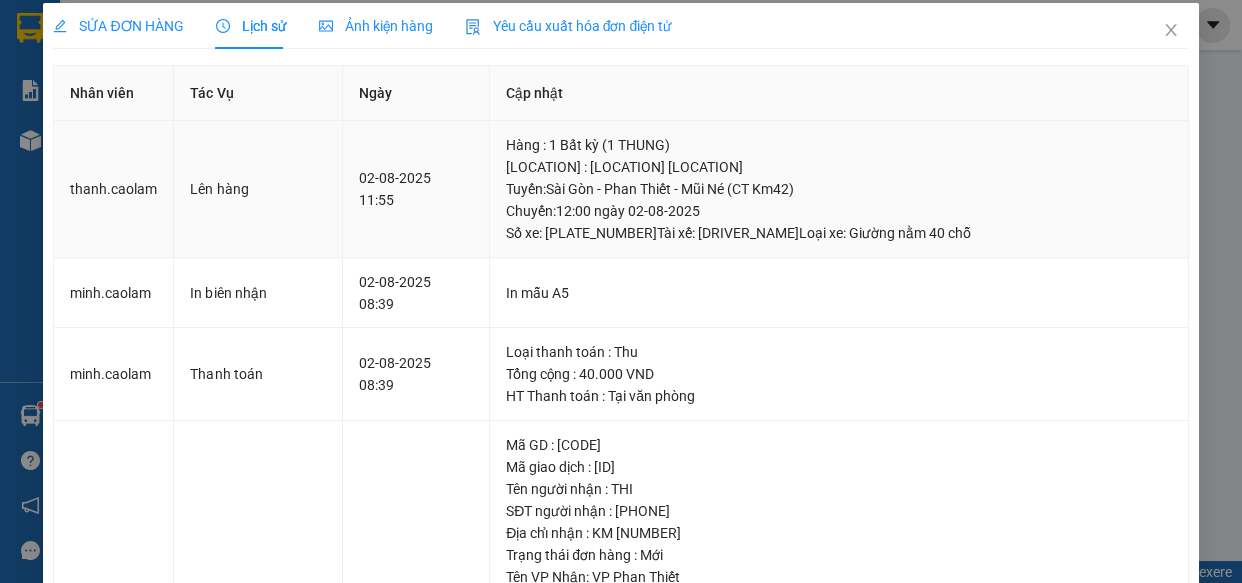 scroll, scrollTop: 0, scrollLeft: 0, axis: both 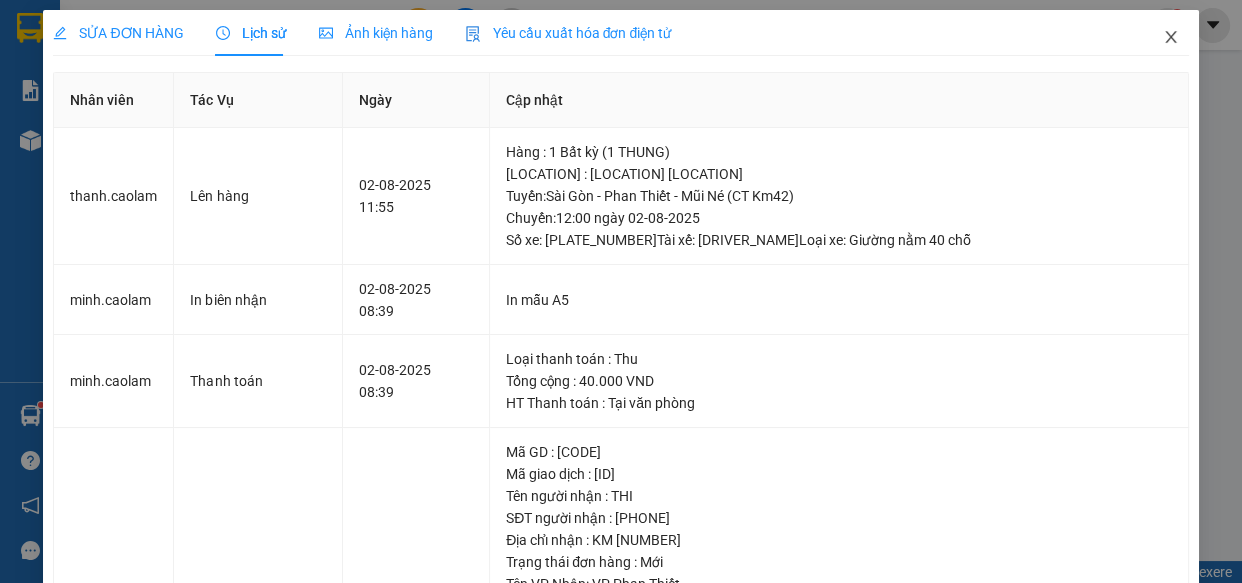 click at bounding box center [1171, 38] 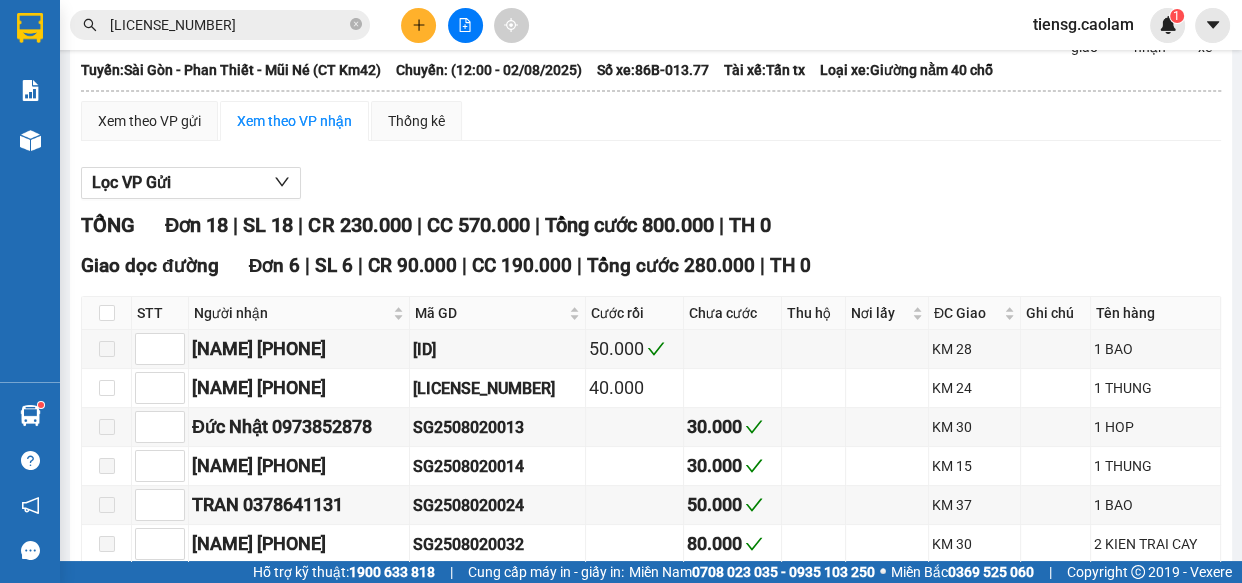 scroll, scrollTop: 0, scrollLeft: 0, axis: both 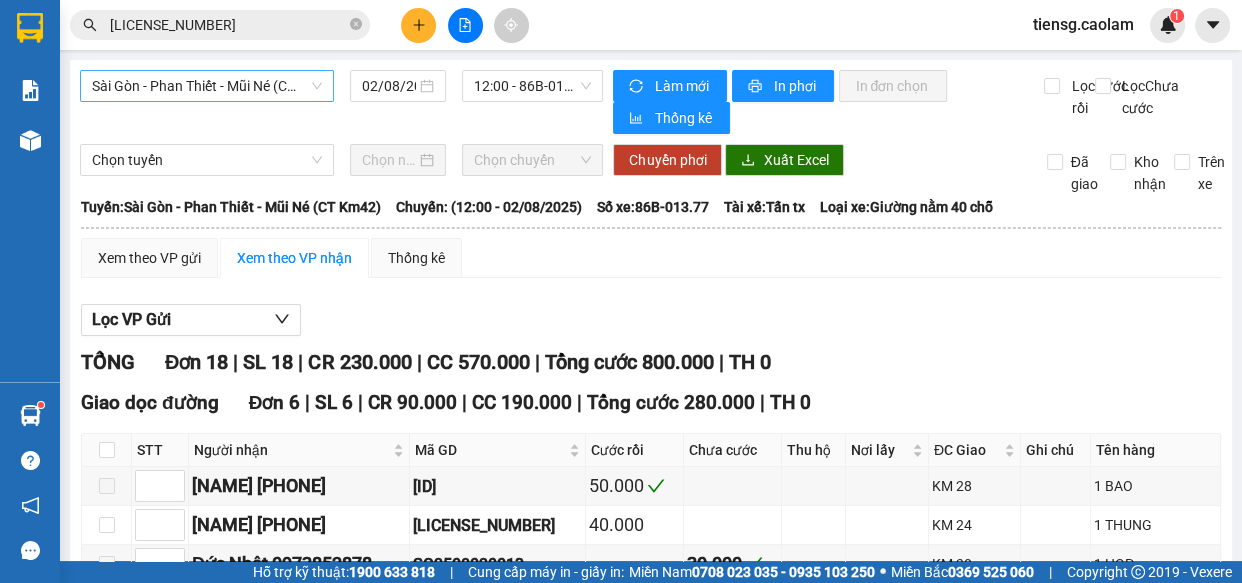 click on "Sài Gòn - Phan Thiết  - Mũi Né (CT Km42)" at bounding box center [207, 86] 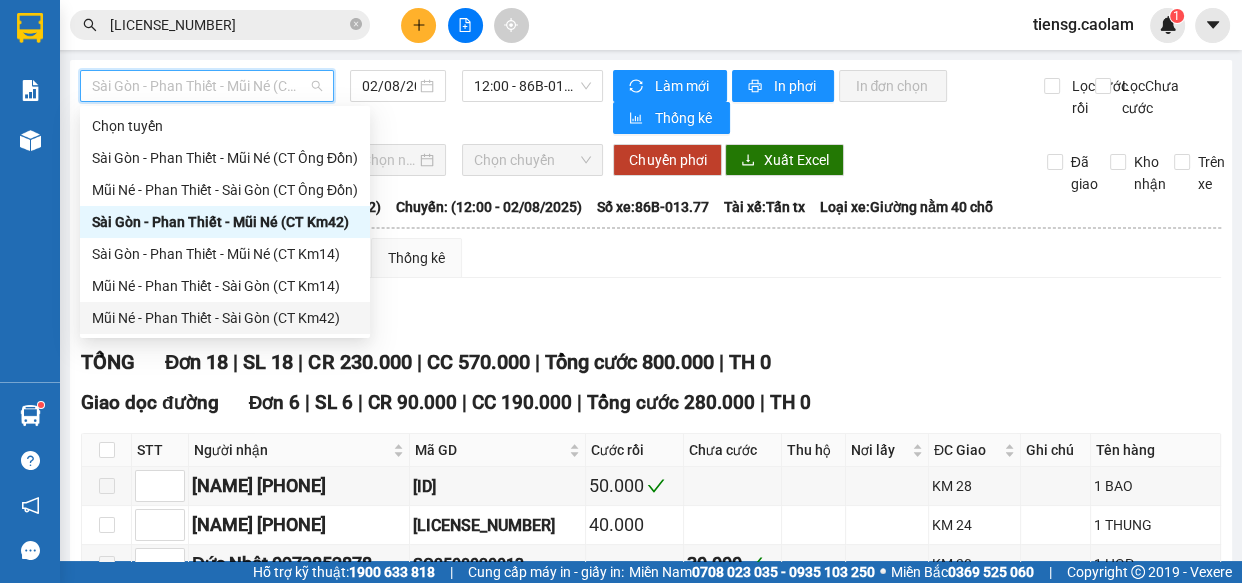 click on "Mũi Né - Phan Thiết - Sài Gòn (CT Km42)" at bounding box center [225, 318] 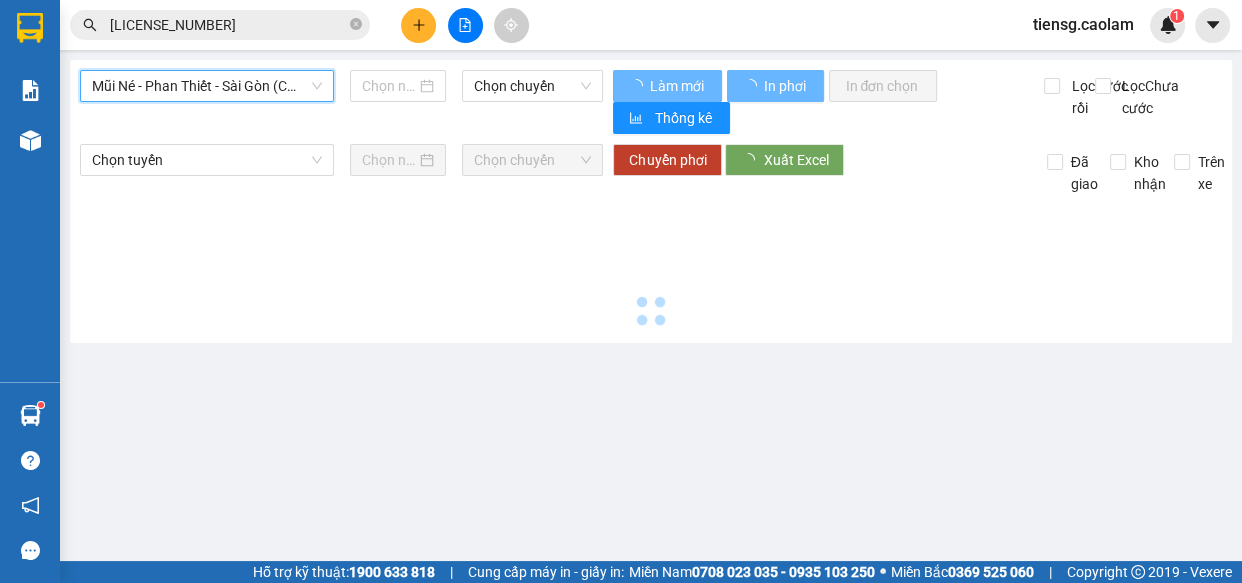 type on "02/08/2025" 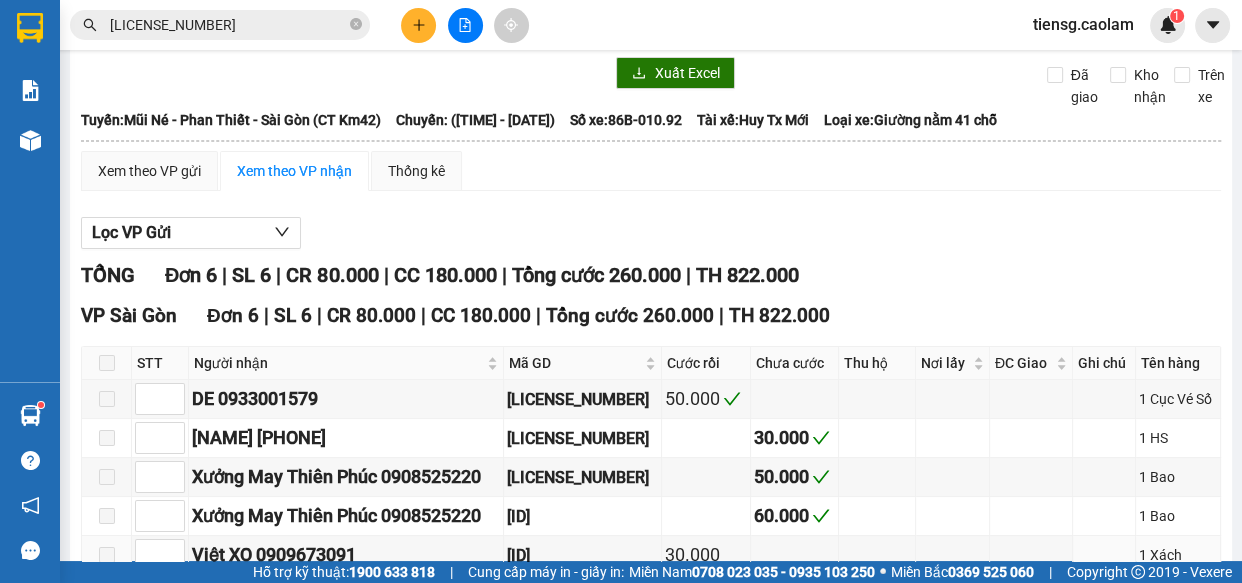 scroll, scrollTop: 0, scrollLeft: 0, axis: both 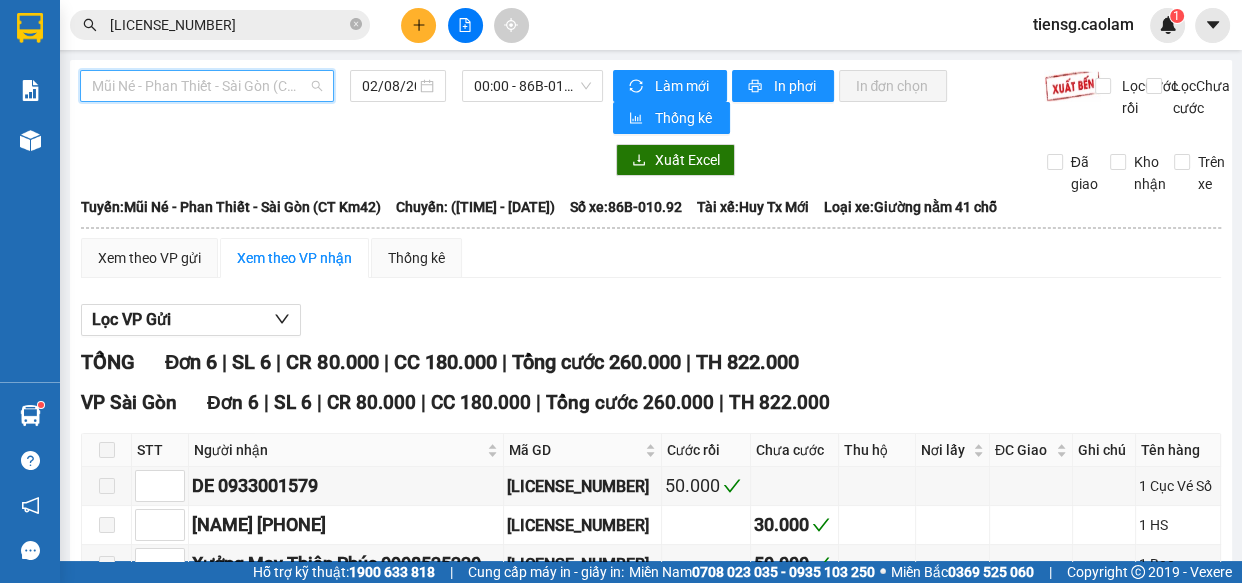 click on "Mũi Né - Phan Thiết - Sài Gòn (CT Km42)" at bounding box center (207, 86) 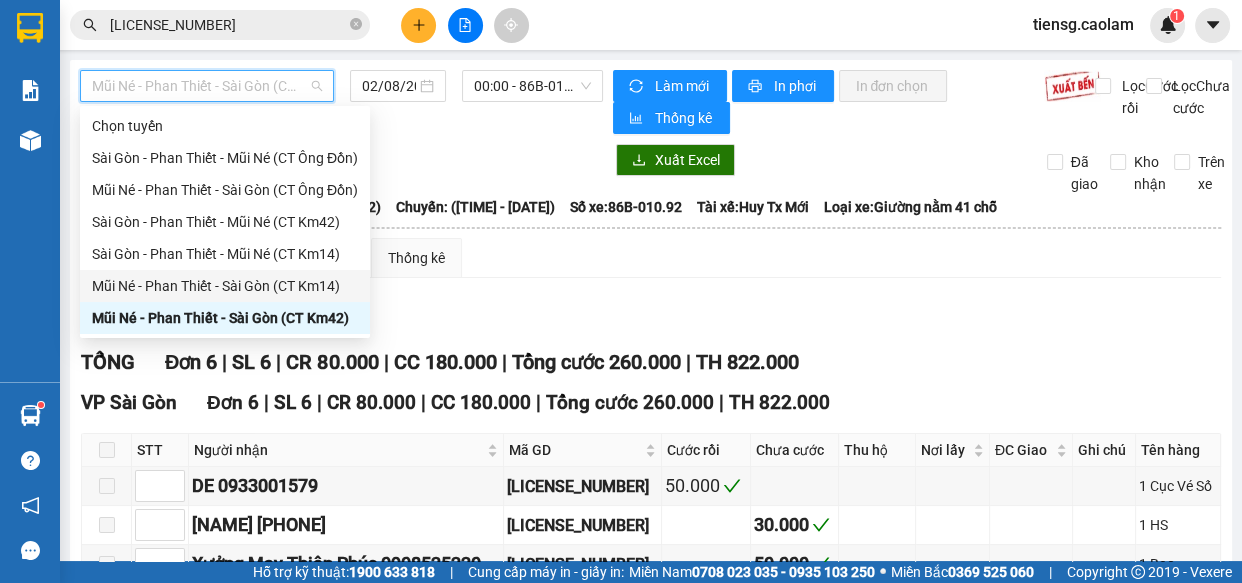 click on "Mũi Né - Phan Thiết - Sài Gòn (CT Km14)" at bounding box center [225, 286] 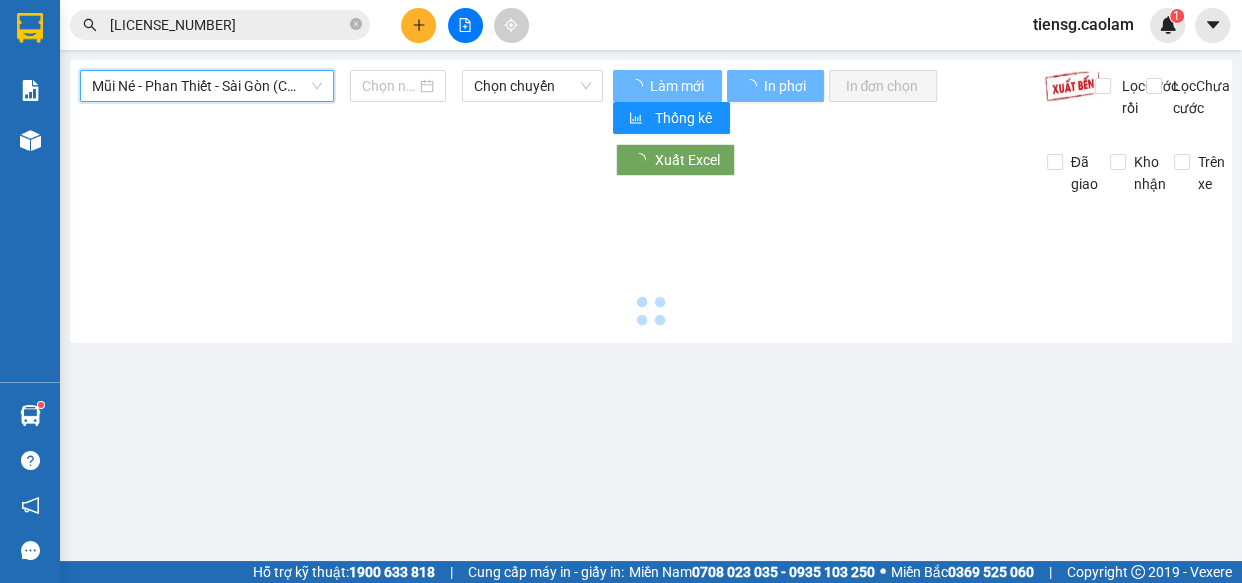 type on "02/08/2025" 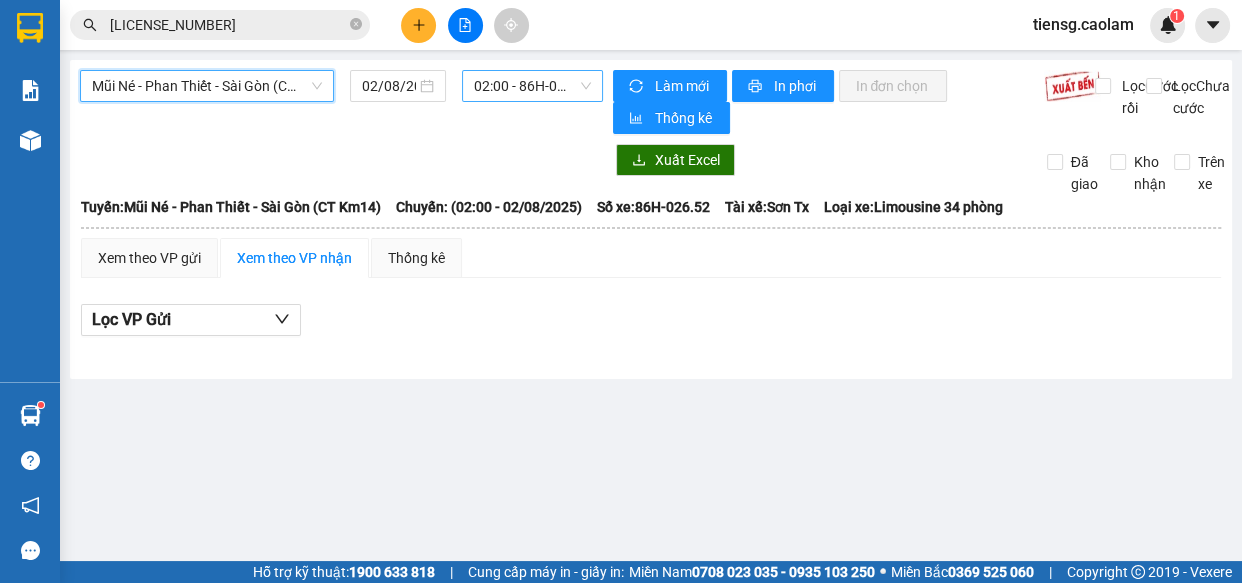 click on "02:00     - 86H-026.52" at bounding box center [532, 86] 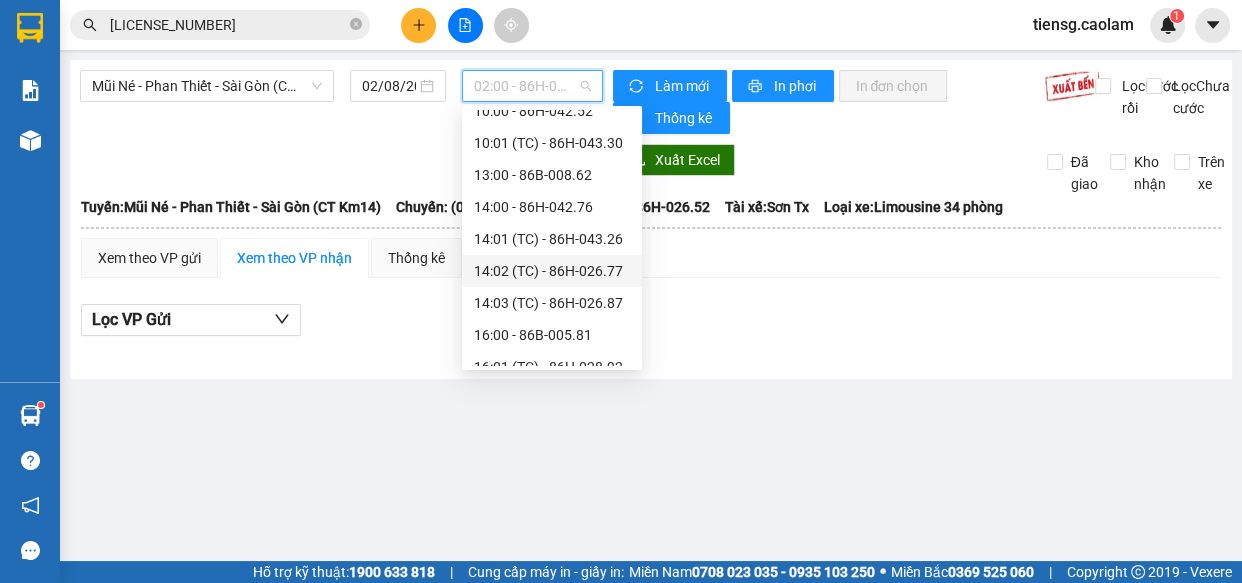 scroll, scrollTop: 181, scrollLeft: 0, axis: vertical 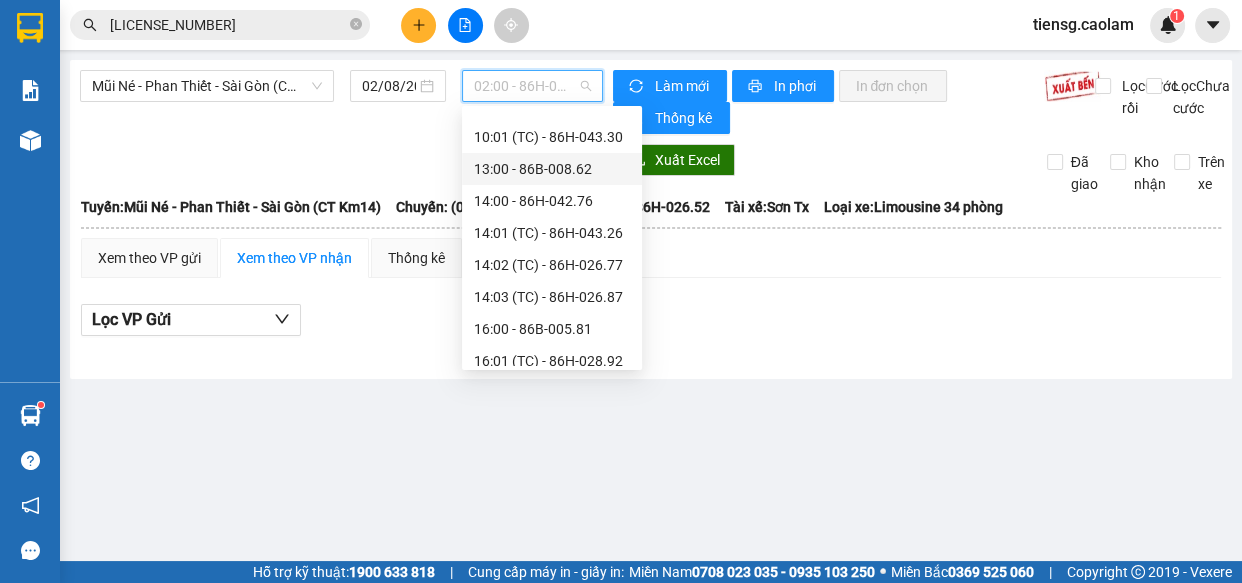 click on "13:00     - 86B-008.62" at bounding box center (552, 169) 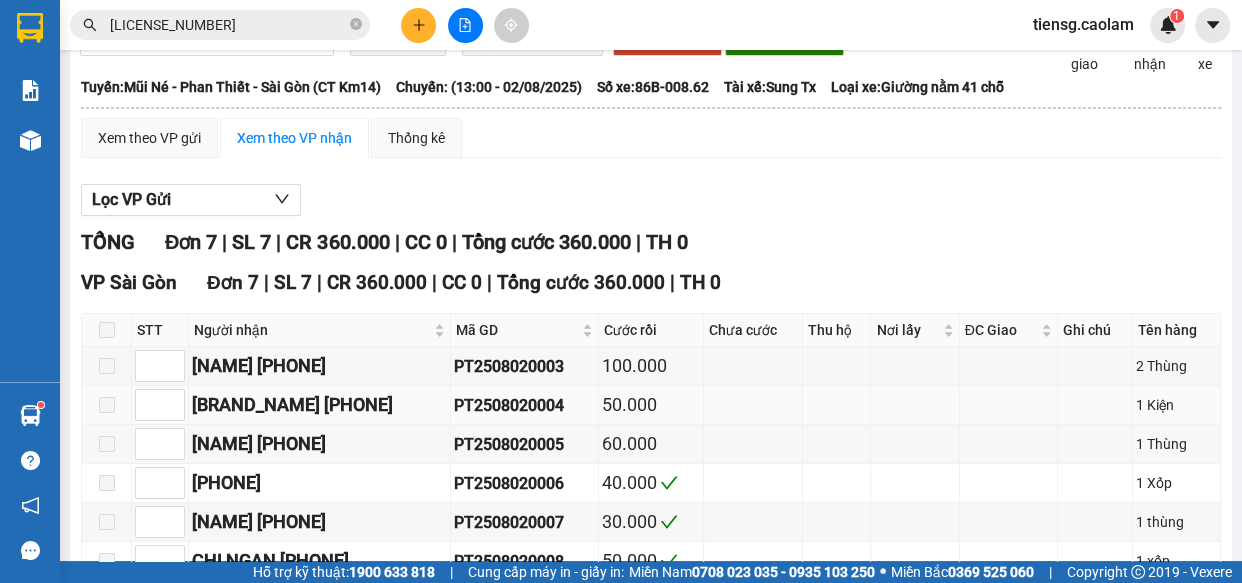 scroll, scrollTop: 286, scrollLeft: 0, axis: vertical 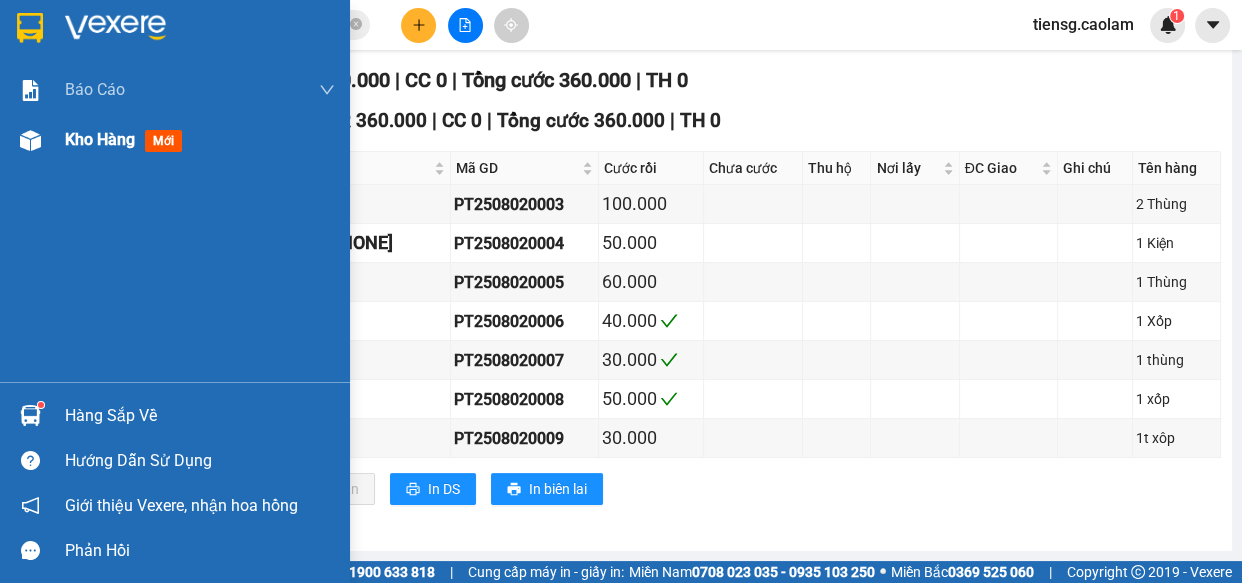 click at bounding box center (30, 140) 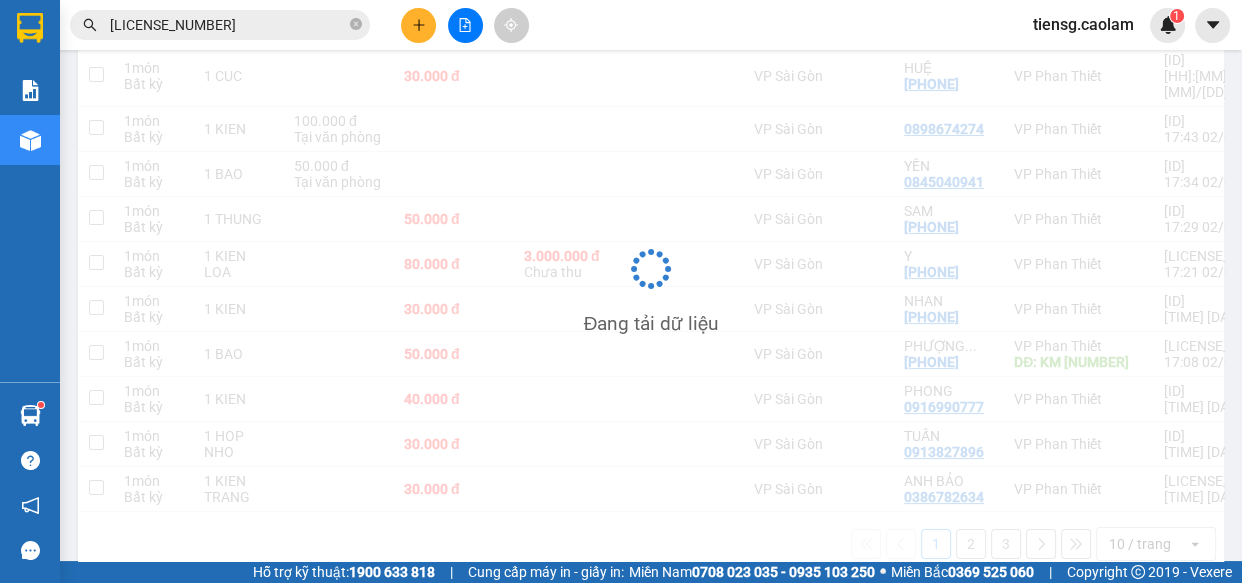 scroll, scrollTop: 0, scrollLeft: 0, axis: both 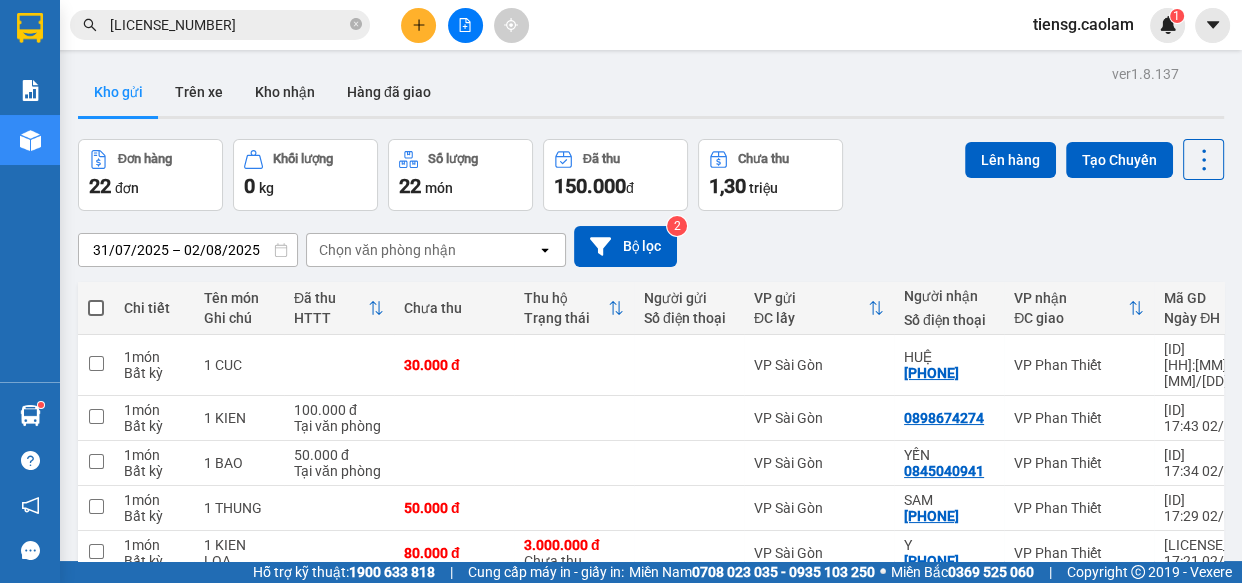 click at bounding box center (96, 308) 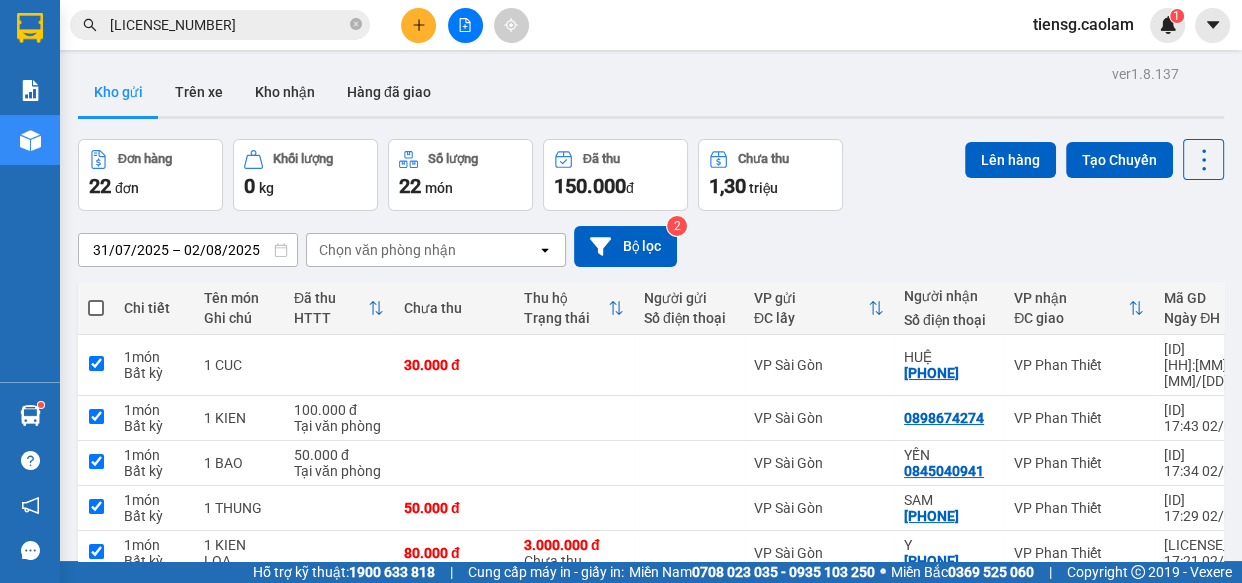 checkbox on "true" 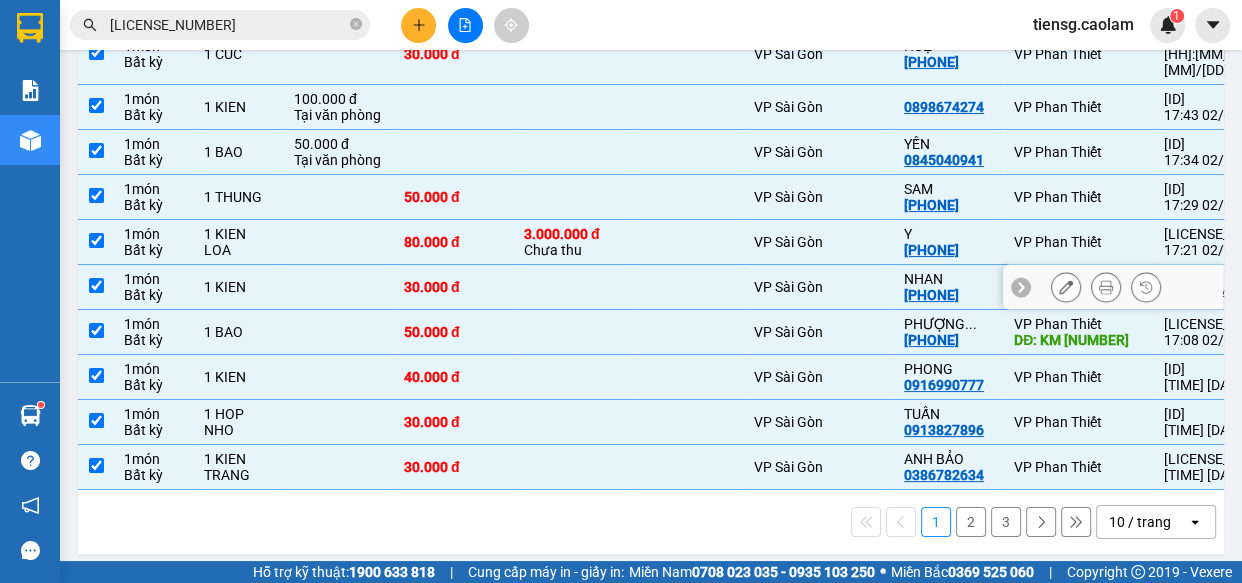 scroll, scrollTop: 0, scrollLeft: 0, axis: both 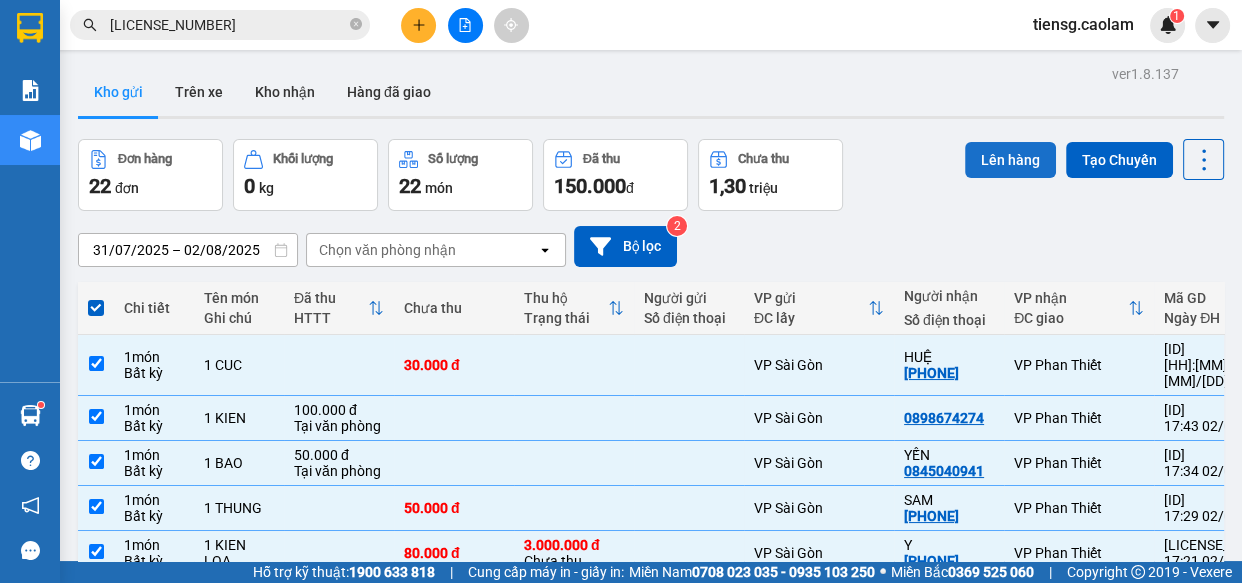 click on "Lên hàng" at bounding box center (1010, 160) 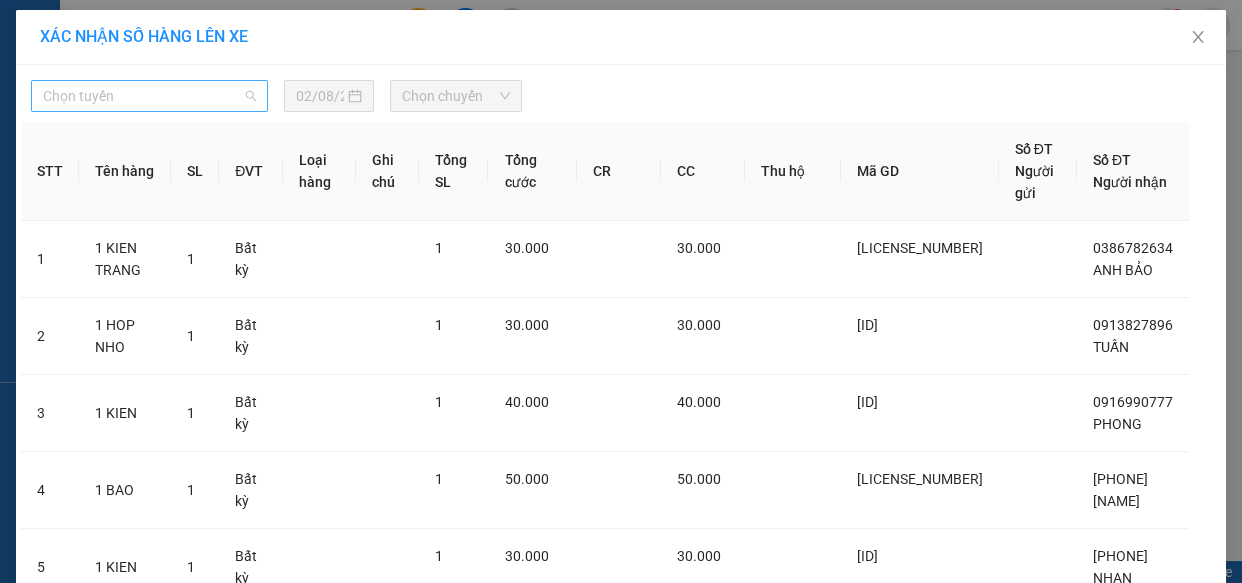 click on "Chọn tuyến" at bounding box center [149, 96] 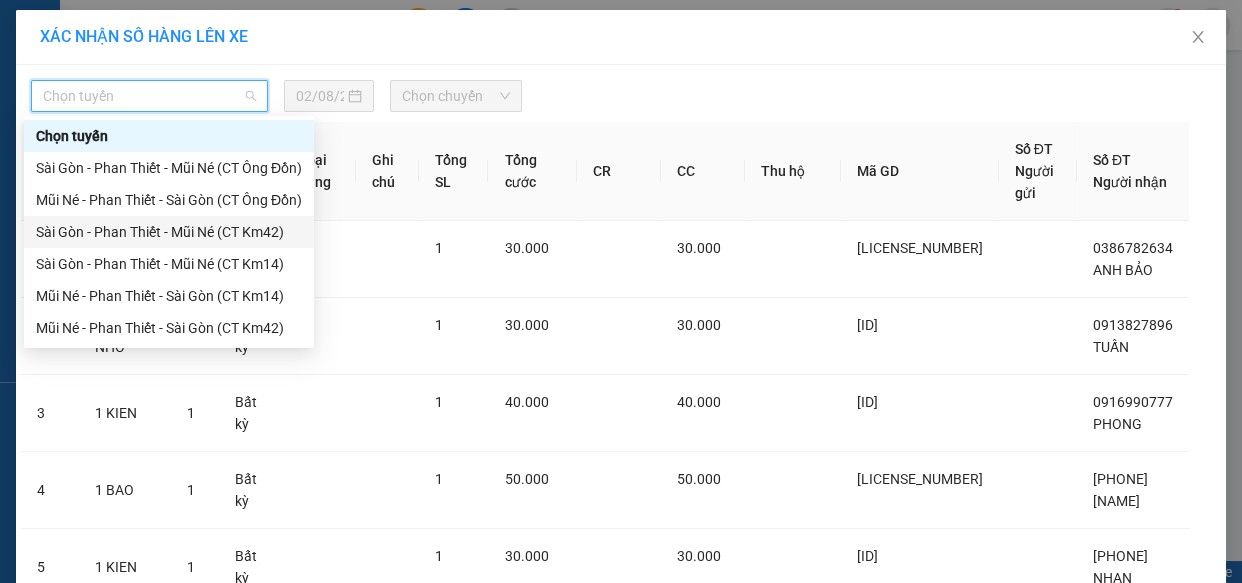 drag, startPoint x: 247, startPoint y: 230, endPoint x: 342, endPoint y: 150, distance: 124.197426 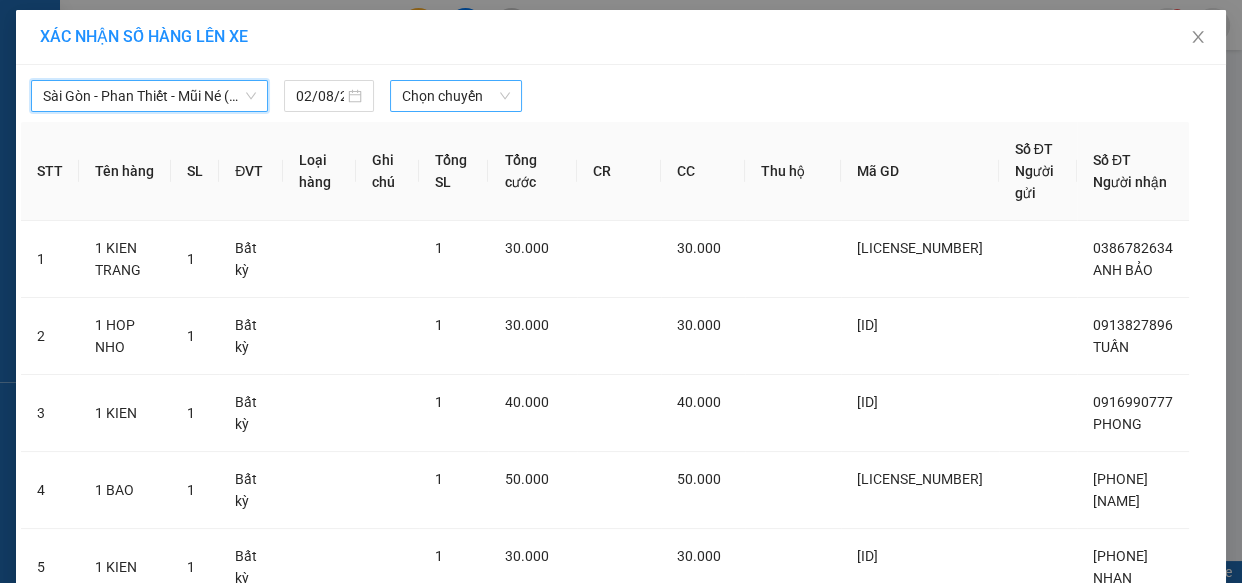 click on "Chọn chuyến" at bounding box center (456, 96) 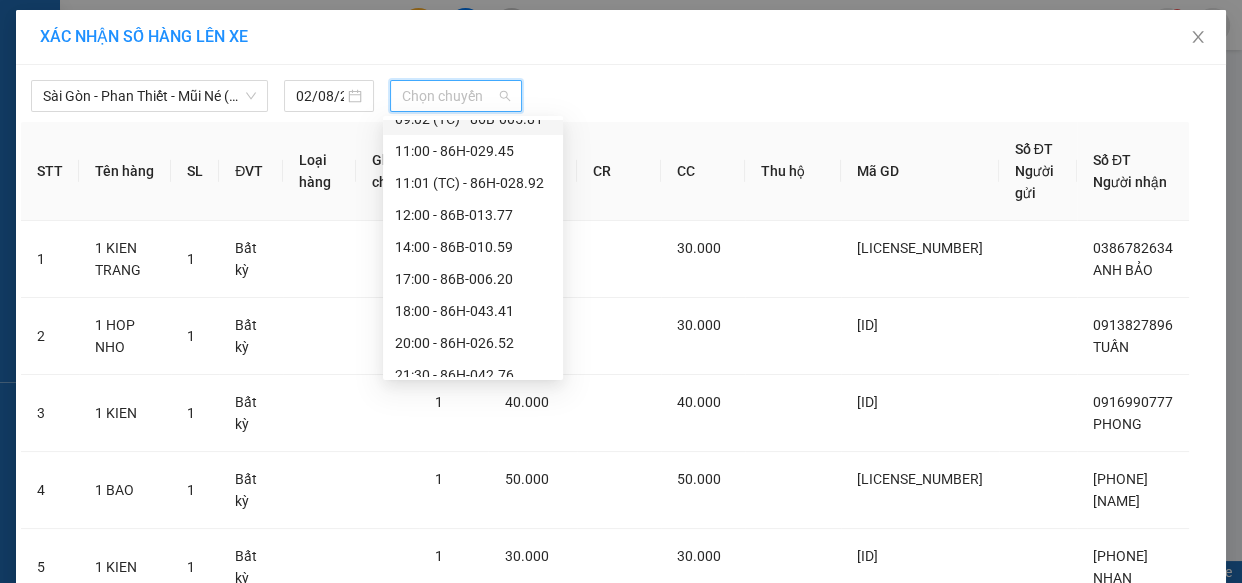 scroll, scrollTop: 415, scrollLeft: 0, axis: vertical 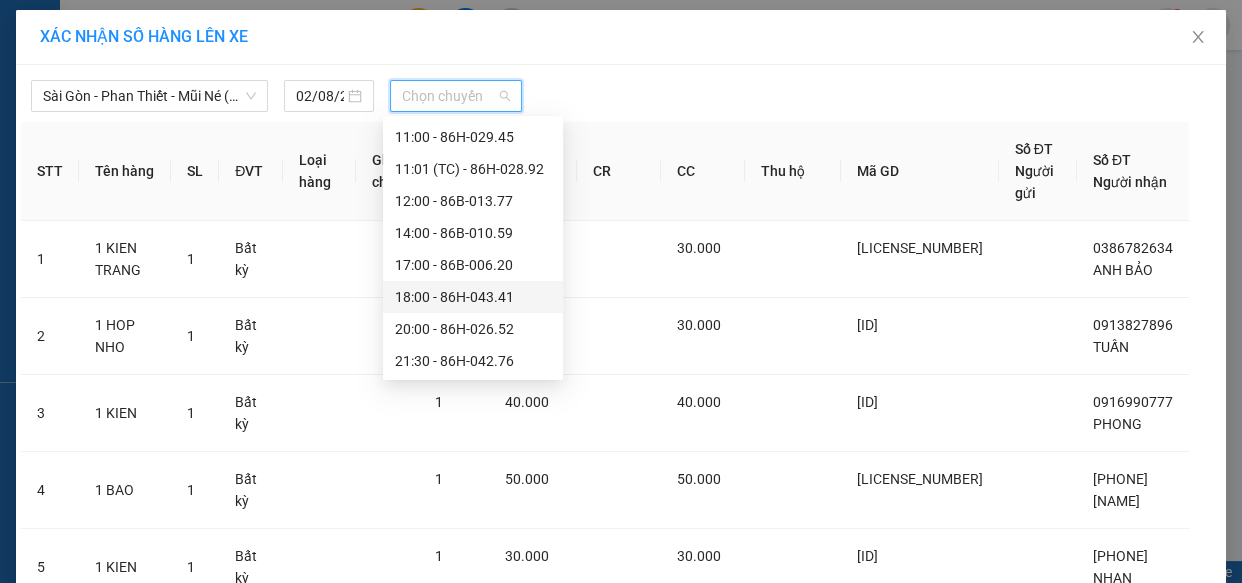 click on "18:00     - 86H-043.41" at bounding box center (473, 297) 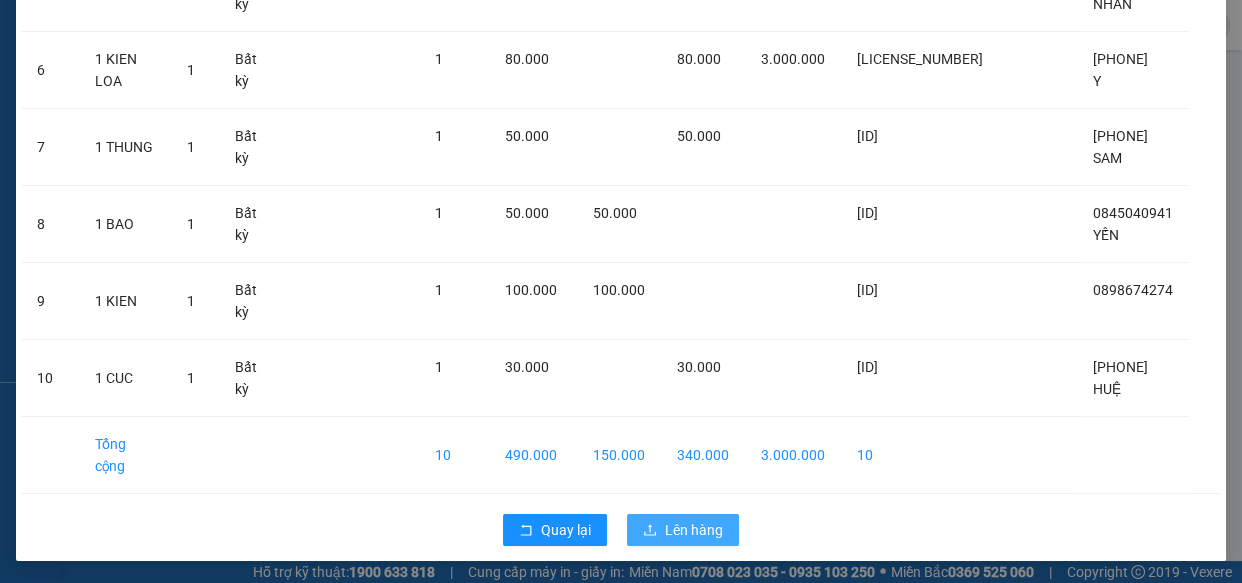 click on "Lên hàng" at bounding box center [694, 530] 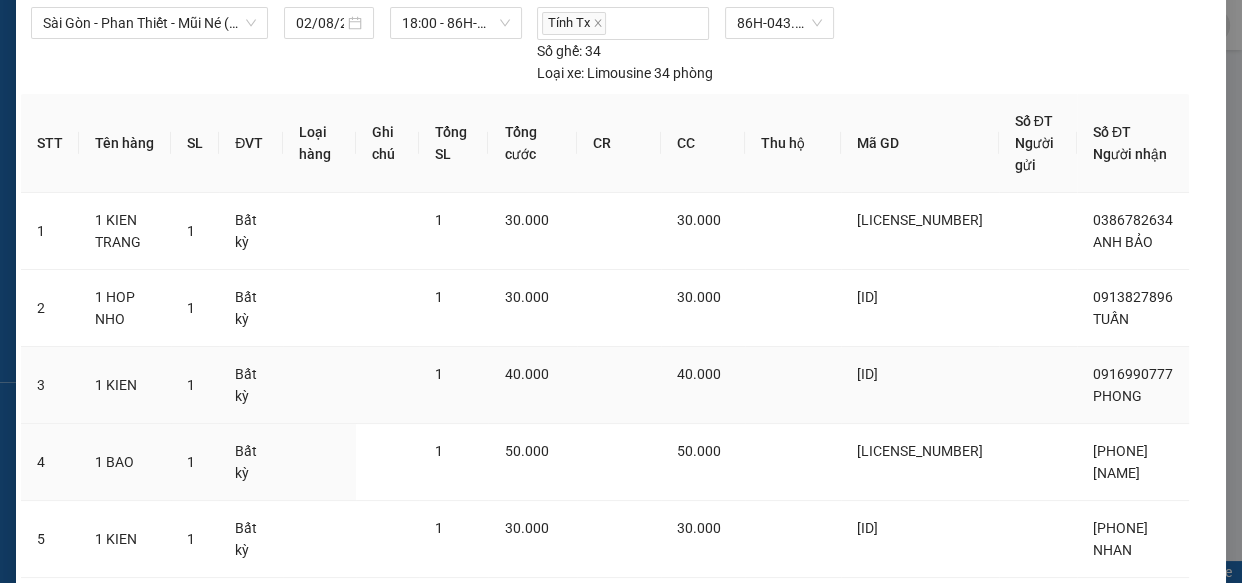 scroll, scrollTop: 25, scrollLeft: 0, axis: vertical 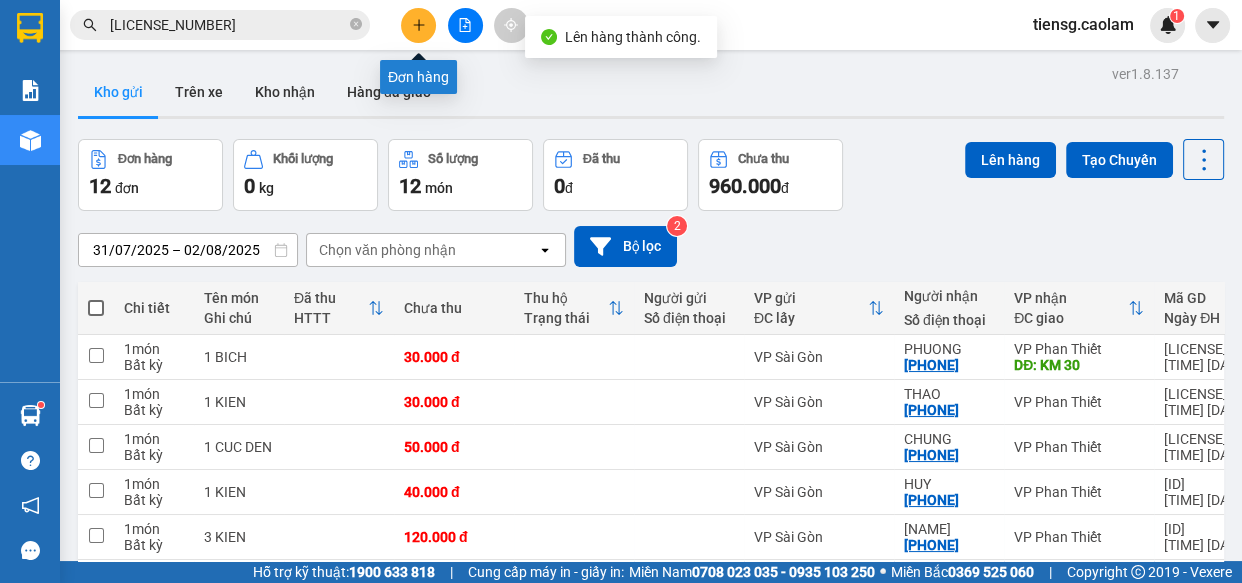 click 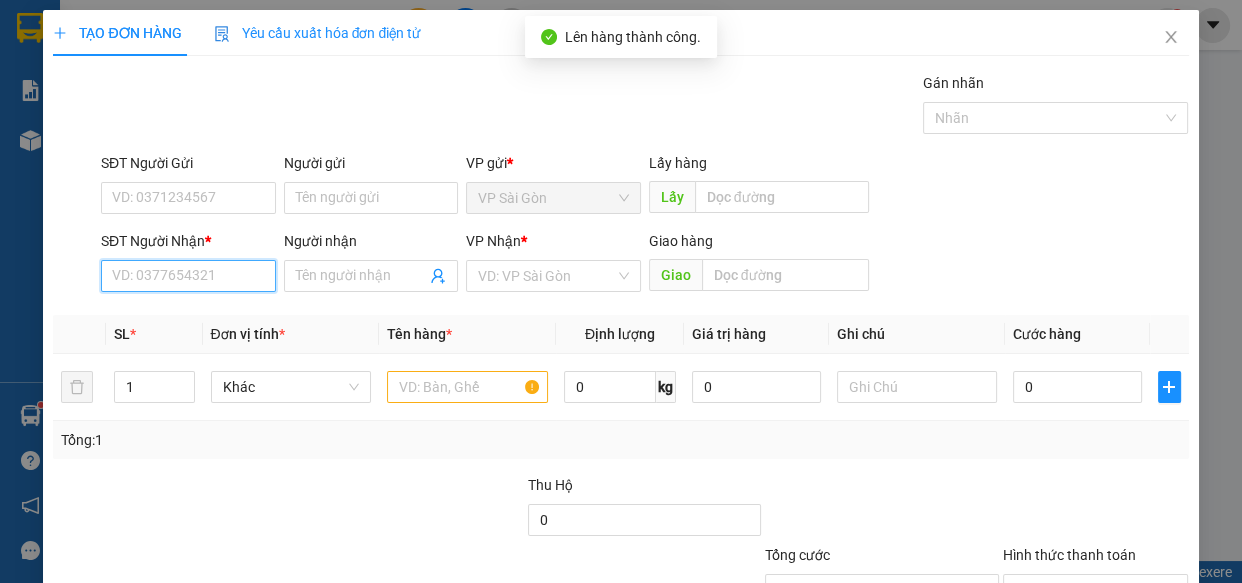 click on "SĐT Người Nhận  *" at bounding box center [188, 276] 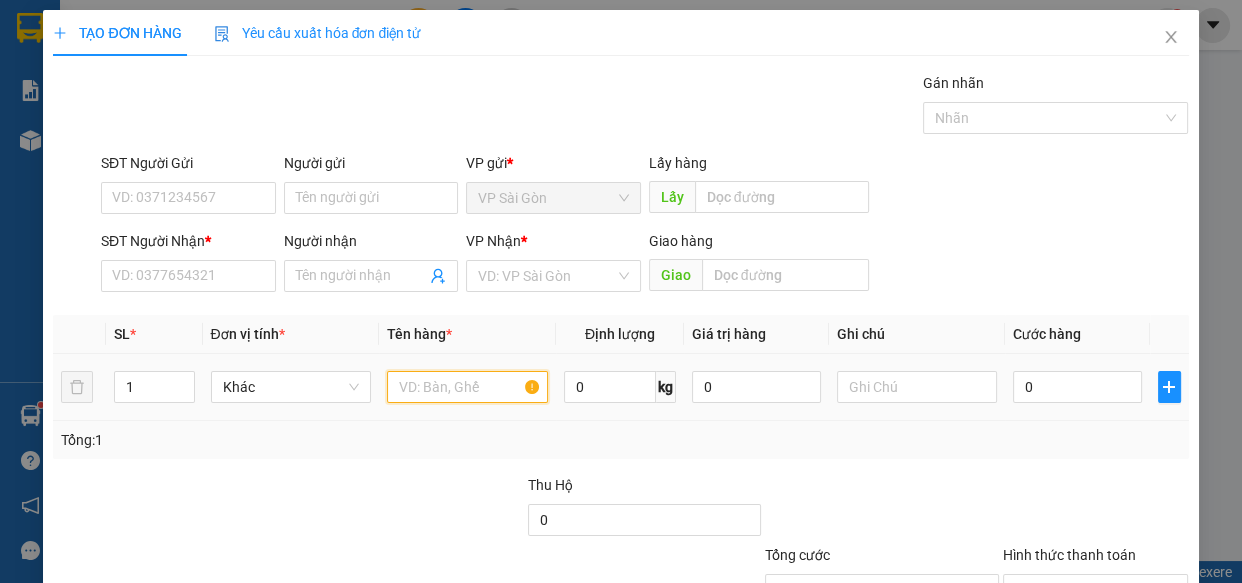 click at bounding box center [467, 387] 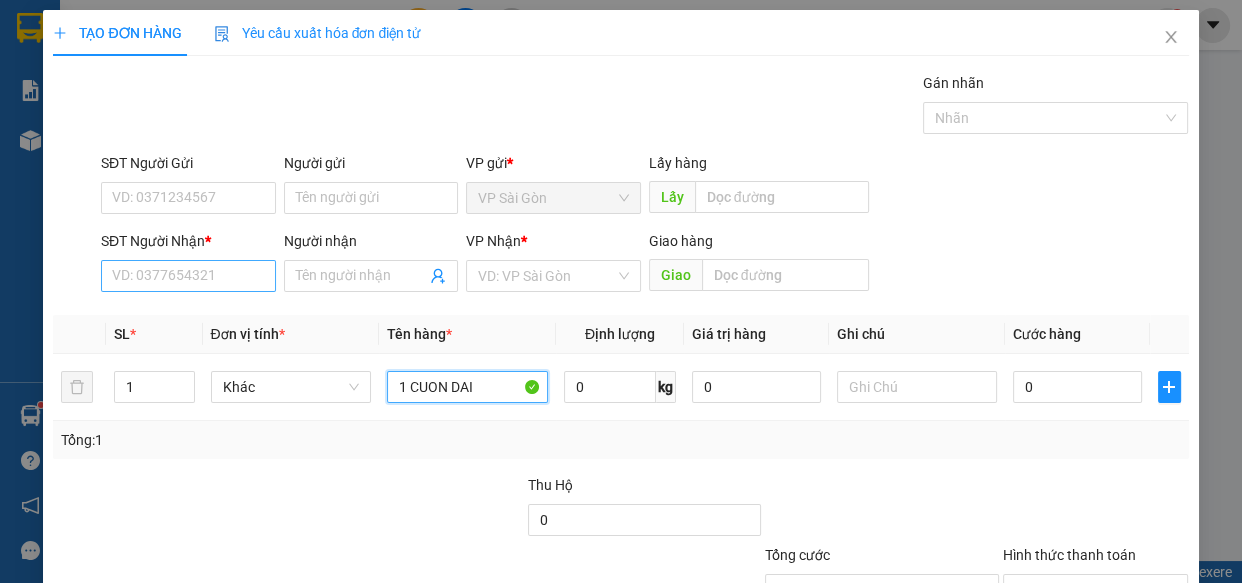 type on "1 CUON DAI" 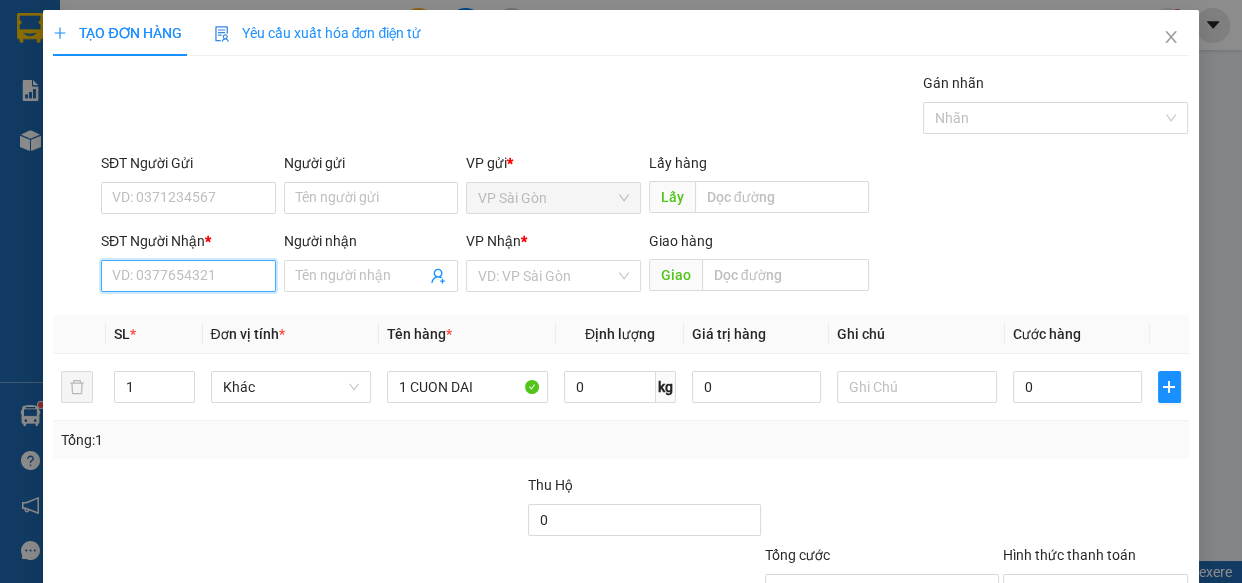 click on "SĐT Người Nhận  *" at bounding box center (188, 276) 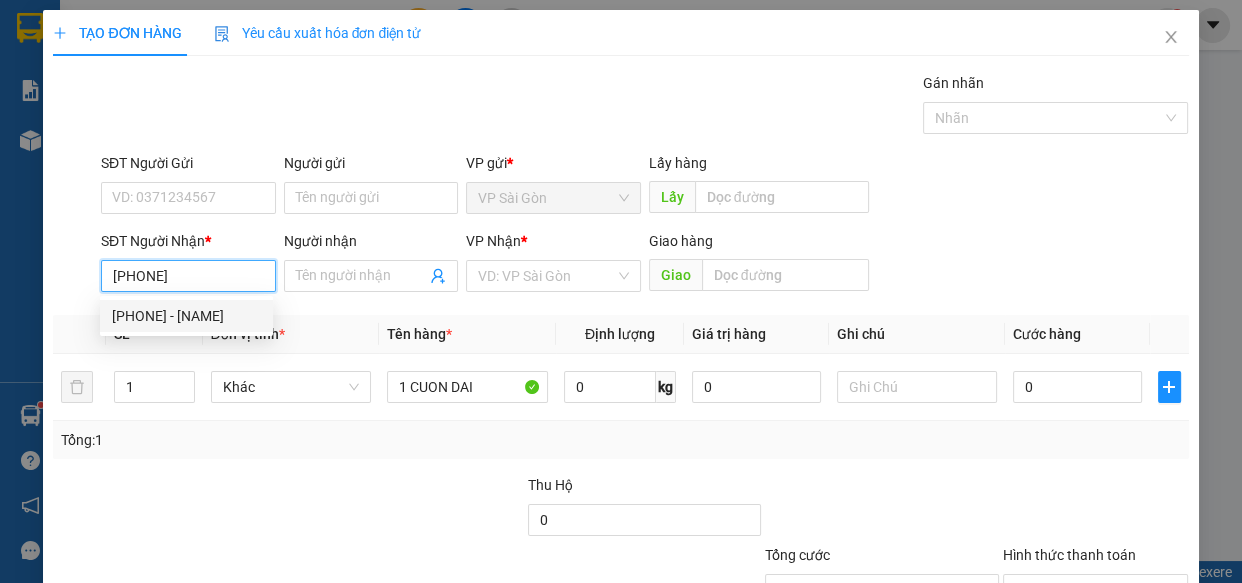 click on "[PHONE] - [NAME]" at bounding box center [186, 316] 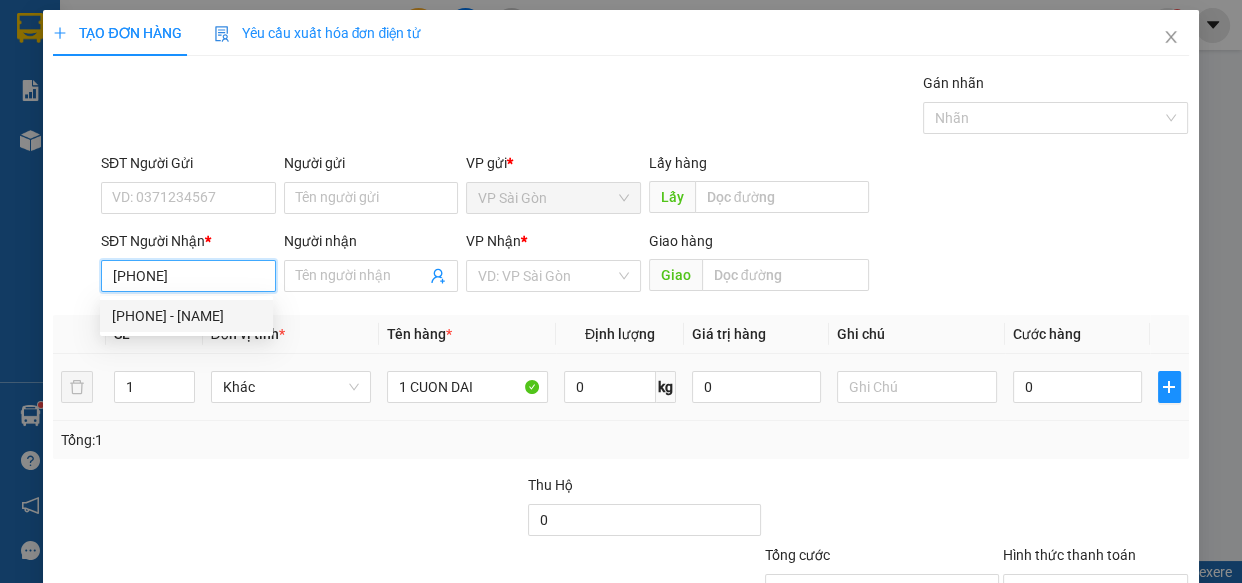 type on "[PHONE]" 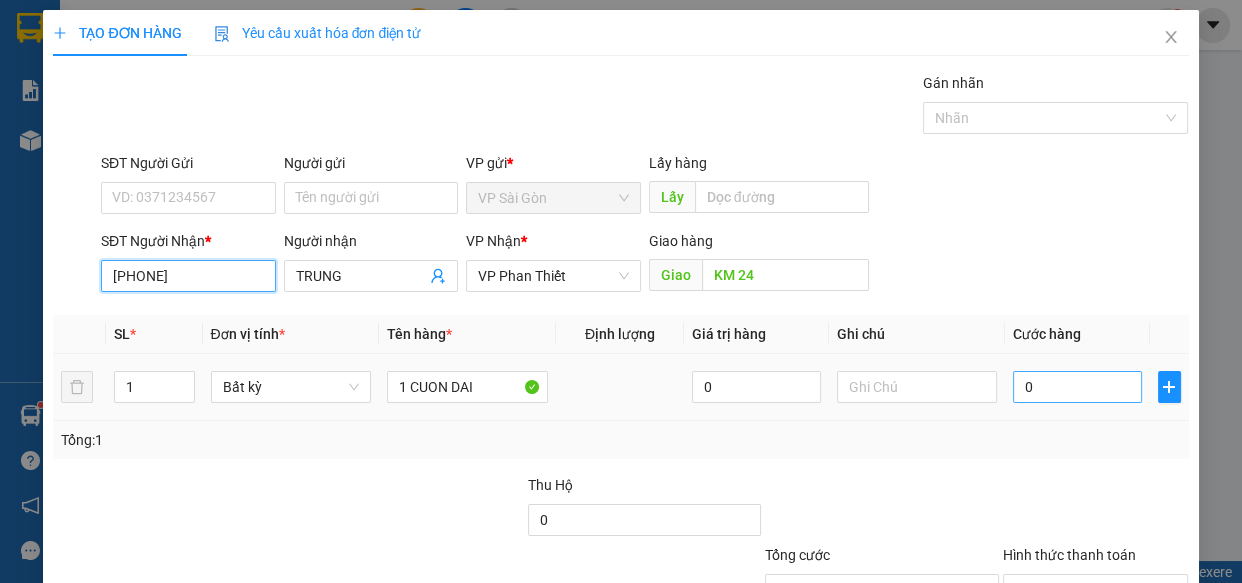 type on "[PHONE]" 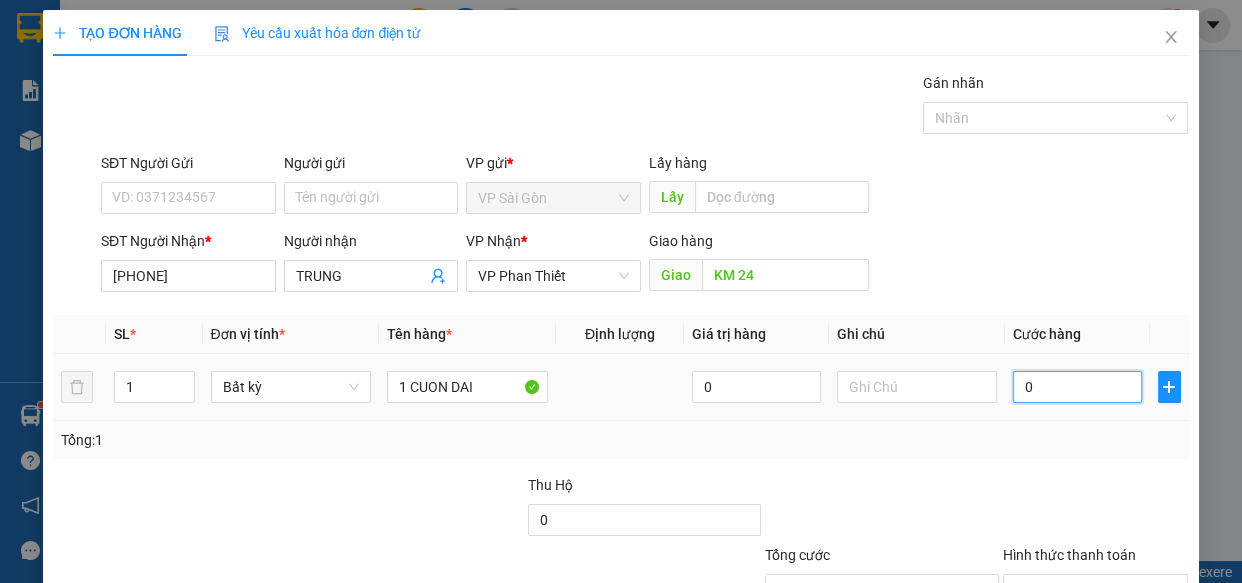 drag, startPoint x: 1091, startPoint y: 386, endPoint x: 1064, endPoint y: 360, distance: 37.48333 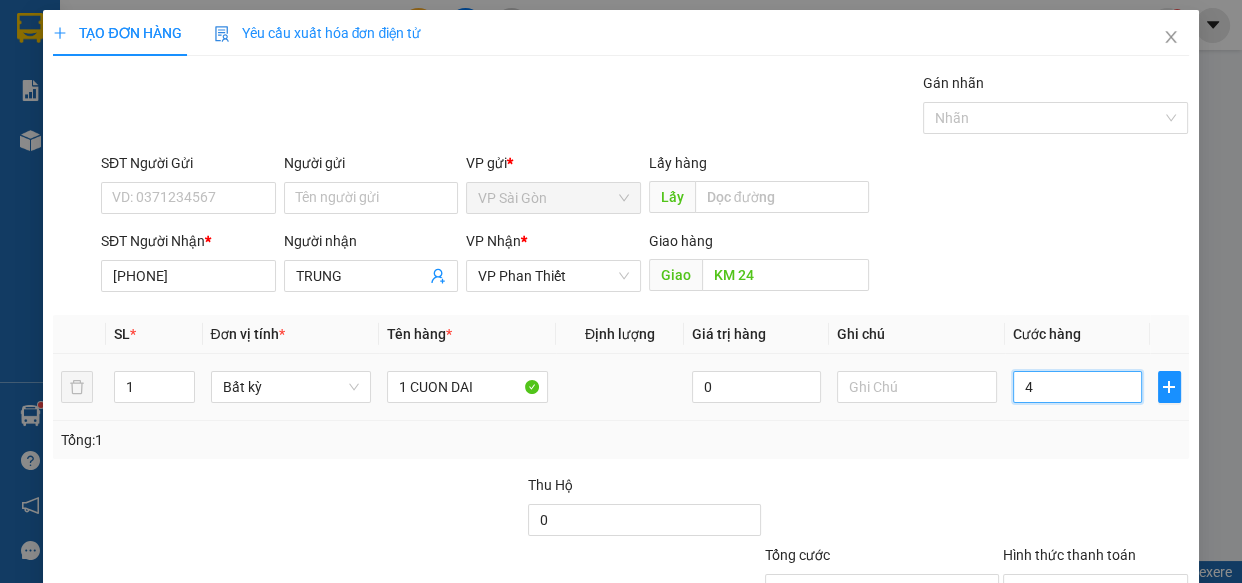 type on "40" 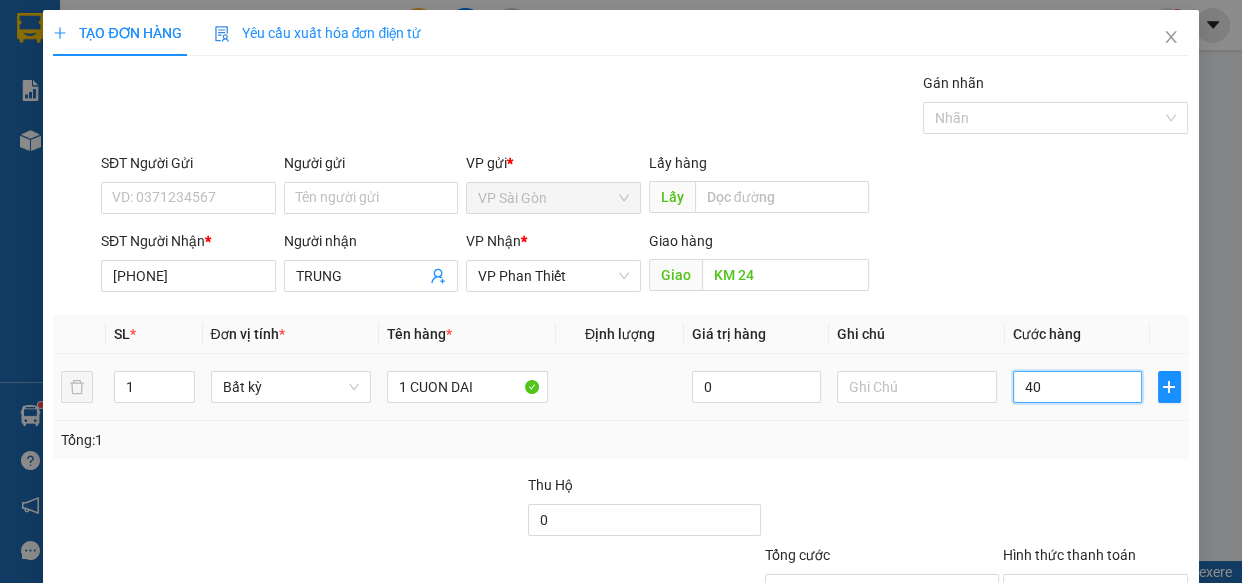 type on "400" 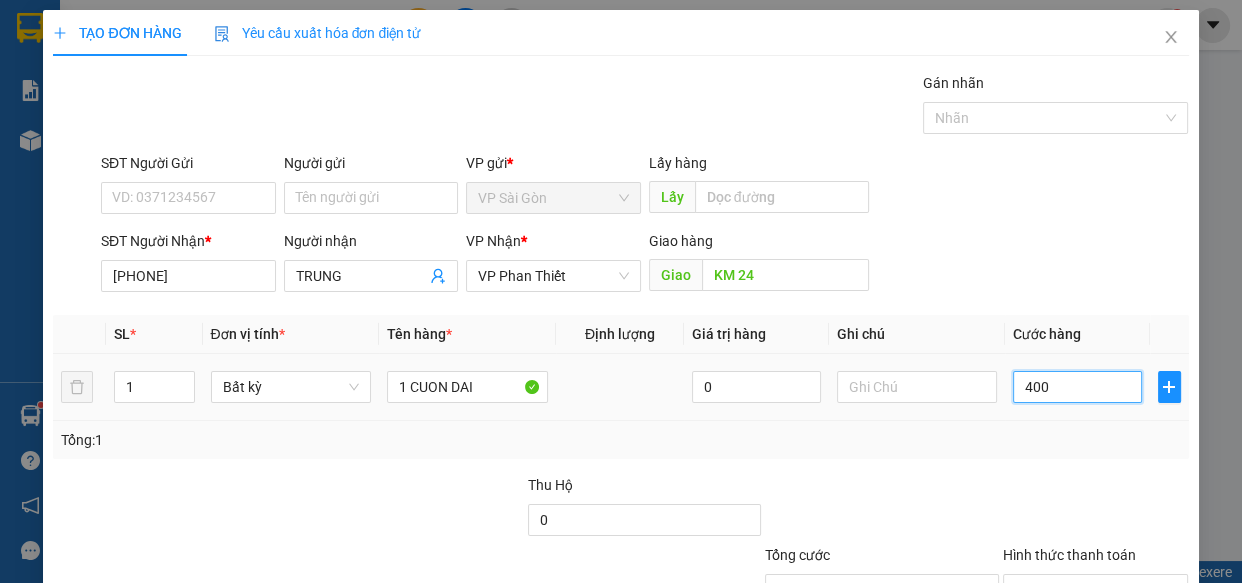 type on "4.000" 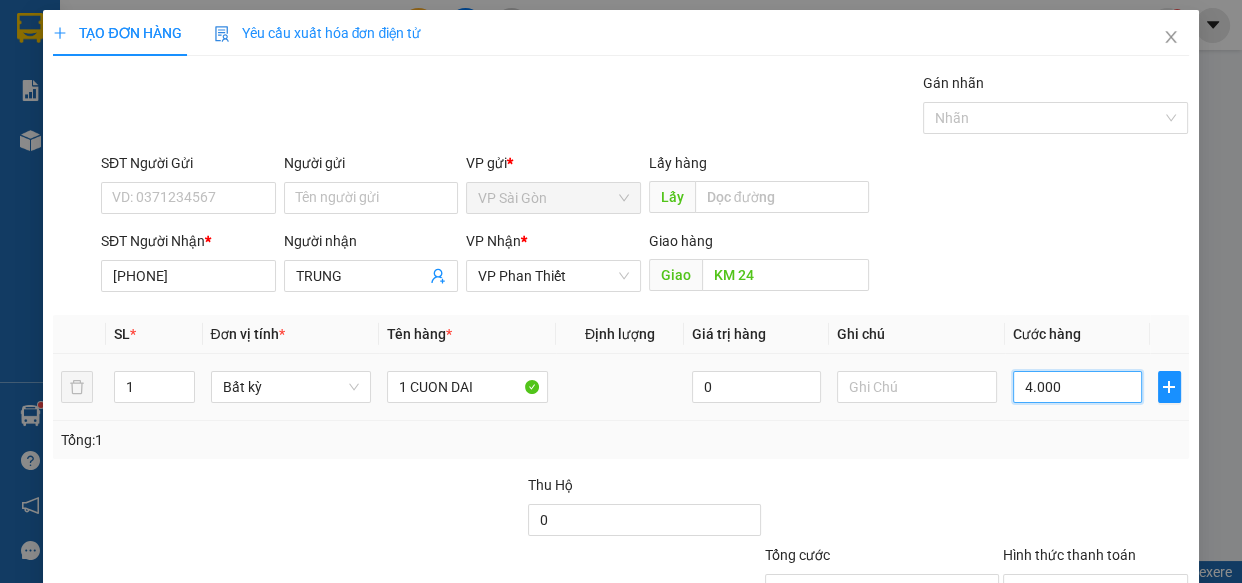 type on "40.000" 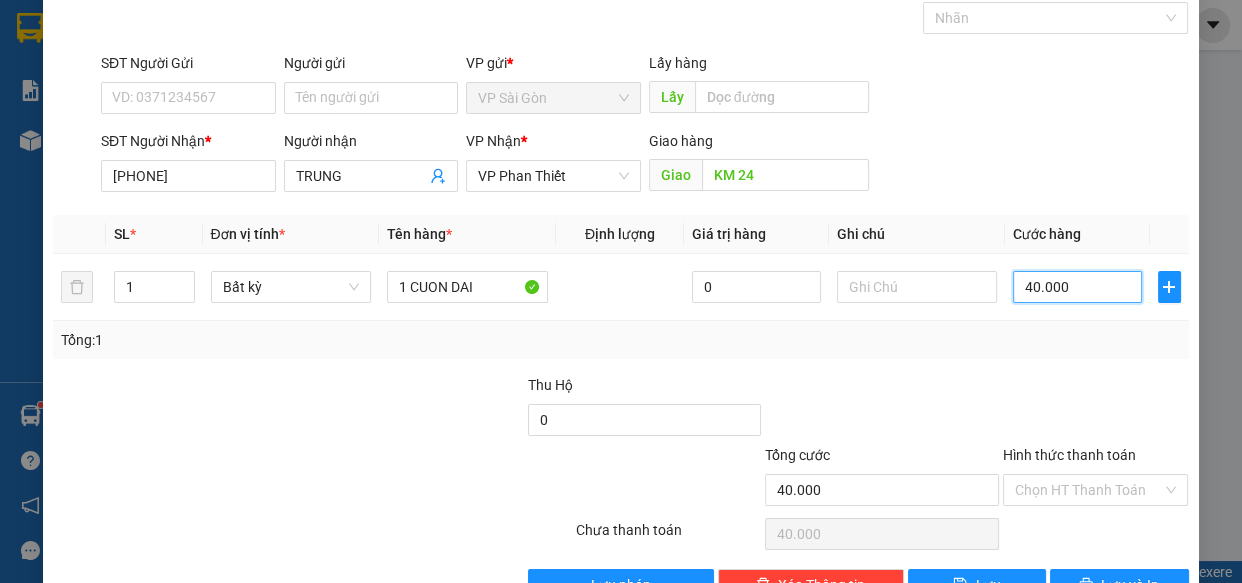 scroll, scrollTop: 156, scrollLeft: 0, axis: vertical 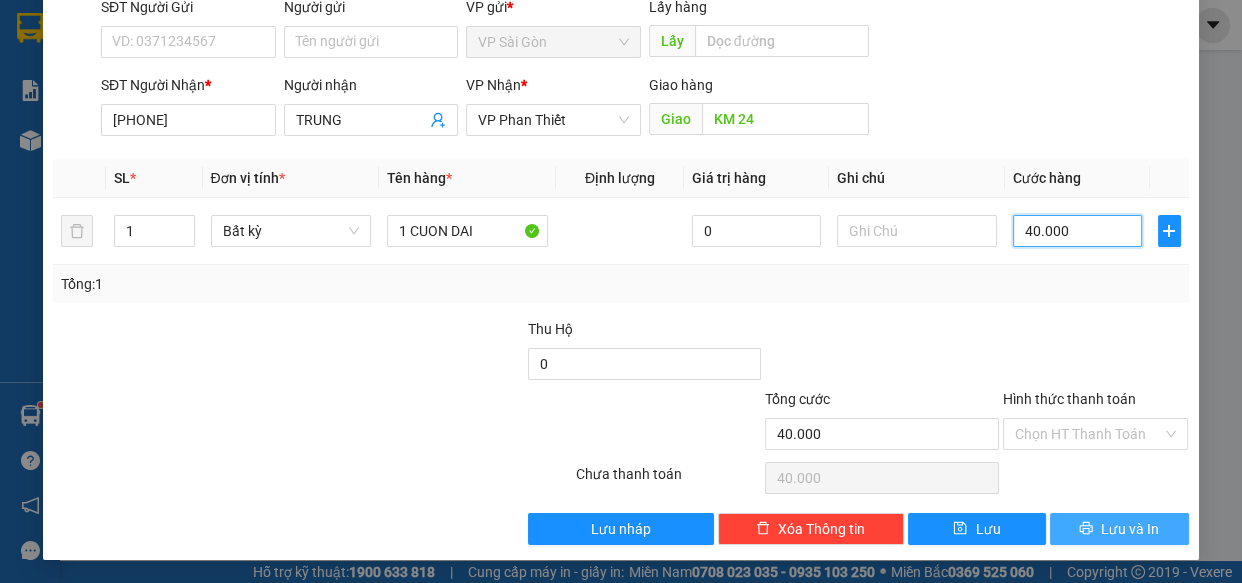type on "40.000" 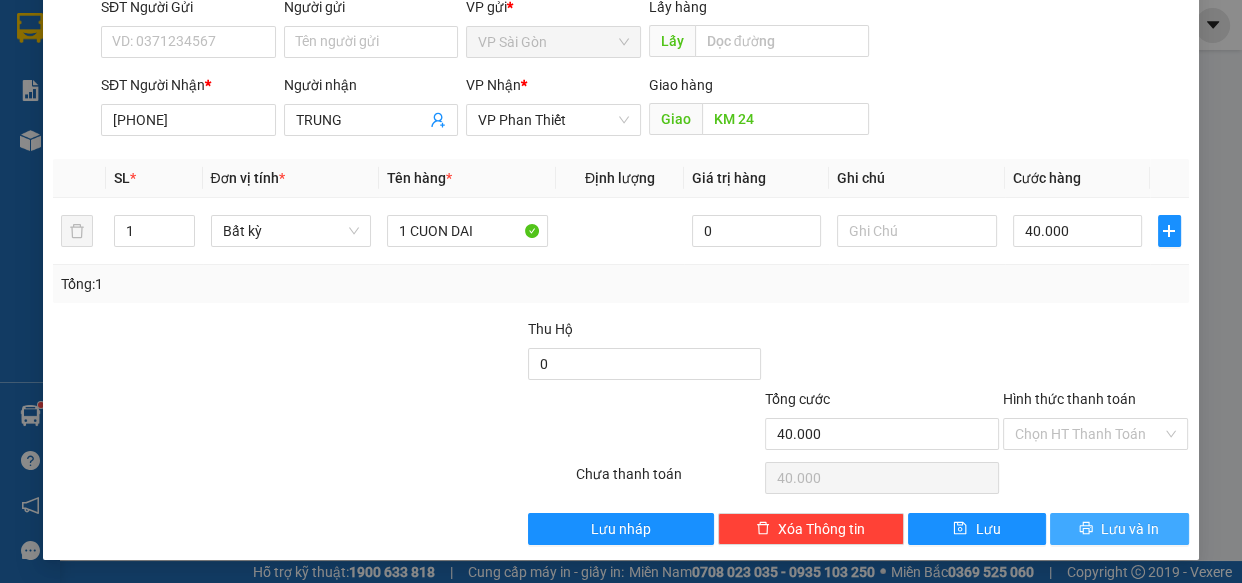 click on "Lưu và In" at bounding box center [1119, 529] 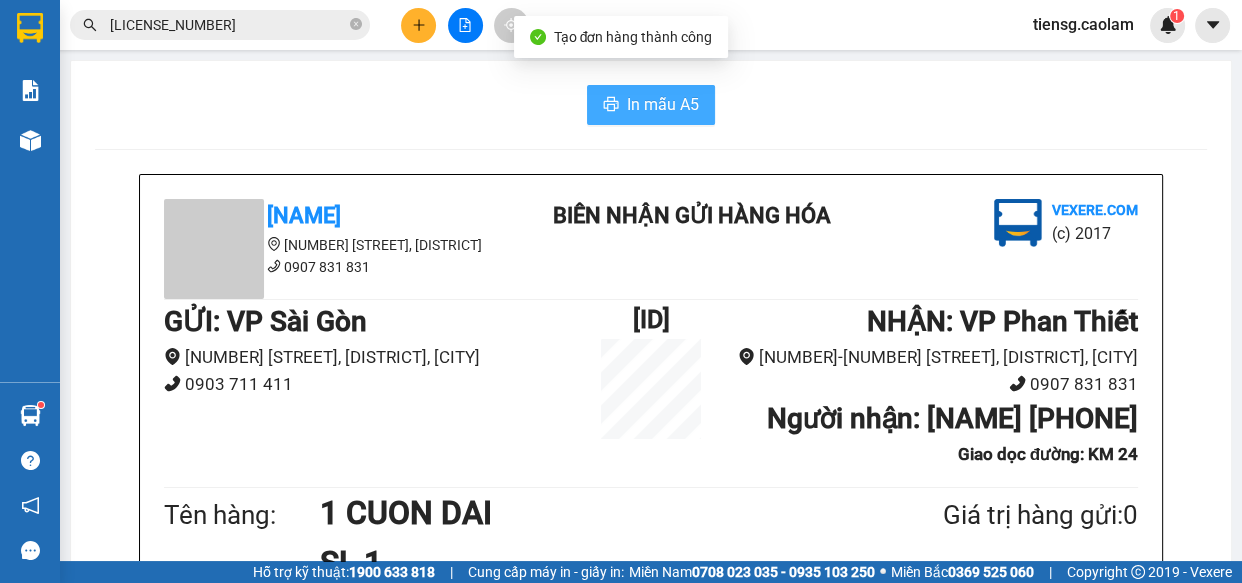 click on "In mẫu A5" at bounding box center [663, 104] 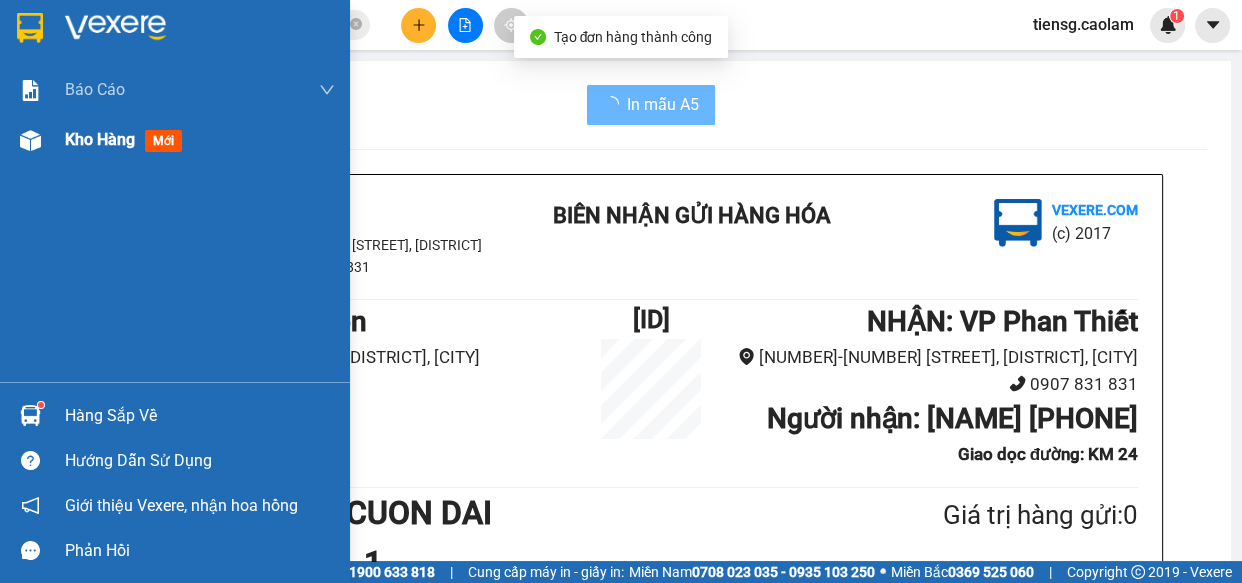 scroll, scrollTop: 0, scrollLeft: 0, axis: both 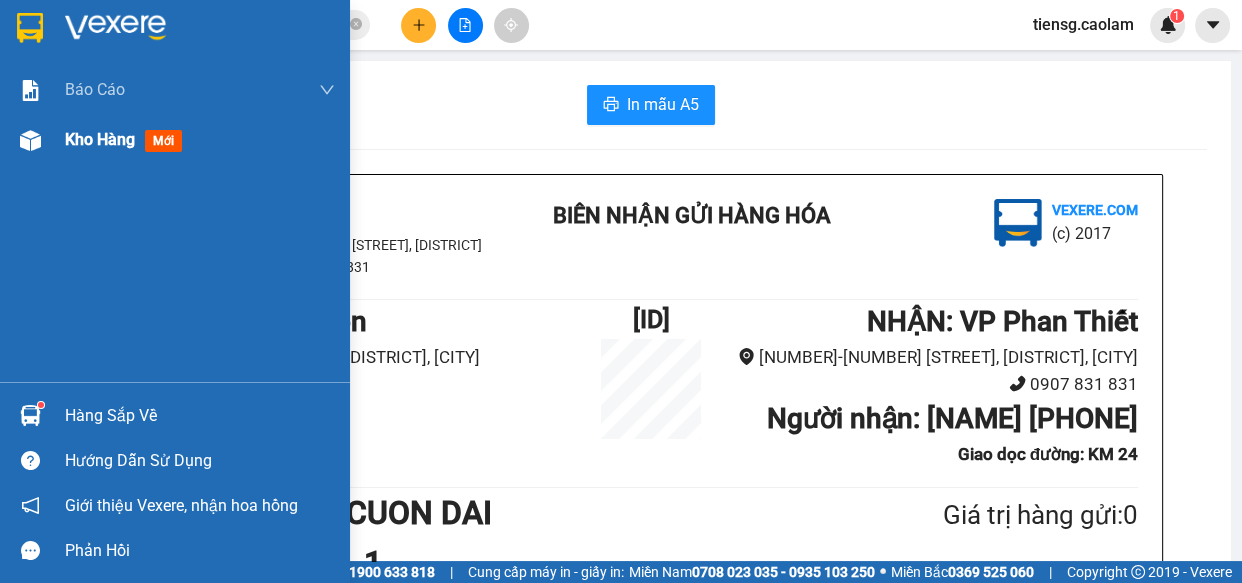 click on "Kho hàng" at bounding box center (100, 139) 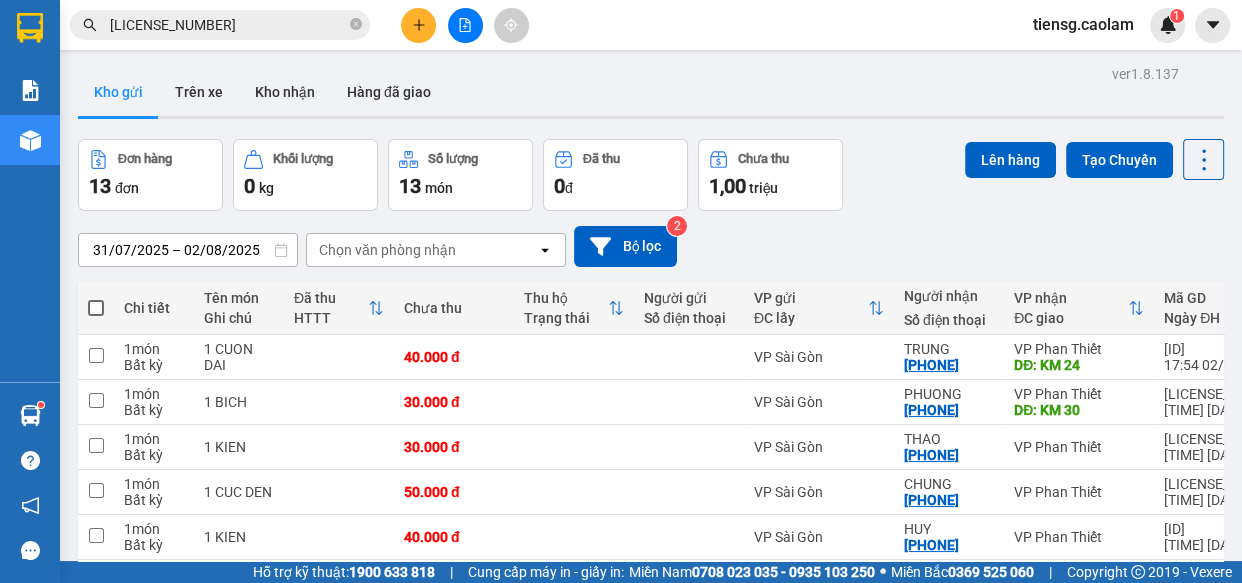 click at bounding box center (96, 308) 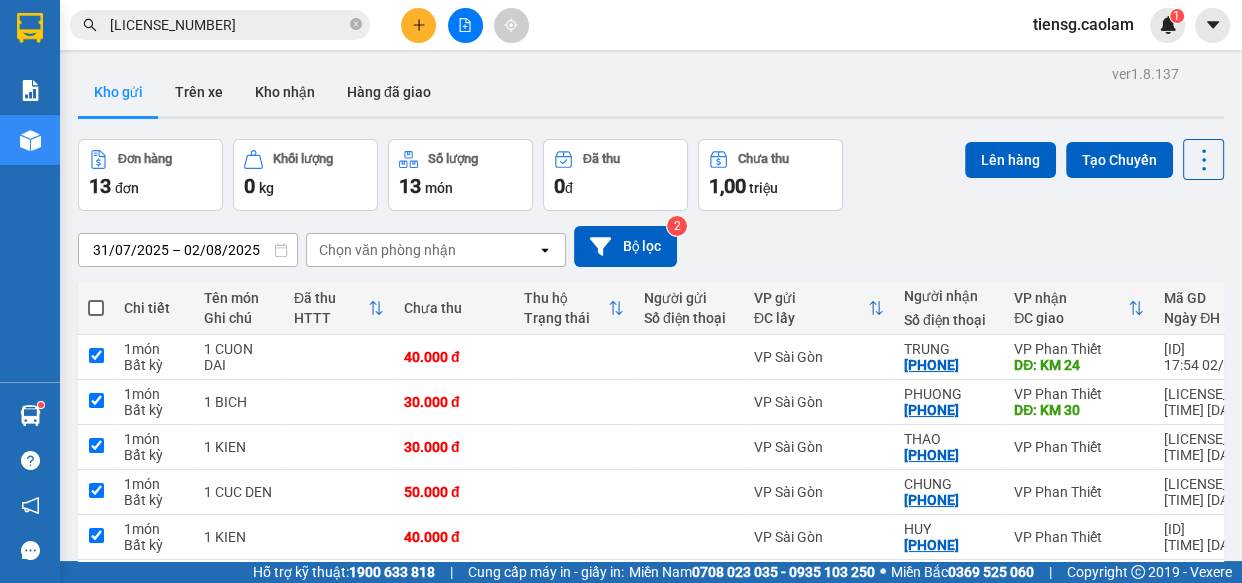checkbox on "true" 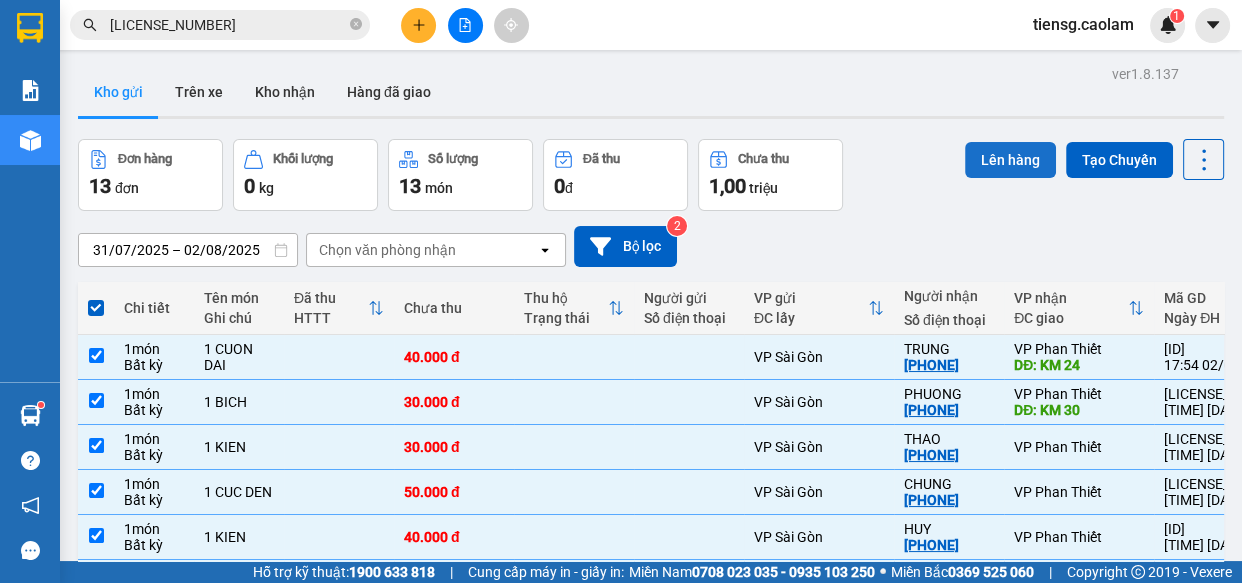 drag, startPoint x: 968, startPoint y: 156, endPoint x: 957, endPoint y: 163, distance: 13.038404 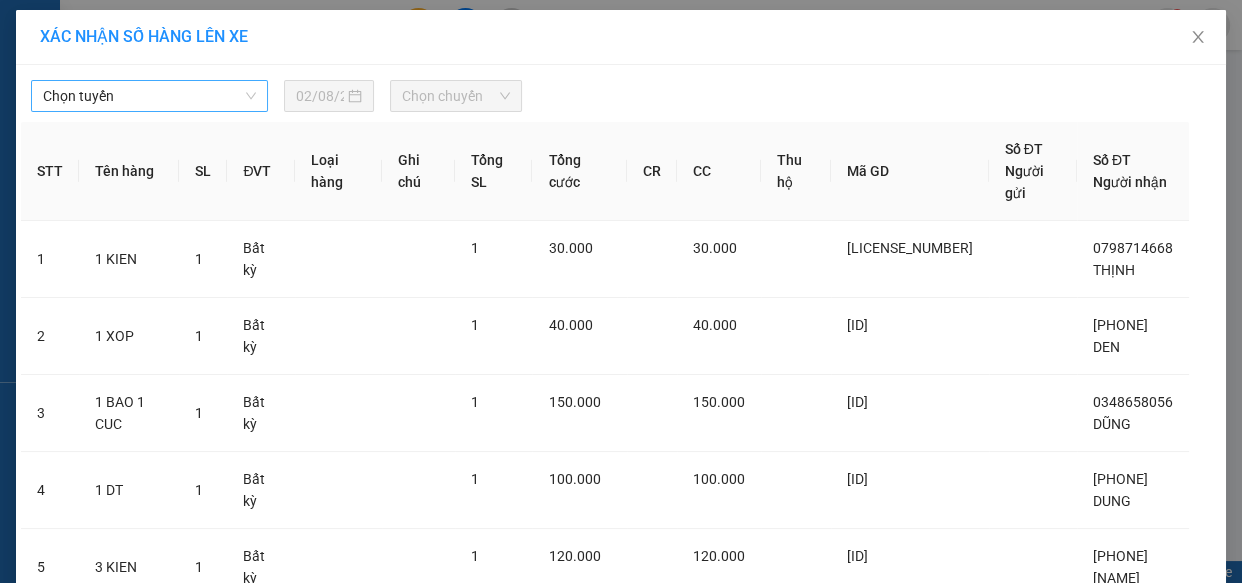 click on "Chọn tuyến" at bounding box center [149, 96] 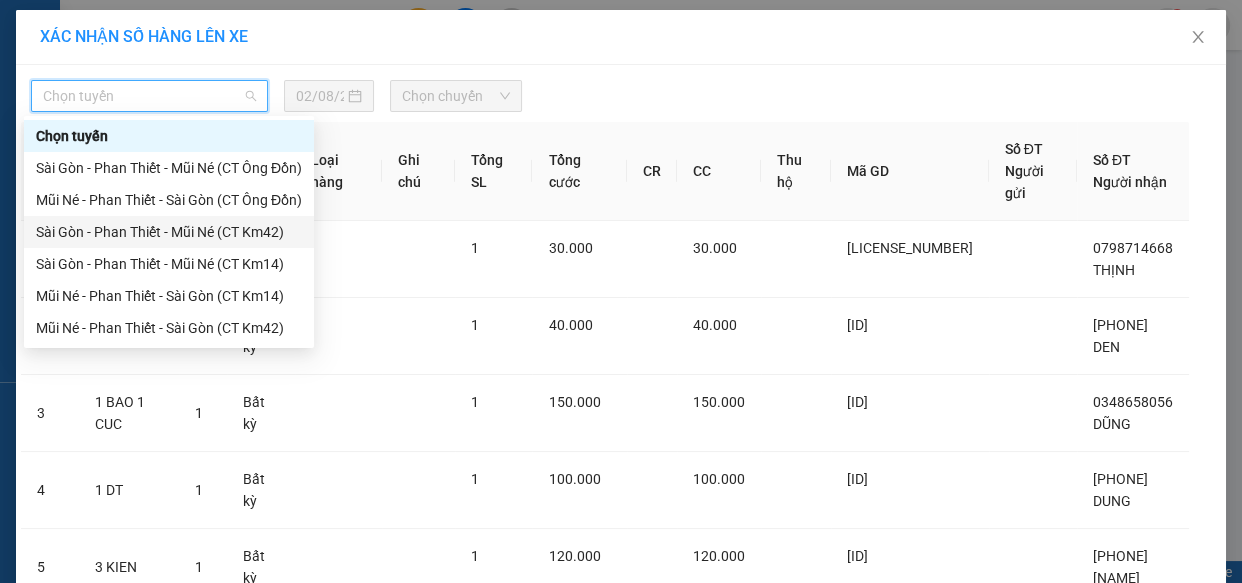 drag, startPoint x: 249, startPoint y: 236, endPoint x: 275, endPoint y: 216, distance: 32.80244 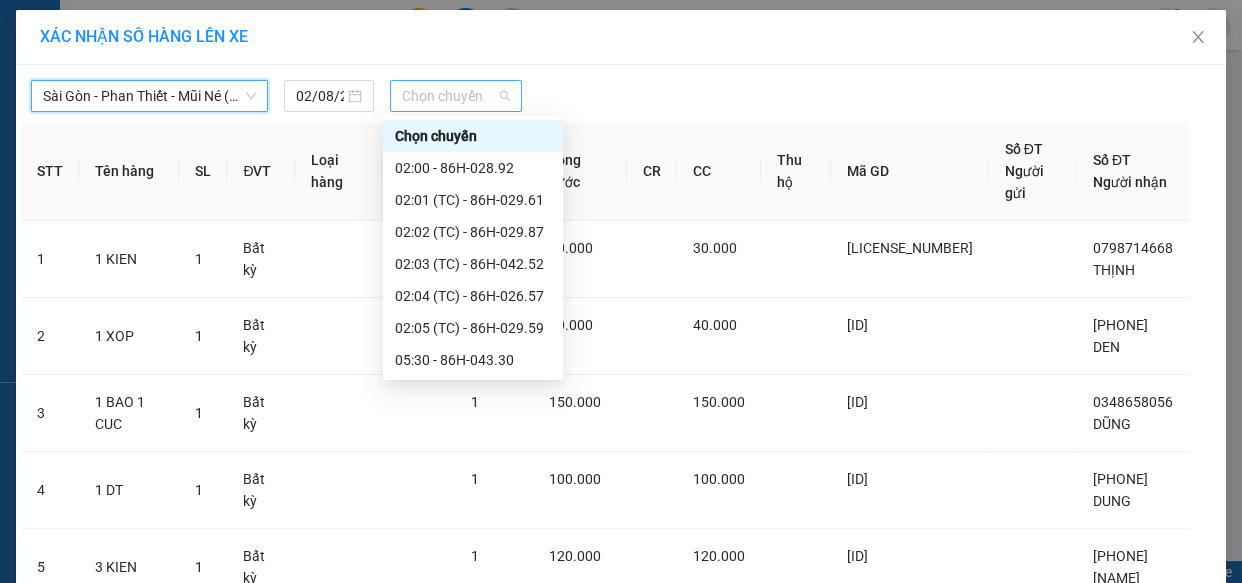 click on "Chọn chuyến" at bounding box center (456, 96) 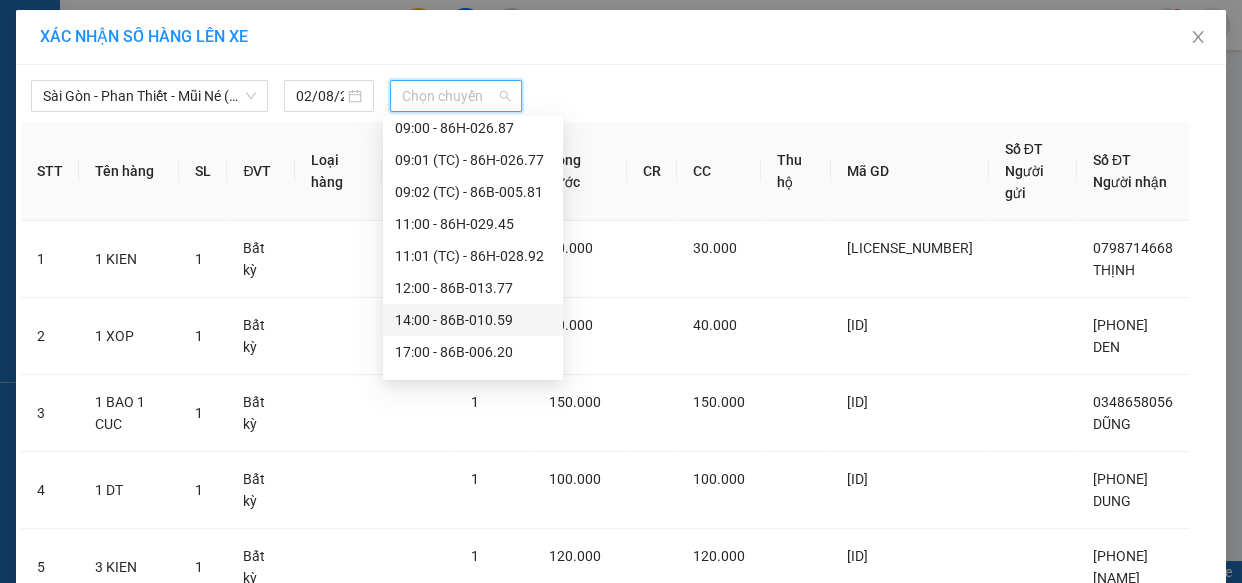 scroll, scrollTop: 415, scrollLeft: 0, axis: vertical 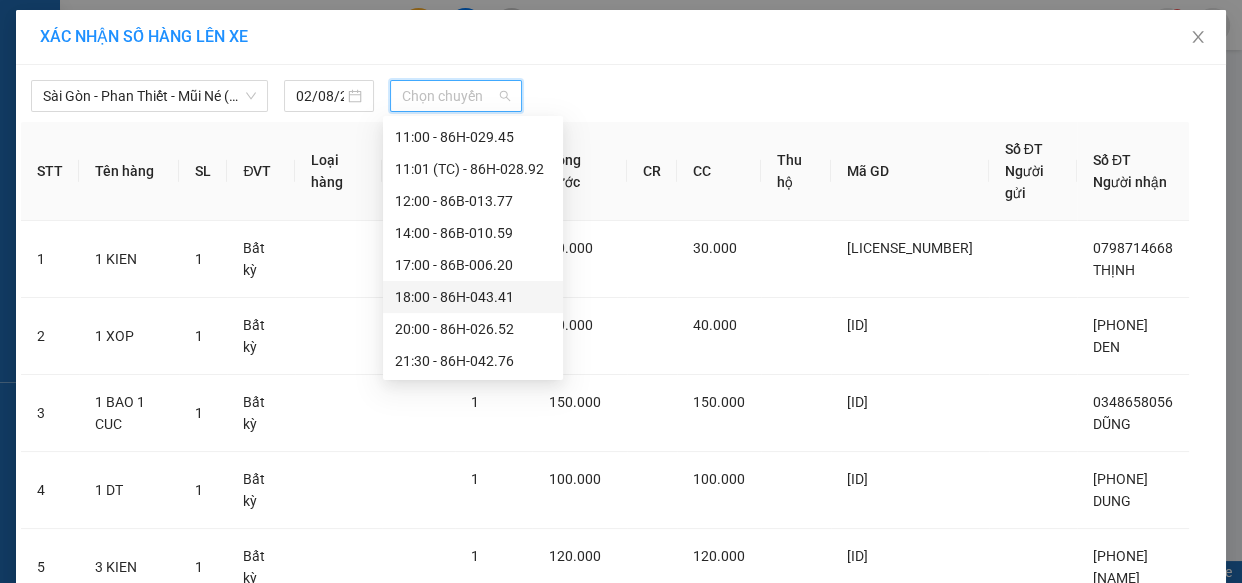 click on "18:00     - 86H-043.41" at bounding box center (473, 297) 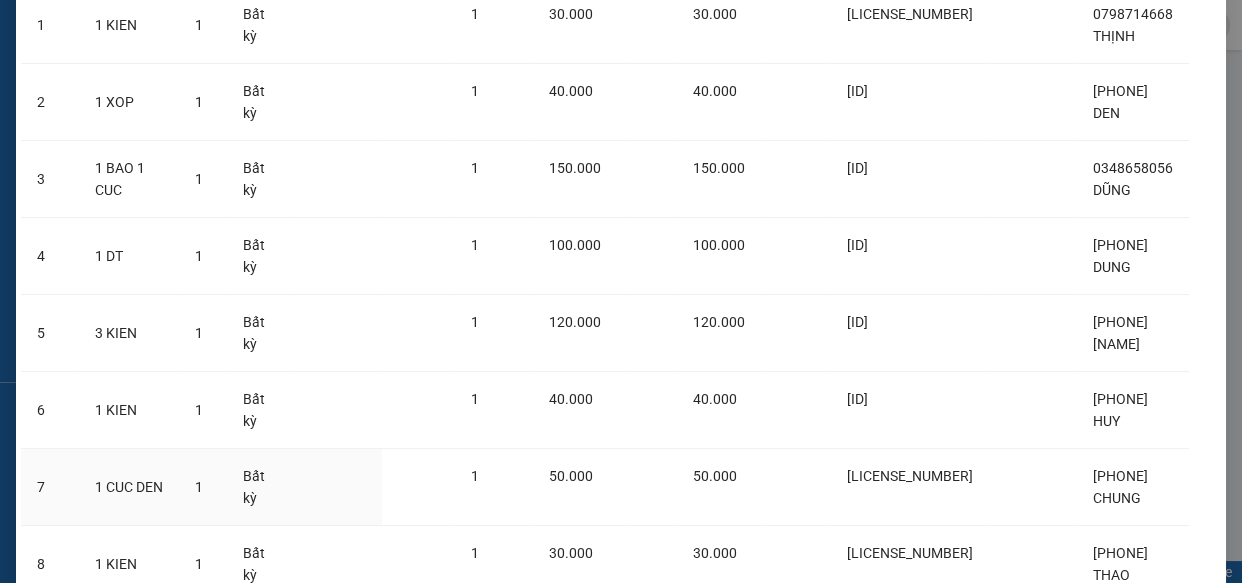 scroll, scrollTop: 597, scrollLeft: 0, axis: vertical 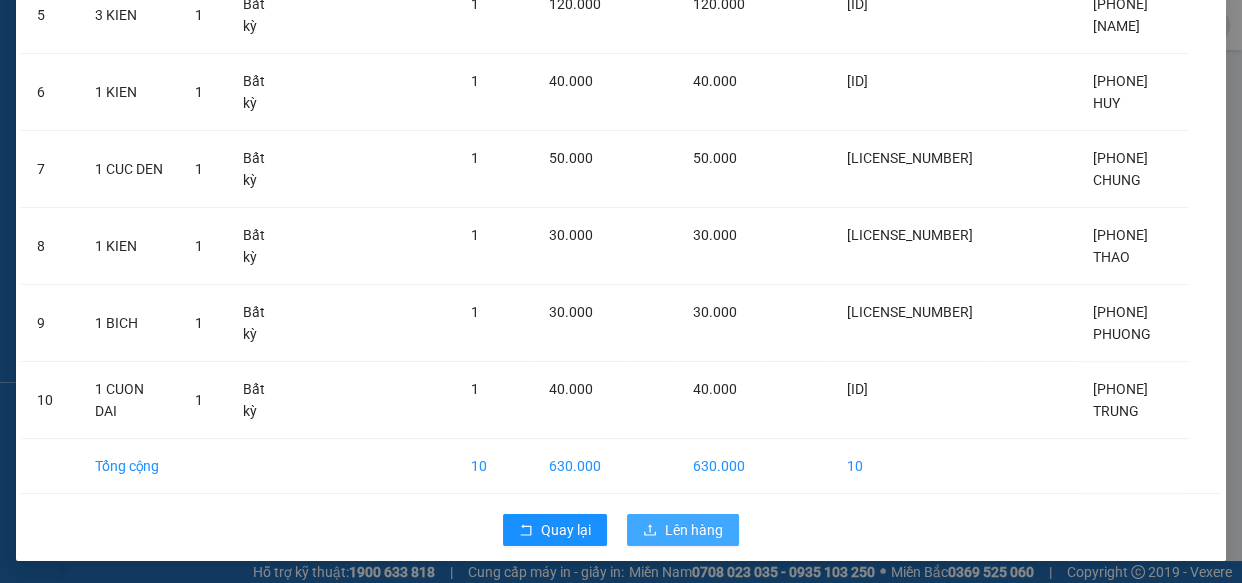 click on "Lên hàng" at bounding box center (694, 530) 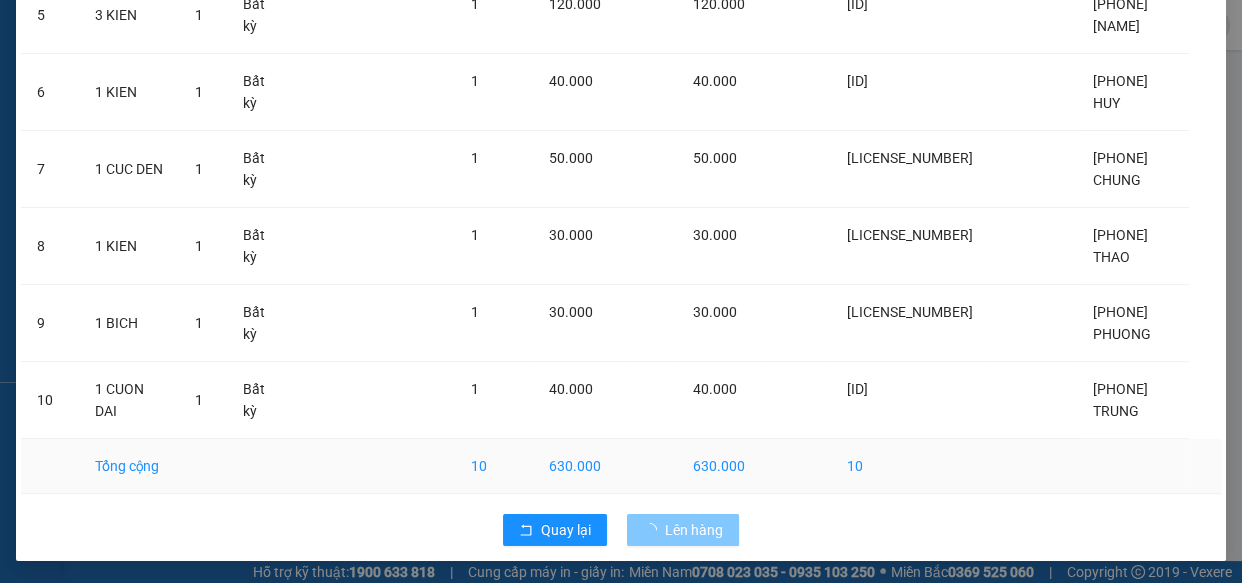 scroll, scrollTop: 100, scrollLeft: 0, axis: vertical 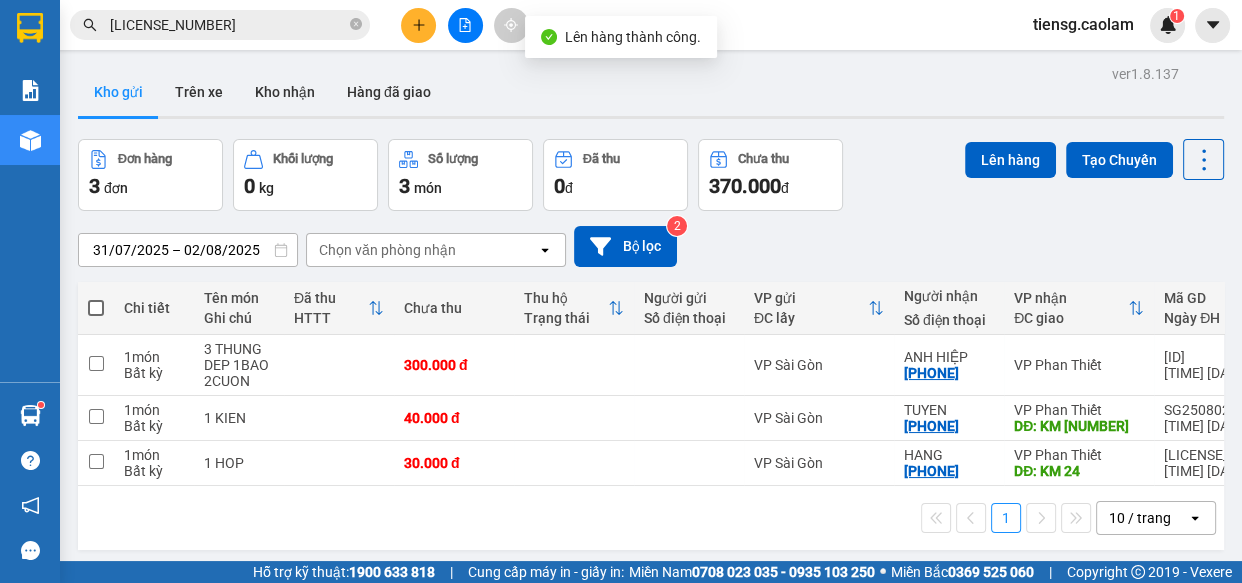 click at bounding box center [96, 308] 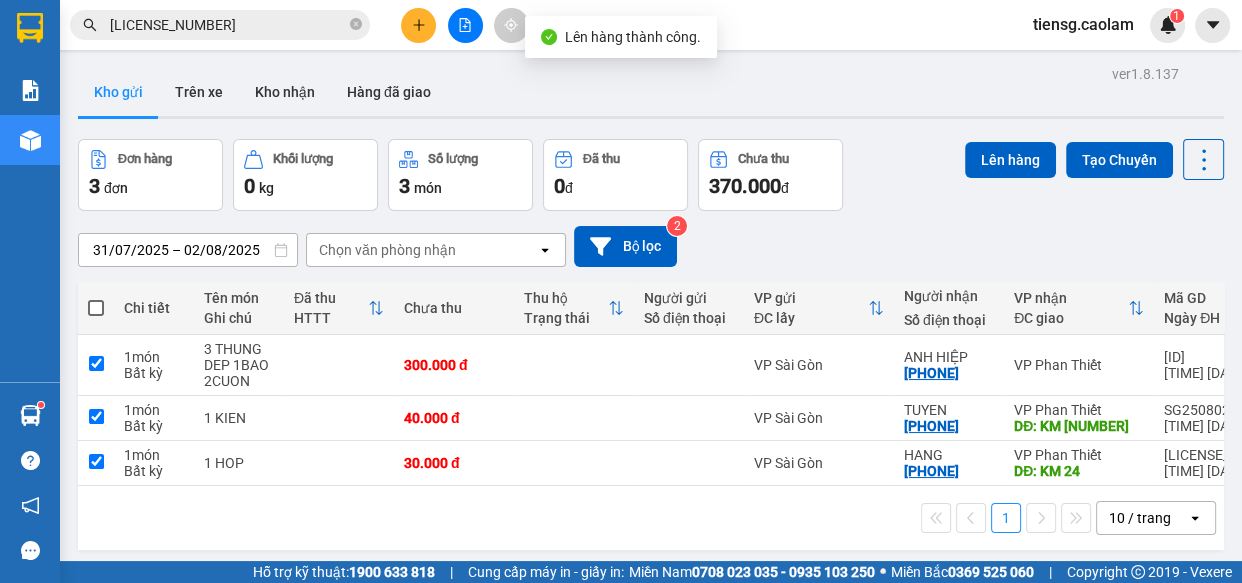 checkbox on "true" 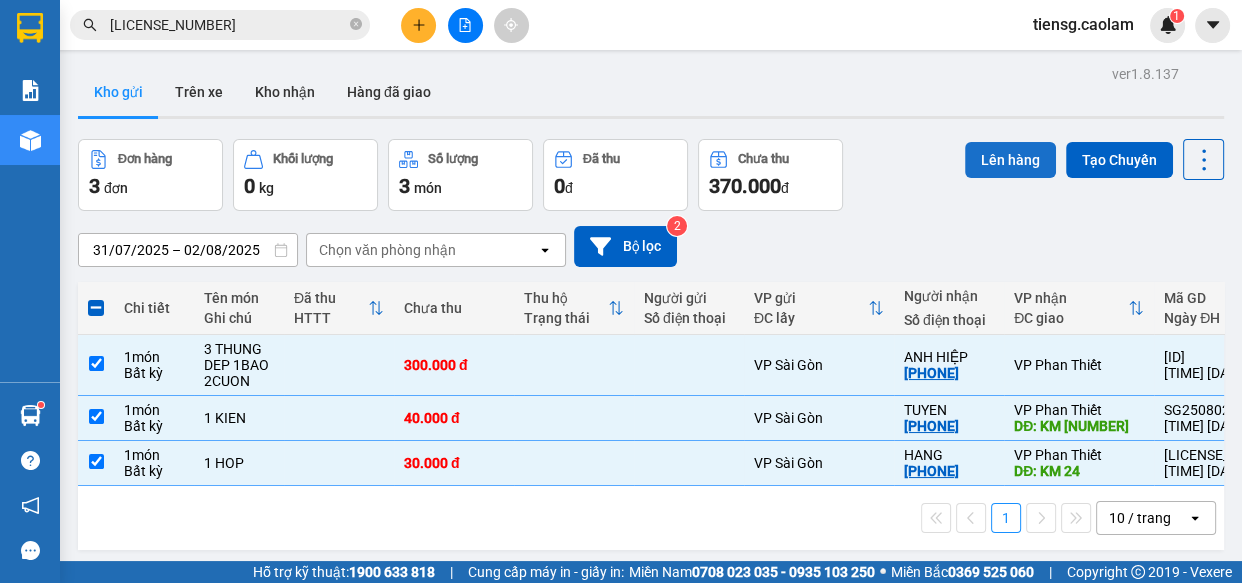 click on "Lên hàng" at bounding box center (1010, 160) 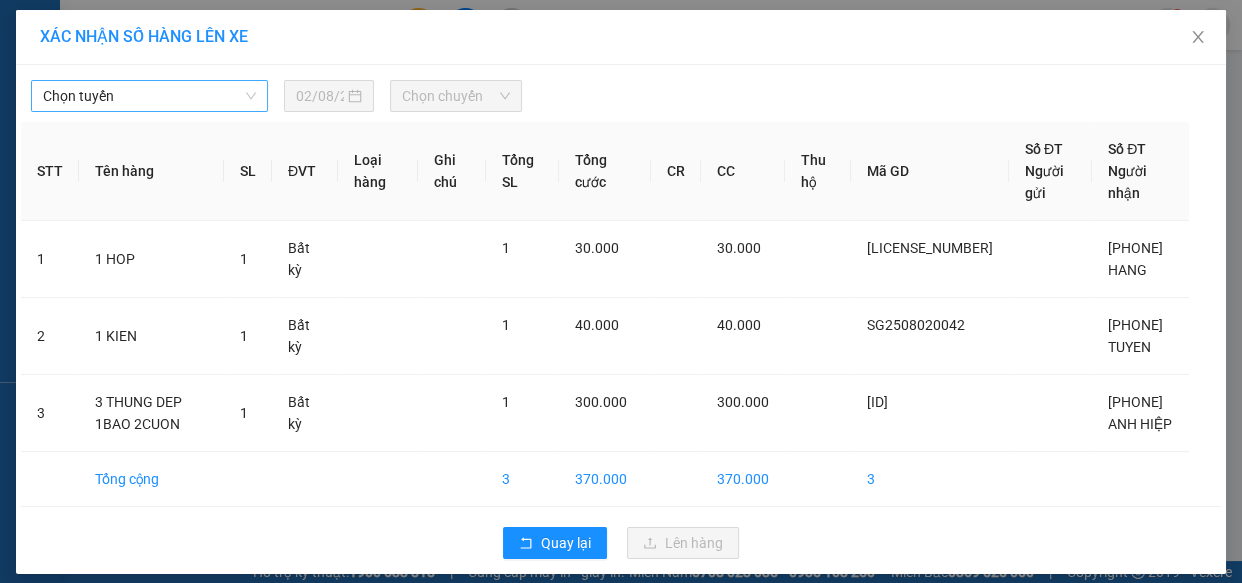 click on "Chọn tuyến" at bounding box center (149, 96) 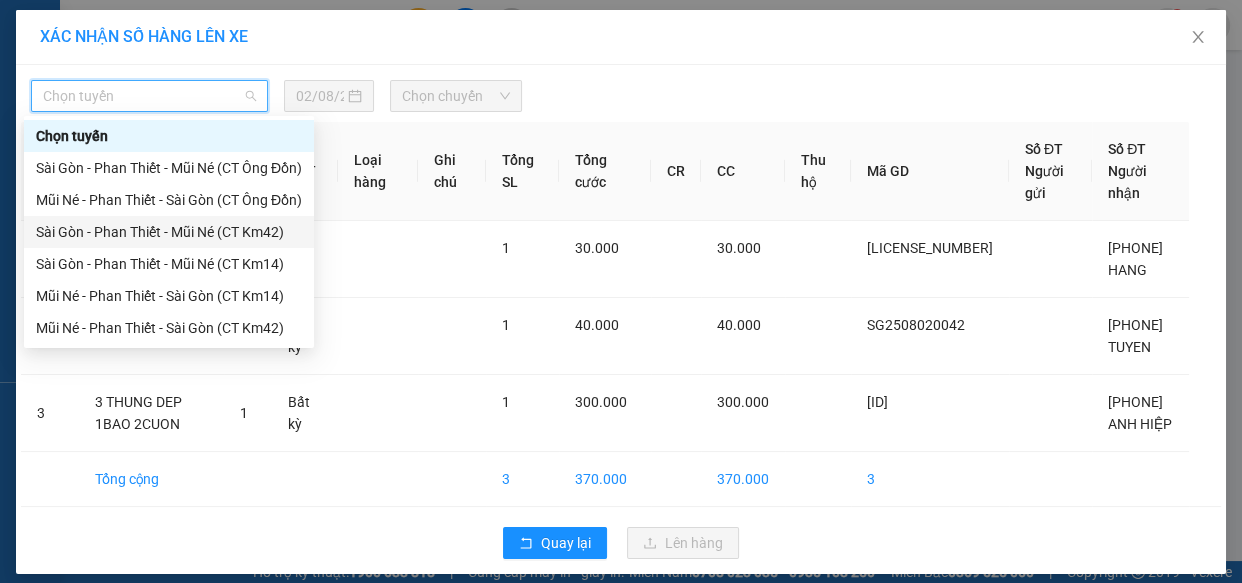 drag, startPoint x: 210, startPoint y: 242, endPoint x: 289, endPoint y: 207, distance: 86.40602 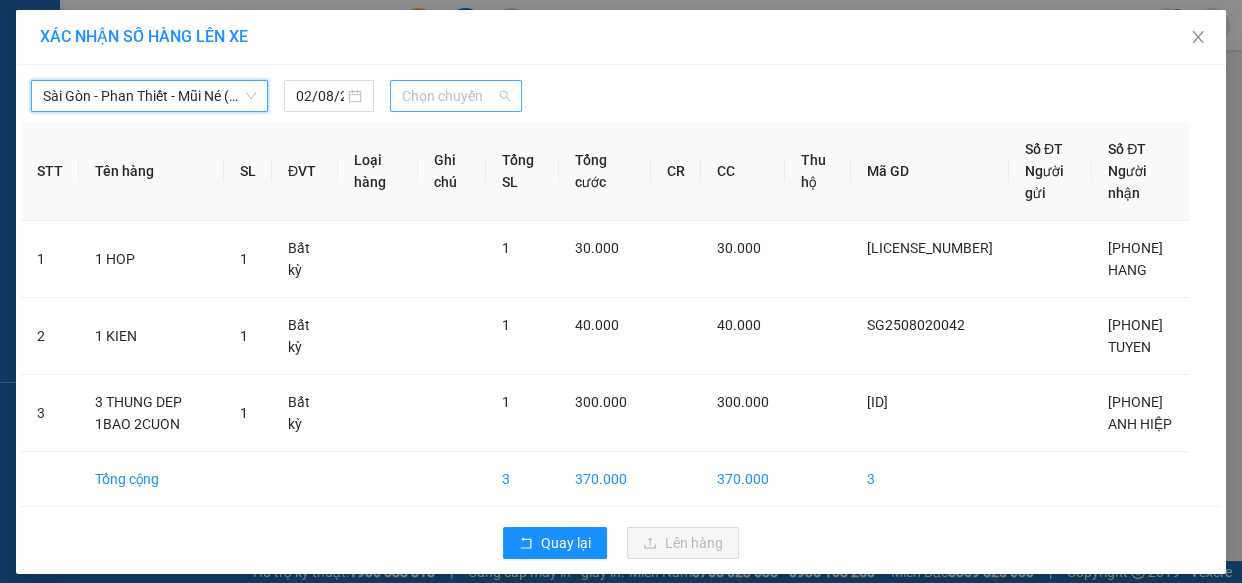 click on "Chọn chuyến" at bounding box center [456, 96] 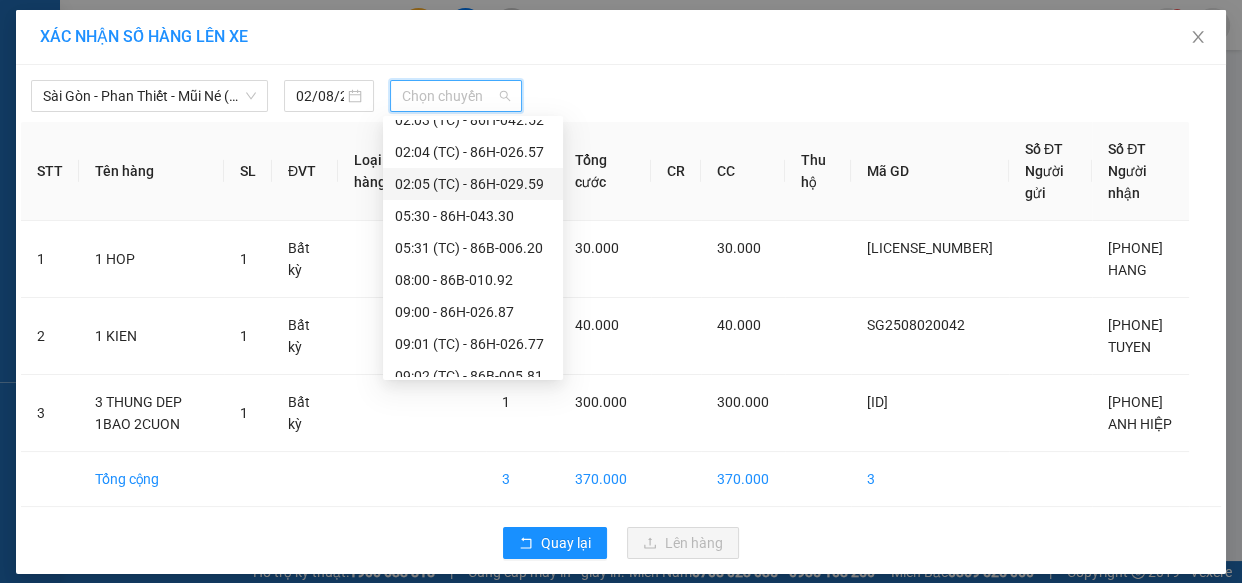 scroll, scrollTop: 415, scrollLeft: 0, axis: vertical 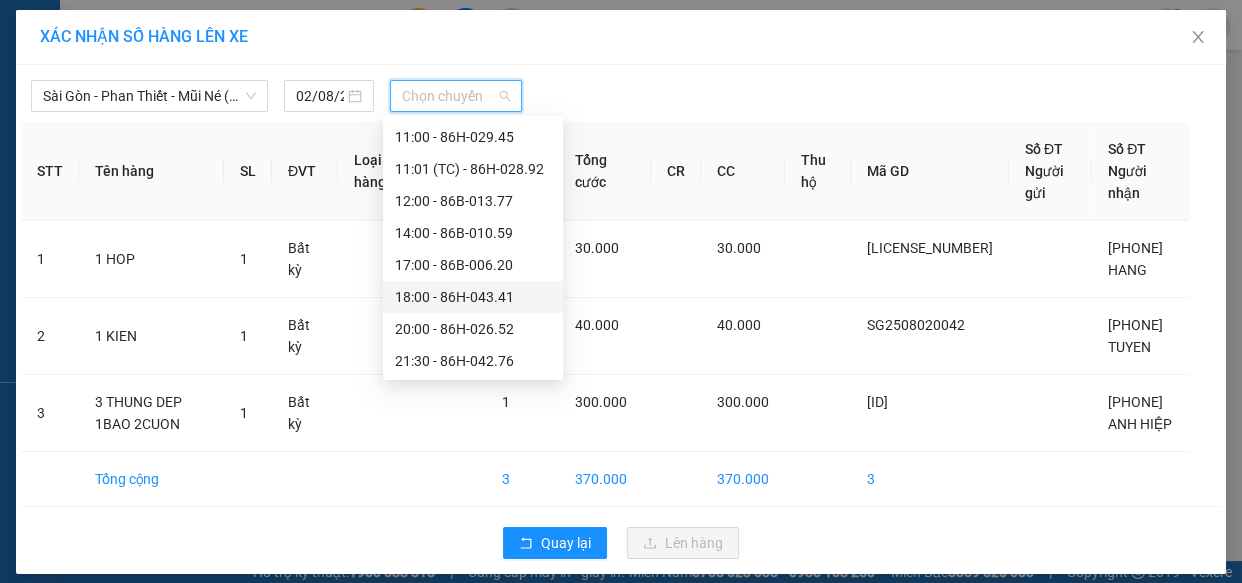 click on "18:00     - 86H-043.41" at bounding box center [473, 297] 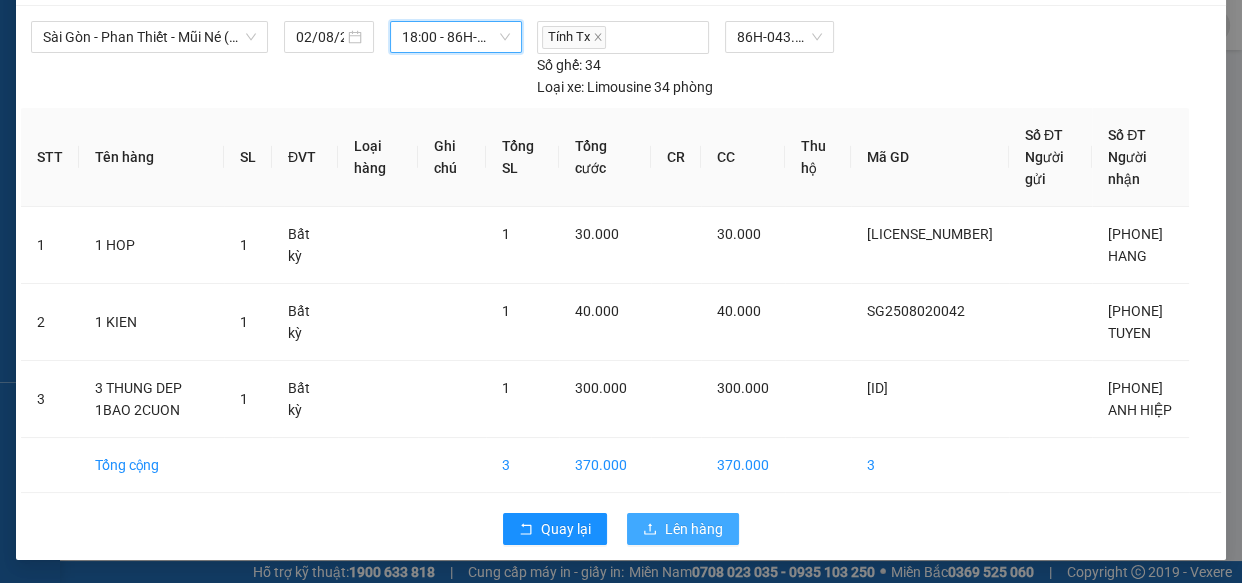 click on "Lên hàng" at bounding box center (694, 529) 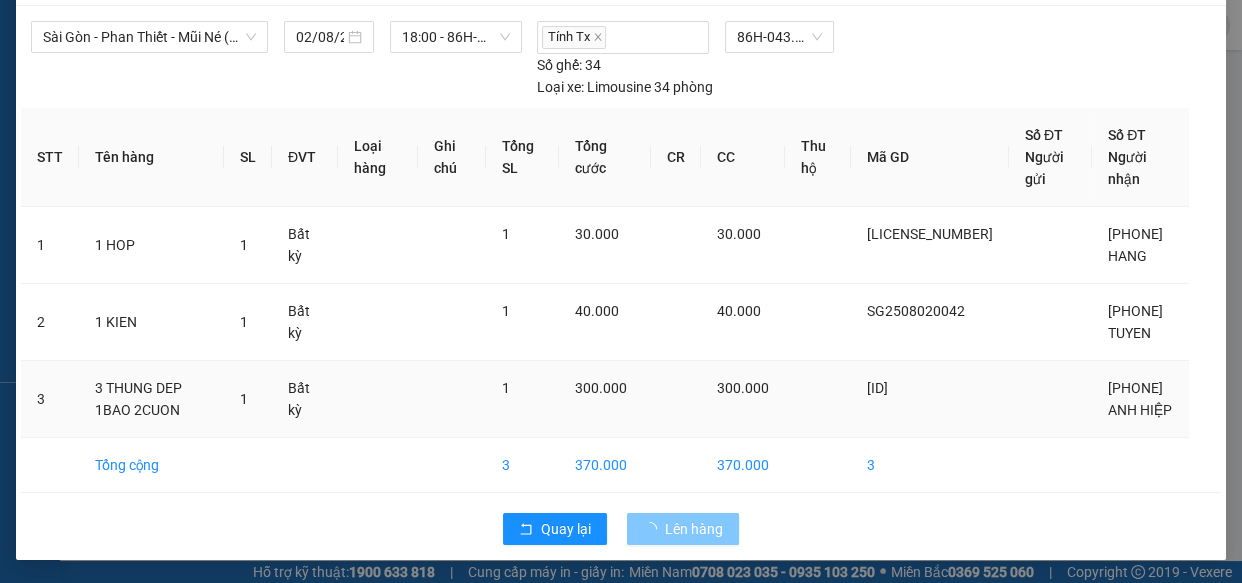 scroll, scrollTop: 27, scrollLeft: 0, axis: vertical 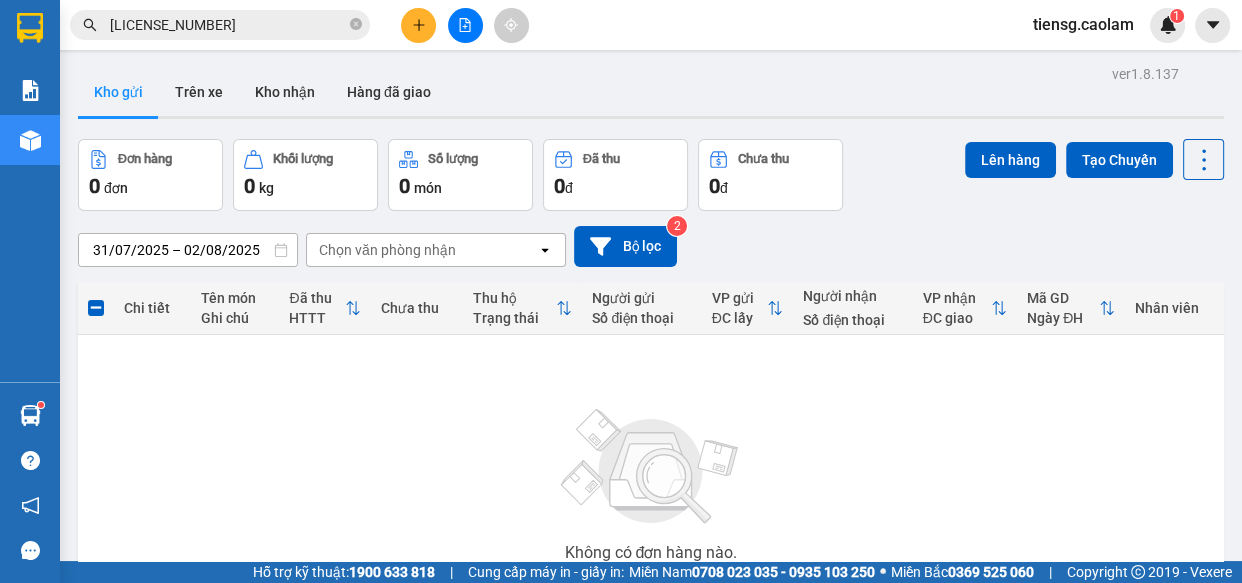 click at bounding box center [465, 25] 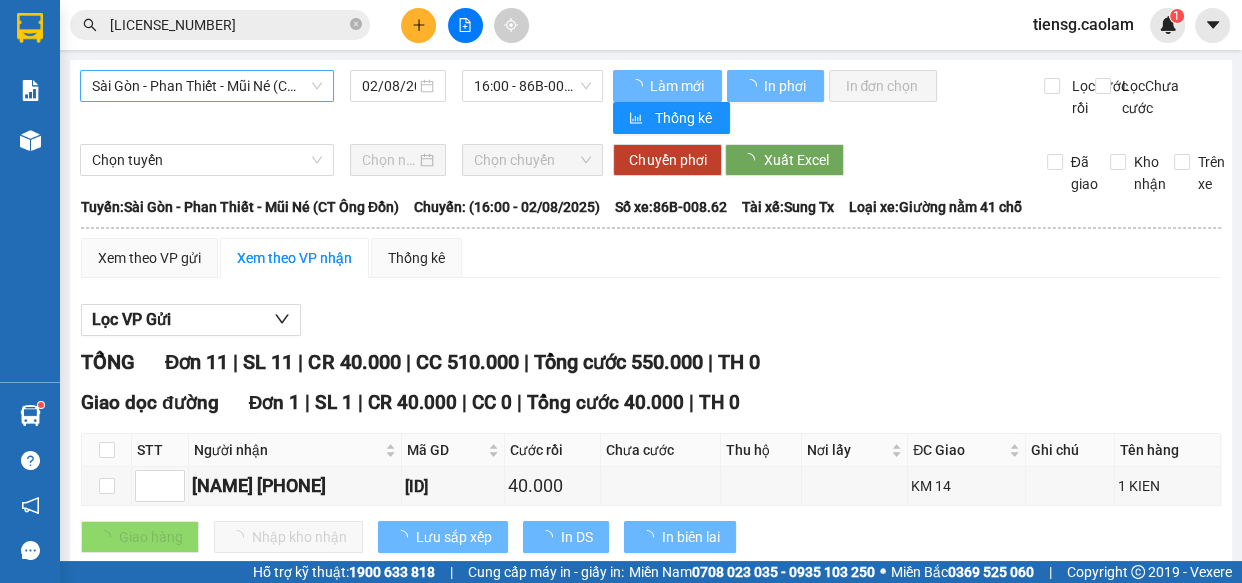 click on "Sài Gòn - Phan Thiết - Mũi Né (CT Ông Đồn)" at bounding box center (207, 86) 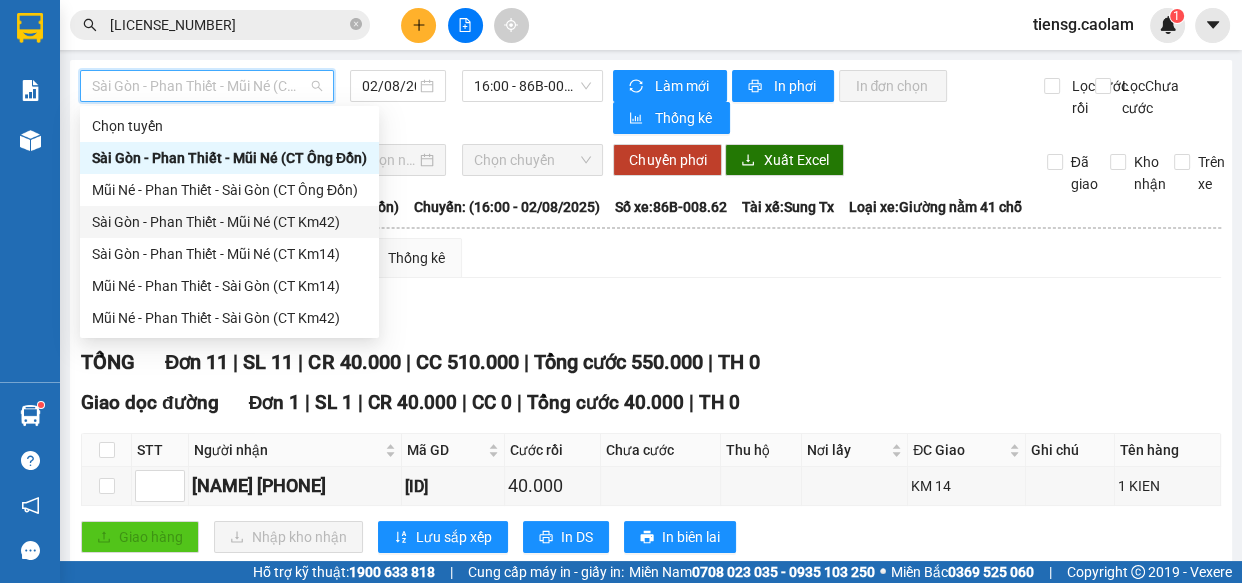 click on "Sài Gòn - Phan Thiết  - Mũi Né (CT Km42)" at bounding box center [229, 222] 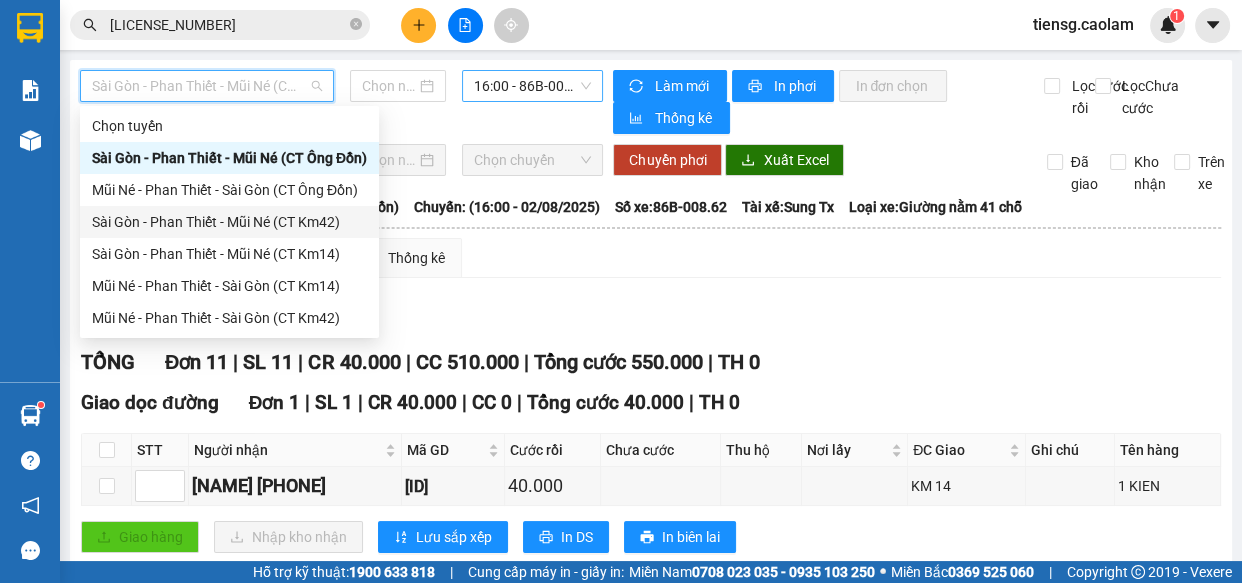 type on "02/08/2025" 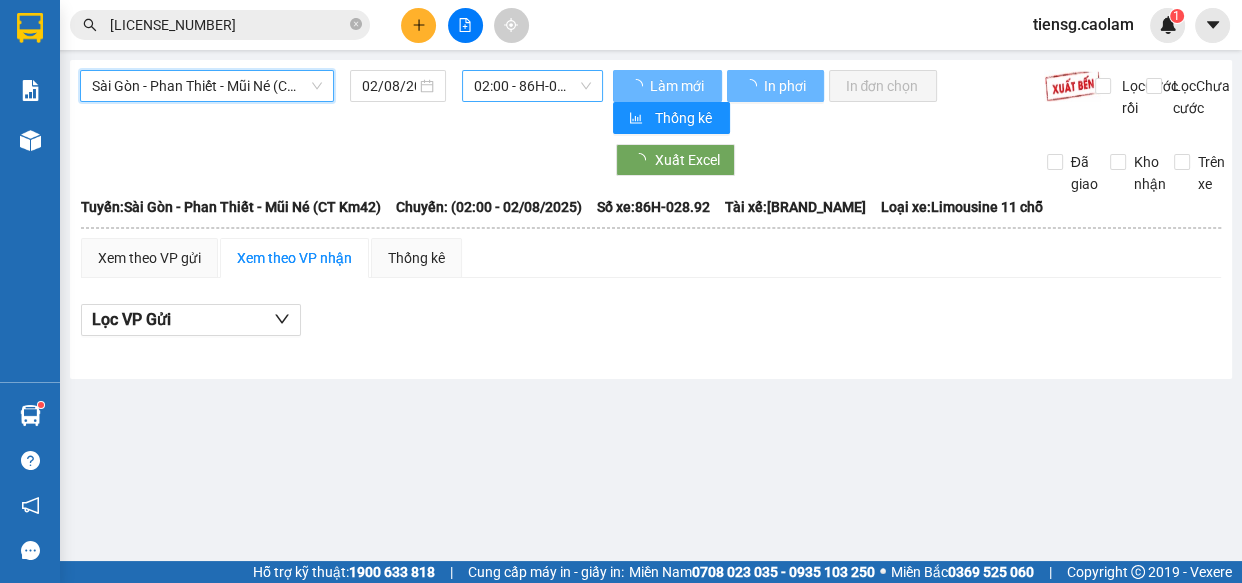 click on "[TIME]     - [VEHICLE_REG]" at bounding box center [532, 86] 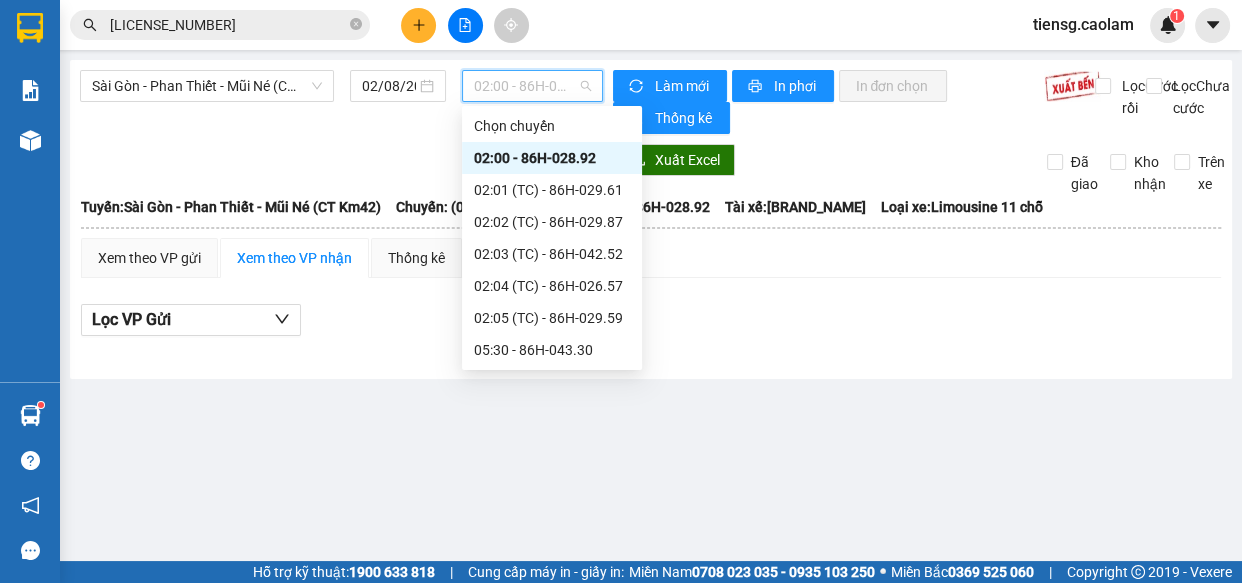 scroll, scrollTop: 415, scrollLeft: 0, axis: vertical 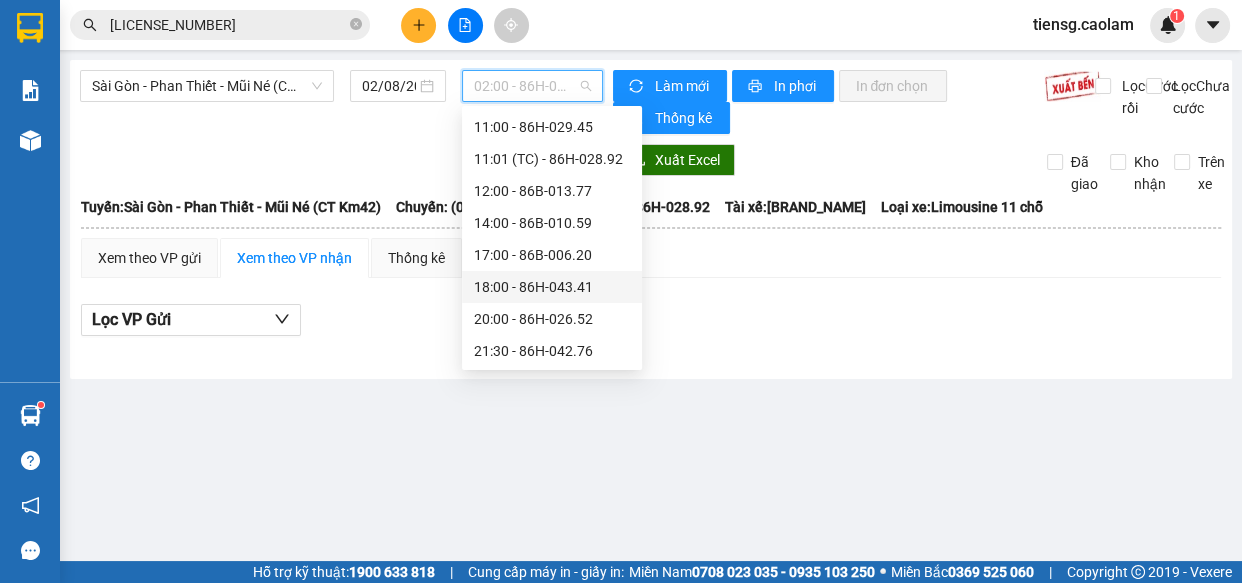 click on "18:00     - 86H-043.41" at bounding box center [552, 287] 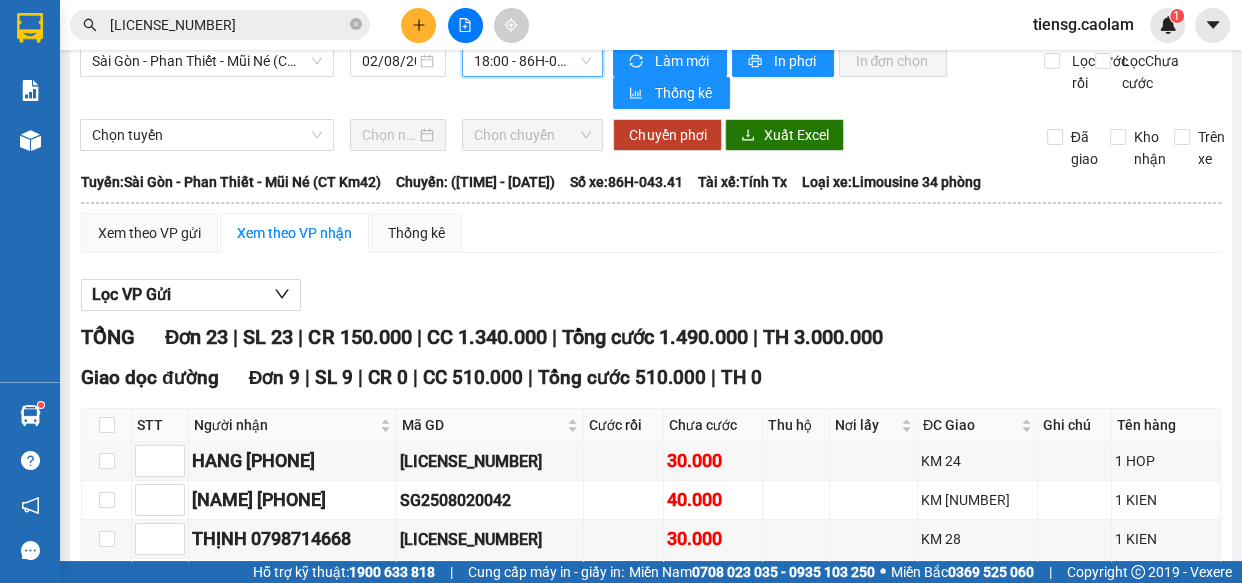 scroll, scrollTop: 0, scrollLeft: 0, axis: both 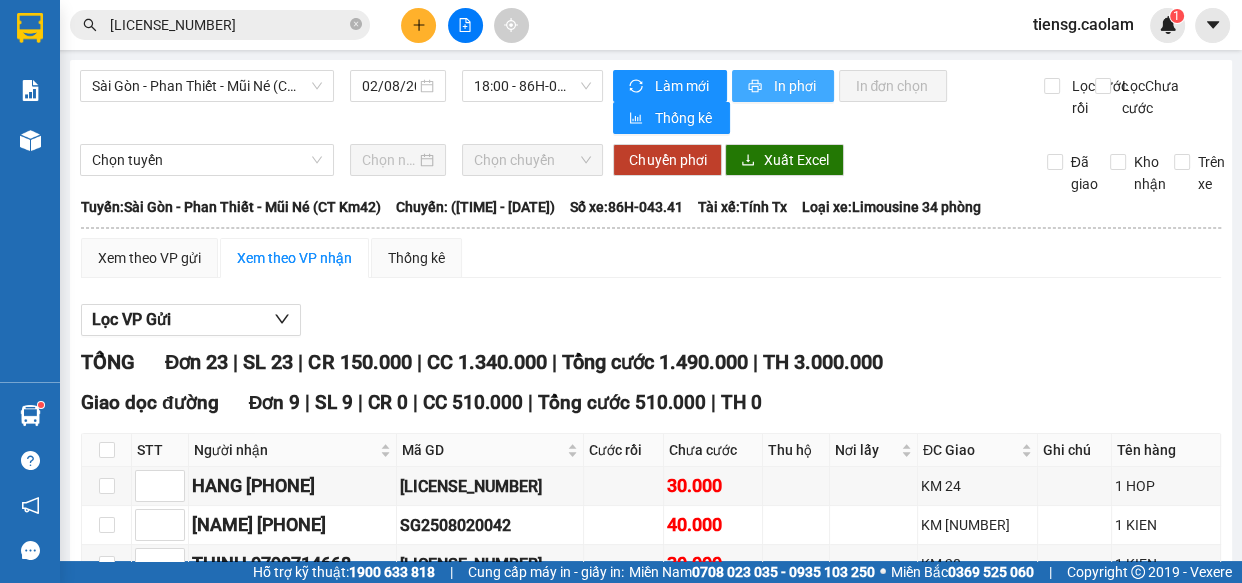 drag, startPoint x: 791, startPoint y: 81, endPoint x: 739, endPoint y: 118, distance: 63.82006 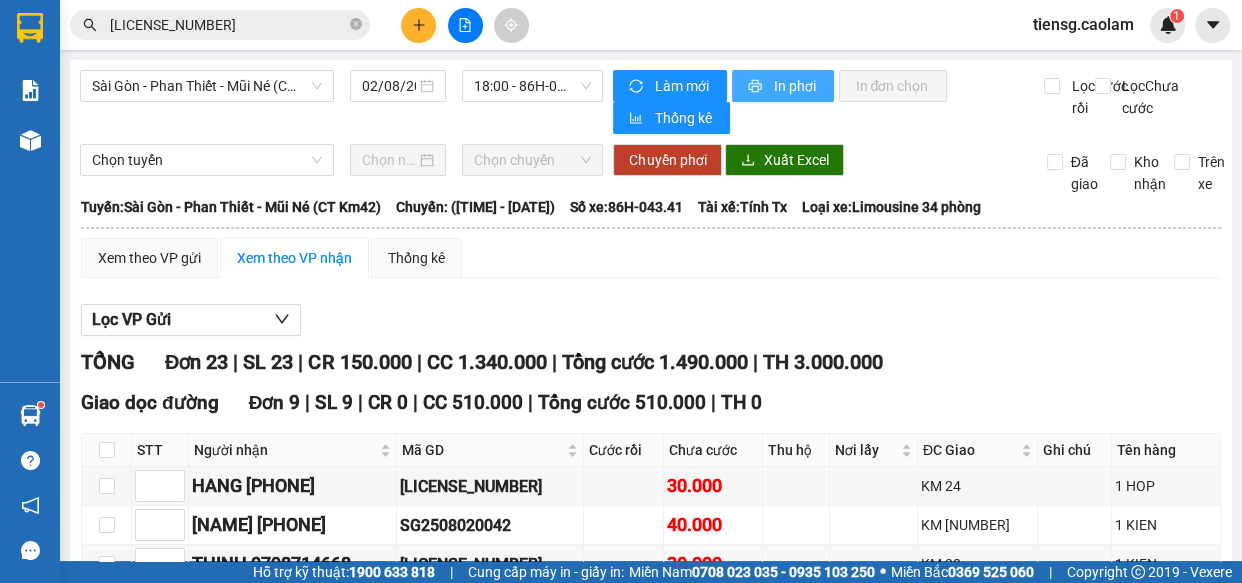scroll, scrollTop: 0, scrollLeft: 0, axis: both 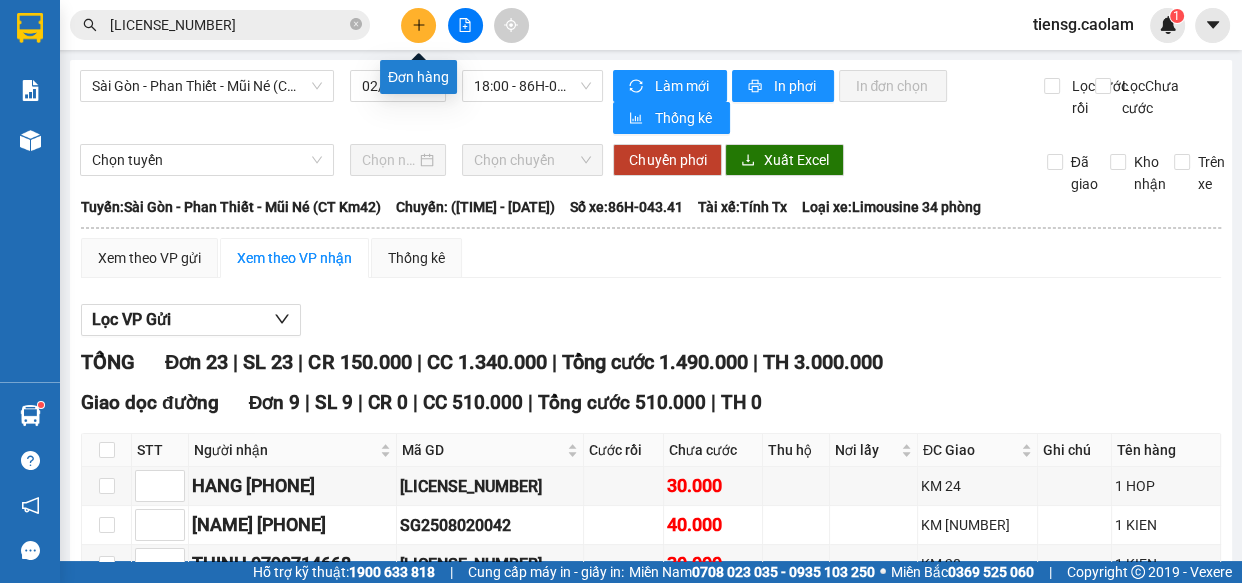 click at bounding box center (418, 25) 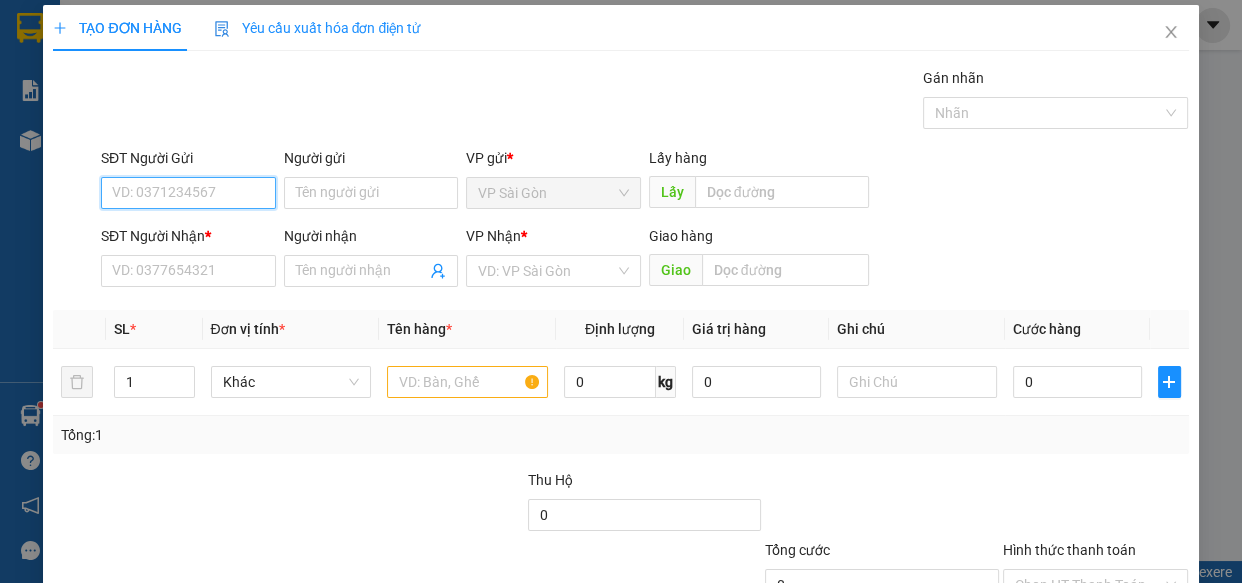 scroll, scrollTop: 0, scrollLeft: 0, axis: both 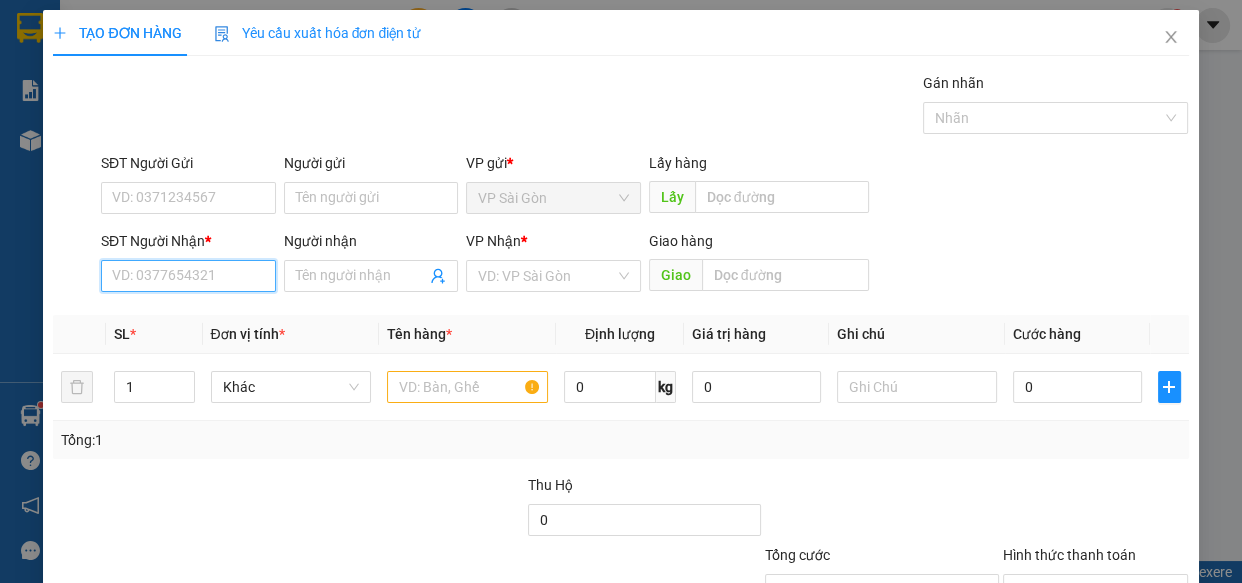 drag, startPoint x: 224, startPoint y: 271, endPoint x: 218, endPoint y: 257, distance: 15.231546 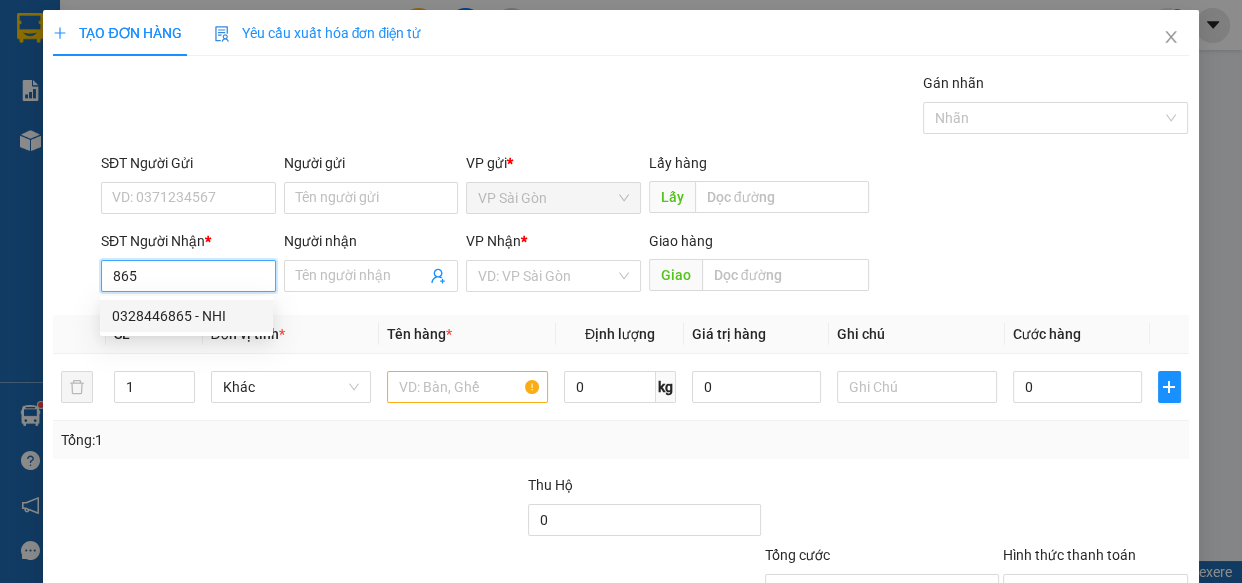 click on "0328446865 - NHI" at bounding box center (186, 316) 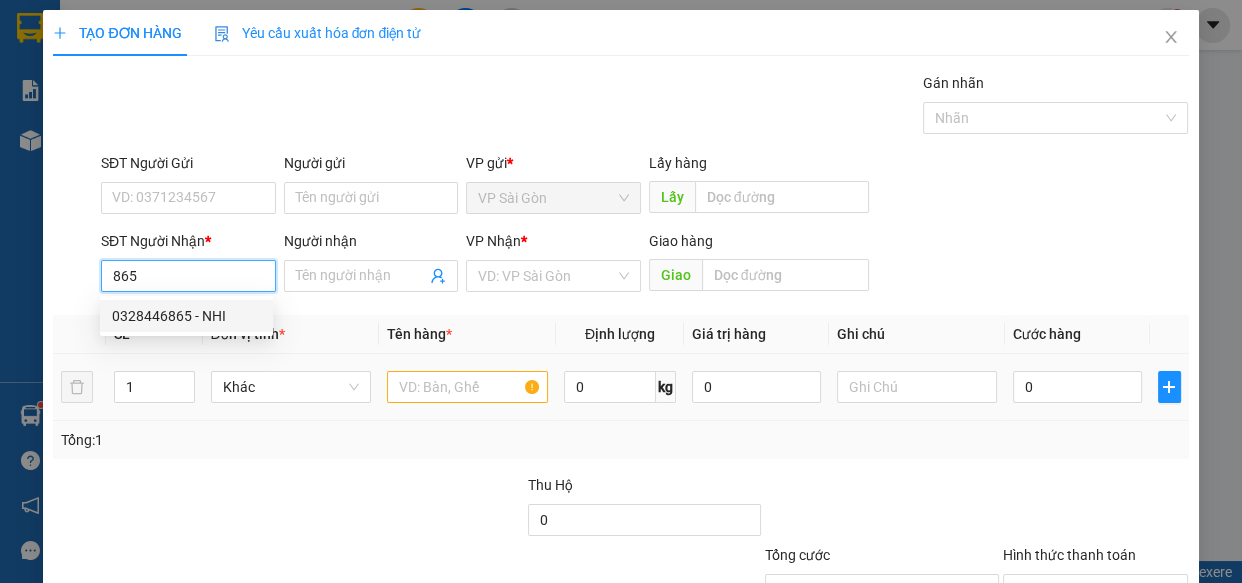 type on "0328446865" 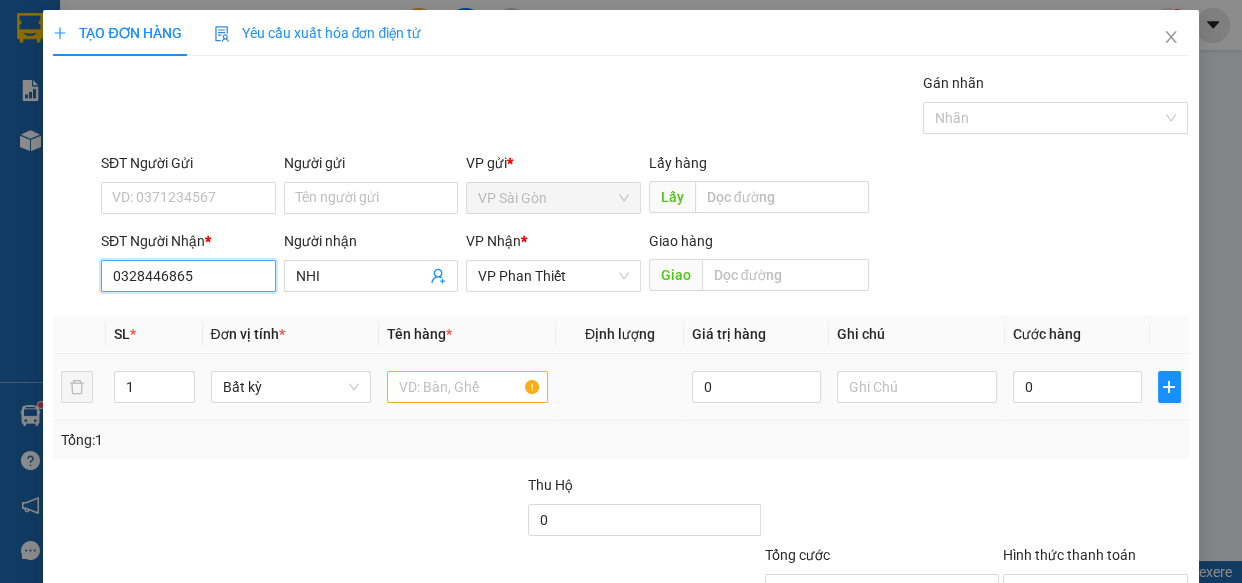 type on "0328446865" 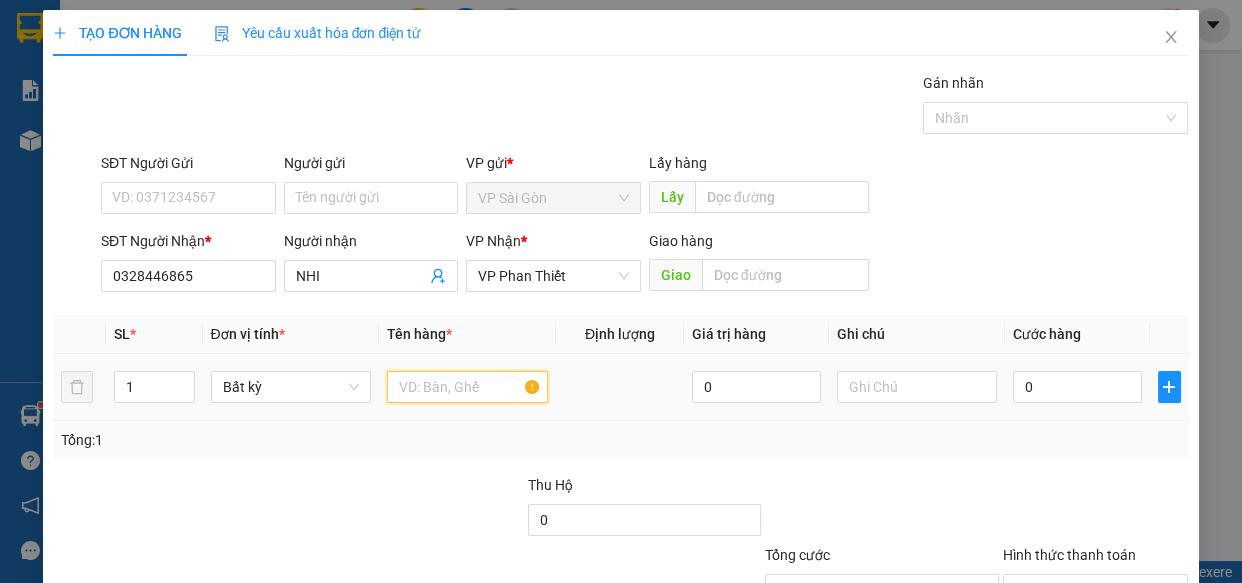 drag, startPoint x: 479, startPoint y: 396, endPoint x: 432, endPoint y: 364, distance: 56.859474 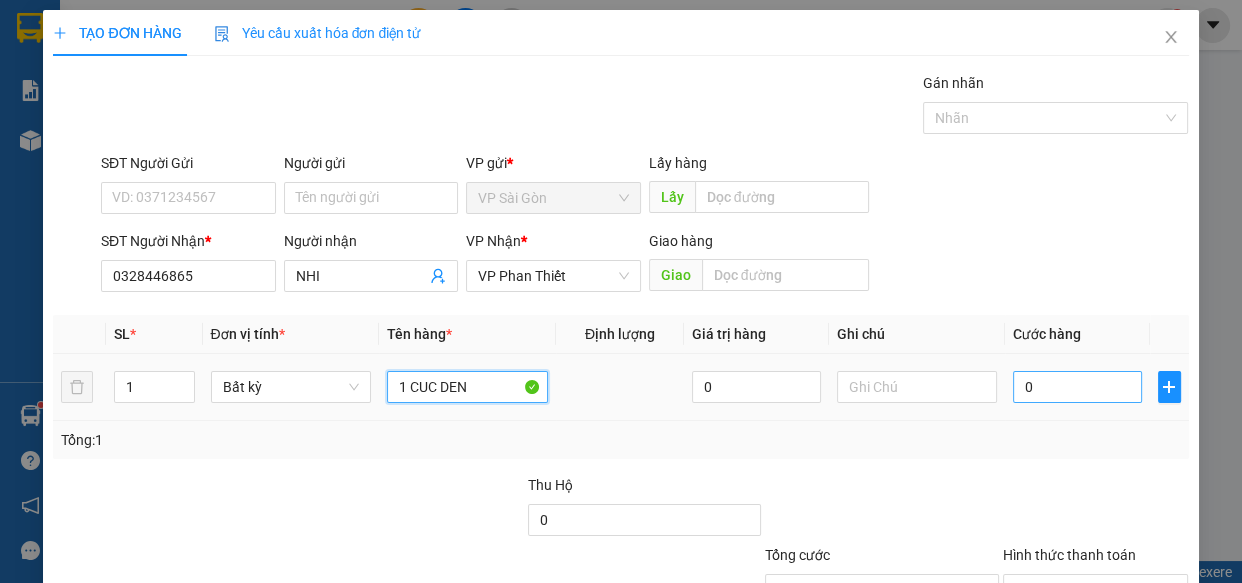 type on "1 CUC DEN" 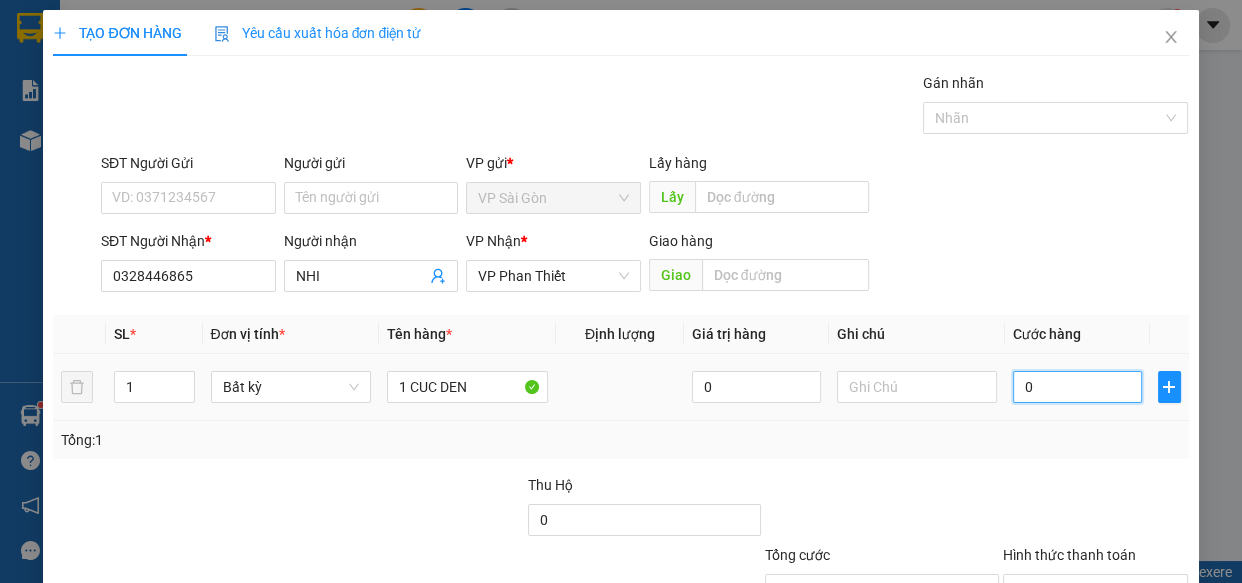 click on "0" at bounding box center [1077, 387] 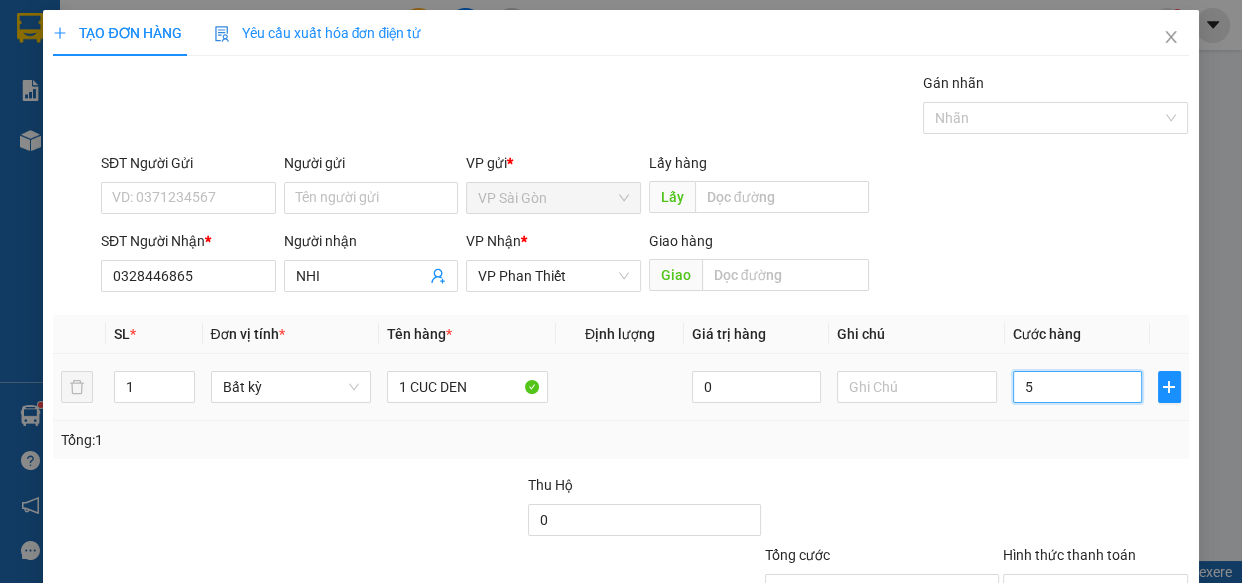 type on "50" 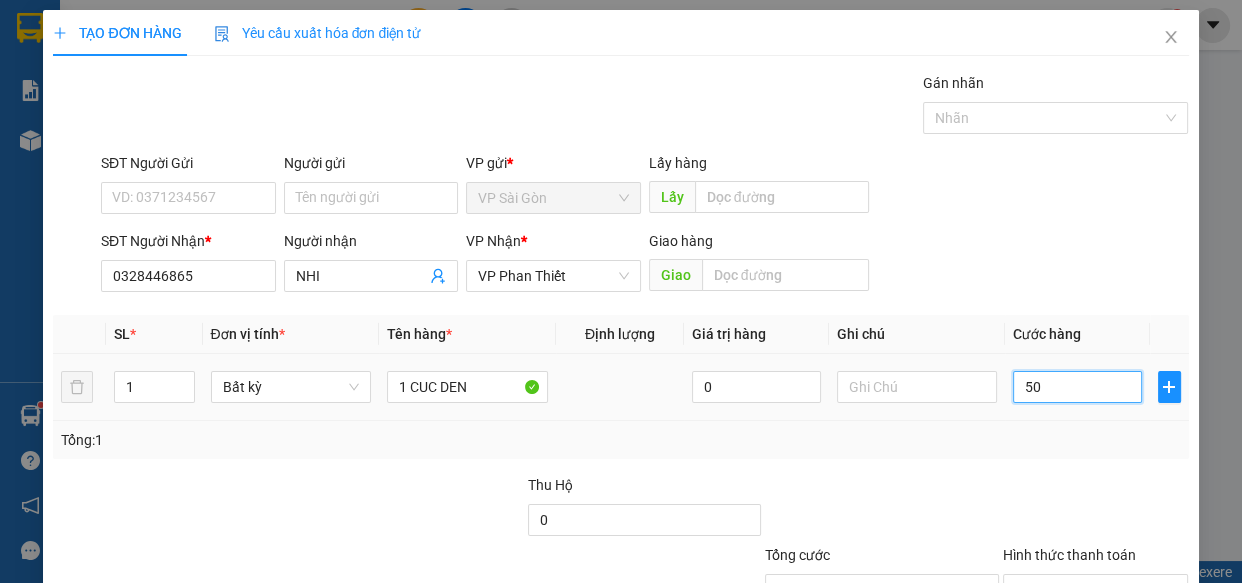 type on "500" 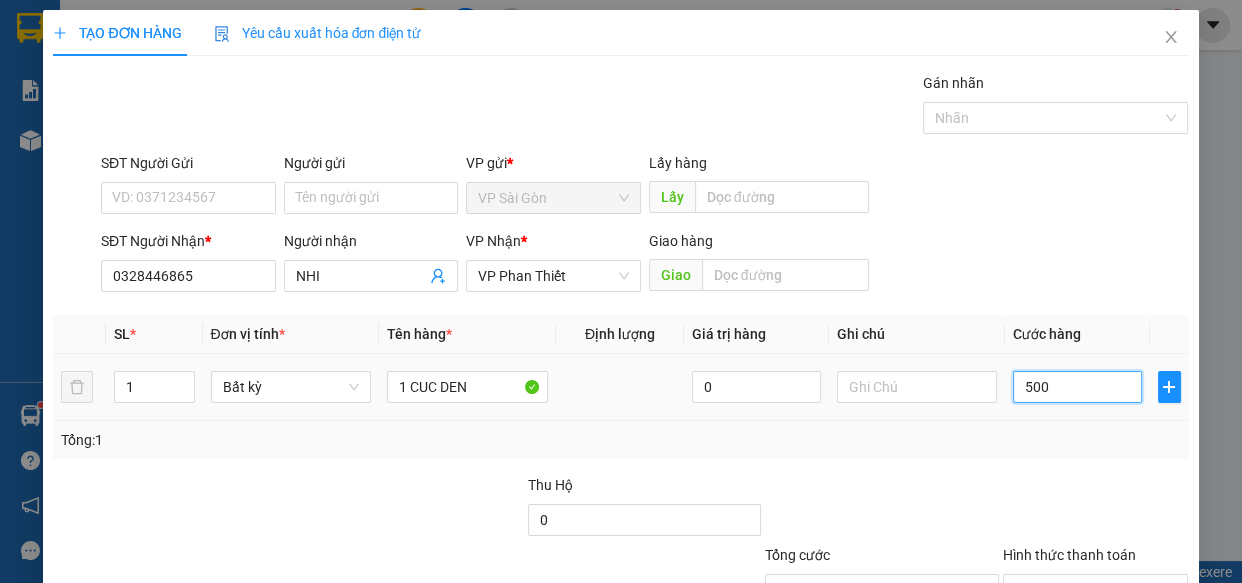 type on "5.000" 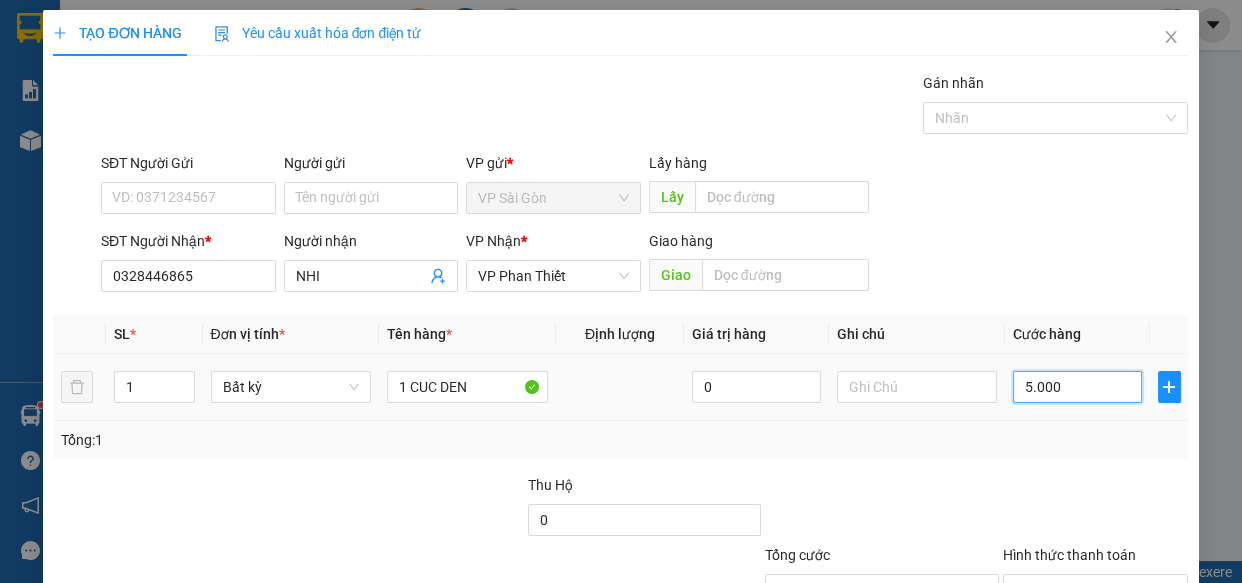 type on "5.000" 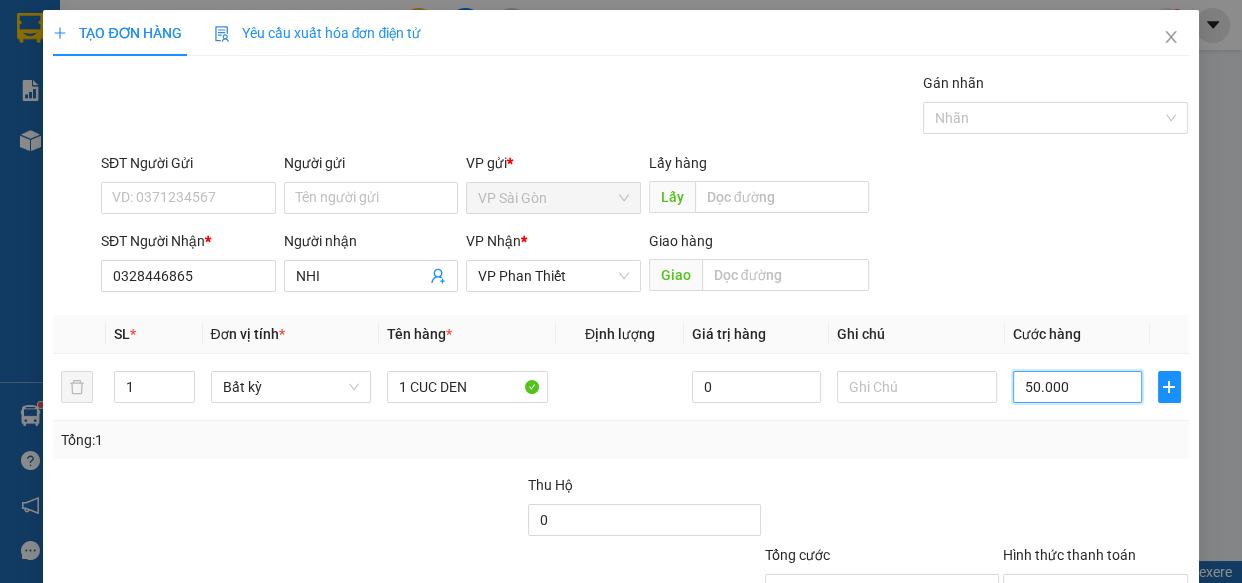 type on "50.000" 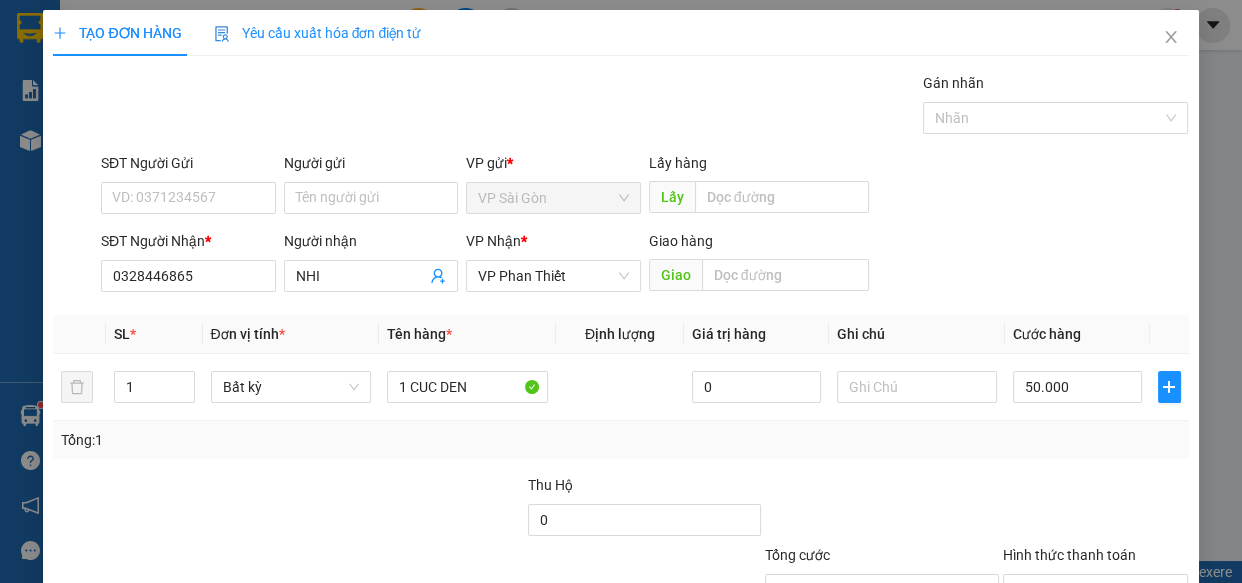 click on "Transit Pickup Surcharge Ids Transit Deliver Surcharge Ids Transit Deliver Surcharge Transit Deliver Surcharge Gói vận chuyển  * Tiêu chuẩn Gán nhãn   Nhãn SĐT Người Gửi VD: [PHONE] Người gửi Tên người gửi VP gửi  * VP Sài Gòn Lấy hàng Lấy SĐT Người Nhận  * [PHONE] Người nhận [NAME] VP Nhận  * VP Phan Thiết Giao hàng SL  * Đơn vị tính  * Tên hàng  * Định lượng Giá trị hàng Ghi chú Cước hàng                   1 Bất kỳ 1 CUC DEN 0 50.000 Tổng:  1 Thu Hộ 0 Tổng cước 50.000 Hình thức thanh toán Chọn HT Thanh Toán Số tiền thu trước 0 Chưa thanh toán 50.000 Chọn HT Thanh Toán Lưu nháp Xóa Thông tin Lưu Lưu và In" at bounding box center (620, 386) 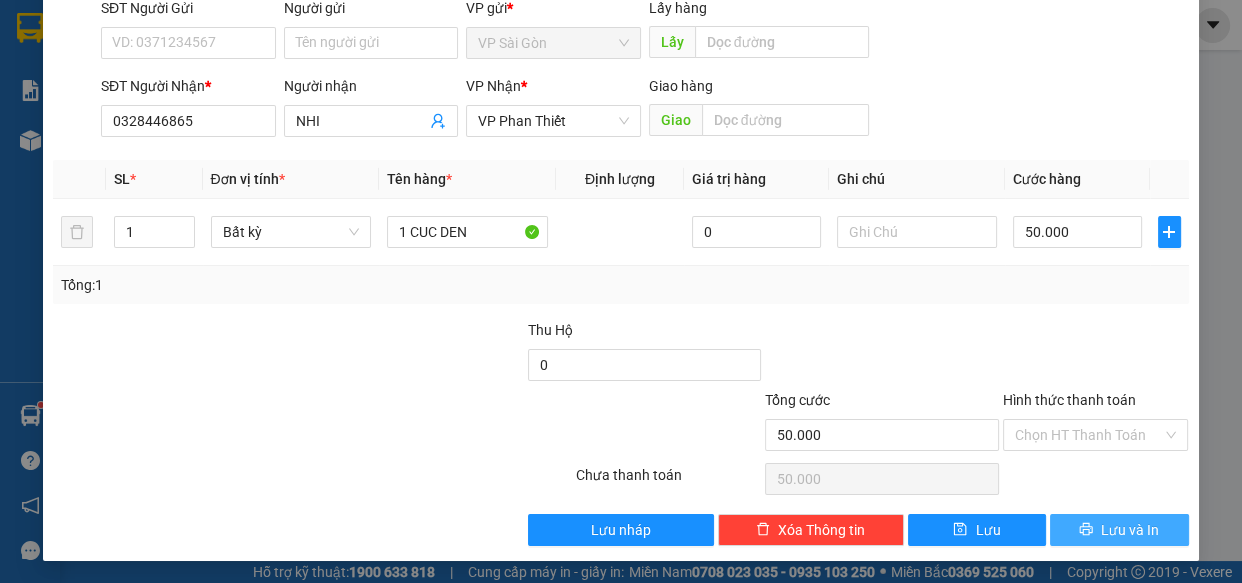 scroll, scrollTop: 156, scrollLeft: 0, axis: vertical 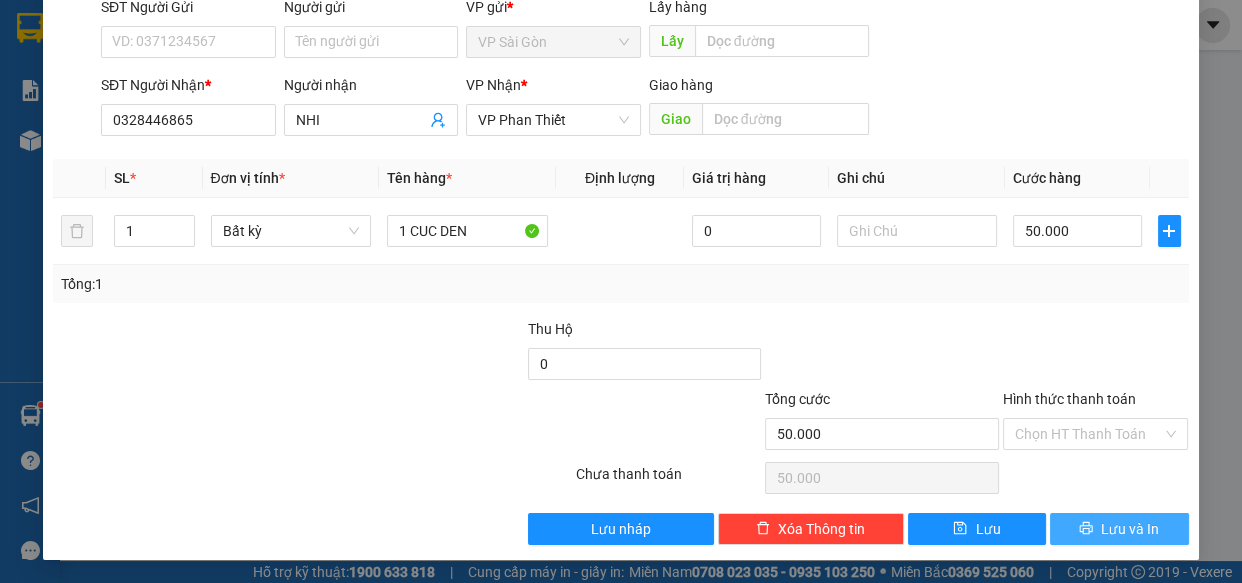 click 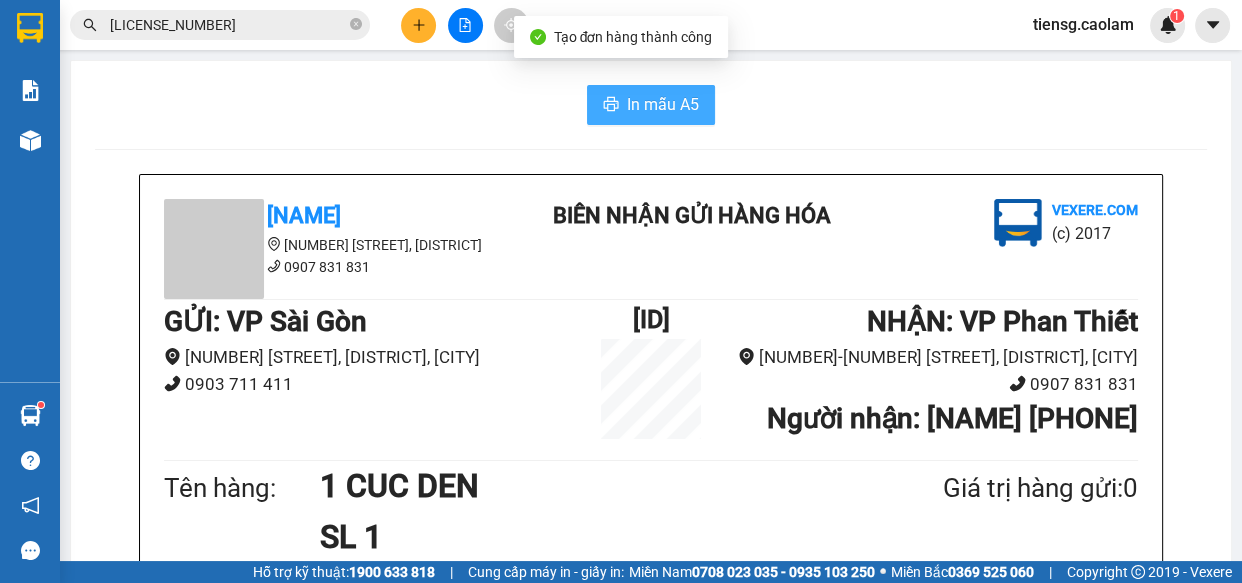 click on "In mẫu A5" at bounding box center (663, 104) 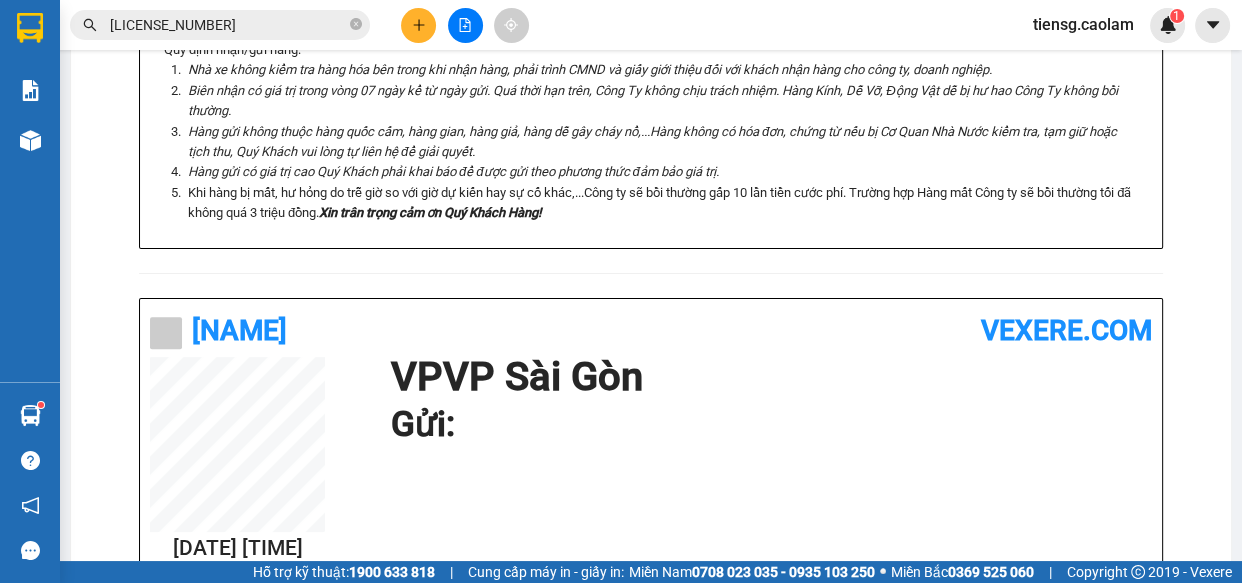 scroll, scrollTop: 909, scrollLeft: 0, axis: vertical 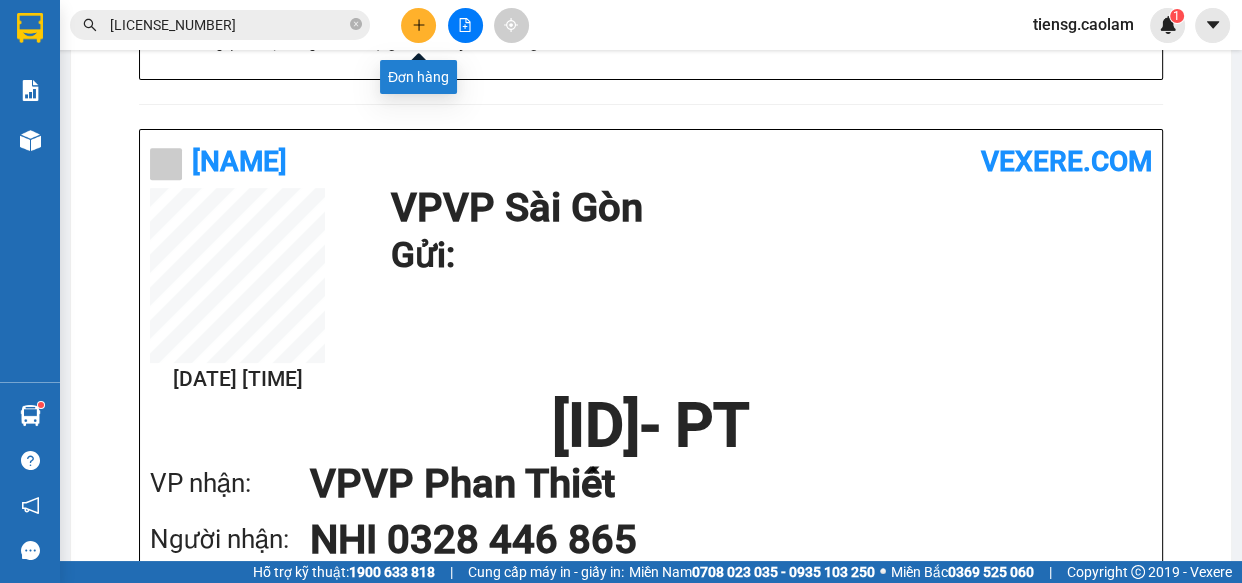click at bounding box center [418, 25] 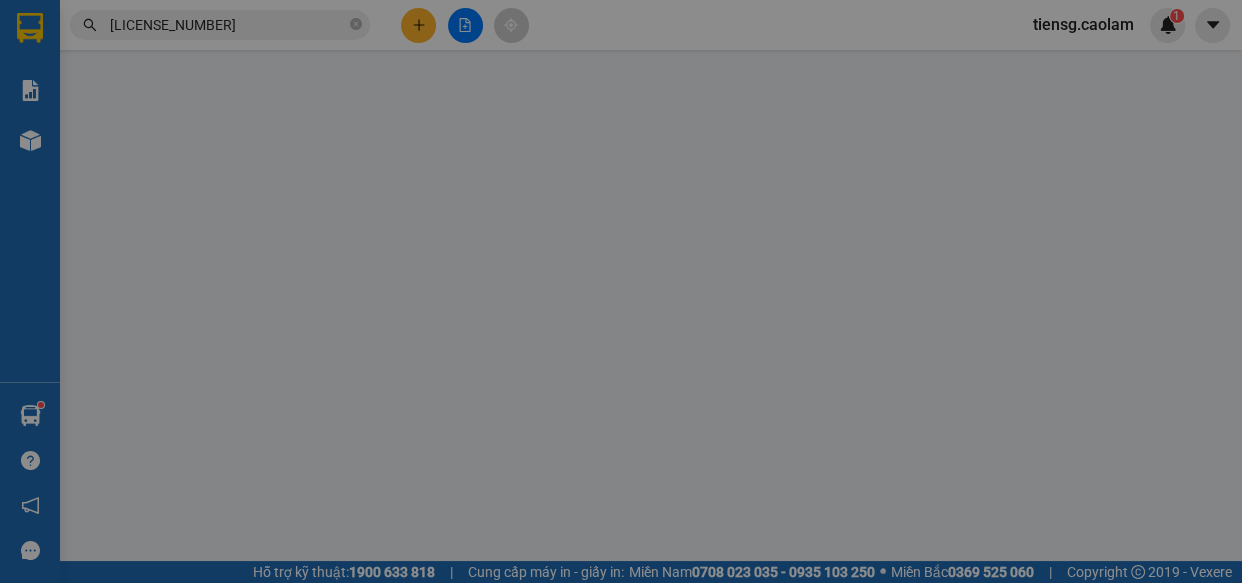 scroll, scrollTop: 0, scrollLeft: 0, axis: both 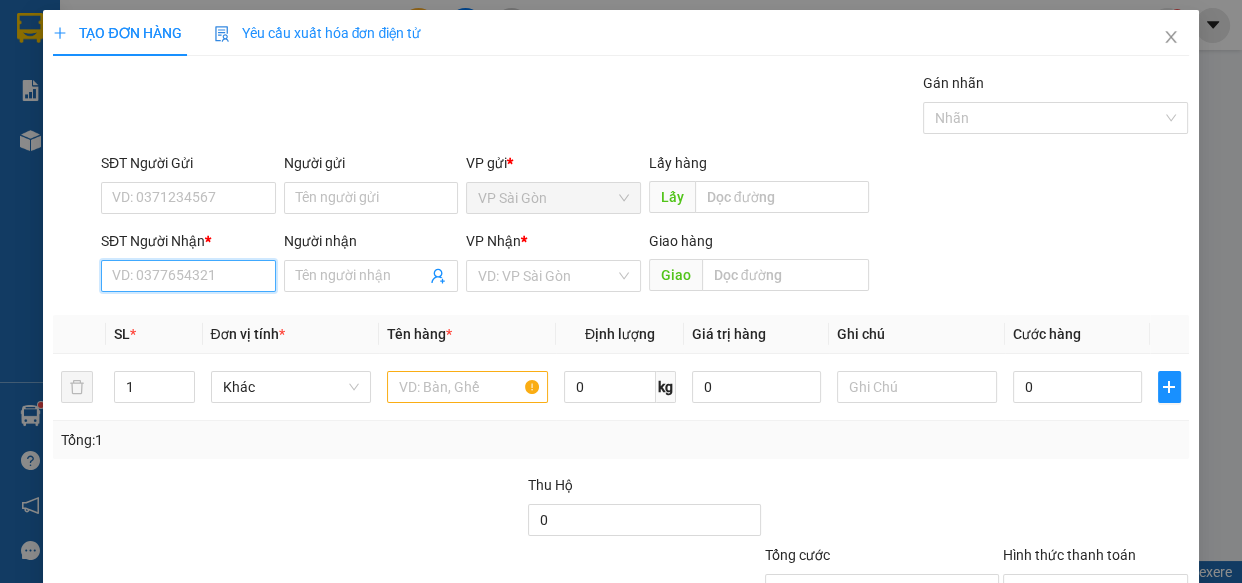drag, startPoint x: 196, startPoint y: 273, endPoint x: 183, endPoint y: 252, distance: 24.698177 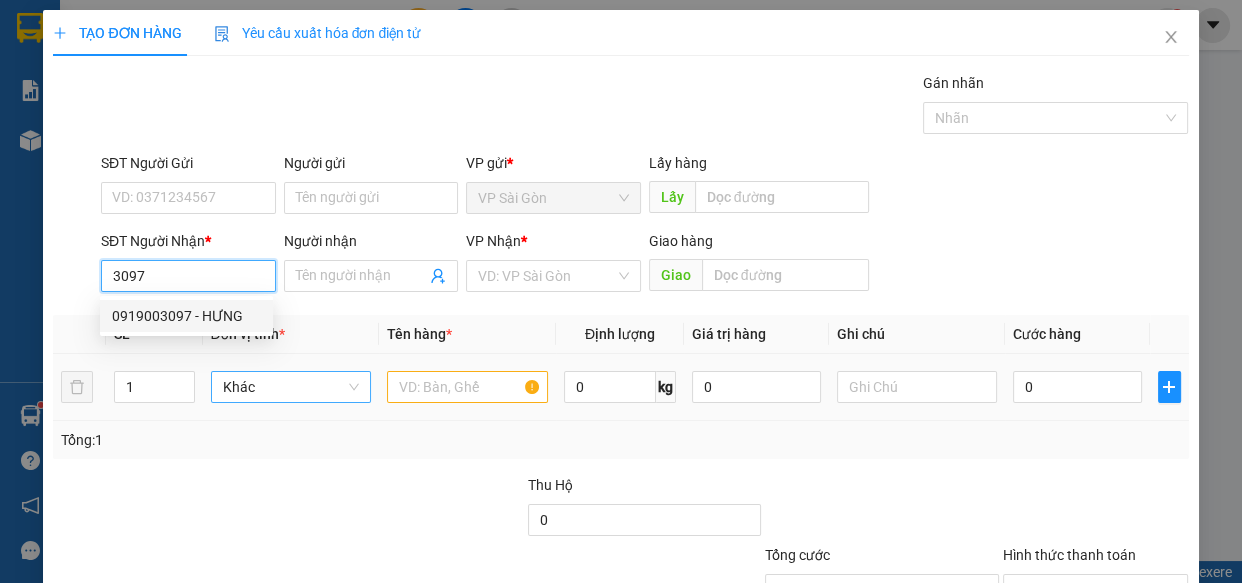 drag, startPoint x: 173, startPoint y: 317, endPoint x: 360, endPoint y: 380, distance: 197.32713 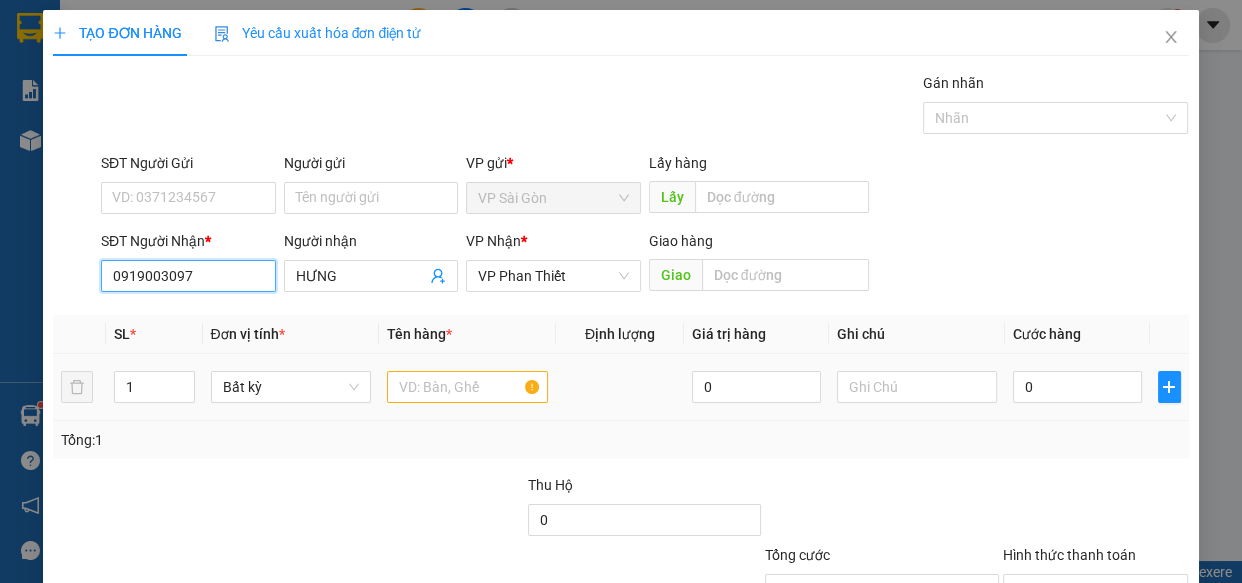 type on "0919003097" 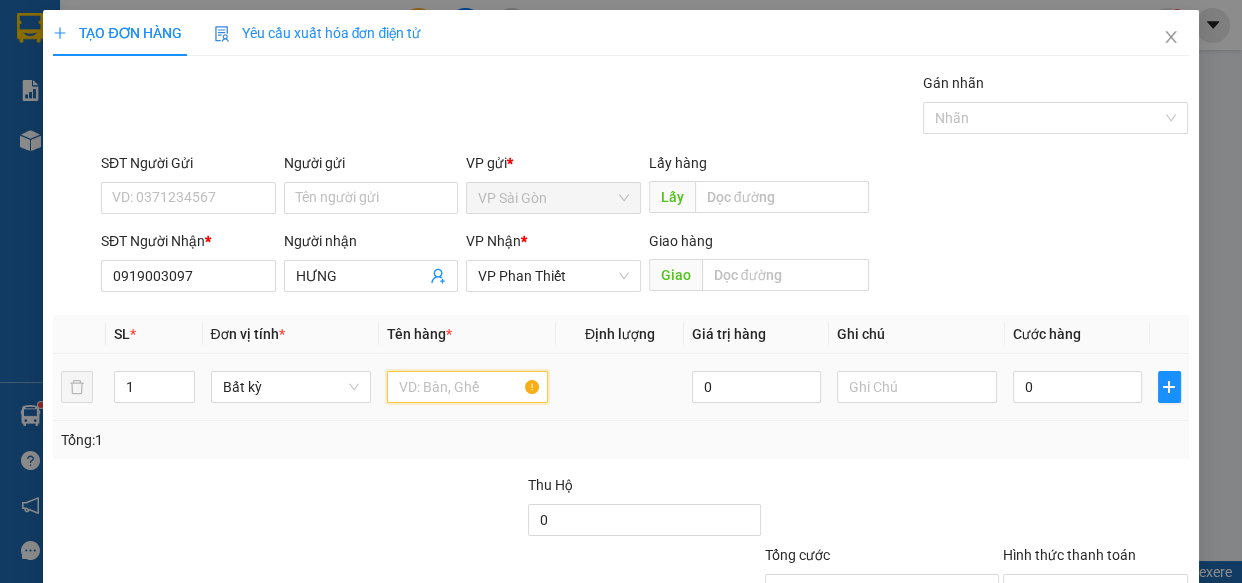 drag, startPoint x: 455, startPoint y: 376, endPoint x: 401, endPoint y: 343, distance: 63.28507 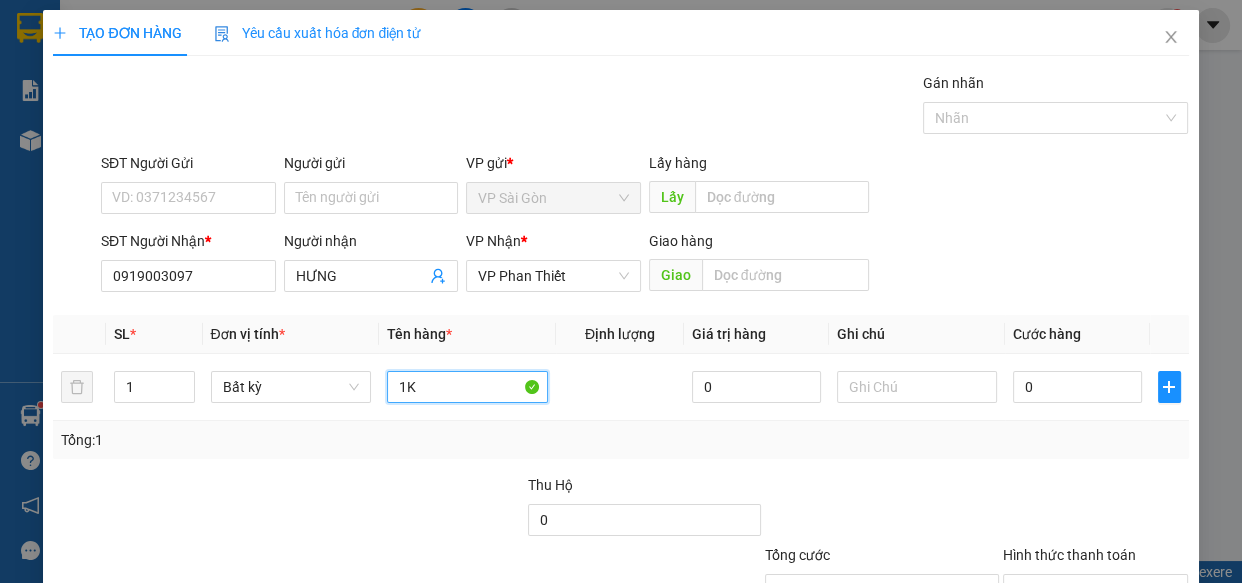 type on "1" 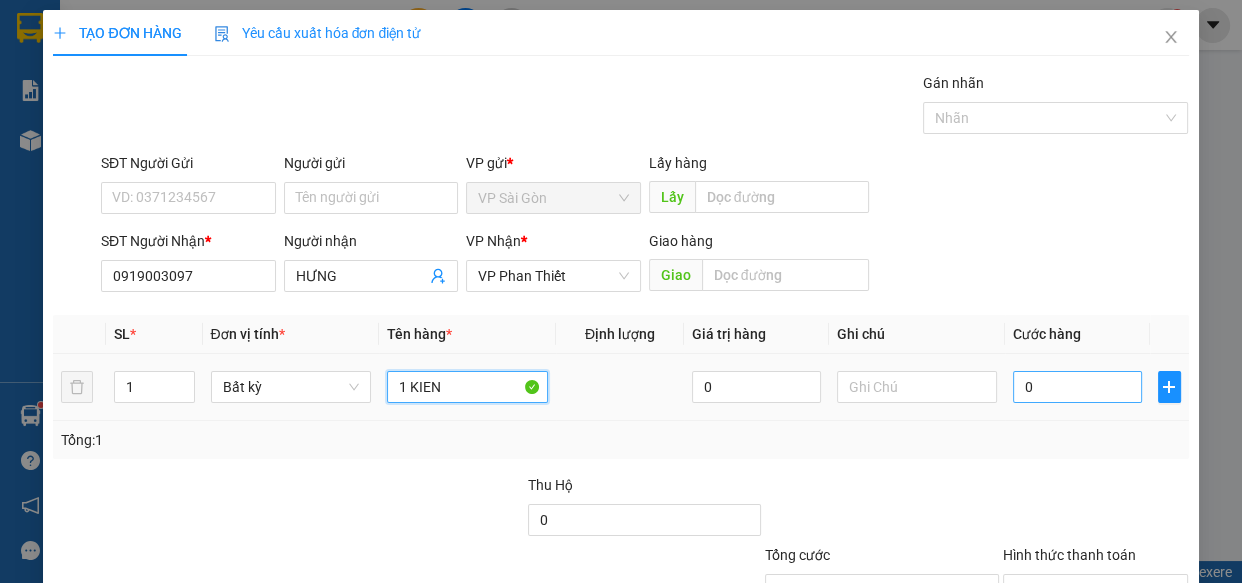 type on "1 KIEN" 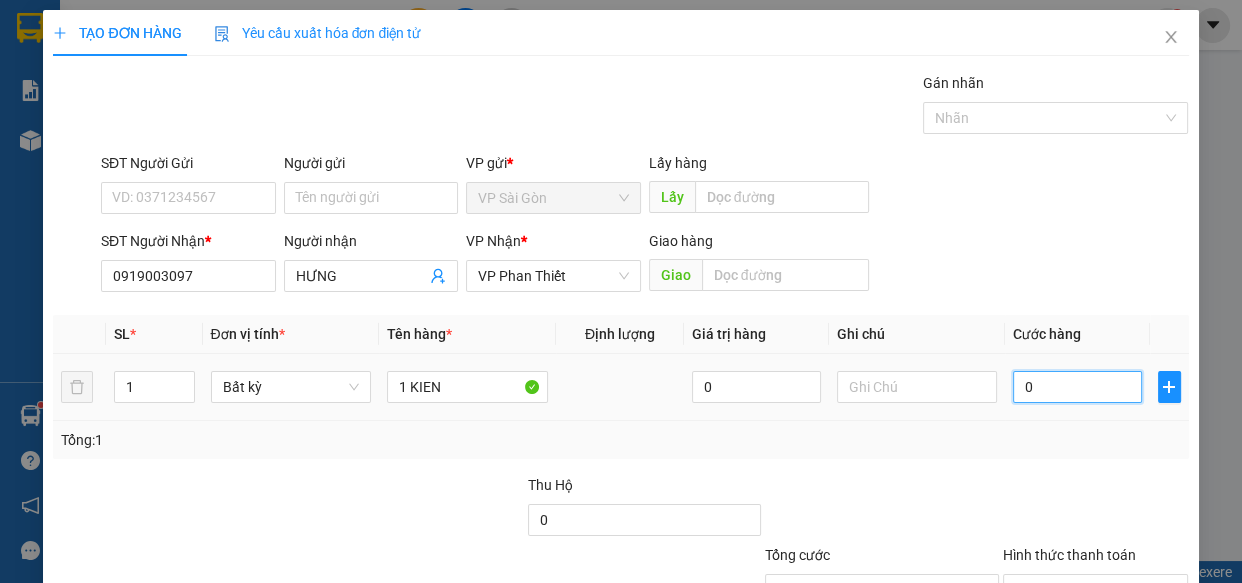 click on "0" at bounding box center [1077, 387] 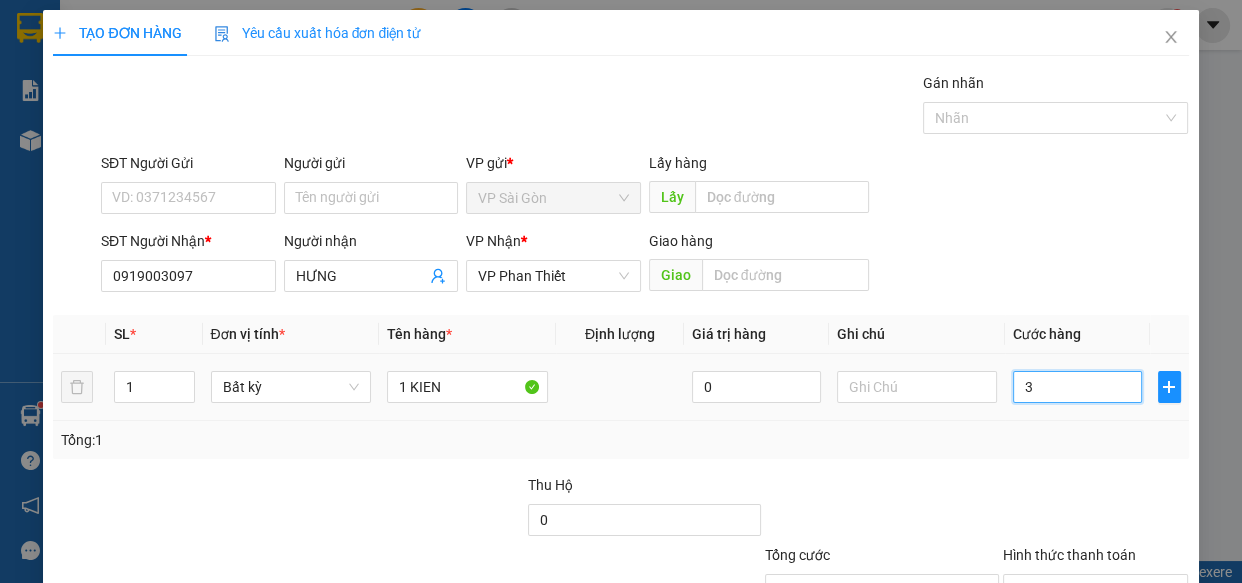 type on "30" 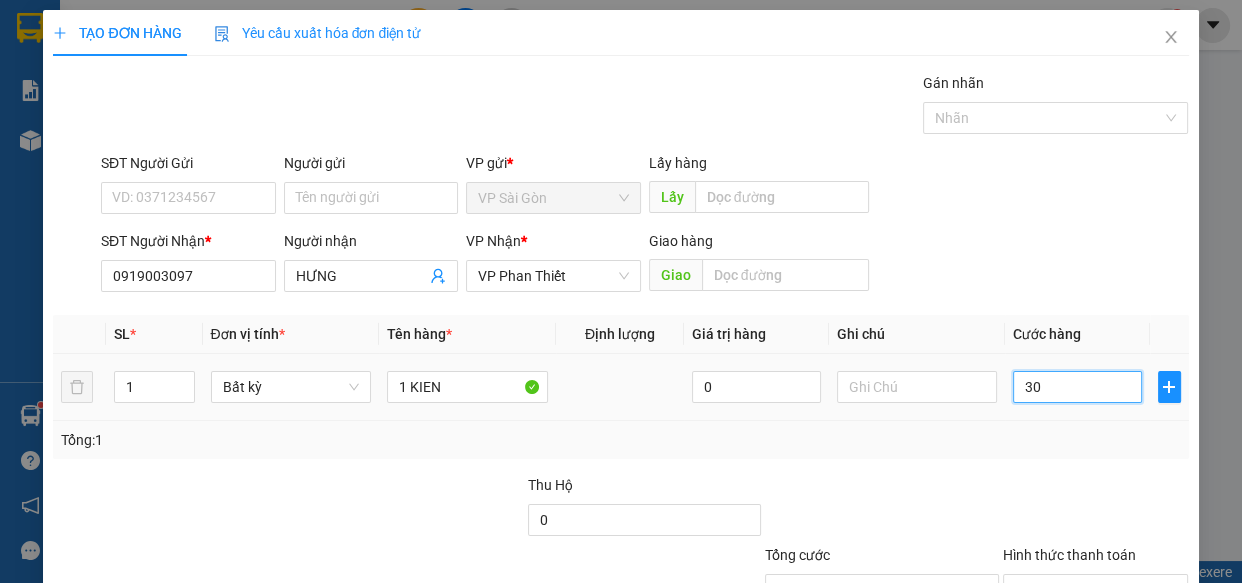 type on "300" 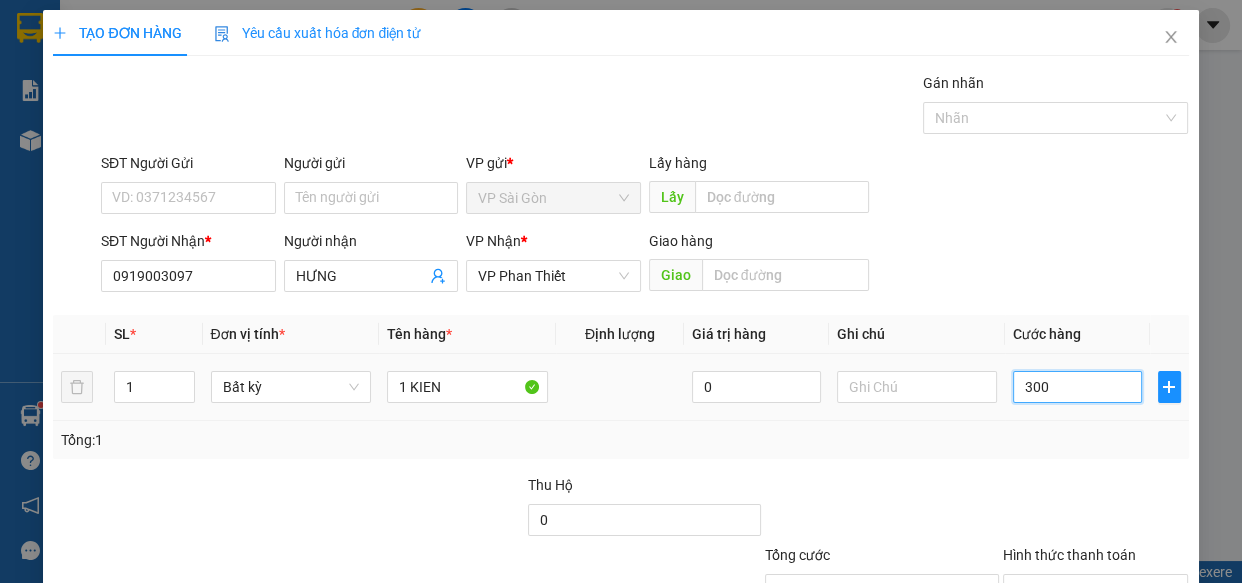 type on "3.000" 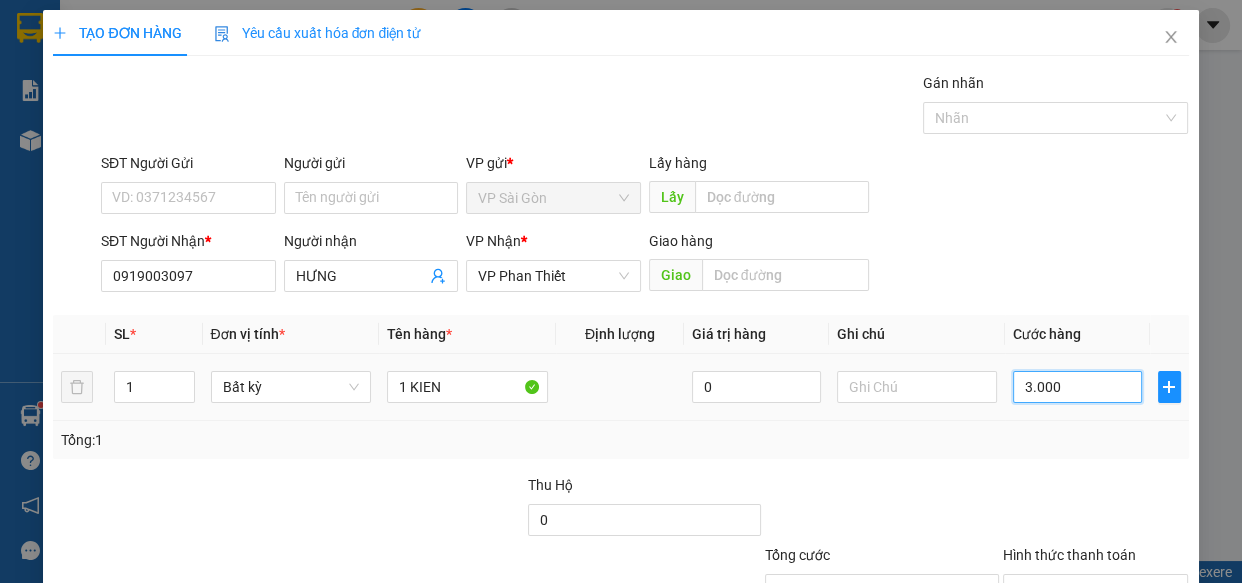 type on "30.000" 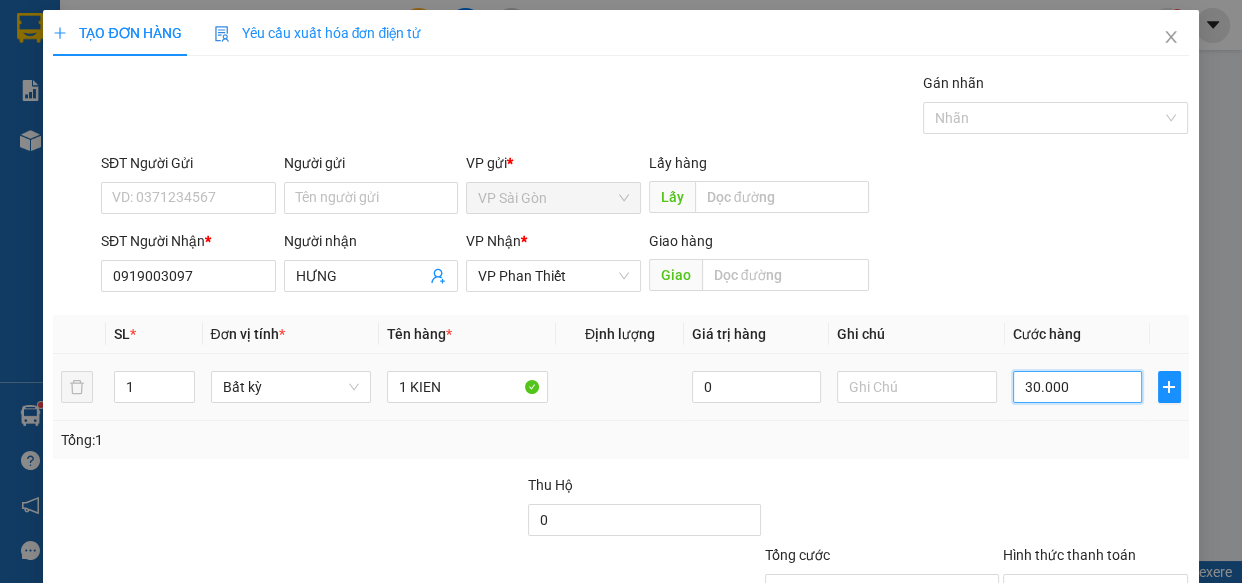 type on "30.000" 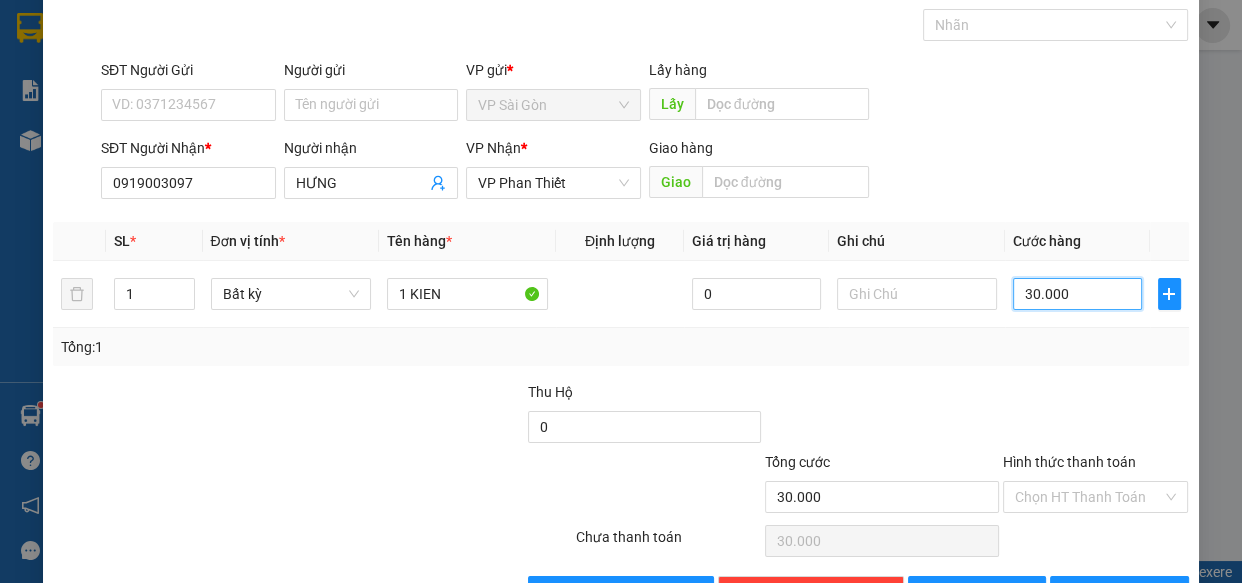 scroll, scrollTop: 156, scrollLeft: 0, axis: vertical 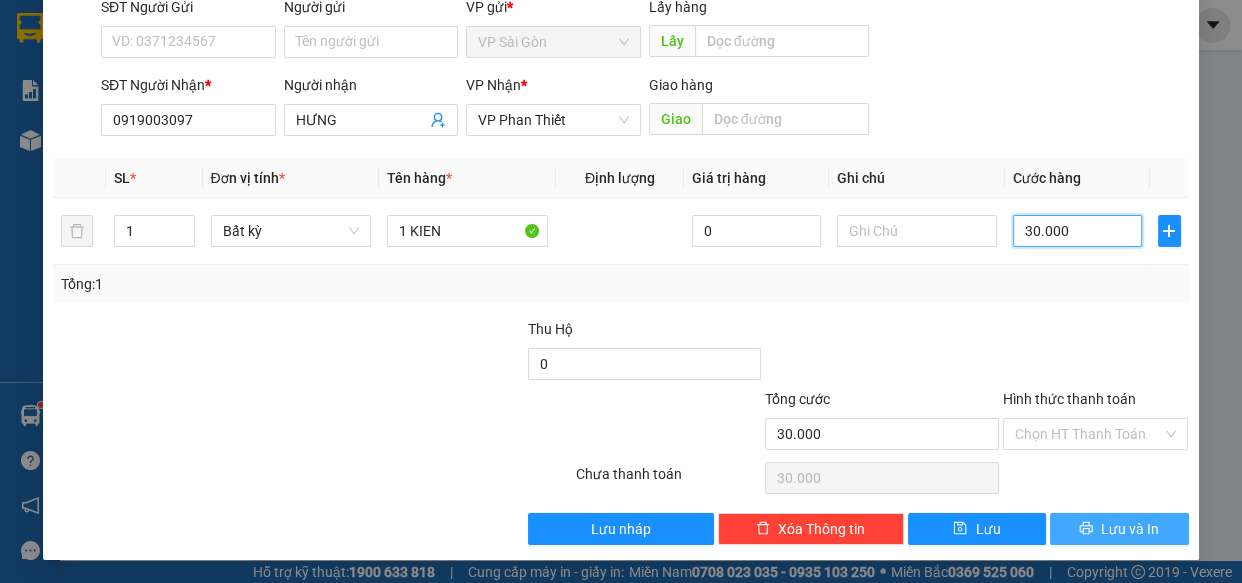 type on "30.000" 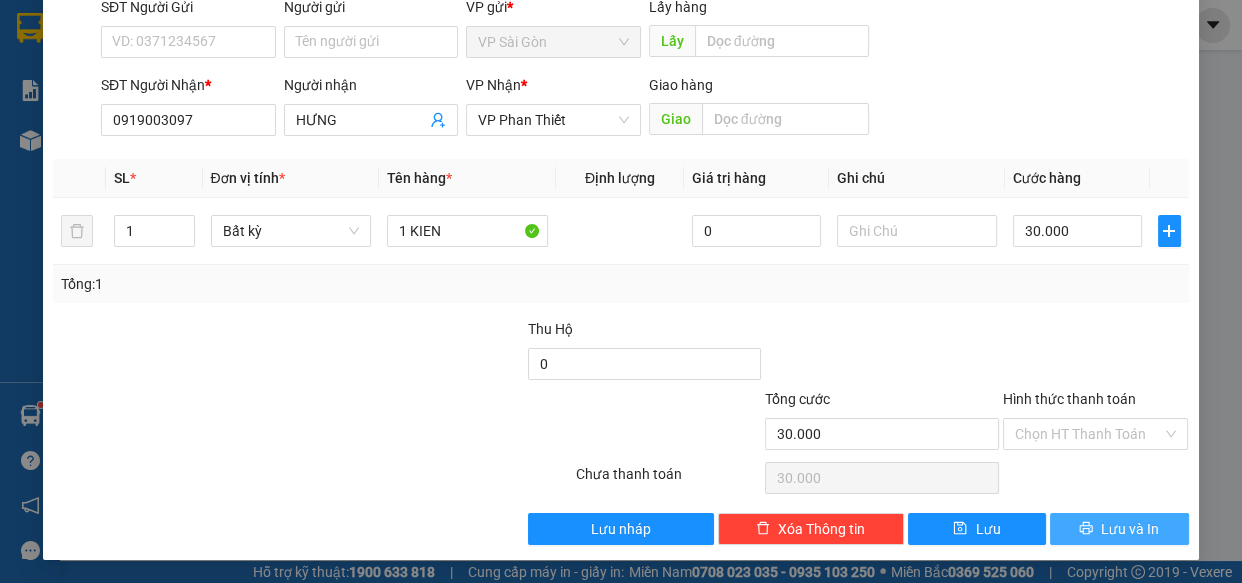 click on "Lưu và In" at bounding box center [1130, 529] 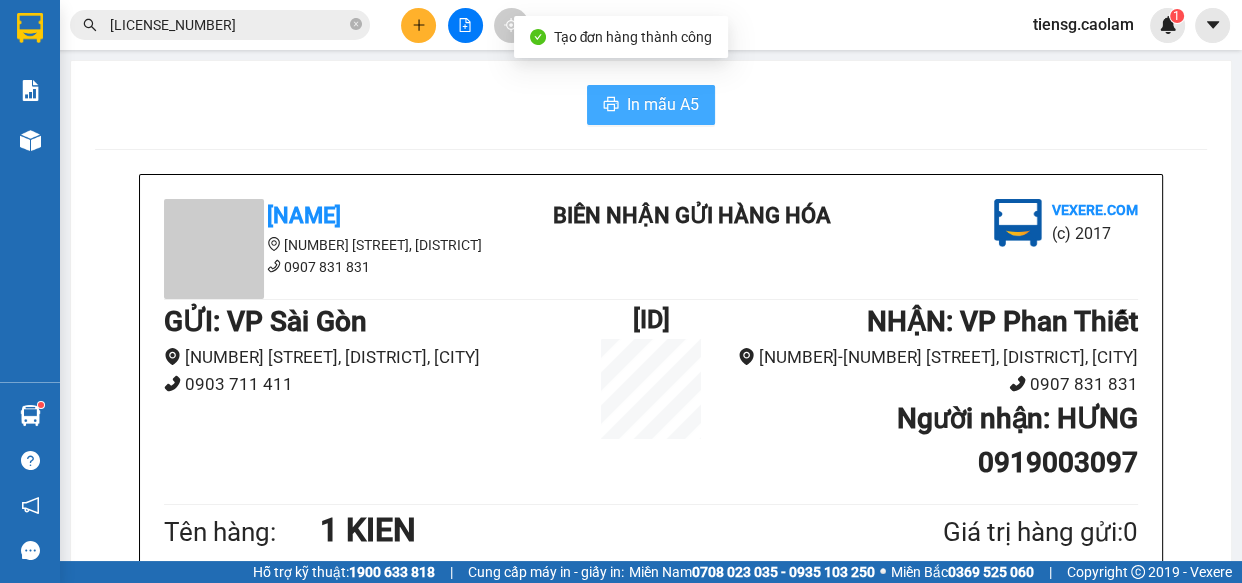 click on "In mẫu A5" at bounding box center (663, 104) 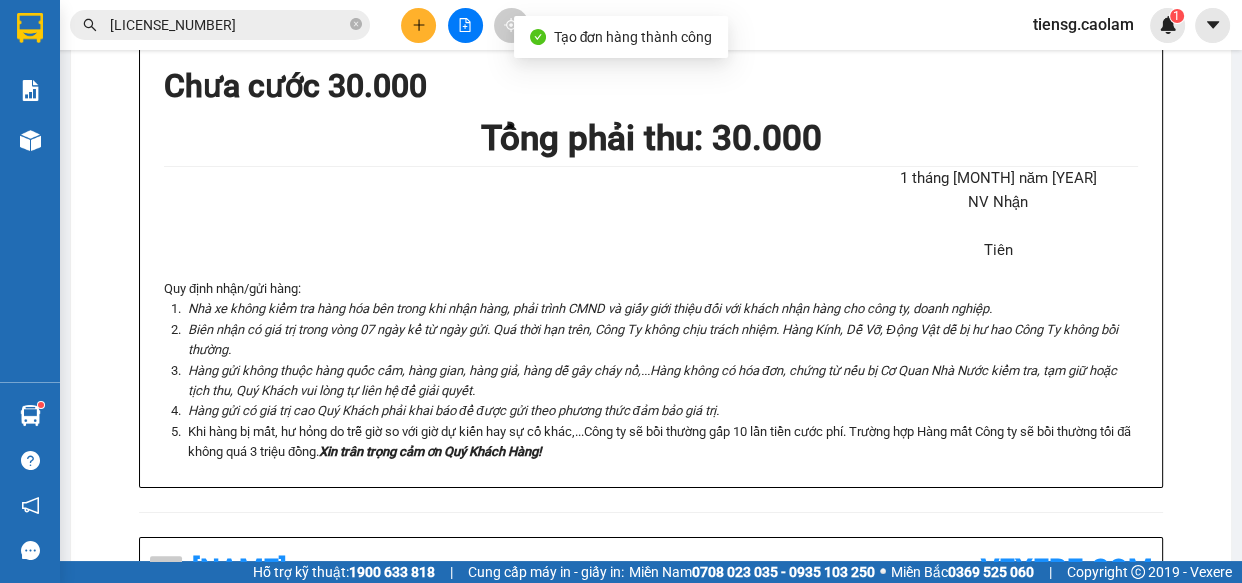scroll, scrollTop: 0, scrollLeft: 0, axis: both 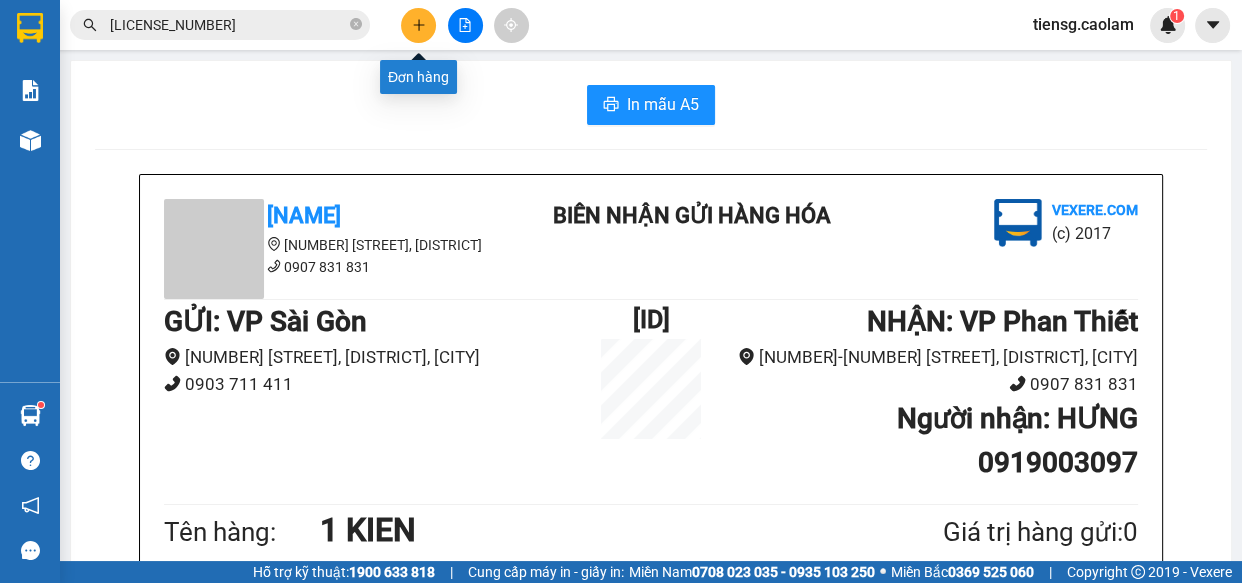 click 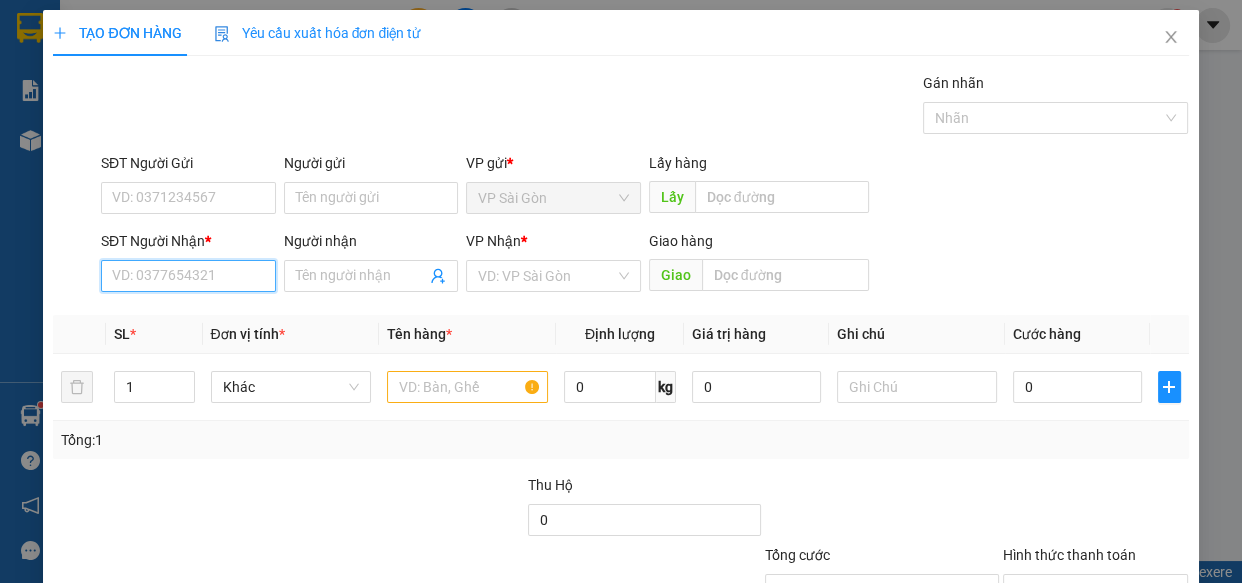 click on "SĐT Người Nhận  *" at bounding box center [188, 276] 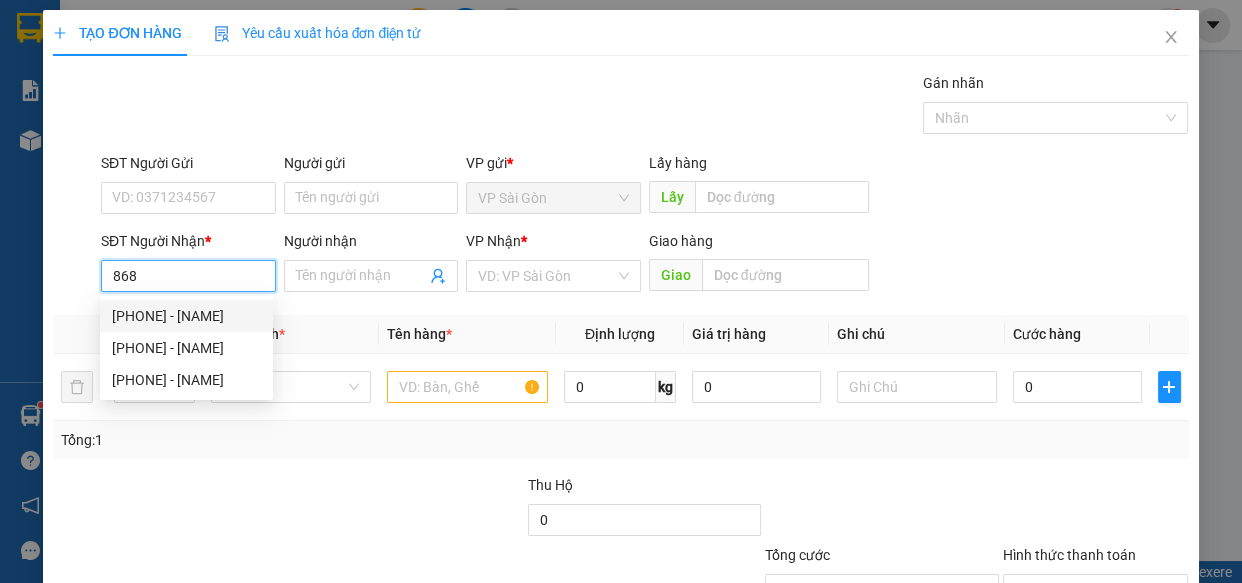 click on "[PHONE] - [NAME]" at bounding box center [186, 316] 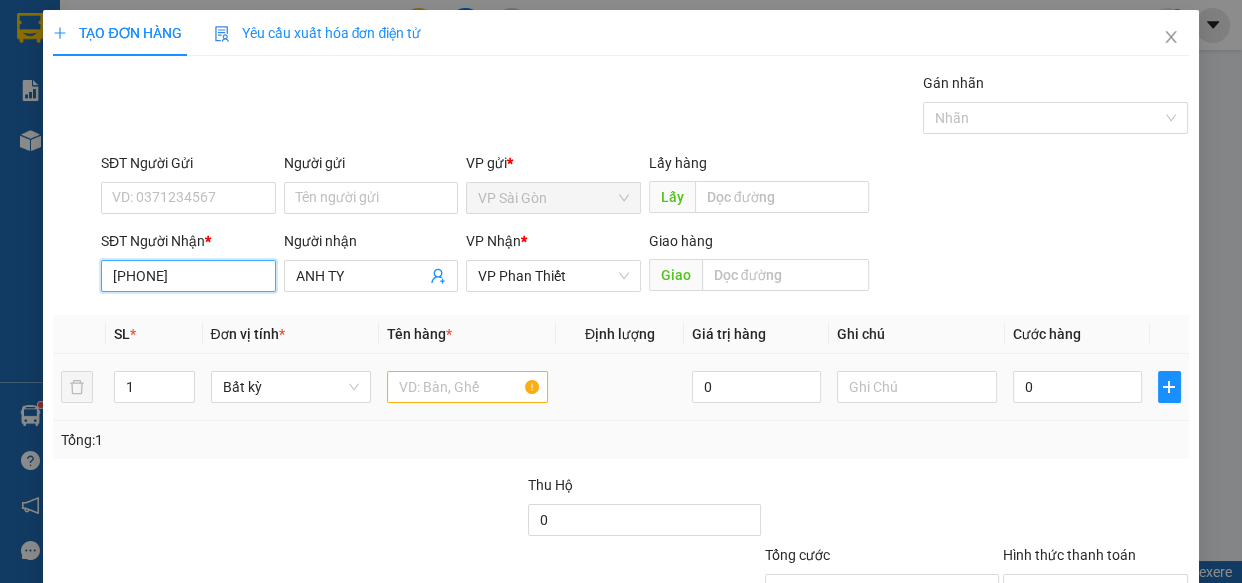 type on "[PHONE]" 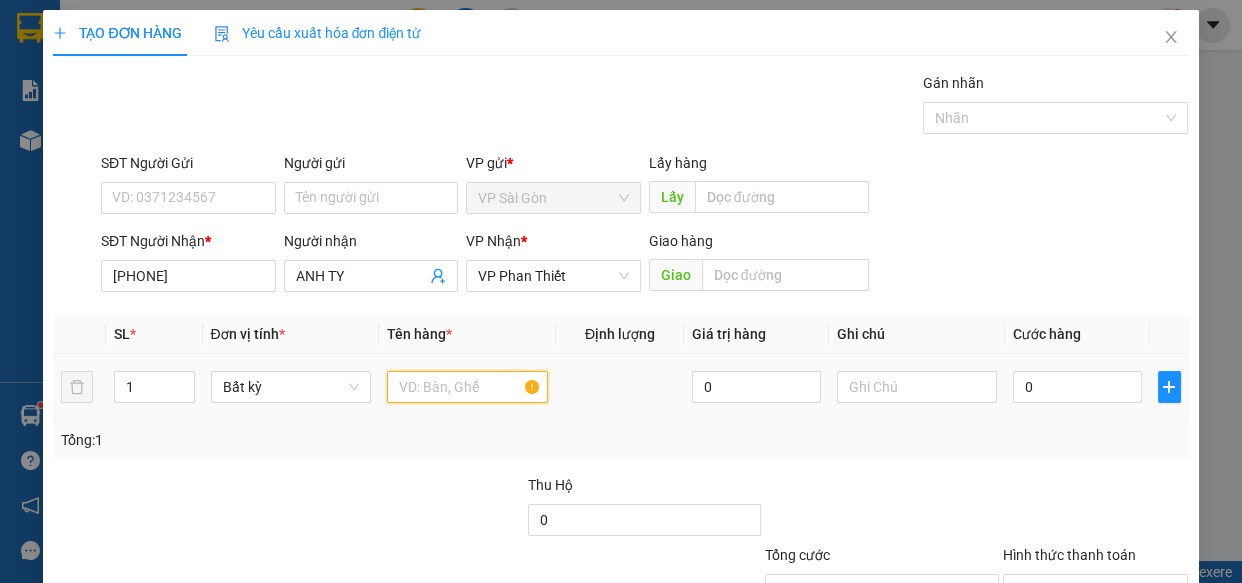 drag, startPoint x: 440, startPoint y: 385, endPoint x: 398, endPoint y: 364, distance: 46.957428 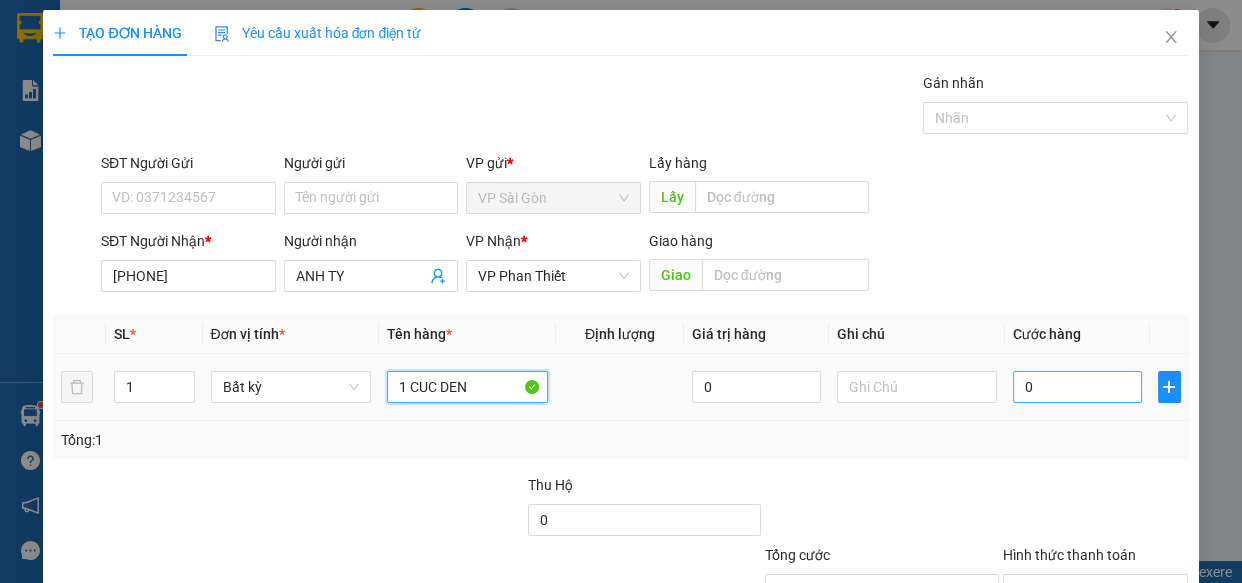 type on "1 CUC DEN" 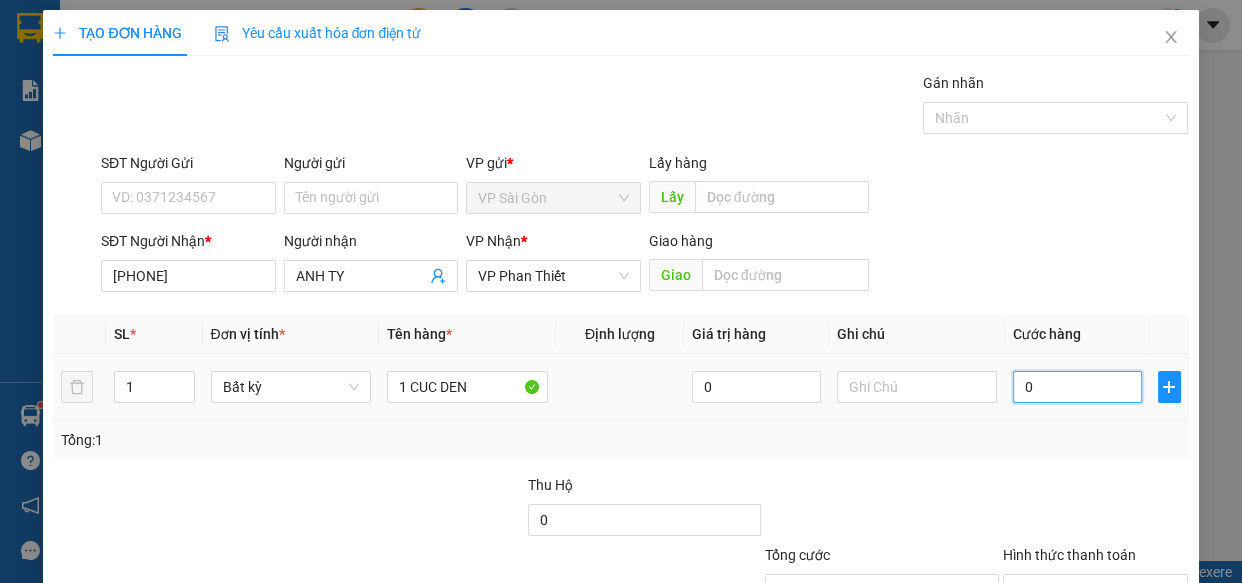 click on "0" at bounding box center [1077, 387] 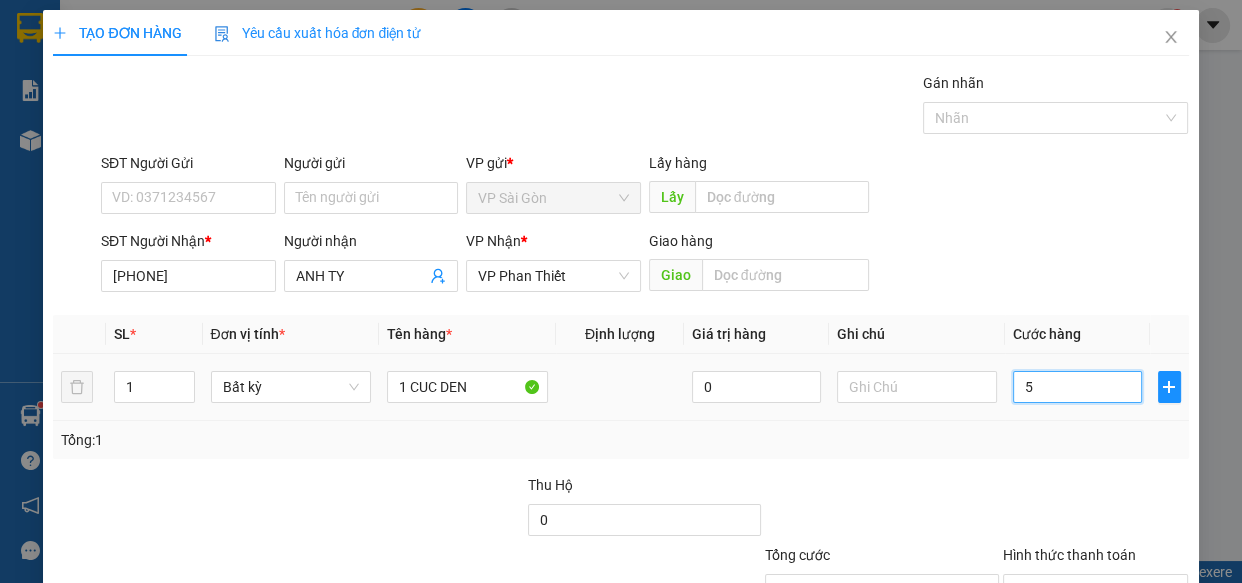type on "5" 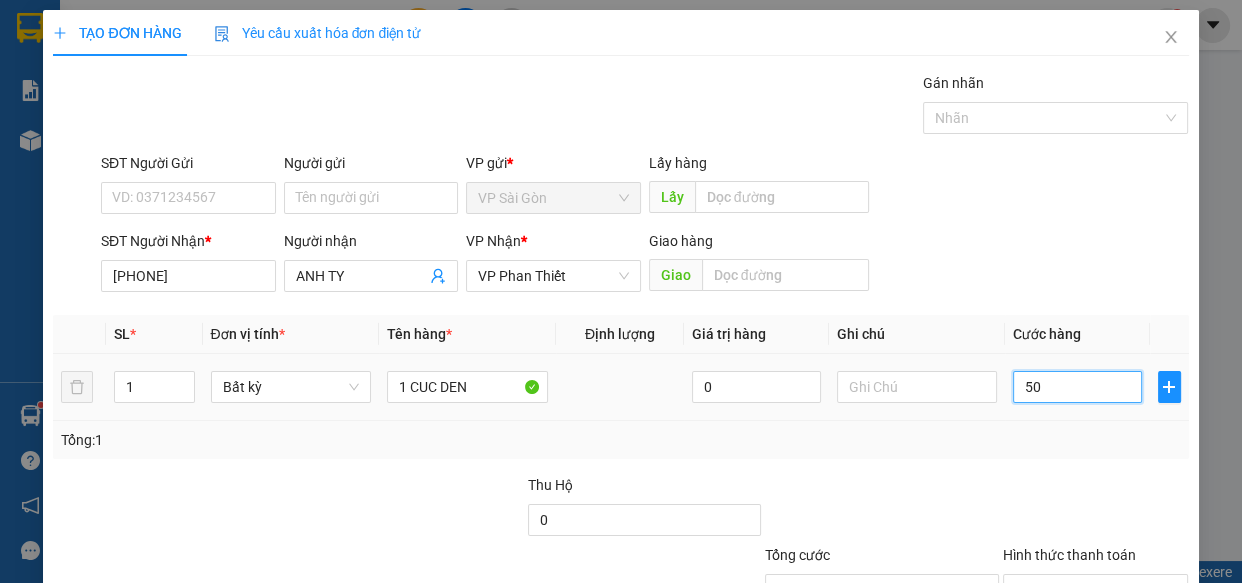 type on "50" 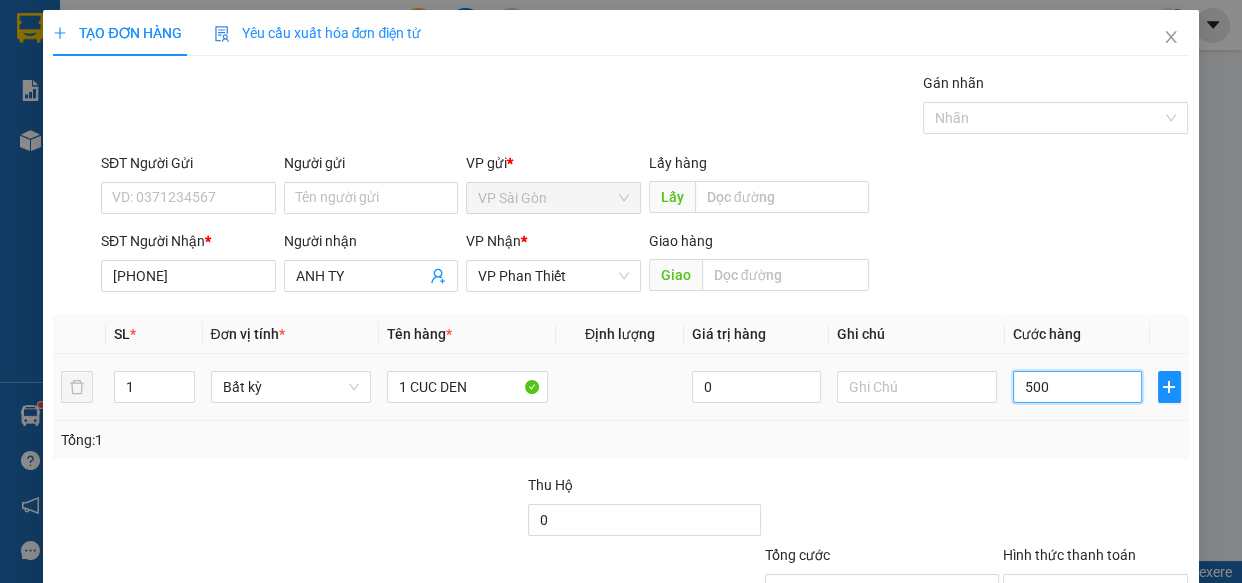 type on "5.000" 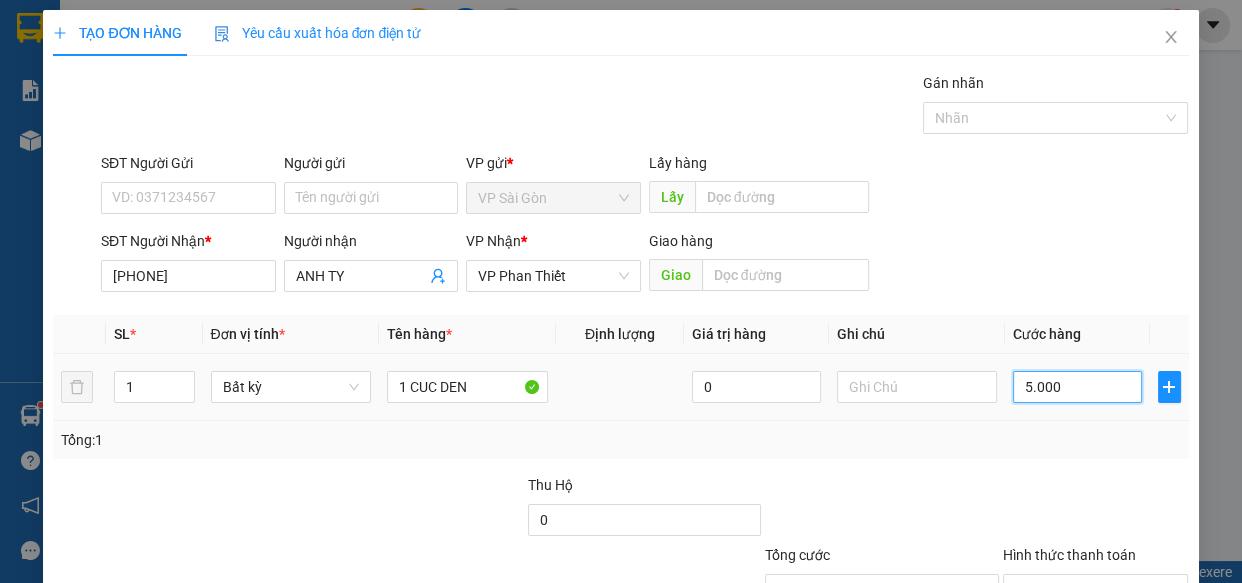 type on "50.000" 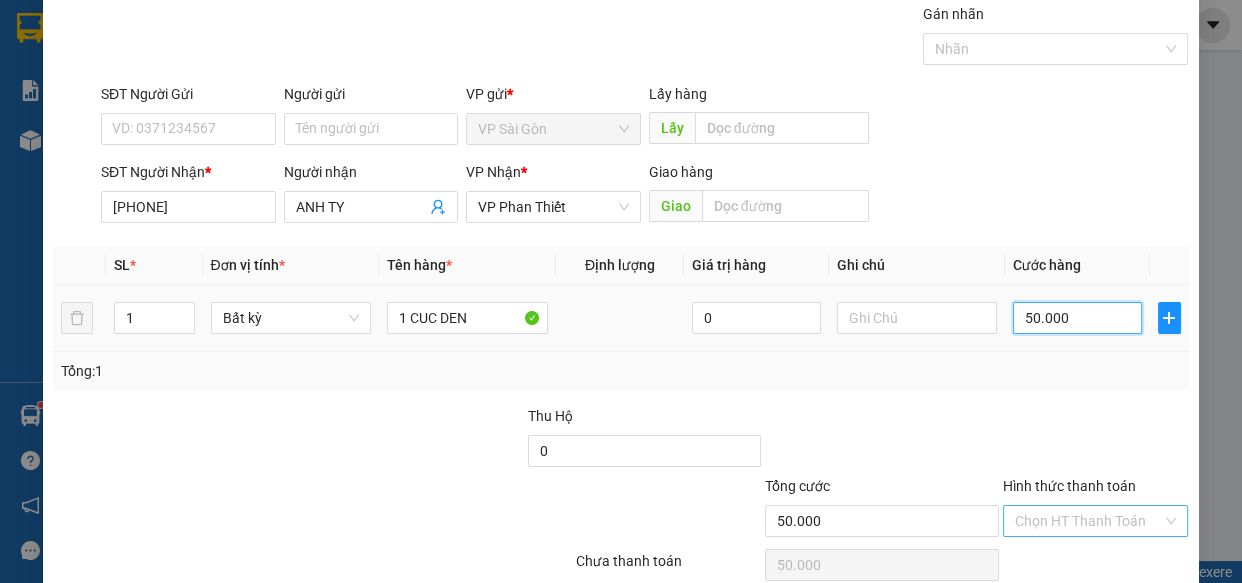 scroll, scrollTop: 156, scrollLeft: 0, axis: vertical 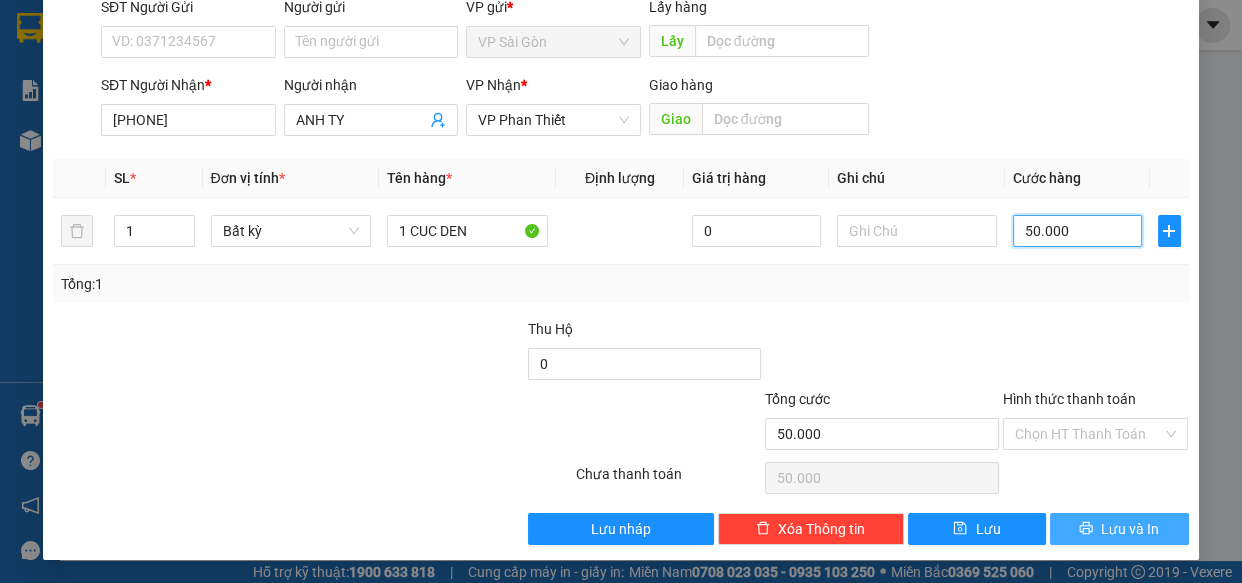 type on "50.000" 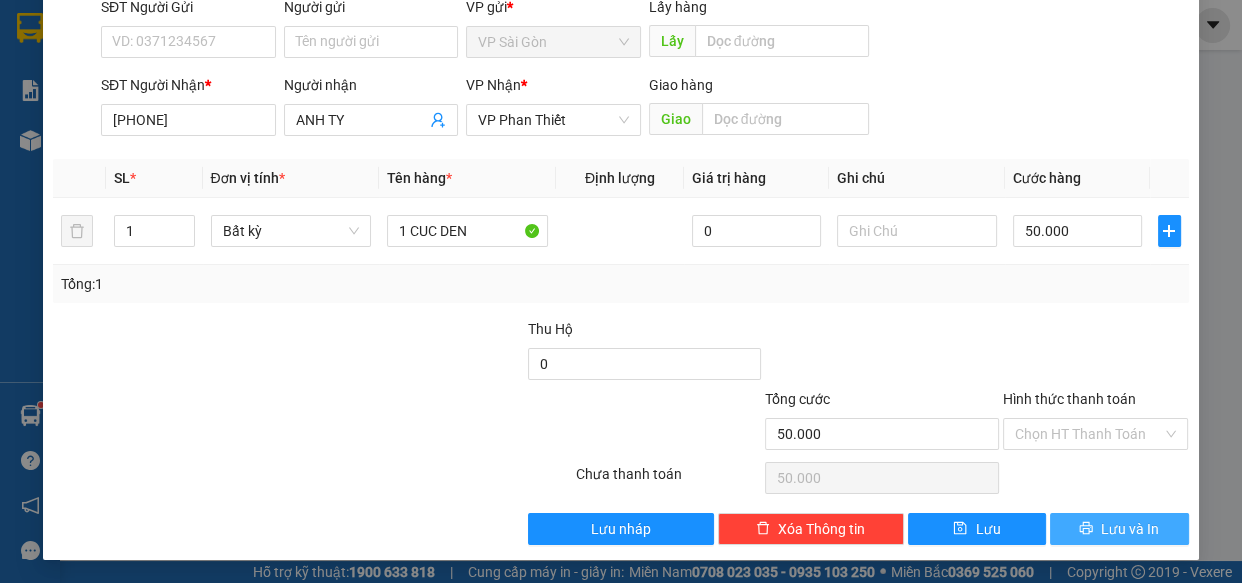 click on "Lưu và In" at bounding box center (1130, 529) 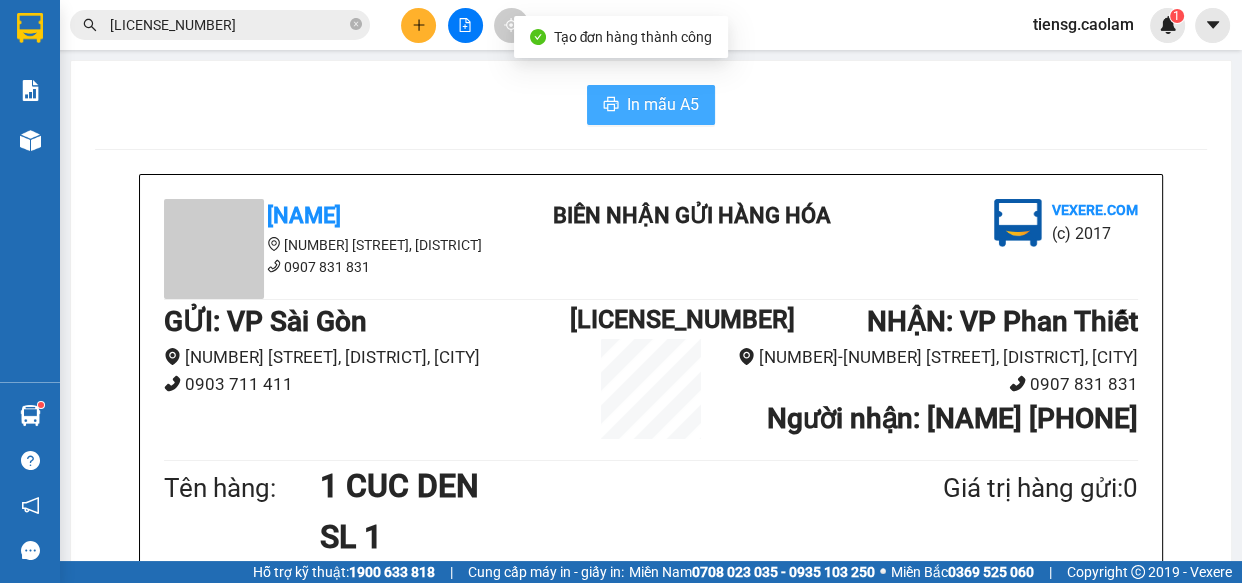 click on "In mẫu A5" at bounding box center [663, 104] 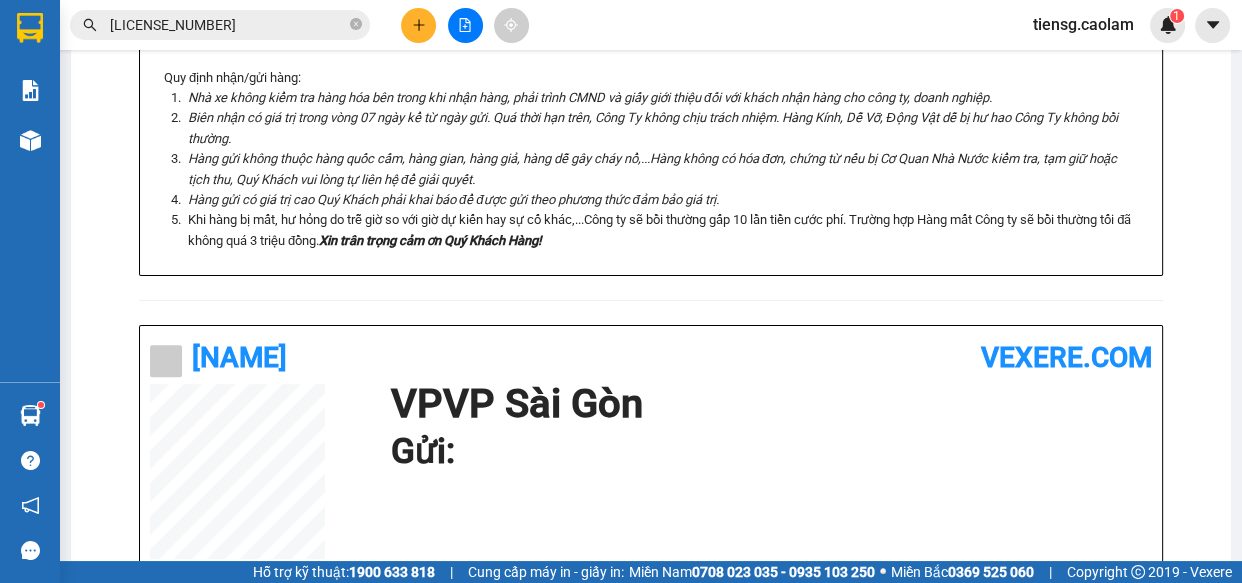 scroll, scrollTop: 545, scrollLeft: 0, axis: vertical 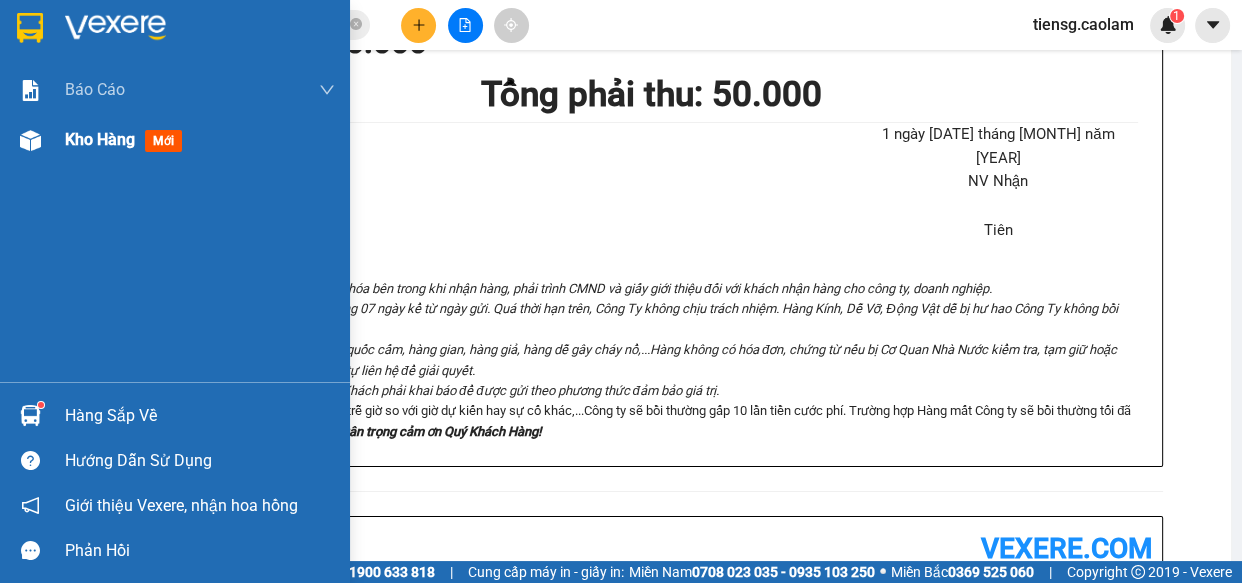 click on "Kho hàng" at bounding box center (100, 139) 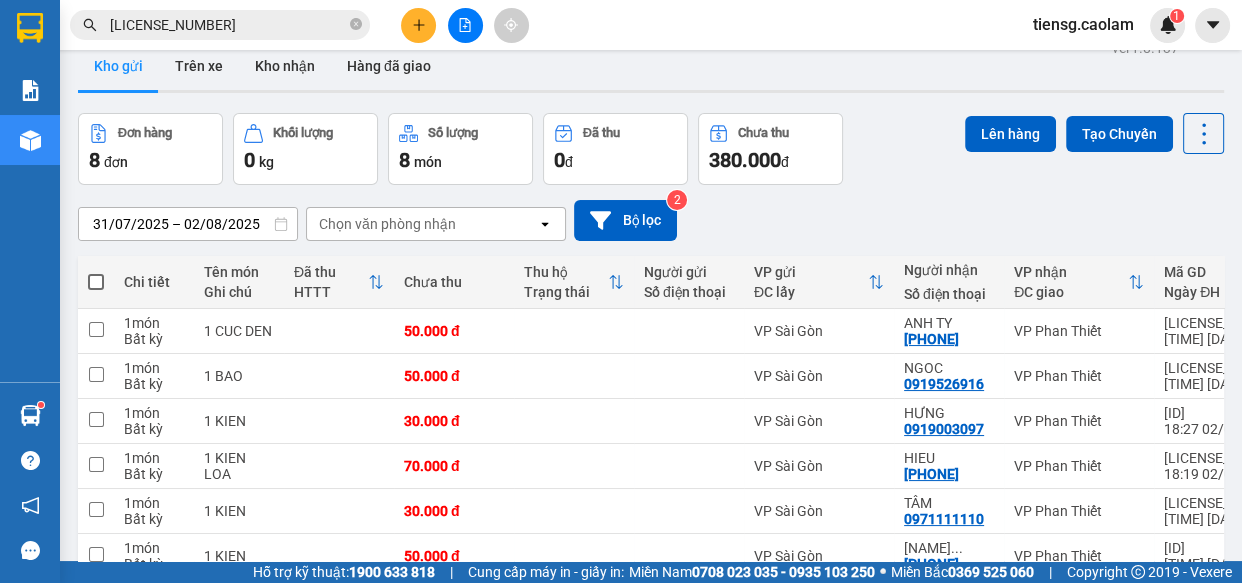 scroll, scrollTop: 0, scrollLeft: 0, axis: both 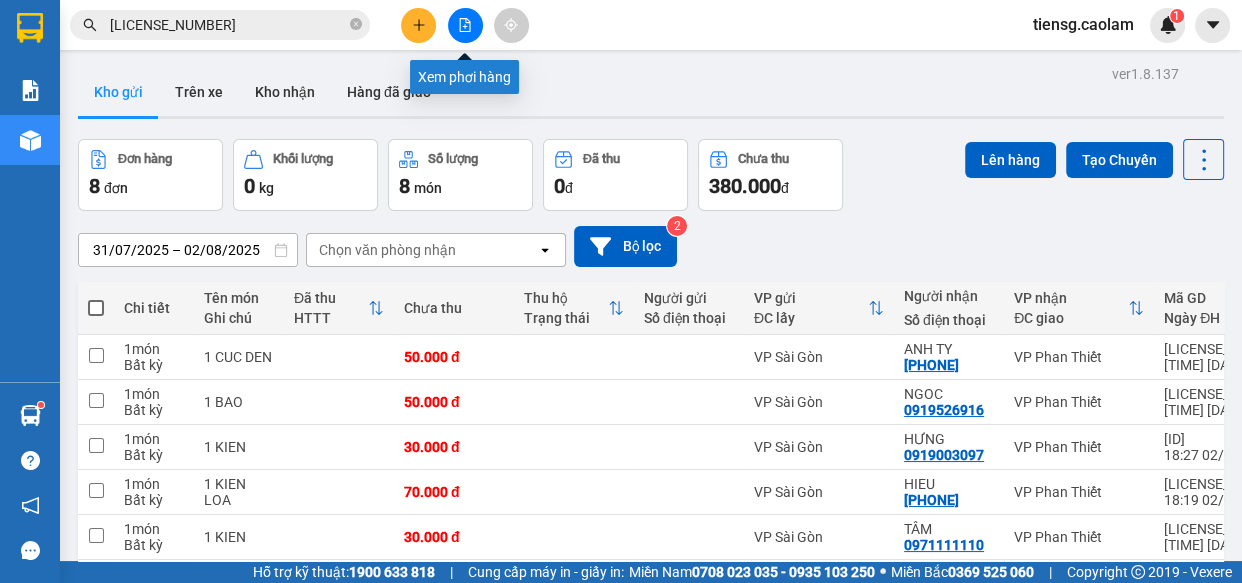 click 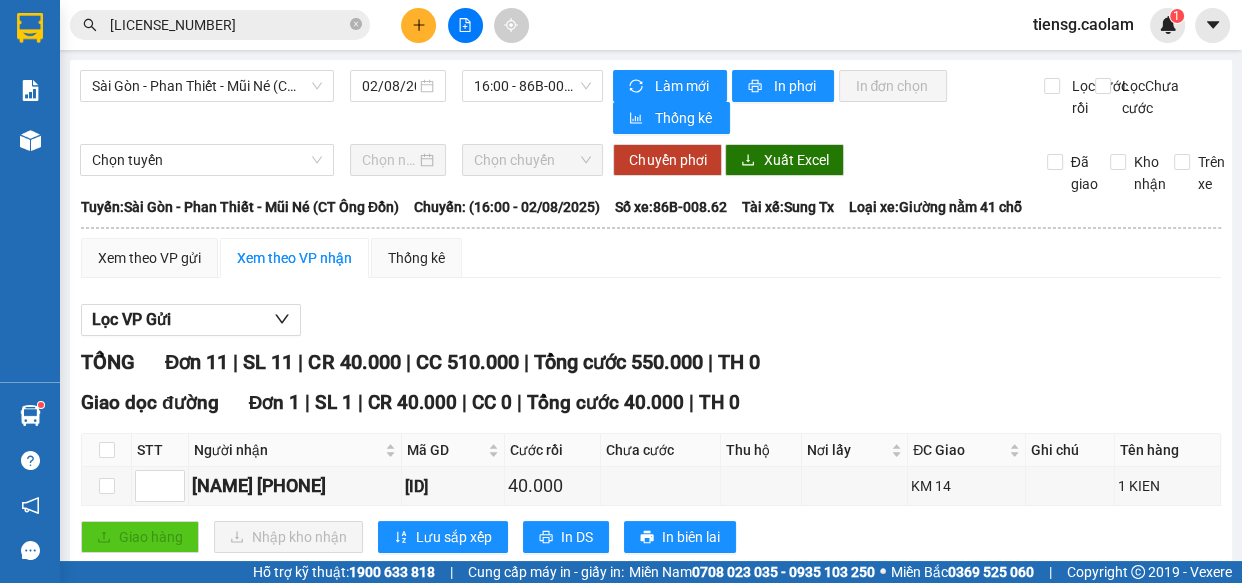 click 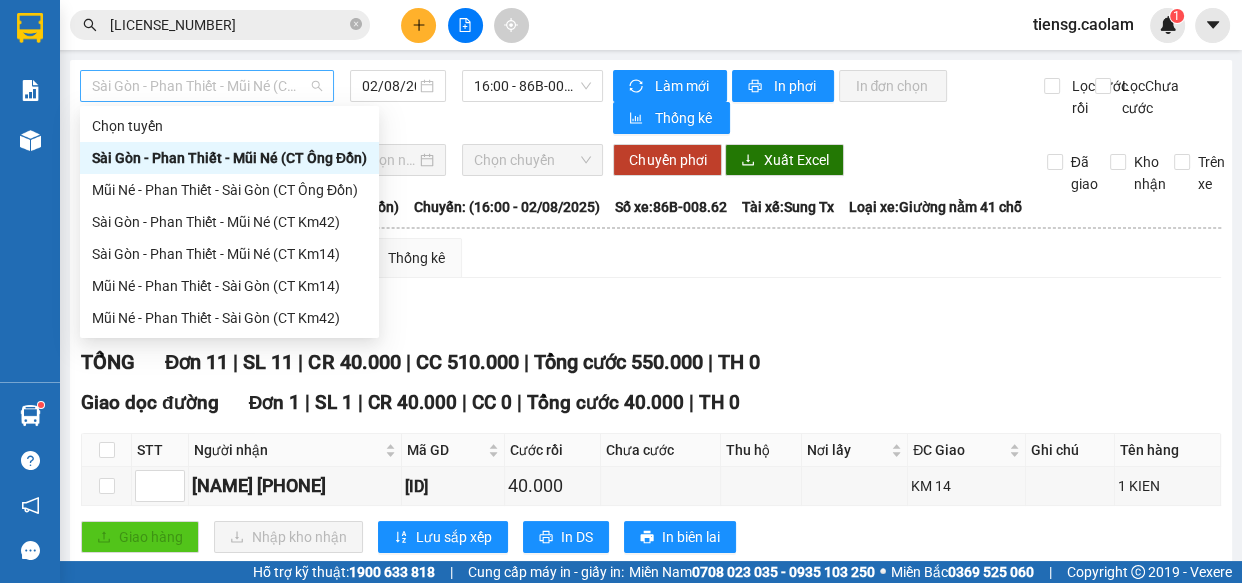 click on "Sài Gòn - Phan Thiết - Mũi Né (CT Ông Đồn)" at bounding box center (207, 86) 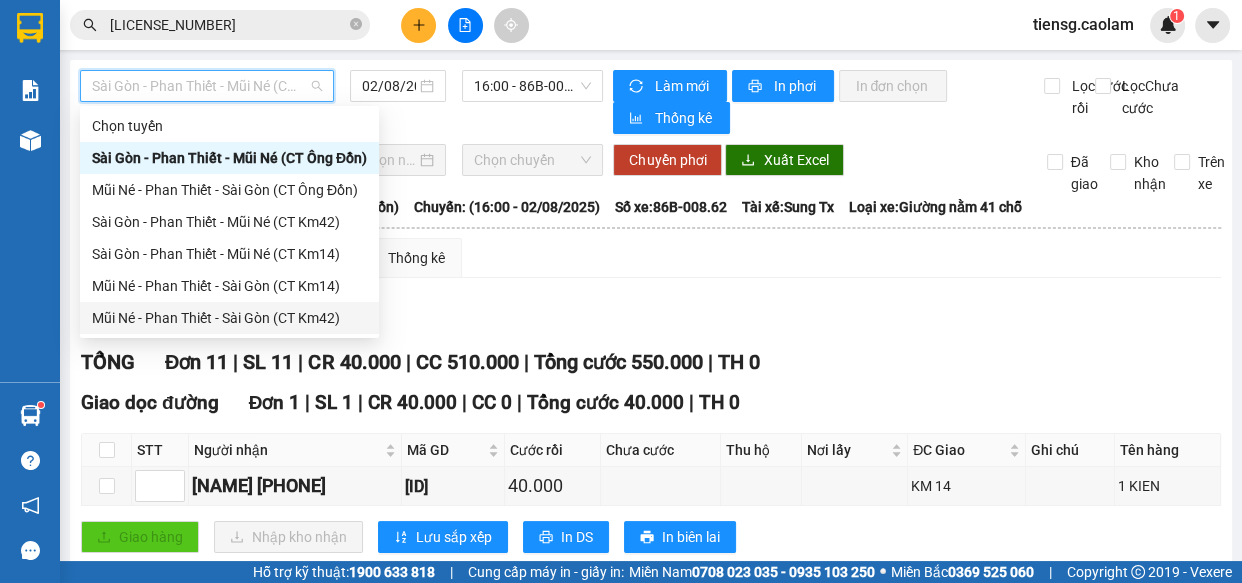 click on "Mũi Né - Phan Thiết - Sài Gòn (CT Km42)" at bounding box center (229, 318) 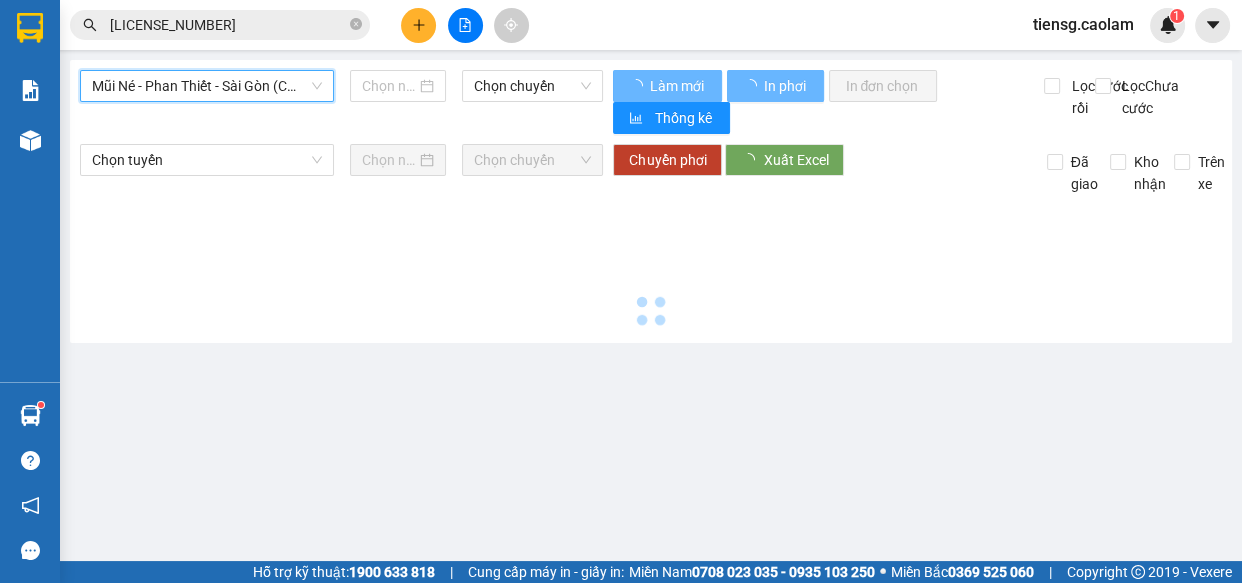 type on "02/08/2025" 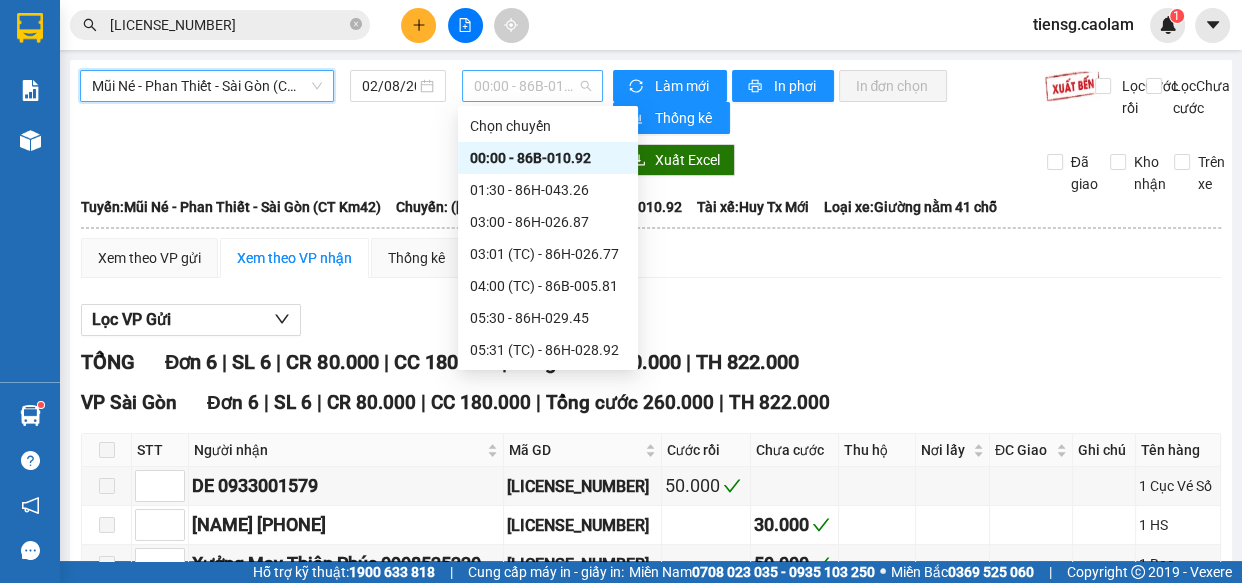 click on "00:00     - 86B-010.92" at bounding box center [532, 86] 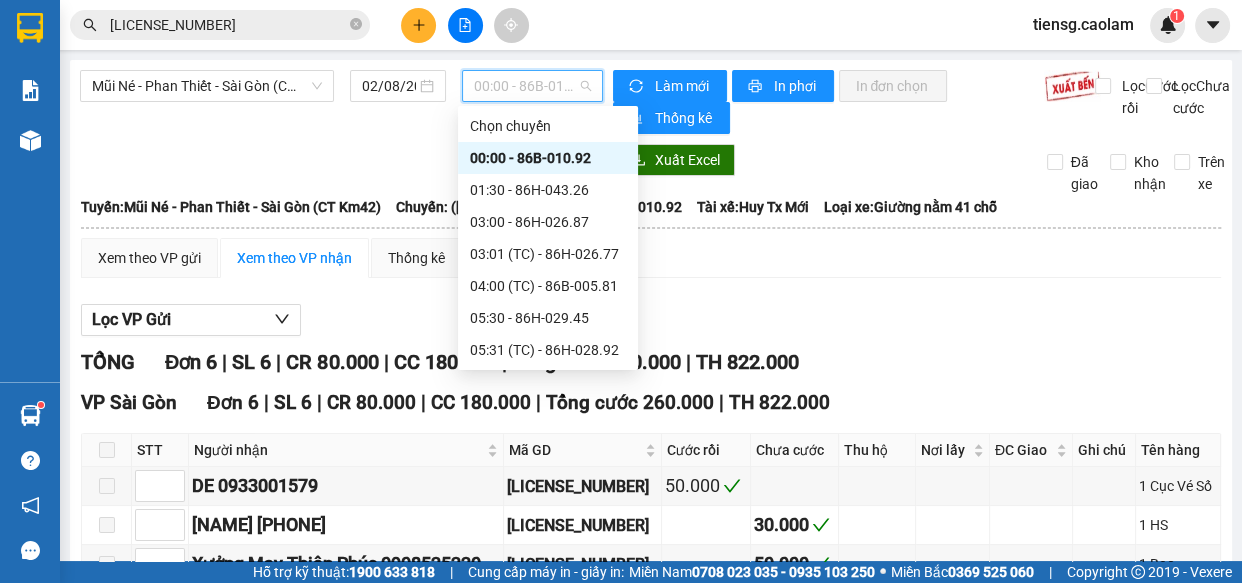 click on "00:00     - 86B-010.92" at bounding box center (548, 158) 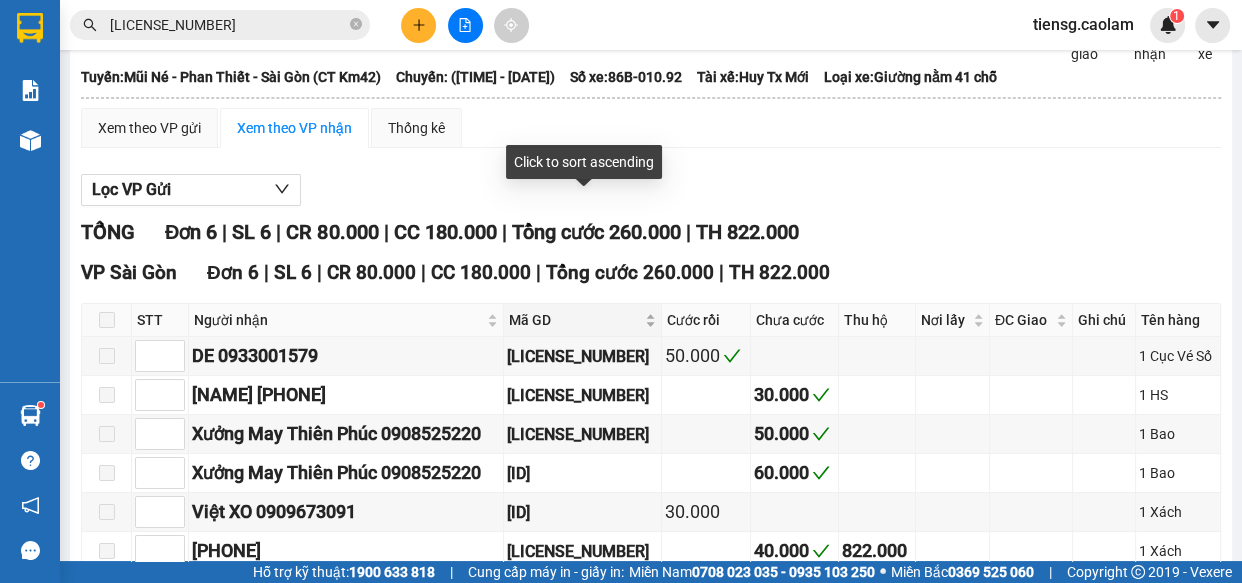 scroll, scrollTop: 0, scrollLeft: 0, axis: both 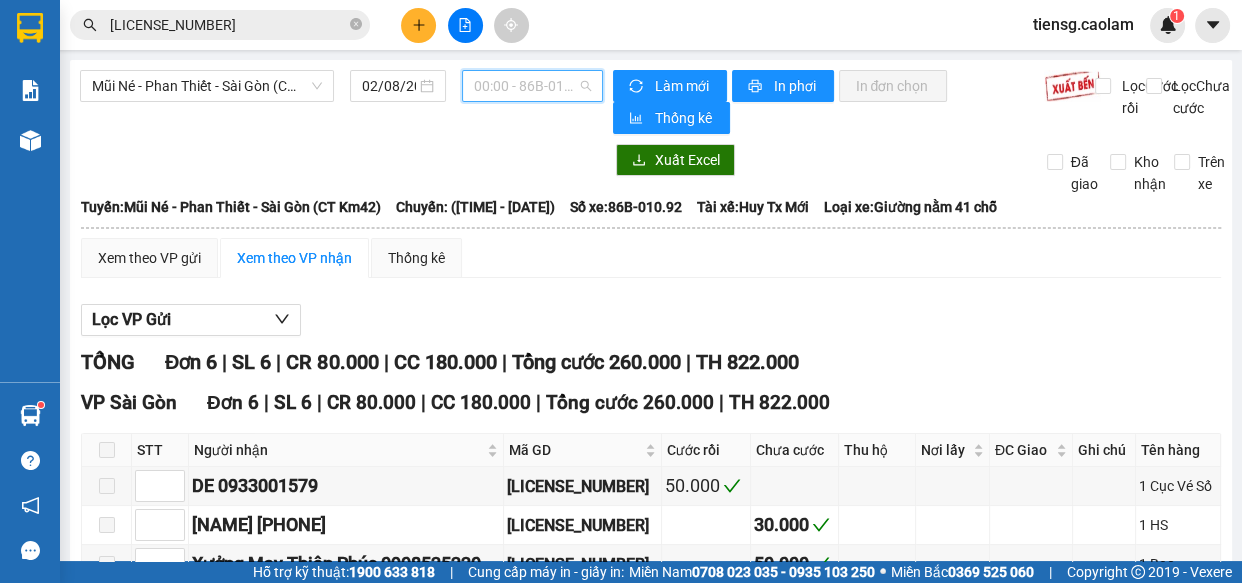 click on "00:00     - 86B-010.92" at bounding box center (532, 86) 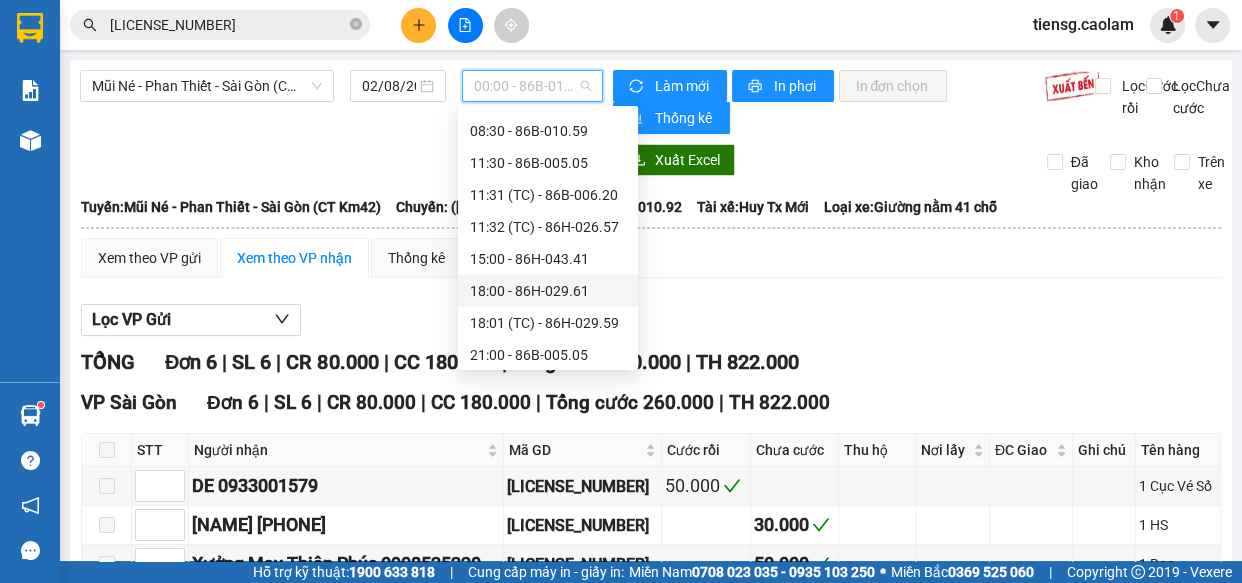 scroll, scrollTop: 255, scrollLeft: 0, axis: vertical 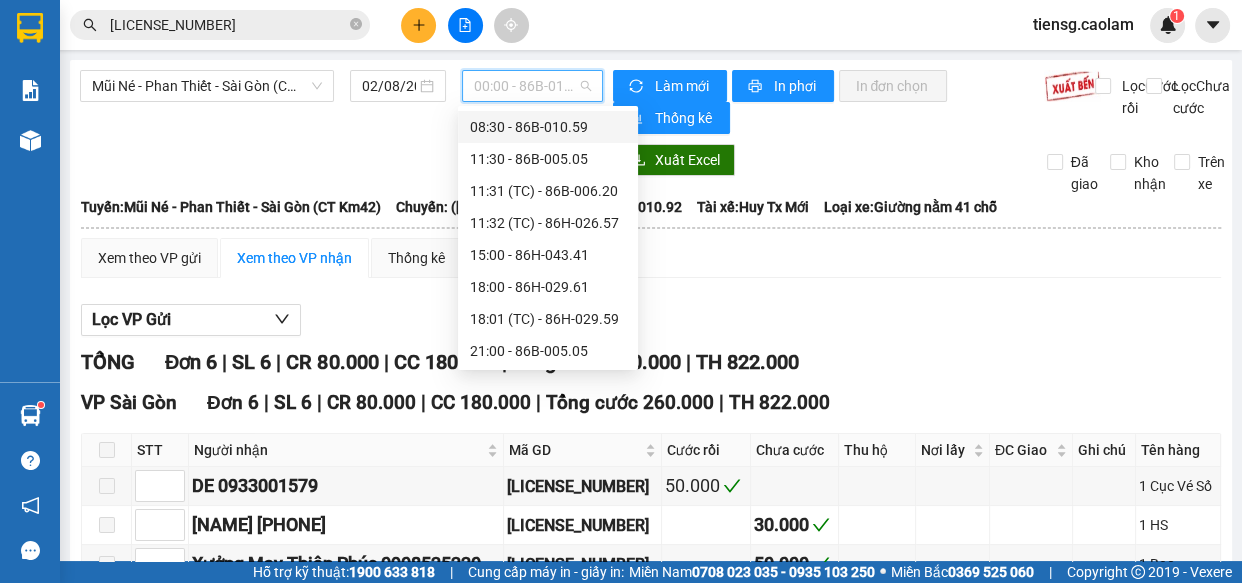 click on "08:30     - 86B-010.59" at bounding box center [548, 127] 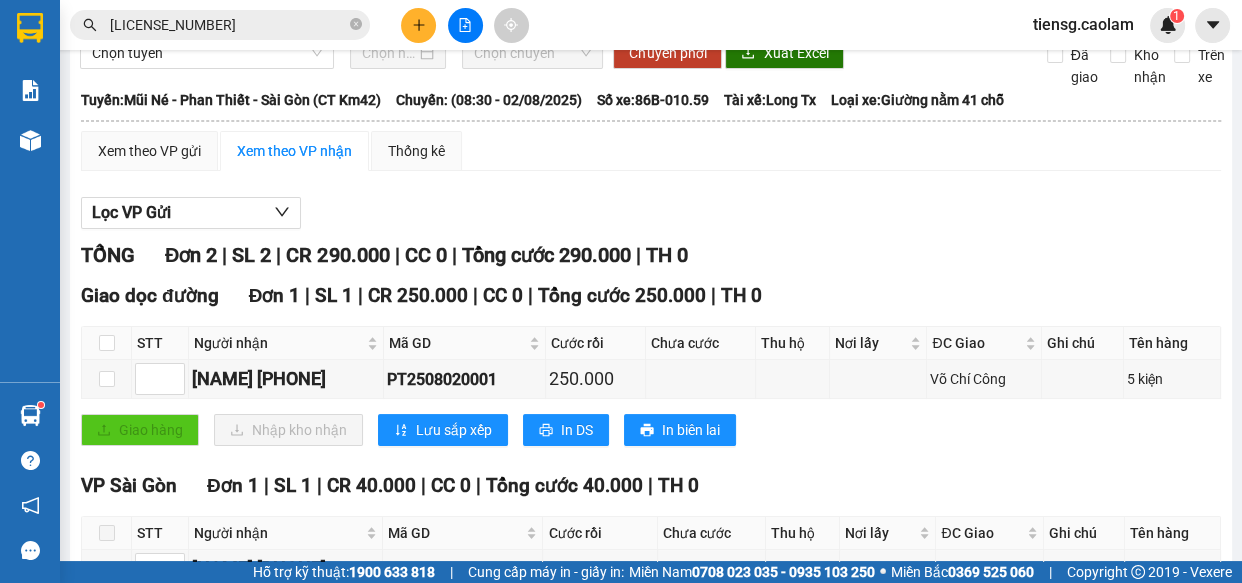 scroll, scrollTop: 0, scrollLeft: 0, axis: both 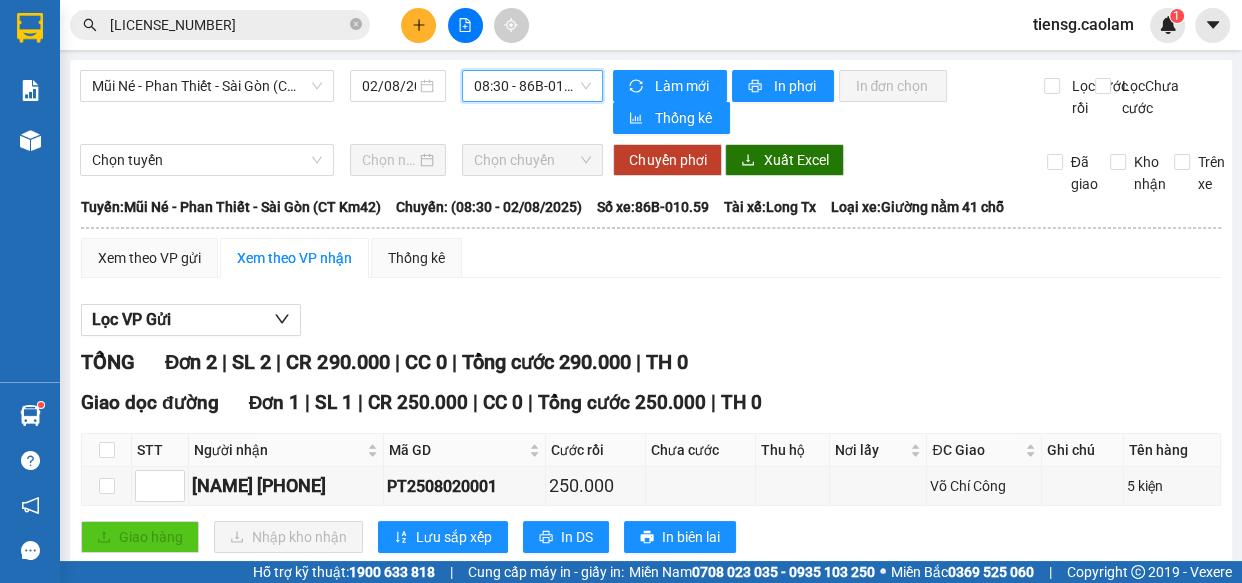 click on "08:30     - 86B-010.59" at bounding box center (532, 86) 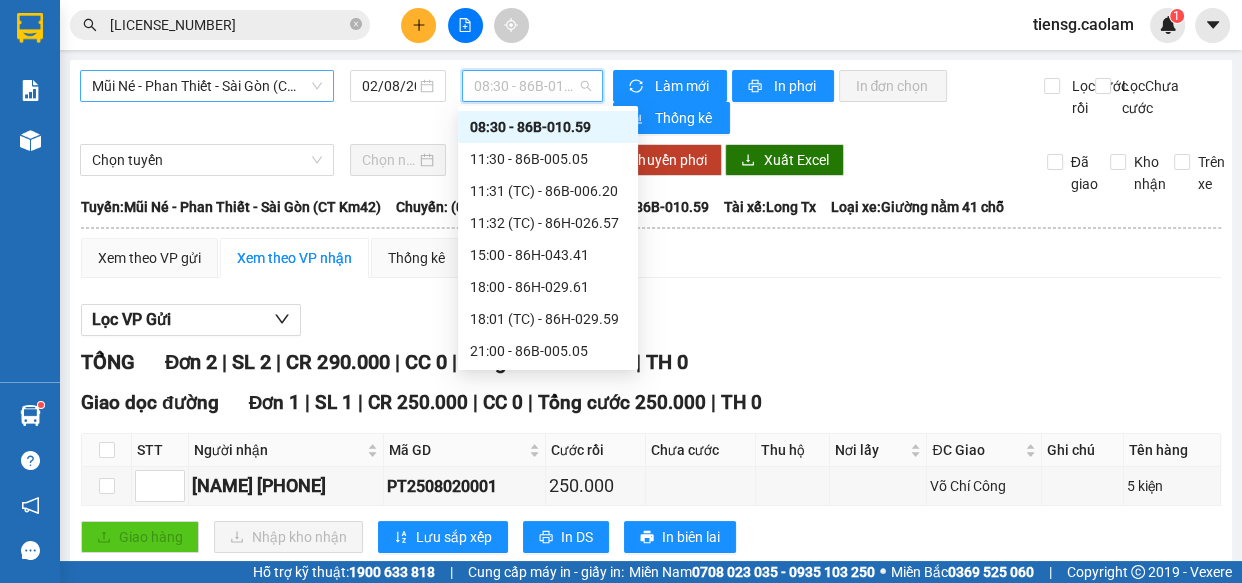 click on "Mũi Né - Phan Thiết - Sài Gòn (CT Km42)" at bounding box center [207, 86] 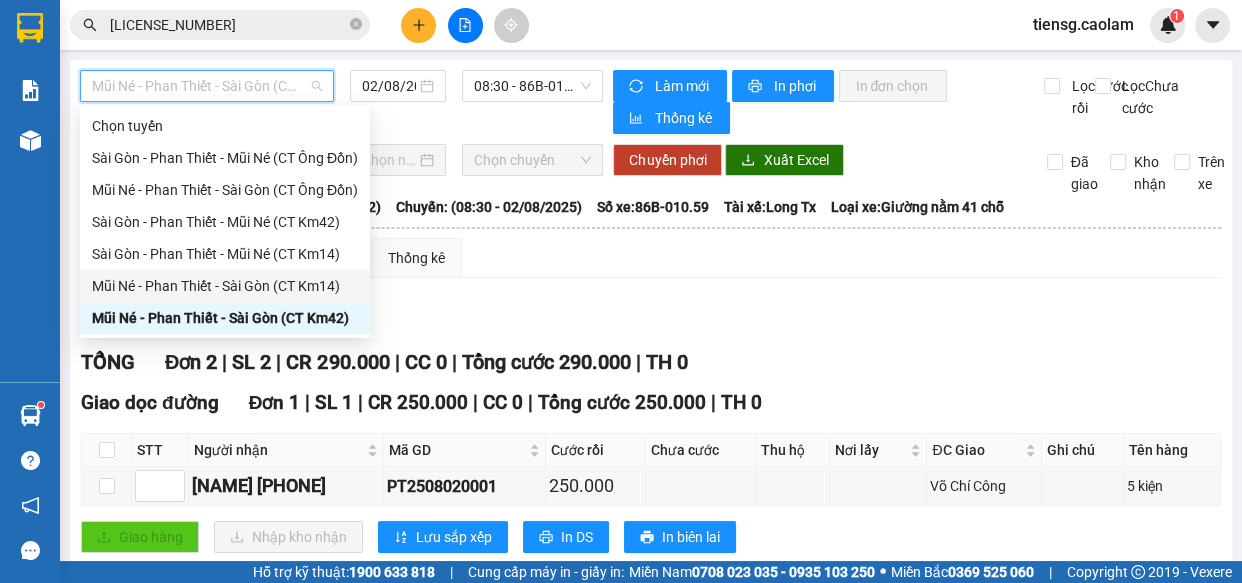 click on "Mũi Né - Phan Thiết - Sài Gòn (CT Km14)" at bounding box center [225, 286] 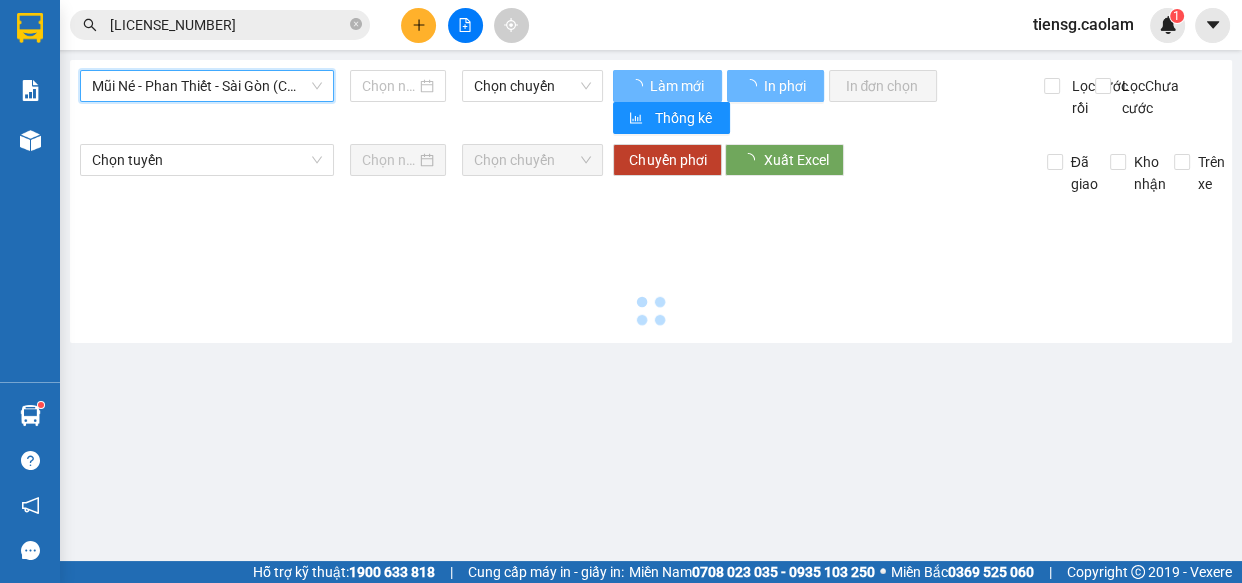 type on "02/08/2025" 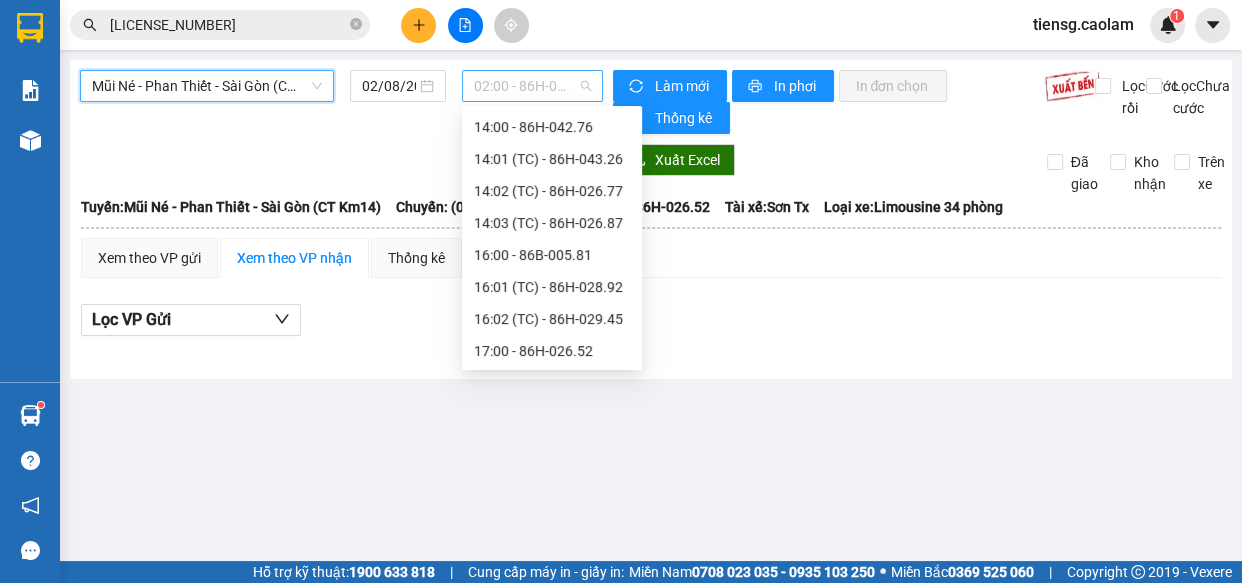 click on "02:00     - 86H-026.52" at bounding box center [532, 86] 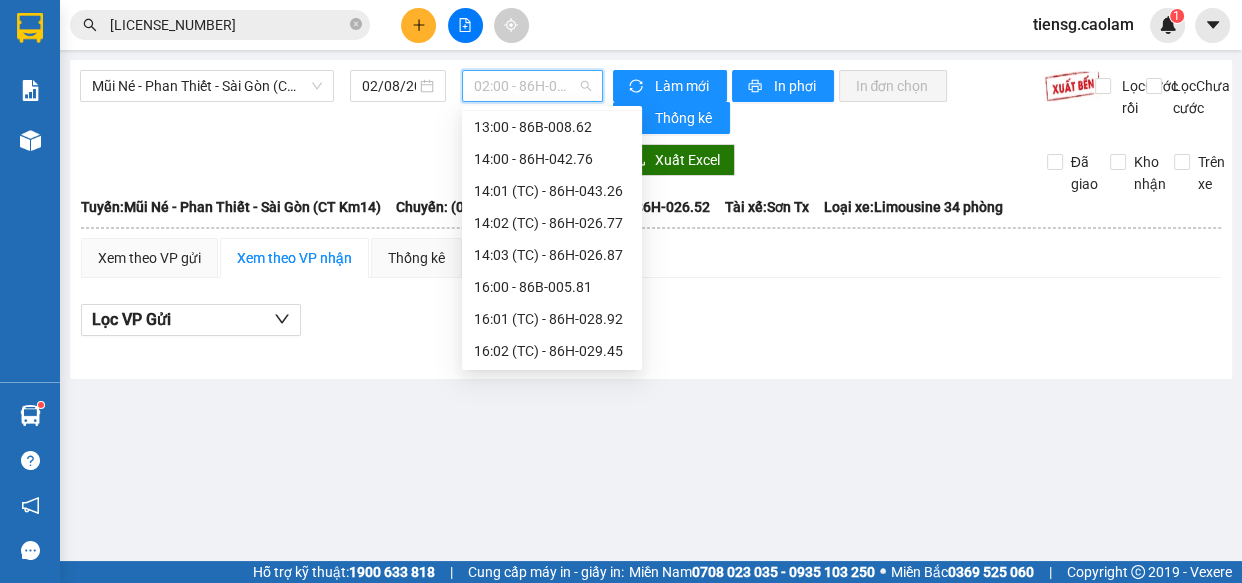 scroll, scrollTop: 122, scrollLeft: 0, axis: vertical 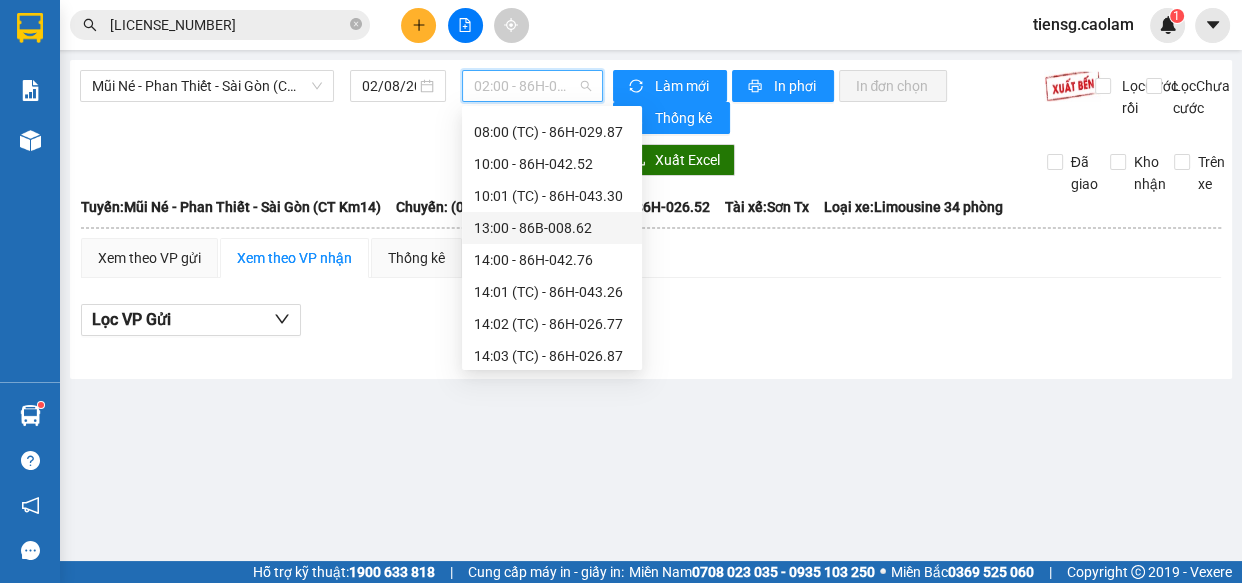 click on "13:00     - 86B-008.62" at bounding box center [552, 228] 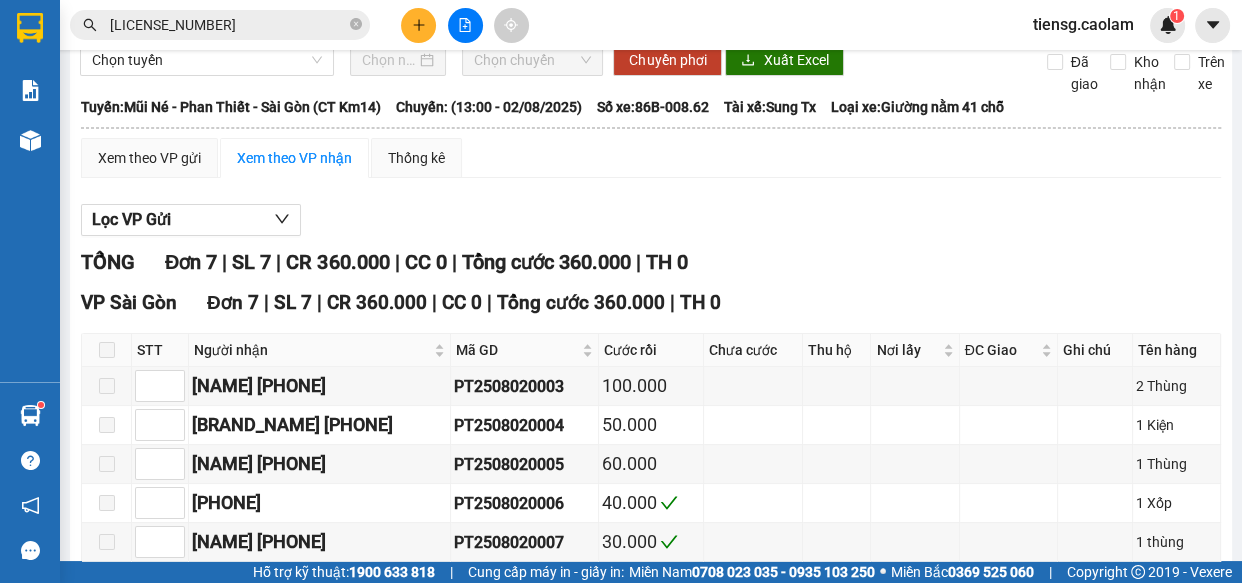 scroll, scrollTop: 0, scrollLeft: 0, axis: both 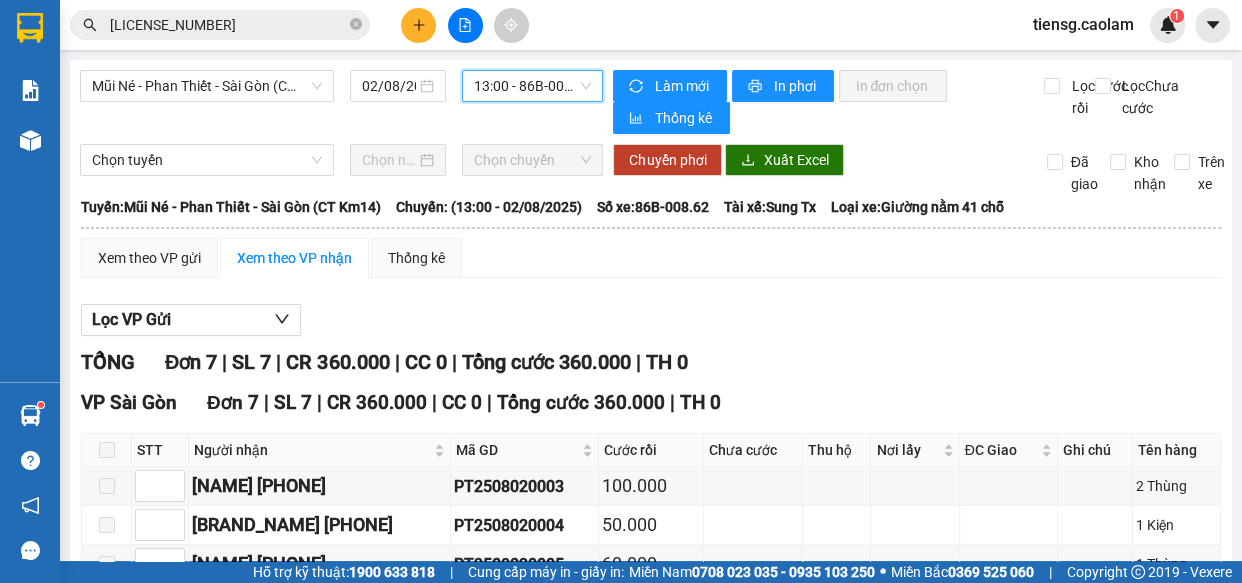 click on "13:00     - 86B-008.62" at bounding box center (532, 86) 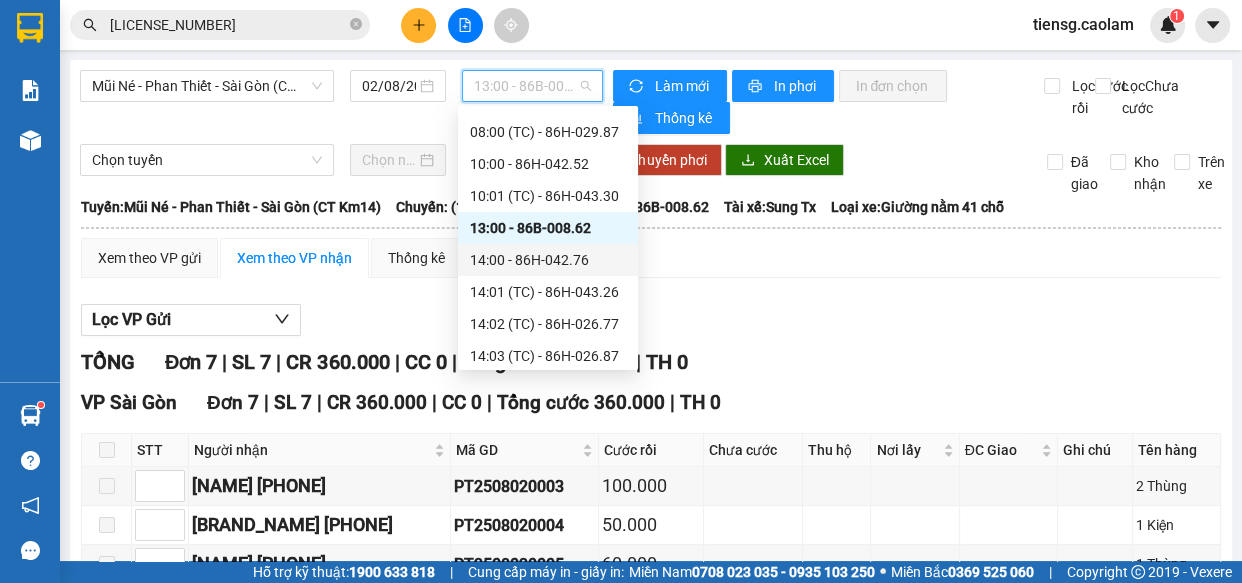 click on "[TIME]     - [PLATE_NUMBER]" at bounding box center [548, 260] 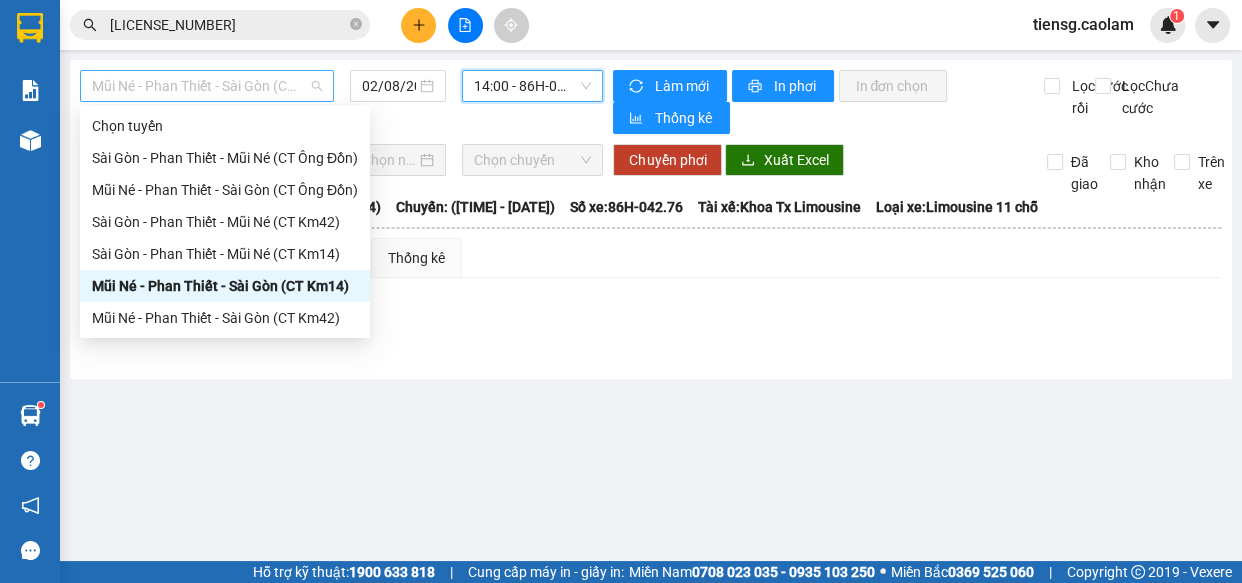 click on "Mũi Né - Phan Thiết - Sài Gòn (CT Km14)" at bounding box center [207, 86] 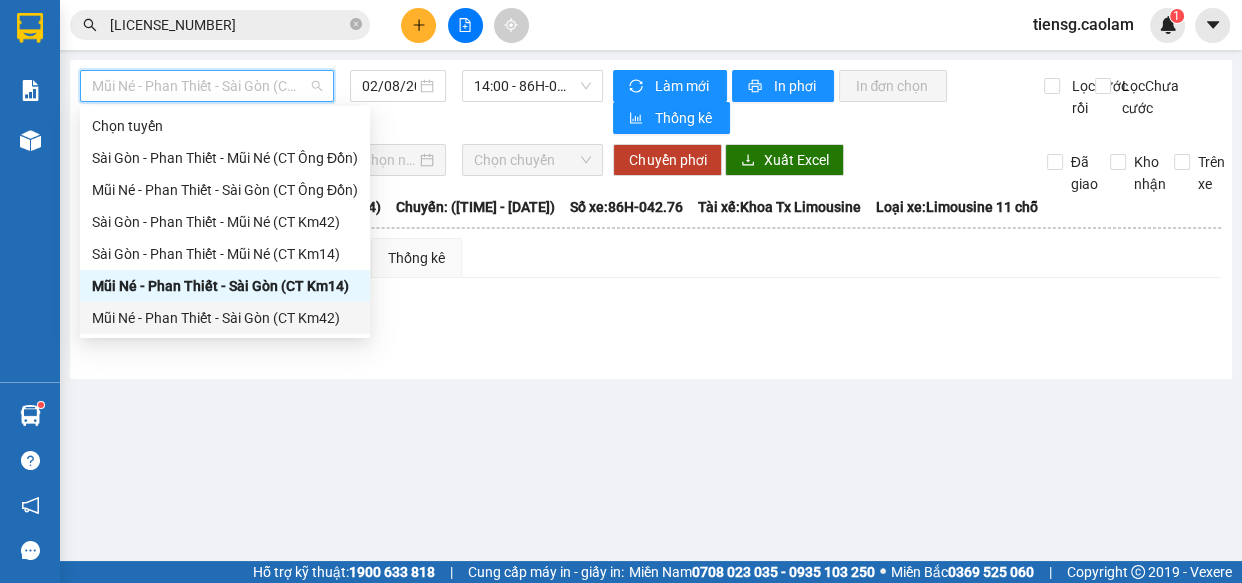 click on "Mũi Né - Phan Thiết - Sài Gòn (CT Km42)" at bounding box center (225, 318) 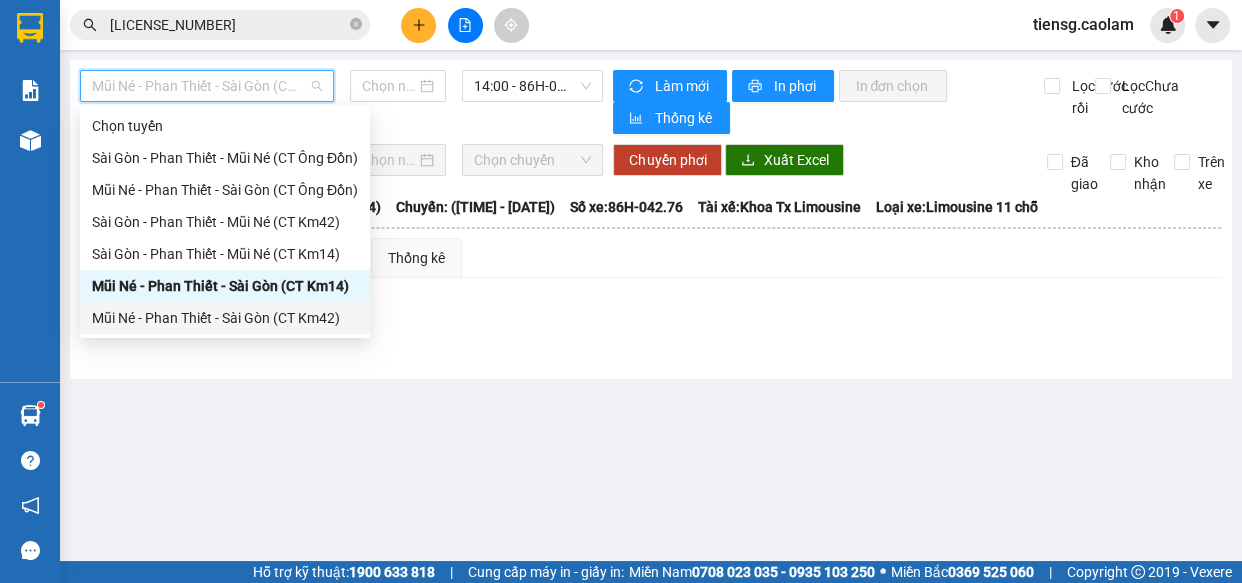 type on "02/08/2025" 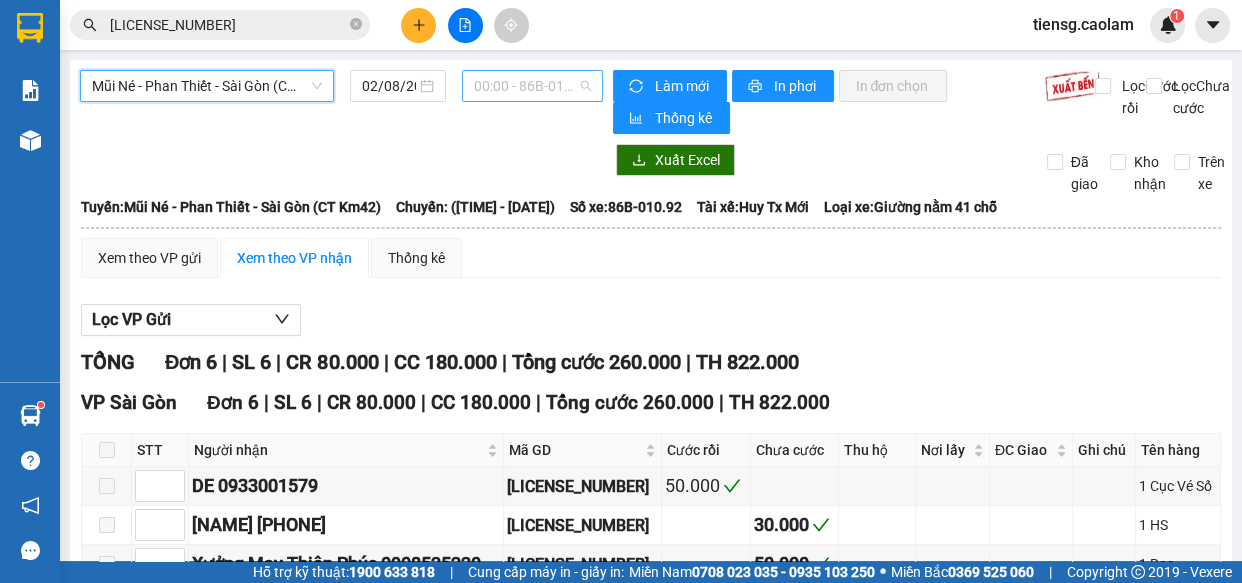 click on "00:00     - 86B-010.92" at bounding box center (532, 86) 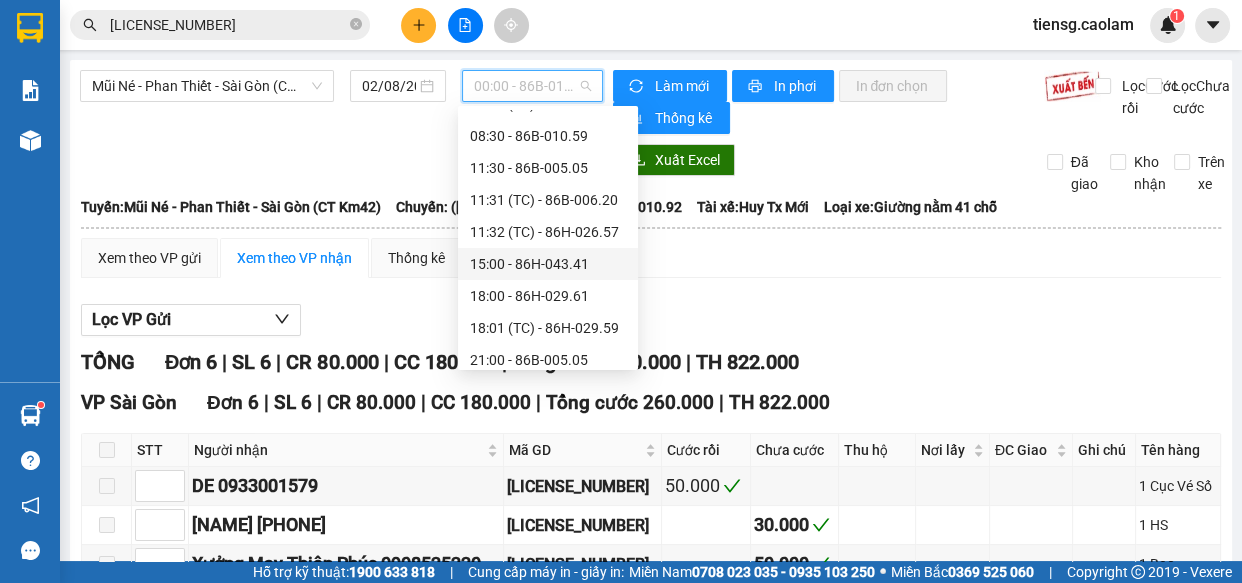 scroll, scrollTop: 255, scrollLeft: 0, axis: vertical 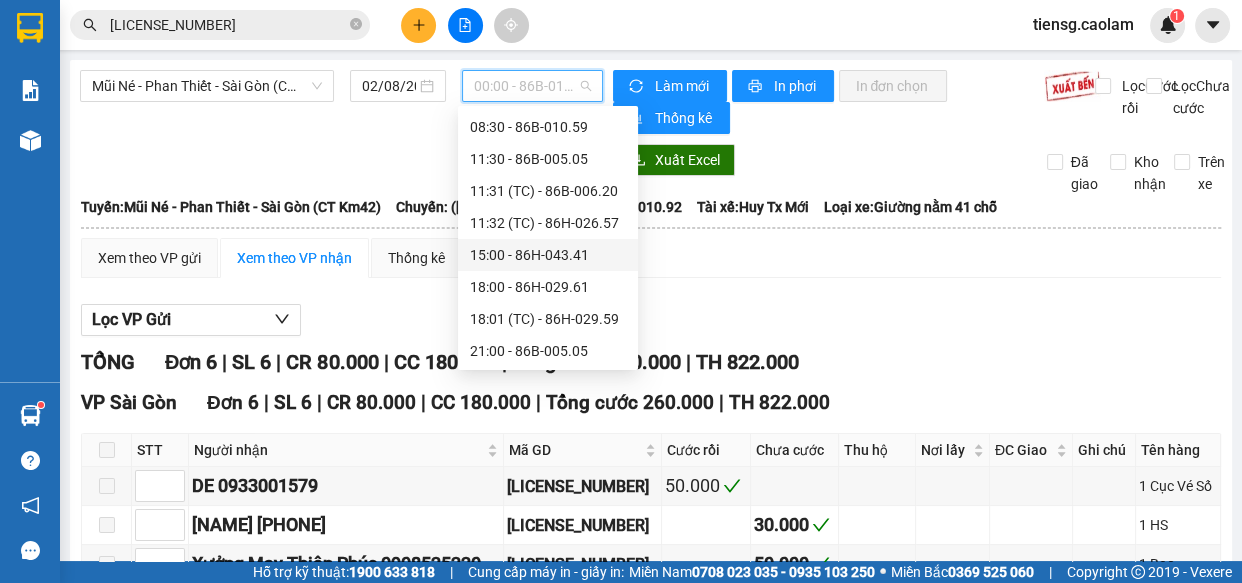 click on "15:00     - 86H-043.41" at bounding box center [548, 255] 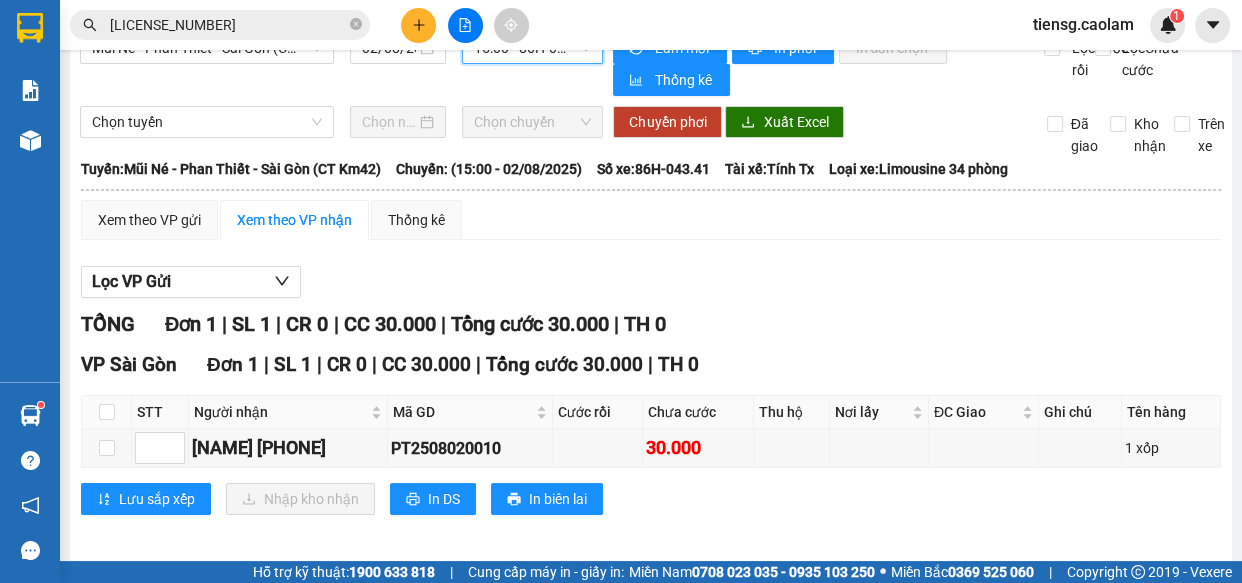 scroll, scrollTop: 54, scrollLeft: 0, axis: vertical 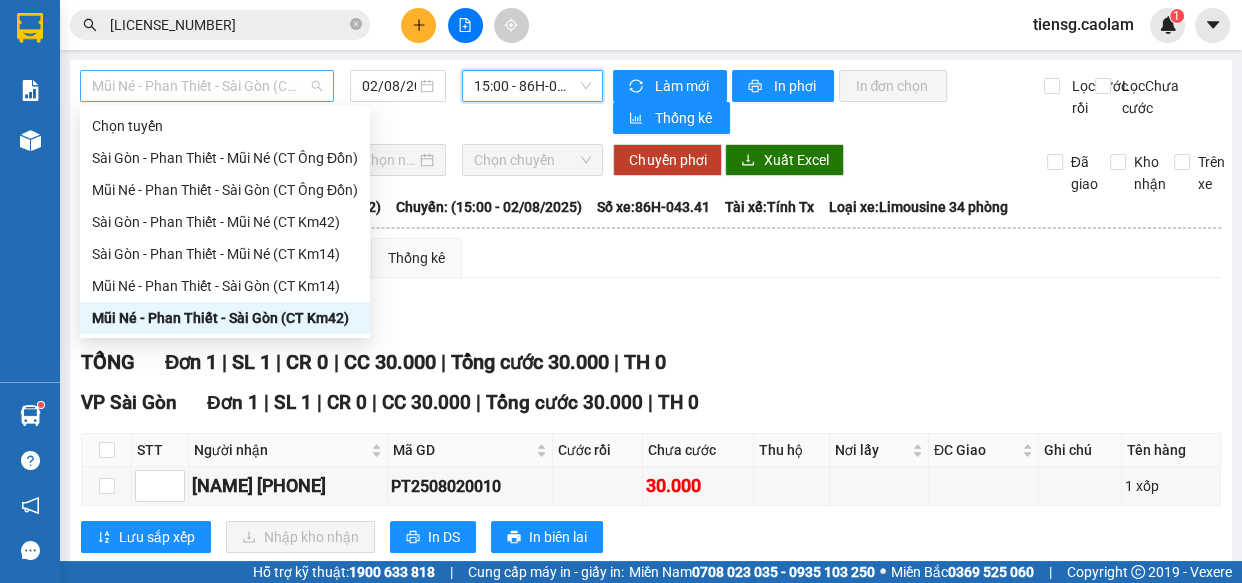 click on "Mũi Né - Phan Thiết - Sài Gòn (CT Km42)" at bounding box center [207, 86] 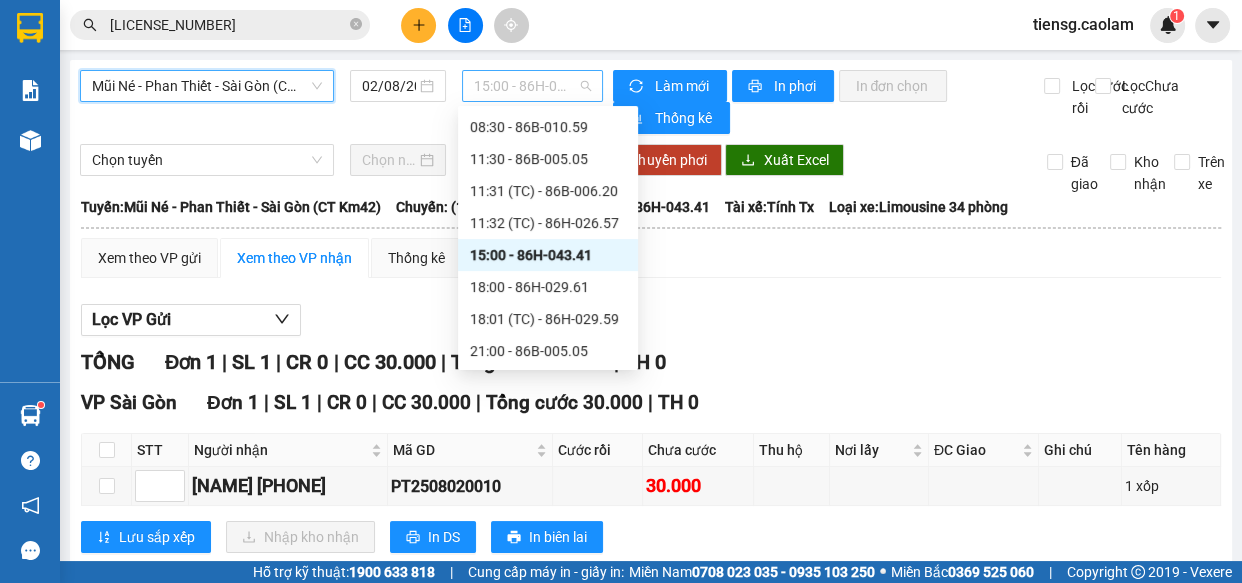 click on "15:00     - 86H-043.41" at bounding box center [532, 86] 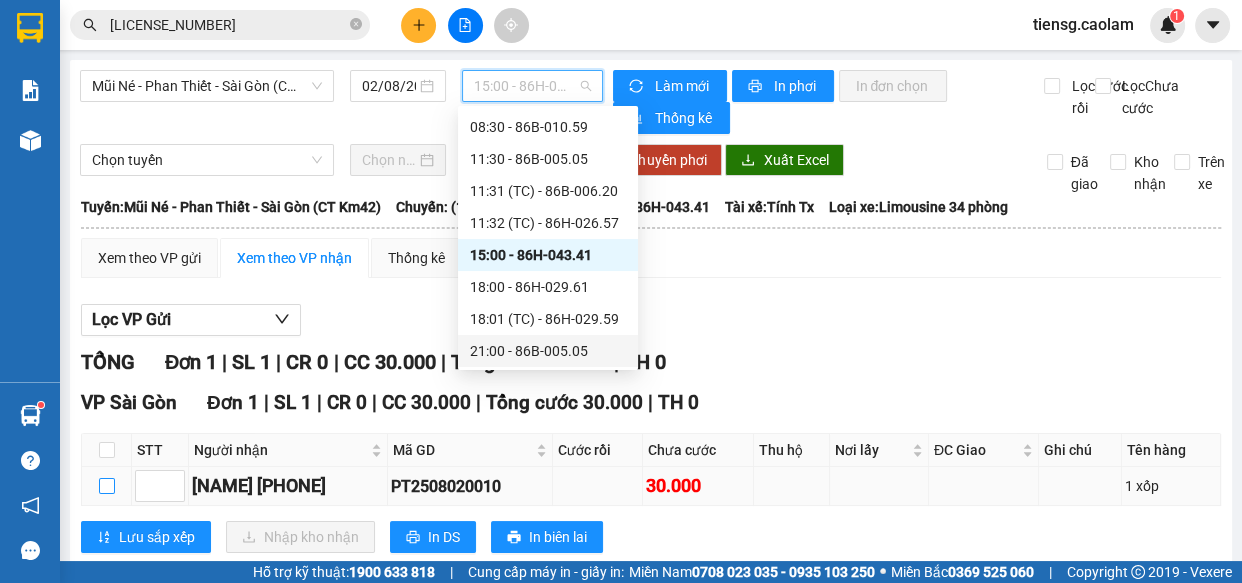 click at bounding box center [107, 486] 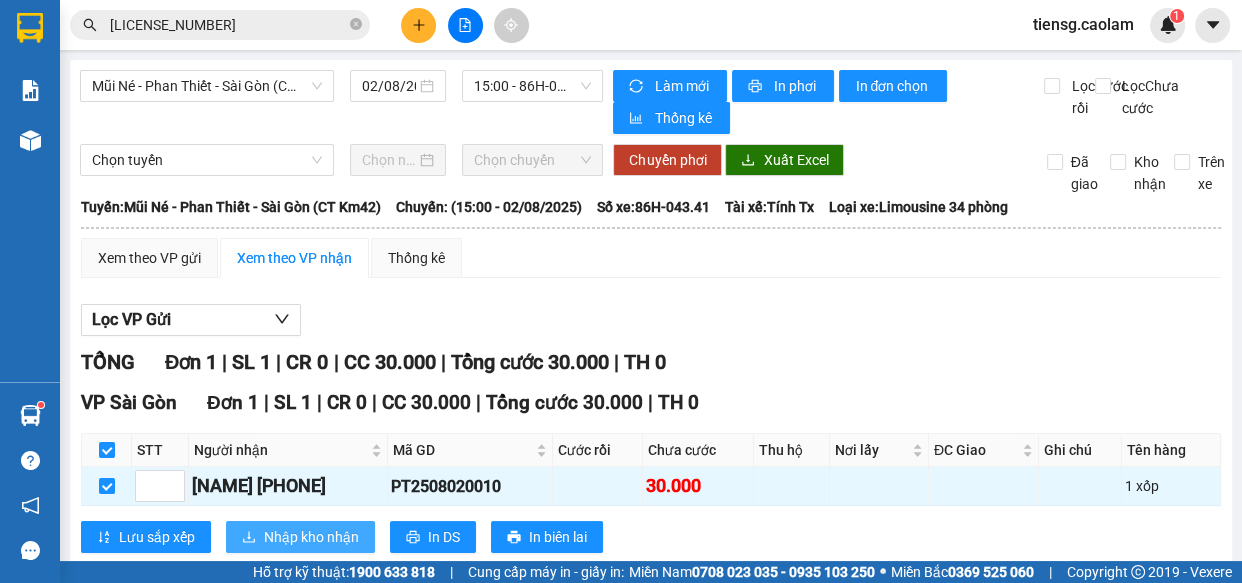 click on "Nhập kho nhận" at bounding box center (311, 537) 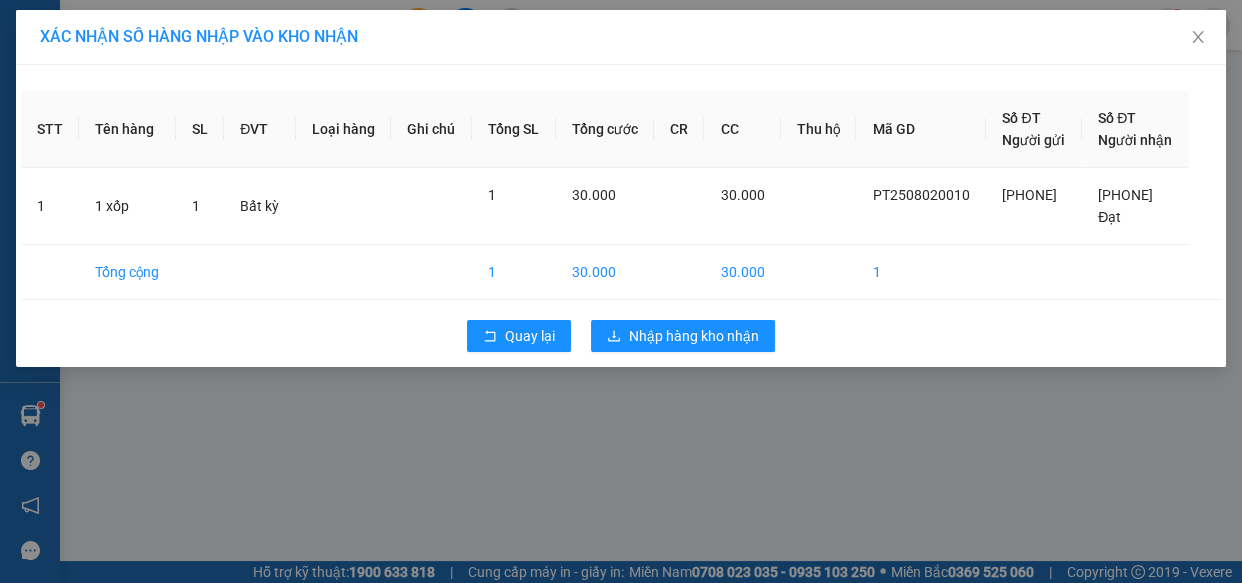 click on "Quay lại Nhập hàng kho nhận" at bounding box center (621, 336) 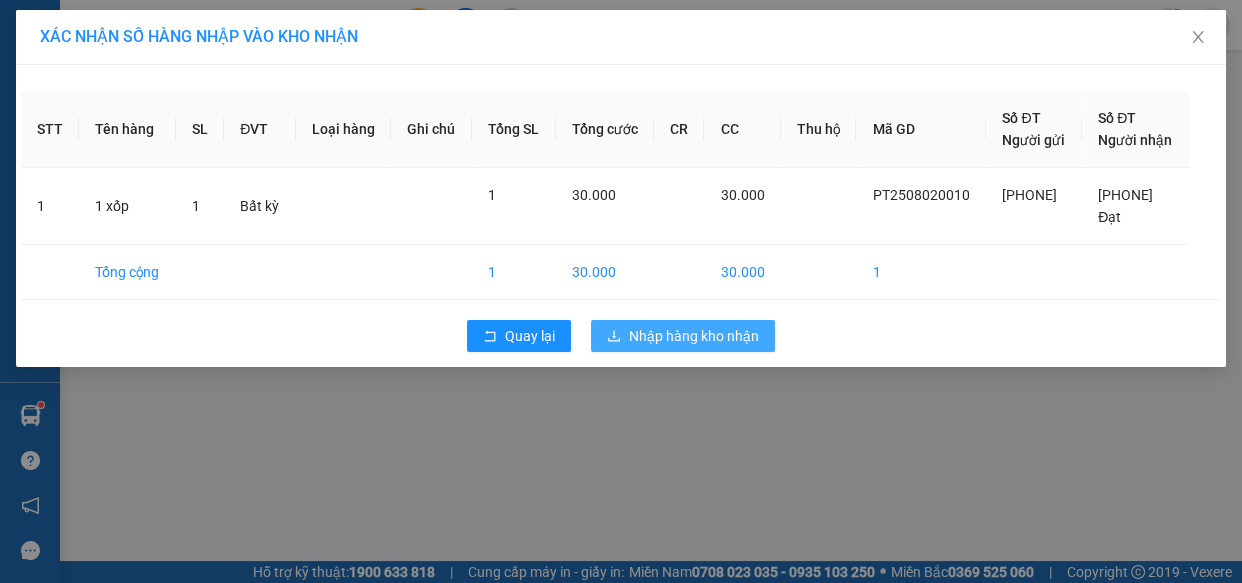 click on "Nhập hàng kho nhận" at bounding box center (694, 336) 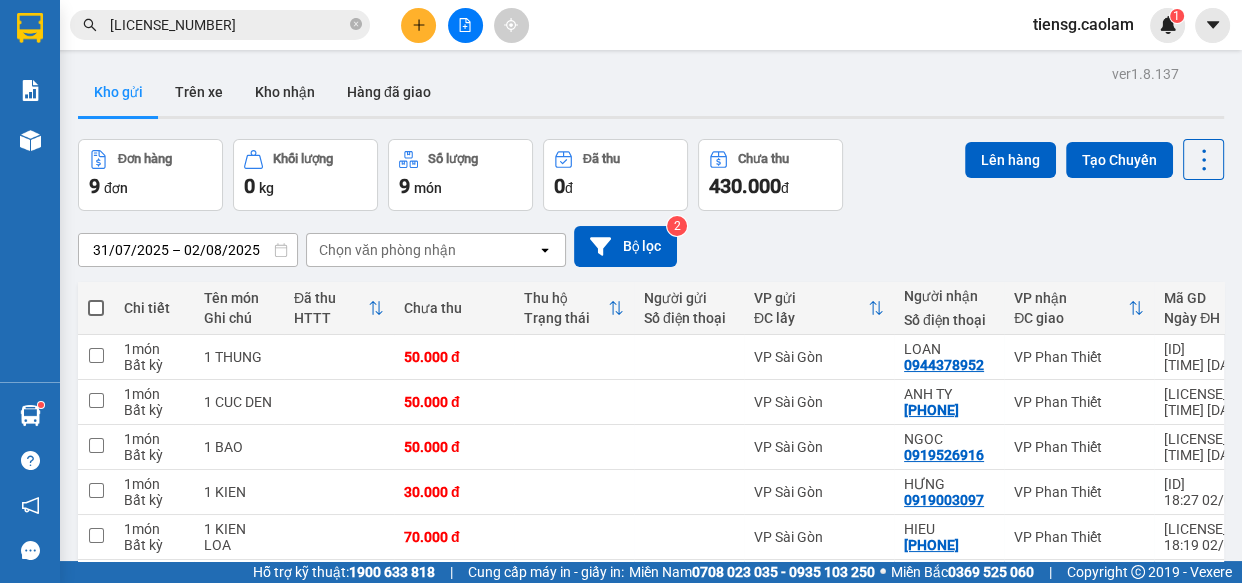 click 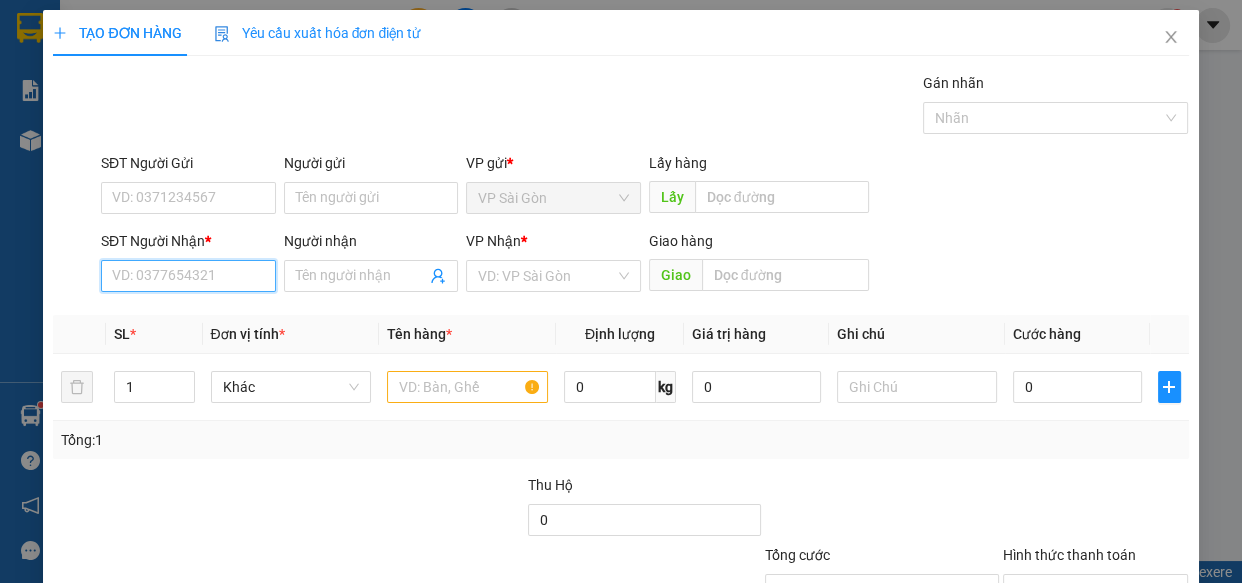 drag, startPoint x: 209, startPoint y: 274, endPoint x: 135, endPoint y: 167, distance: 130.09612 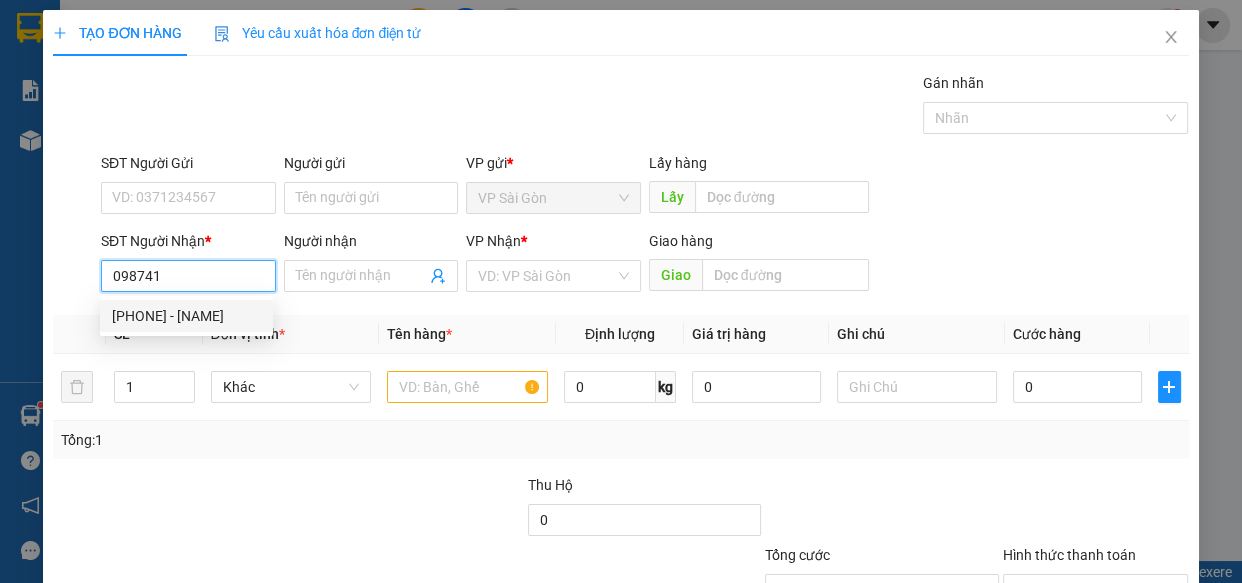 click on "[PHONE] - [NAME]" at bounding box center (186, 316) 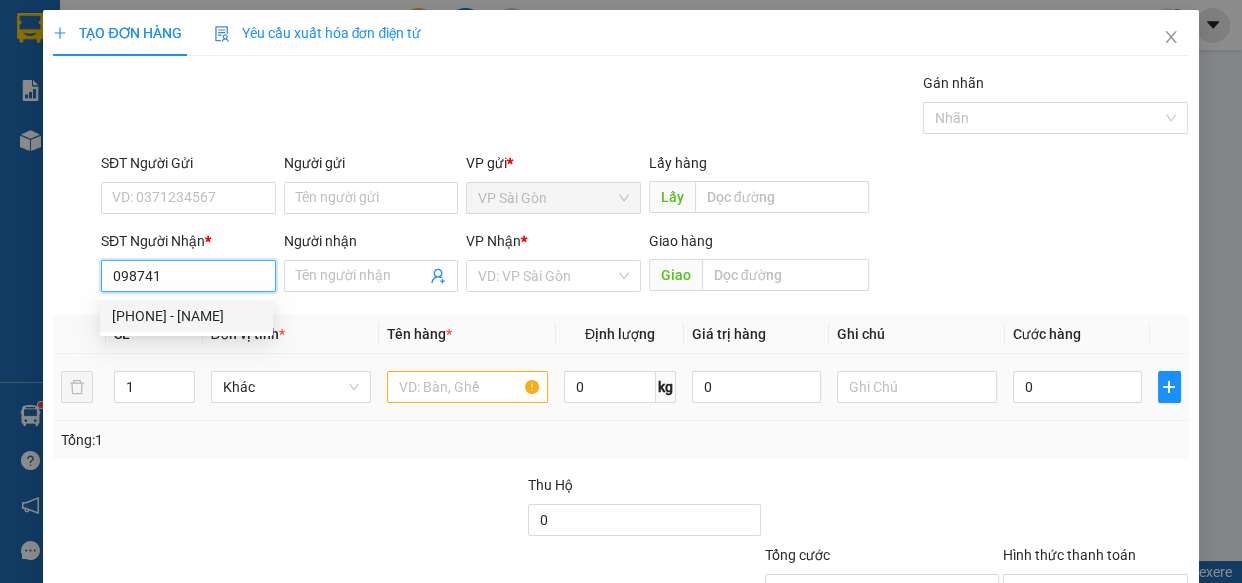 type on "[PHONE]" 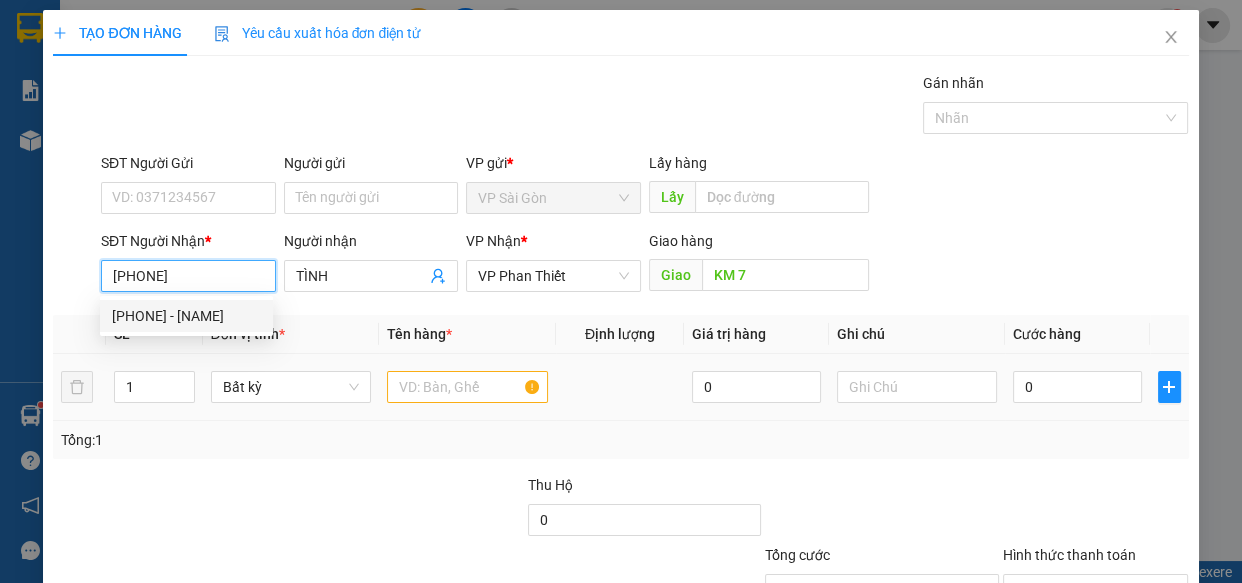 type on "[PHONE]" 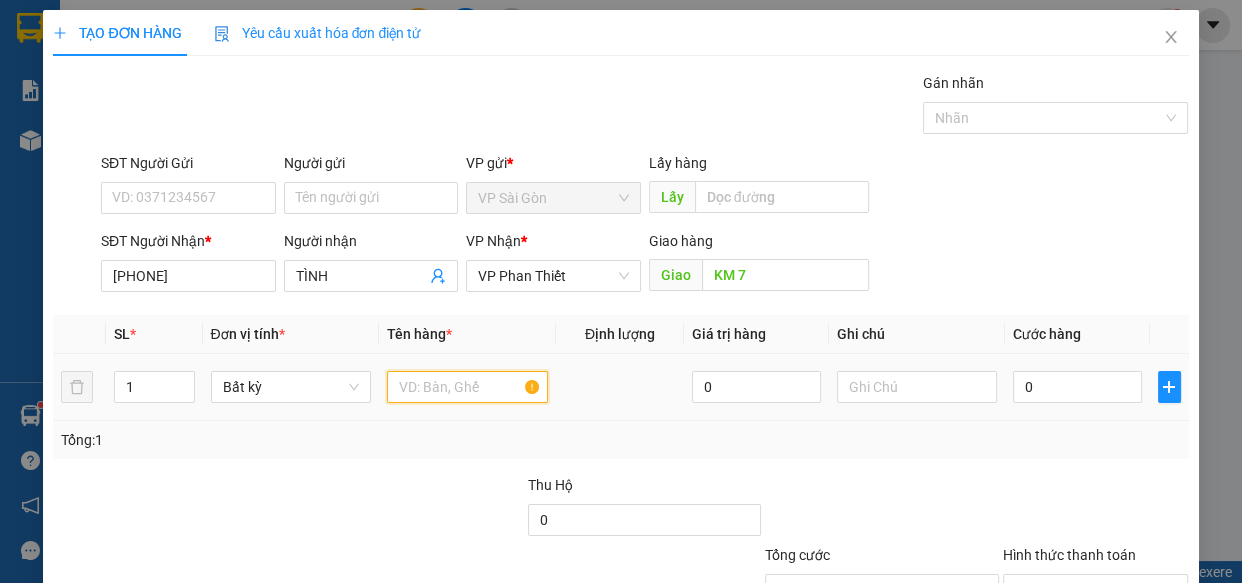 click at bounding box center [467, 387] 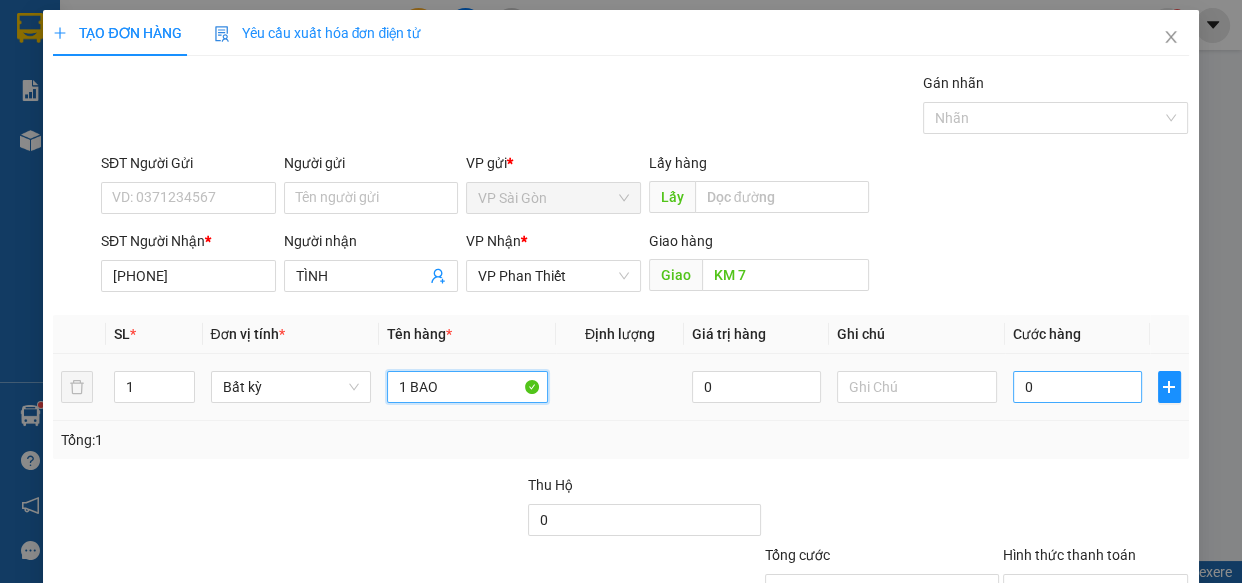 type on "1 BAO" 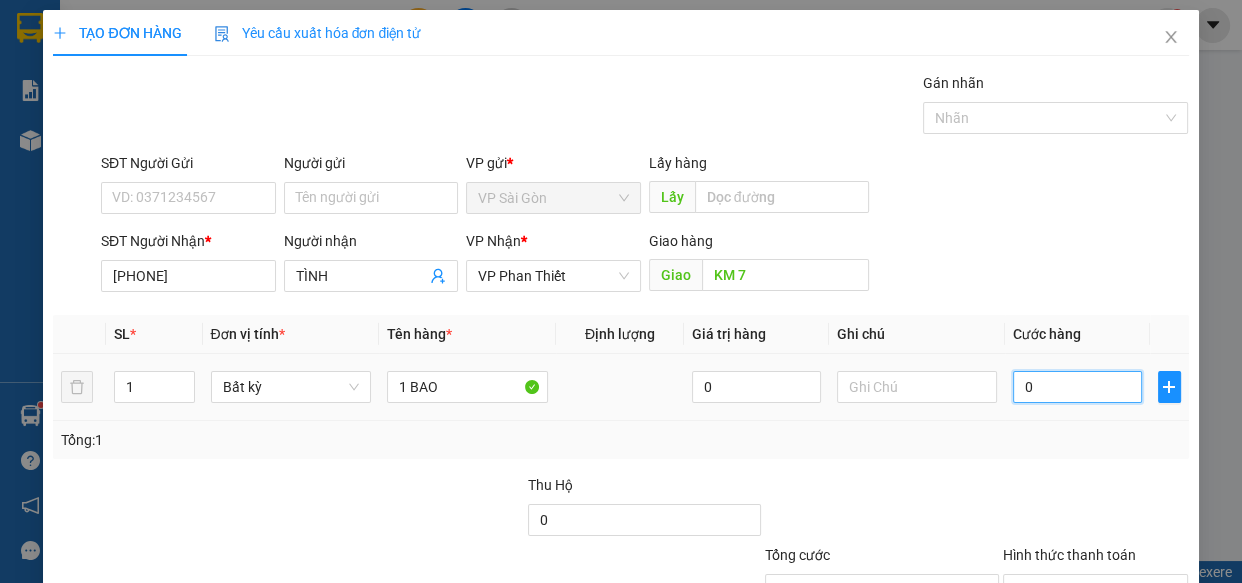 click on "0" at bounding box center (1077, 387) 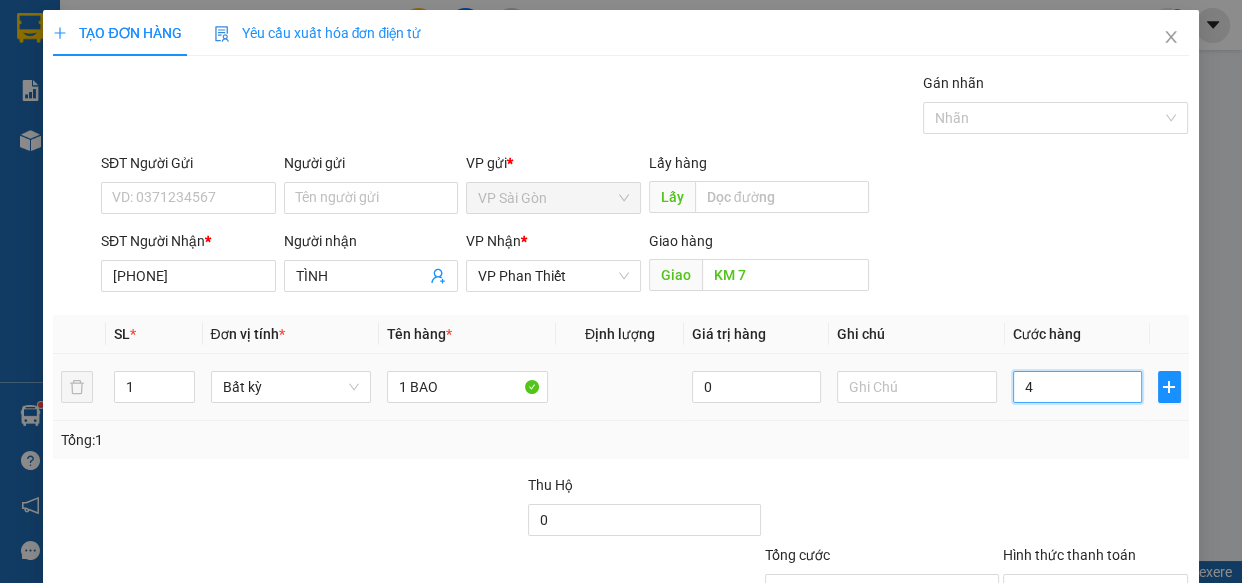 type on "40" 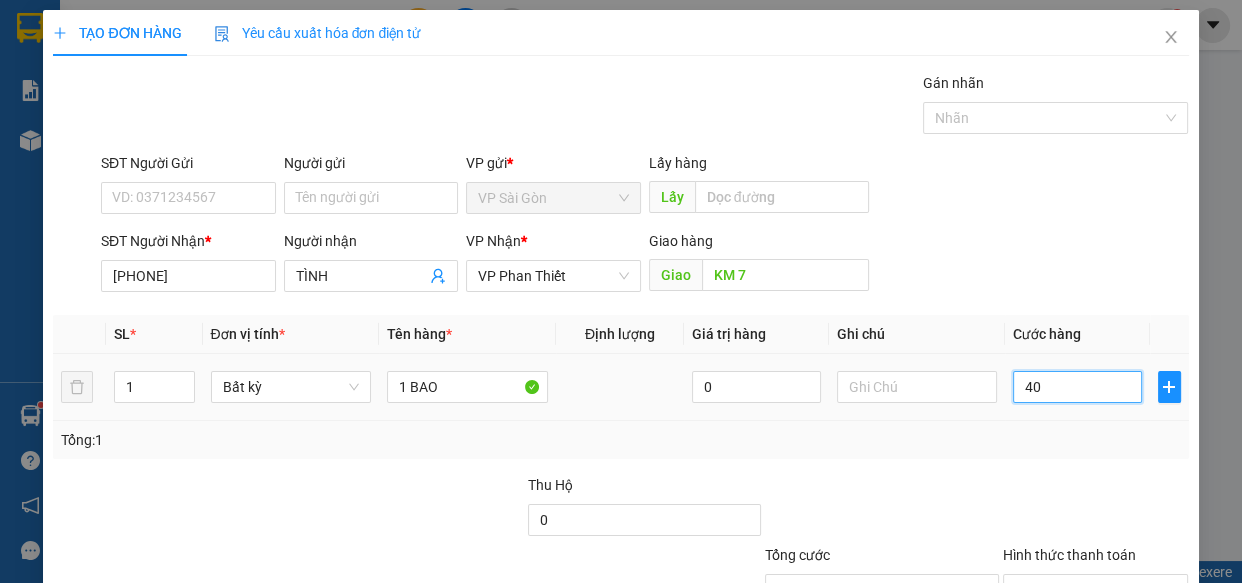 type on "40" 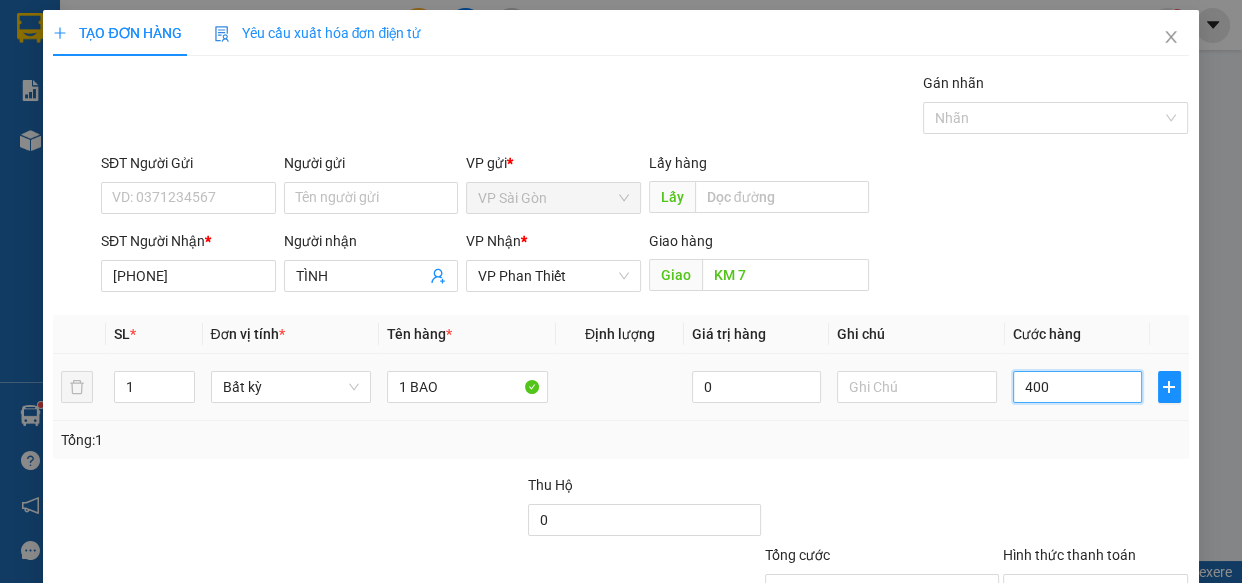 type on "4.000" 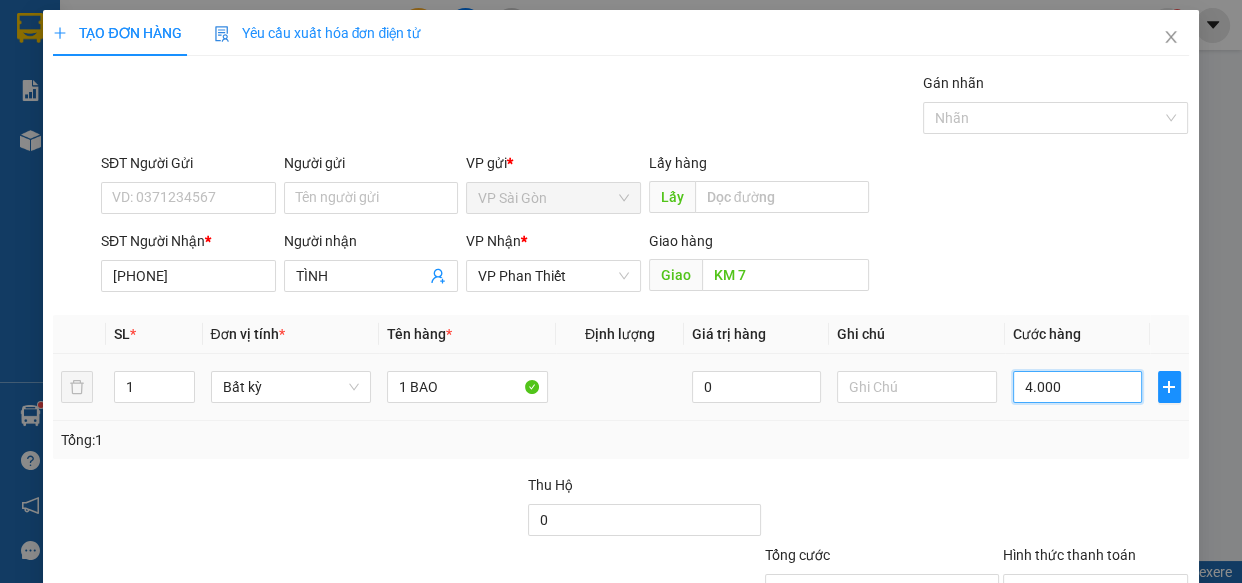 type on "40.000" 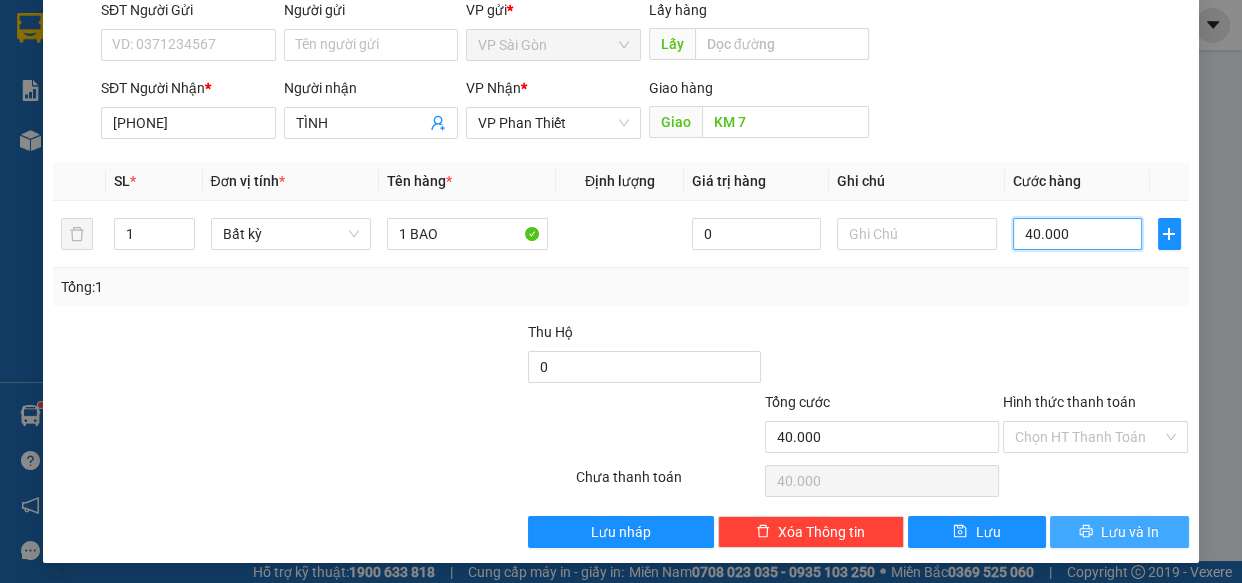 scroll, scrollTop: 156, scrollLeft: 0, axis: vertical 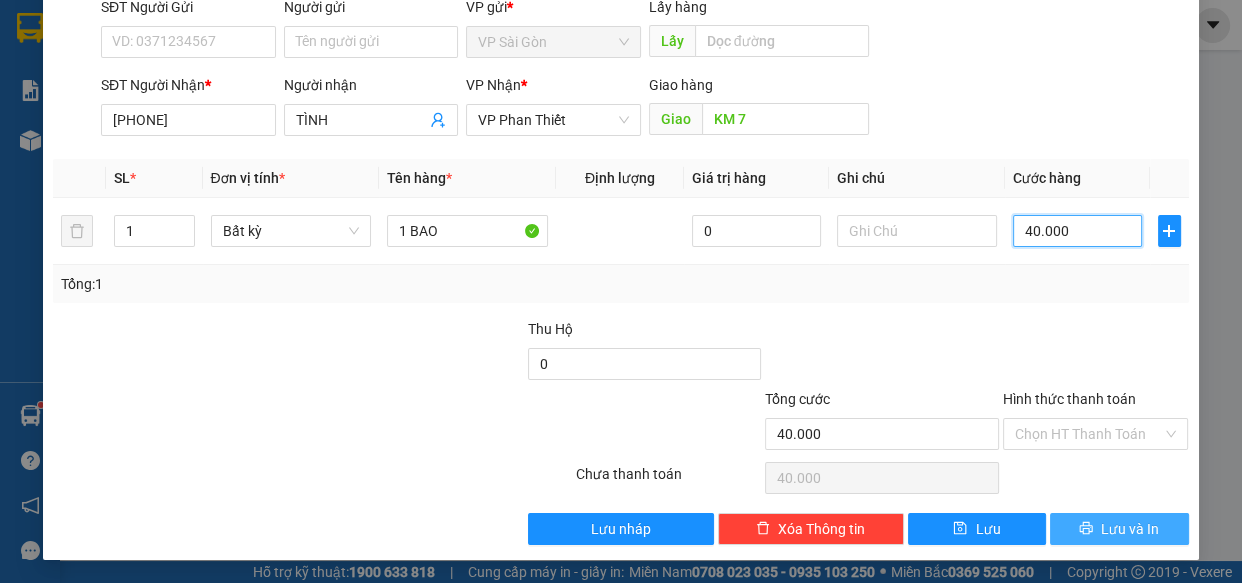 type on "40.000" 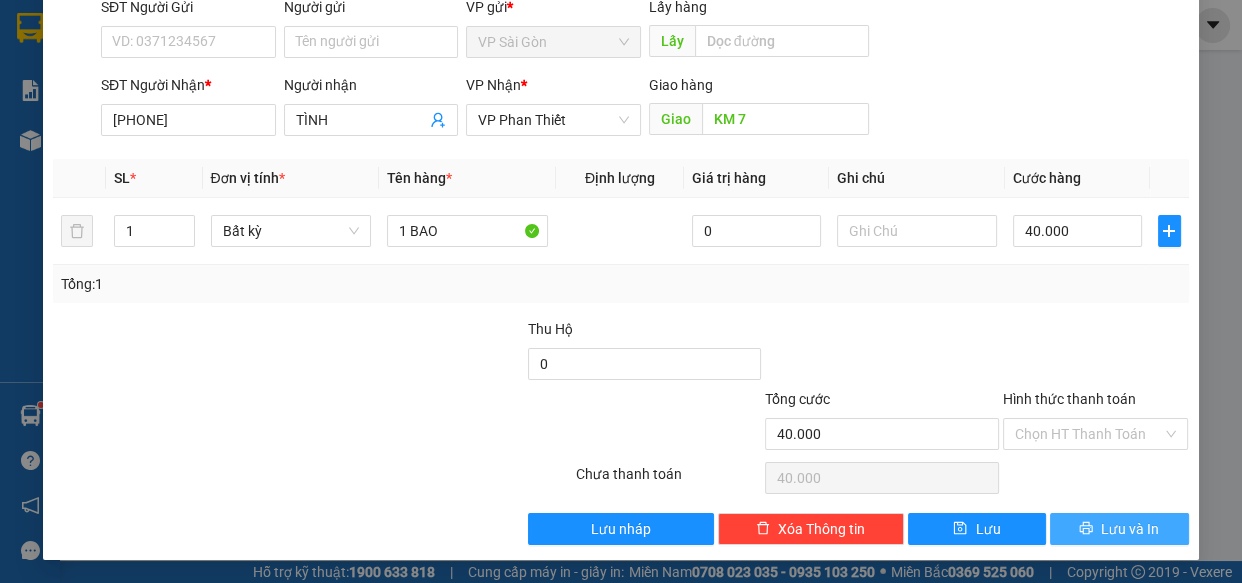 click 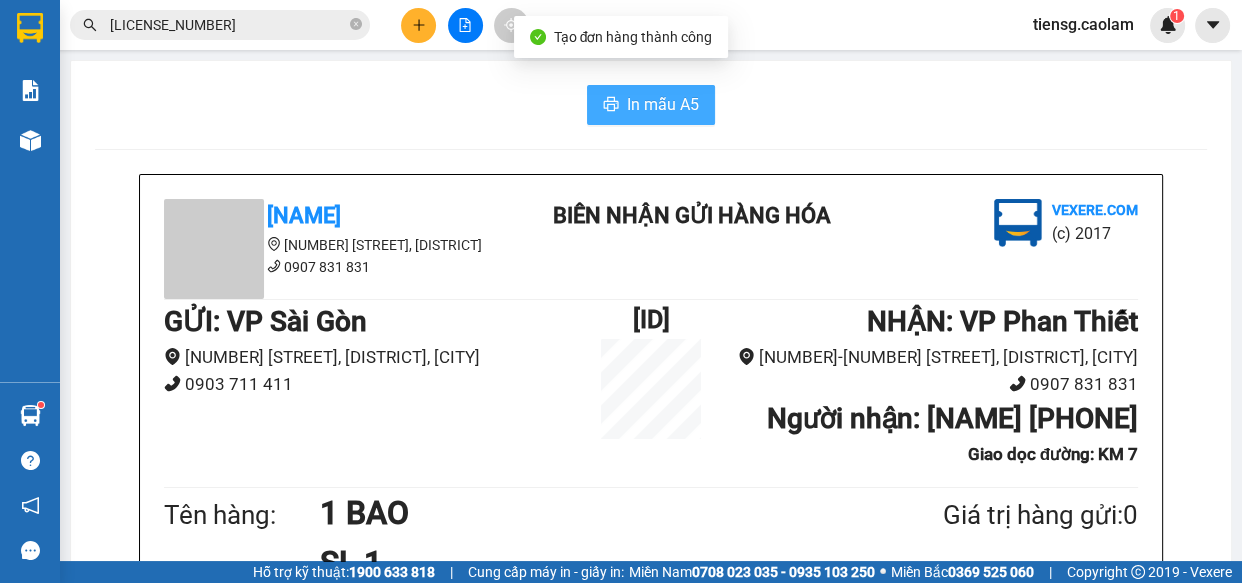 click on "In mẫu A5" at bounding box center [651, 105] 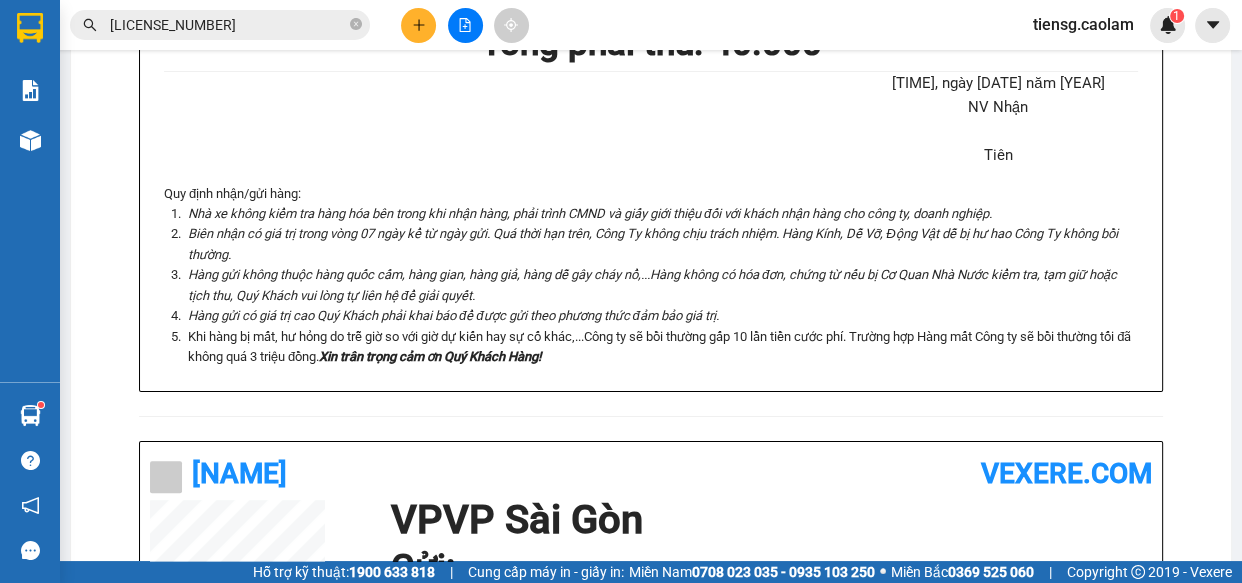 scroll, scrollTop: 636, scrollLeft: 0, axis: vertical 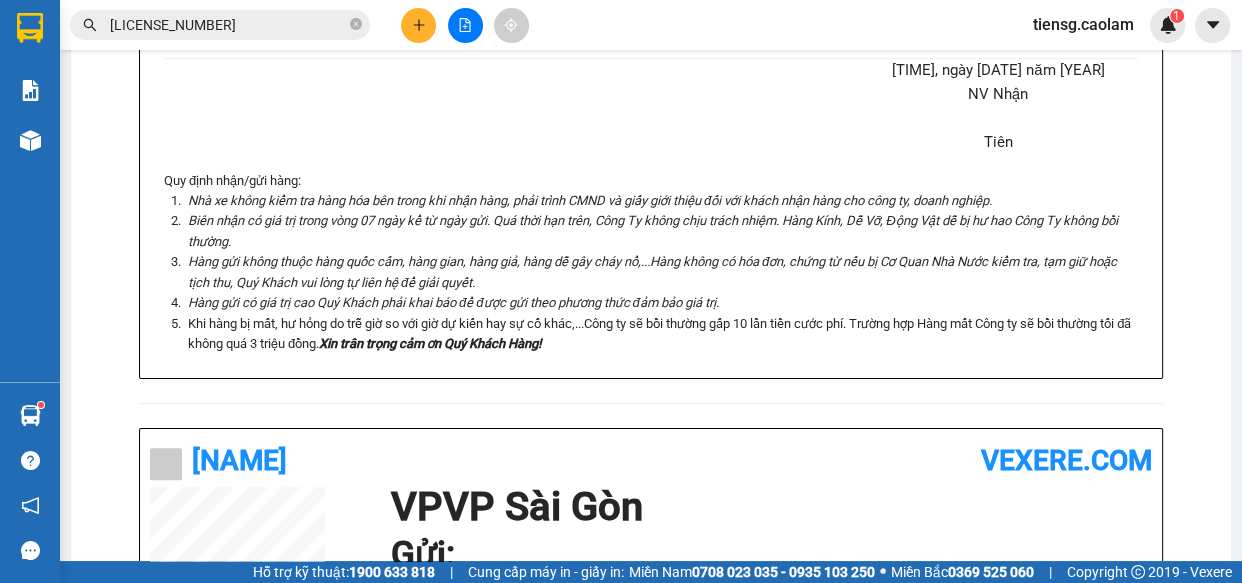 click at bounding box center (465, 25) 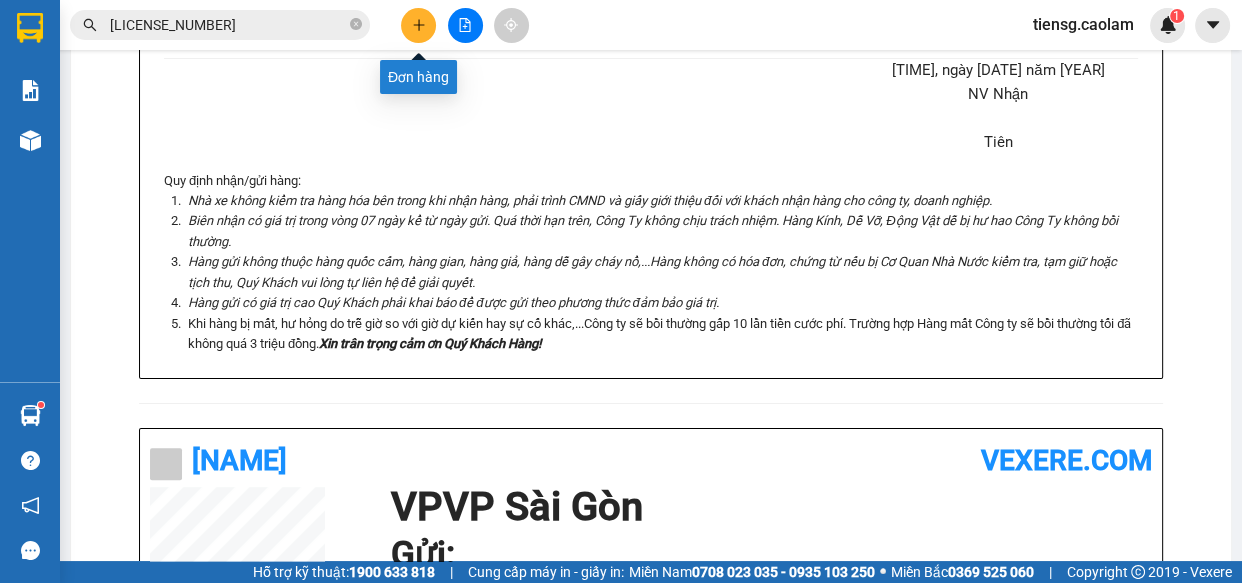 click 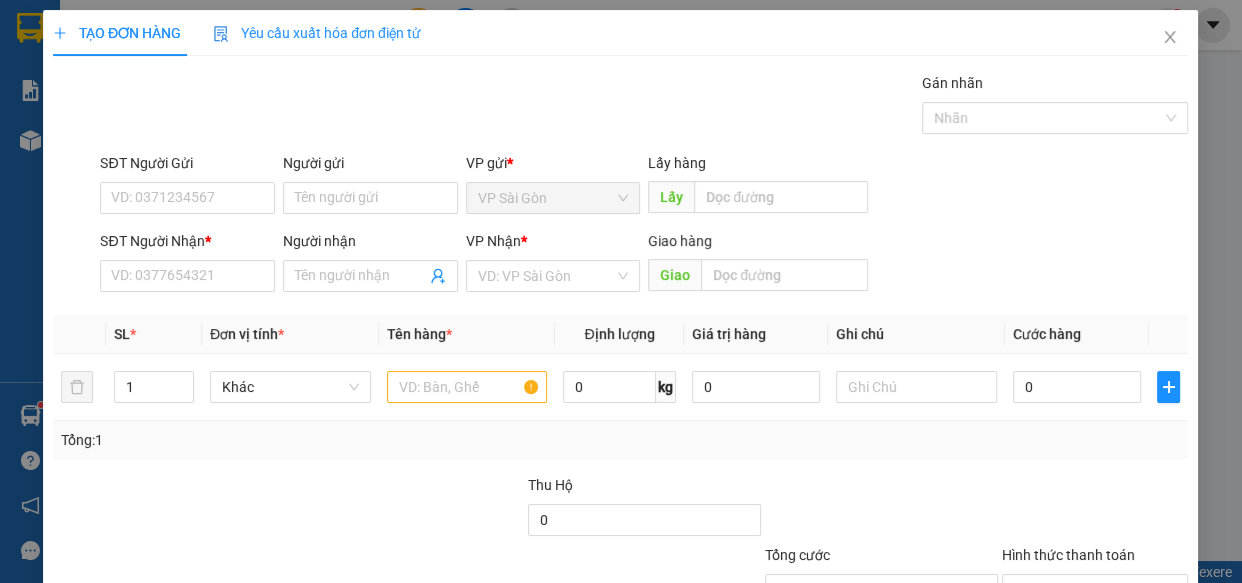 scroll, scrollTop: 0, scrollLeft: 0, axis: both 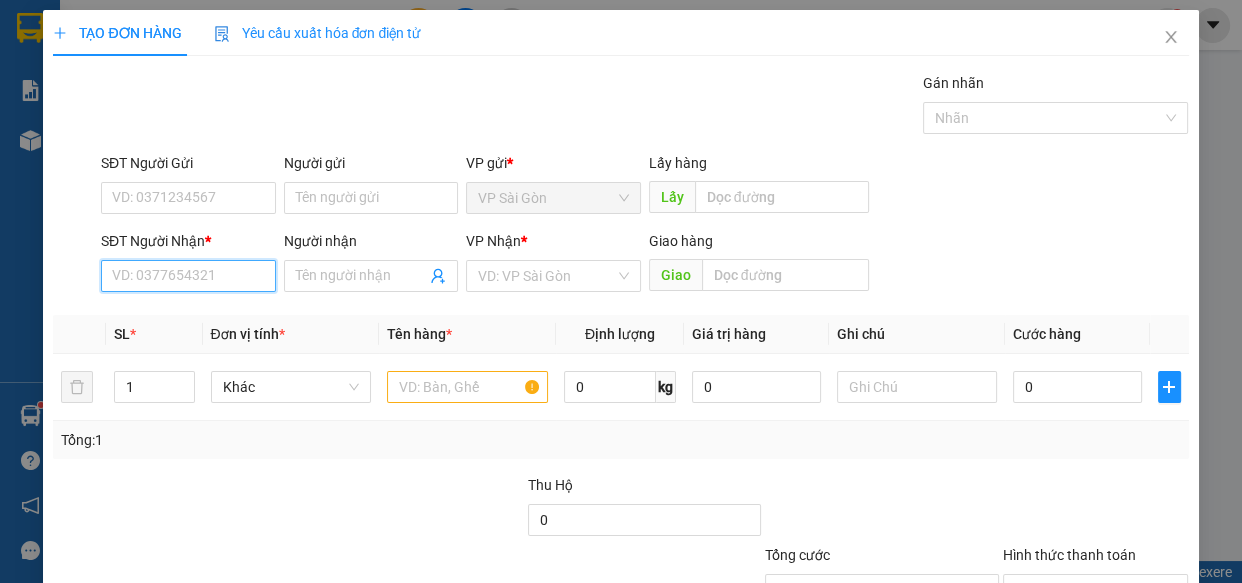 drag, startPoint x: 199, startPoint y: 274, endPoint x: 100, endPoint y: 148, distance: 160.24045 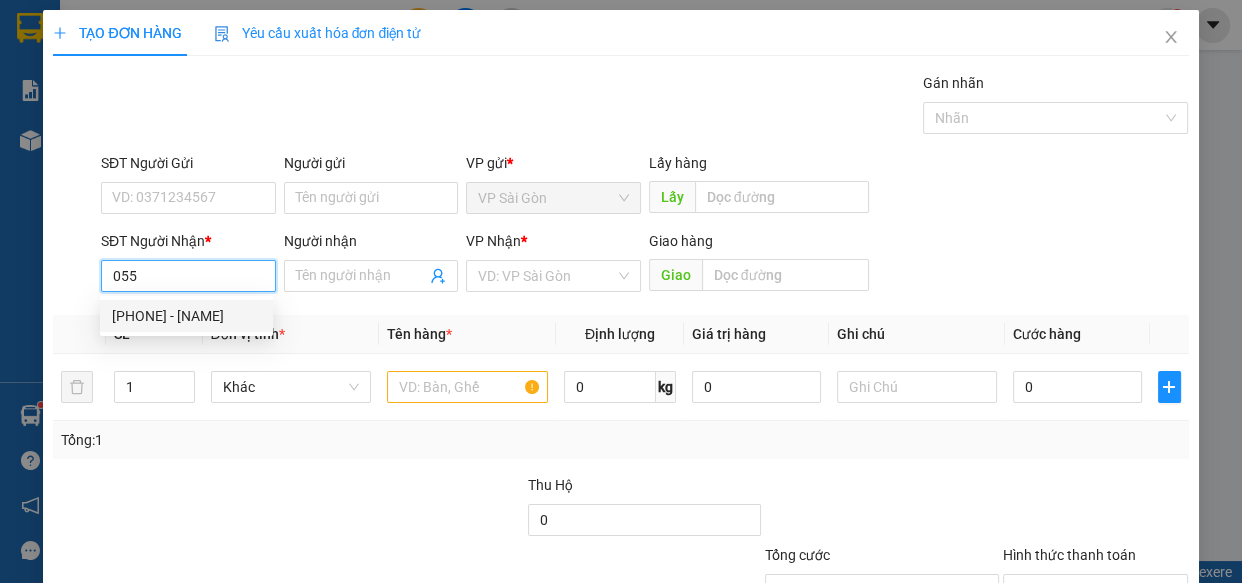 click on "[PHONE] - [NAME]" at bounding box center [186, 316] 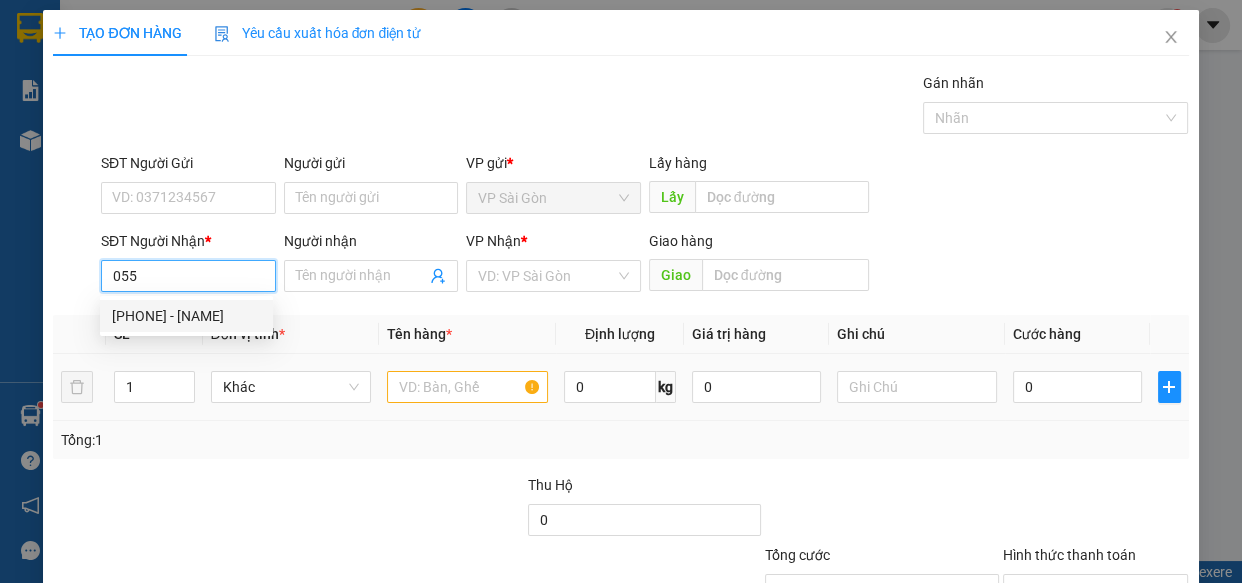 type on "[PHONE]" 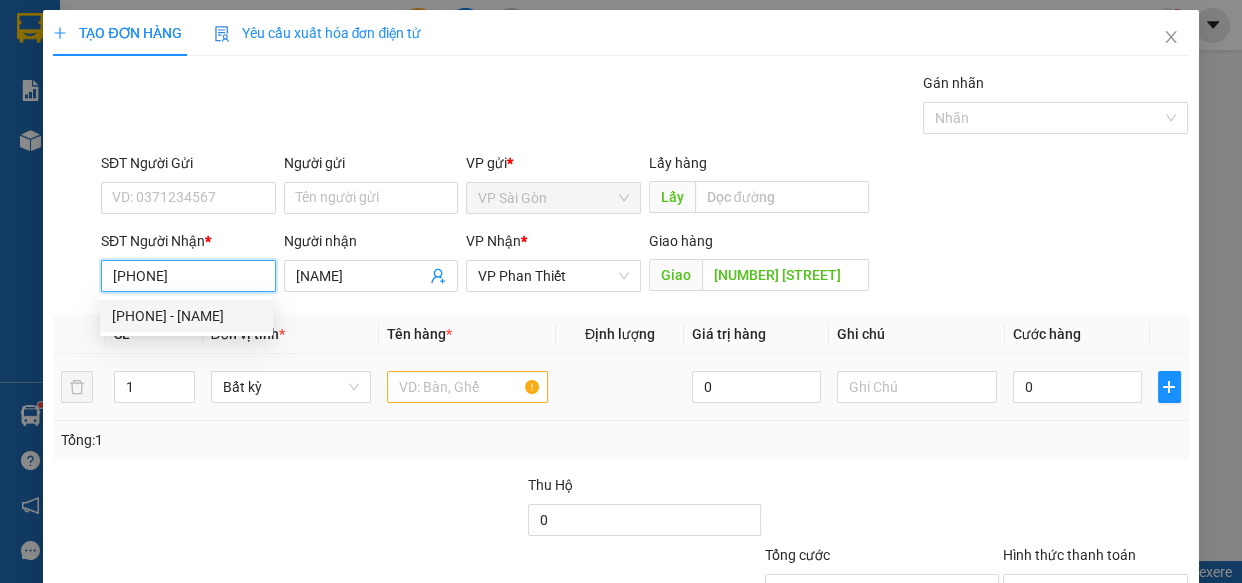 type on "[PHONE]" 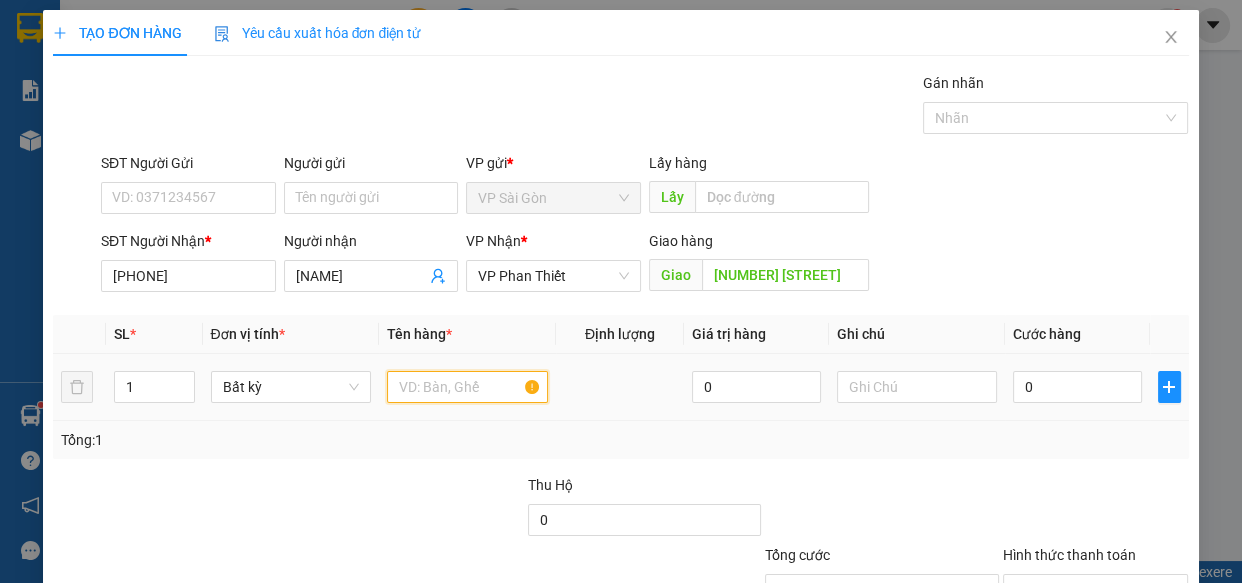 click at bounding box center (467, 387) 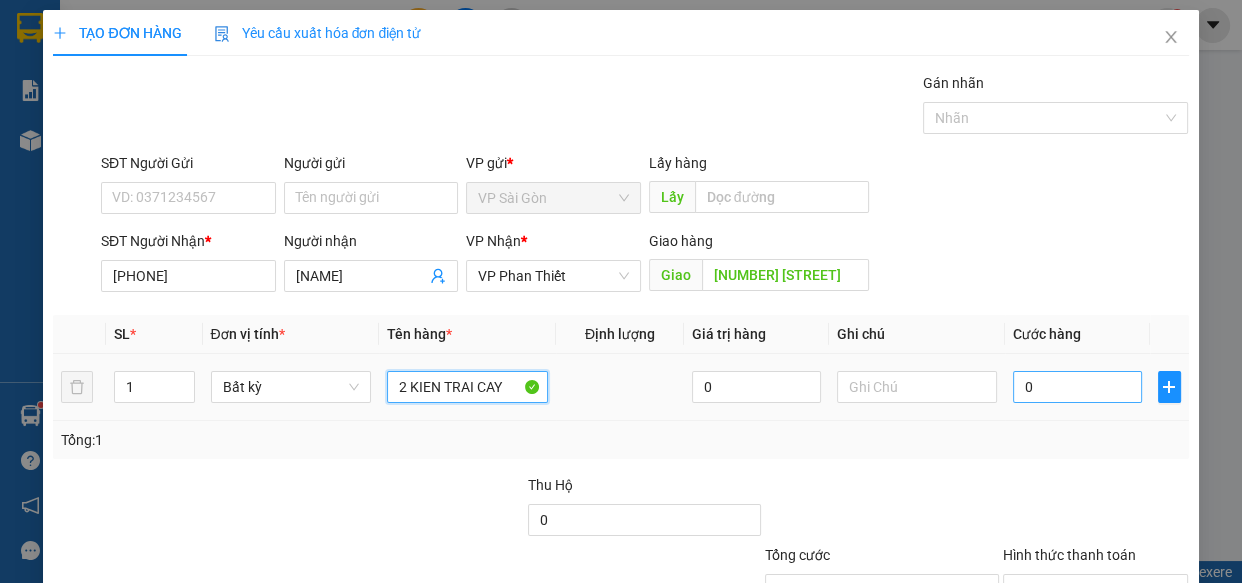 type on "2 KIEN TRAI CAY" 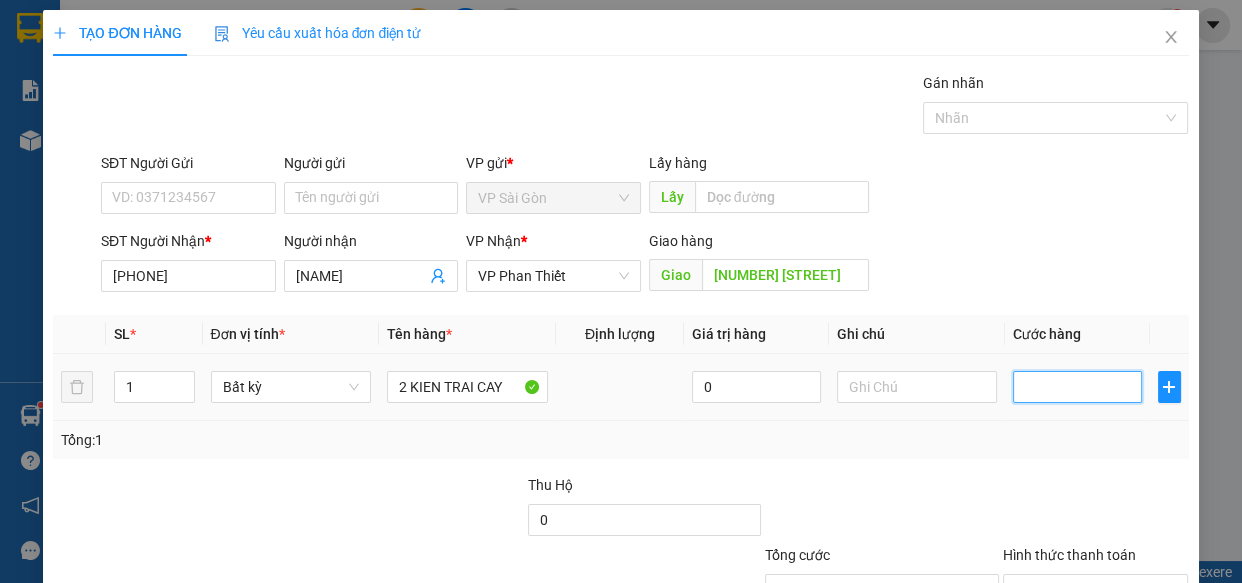 type on "8" 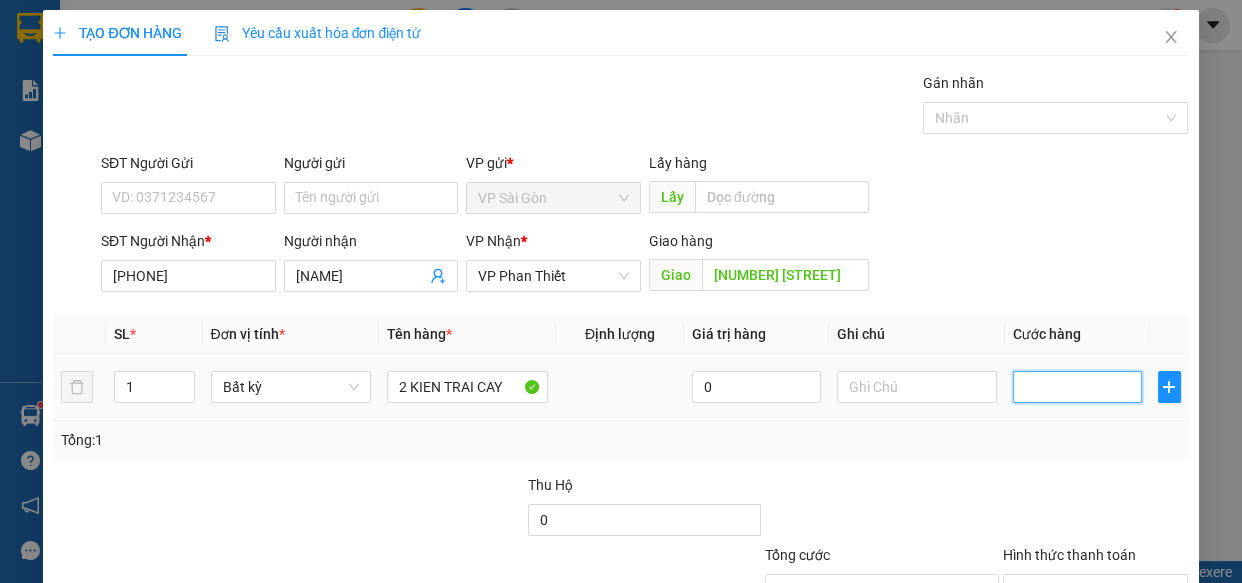 type on "8" 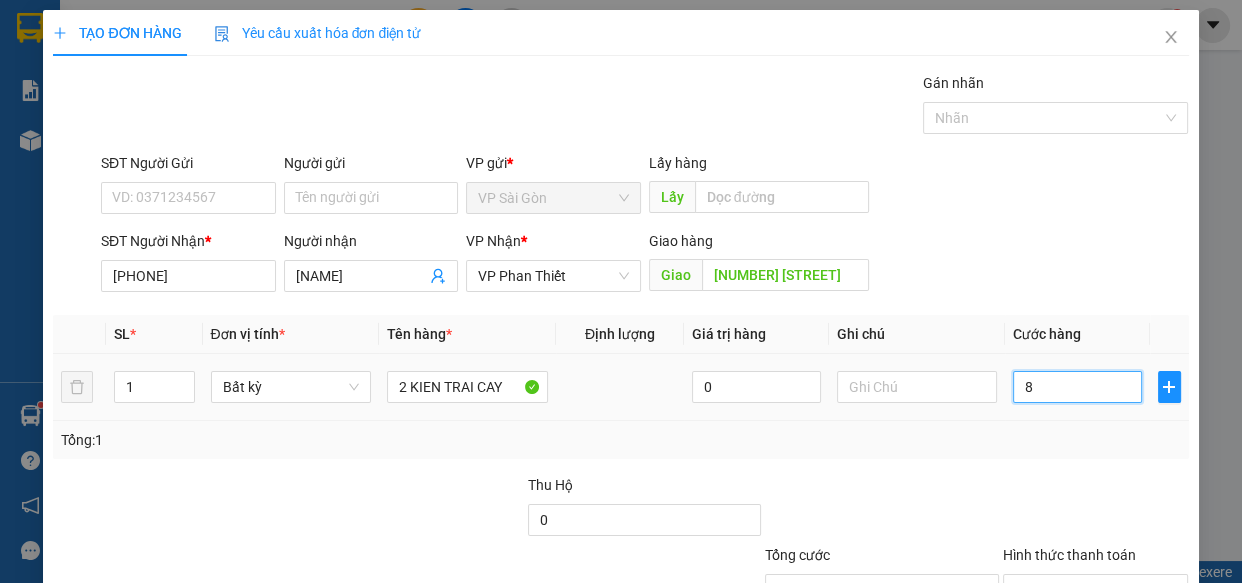 type on "80" 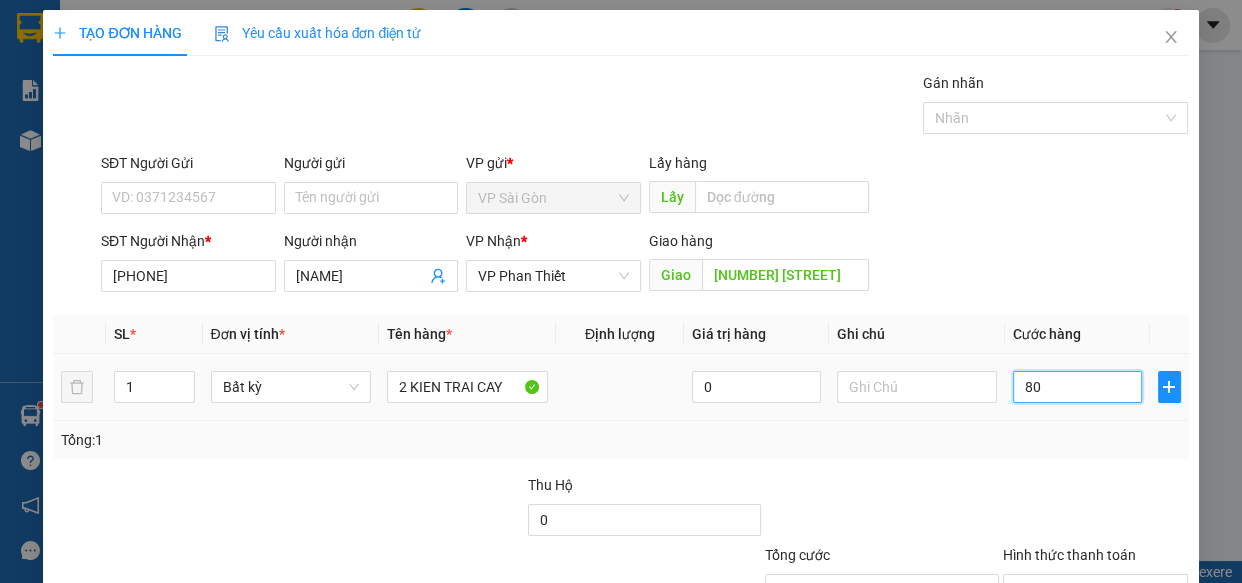 type on "800" 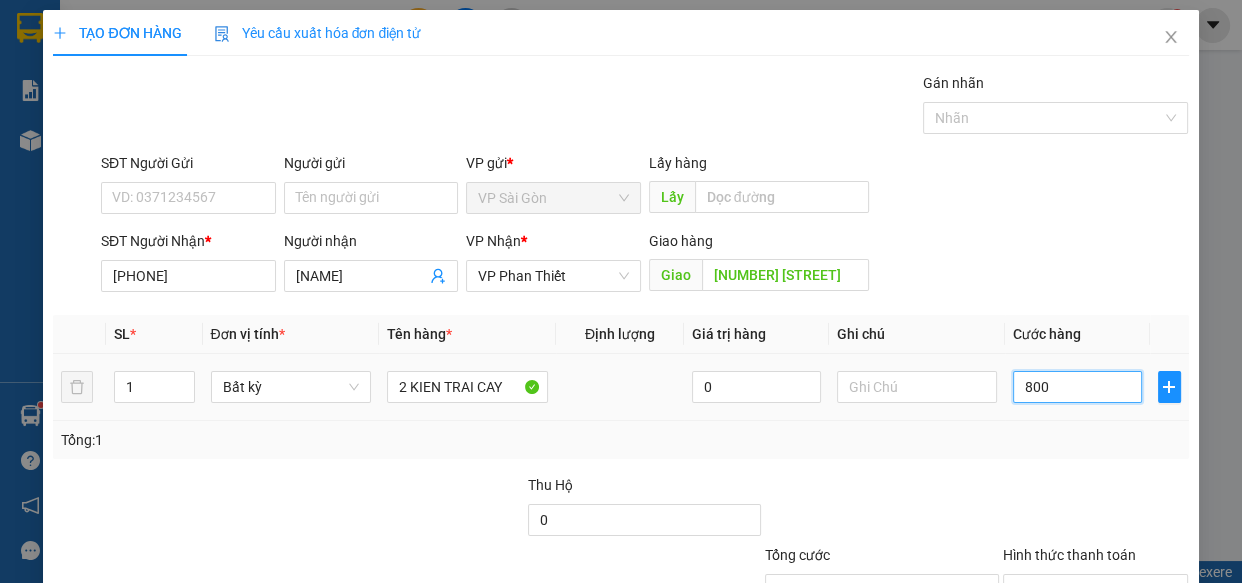 type on "8.000" 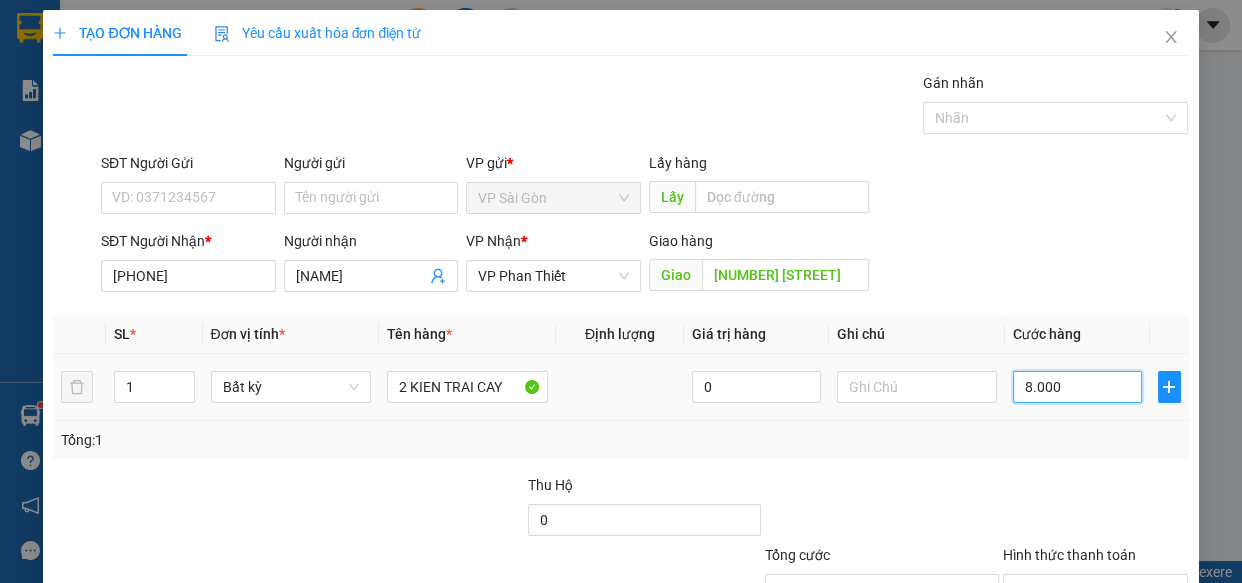 type on "8.000" 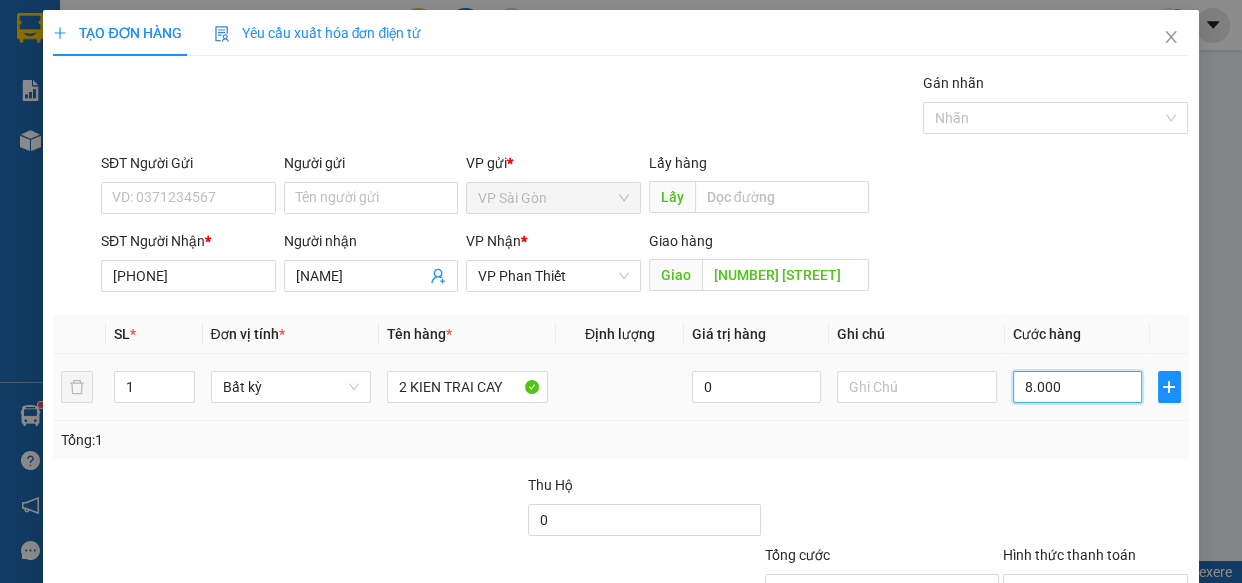 type on "80.000" 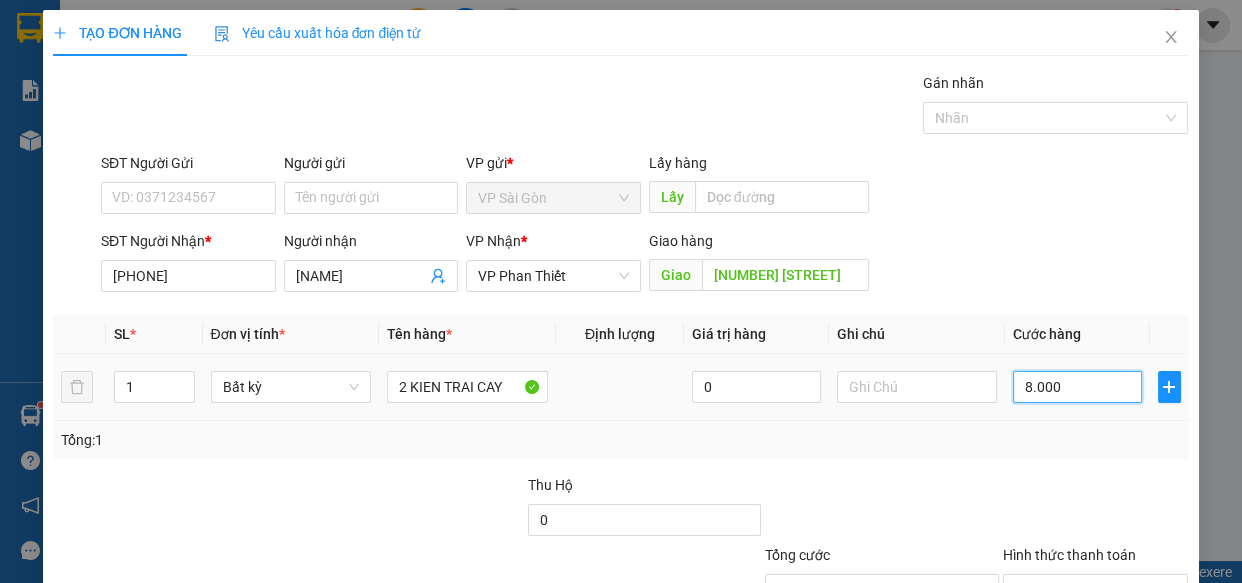 type on "80.000" 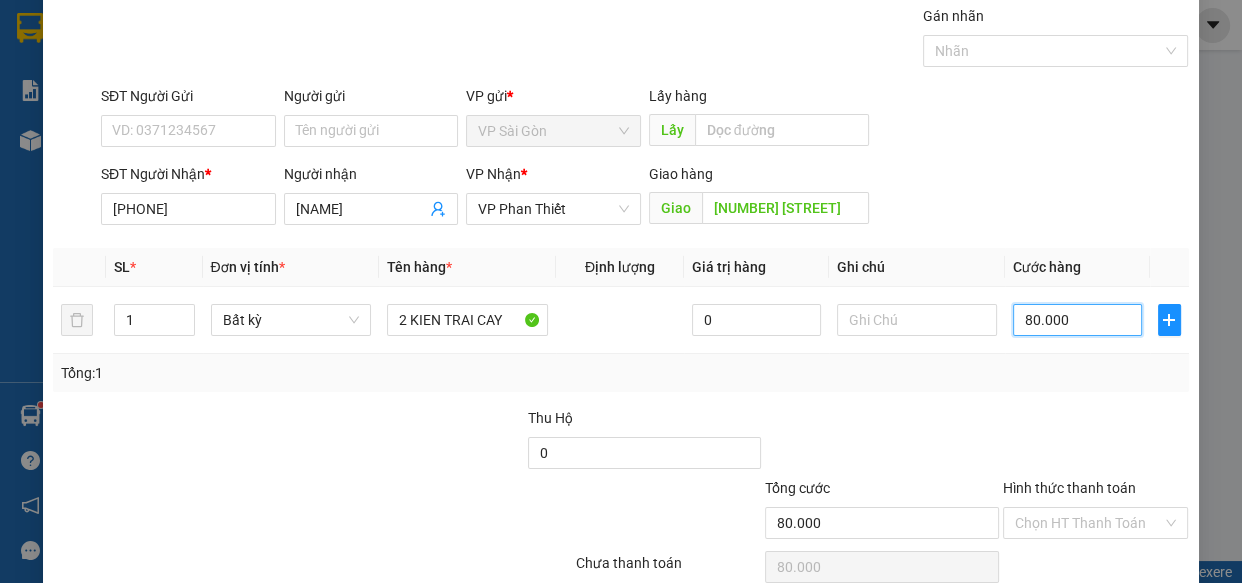 scroll, scrollTop: 156, scrollLeft: 0, axis: vertical 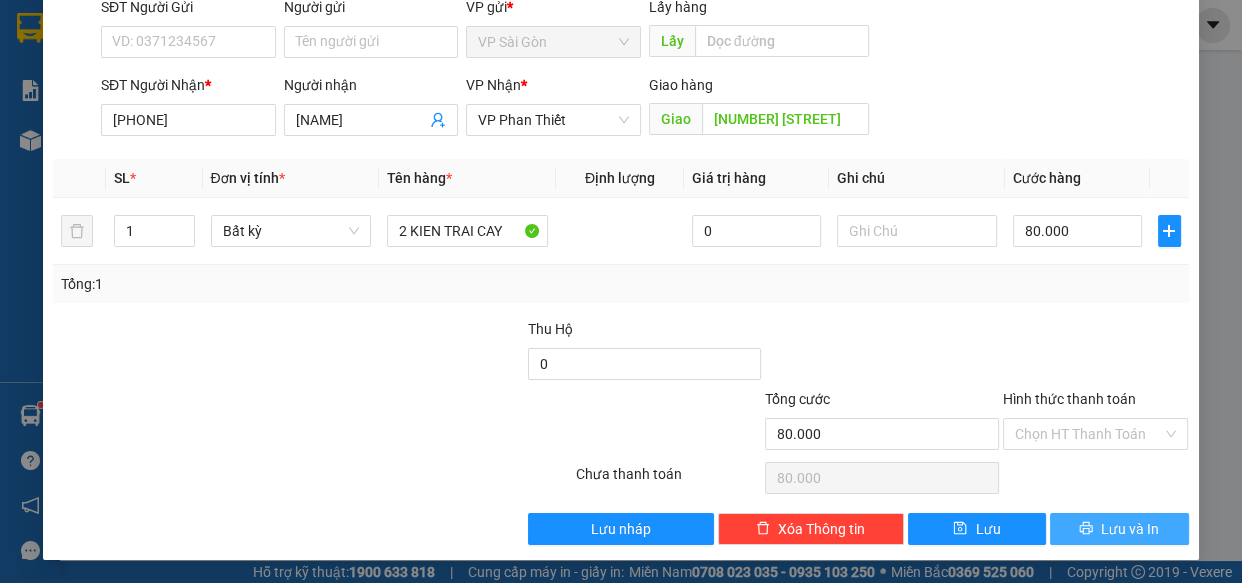type on "80.000" 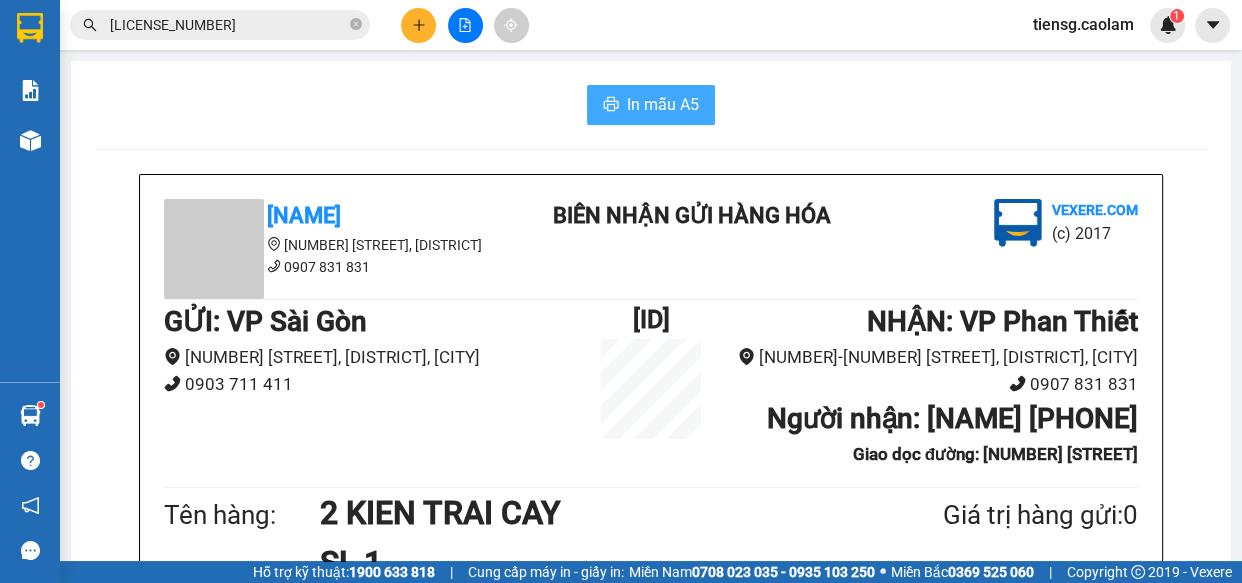 click on "In mẫu A5" at bounding box center [663, 104] 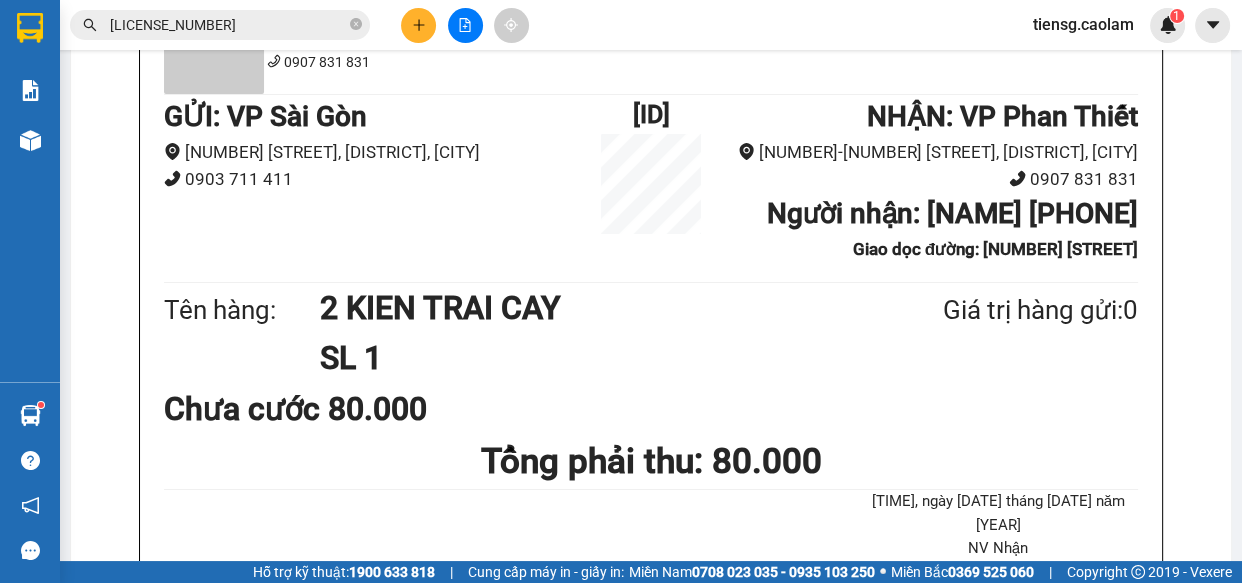 scroll, scrollTop: 181, scrollLeft: 0, axis: vertical 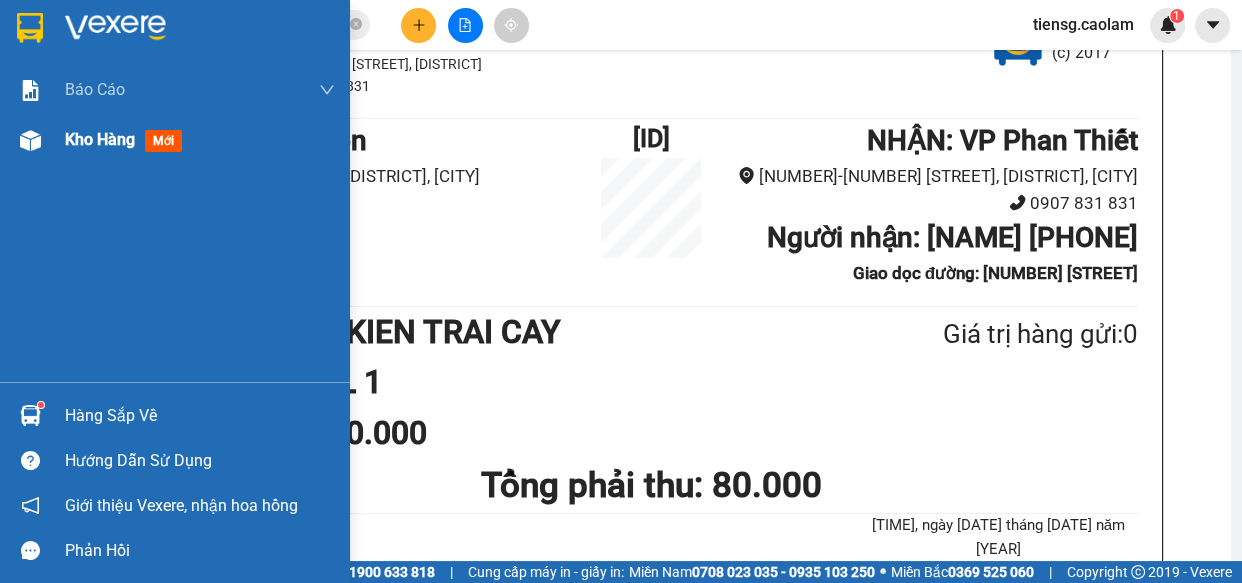 click on "Kho hàng" at bounding box center (100, 139) 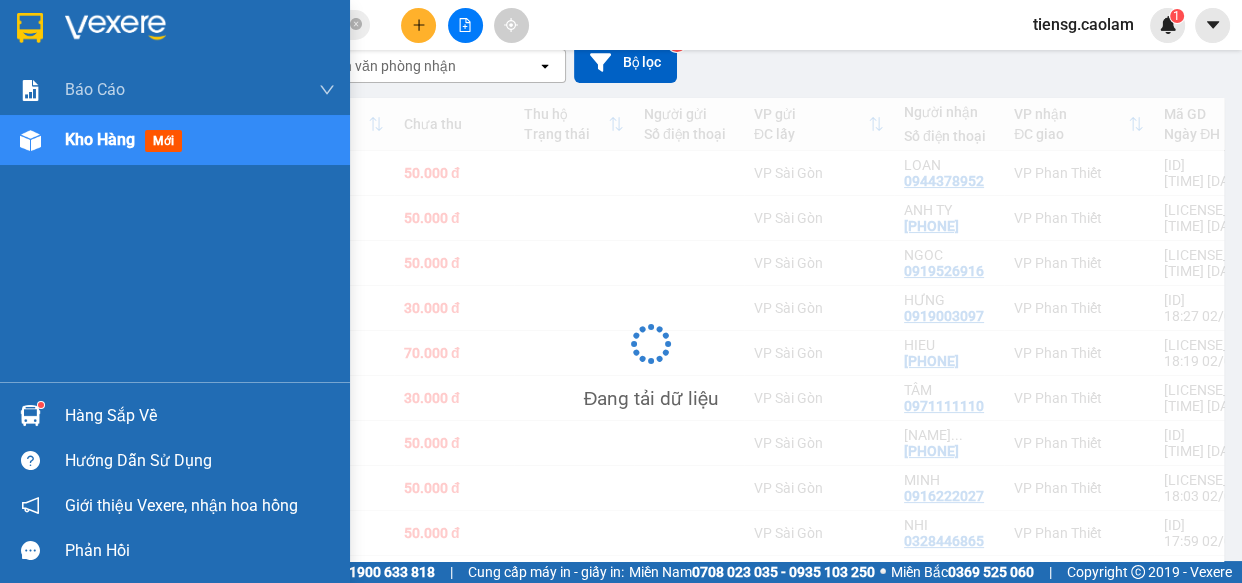 scroll, scrollTop: 0, scrollLeft: 0, axis: both 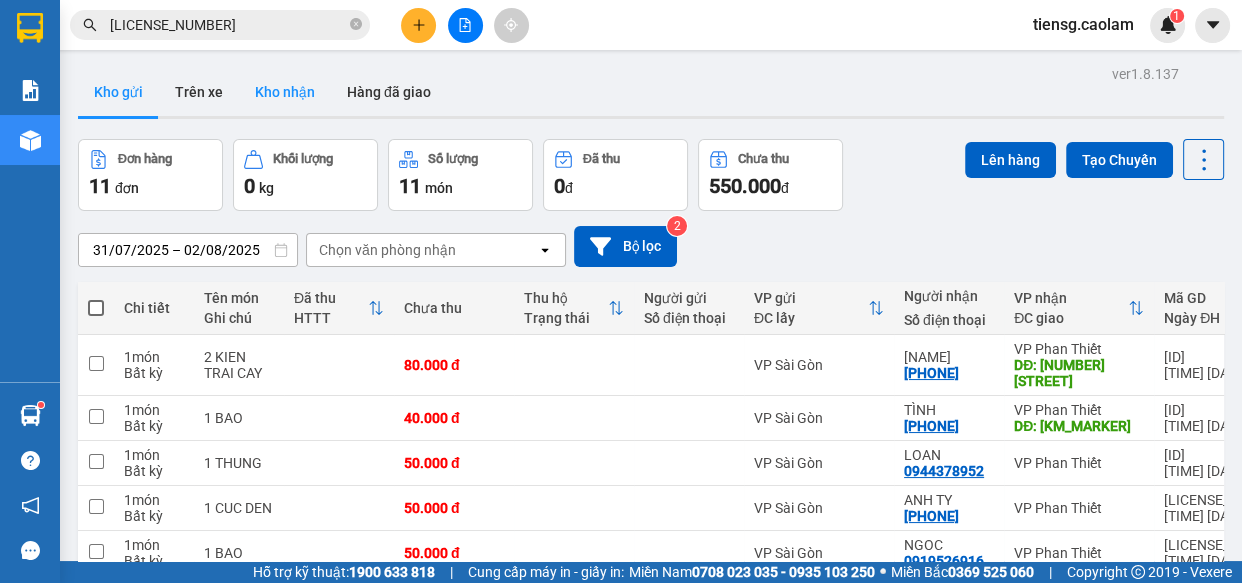 click on "Kho nhận" at bounding box center [285, 92] 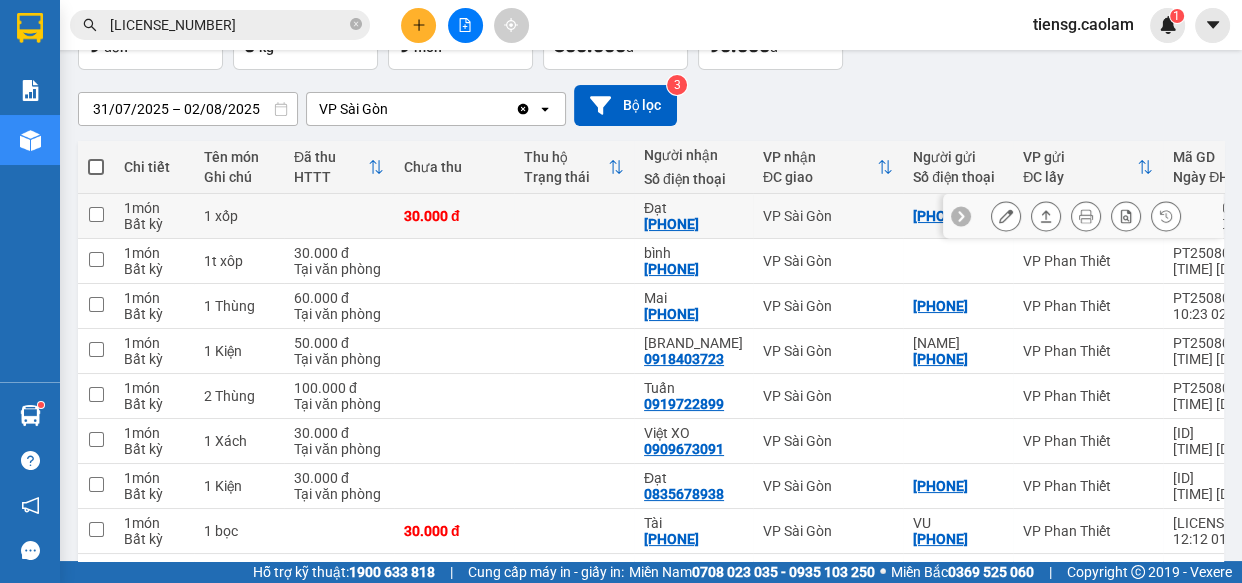 scroll, scrollTop: 85, scrollLeft: 0, axis: vertical 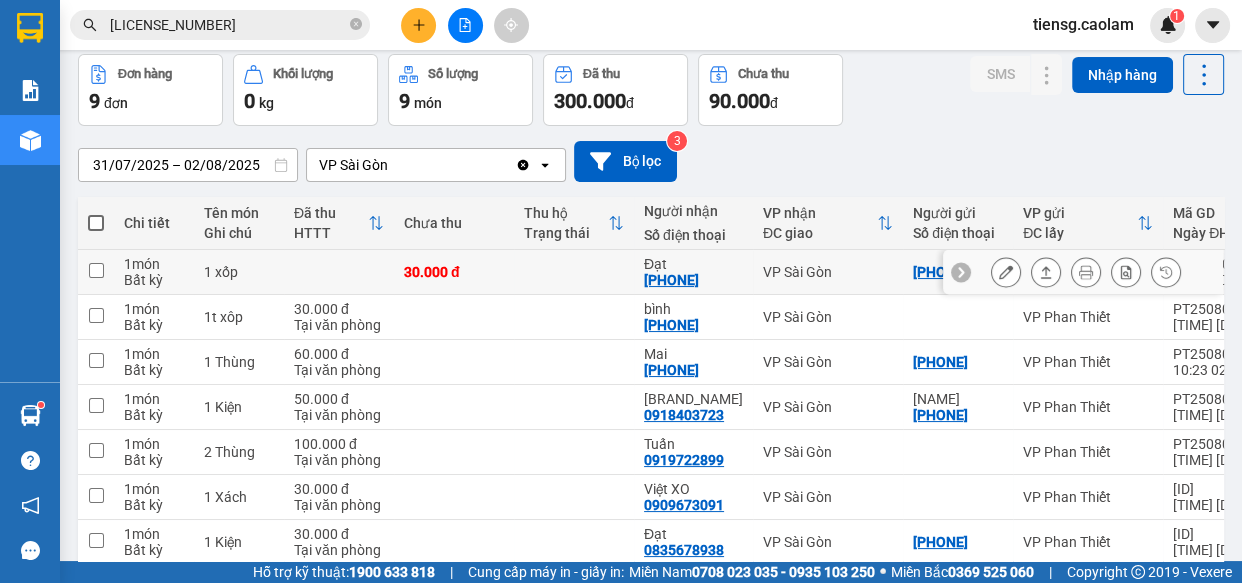 drag, startPoint x: 641, startPoint y: 287, endPoint x: 723, endPoint y: 284, distance: 82.05486 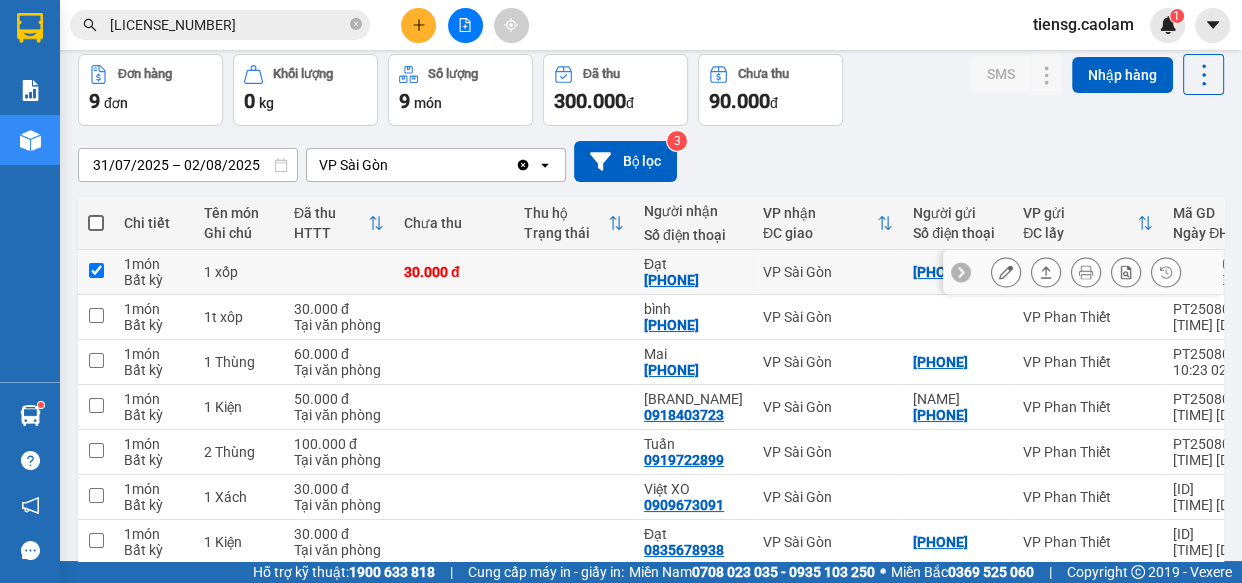checkbox on "true" 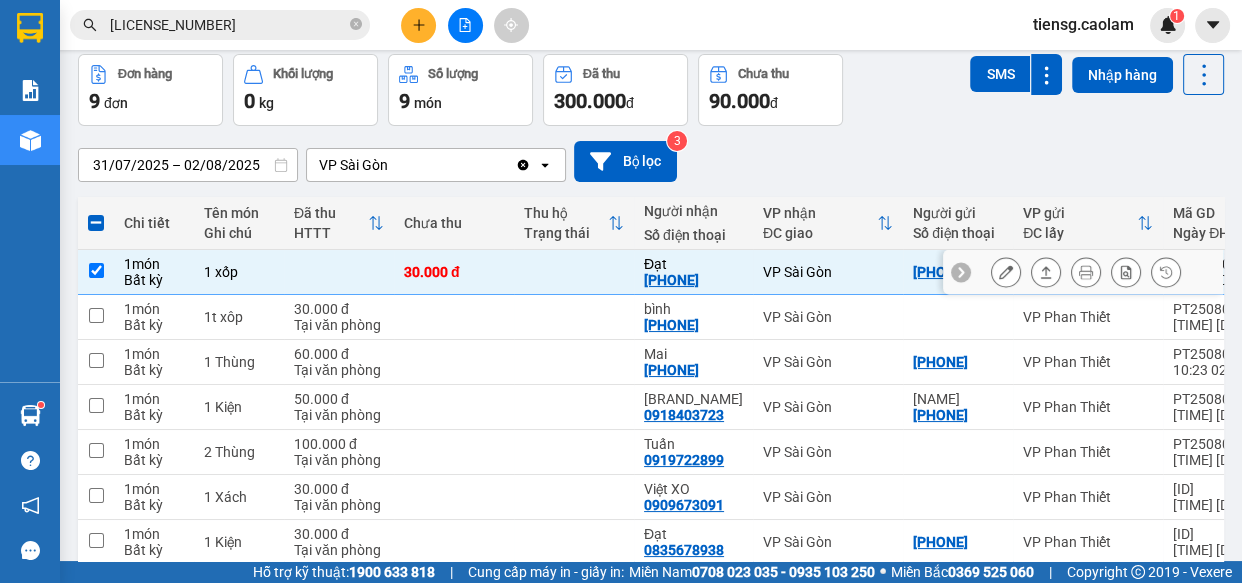 copy on "[PHONE]" 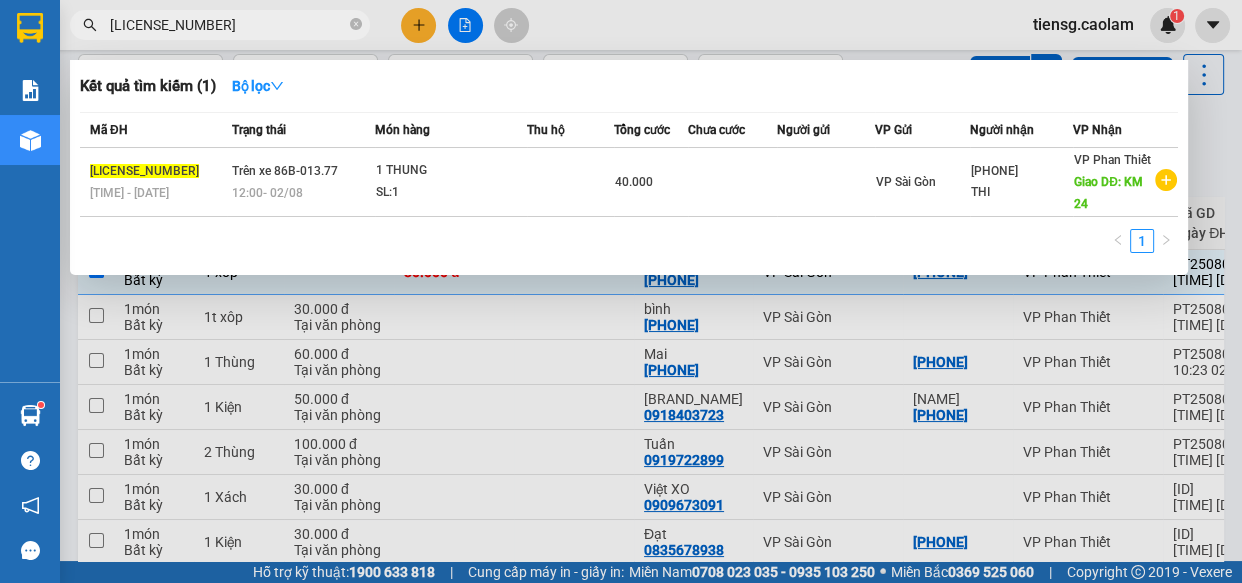 click on "[LICENSE_NUMBER]" at bounding box center (228, 25) 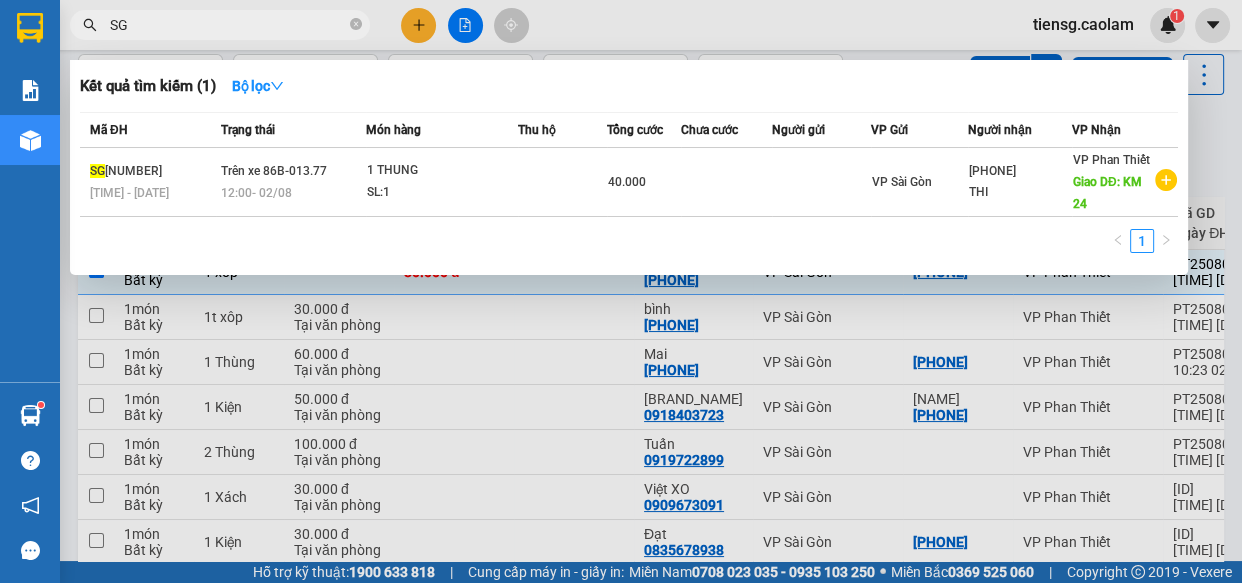 type on "S" 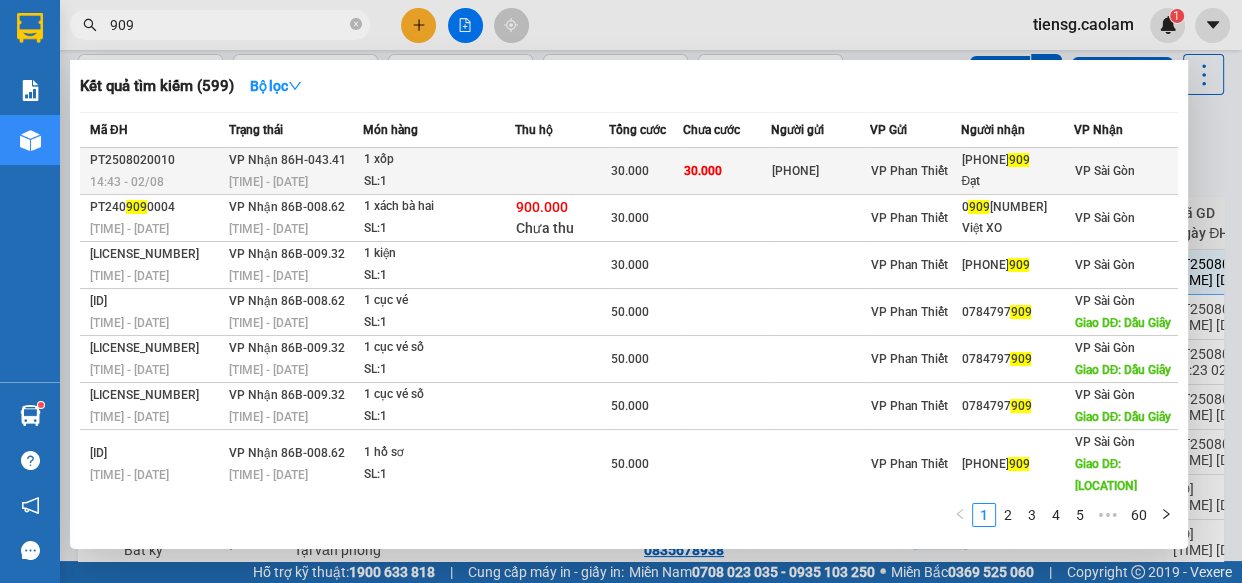 type on "909" 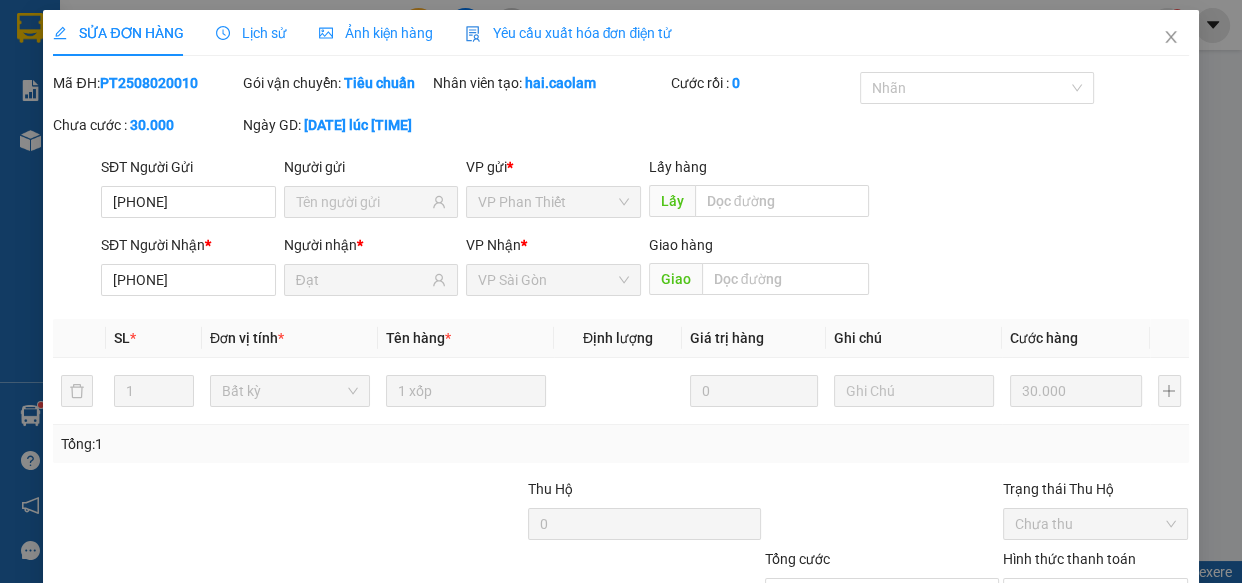 type on "[PHONE]" 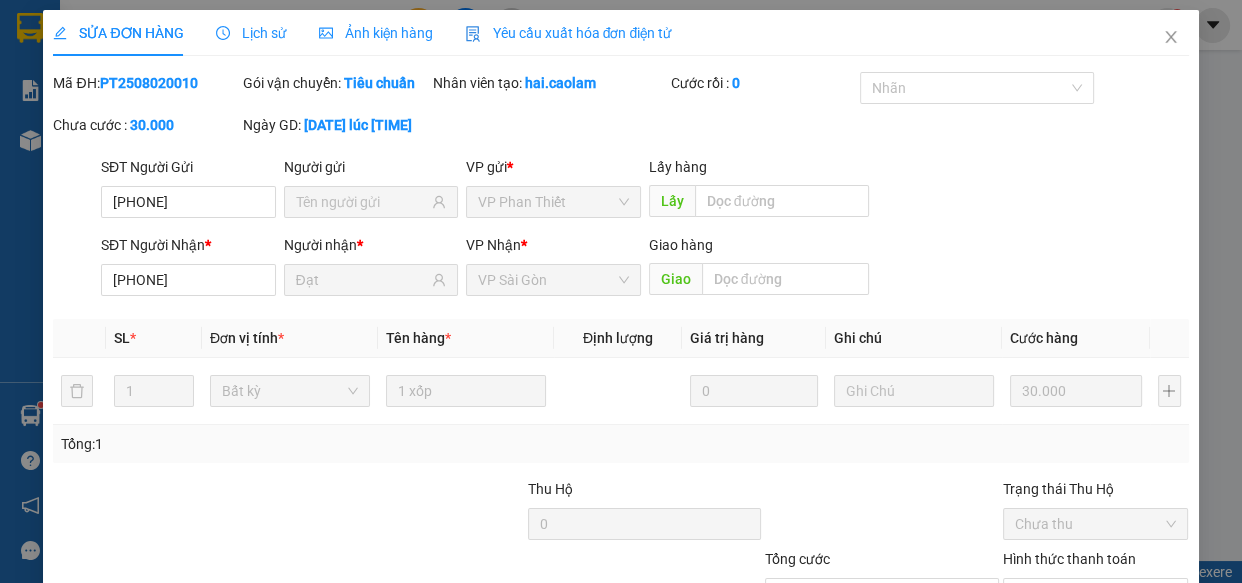 type on "[PHONE]" 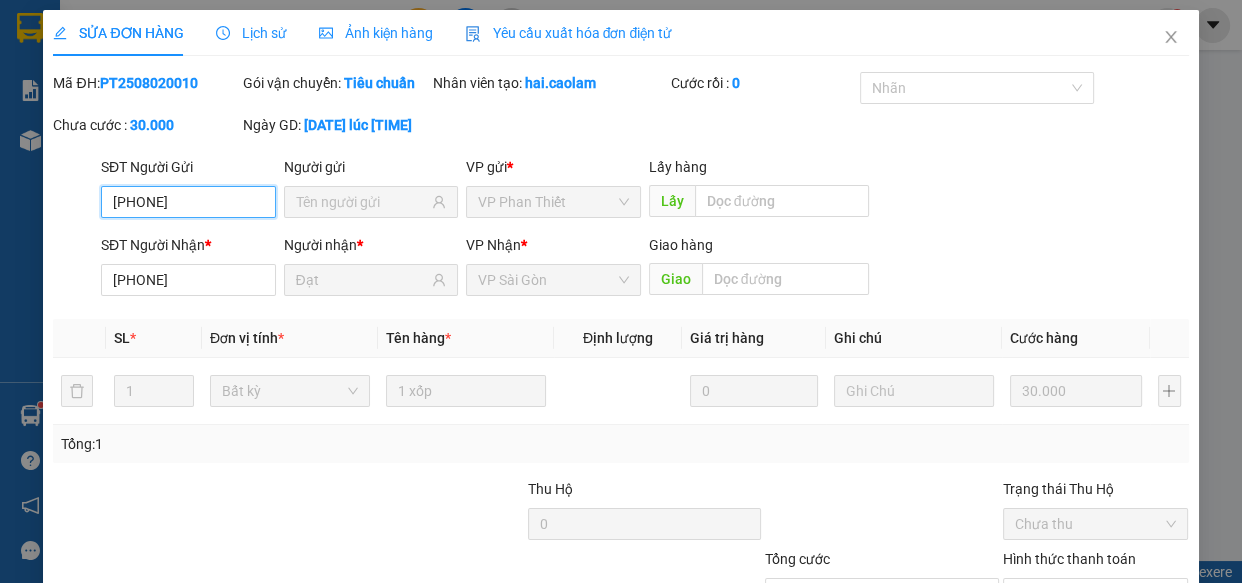 scroll, scrollTop: 150, scrollLeft: 0, axis: vertical 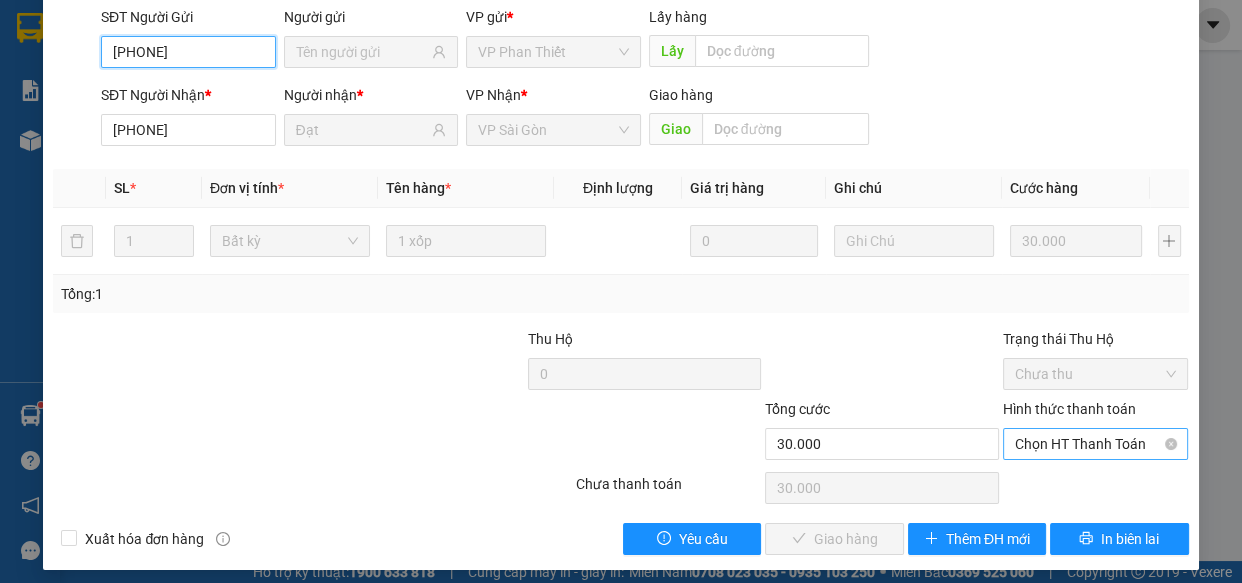 click on "Chọn HT Thanh Toán" at bounding box center (1096, 444) 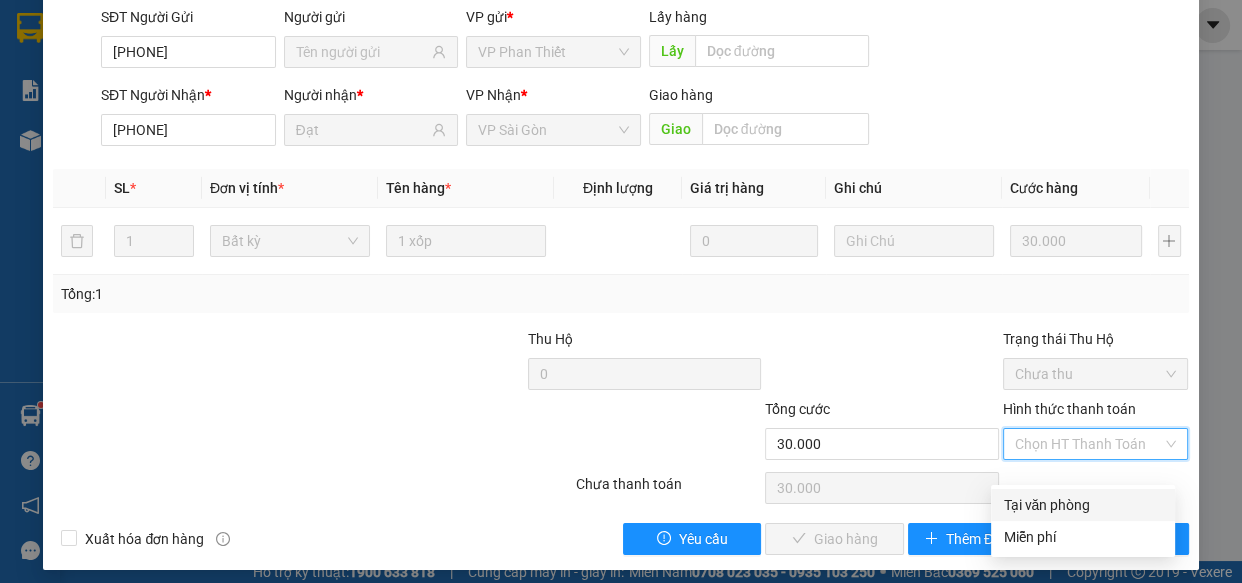 click on "Tại văn phòng" at bounding box center [1083, 505] 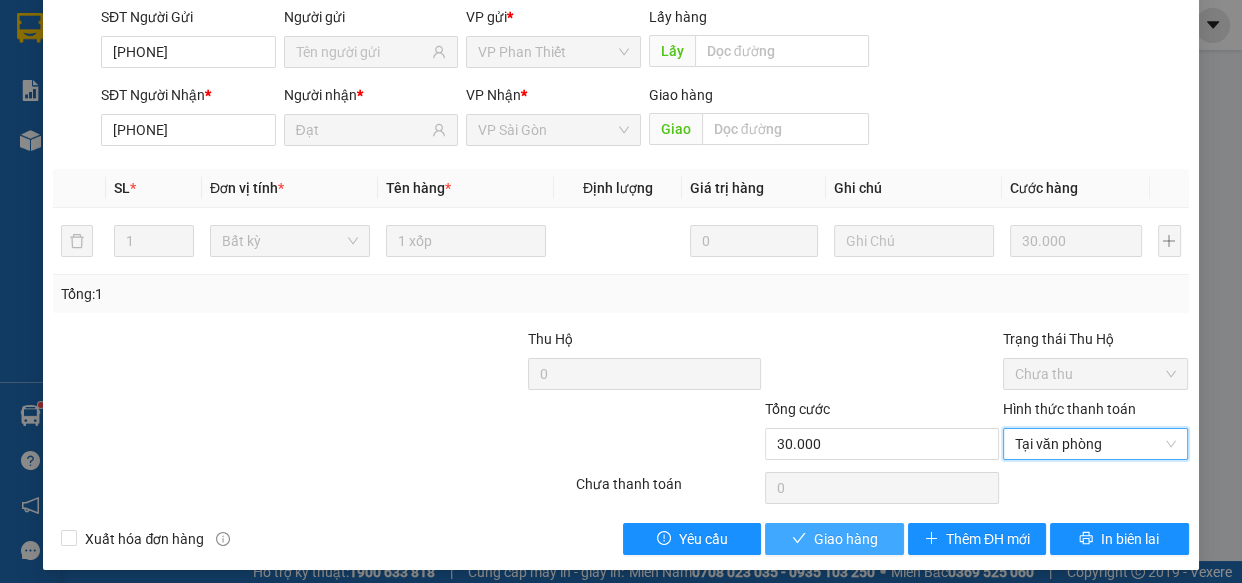 click on "Giao hàng" at bounding box center (846, 539) 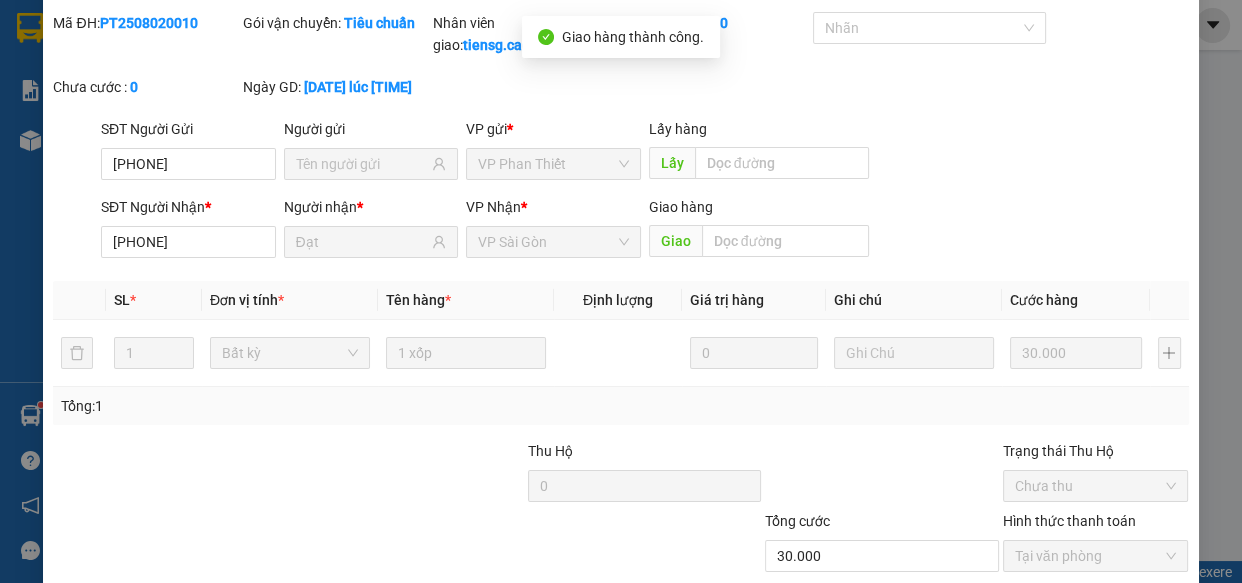 scroll, scrollTop: 0, scrollLeft: 0, axis: both 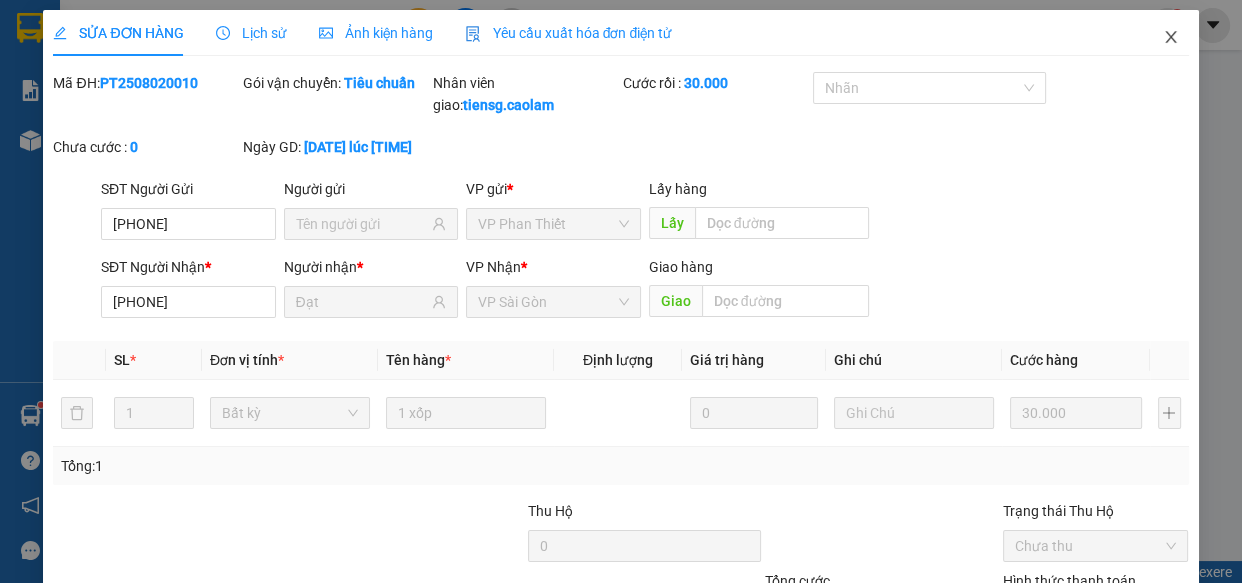 click at bounding box center [1171, 38] 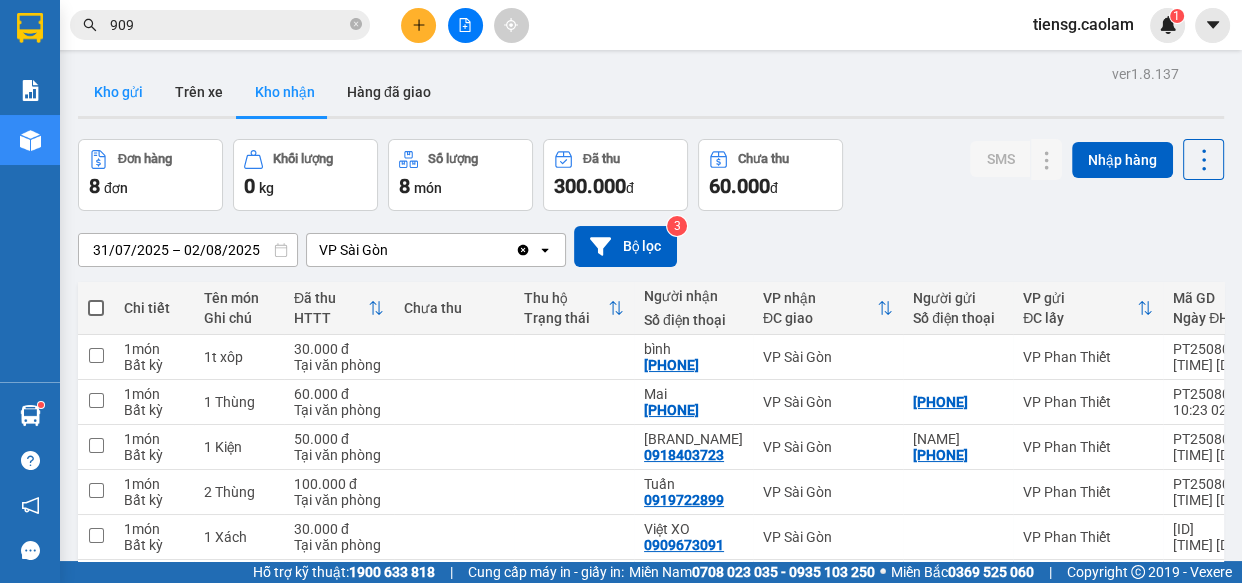 click on "Kho gửi" at bounding box center [118, 92] 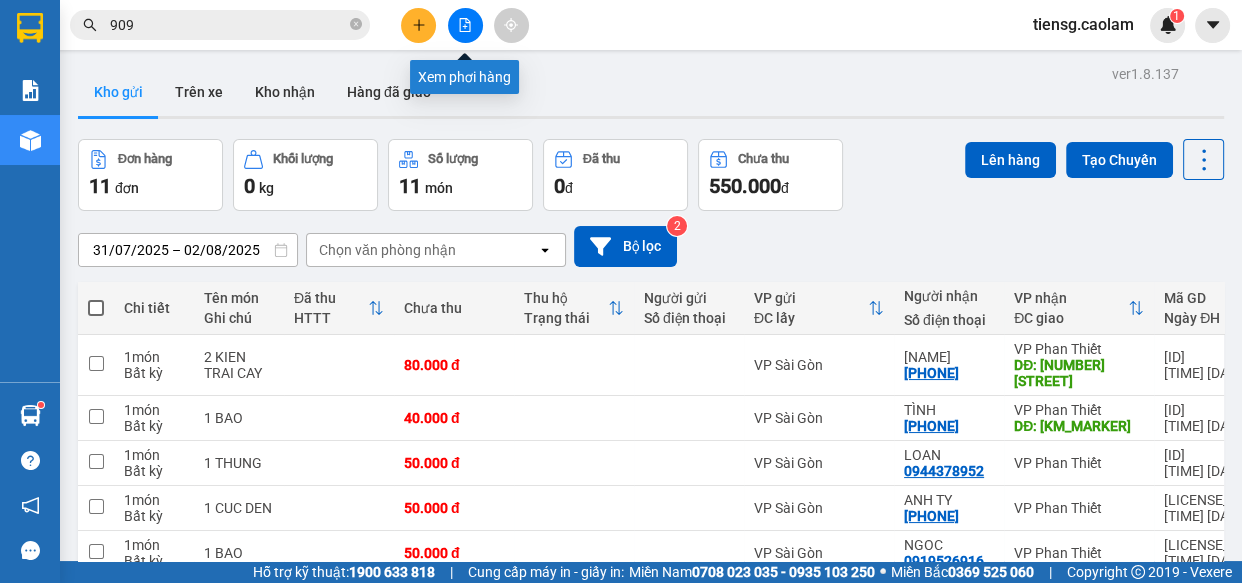 click at bounding box center [465, 25] 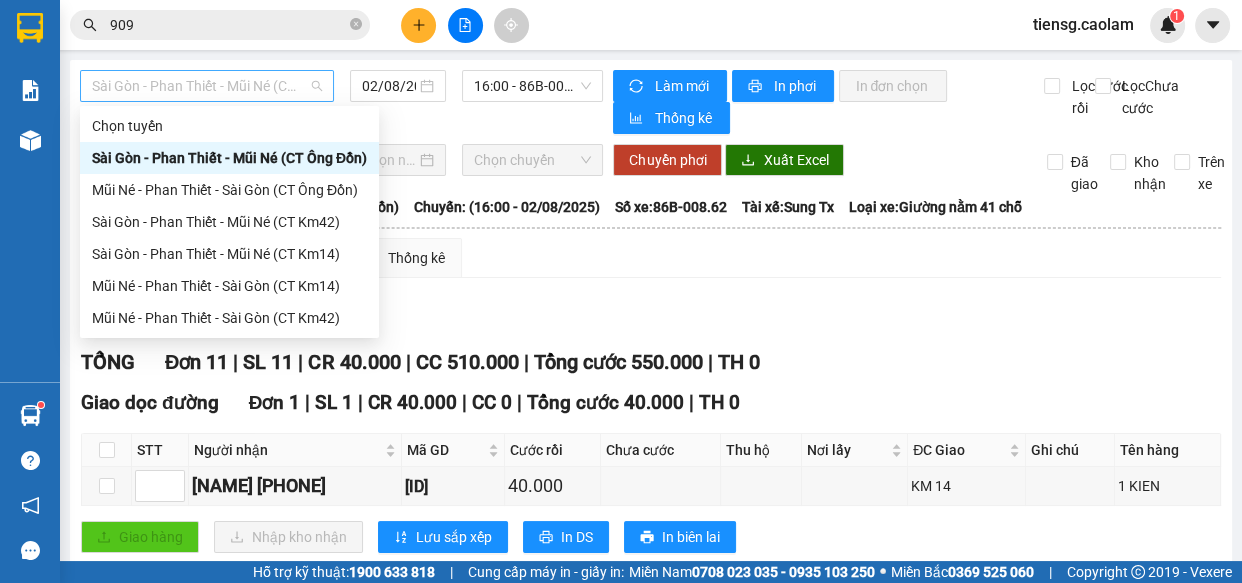 click on "Sài Gòn - Phan Thiết - Mũi Né (CT Ông Đồn)" at bounding box center (207, 86) 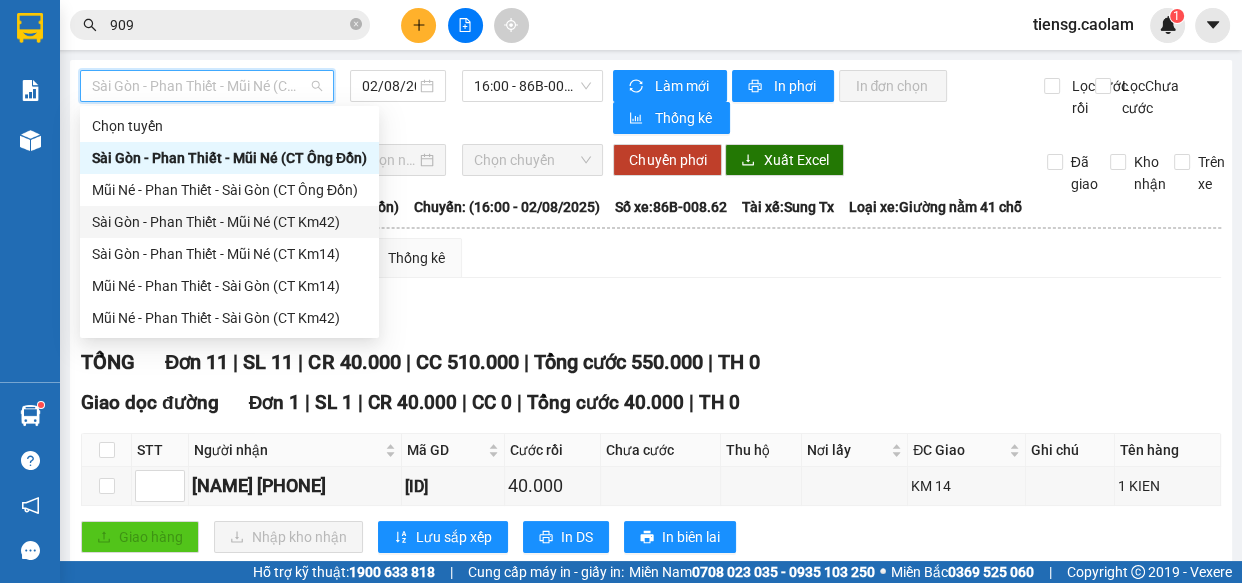 drag, startPoint x: 307, startPoint y: 221, endPoint x: 357, endPoint y: 189, distance: 59.36329 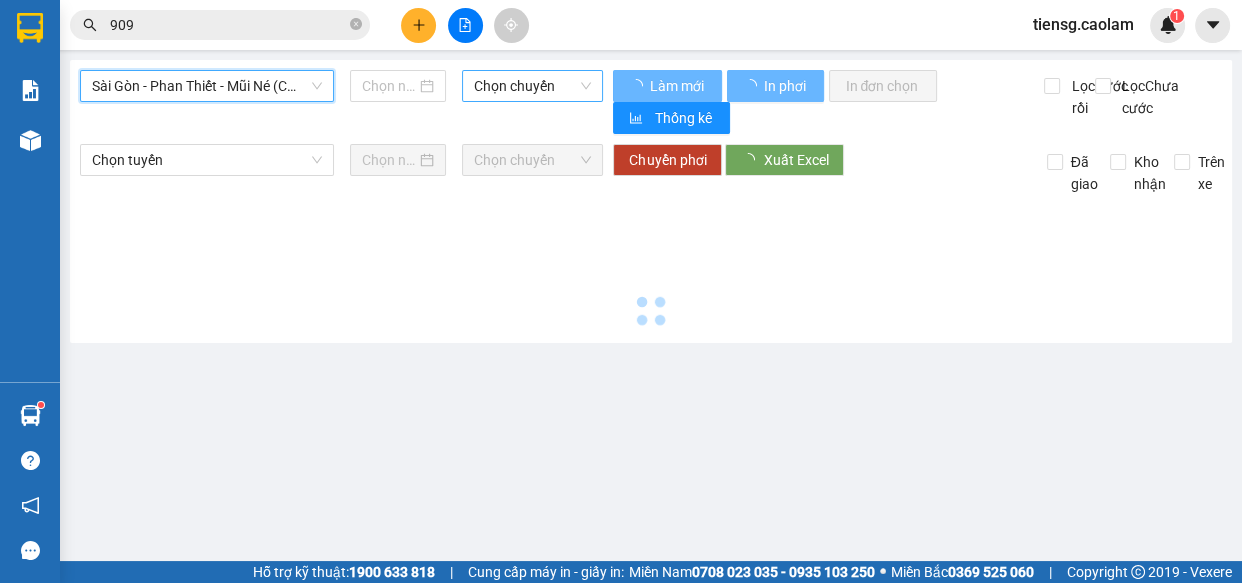 type on "02/08/2025" 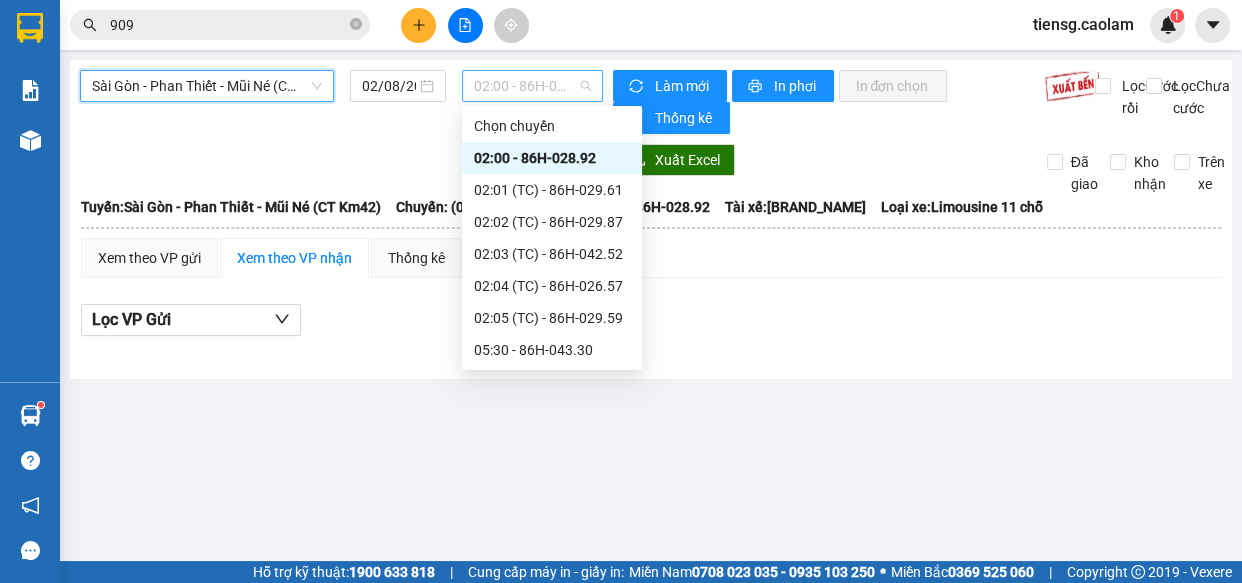 click on "[TIME]     - [VEHICLE_REG]" at bounding box center (532, 86) 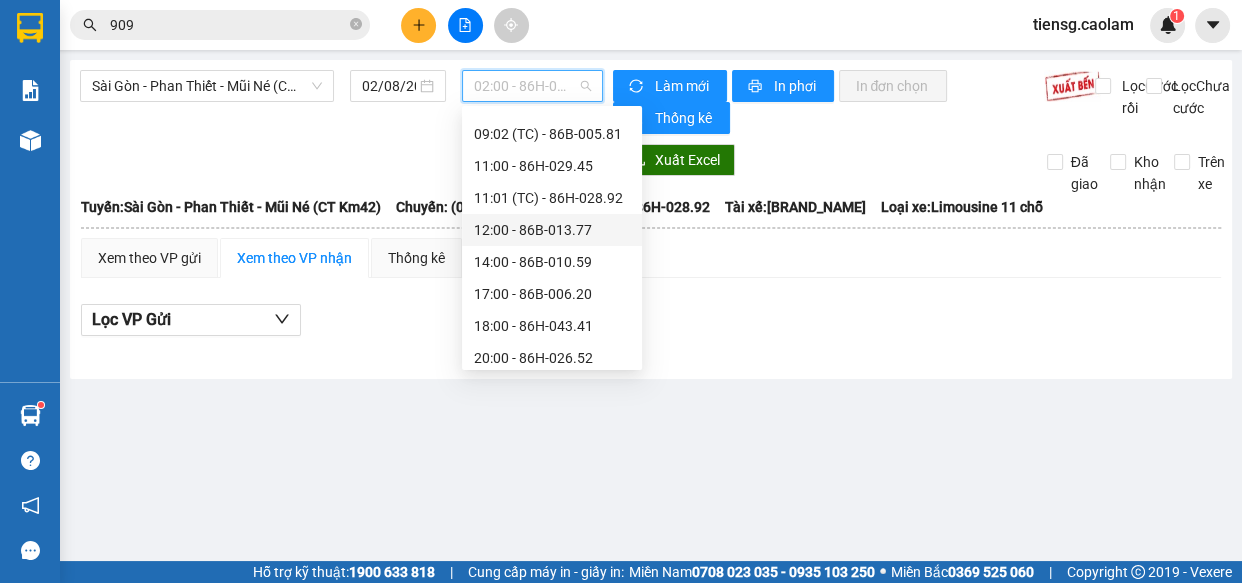 scroll, scrollTop: 415, scrollLeft: 0, axis: vertical 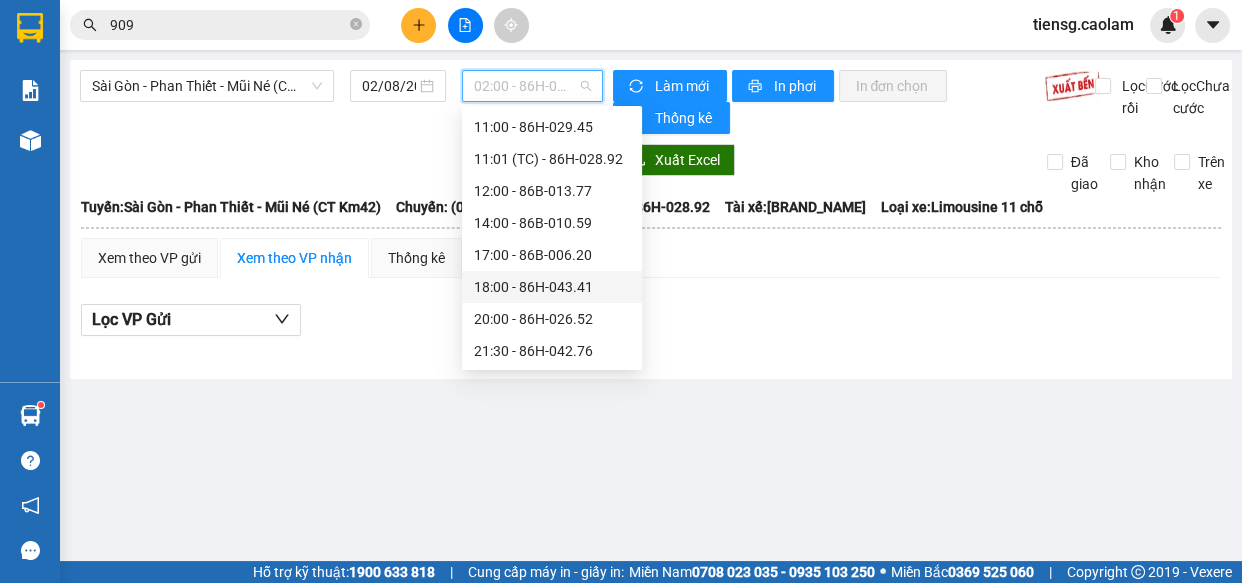 click on "18:00     - 86H-043.41" at bounding box center (552, 287) 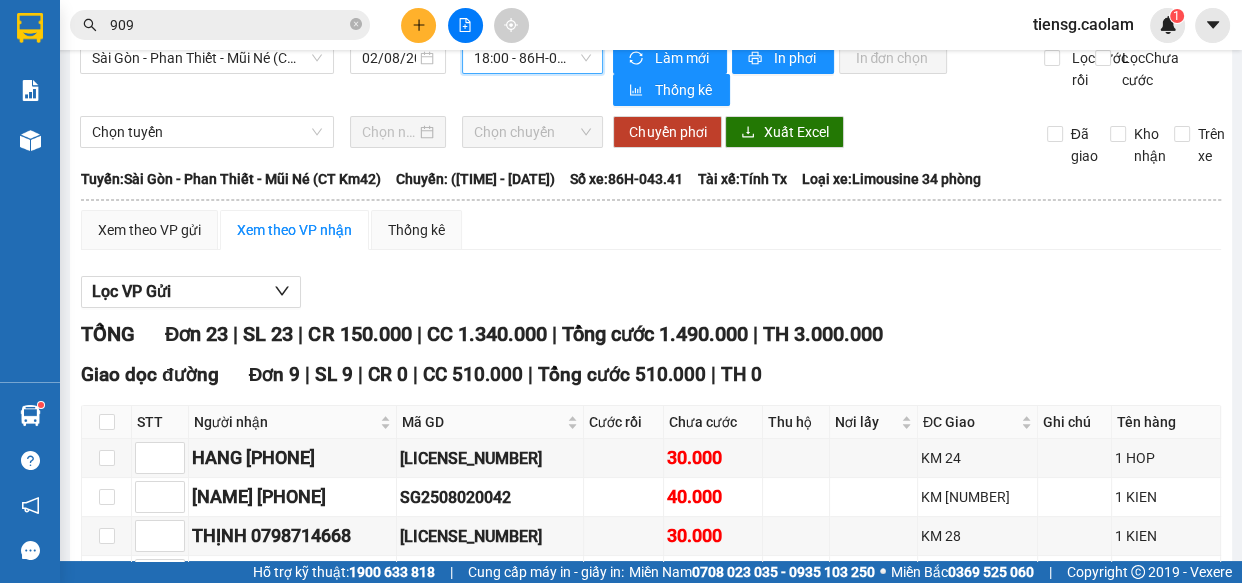 scroll, scrollTop: 0, scrollLeft: 0, axis: both 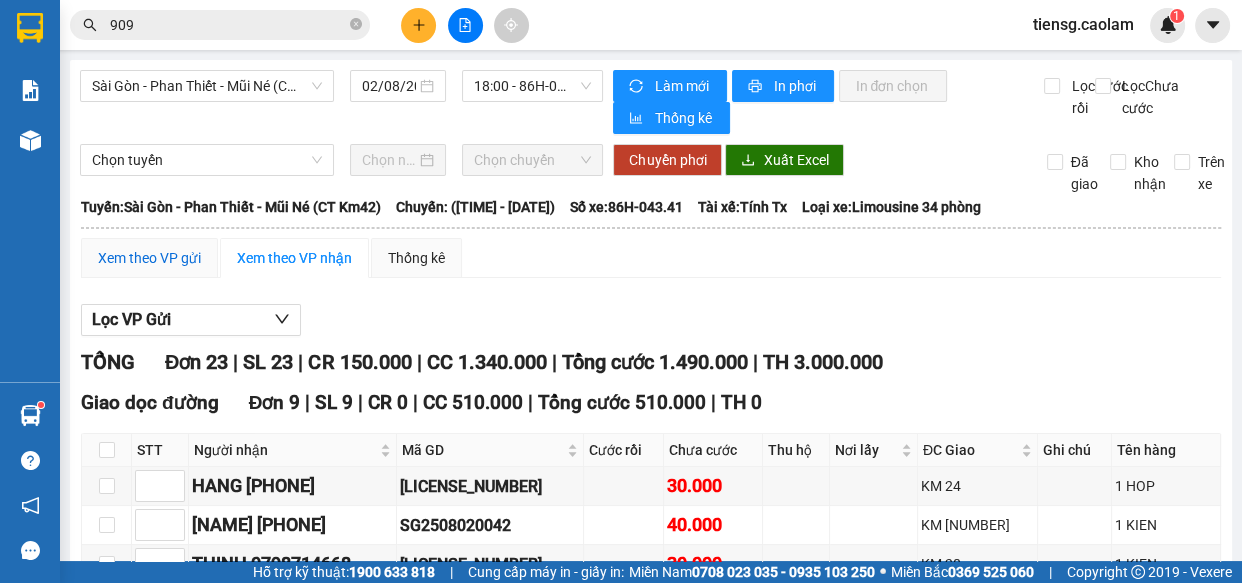 click on "Xem theo VP gửi" at bounding box center [149, 258] 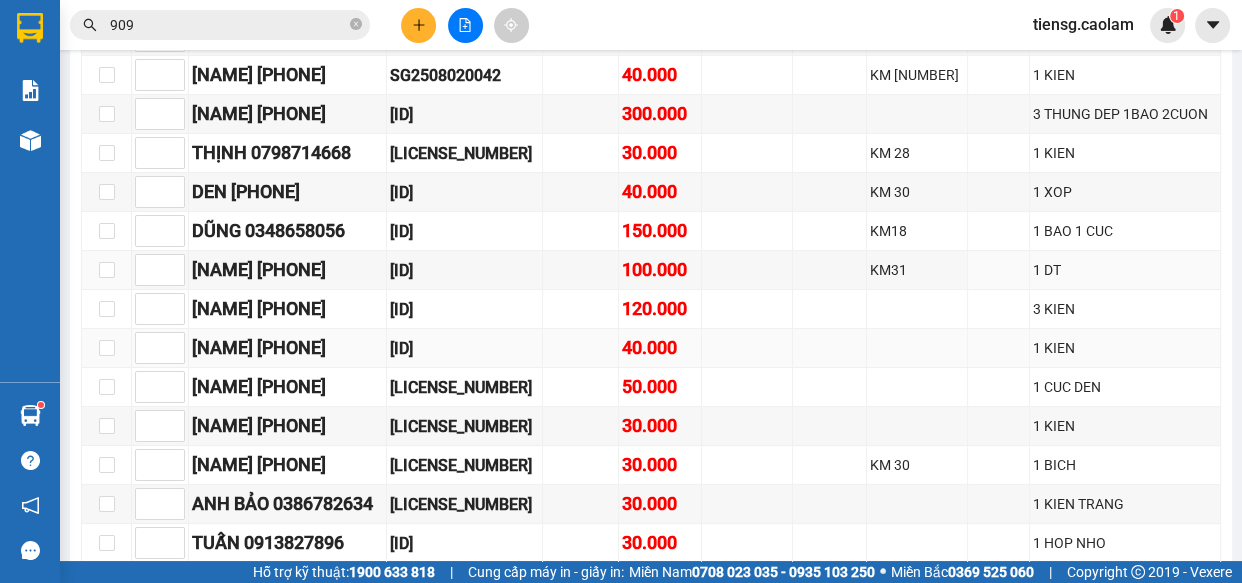 scroll, scrollTop: 454, scrollLeft: 0, axis: vertical 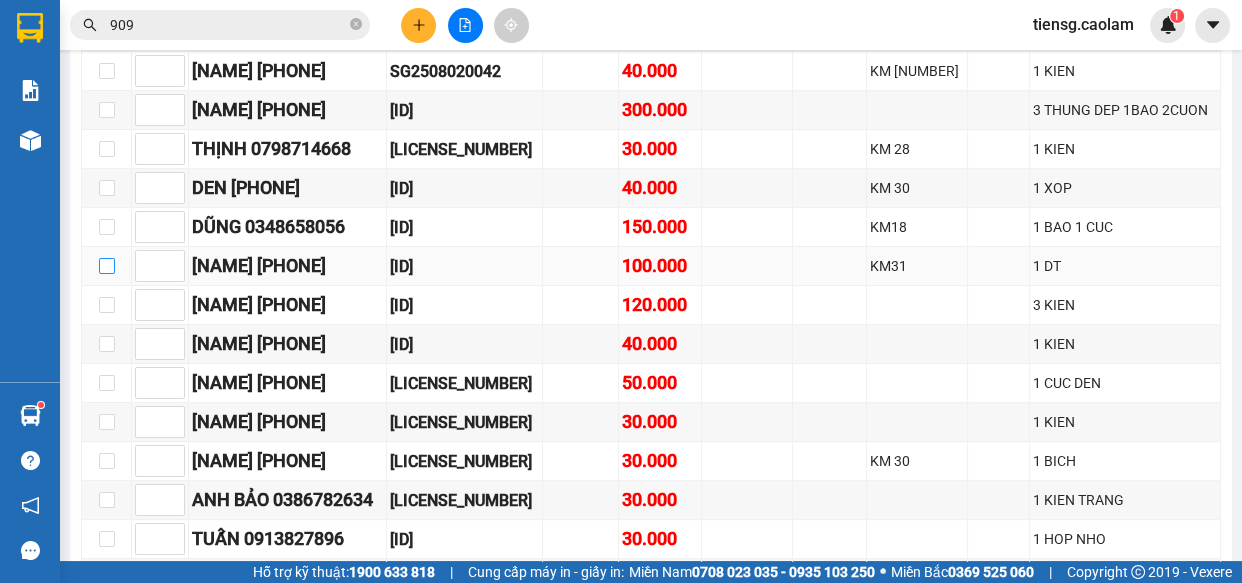 click at bounding box center (107, 266) 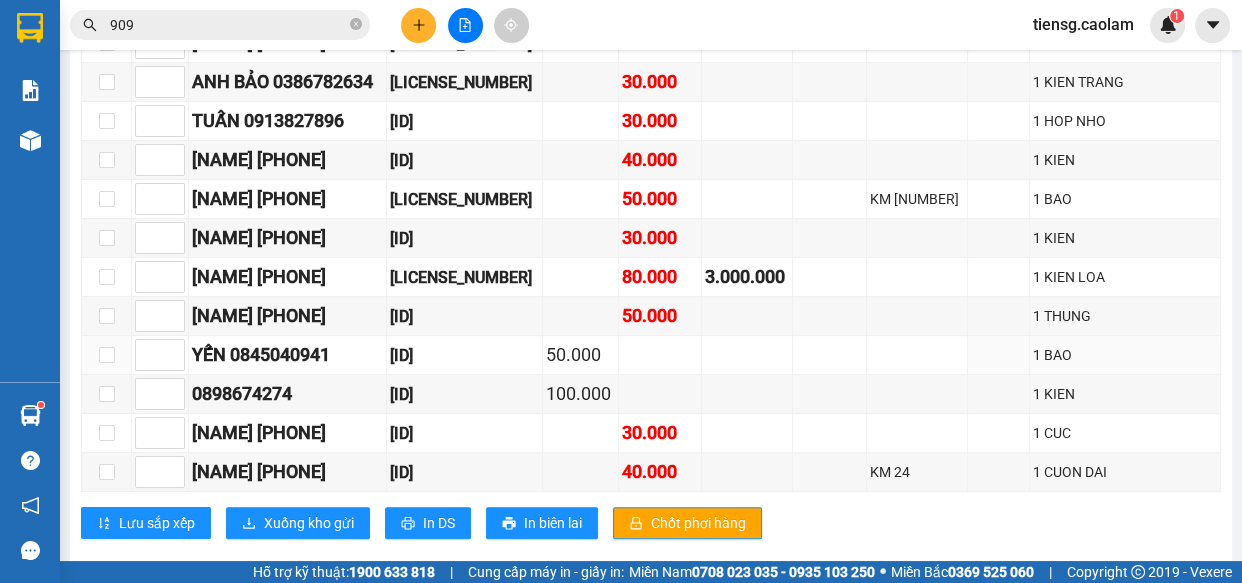 scroll, scrollTop: 906, scrollLeft: 0, axis: vertical 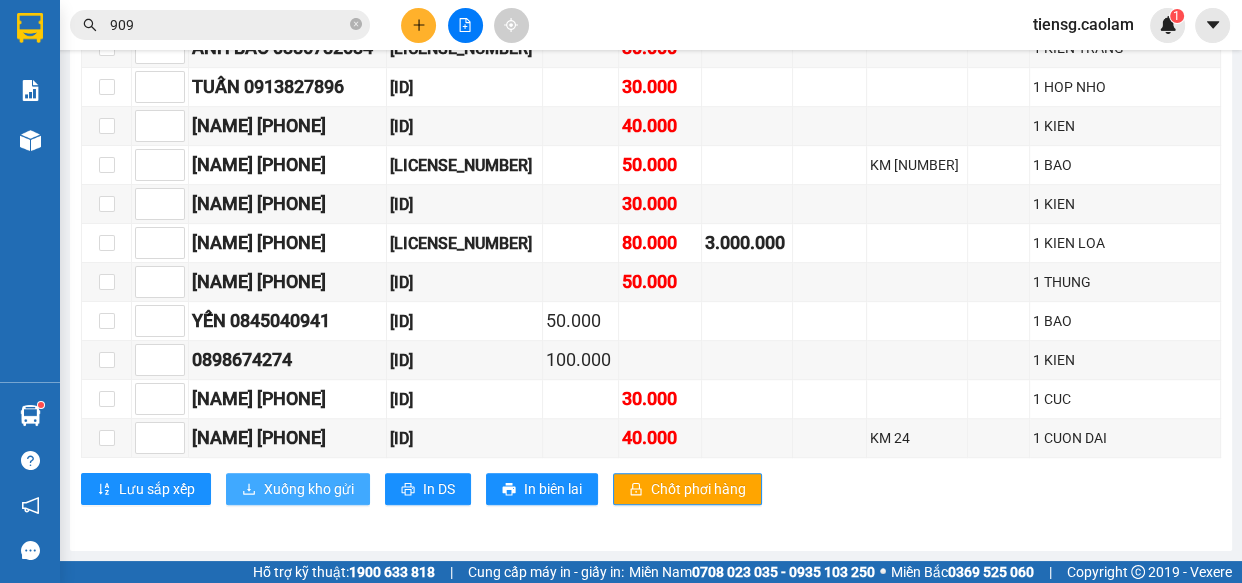 click on "Xuống kho gửi" at bounding box center (309, 489) 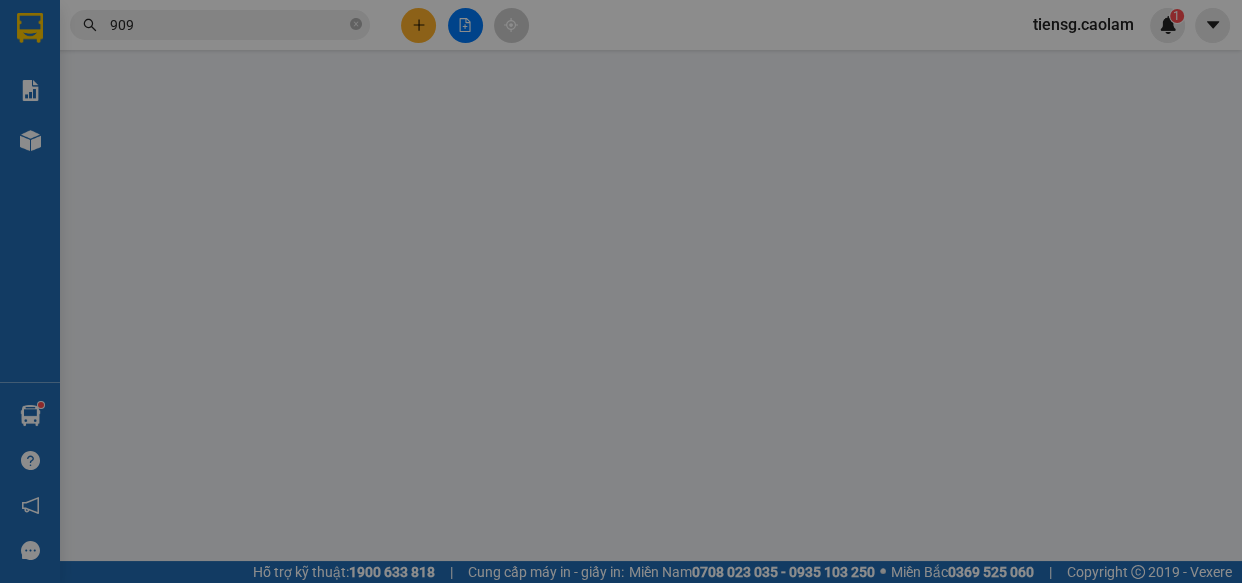scroll, scrollTop: 0, scrollLeft: 0, axis: both 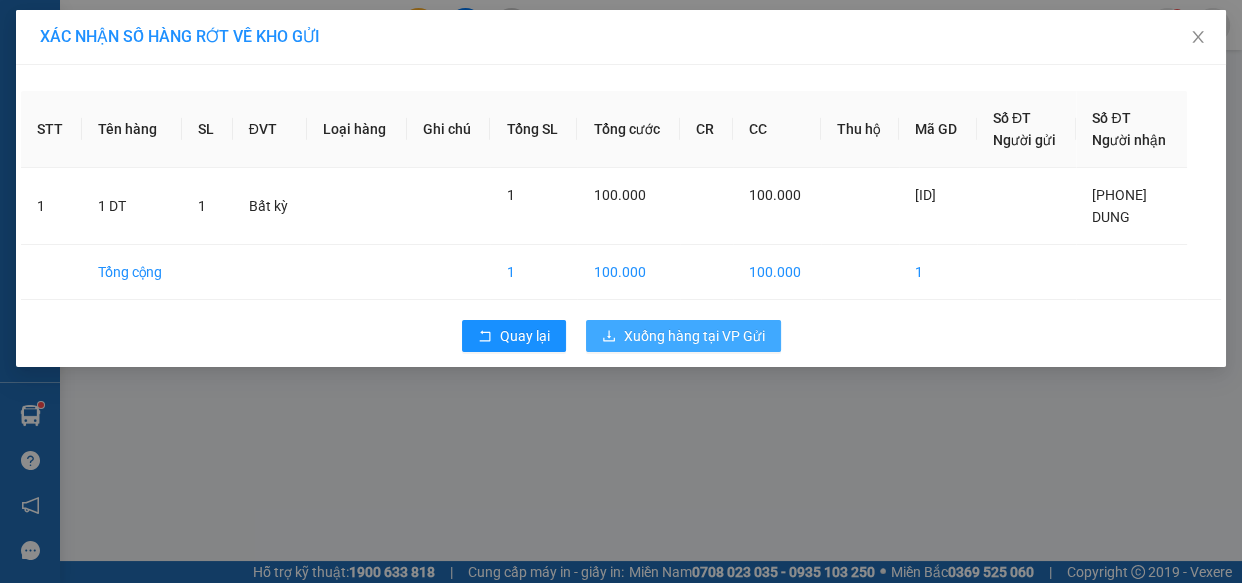 click on "Xuống hàng tại VP Gửi" at bounding box center [694, 336] 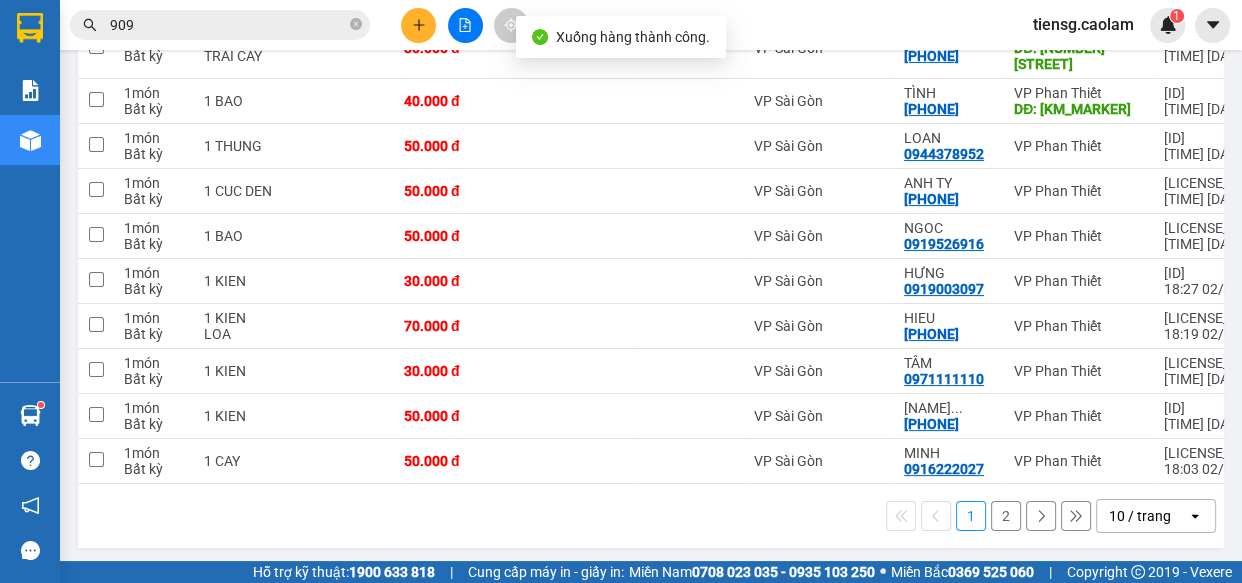 scroll, scrollTop: 328, scrollLeft: 0, axis: vertical 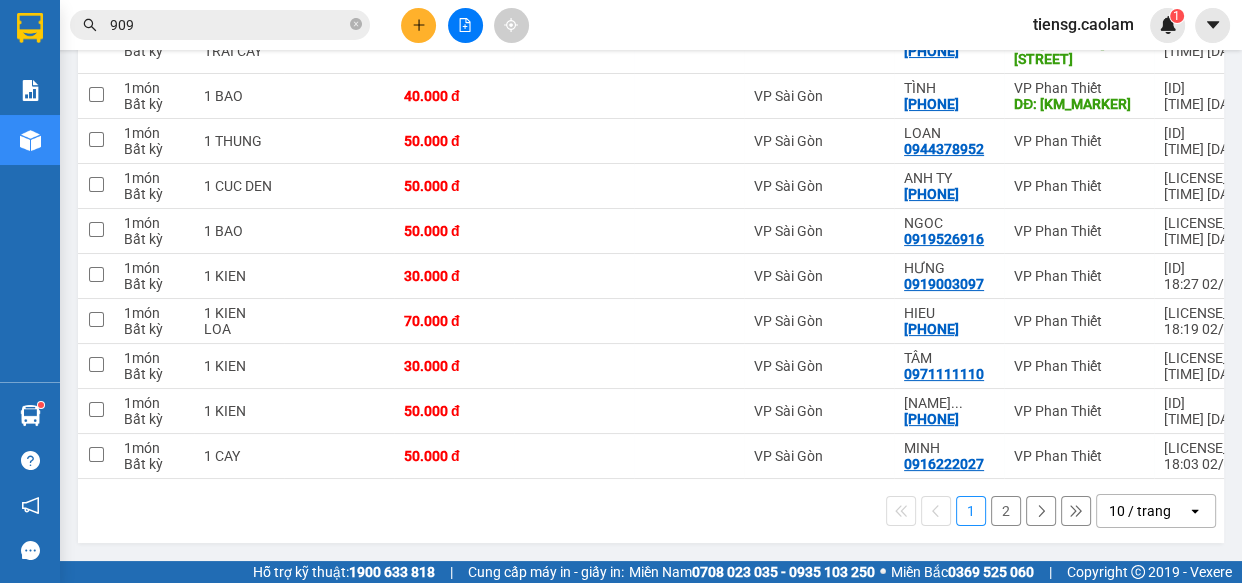click on "10 / trang" at bounding box center (1142, 511) 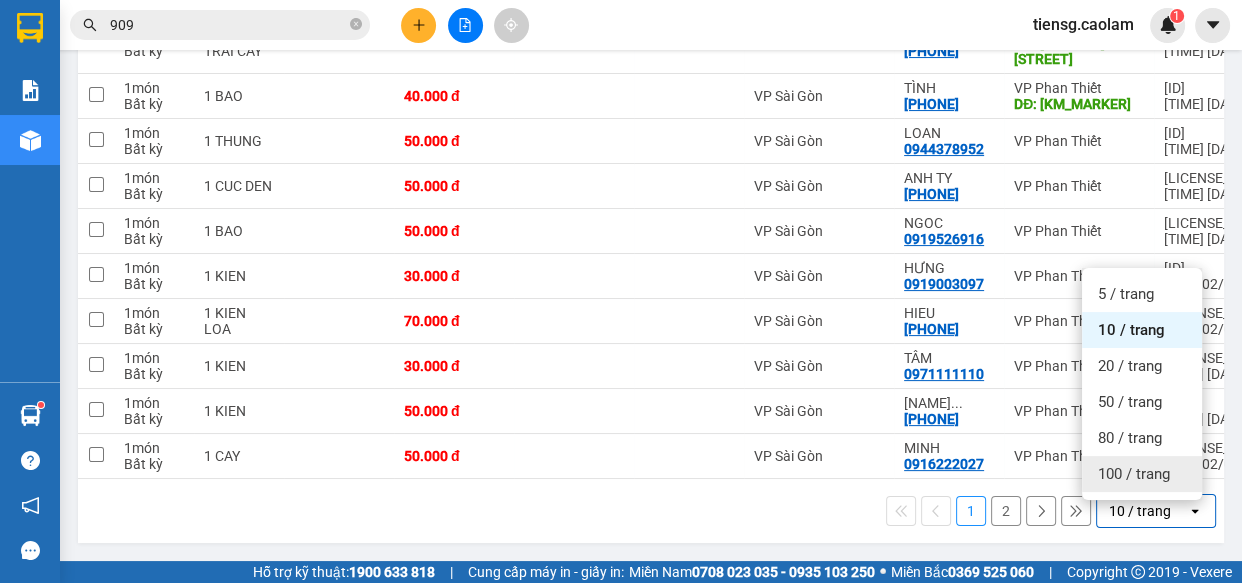 click on "100 / trang" at bounding box center (1134, 474) 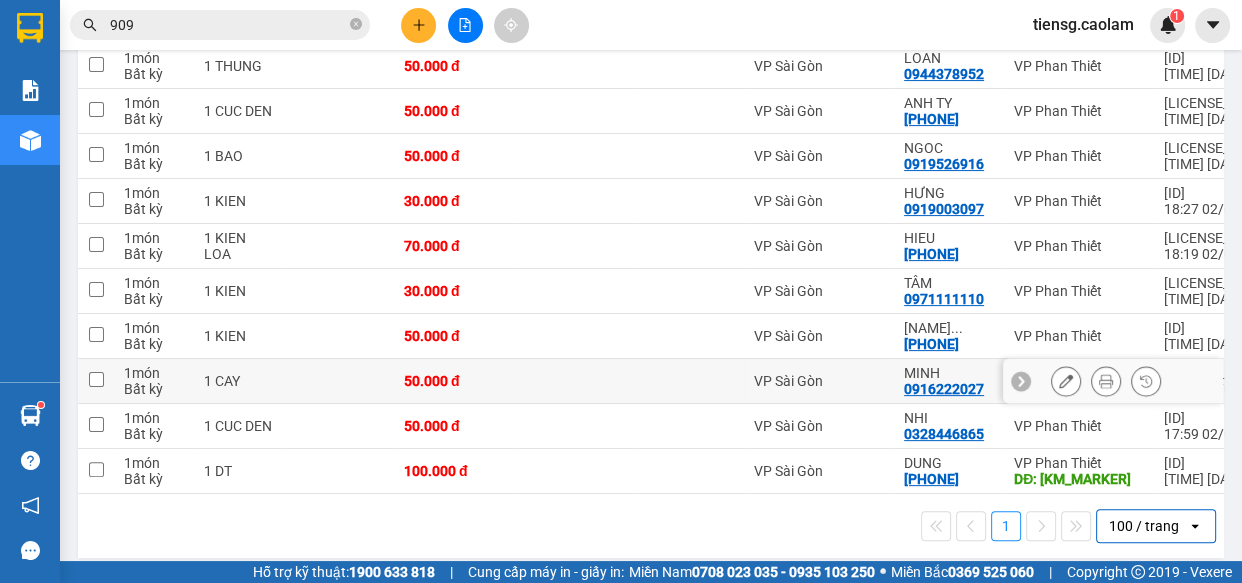 scroll, scrollTop: 417, scrollLeft: 0, axis: vertical 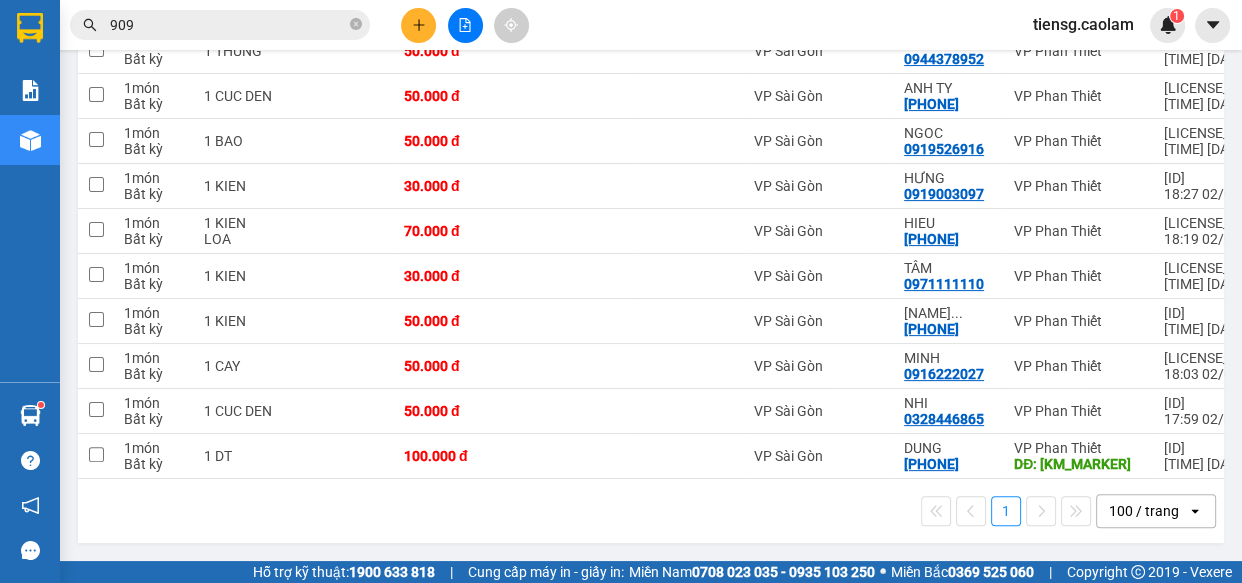 drag, startPoint x: 1048, startPoint y: 450, endPoint x: 749, endPoint y: 539, distance: 311.96475 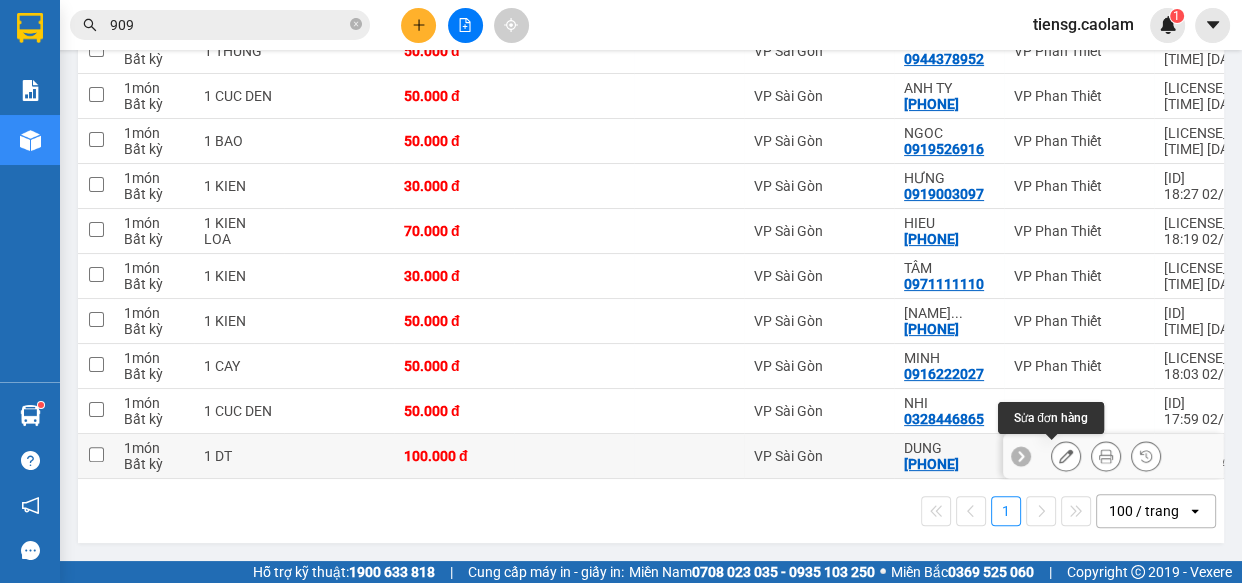 click 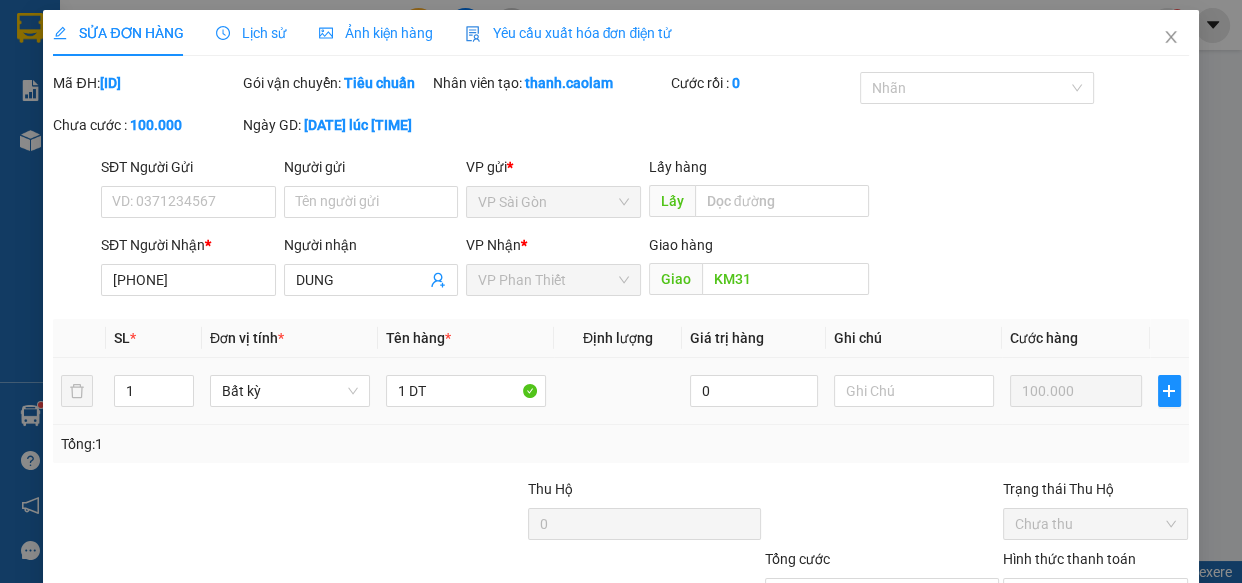 type on "[PHONE]" 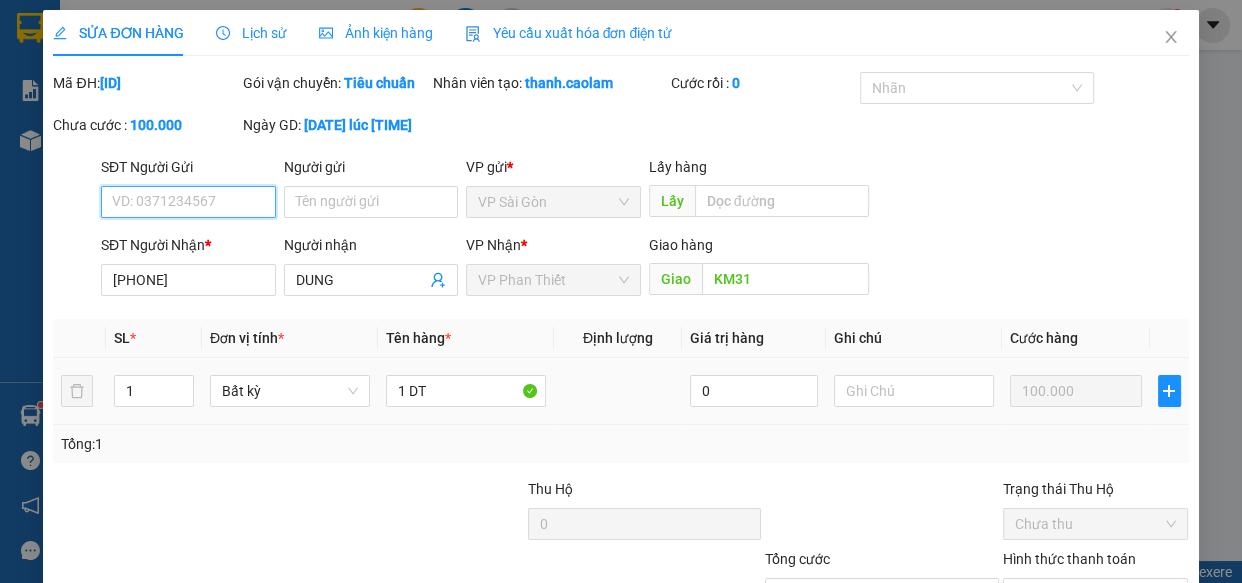 scroll, scrollTop: 0, scrollLeft: 0, axis: both 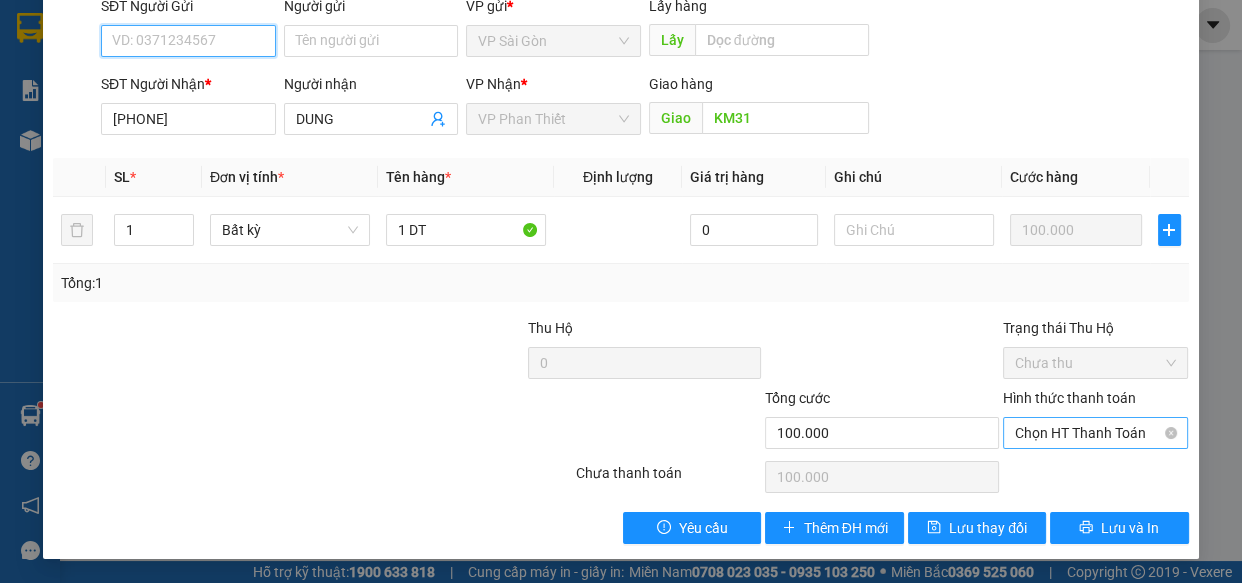 click on "Chọn HT Thanh Toán" at bounding box center [1096, 433] 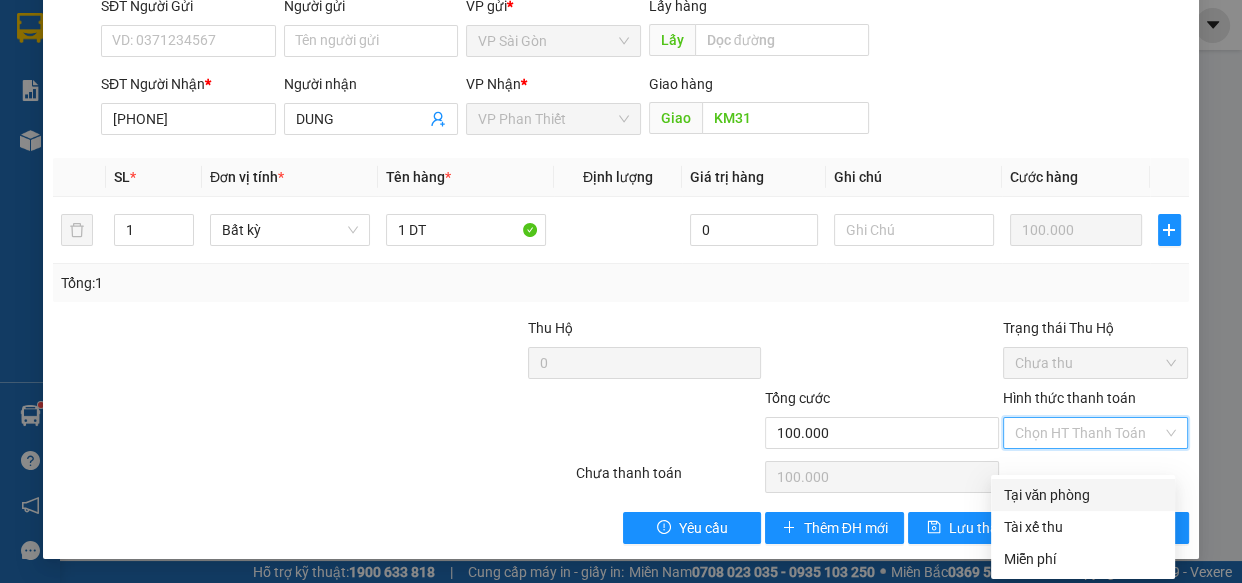 click on "Tại văn phòng" at bounding box center [1083, 495] 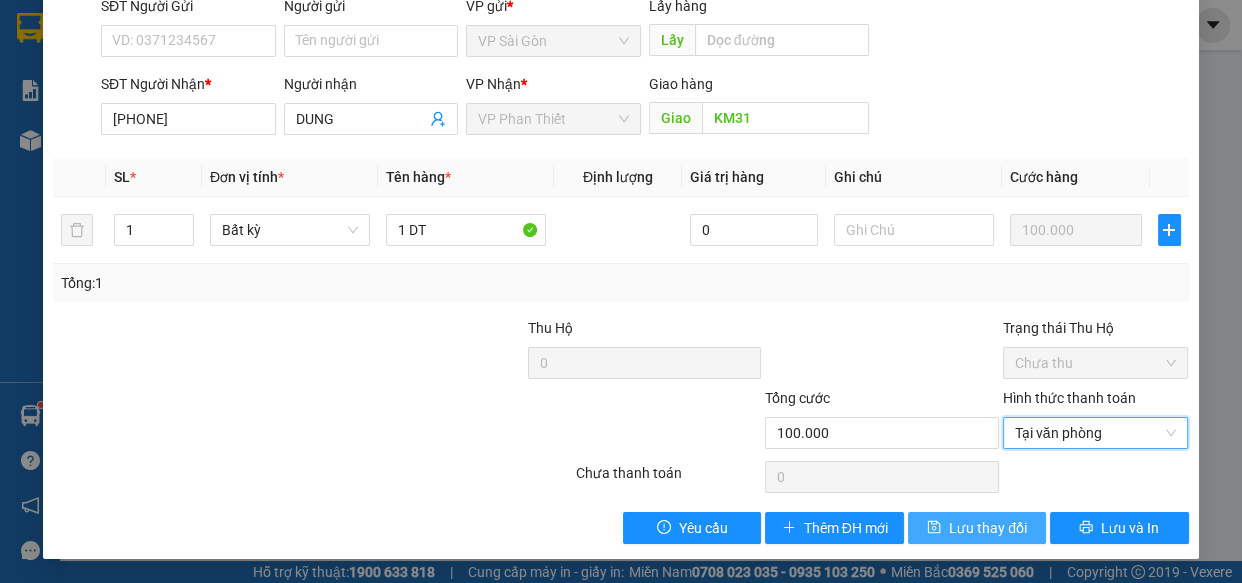 click on "Lưu thay đổi" at bounding box center [988, 528] 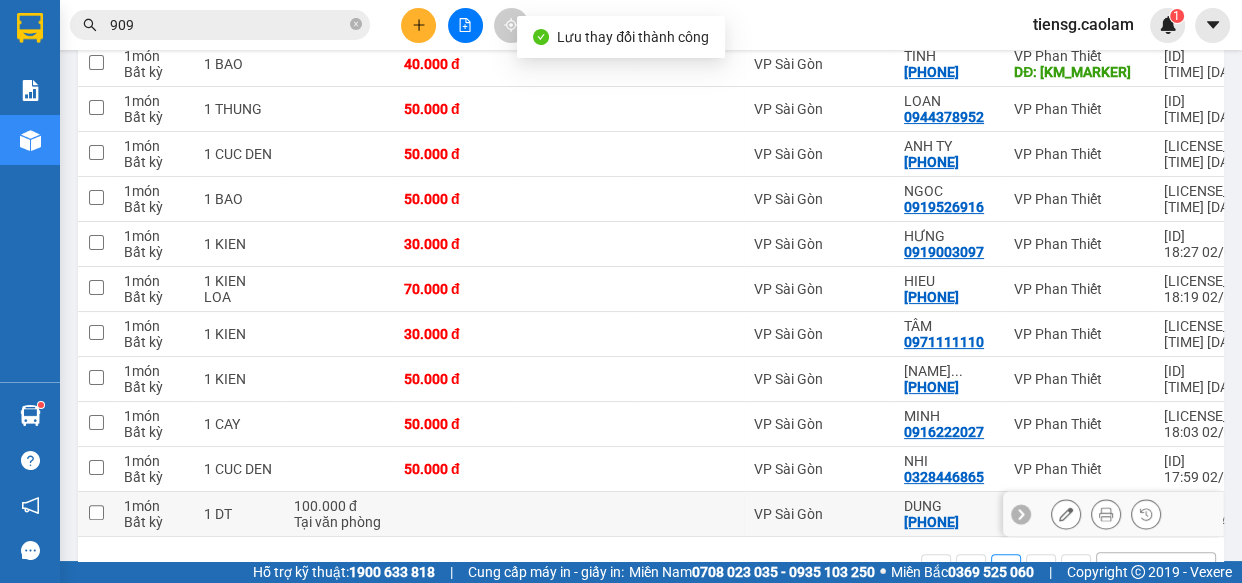 scroll, scrollTop: 417, scrollLeft: 0, axis: vertical 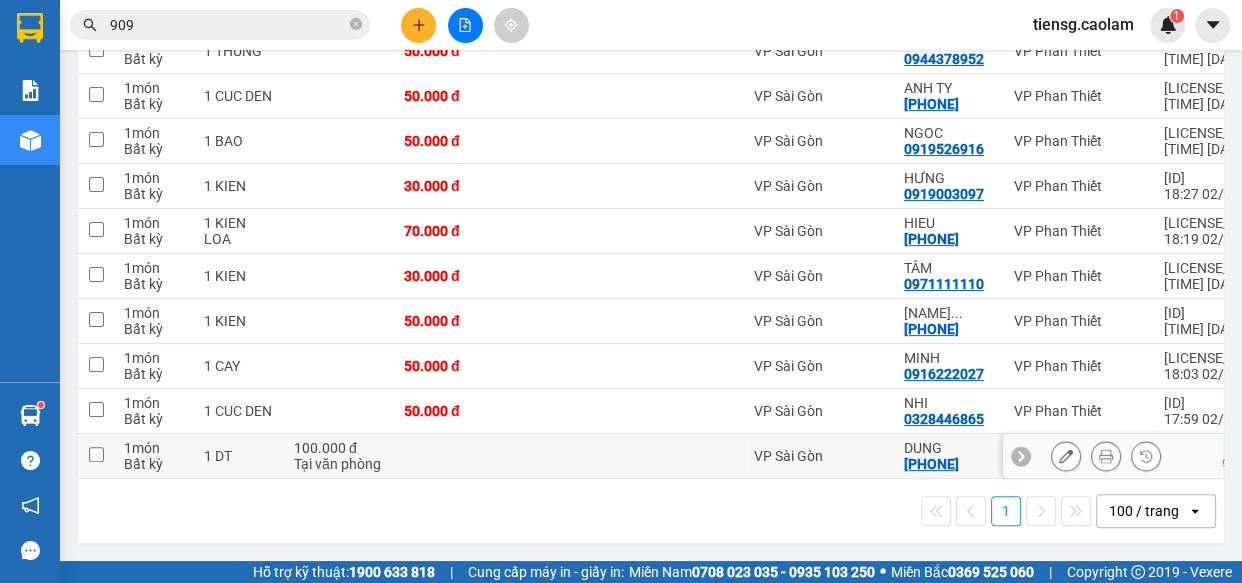 click on "VP Sài Gòn" at bounding box center [819, 456] 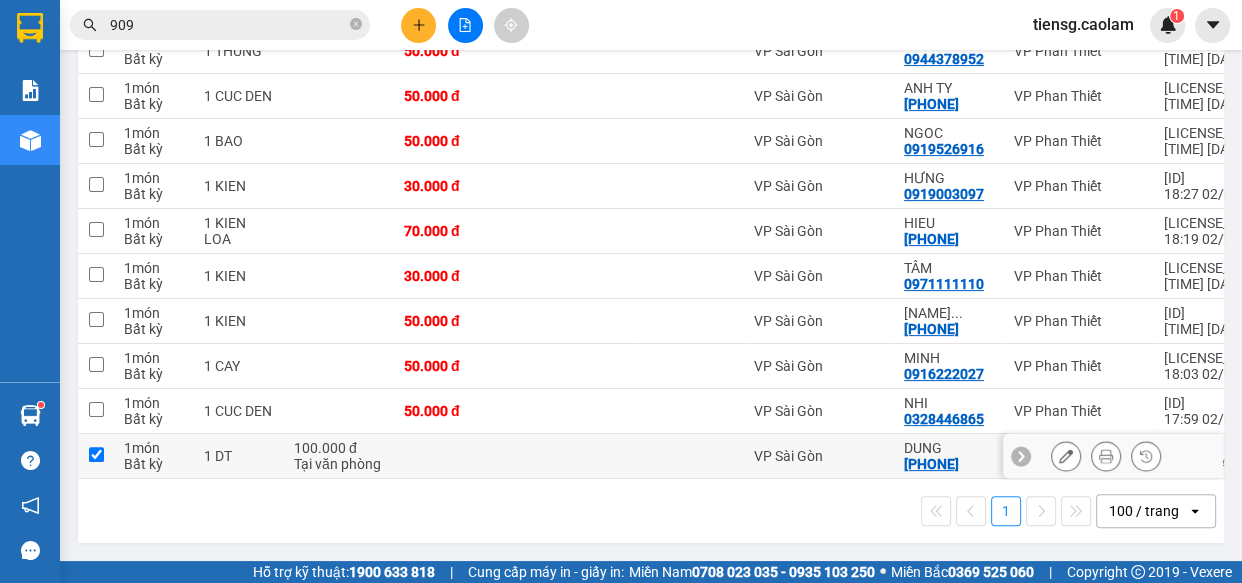 checkbox on "true" 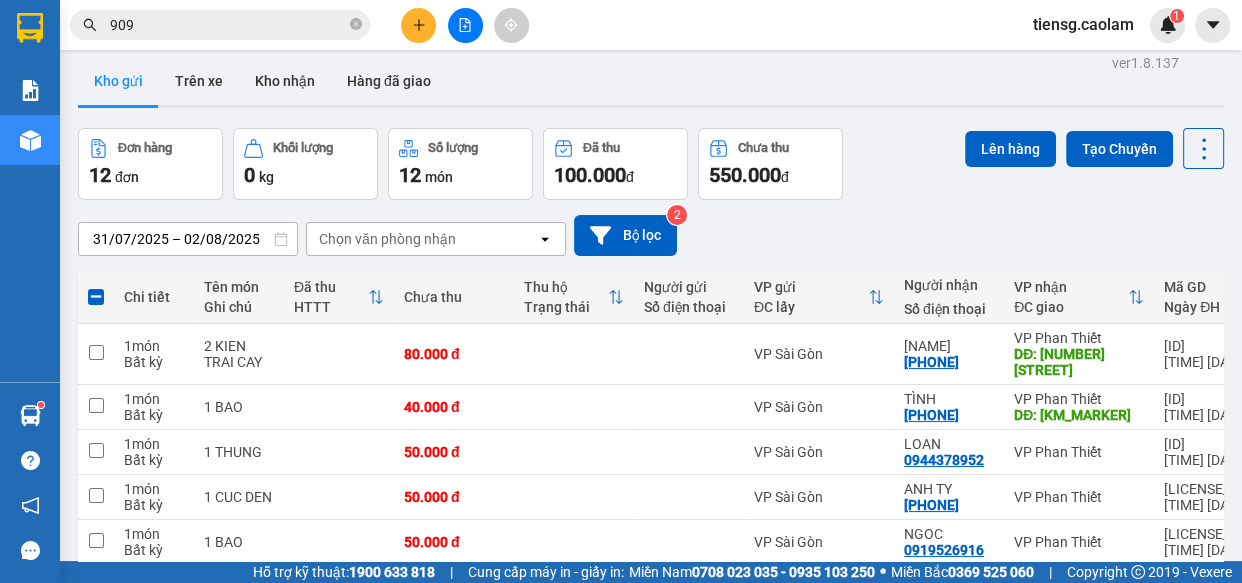 scroll, scrollTop: 0, scrollLeft: 0, axis: both 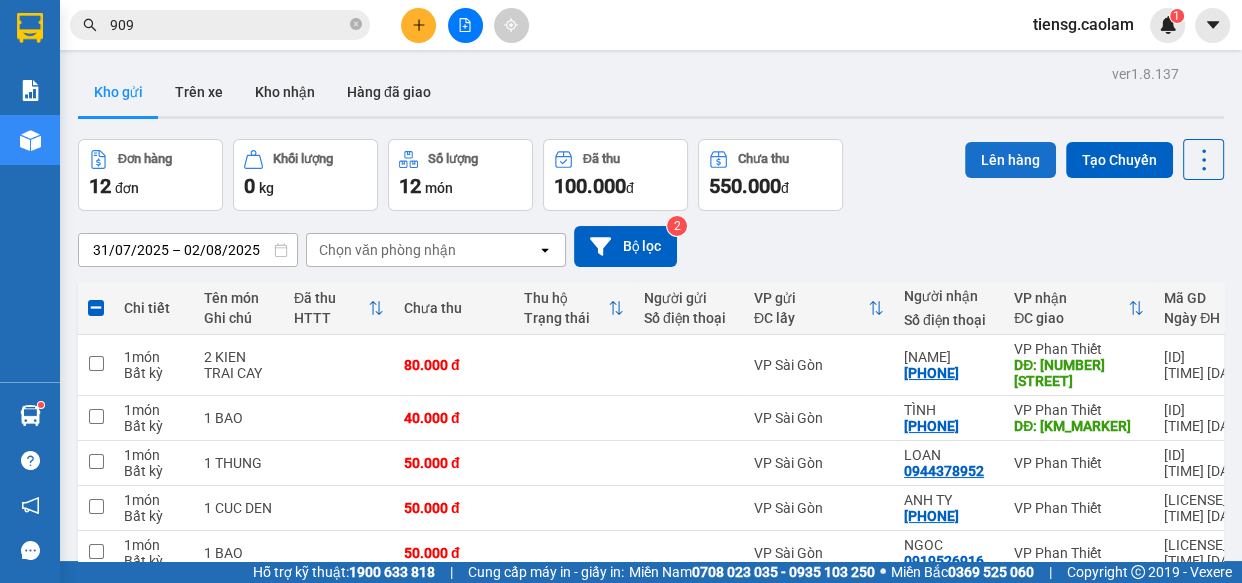 click on "Lên hàng" at bounding box center (1010, 160) 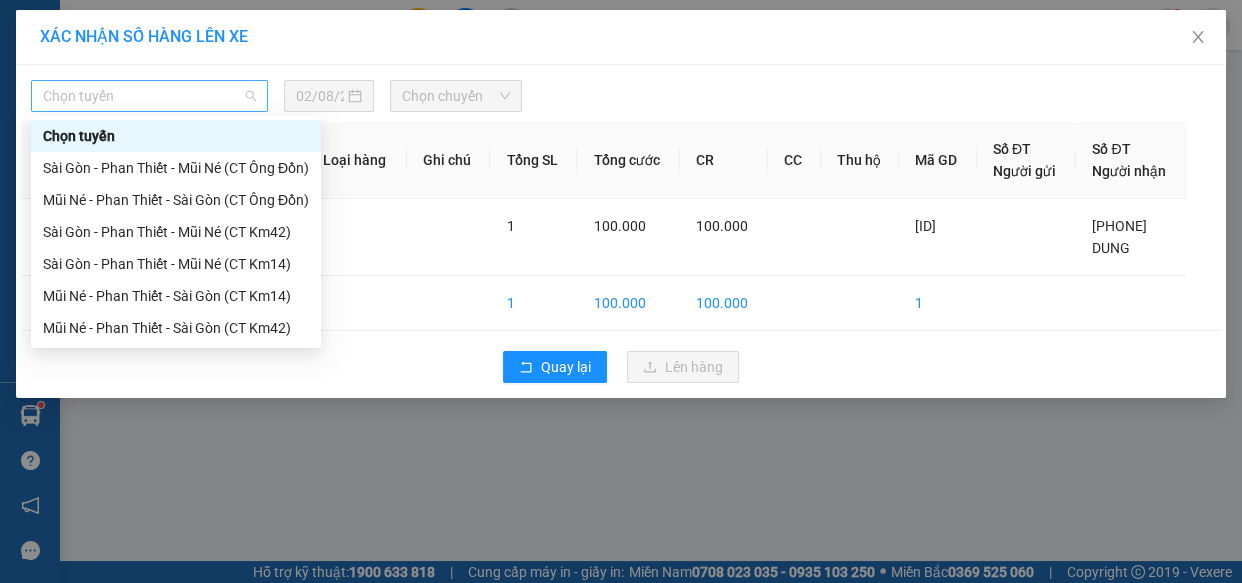 click on "Chọn tuyến" at bounding box center (149, 96) 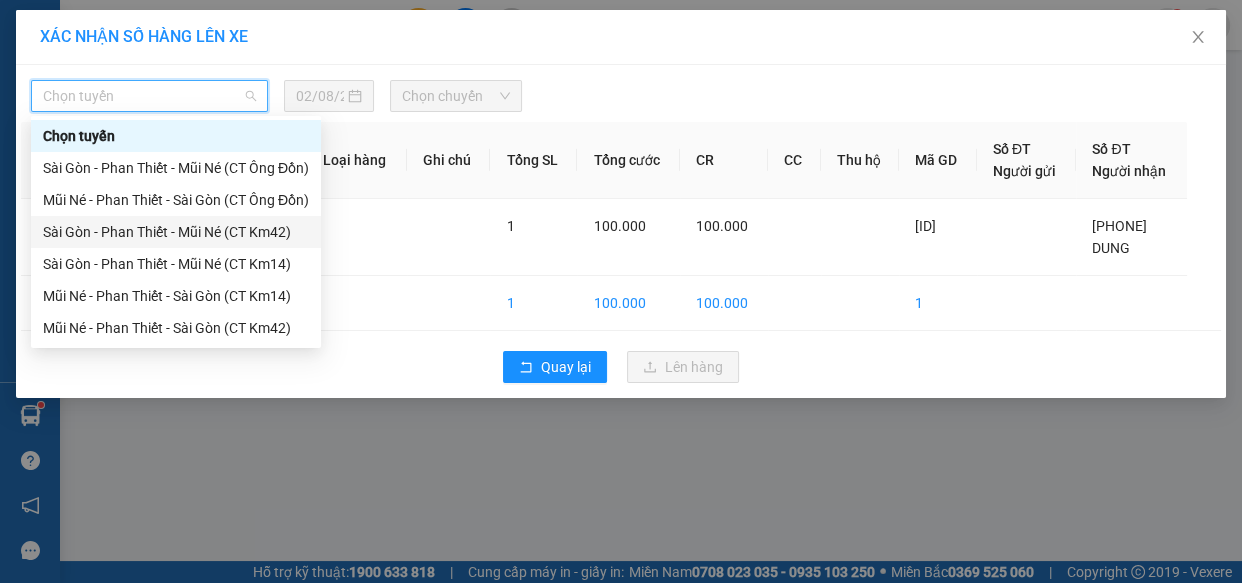 click on "Sài Gòn - Phan Thiết  - Mũi Né (CT Km42)" at bounding box center (176, 232) 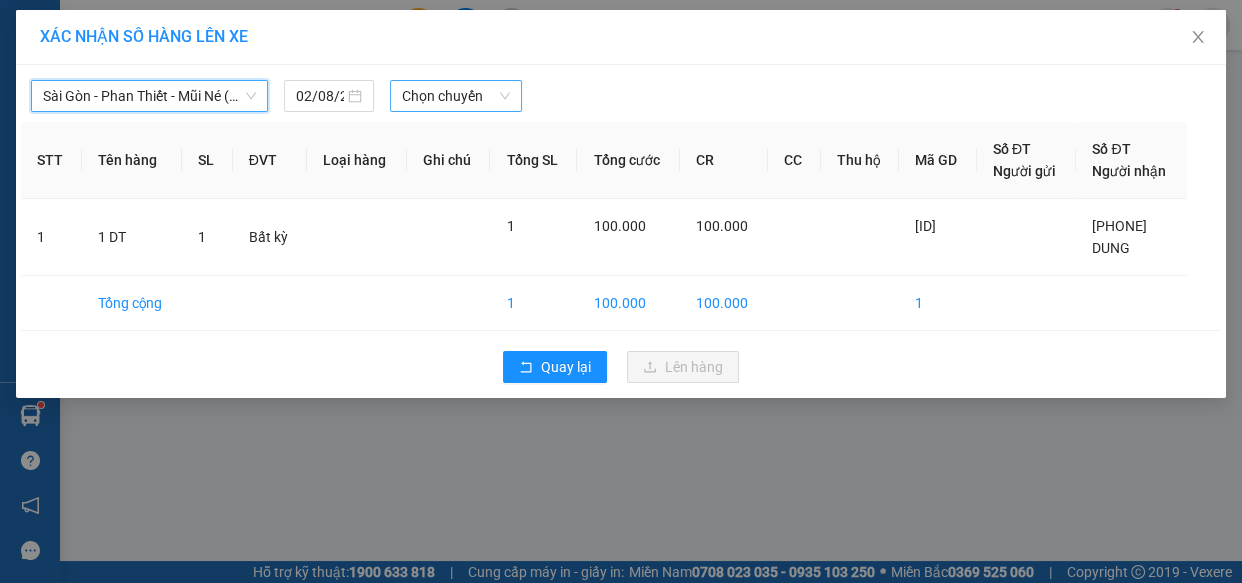 click on "Chọn chuyến" at bounding box center (456, 96) 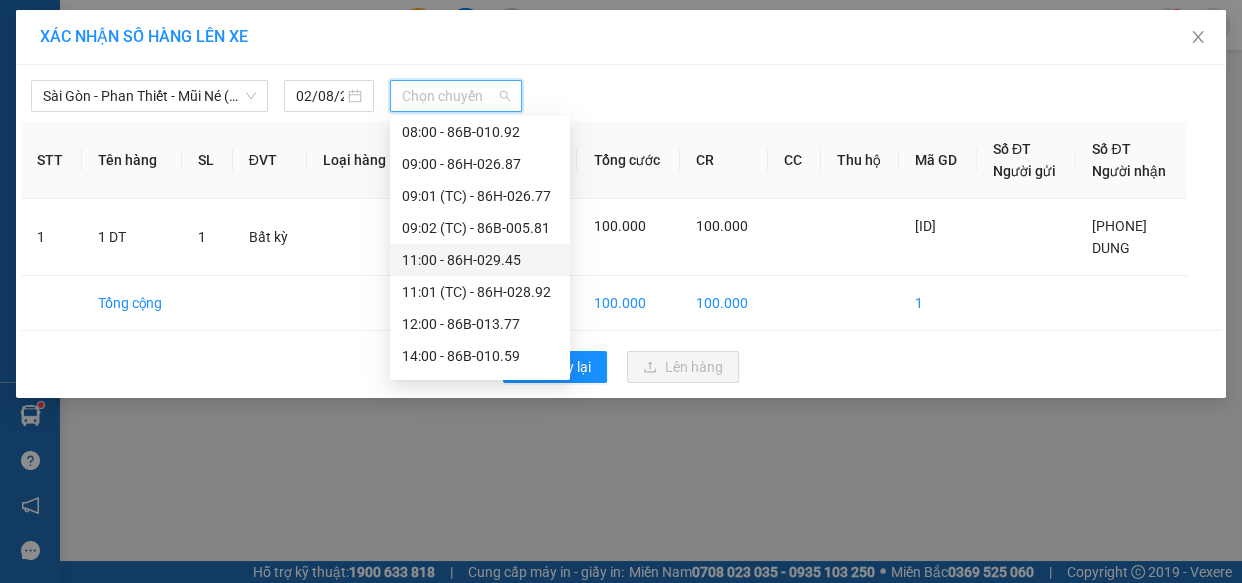 scroll, scrollTop: 415, scrollLeft: 0, axis: vertical 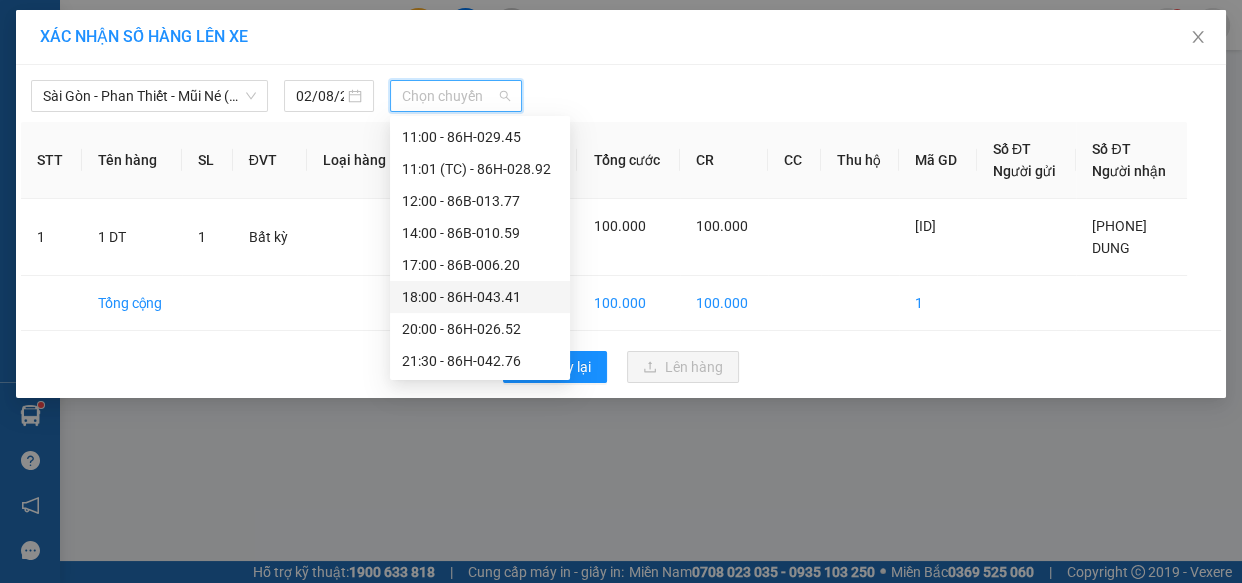 click on "18:00     - 86H-043.41" at bounding box center (480, 297) 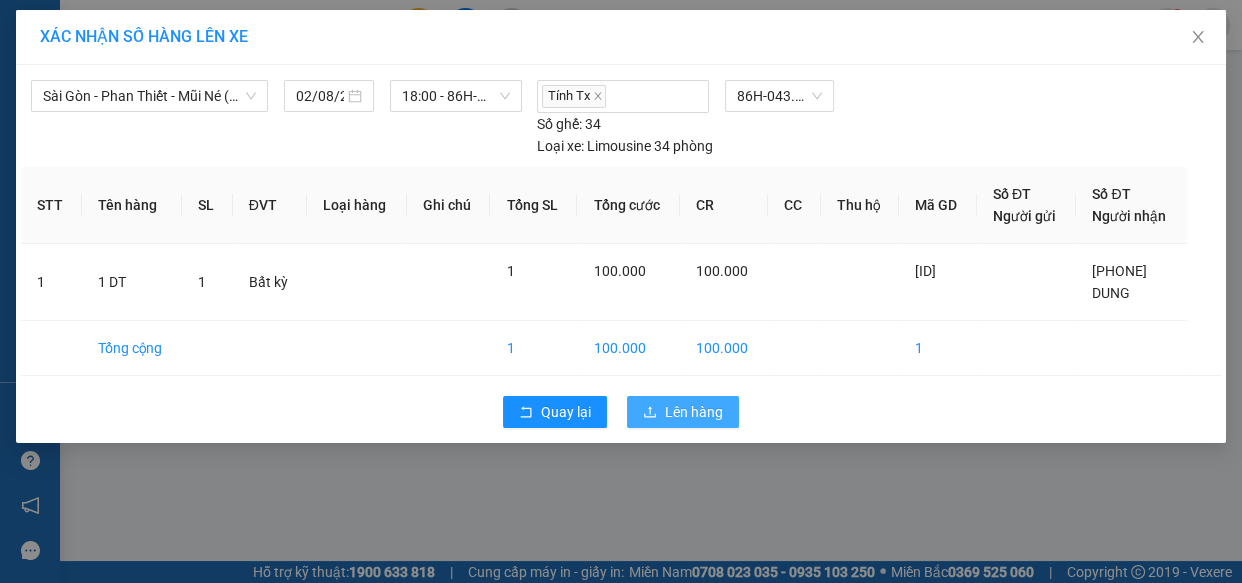 click on "Lên hàng" at bounding box center (683, 412) 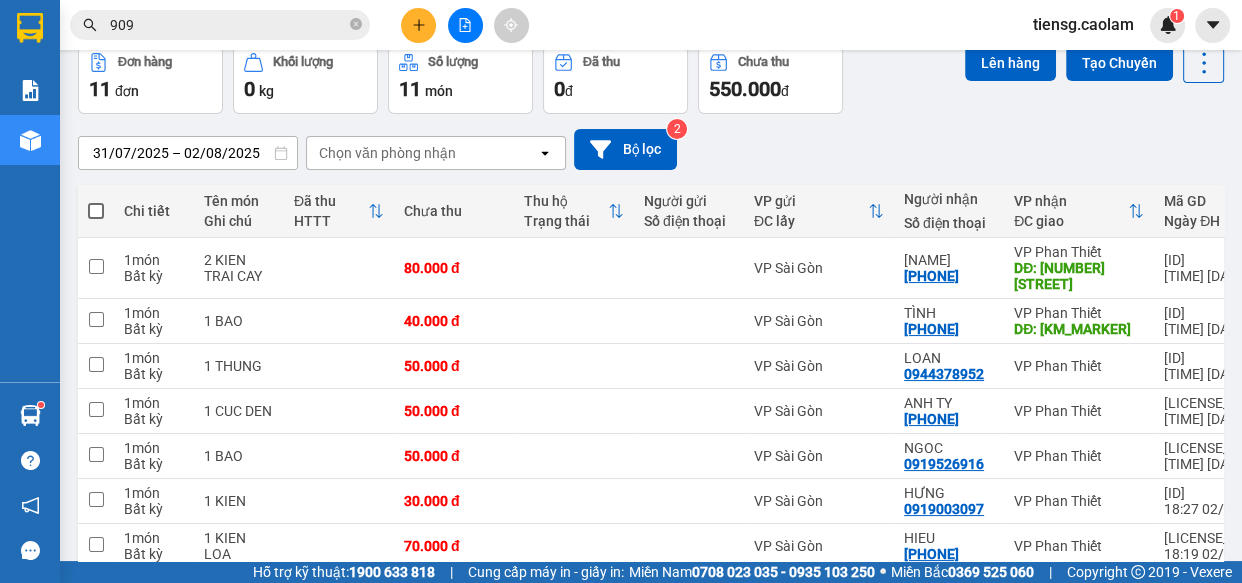scroll, scrollTop: 0, scrollLeft: 0, axis: both 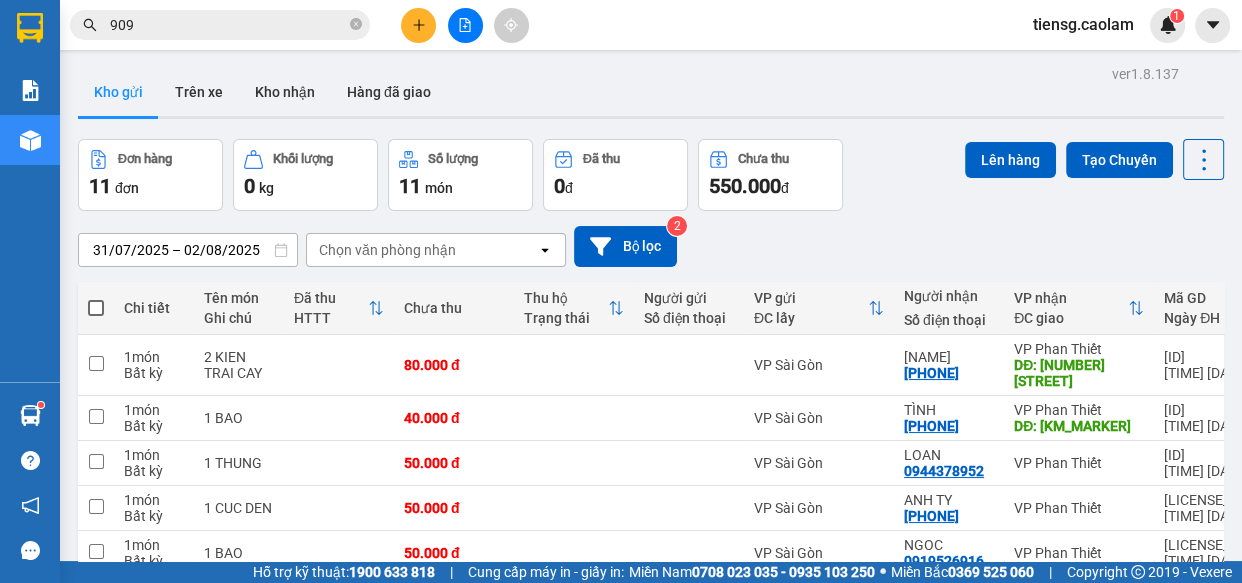 click at bounding box center [96, 308] 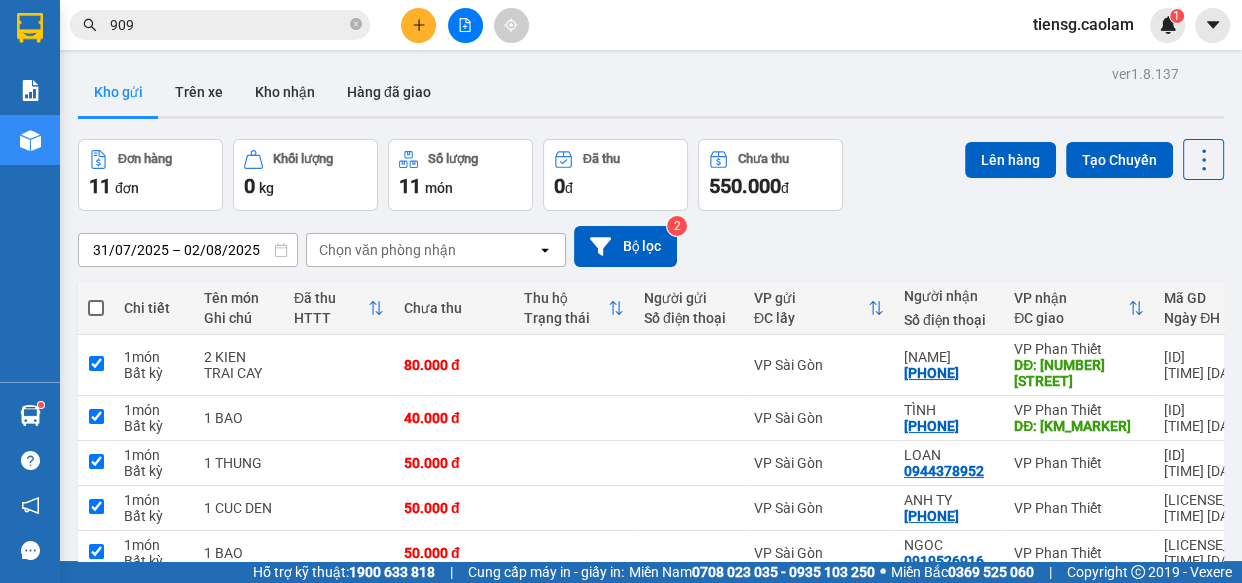 checkbox on "true" 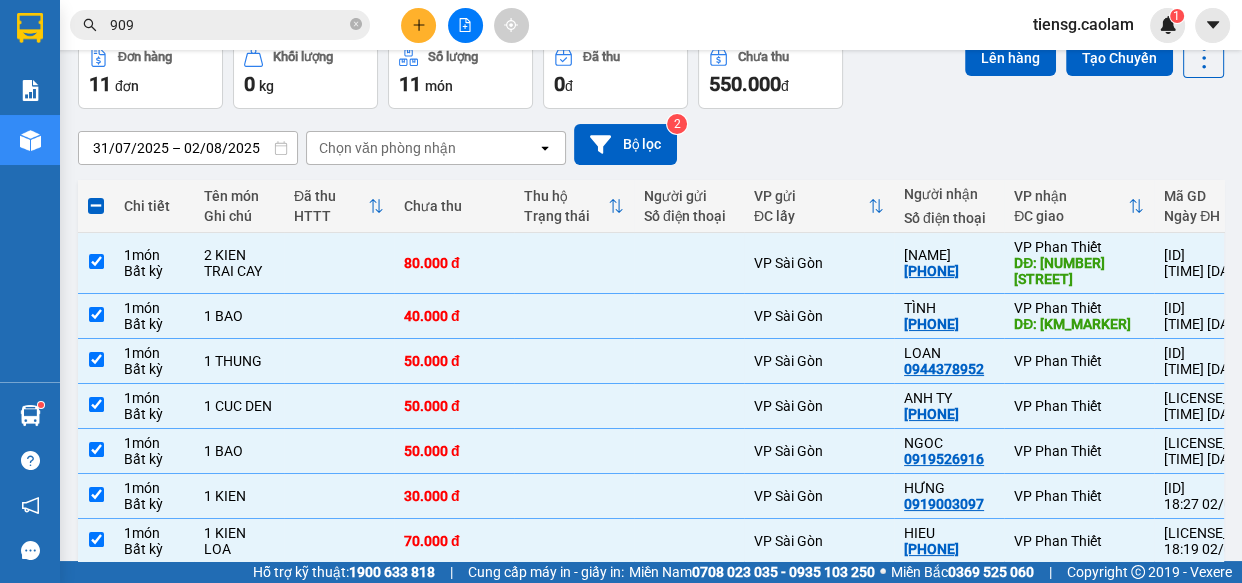 scroll, scrollTop: 0, scrollLeft: 0, axis: both 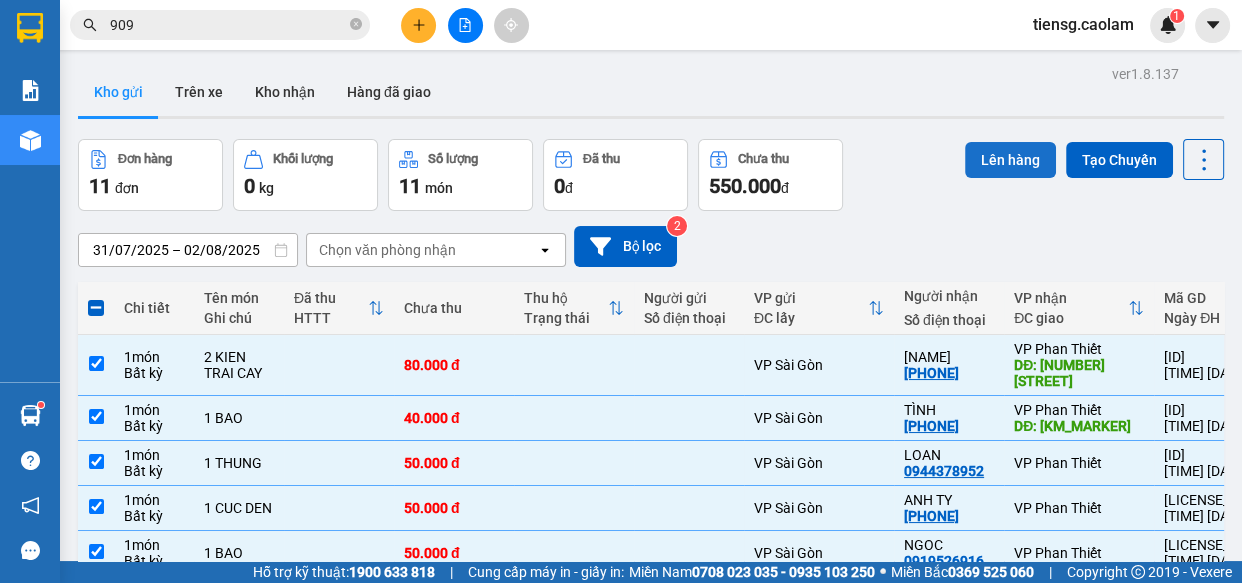 drag, startPoint x: 993, startPoint y: 157, endPoint x: 984, endPoint y: 162, distance: 10.29563 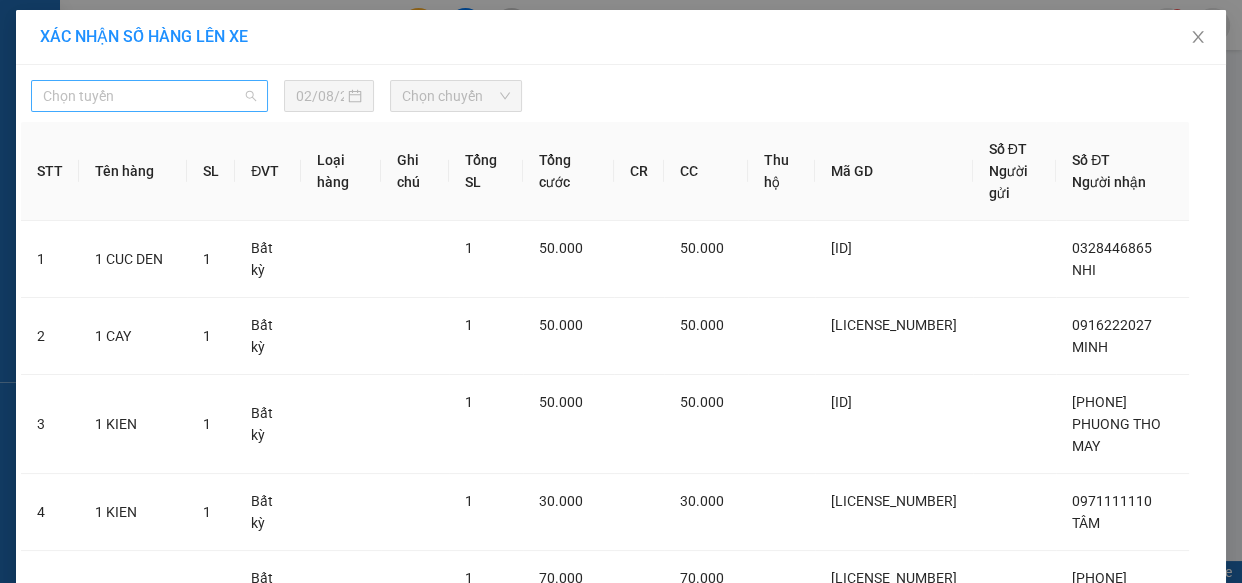 drag, startPoint x: 123, startPoint y: 101, endPoint x: 217, endPoint y: 210, distance: 143.934 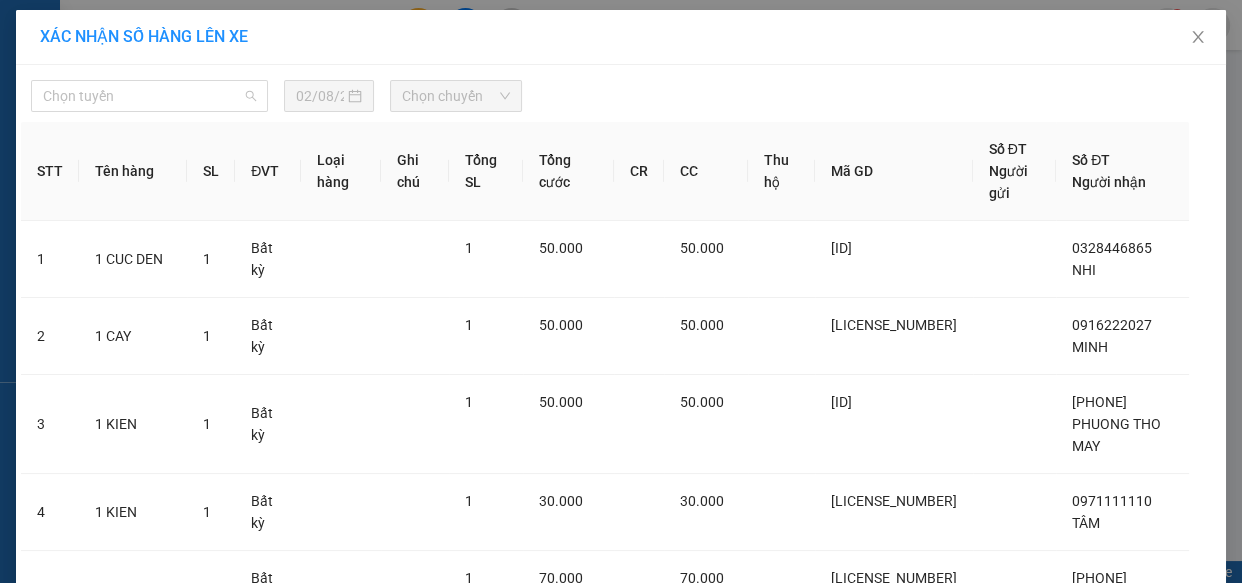 click on "Chọn tuyến" at bounding box center (149, 96) 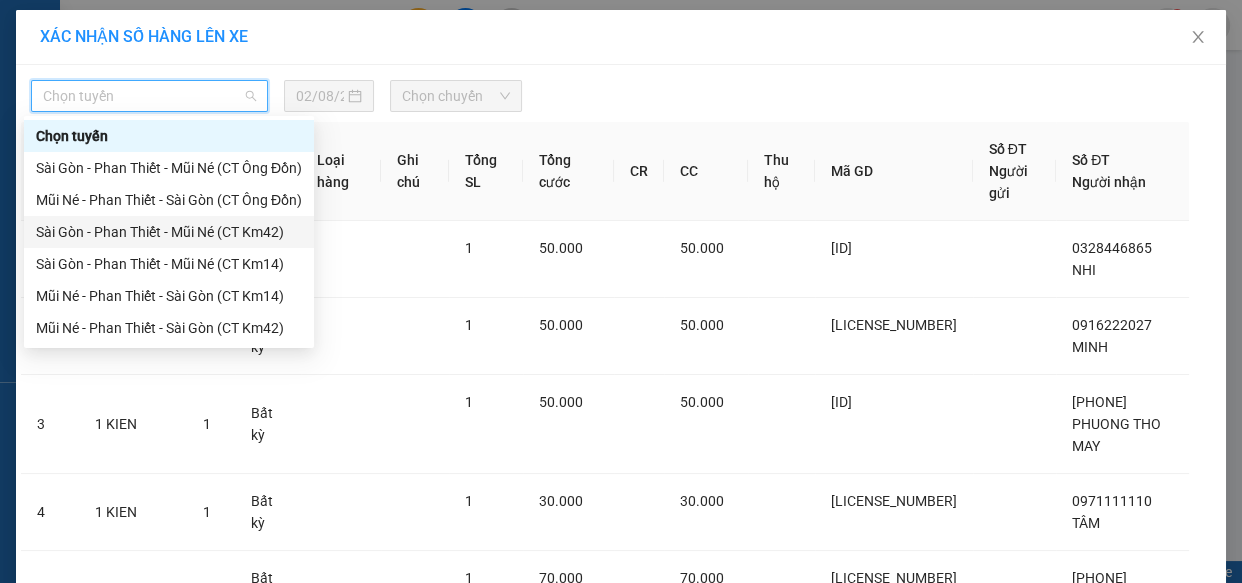 click on "Sài Gòn - Phan Thiết  - Mũi Né (CT Km42)" at bounding box center [169, 232] 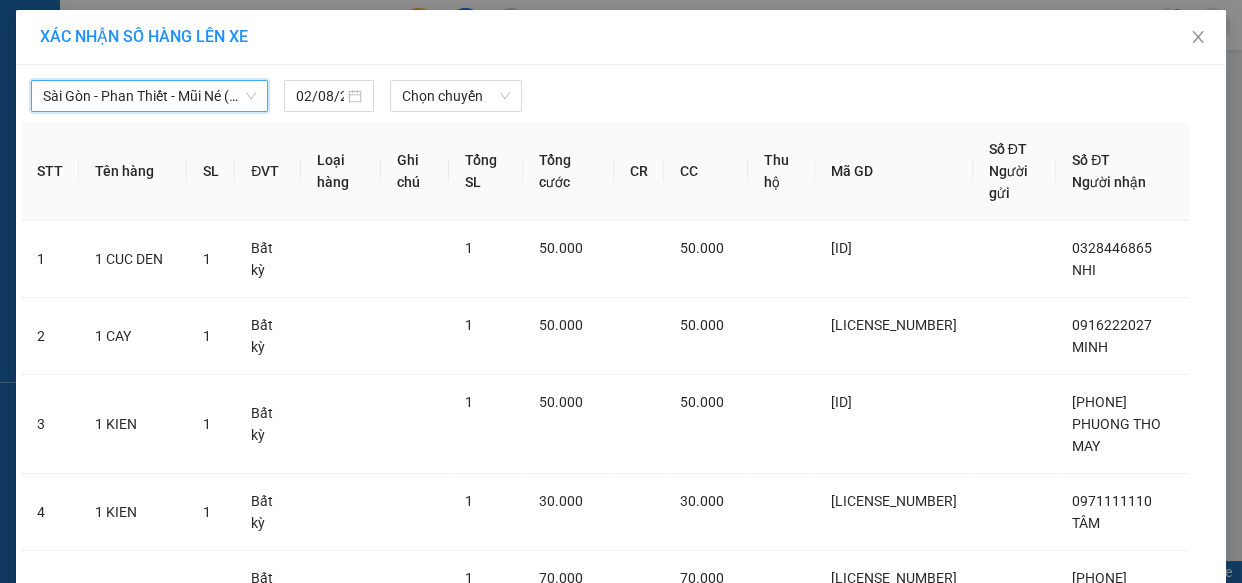 click on "Sài Gòn - Phan Thiết  - Mũi Né (CT Km42) Sài Gòn - Phan Thiết  - Mũi Né (CT Km42) [DATE] Chọn chuyến" at bounding box center (621, 91) 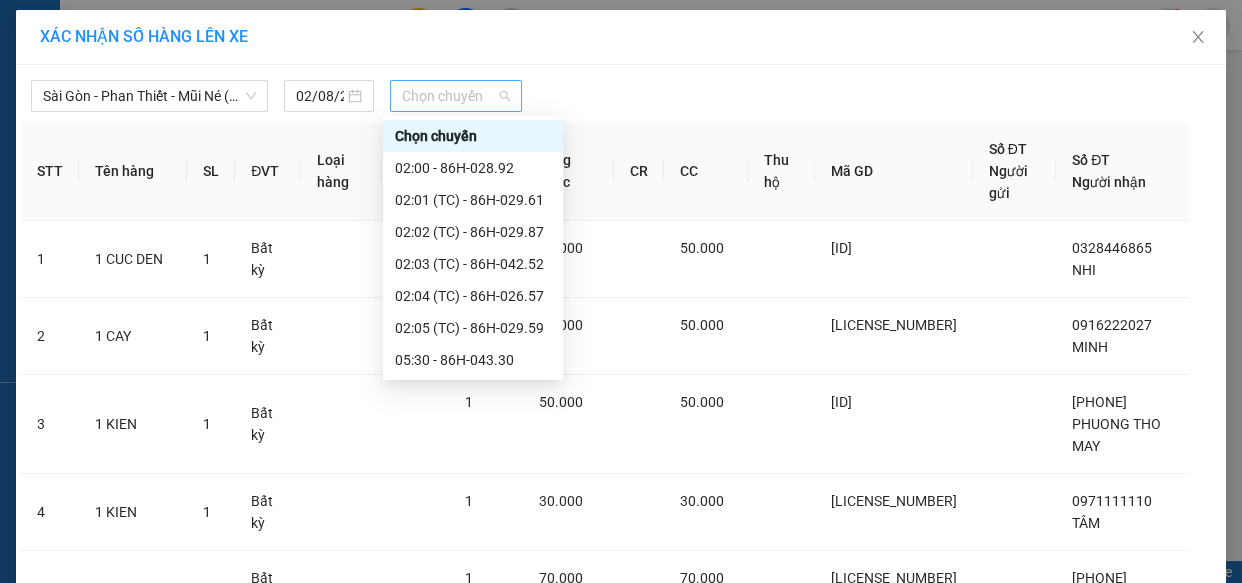 click on "Chọn chuyến" at bounding box center [456, 96] 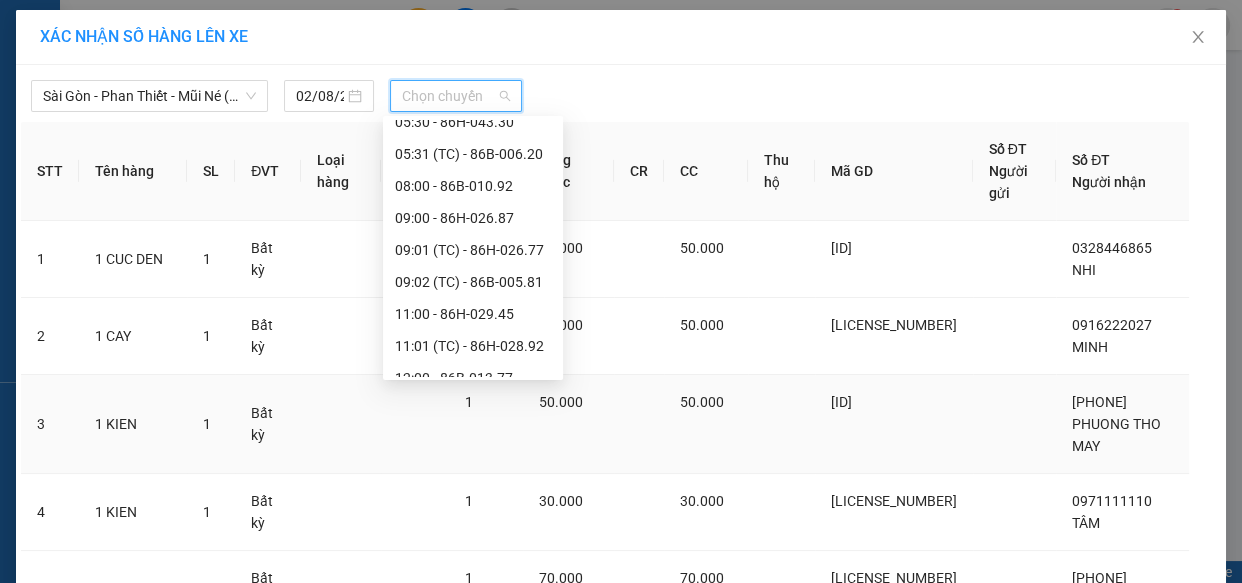 scroll, scrollTop: 415, scrollLeft: 0, axis: vertical 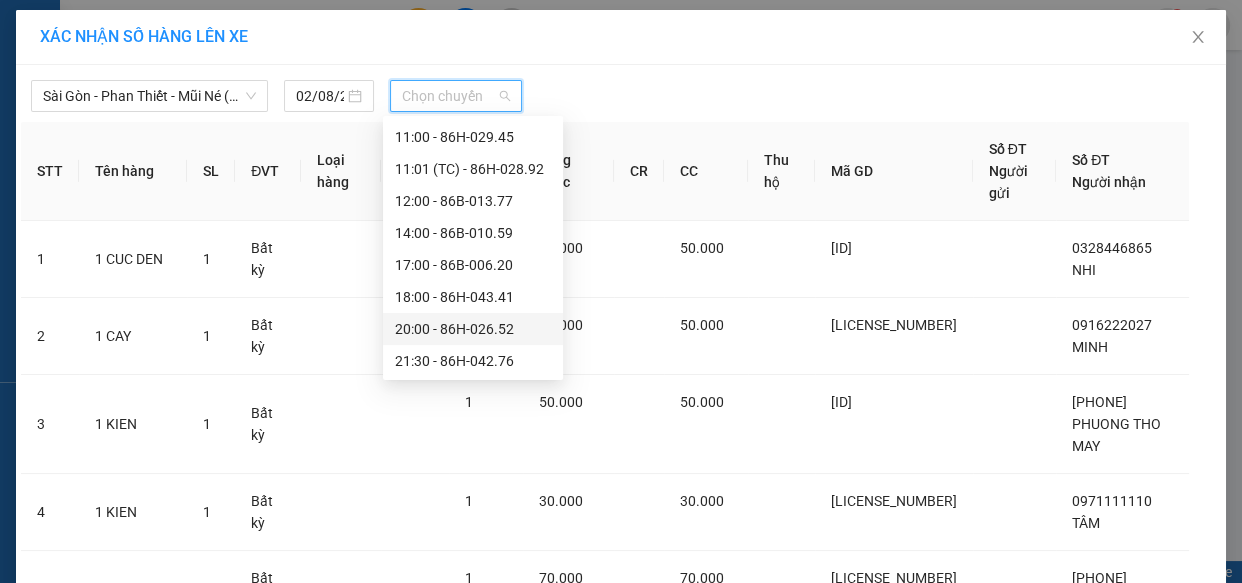 click on "20:00     - 86H-026.52" at bounding box center (473, 329) 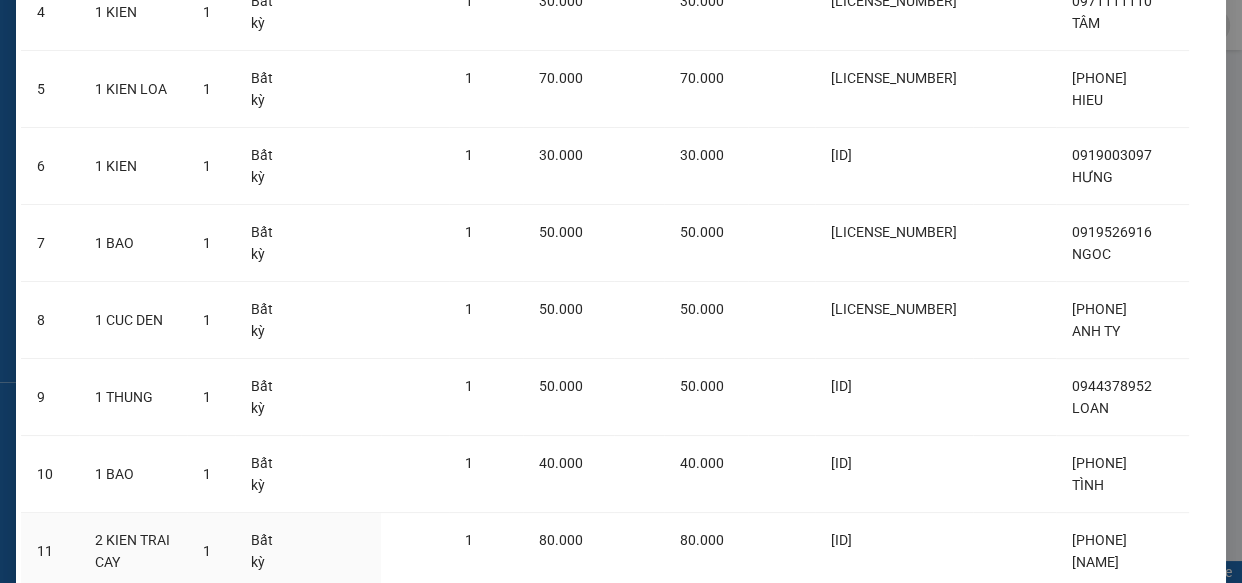 scroll, scrollTop: 696, scrollLeft: 0, axis: vertical 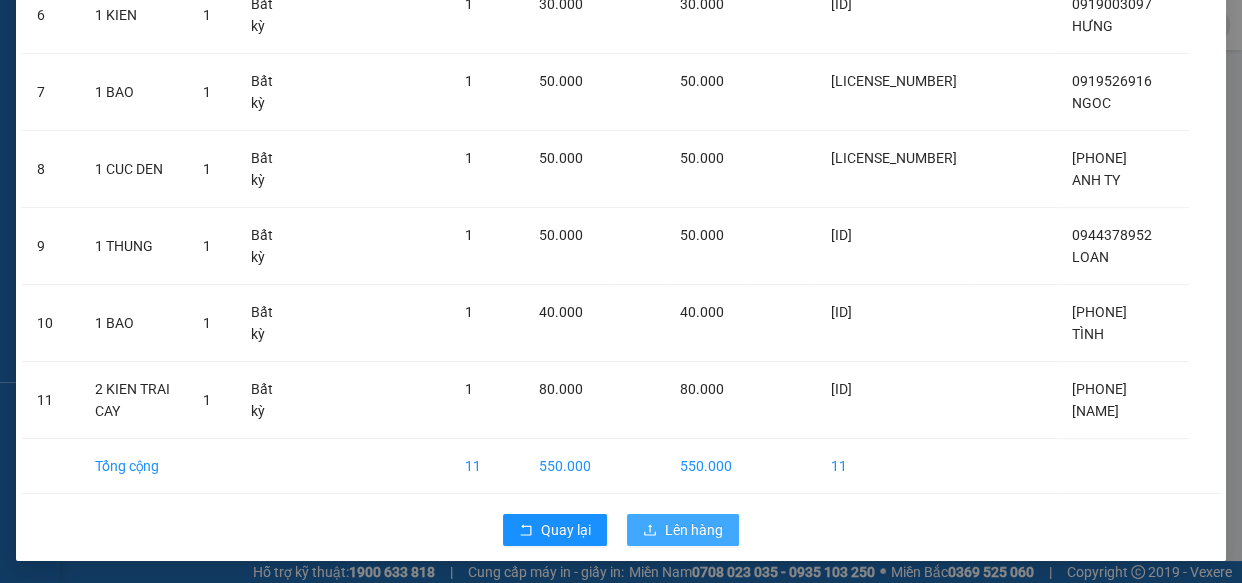 click on "Lên hàng" at bounding box center (694, 530) 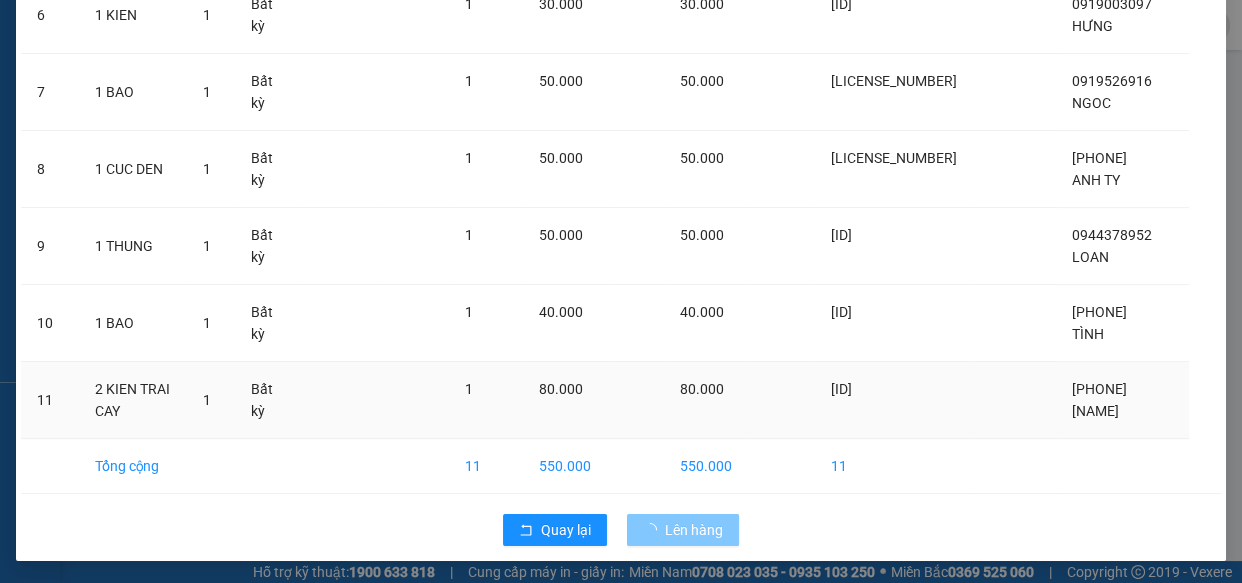 scroll, scrollTop: 542, scrollLeft: 0, axis: vertical 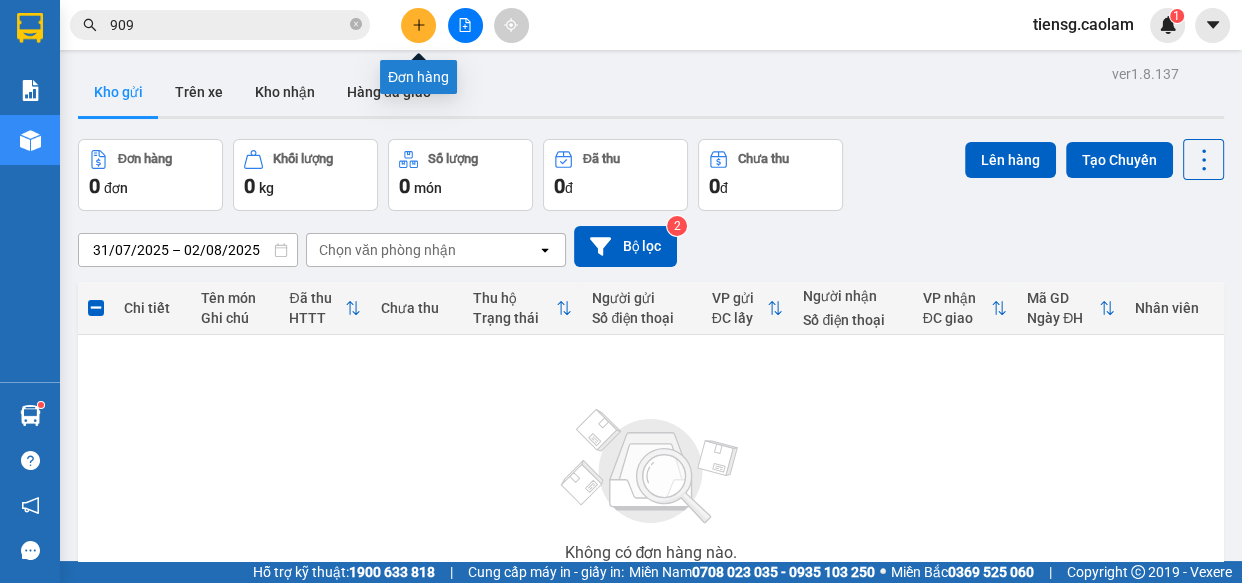 click 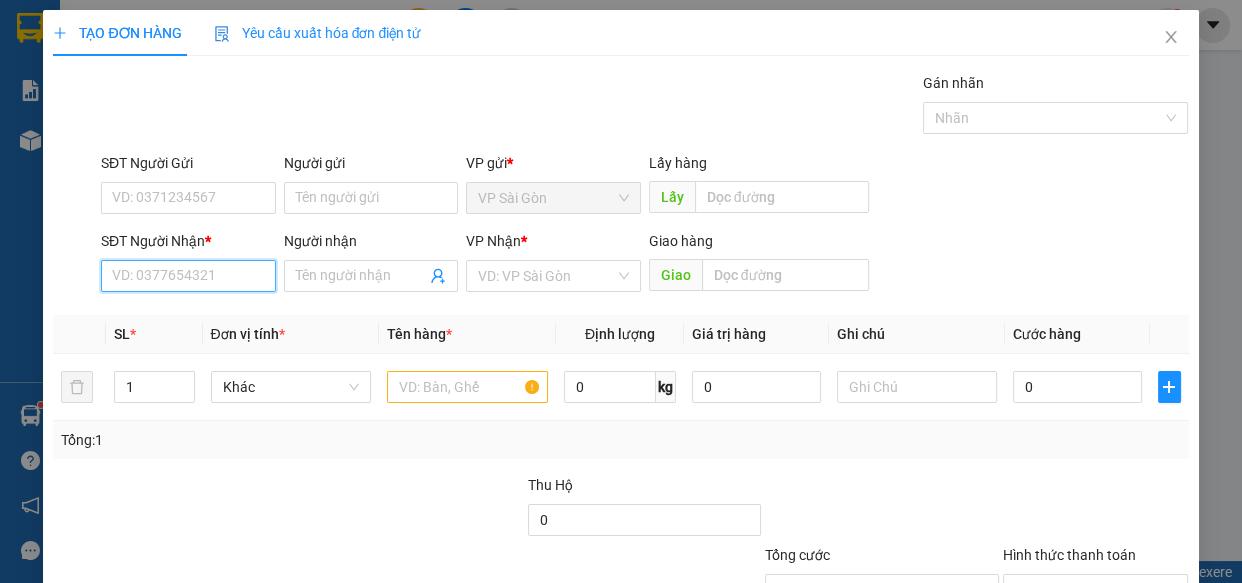 click on "SĐT Người Nhận  *" at bounding box center (188, 276) 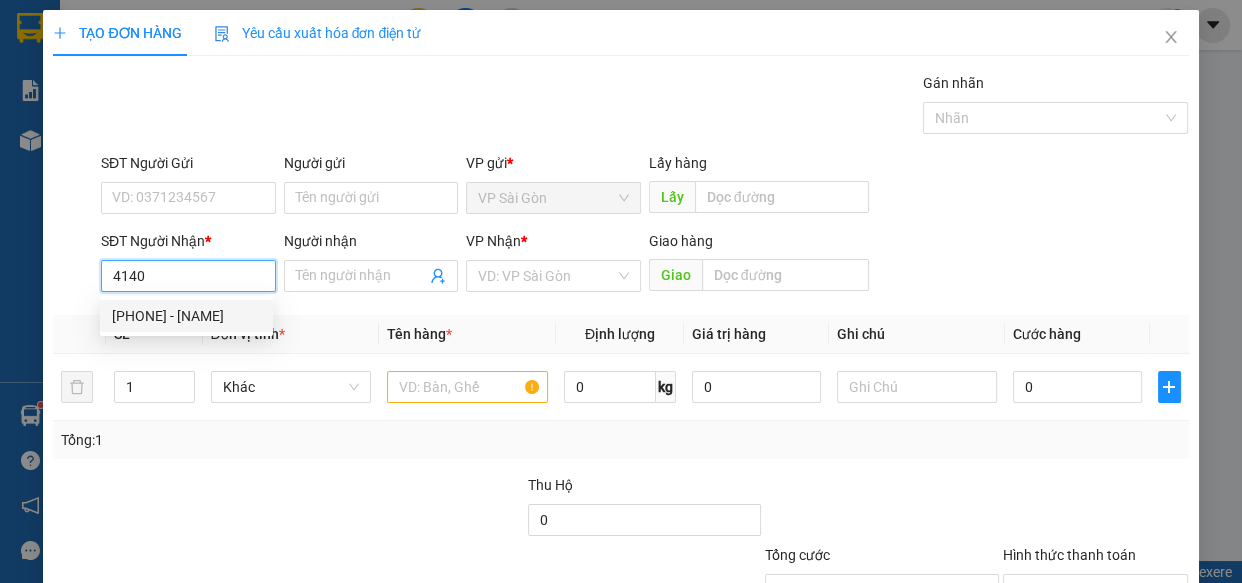 click on "[PHONE] - [NAME]" at bounding box center (186, 316) 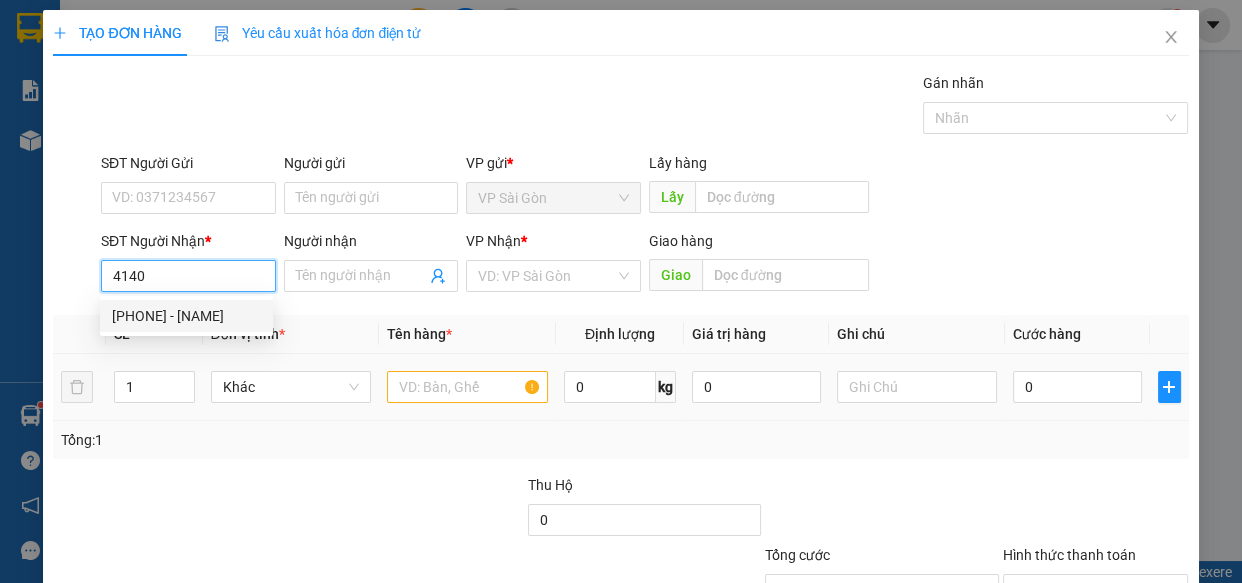 type on "[PHONE]" 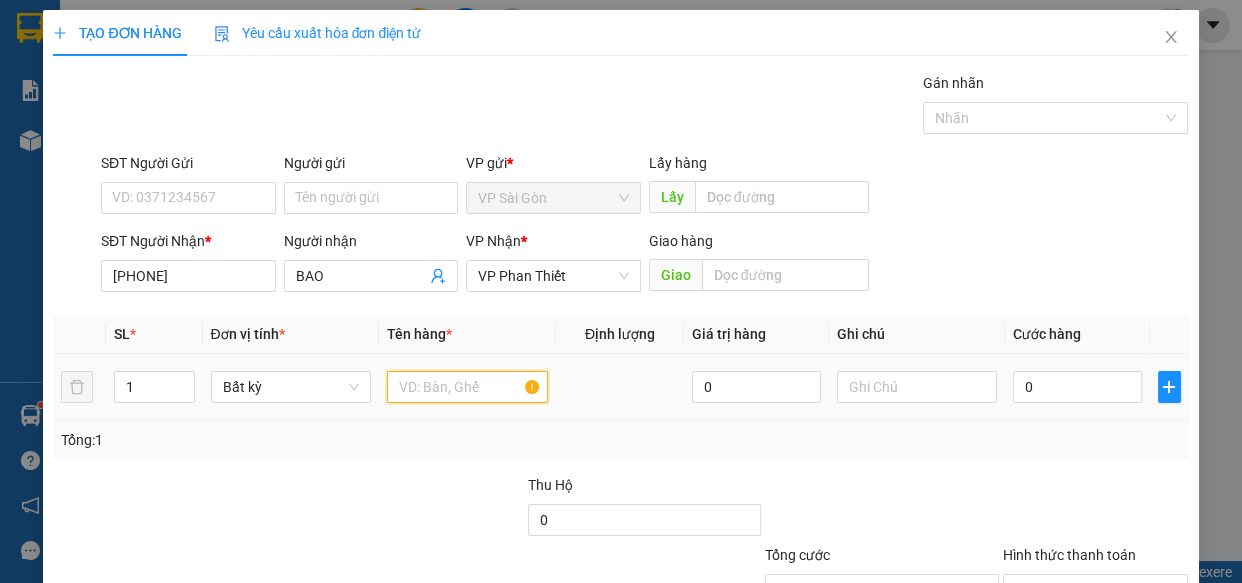 click at bounding box center (467, 387) 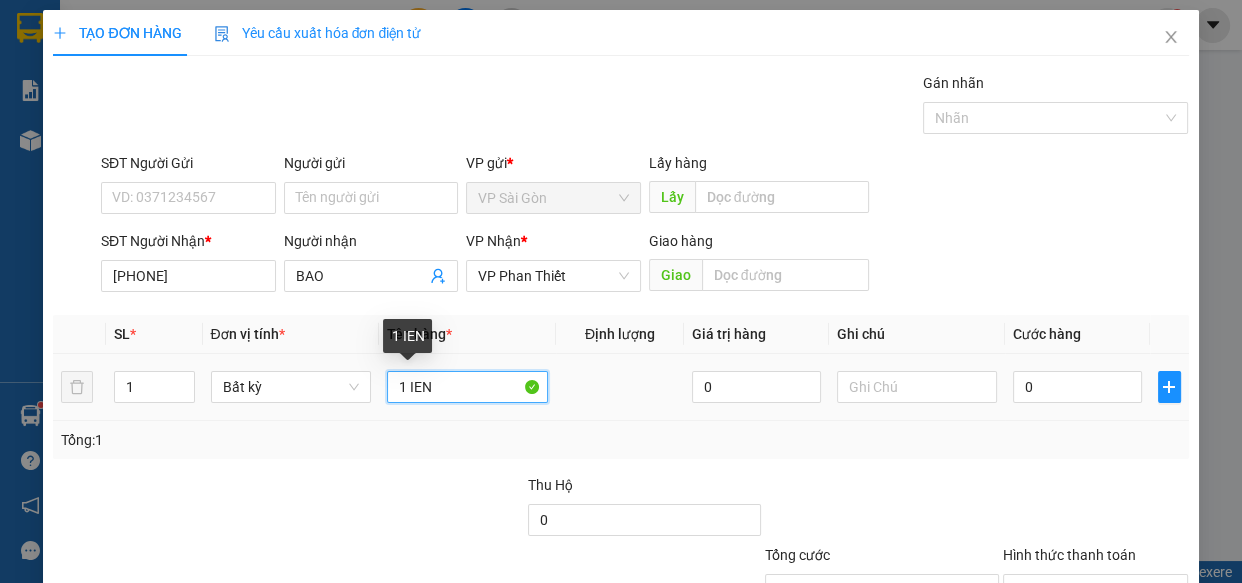 drag, startPoint x: 442, startPoint y: 393, endPoint x: 64, endPoint y: 375, distance: 378.4283 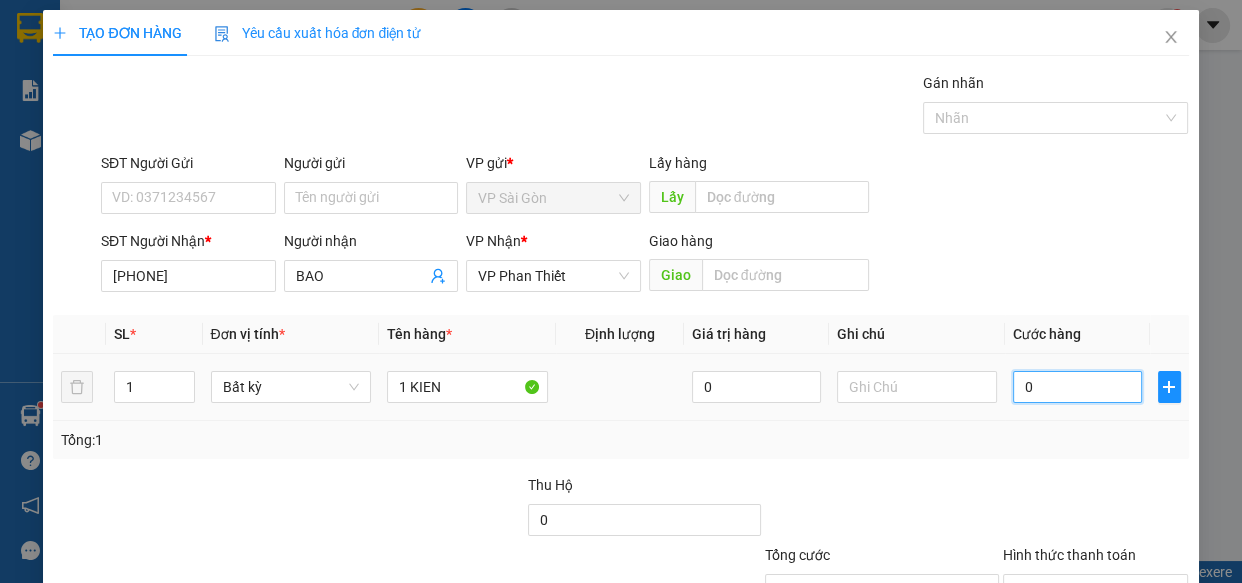 click on "0" at bounding box center [1077, 387] 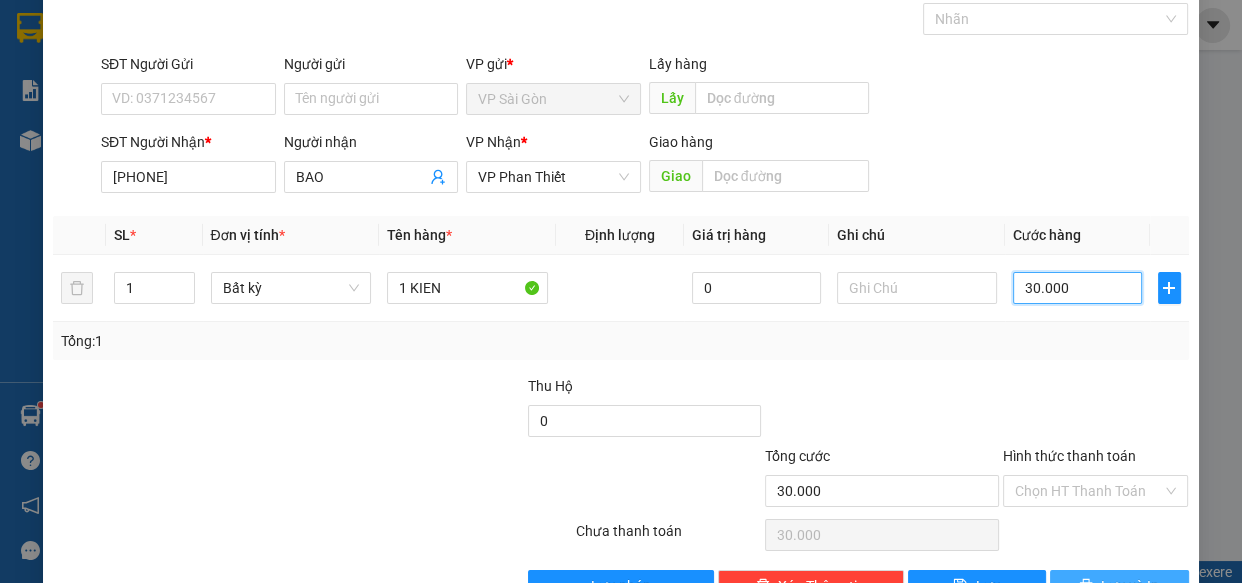 scroll, scrollTop: 156, scrollLeft: 0, axis: vertical 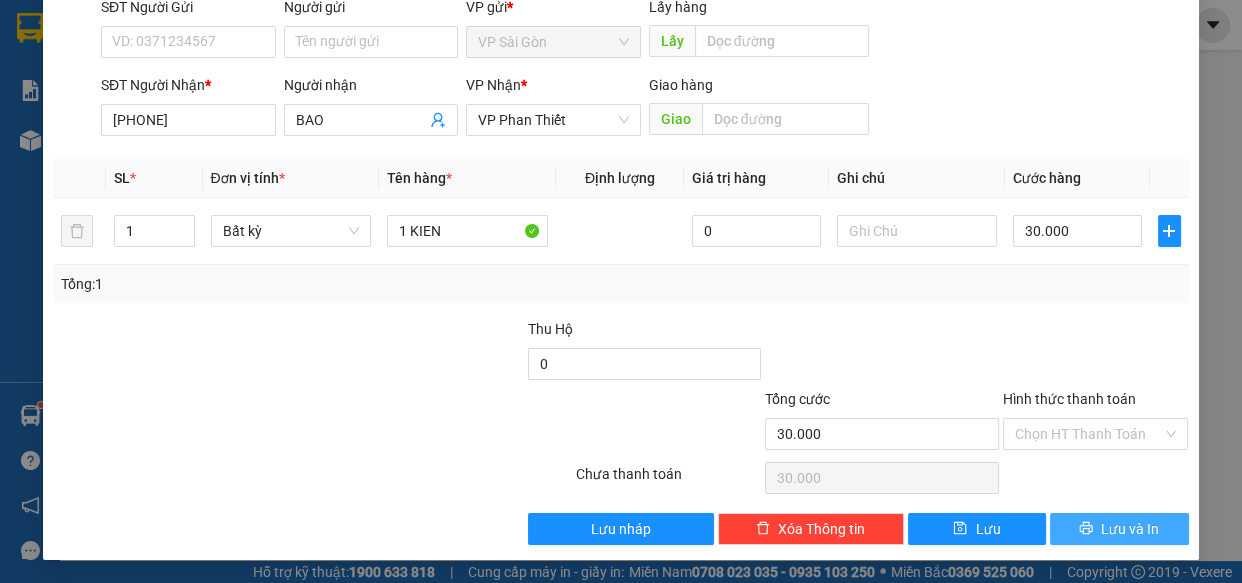 click on "Lưu và In" at bounding box center [1119, 529] 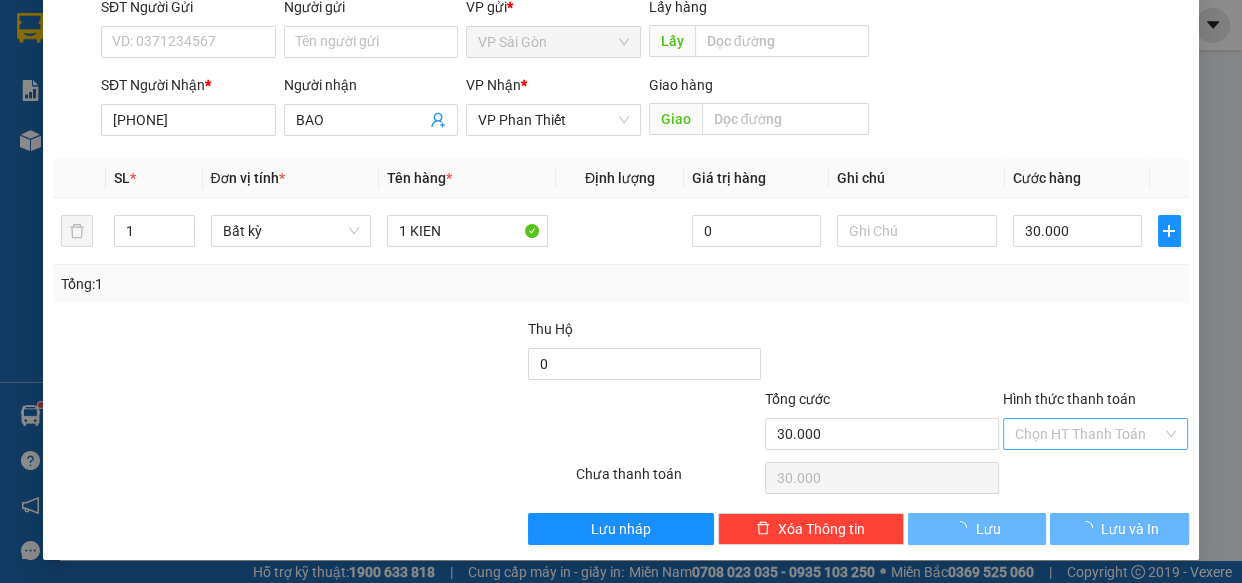 scroll, scrollTop: 0, scrollLeft: 0, axis: both 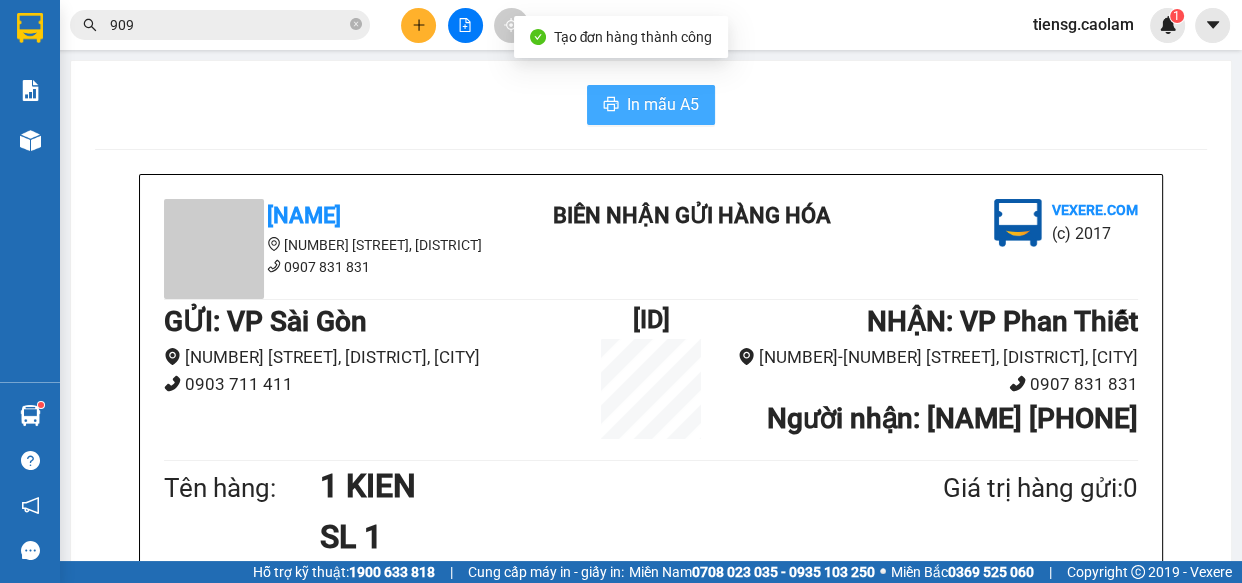 click on "In mẫu A5" at bounding box center (651, 105) 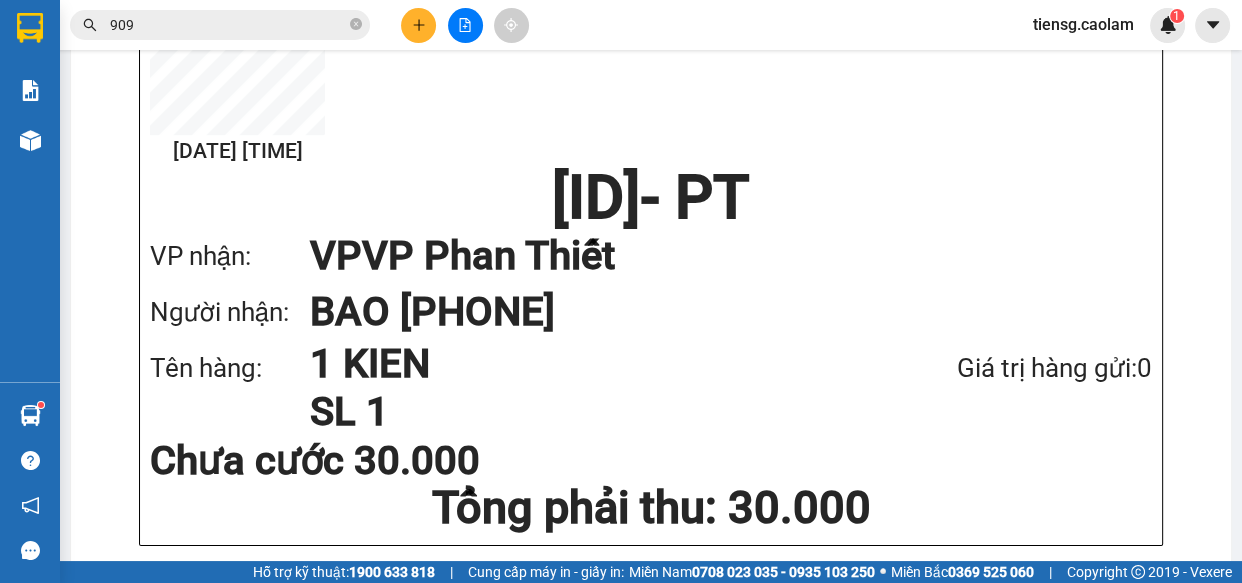 scroll, scrollTop: 880, scrollLeft: 0, axis: vertical 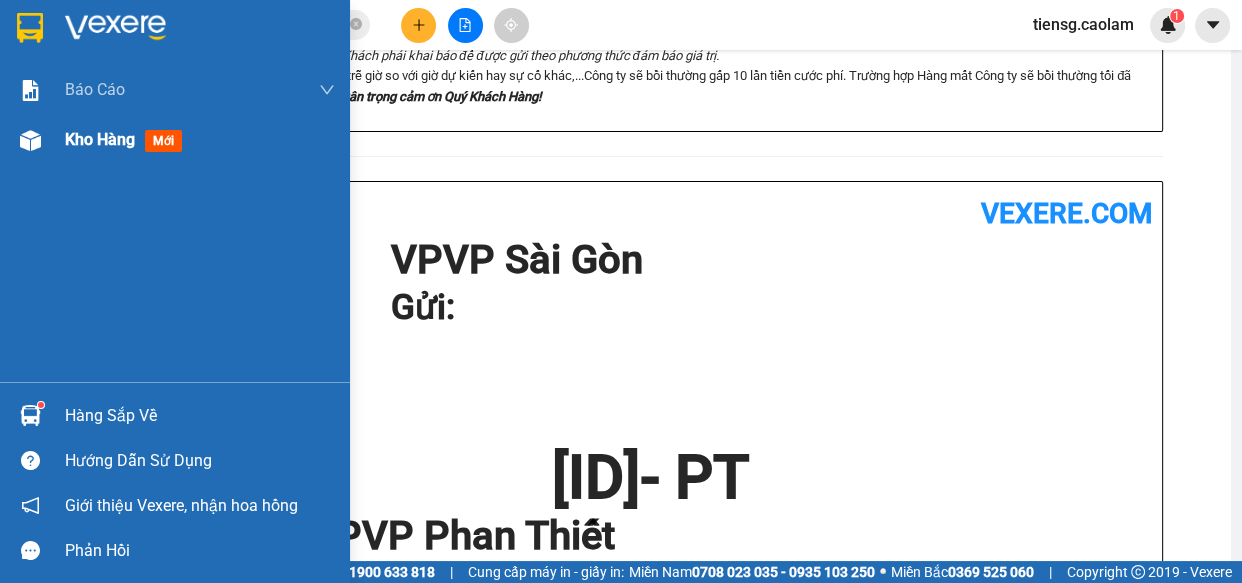 click on "Kho hàng" at bounding box center (100, 139) 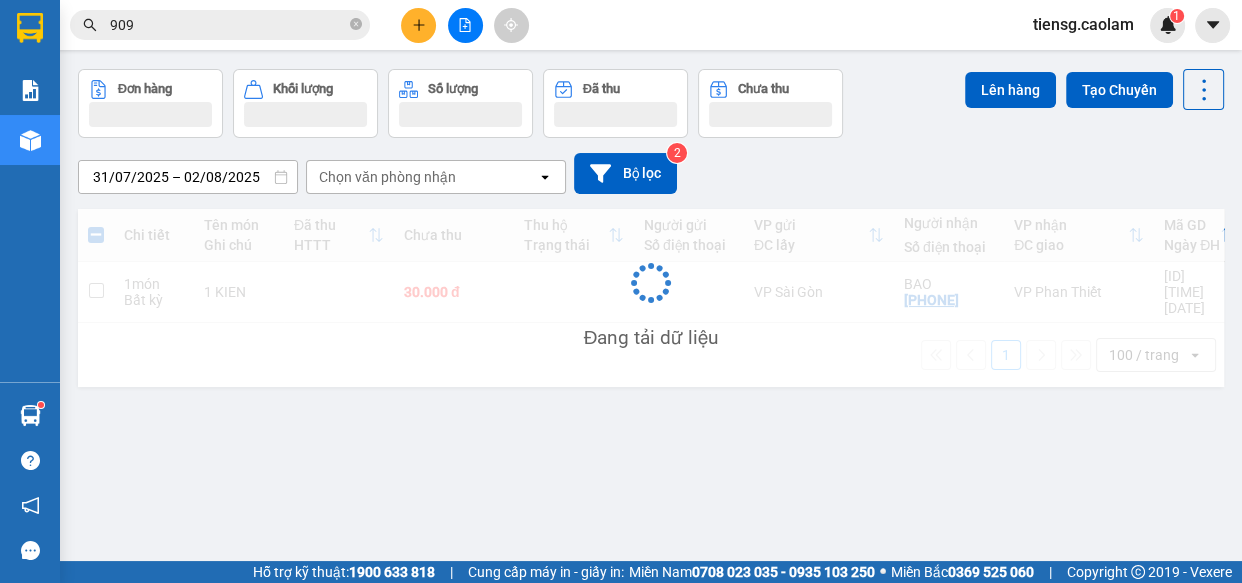 scroll, scrollTop: 0, scrollLeft: 0, axis: both 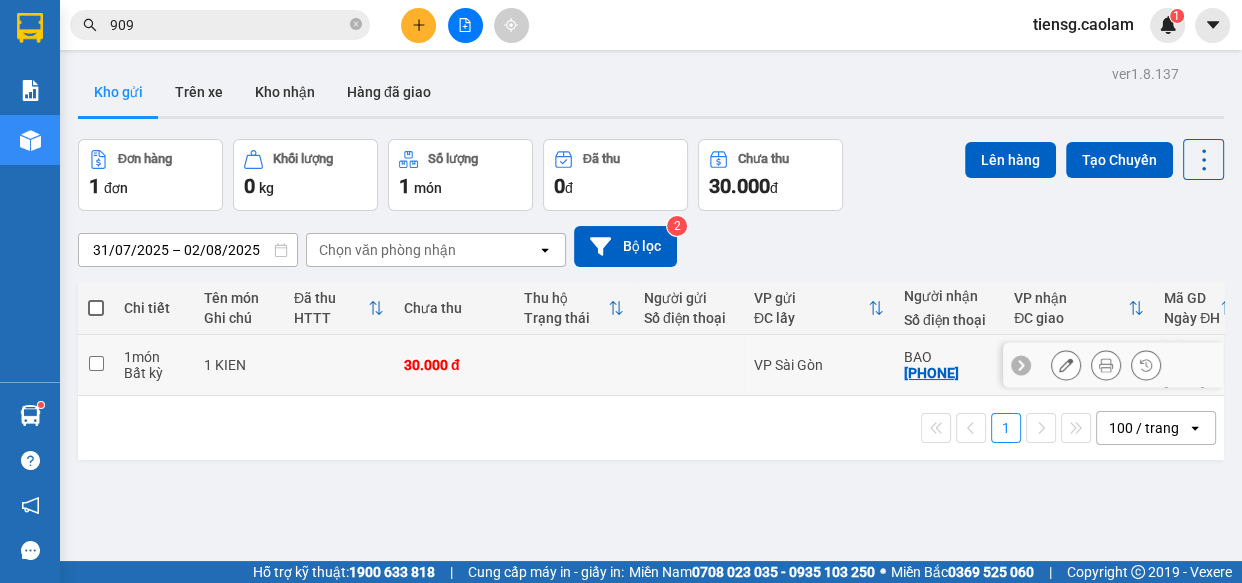 click on "1  món" at bounding box center (154, 357) 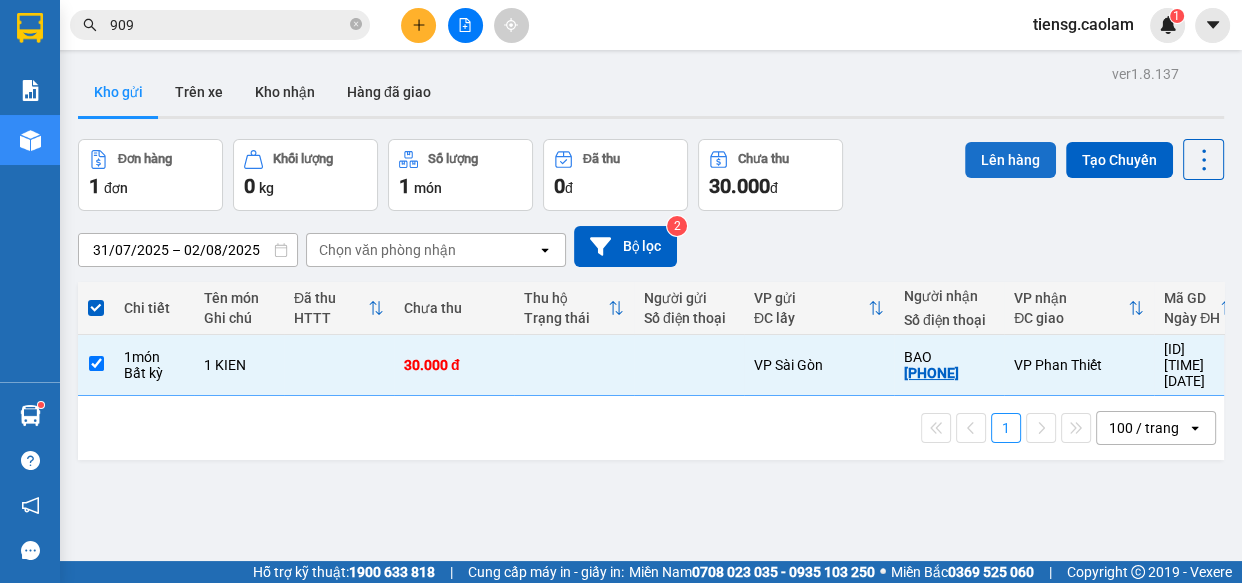 drag, startPoint x: 995, startPoint y: 158, endPoint x: 986, endPoint y: 163, distance: 10.29563 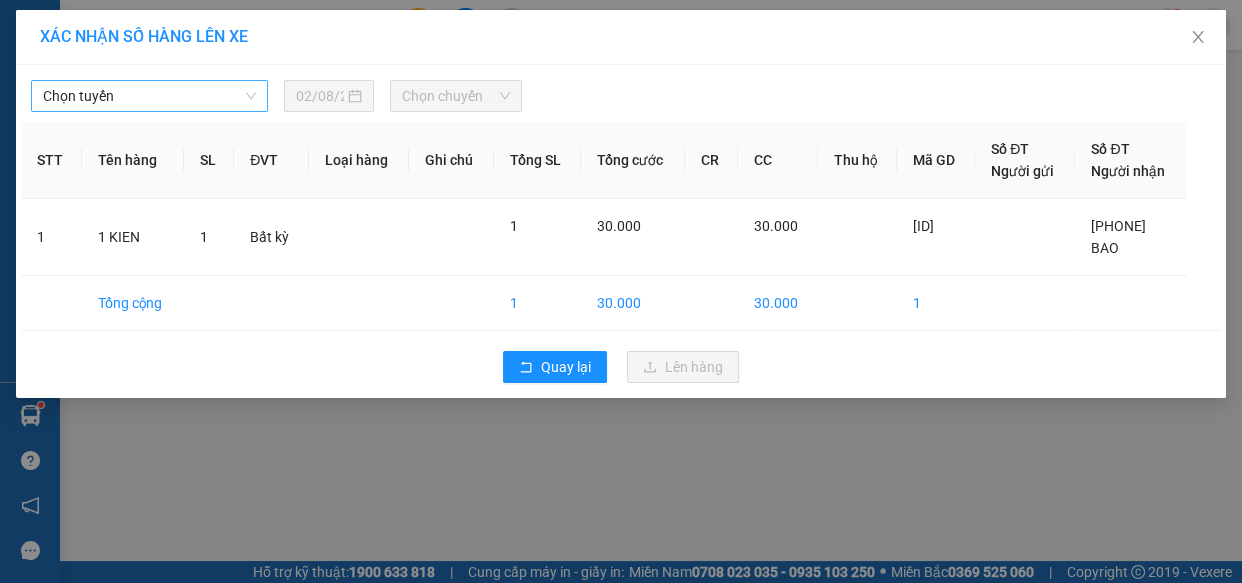 click on "Chọn tuyến" at bounding box center (149, 96) 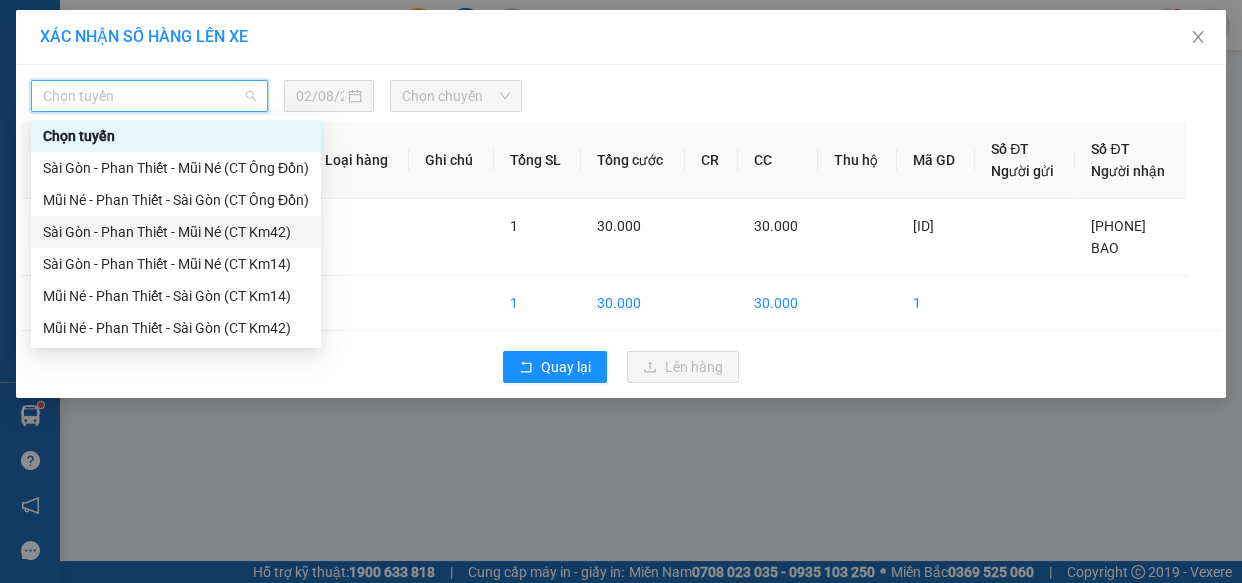 click on "Sài Gòn - Phan Thiết  - Mũi Né (CT Km42)" at bounding box center (176, 232) 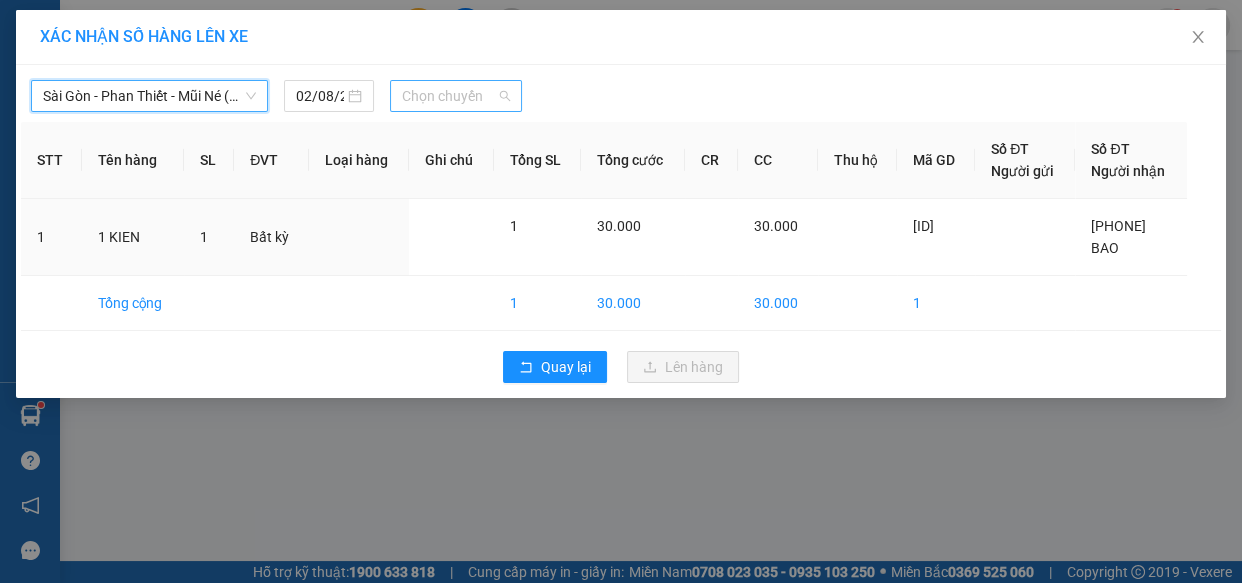 click on "Chọn chuyến" at bounding box center [456, 96] 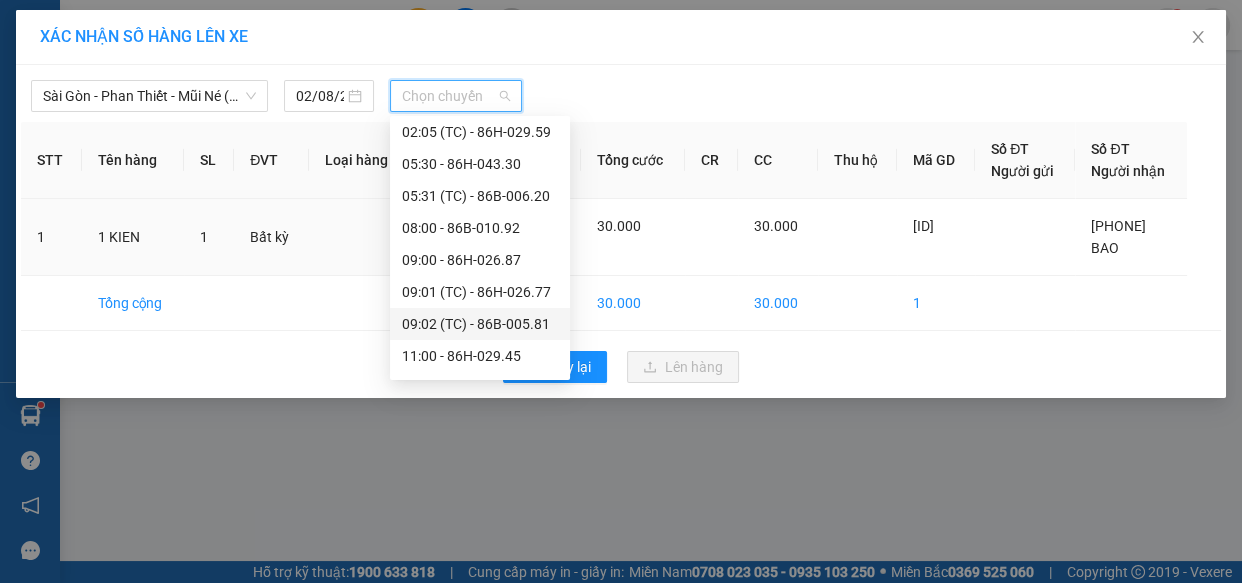 scroll, scrollTop: 415, scrollLeft: 0, axis: vertical 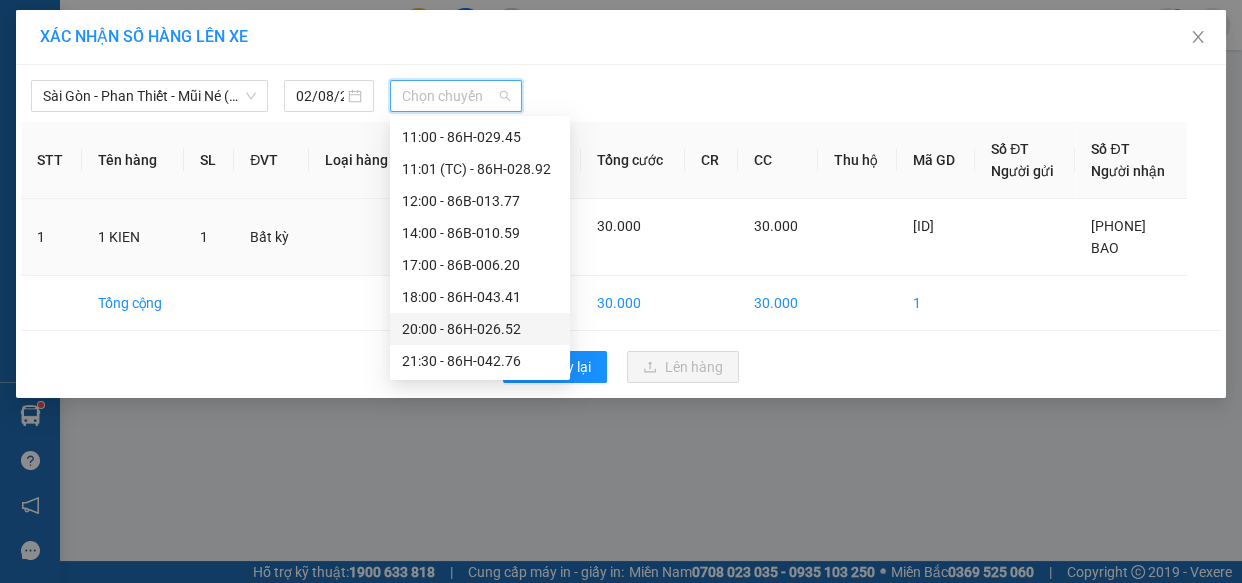 click on "20:00     - 86H-026.52" at bounding box center [480, 329] 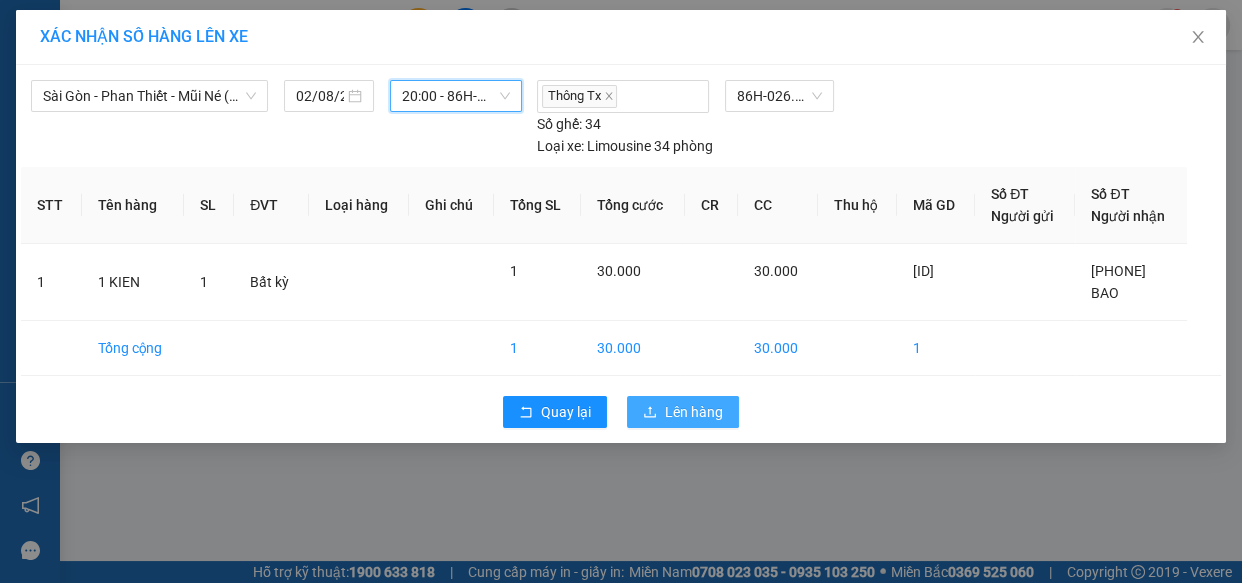 click on "Lên hàng" at bounding box center (683, 412) 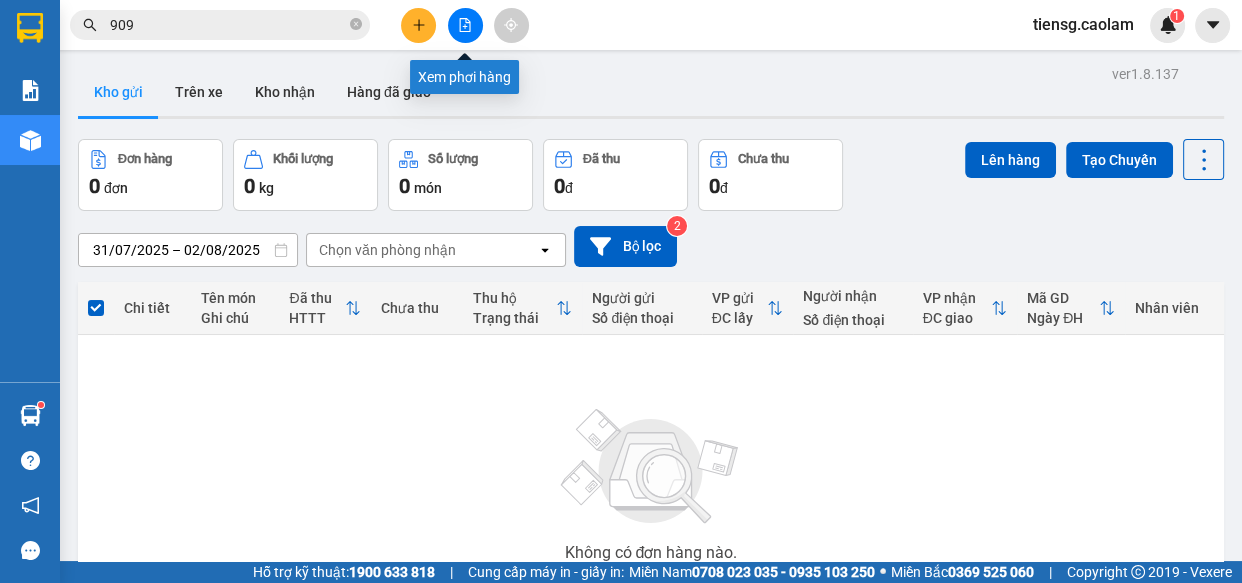 click 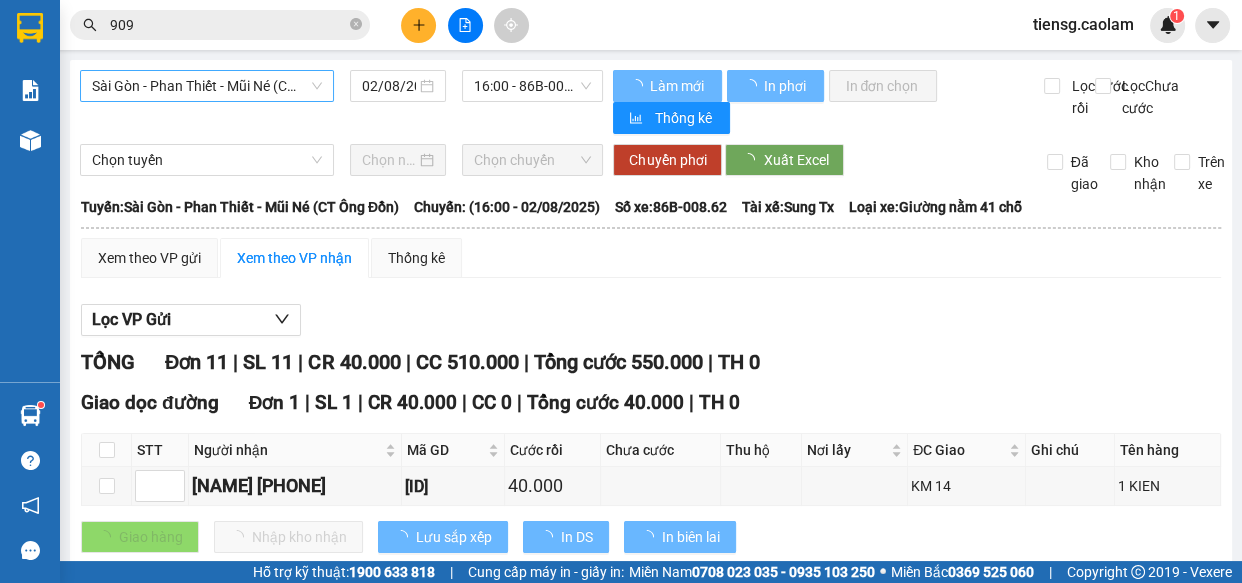 click on "Sài Gòn - Phan Thiết - Mũi Né (CT Ông Đồn)" at bounding box center (207, 86) 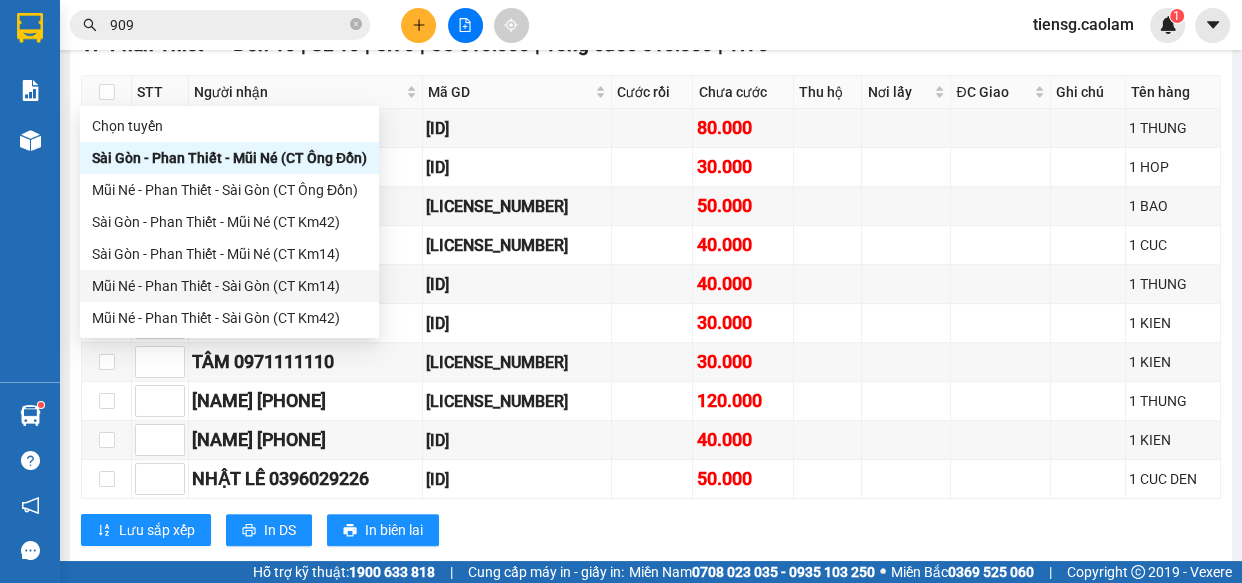 scroll, scrollTop: 592, scrollLeft: 0, axis: vertical 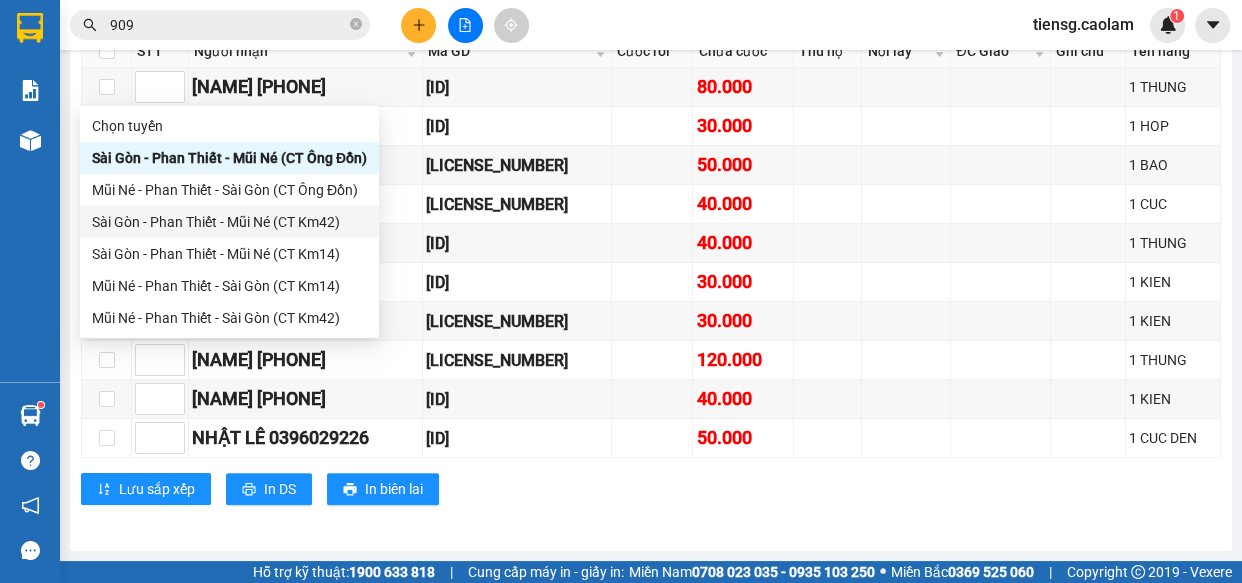click on "Sài Gòn - Phan Thiết  - Mũi Né (CT Km42)" at bounding box center (229, 222) 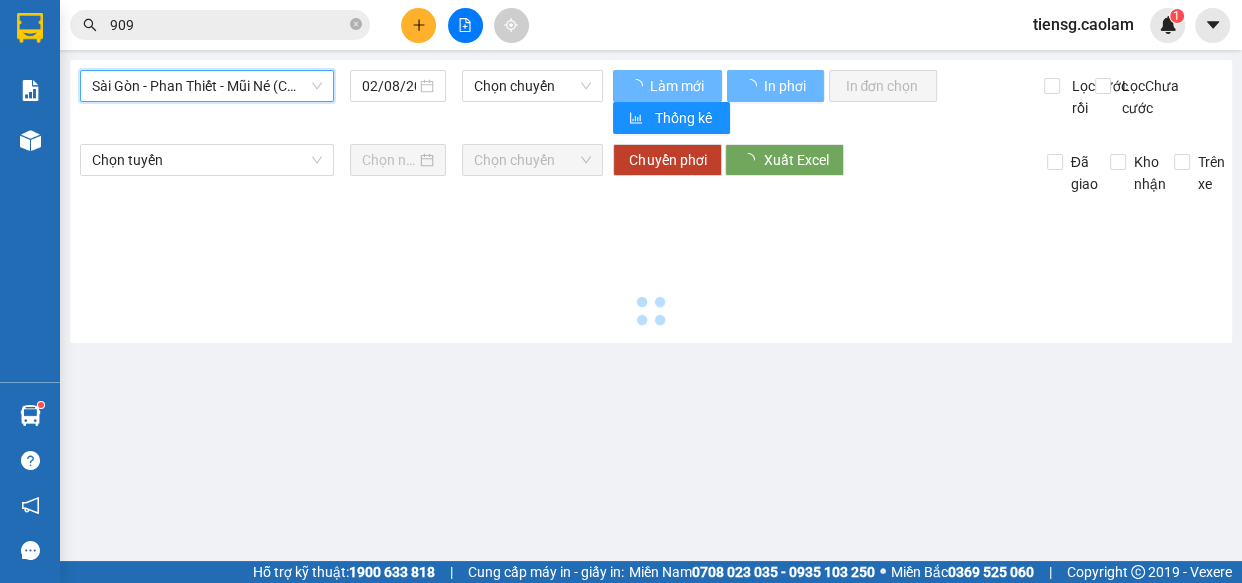 scroll, scrollTop: 0, scrollLeft: 0, axis: both 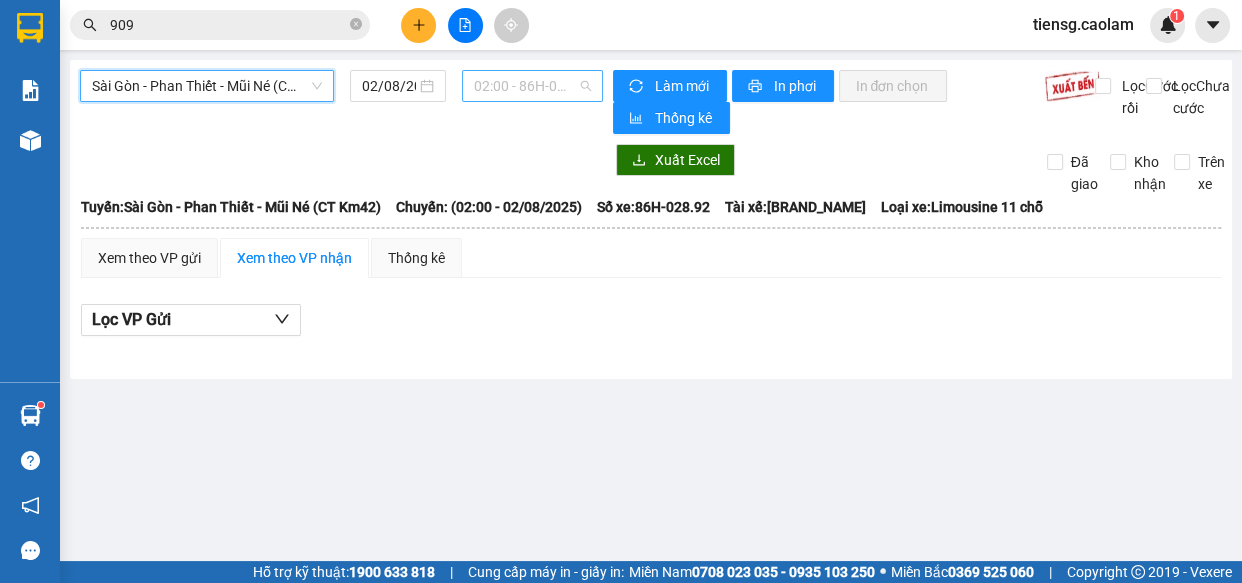 click on "[TIME]     - [VEHICLE_REG]" at bounding box center (532, 86) 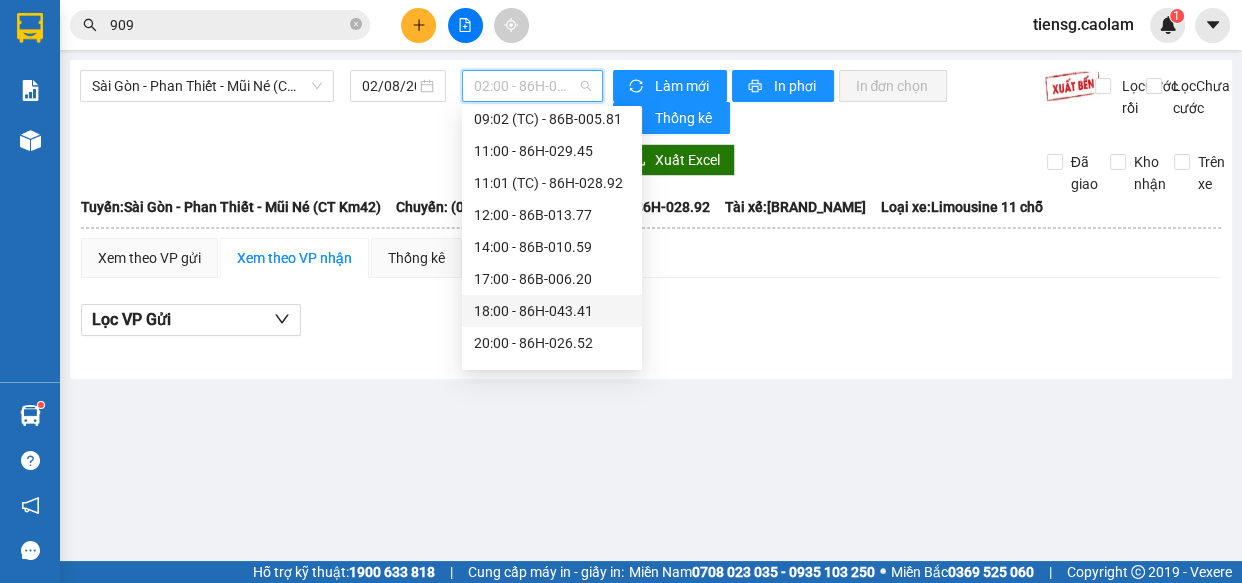 scroll, scrollTop: 415, scrollLeft: 0, axis: vertical 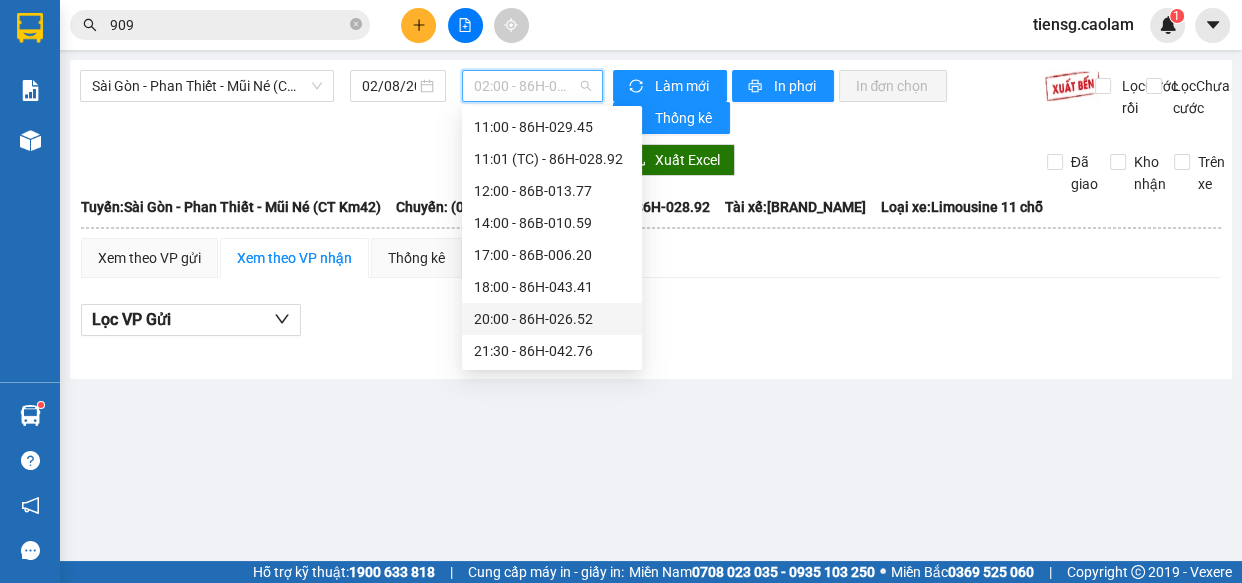 click on "20:00     - 86H-026.52" at bounding box center (552, 319) 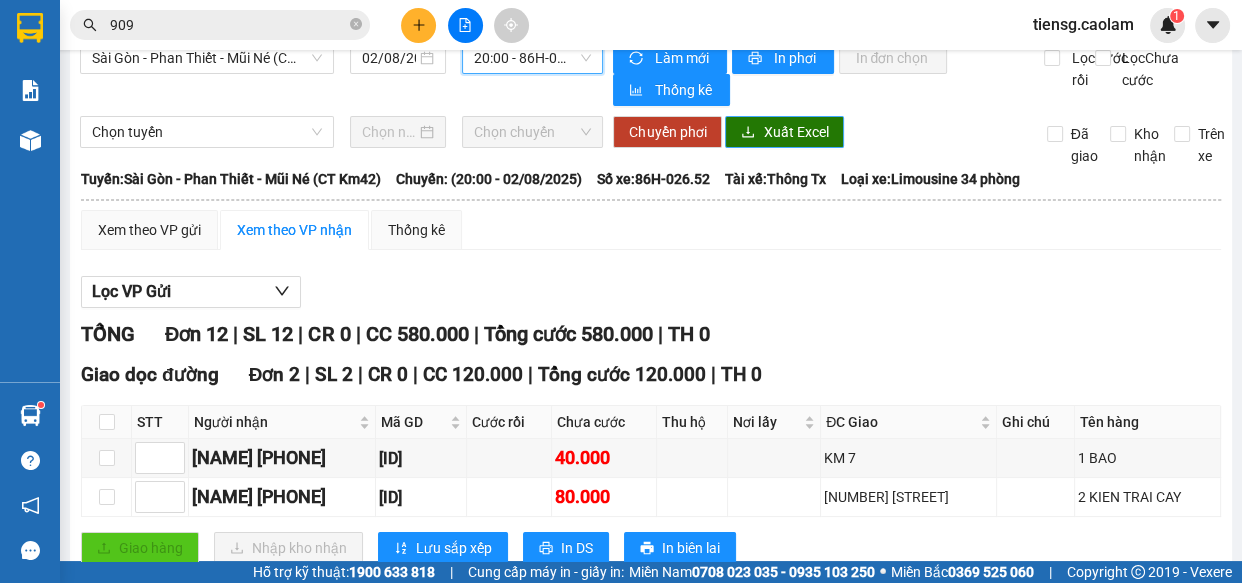 scroll, scrollTop: 0, scrollLeft: 0, axis: both 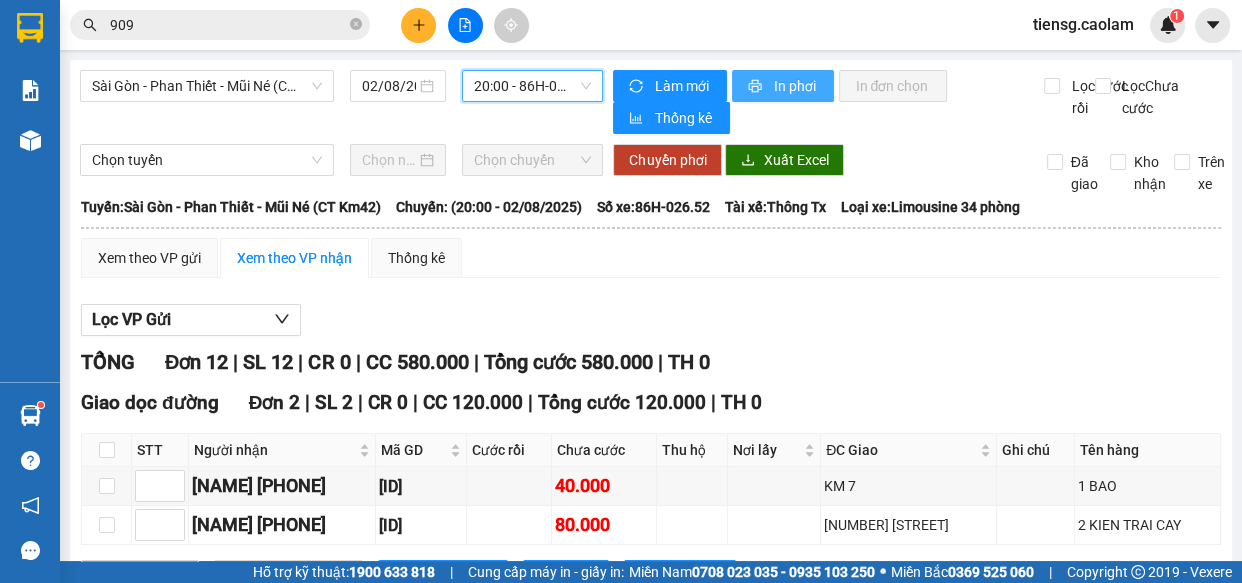 click on "In phơi" at bounding box center (795, 86) 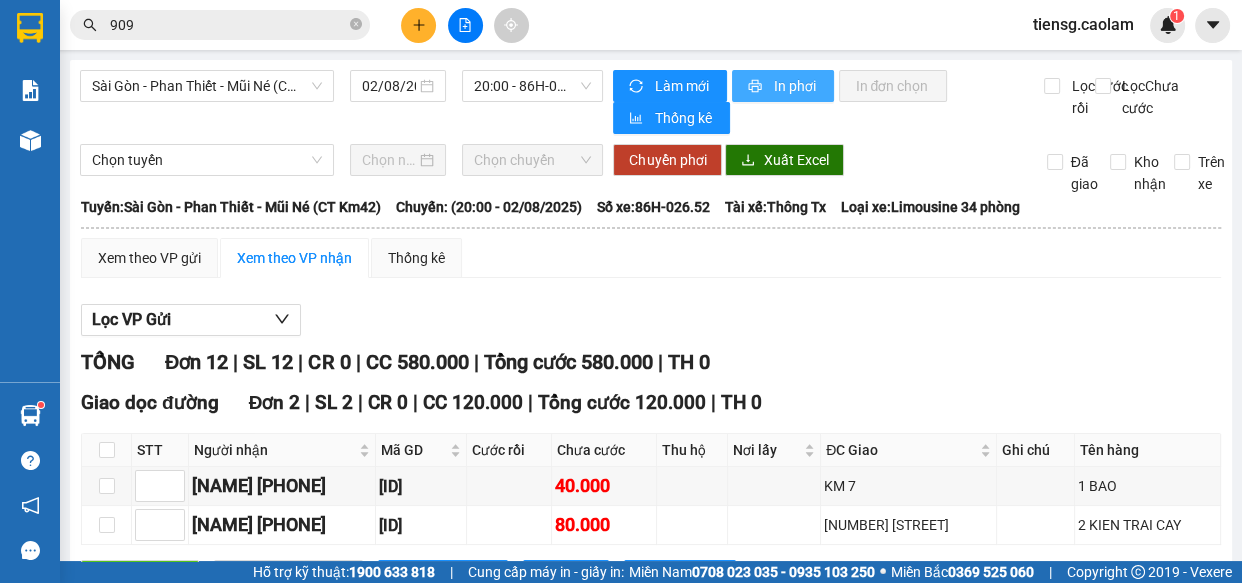 scroll, scrollTop: 0, scrollLeft: 0, axis: both 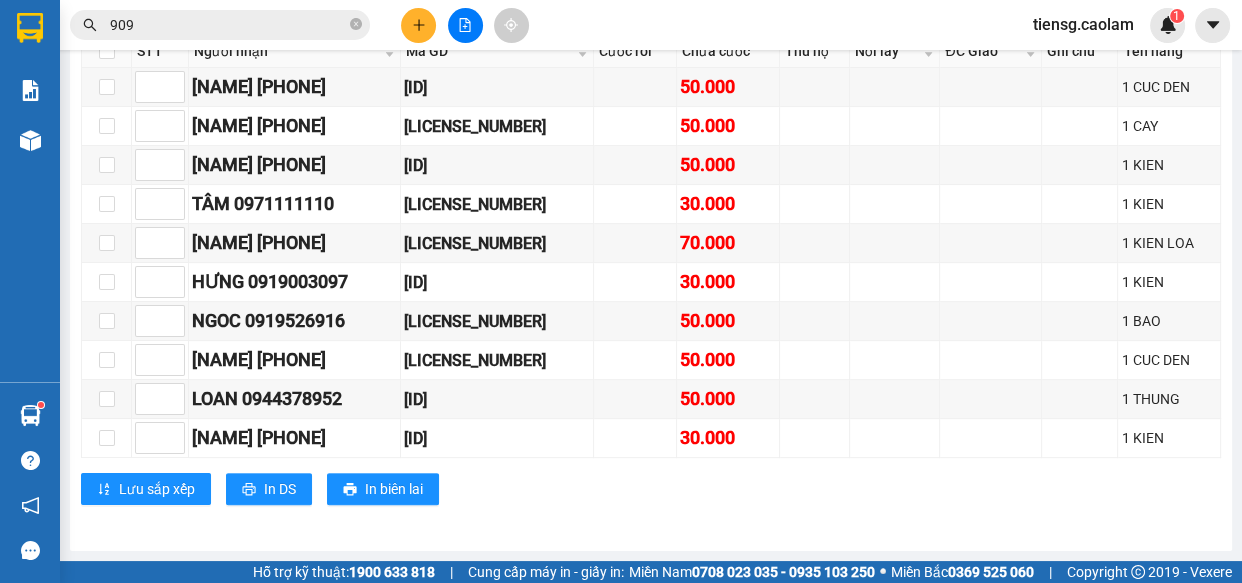 click 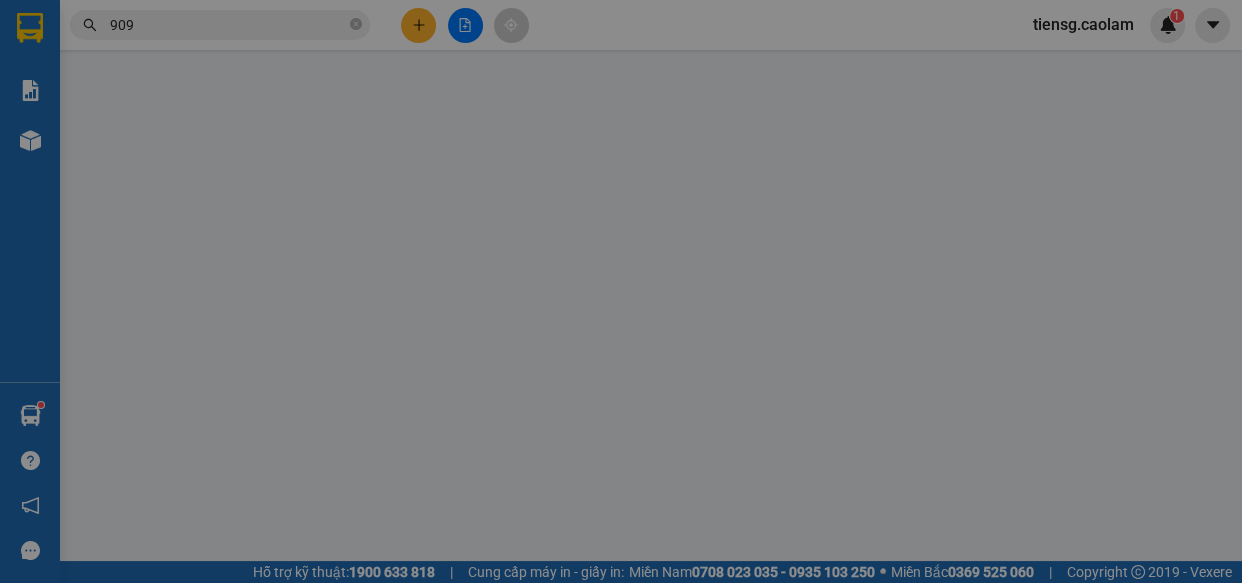 scroll, scrollTop: 0, scrollLeft: 0, axis: both 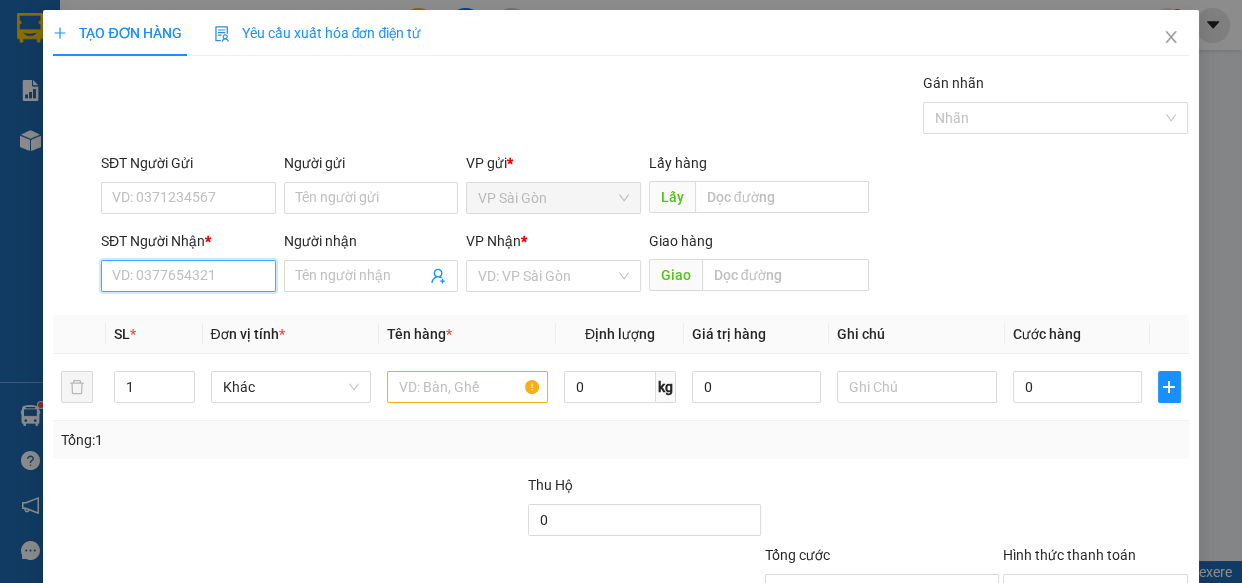 click on "SĐT Người Gửi VD: [PHONE] Người gửi Tên người gửi VP gửi  * VP Sài Gòn Lấy hàng Lấy SĐT Người Nhận  * VD: [PHONE] Người nhận Tên người nhận VP Nhận  * VD: VP Sài Gòn Giao hàng Giao SL  * Đơn vị tính  * Tên hàng  * Định lượng Giá trị hàng Ghi chú Cước hàng                   1 Khác 0 kg 0 0 Tổng:  1 Thu Hộ 0 Tổng cước 0 Hình thức thanh toán Chọn HT Thanh Toán Số tiền thu trước Chưa thanh toán 0 Chọn HT Thanh Toán Lưu nháp Xóa Thông tin Lưu Lưu và In" at bounding box center [620, 386] 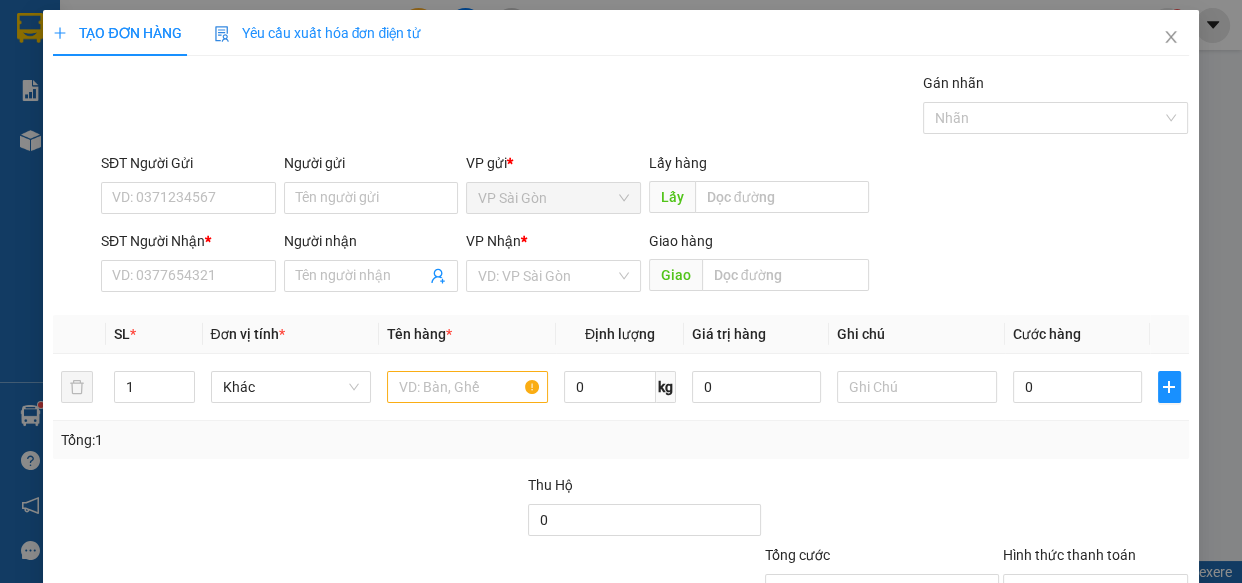 click on "SĐT Người Nhận  * VD: 0377654321" at bounding box center [188, 265] 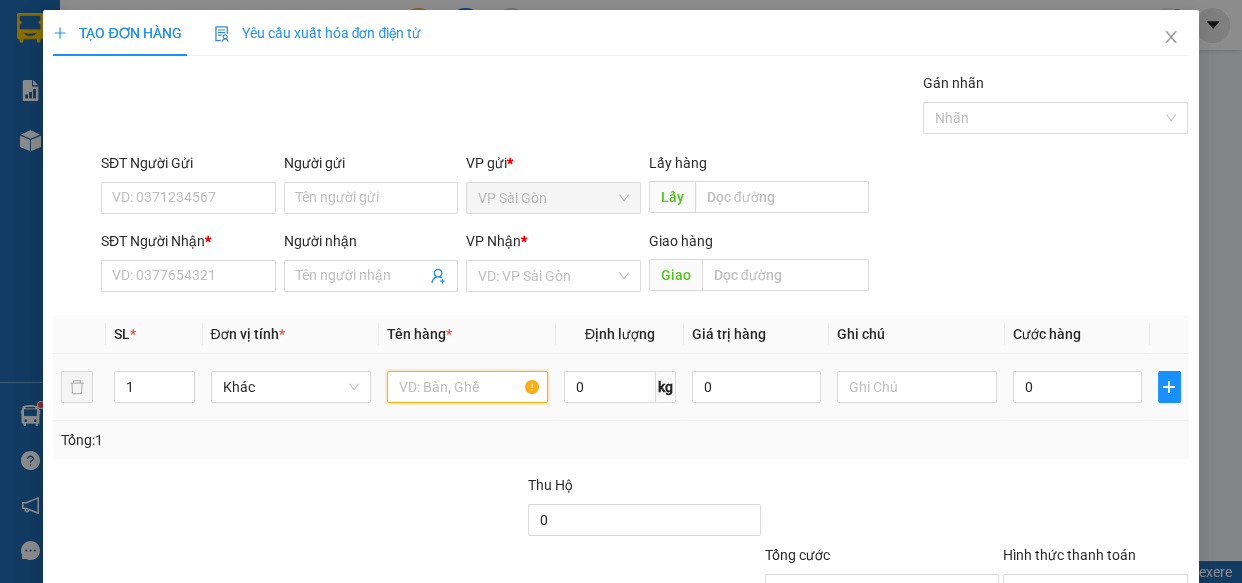 click at bounding box center [467, 387] 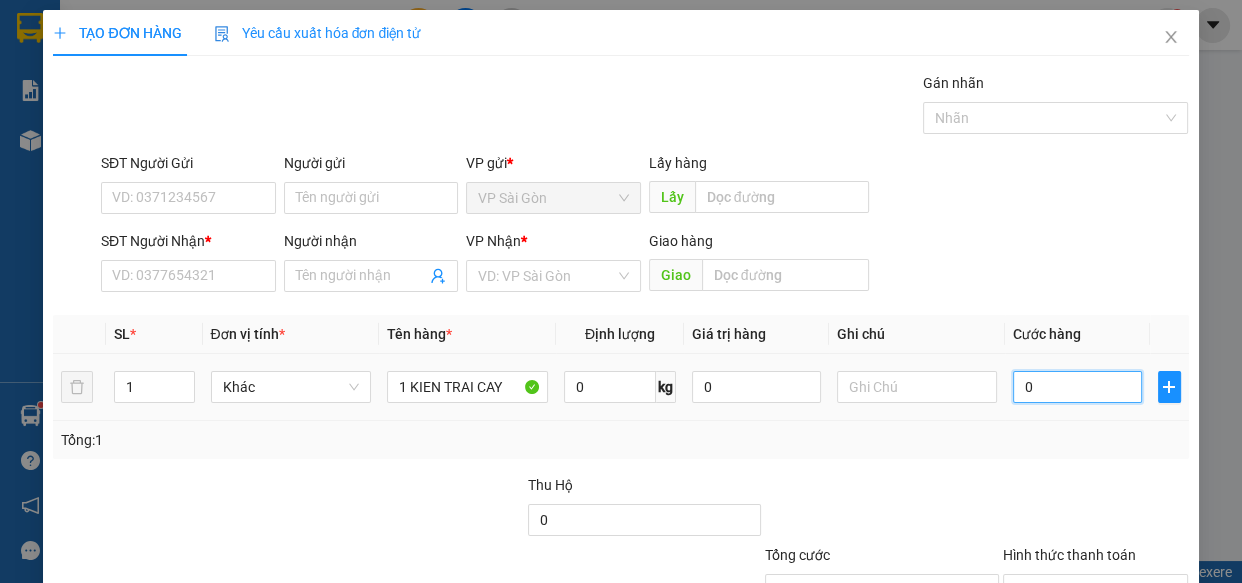 click on "0" at bounding box center (1077, 387) 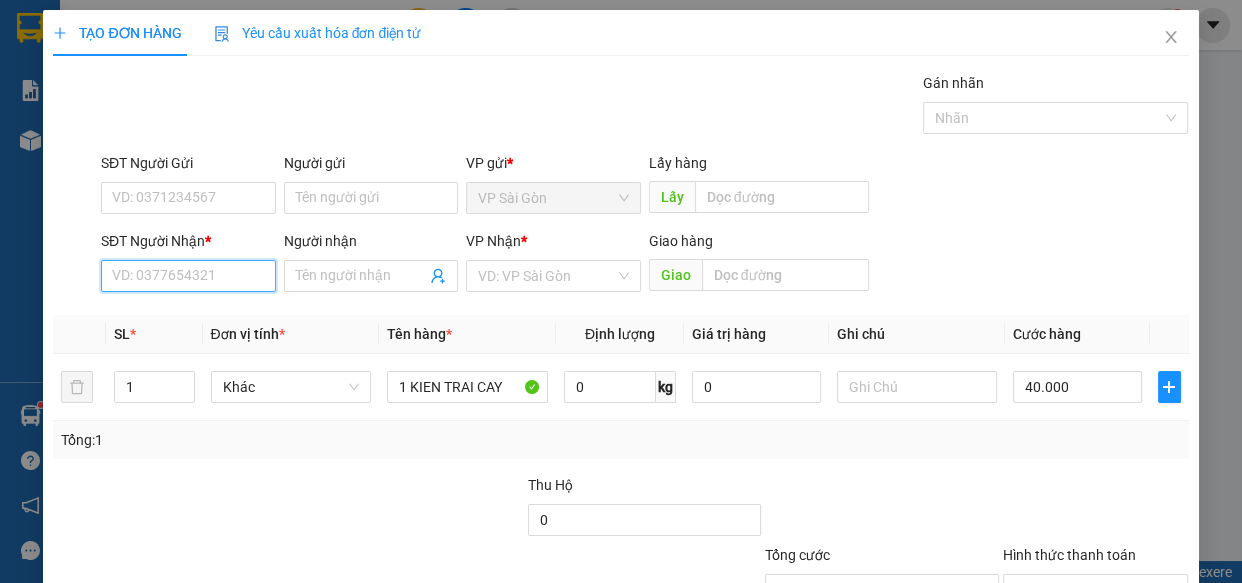 click on "SĐT Người Nhận  *" at bounding box center [188, 276] 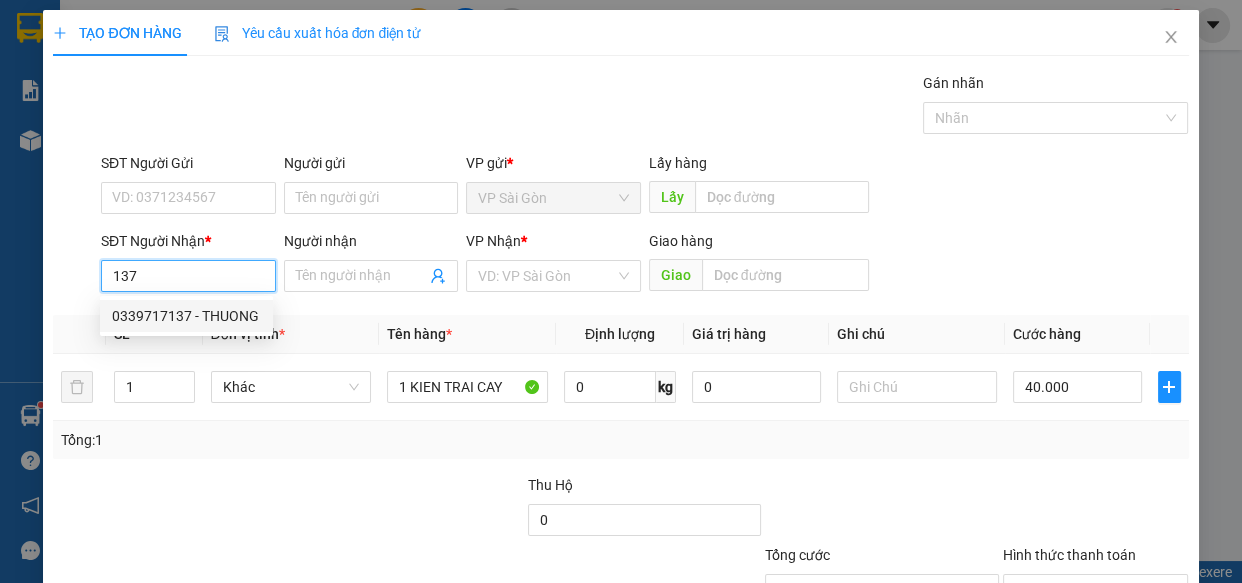 click on "0339717137 - THUONG" at bounding box center (186, 316) 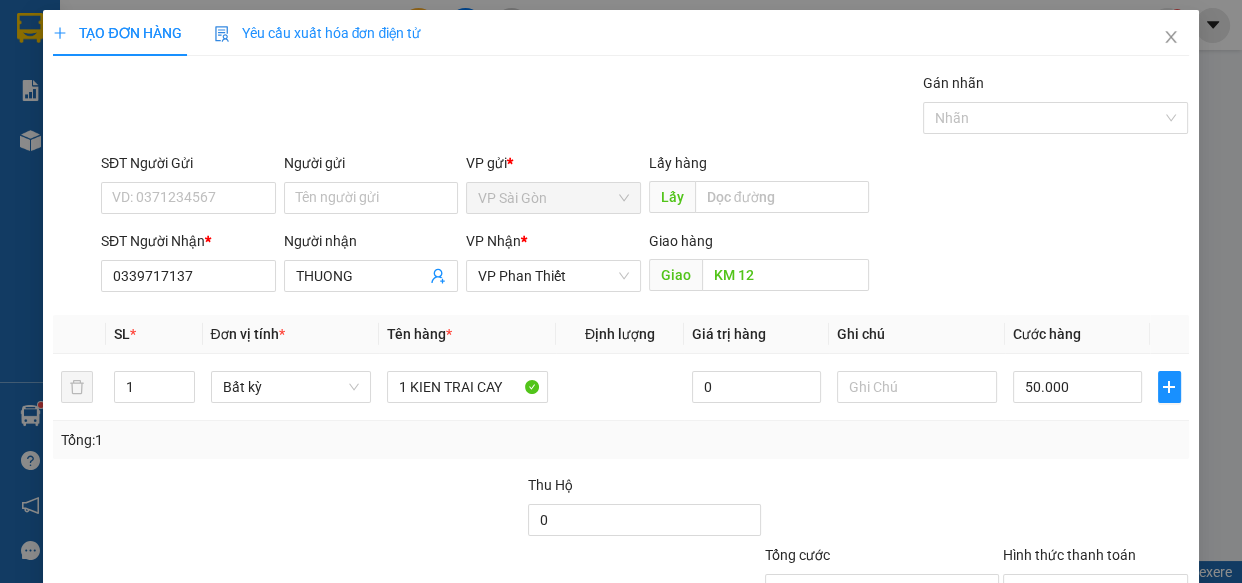 click on "Tổng:  1" at bounding box center [620, 440] 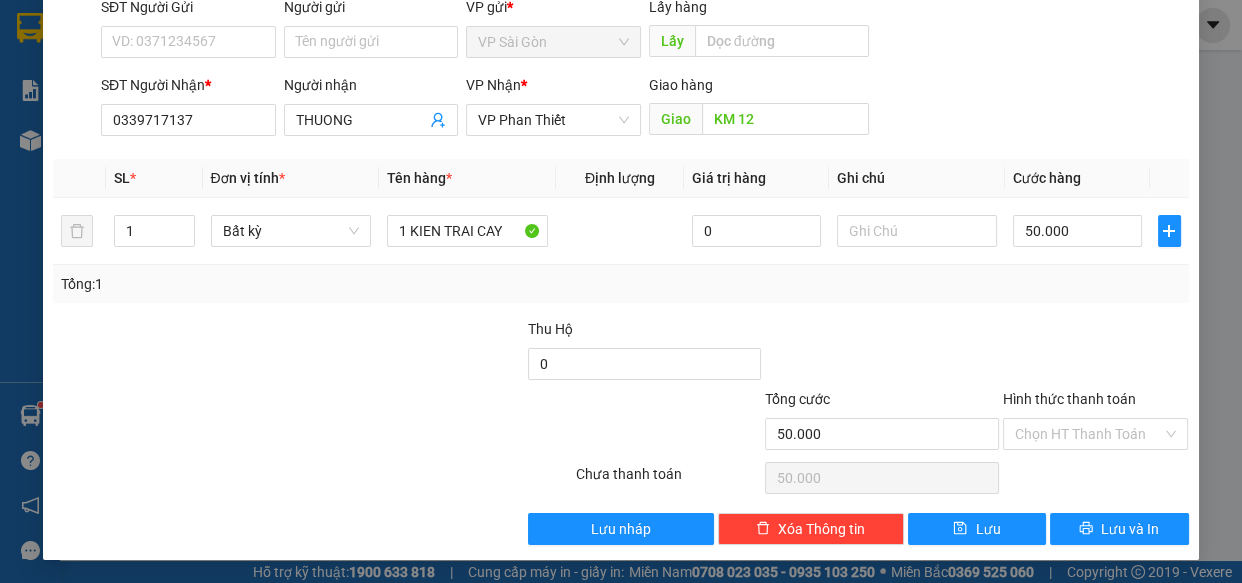 click on "SĐT Người Gửi VD: [PHONE] Người gửi Tên người gửi VP gửi  * VP Sài Gòn Lấy hàng Lấy SĐT Người Nhận  * [PHONE] Người nhận THUONG VP Nhận  * VP Phan Thiết Giao hàng Giao KM 12 SL  * Đơn vị tính  * Tên hàng  * Định lượng Giá trị hàng Ghi chú Cước hàng                   1 Bất kỳ 1 KIEN TRAI CAY 0 50.000 Tổng:  1 Thu Hộ 0 Tổng cước 50.000 Hình thức thanh toán Chọn HT Thanh Toán Số tiền thu trước 0 Chưa thanh toán 50.000 Chọn HT Thanh Toán Lưu nháp Xóa Thông tin Lưu Lưu và In" at bounding box center (620, 230) 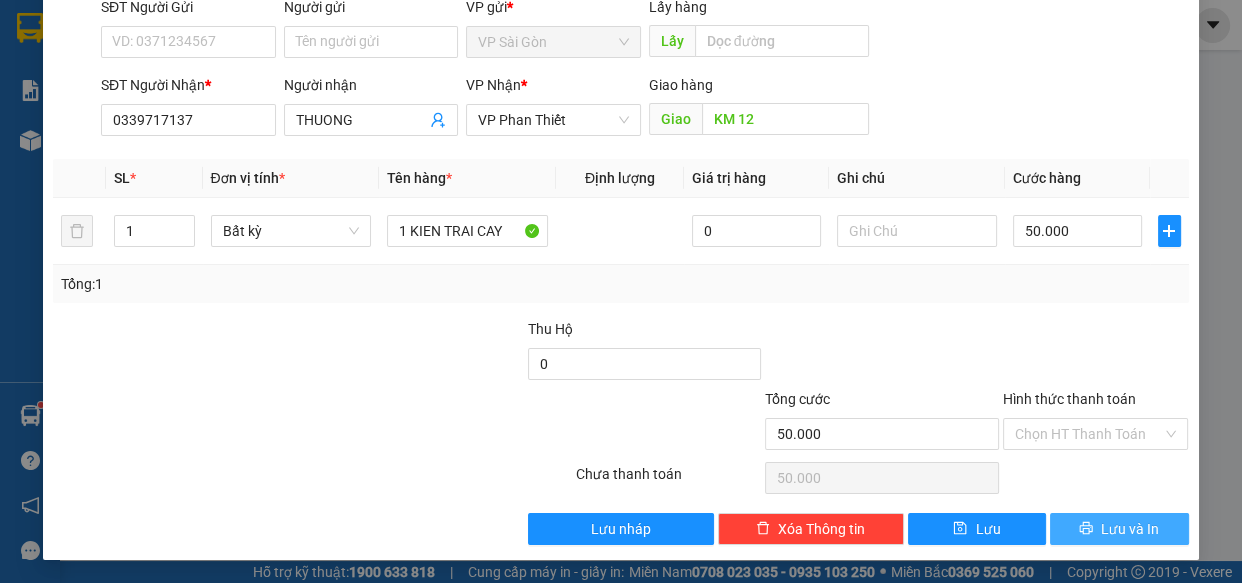 click on "Lưu và In" at bounding box center (1130, 529) 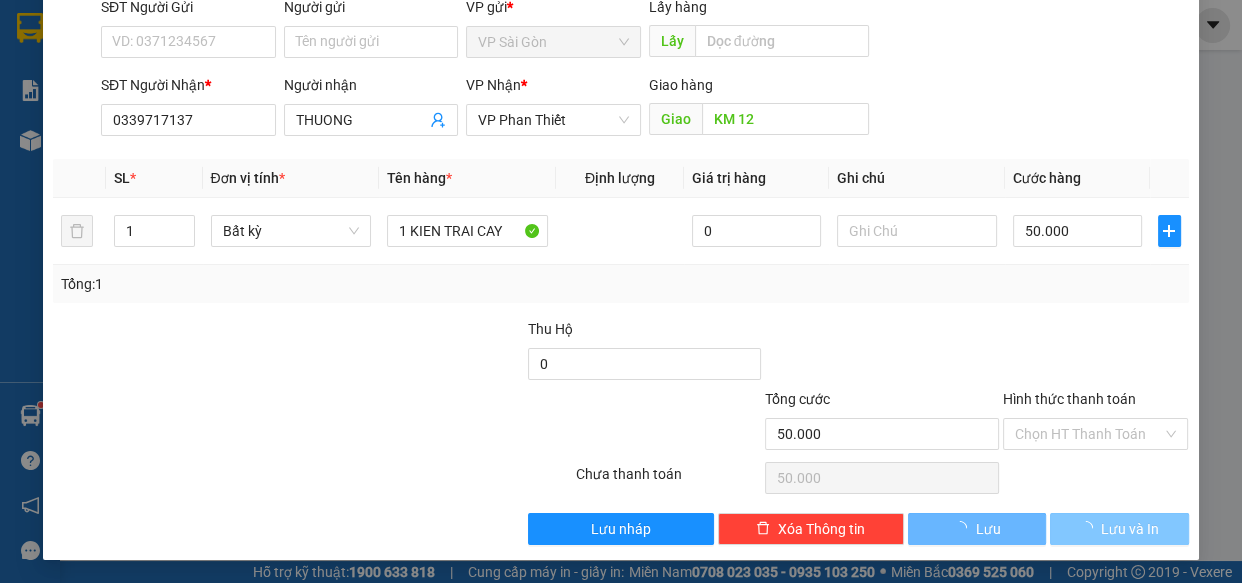 scroll, scrollTop: 74, scrollLeft: 0, axis: vertical 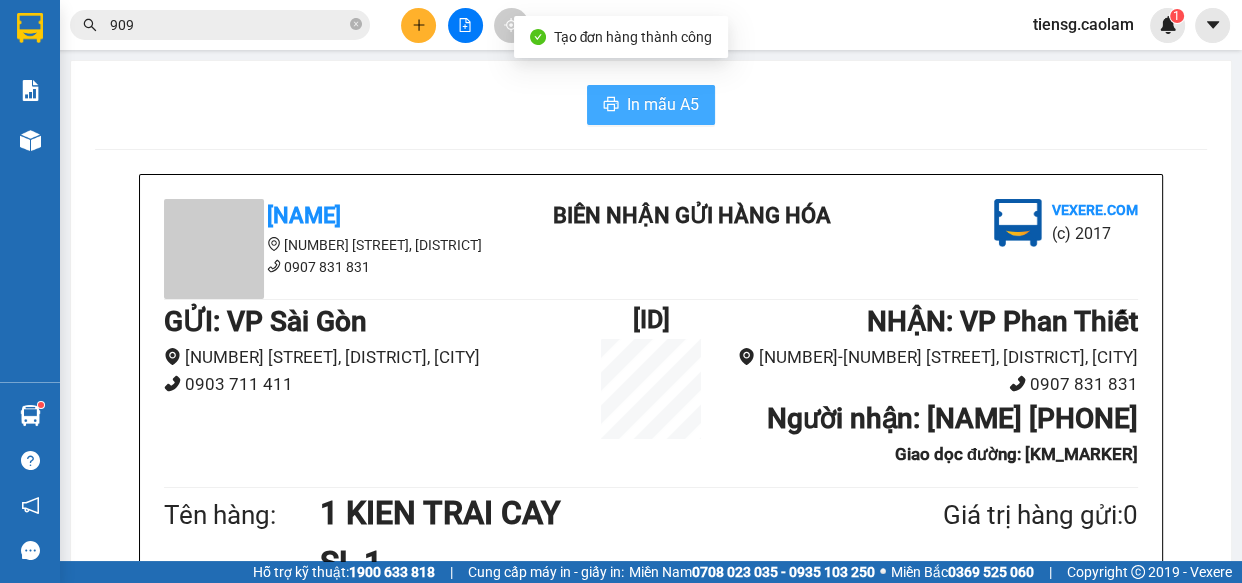 click on "In mẫu A5" at bounding box center [663, 104] 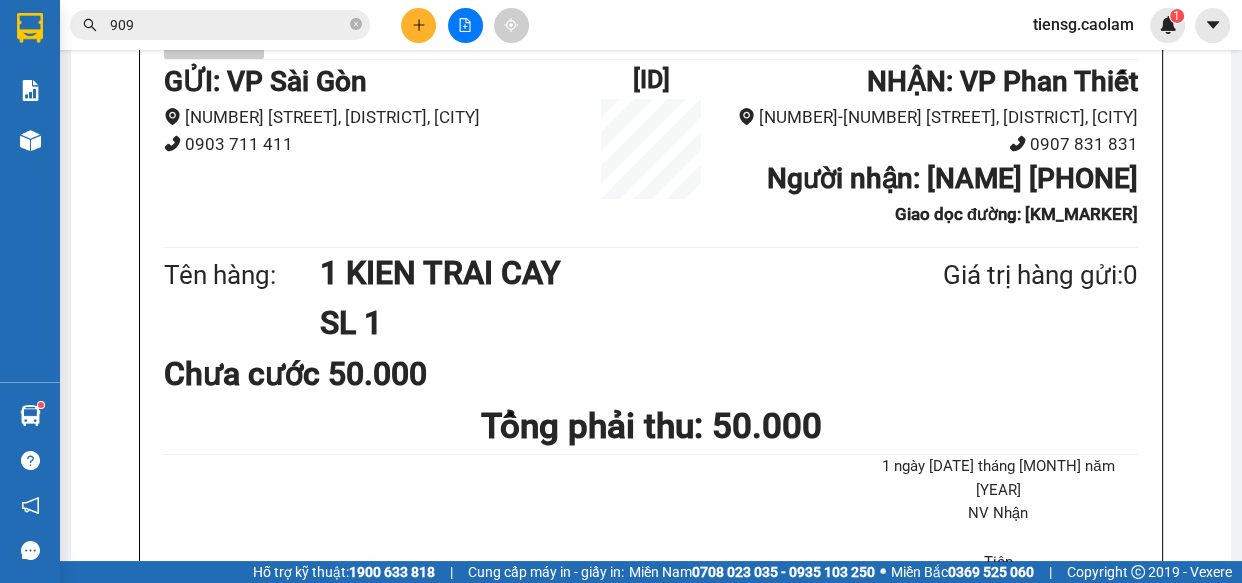 scroll, scrollTop: 272, scrollLeft: 0, axis: vertical 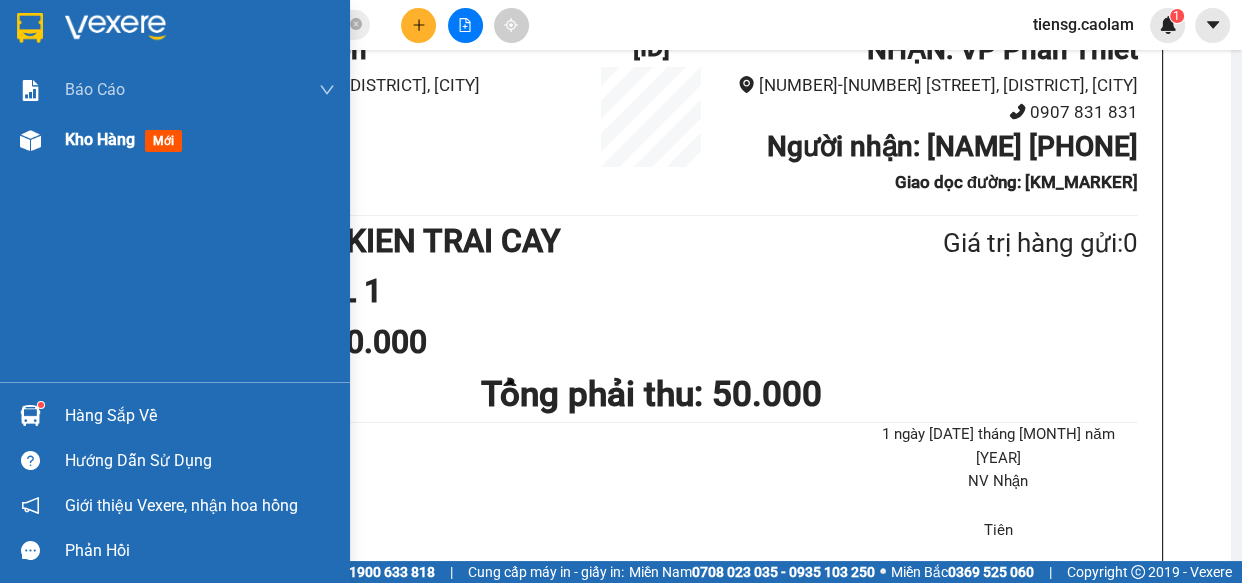 click on "Kho hàng" at bounding box center (100, 139) 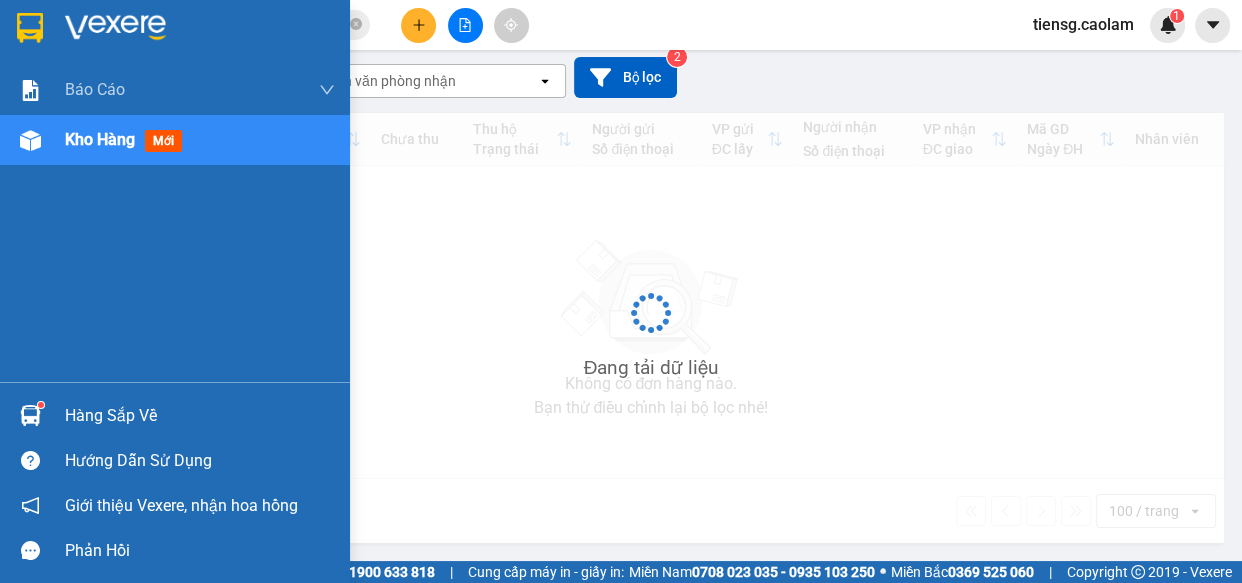 scroll, scrollTop: 0, scrollLeft: 0, axis: both 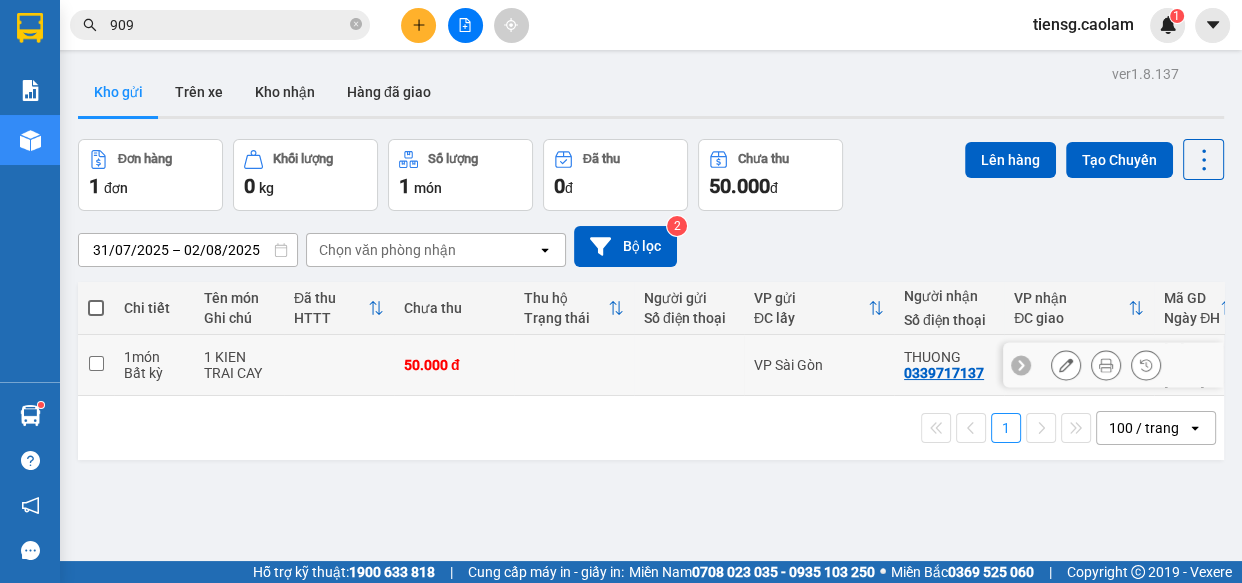 click on "50.000 đ" at bounding box center [454, 365] 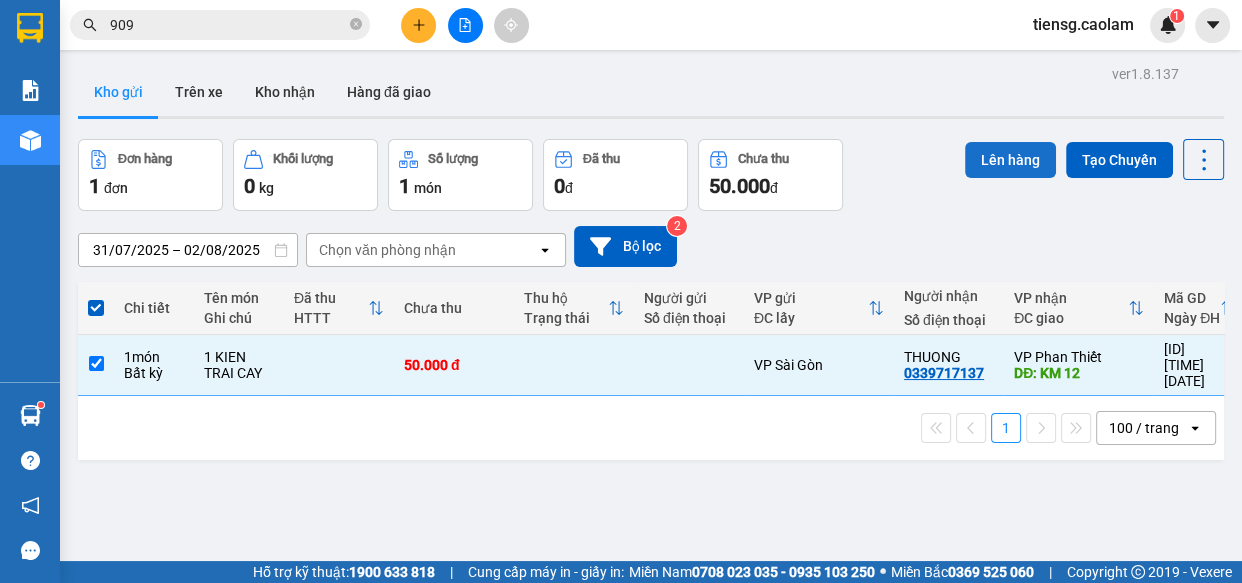 click on "Lên hàng" at bounding box center [1010, 160] 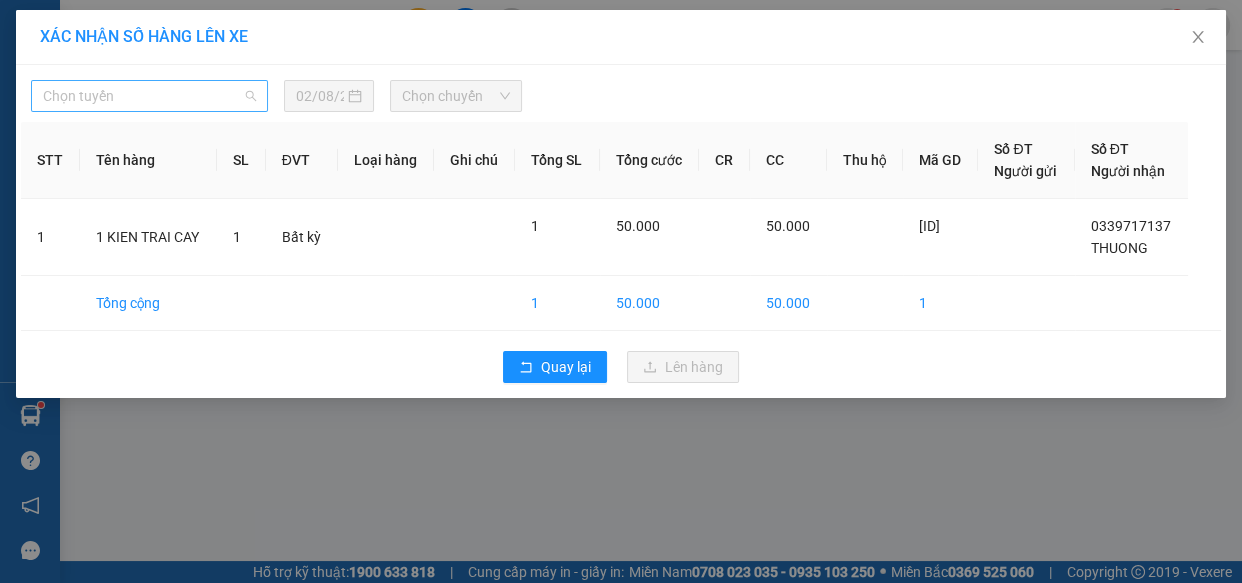 click on "Chọn tuyến" at bounding box center [149, 96] 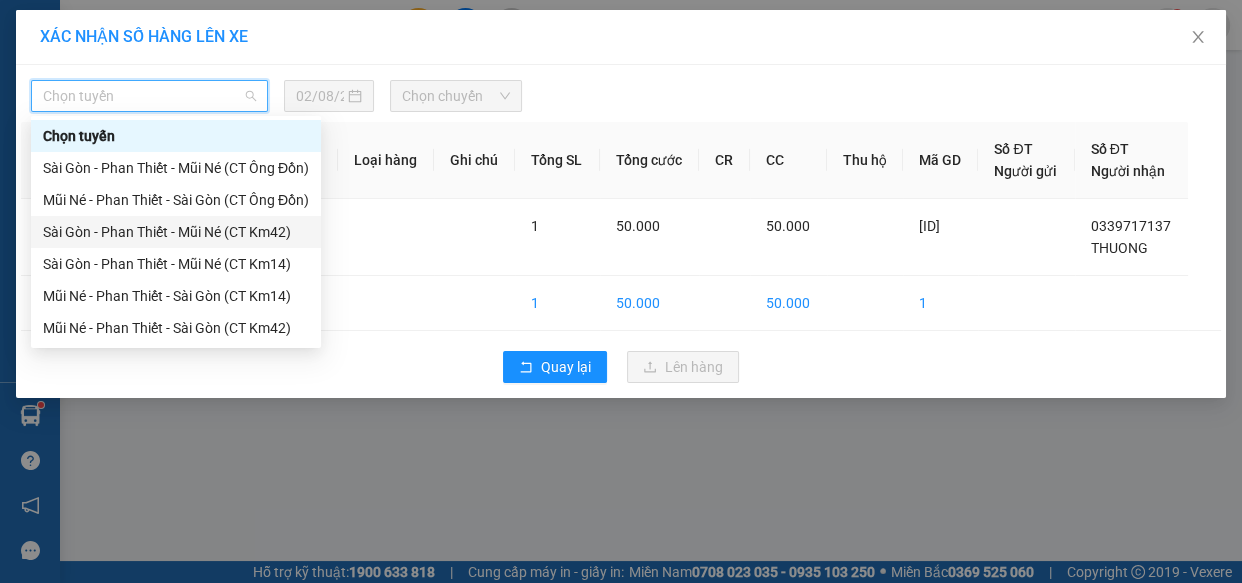 click on "Sài Gòn - Phan Thiết  - Mũi Né (CT Km42)" at bounding box center [176, 232] 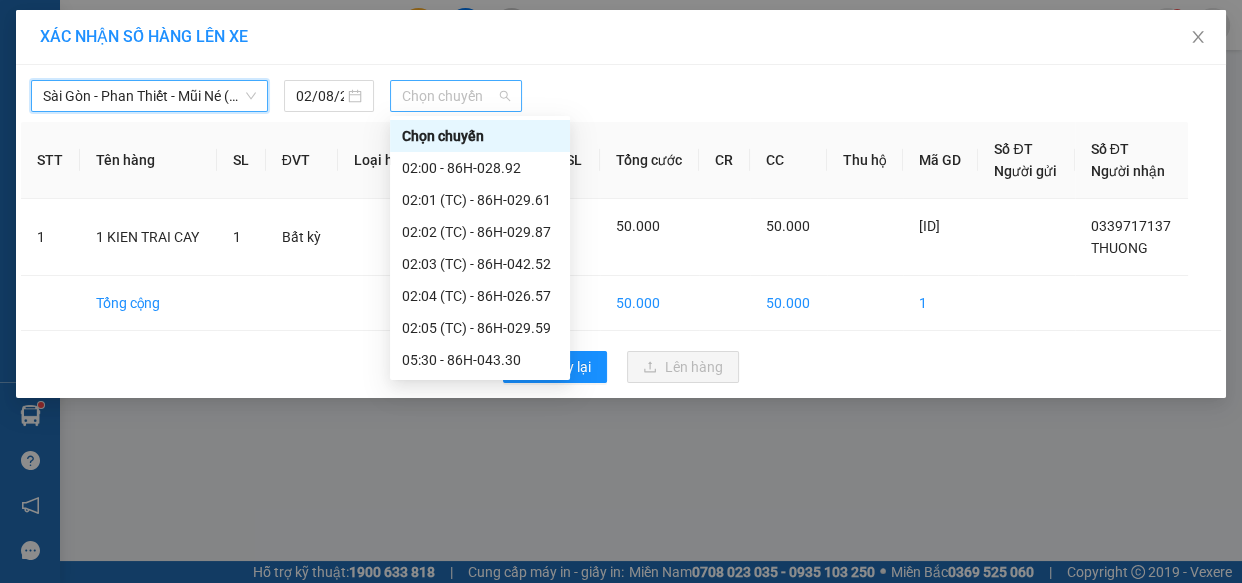 click on "Chọn chuyến" at bounding box center (456, 96) 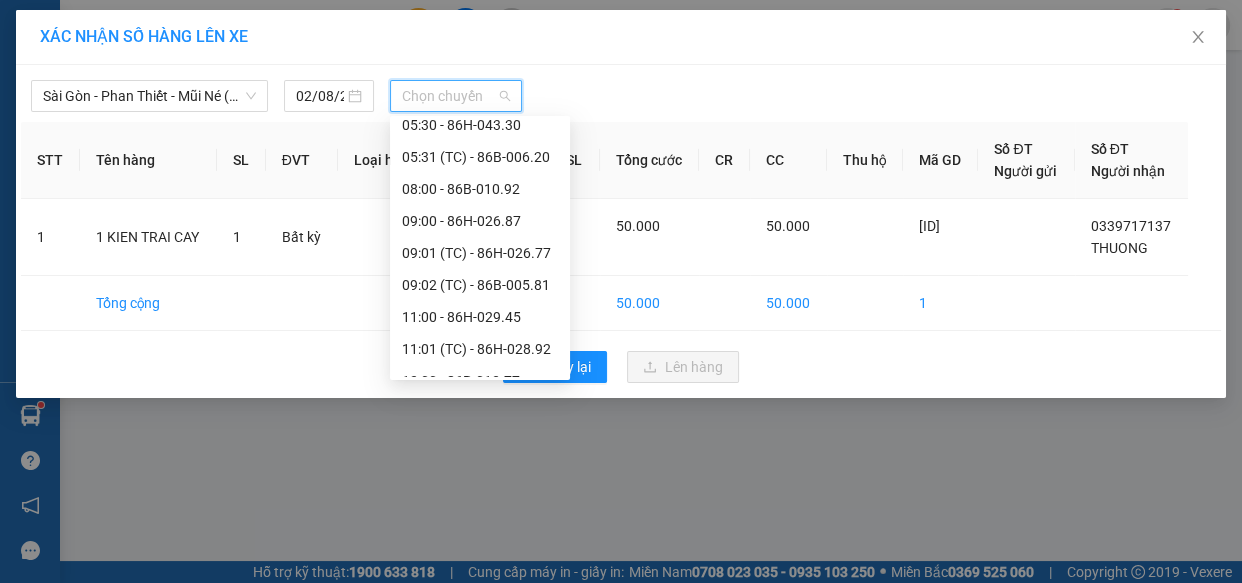 scroll, scrollTop: 415, scrollLeft: 0, axis: vertical 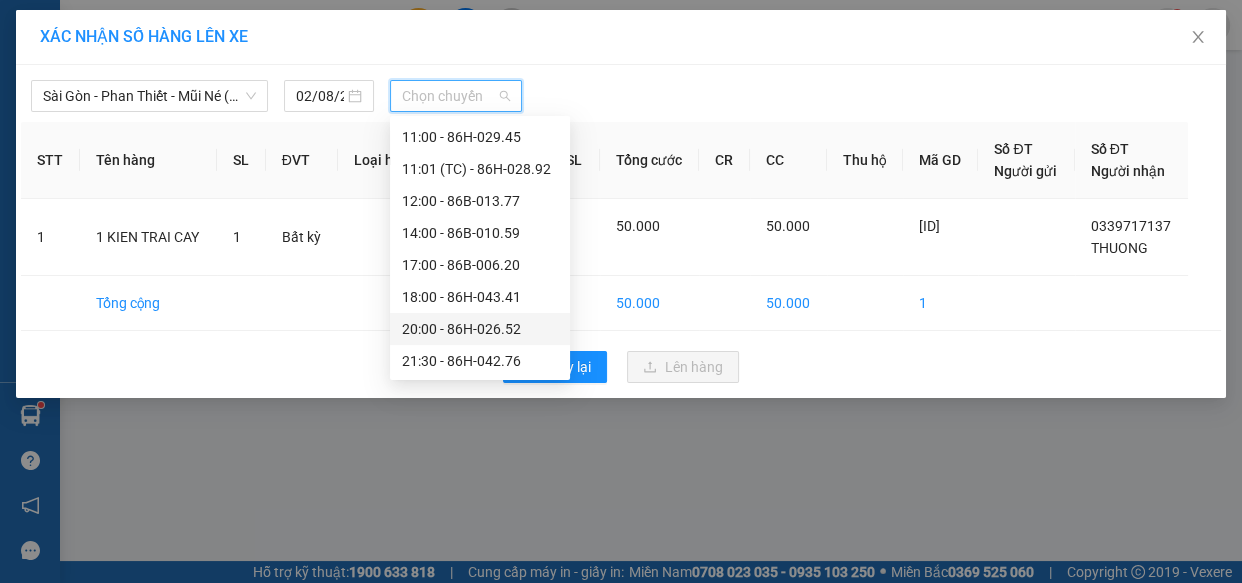 click on "20:00     - 86H-026.52" at bounding box center [480, 329] 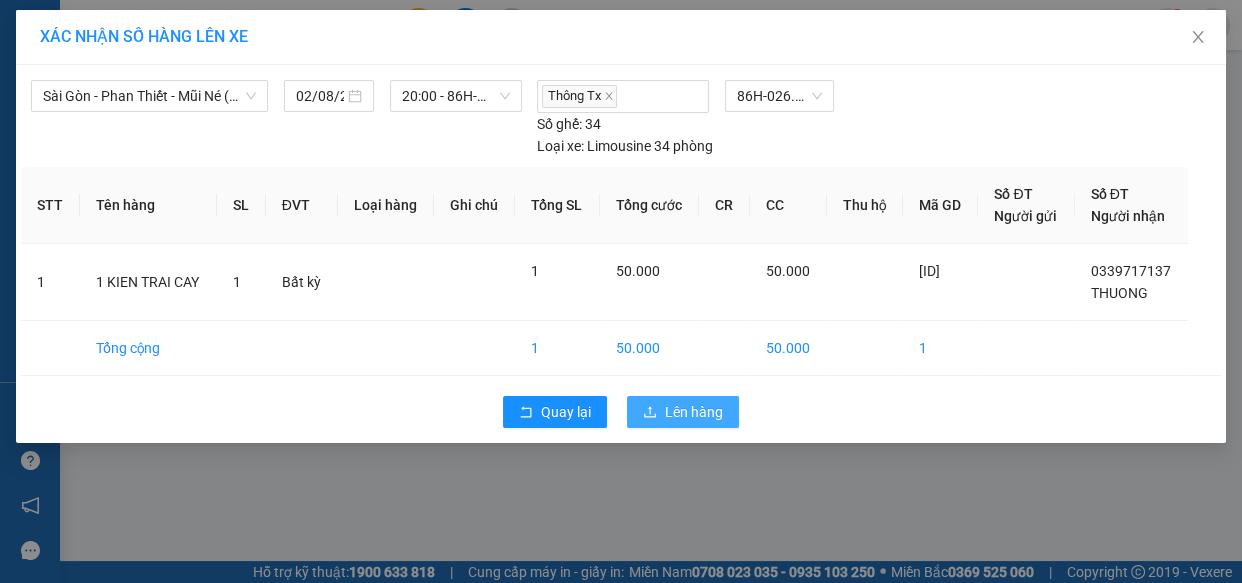 click on "Lên hàng" at bounding box center (694, 412) 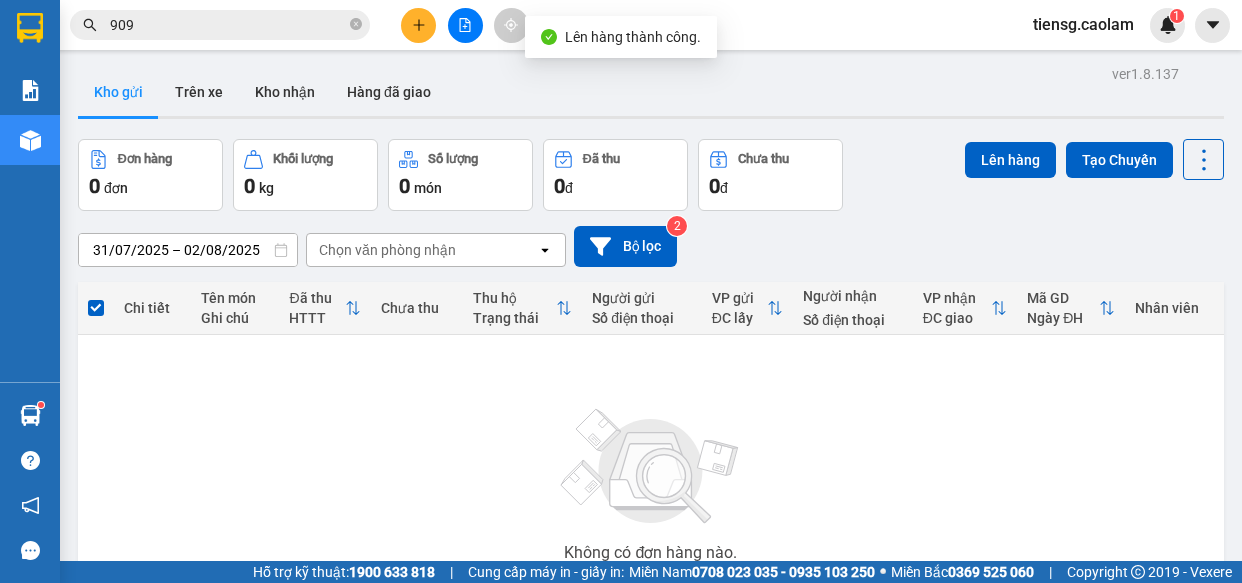 scroll, scrollTop: 0, scrollLeft: 0, axis: both 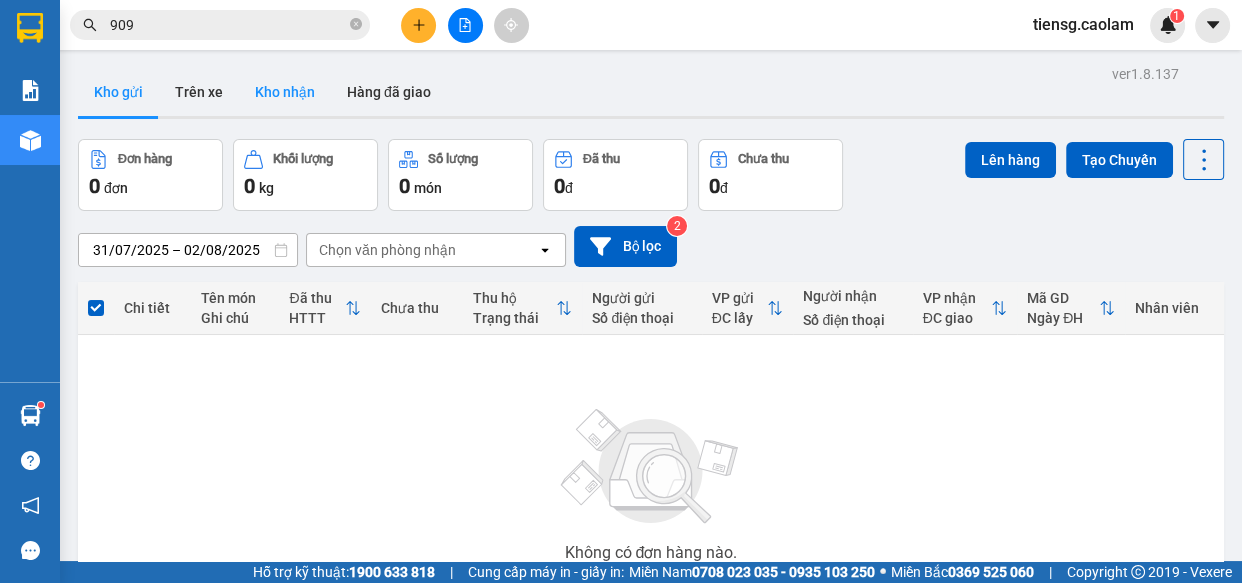 click on "Kho nhận" at bounding box center (285, 92) 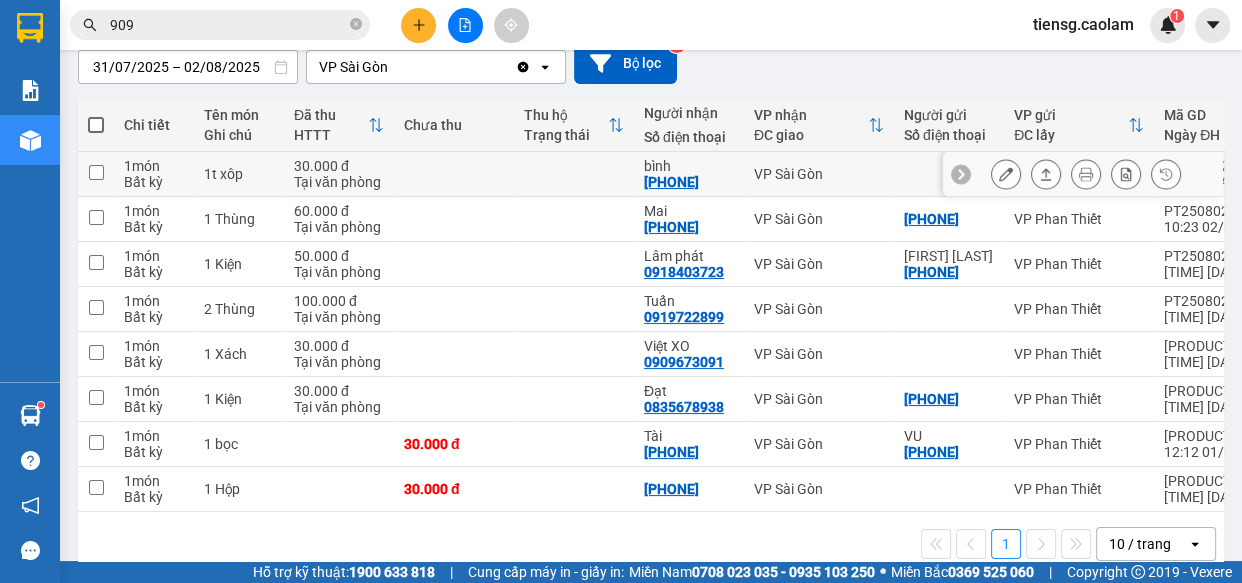 scroll, scrollTop: 221, scrollLeft: 0, axis: vertical 